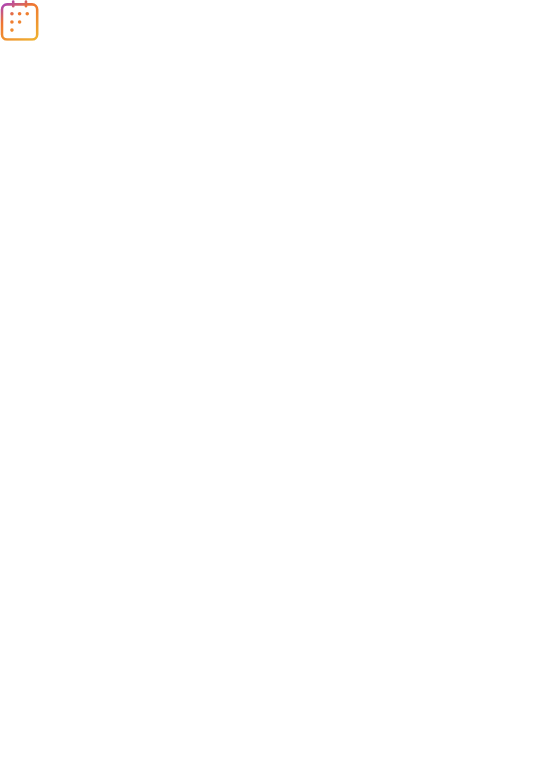 scroll, scrollTop: 0, scrollLeft: 0, axis: both 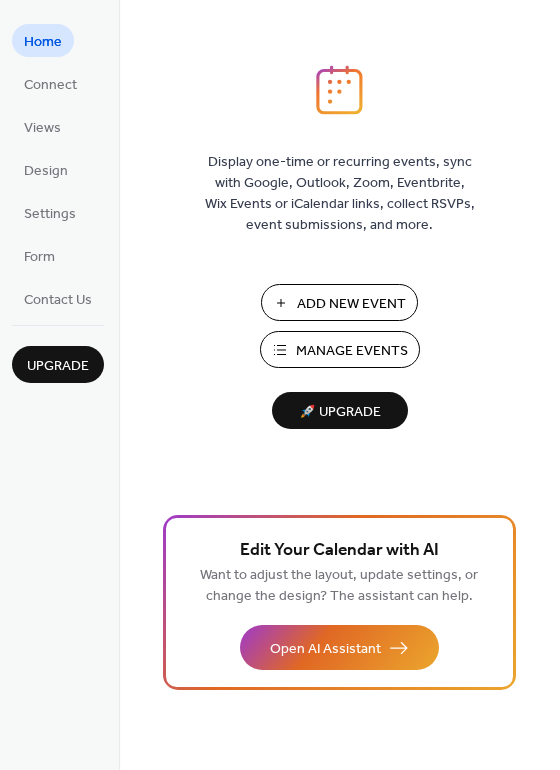 click on "Manage Events" at bounding box center (352, 351) 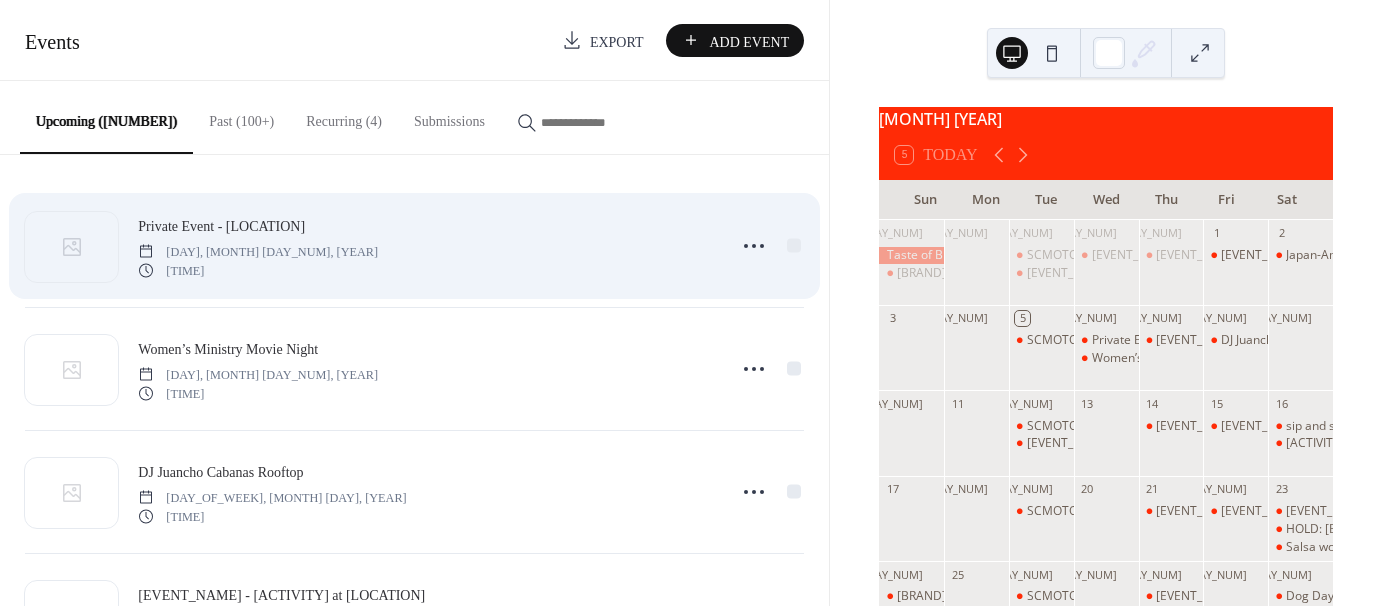 scroll, scrollTop: 0, scrollLeft: 0, axis: both 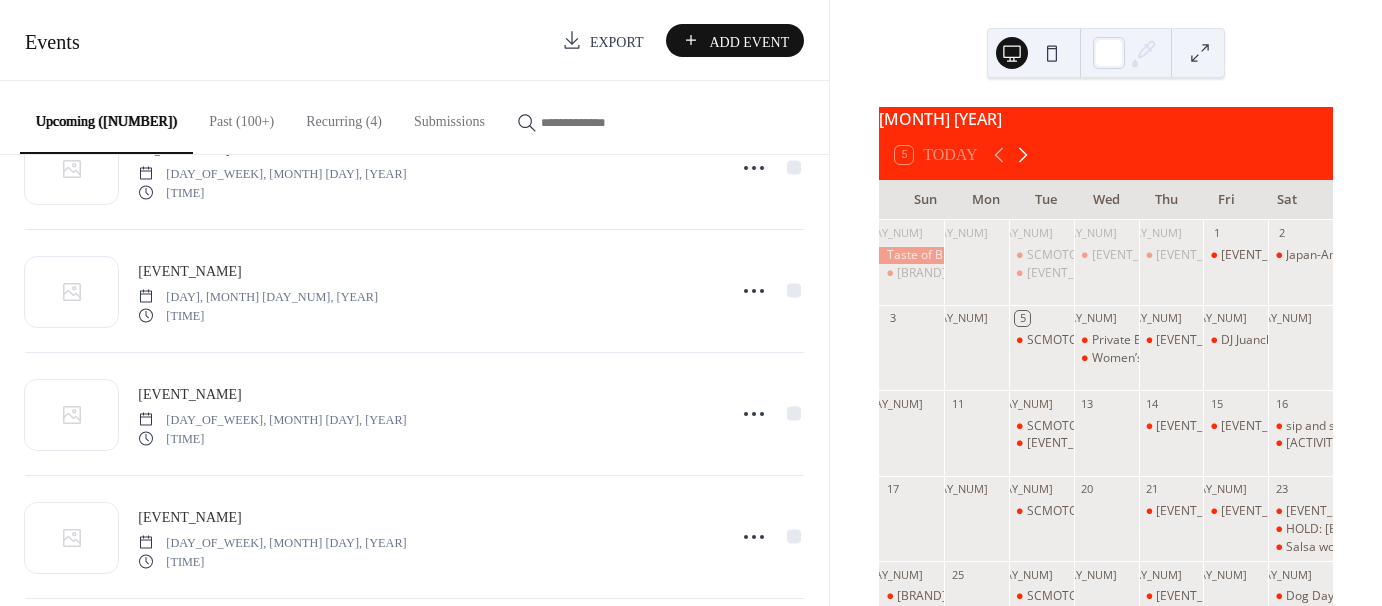click 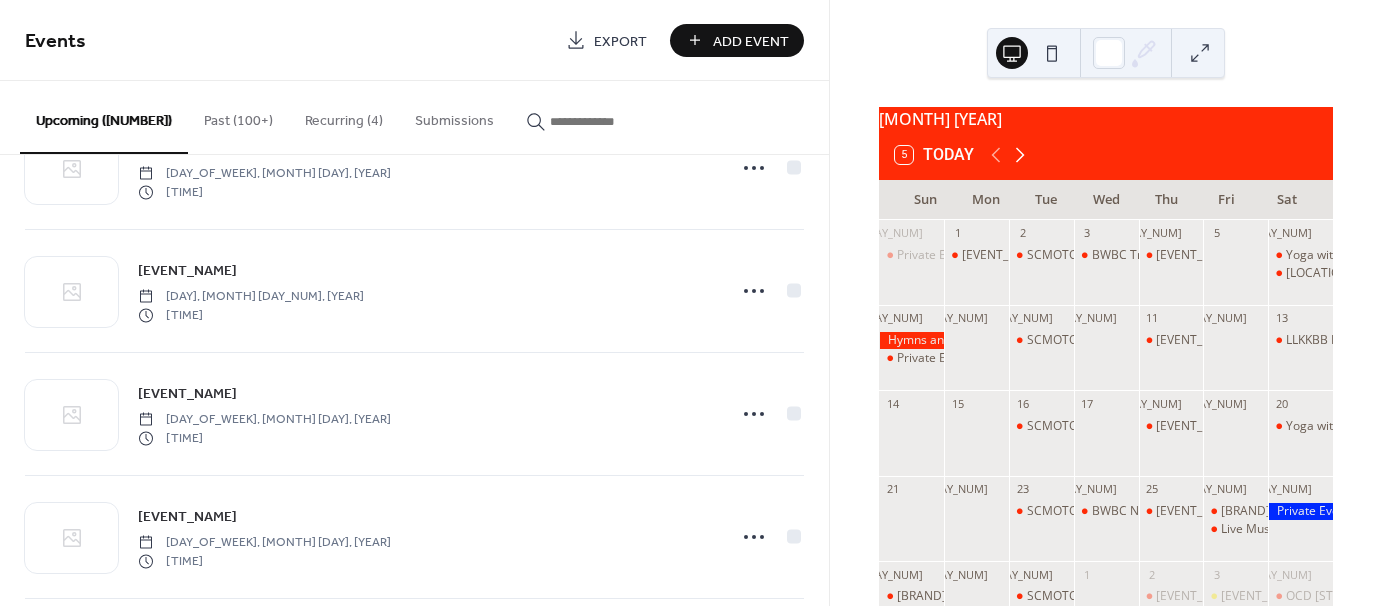 click 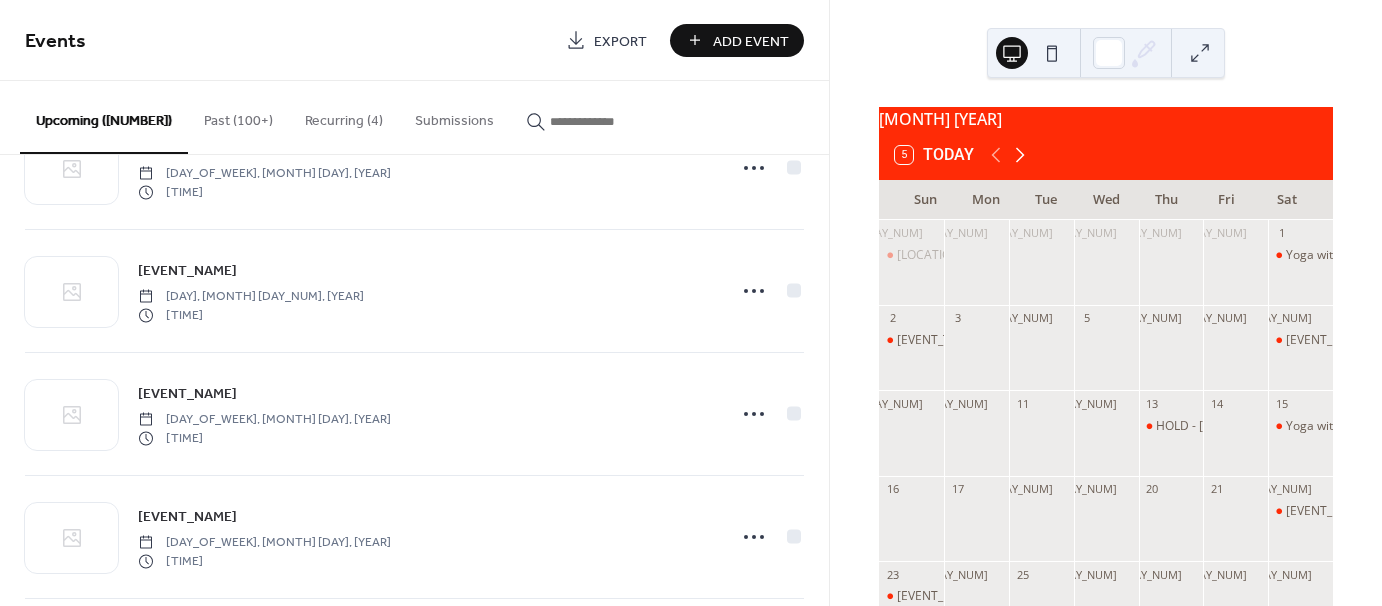 click 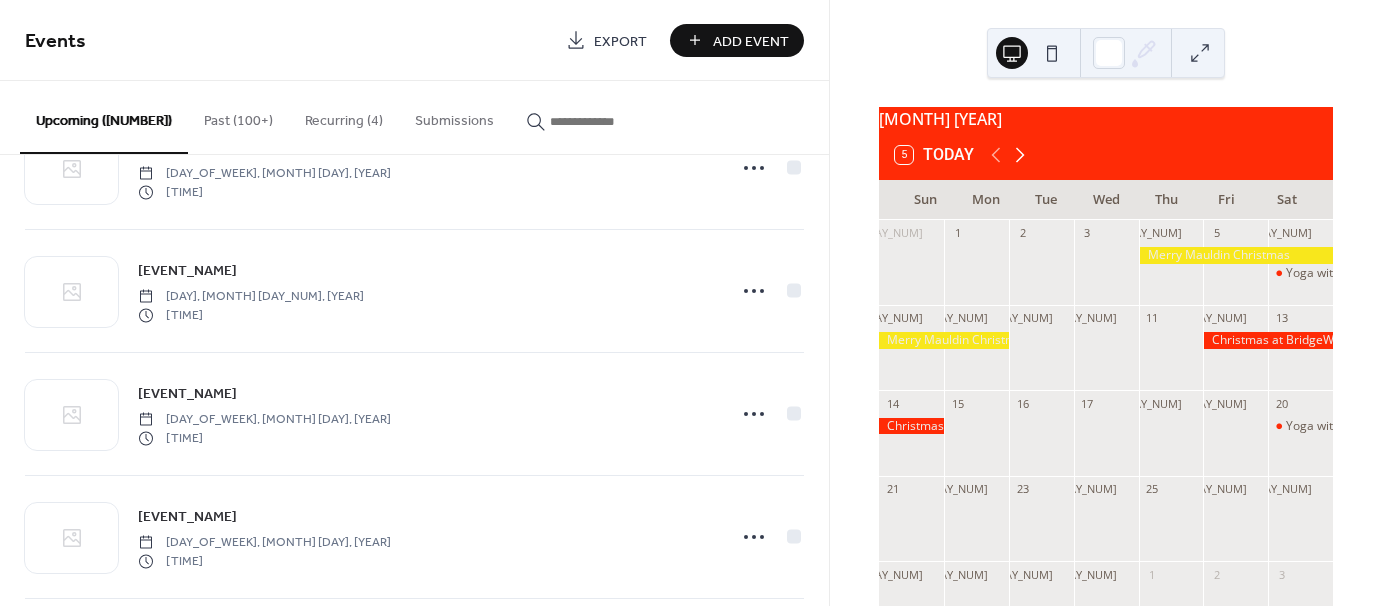 click 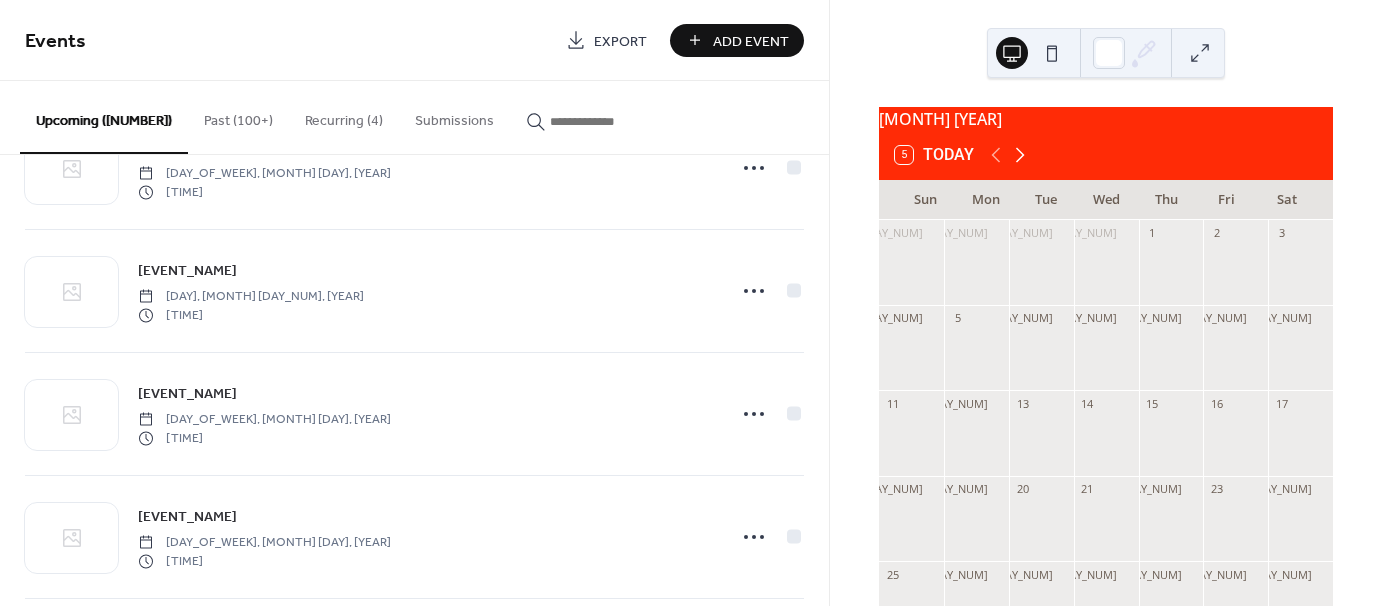 click 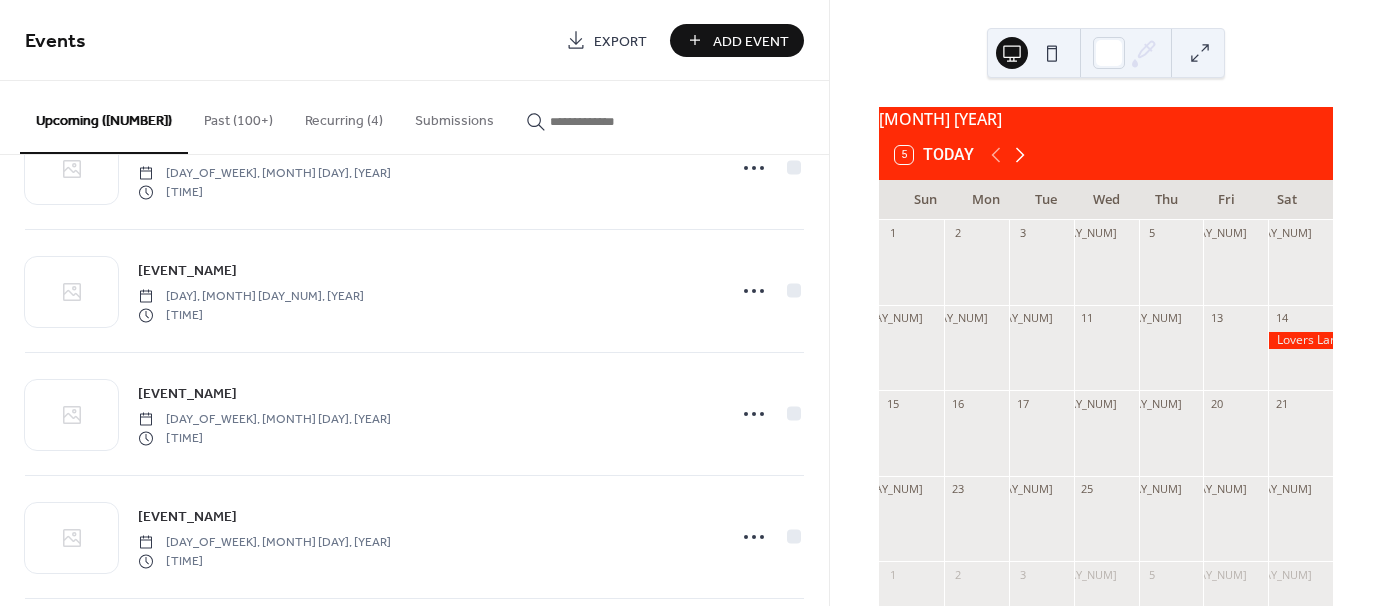 click 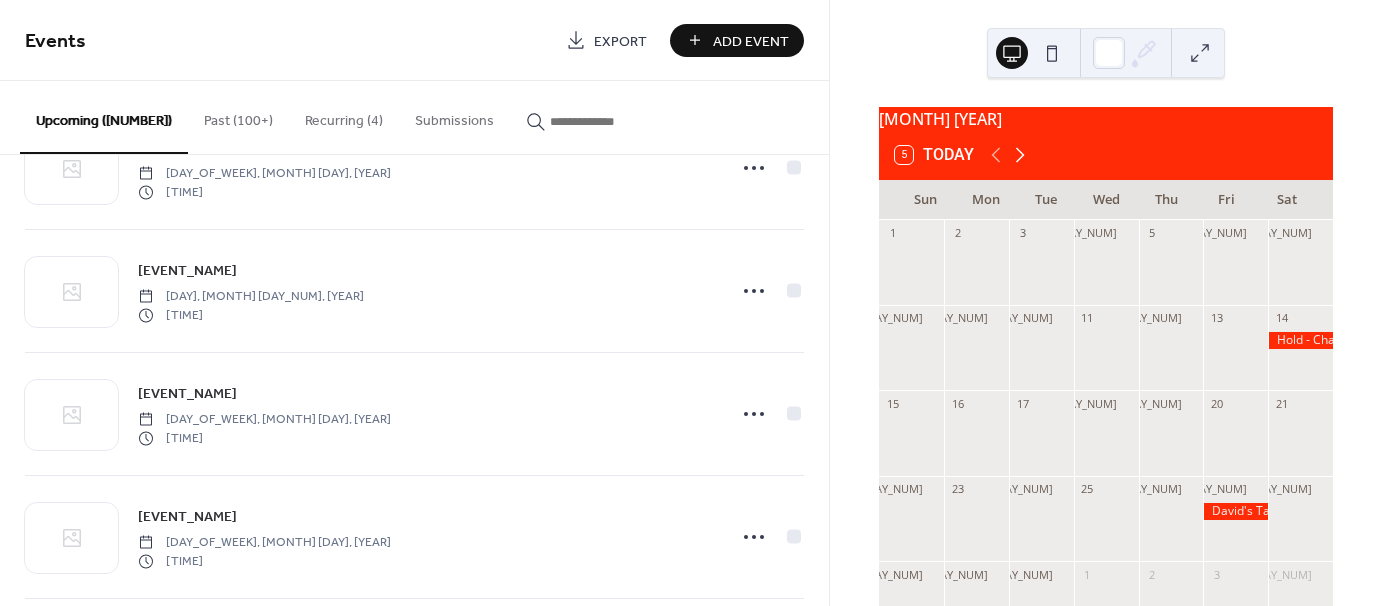 click 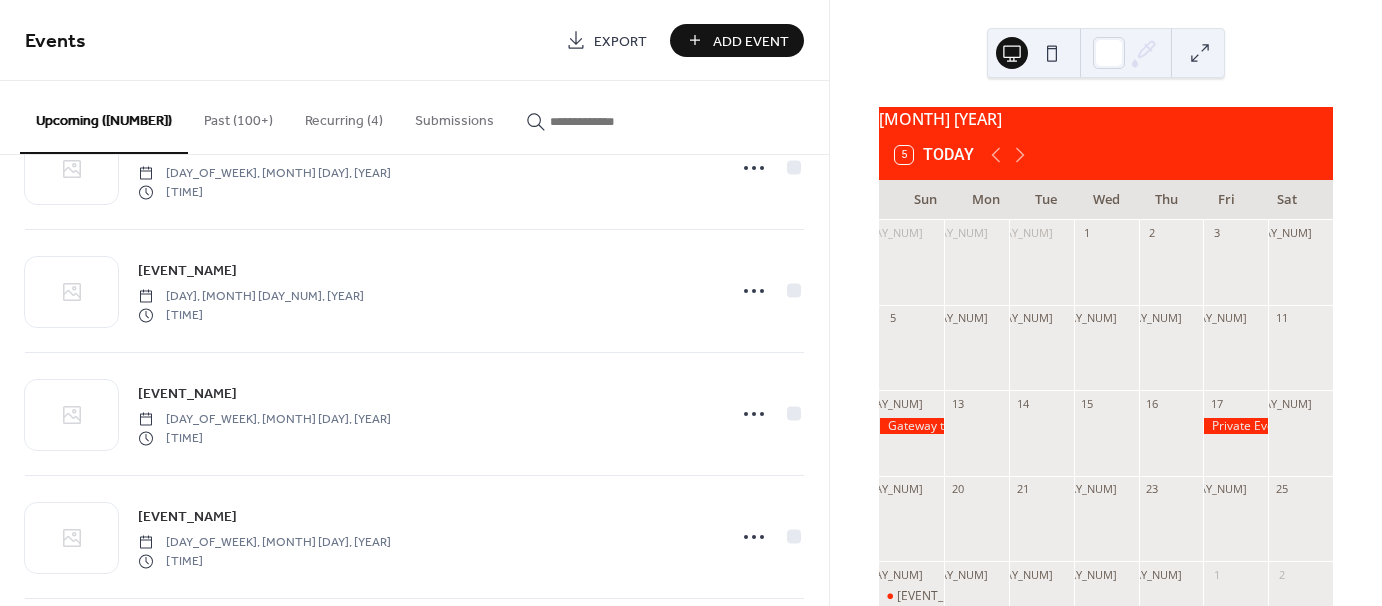 click at bounding box center [1300, 528] 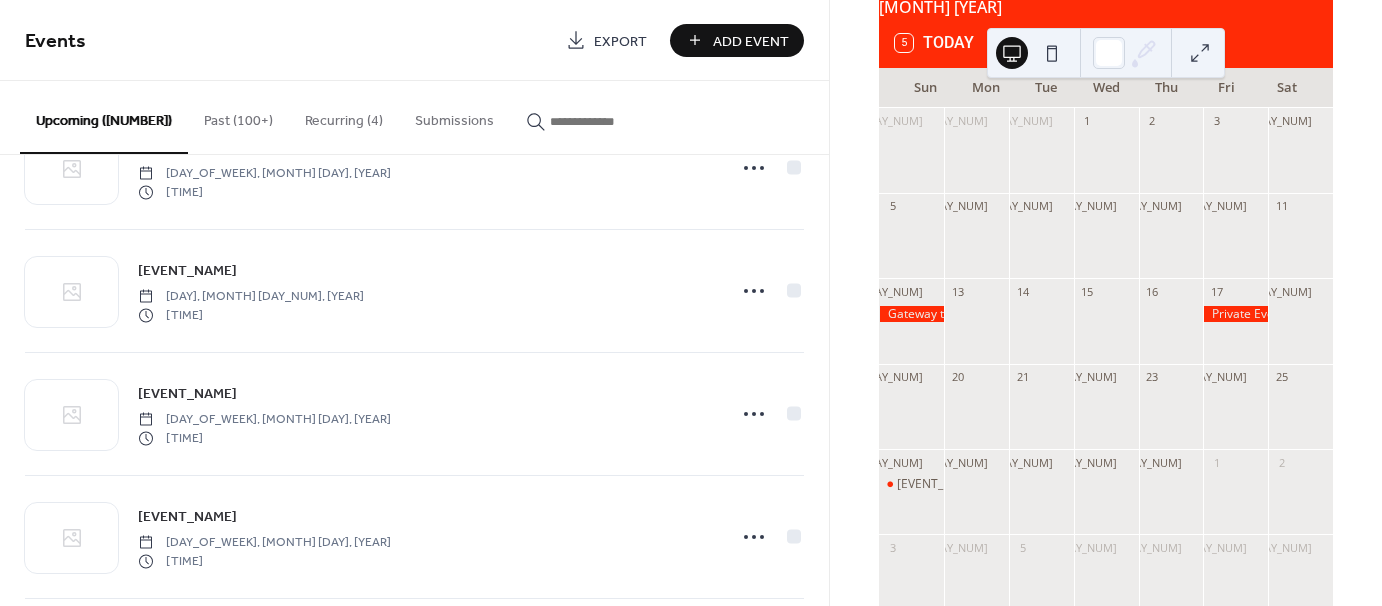 scroll, scrollTop: 184, scrollLeft: 0, axis: vertical 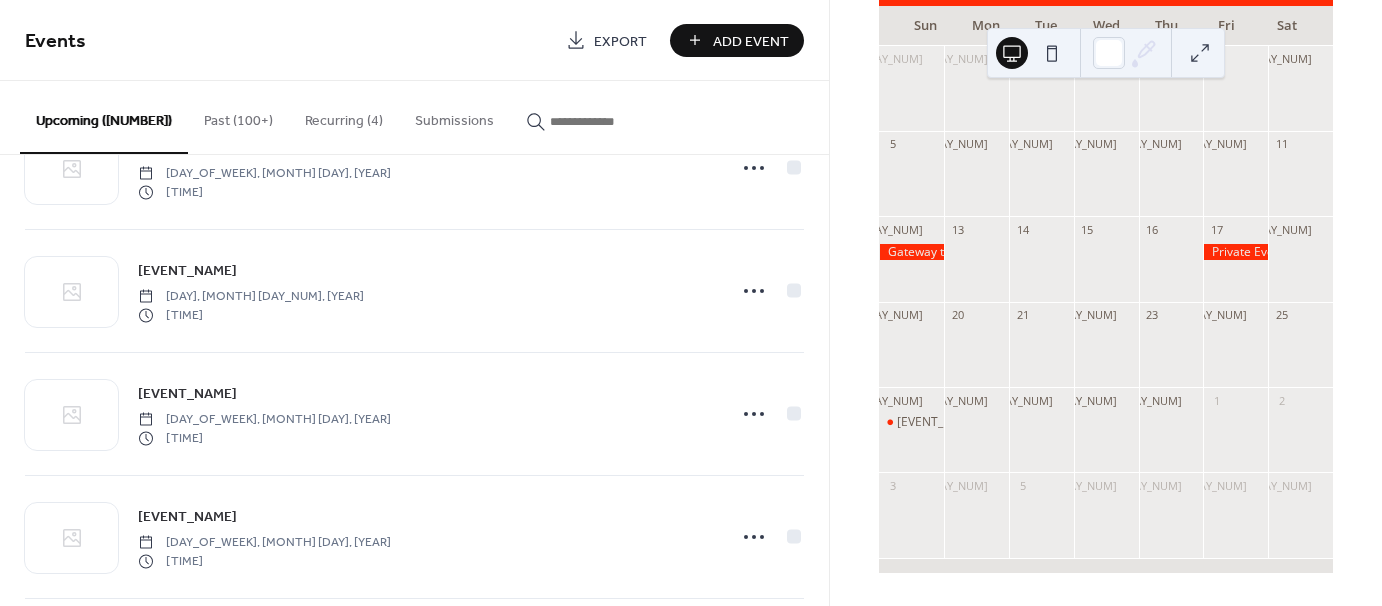 click at bounding box center (1300, 525) 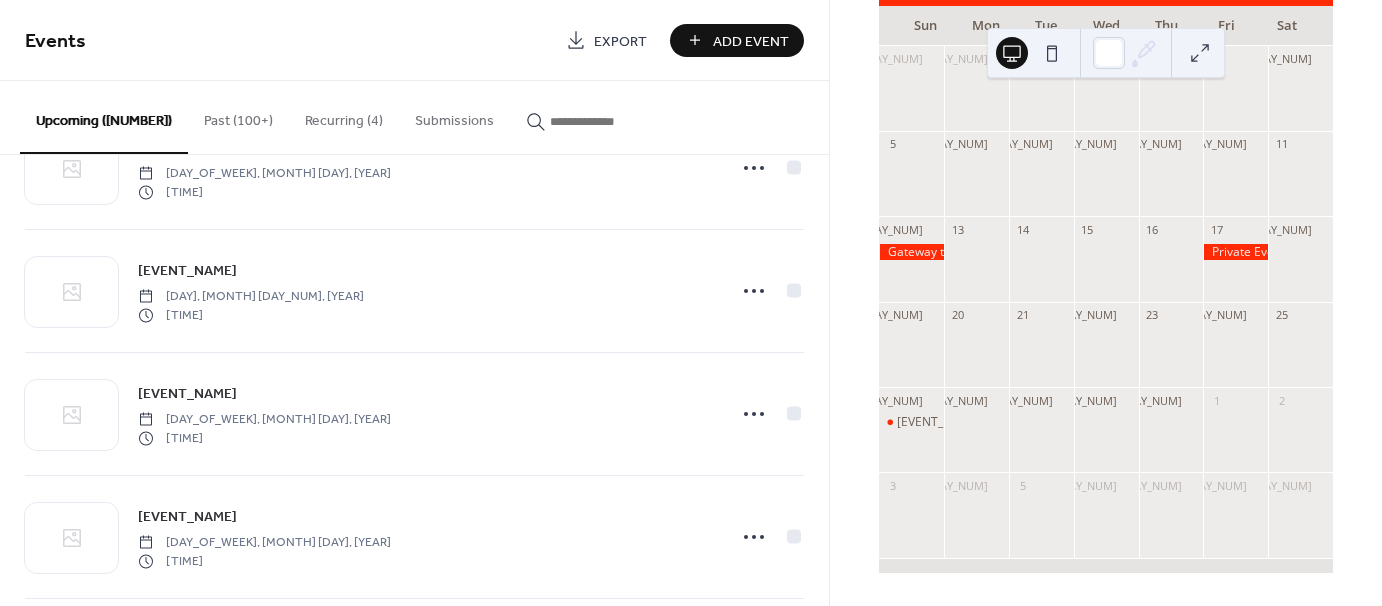 click on "Events Export Add Event" at bounding box center (414, 40) 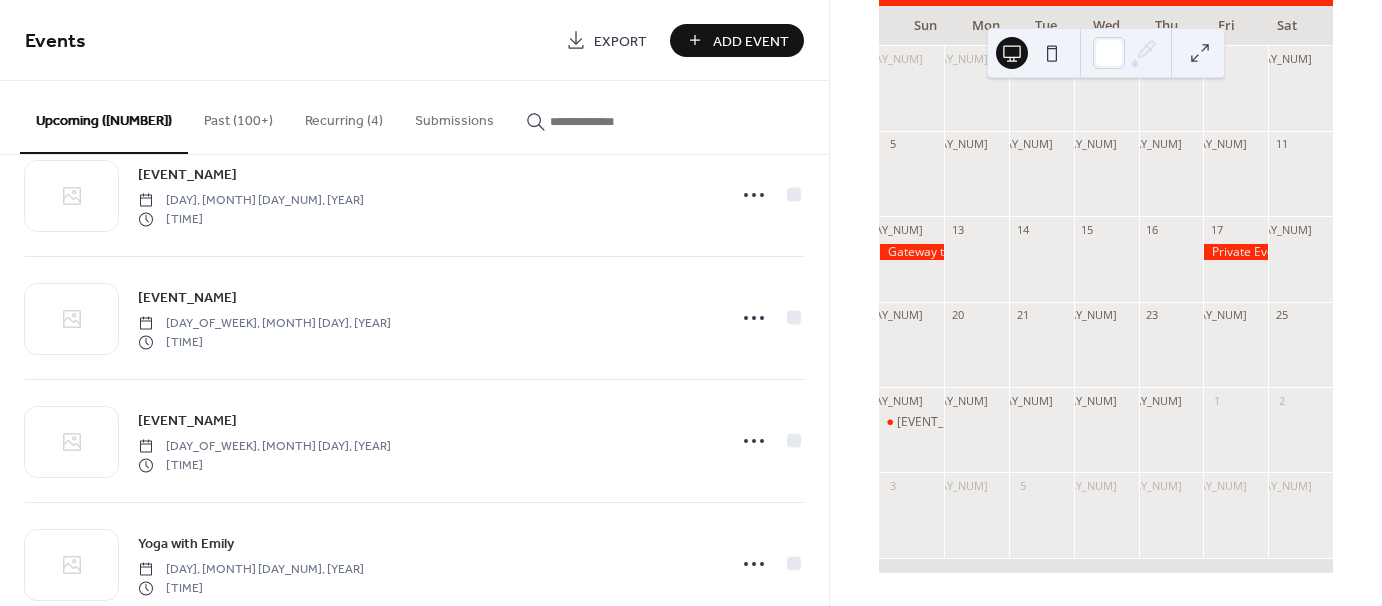 scroll, scrollTop: 3991, scrollLeft: 0, axis: vertical 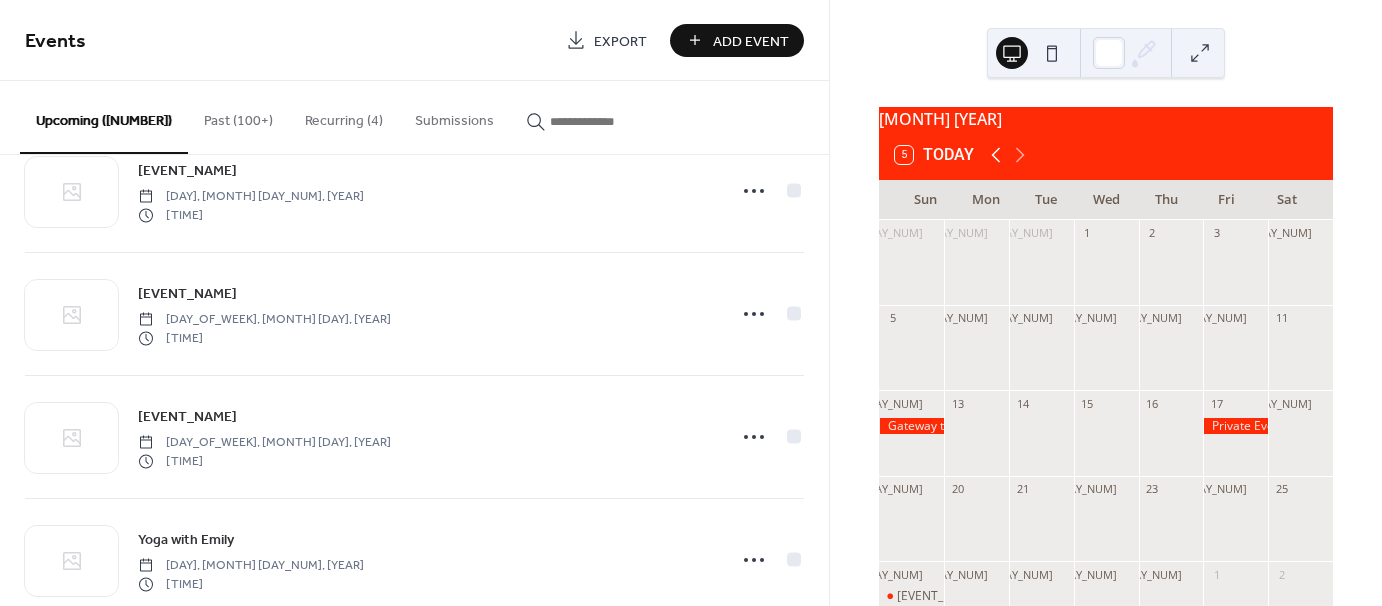 click 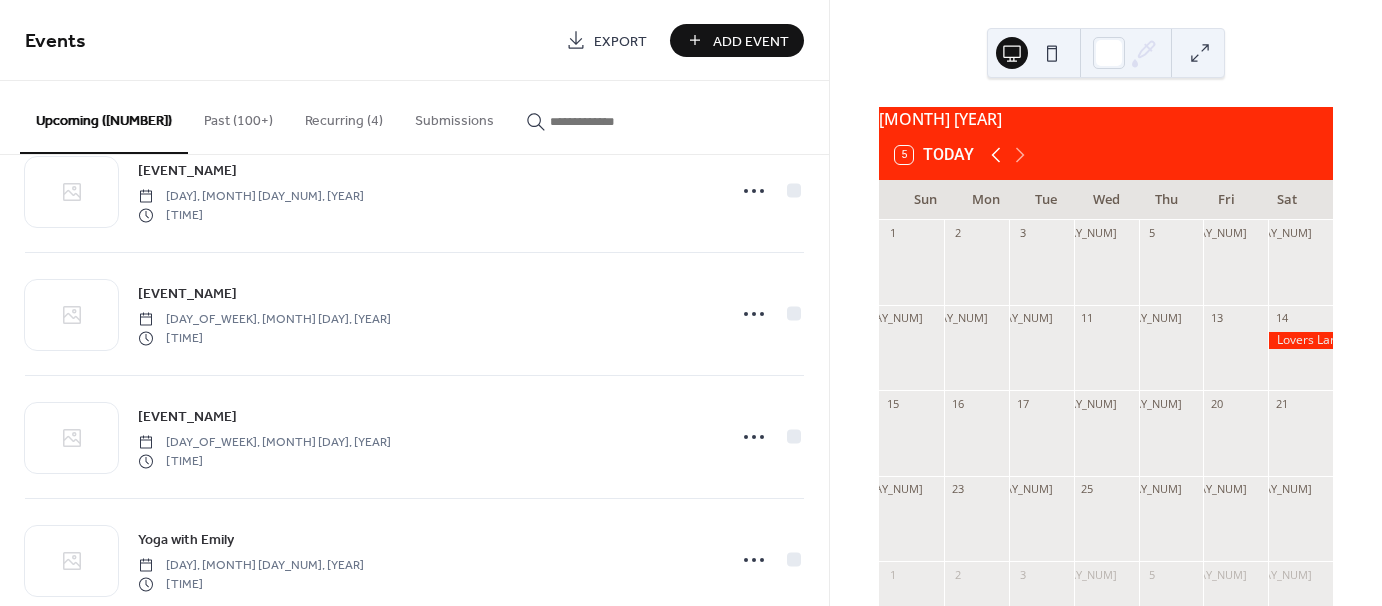 click 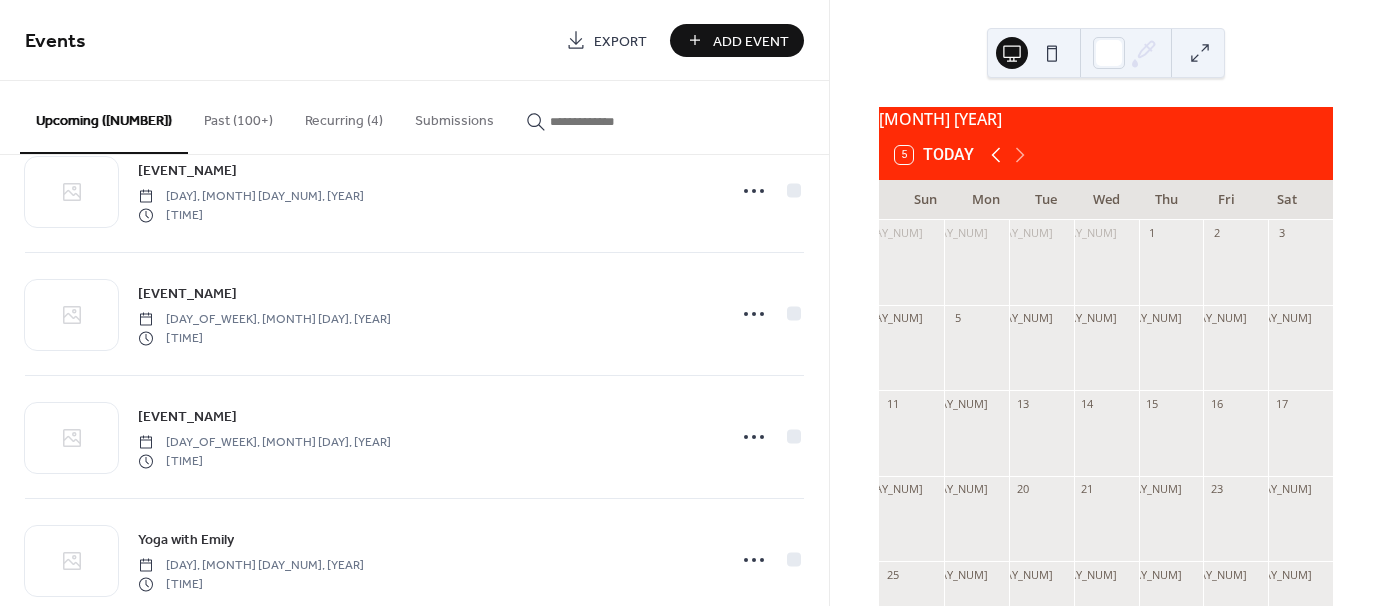 click 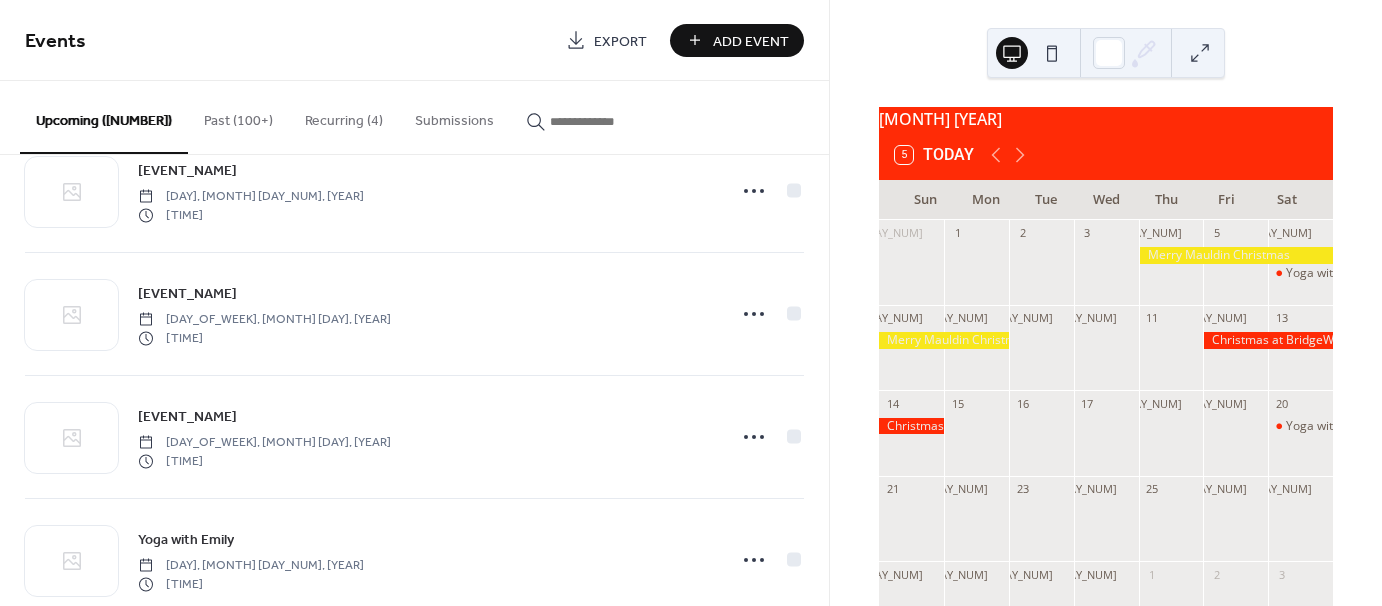 click on "5 Today" at bounding box center (1106, 155) 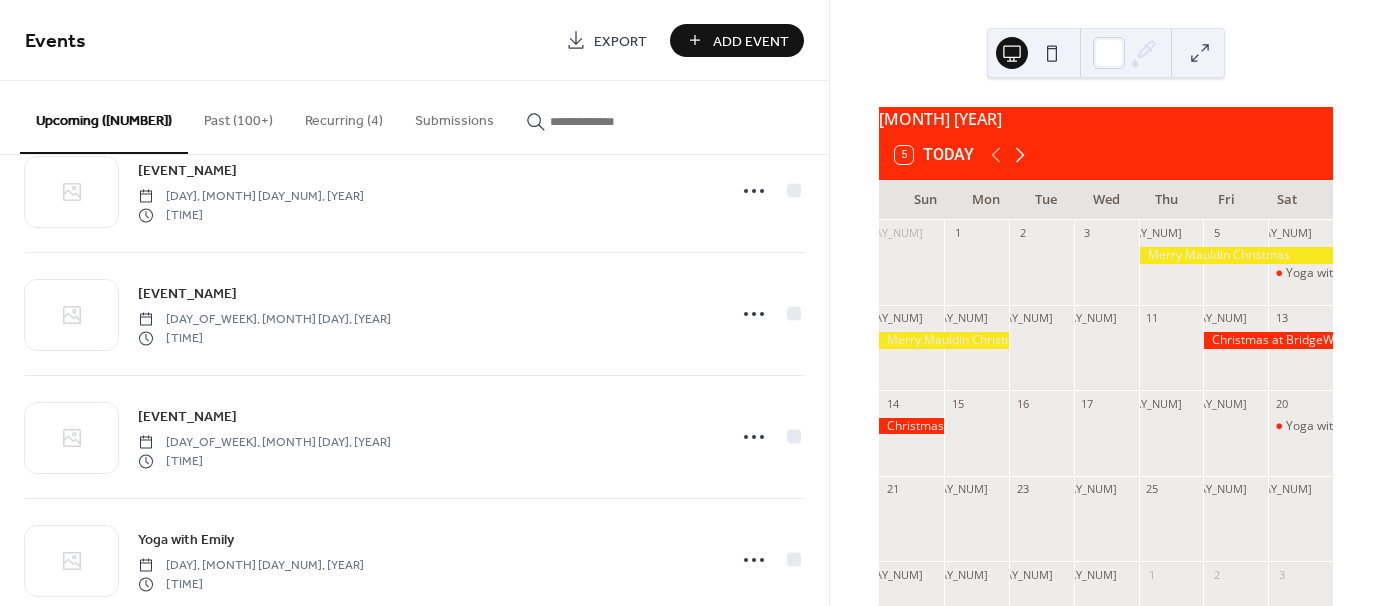 click 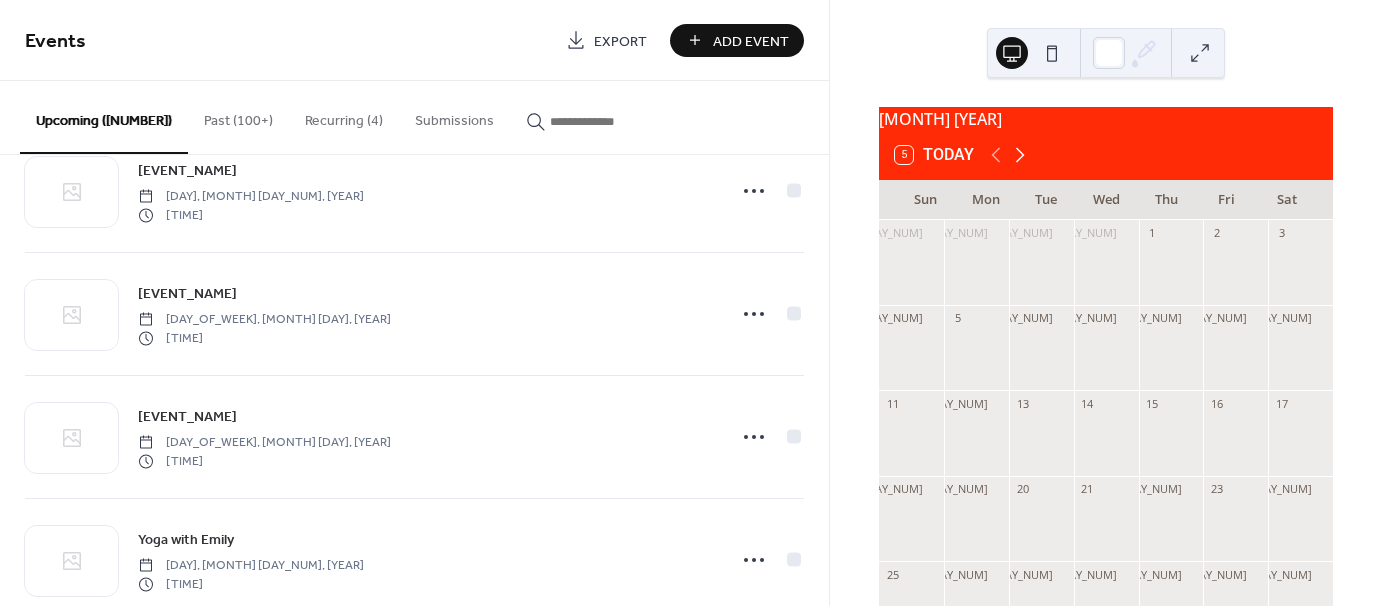 click 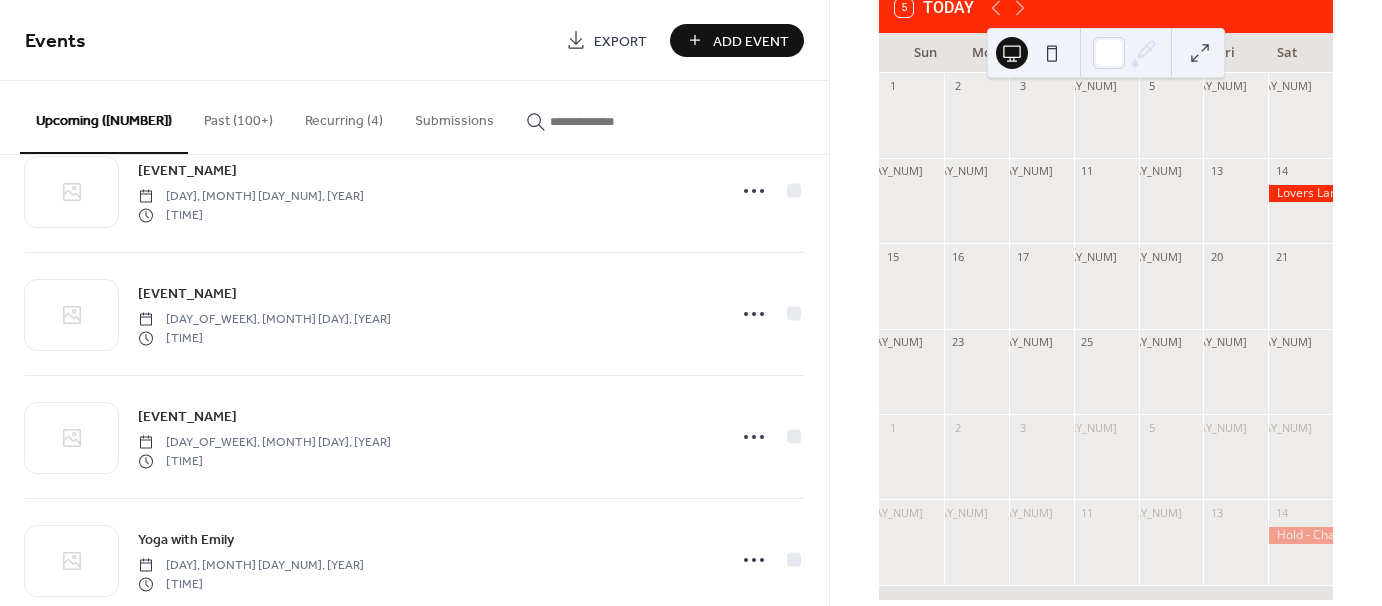 scroll, scrollTop: 84, scrollLeft: 0, axis: vertical 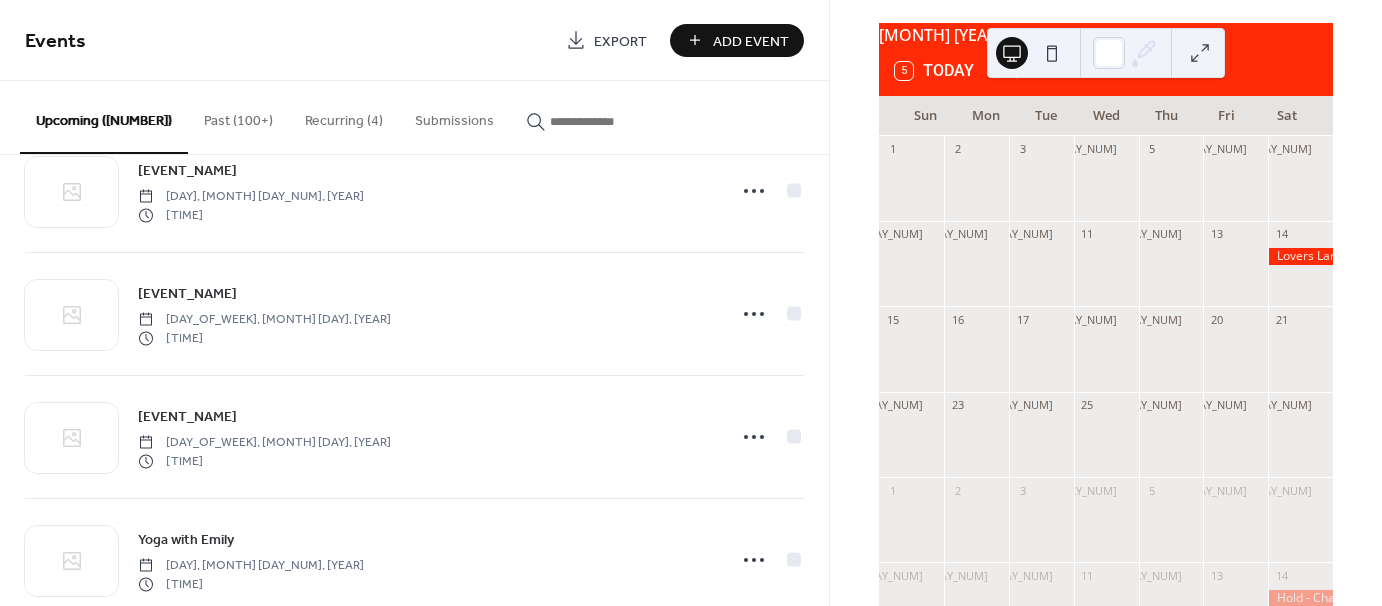 click 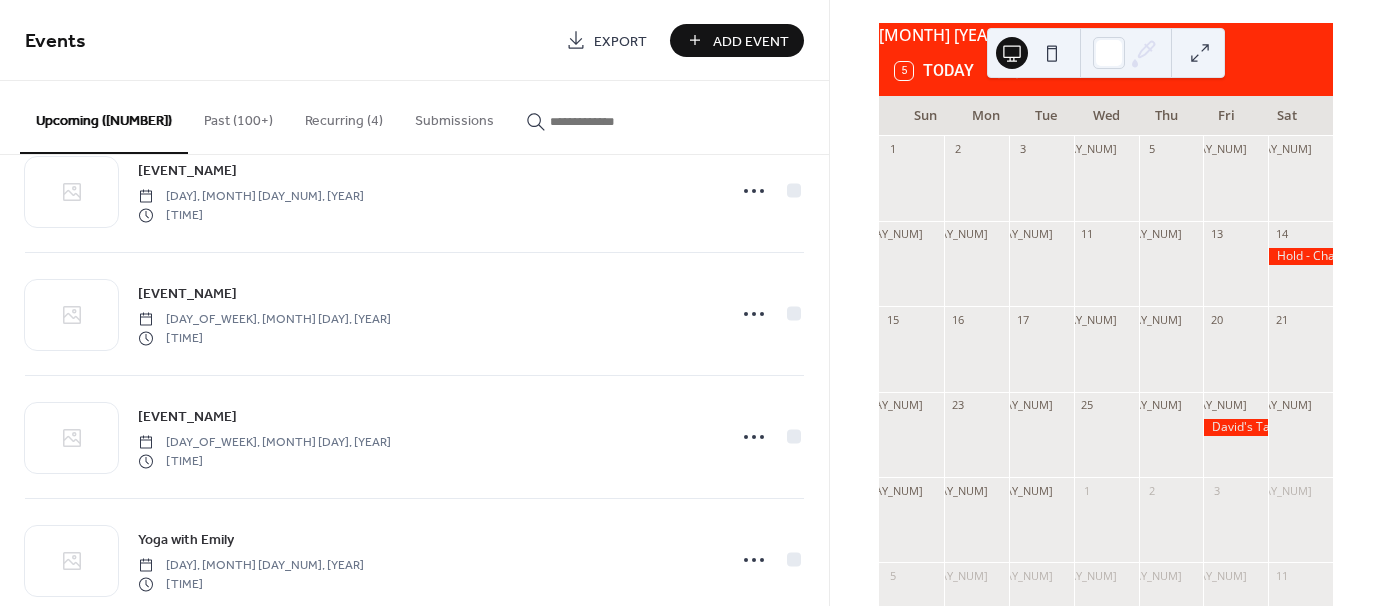 click 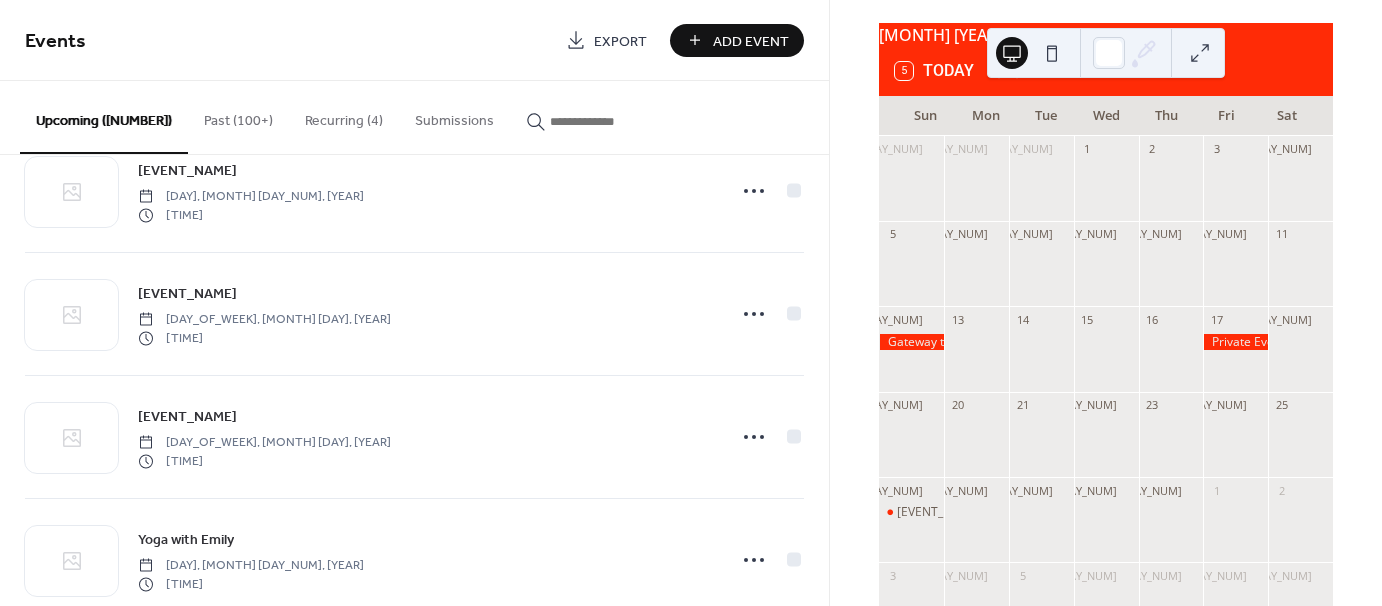 click on "25" at bounding box center (1300, 405) 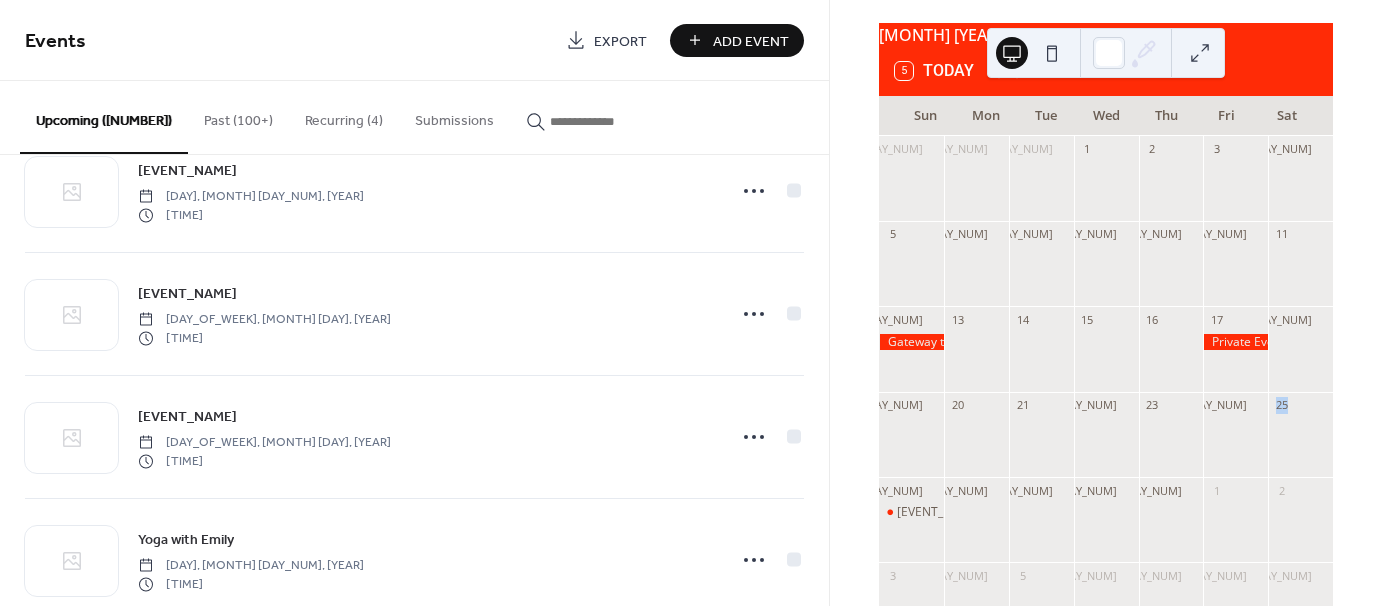 click on "25" at bounding box center (1300, 405) 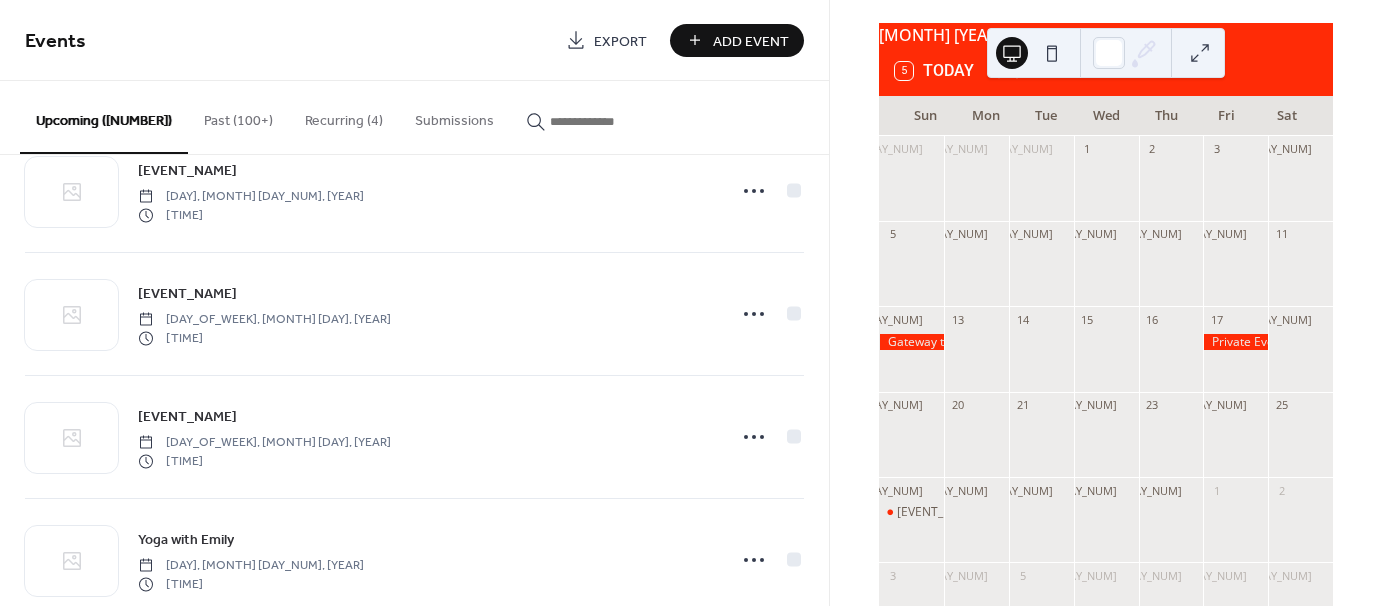 click 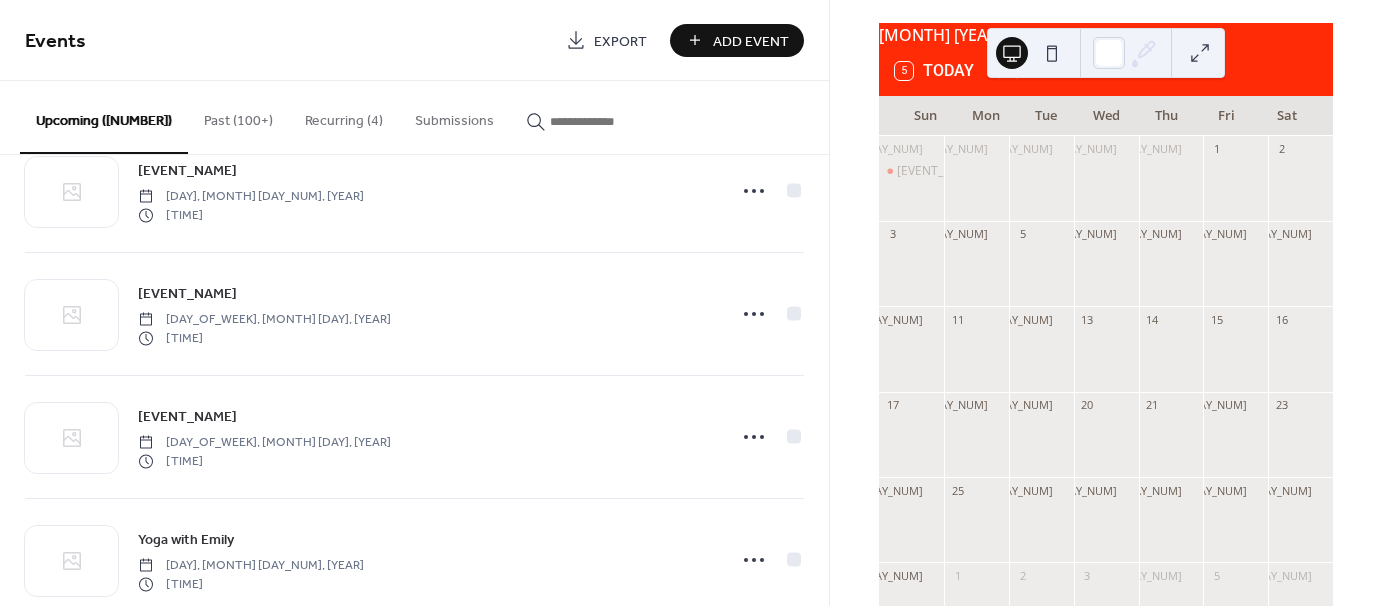 click 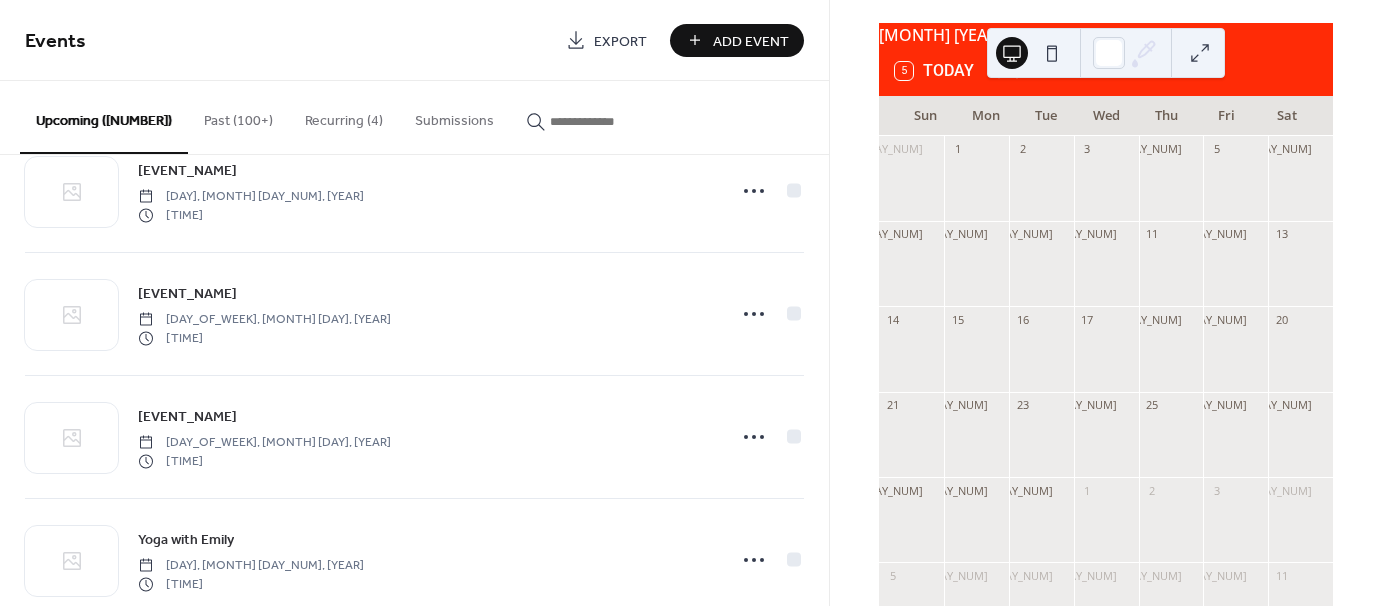 click 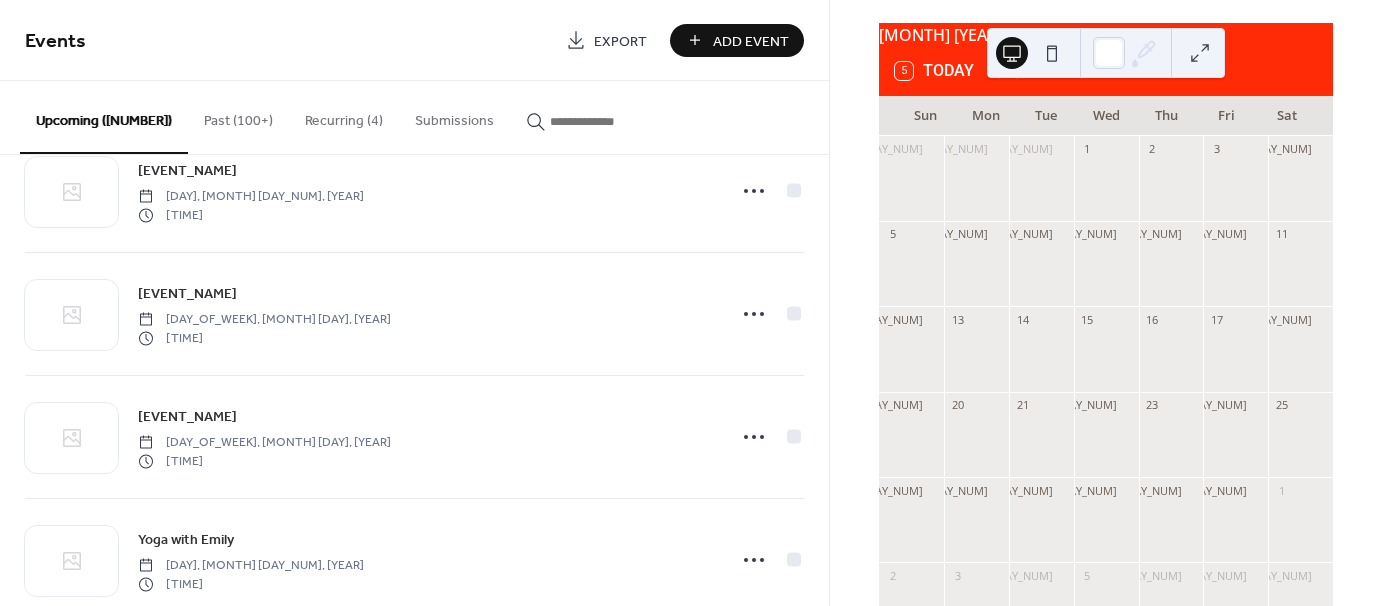click 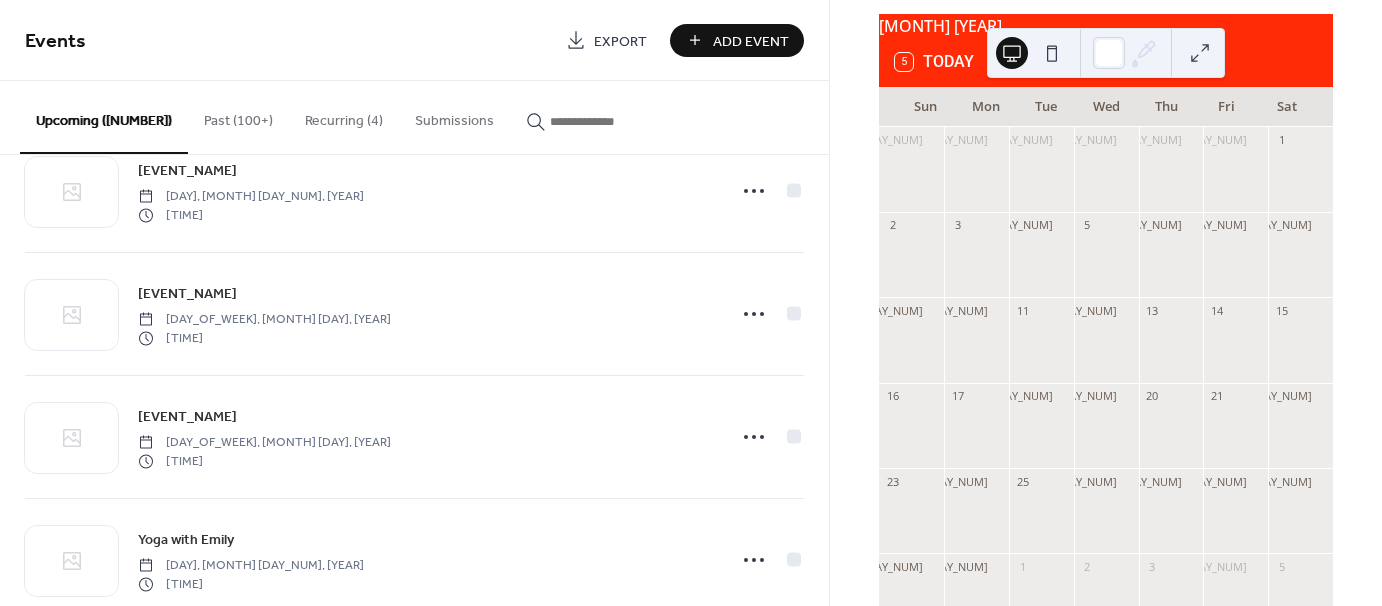 scroll, scrollTop: 84, scrollLeft: 0, axis: vertical 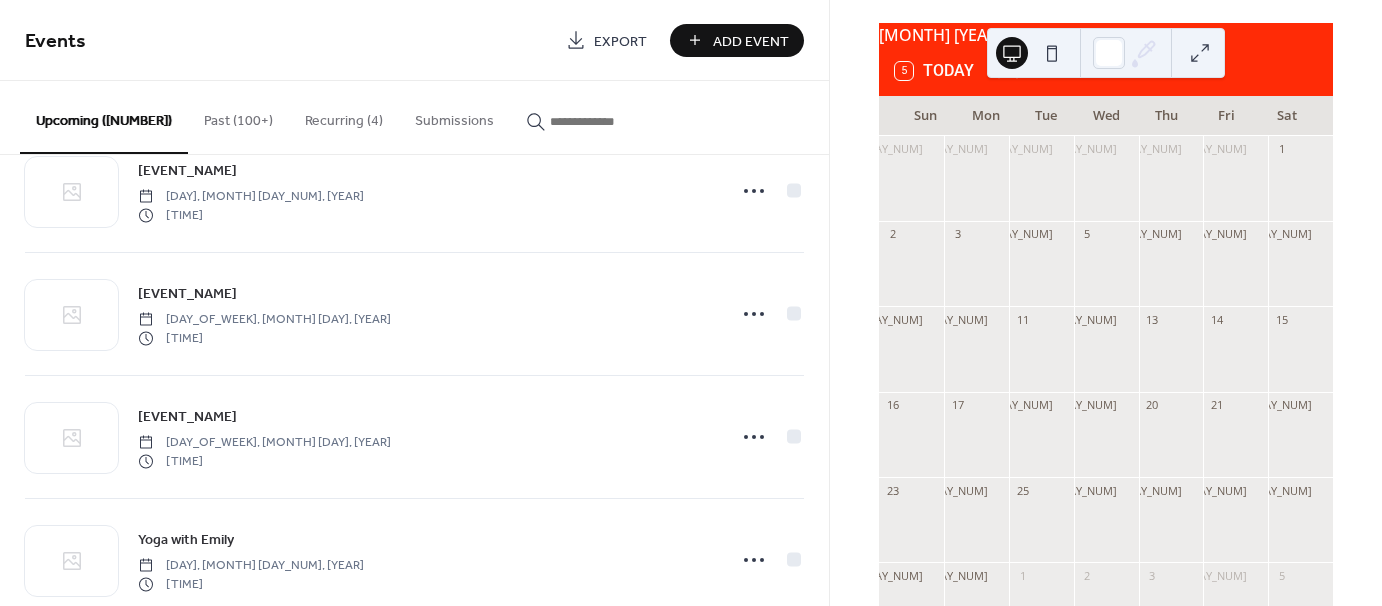 click 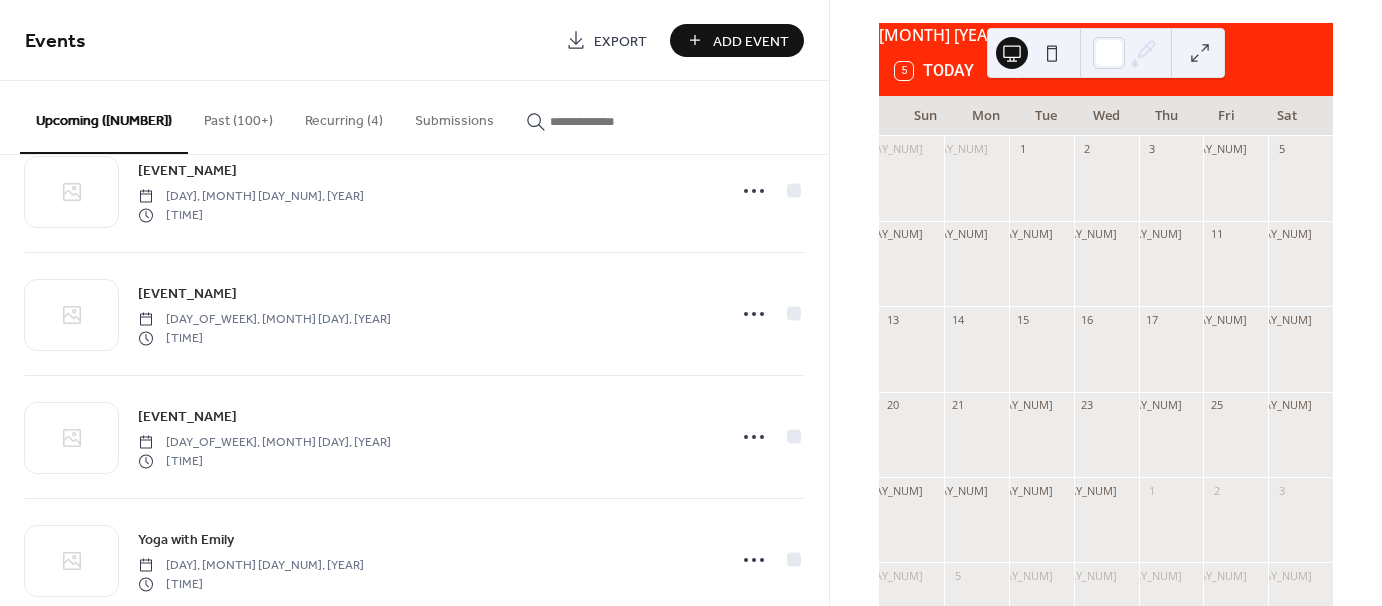 click 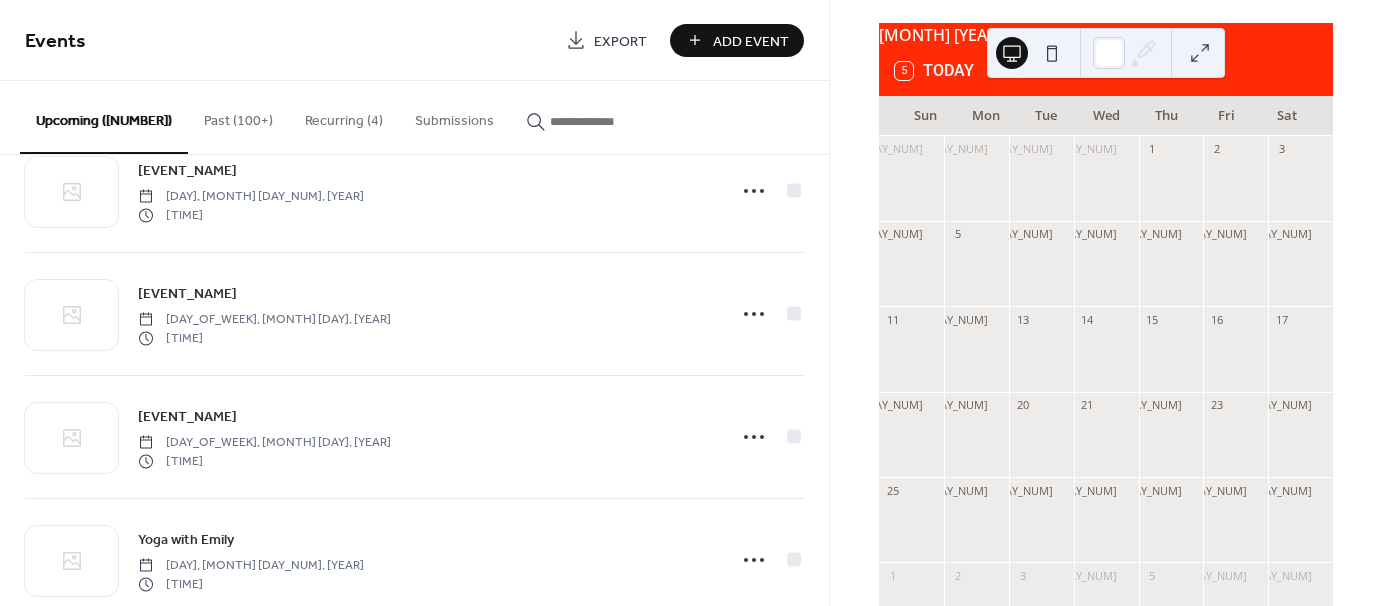 click 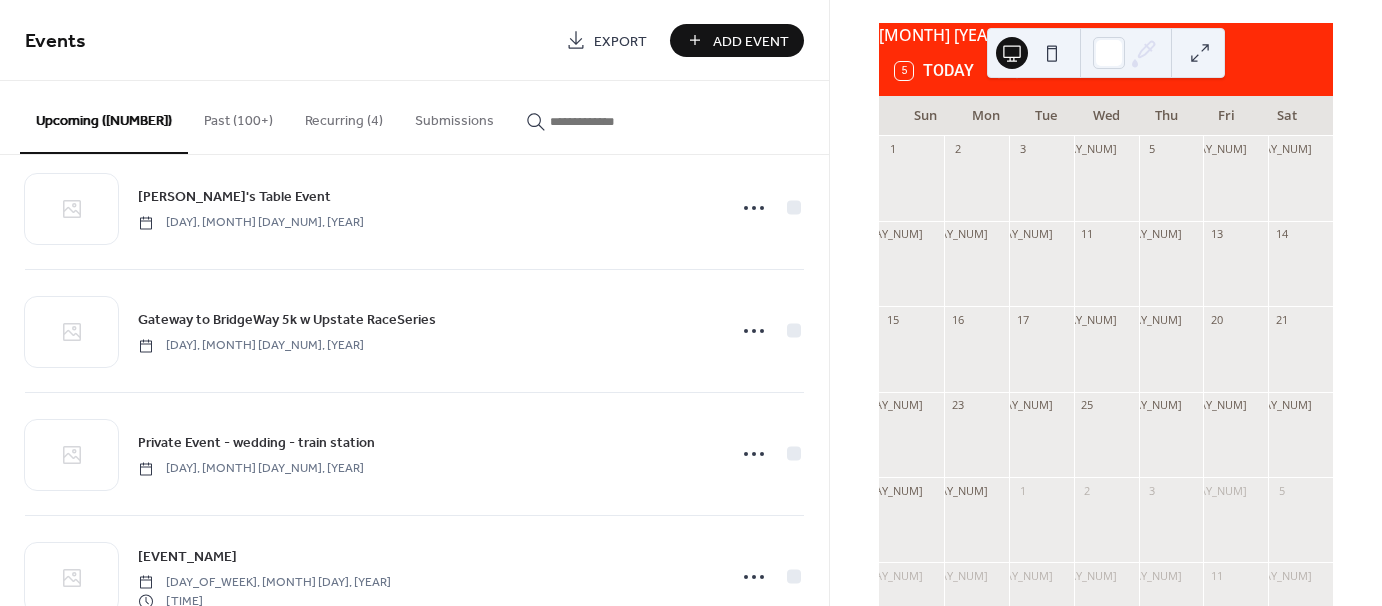 scroll, scrollTop: 5010, scrollLeft: 0, axis: vertical 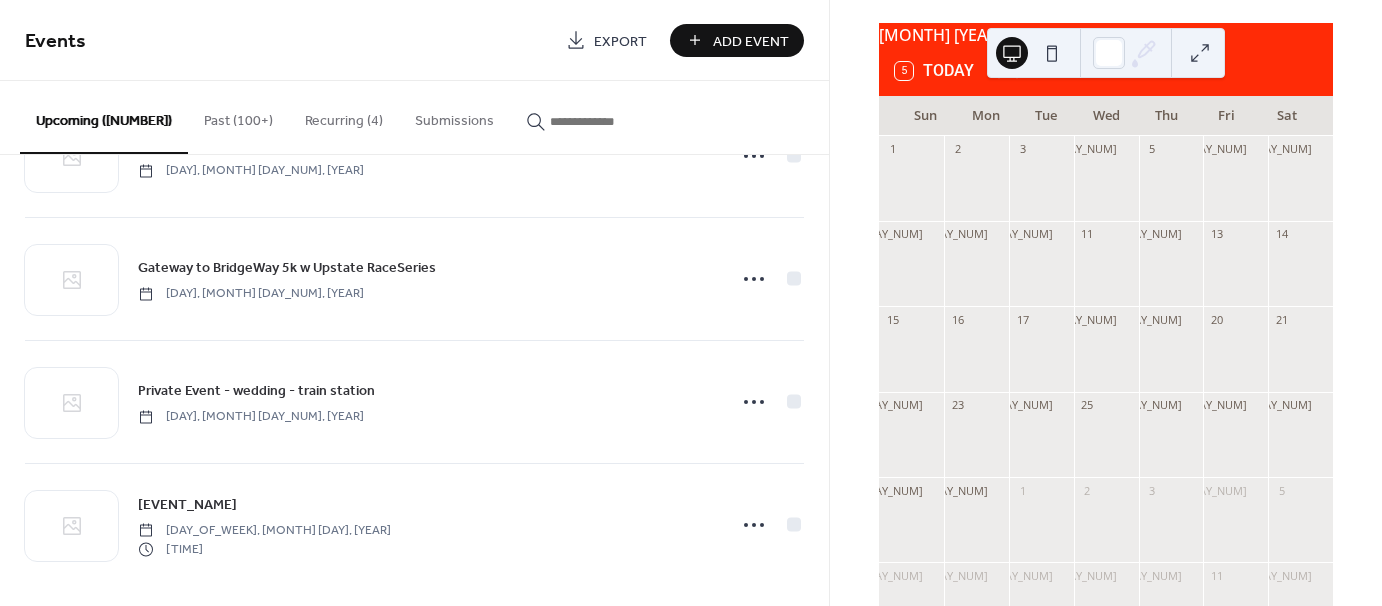 click on "Add Event" at bounding box center [751, 41] 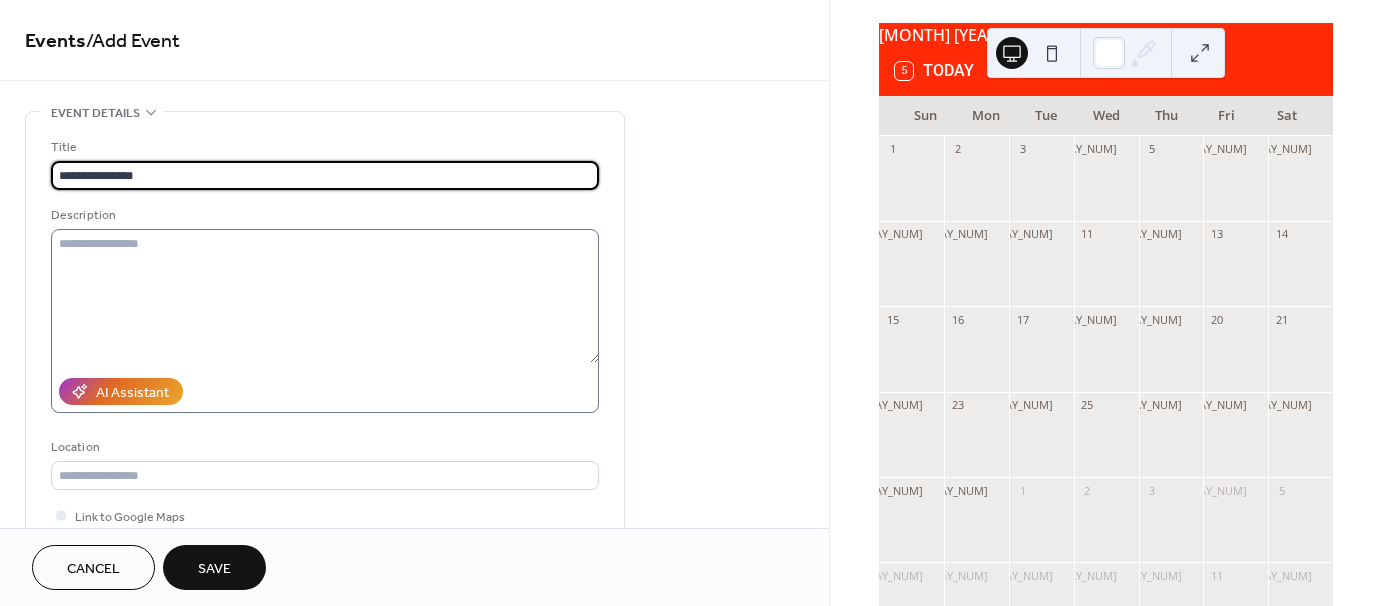 type on "**********" 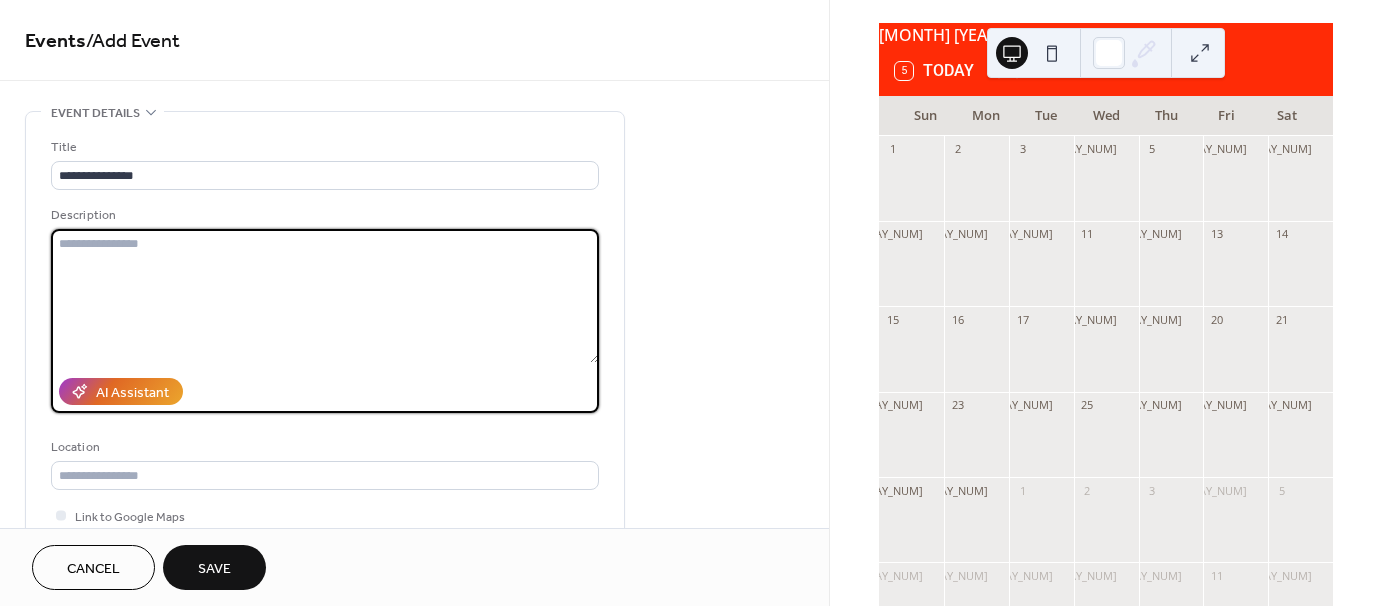 click at bounding box center [325, 296] 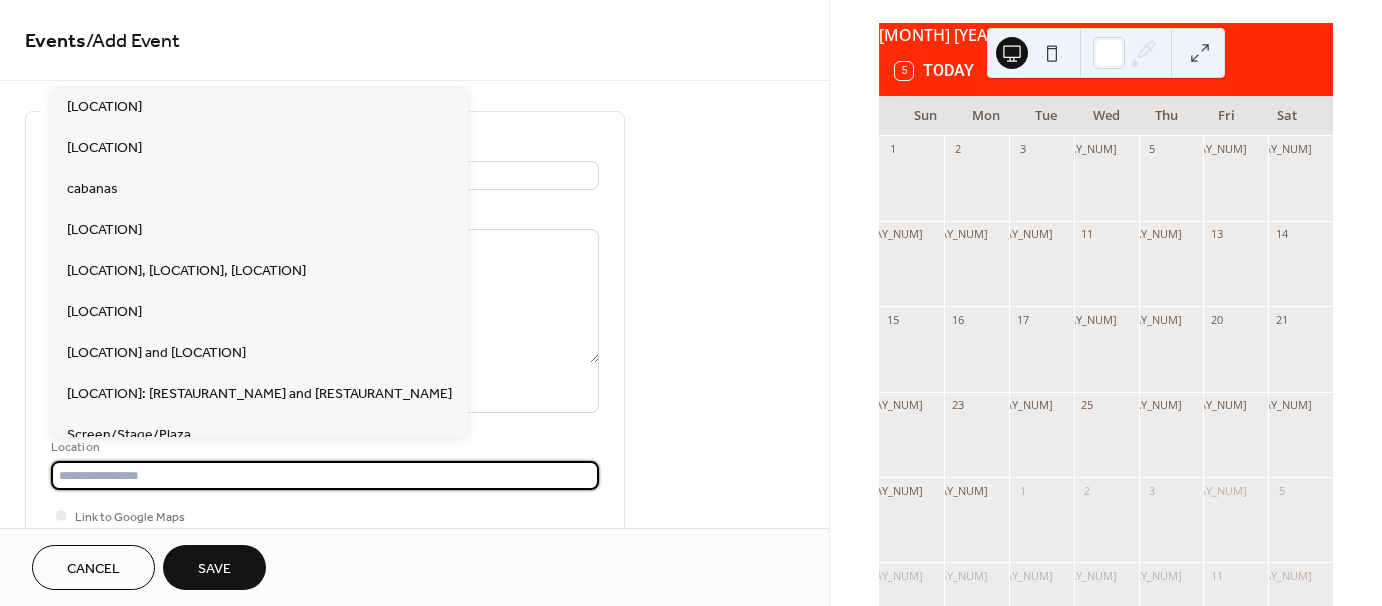 click at bounding box center [325, 475] 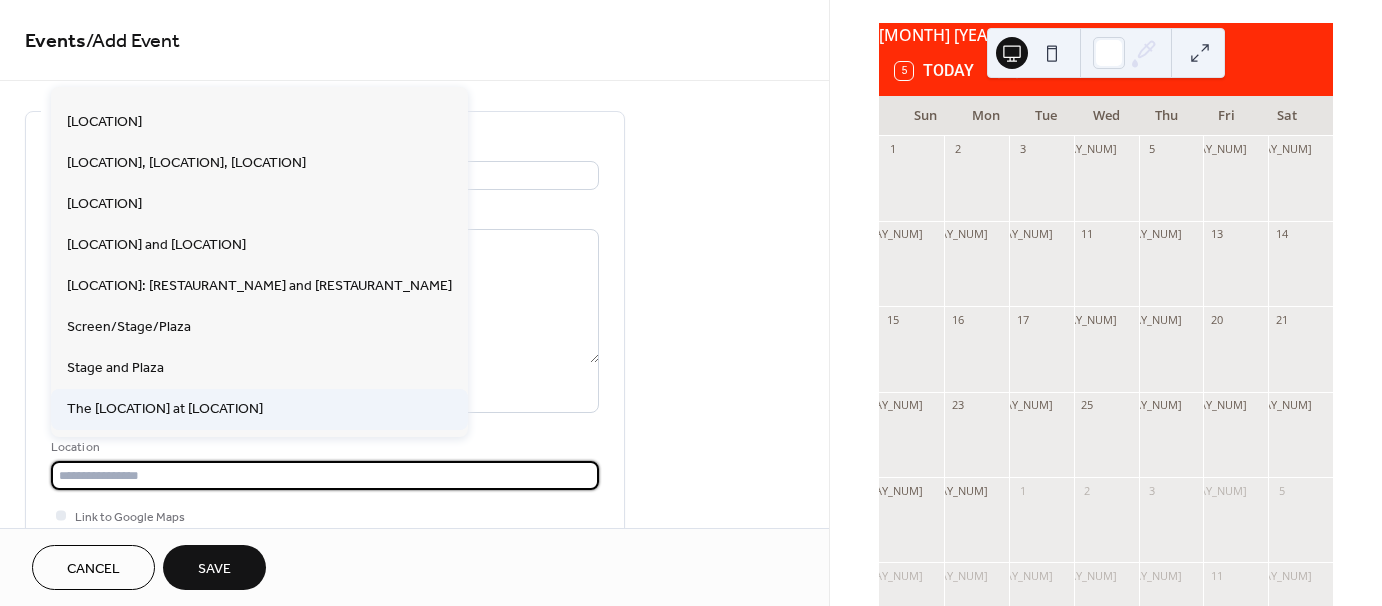 scroll, scrollTop: 0, scrollLeft: 0, axis: both 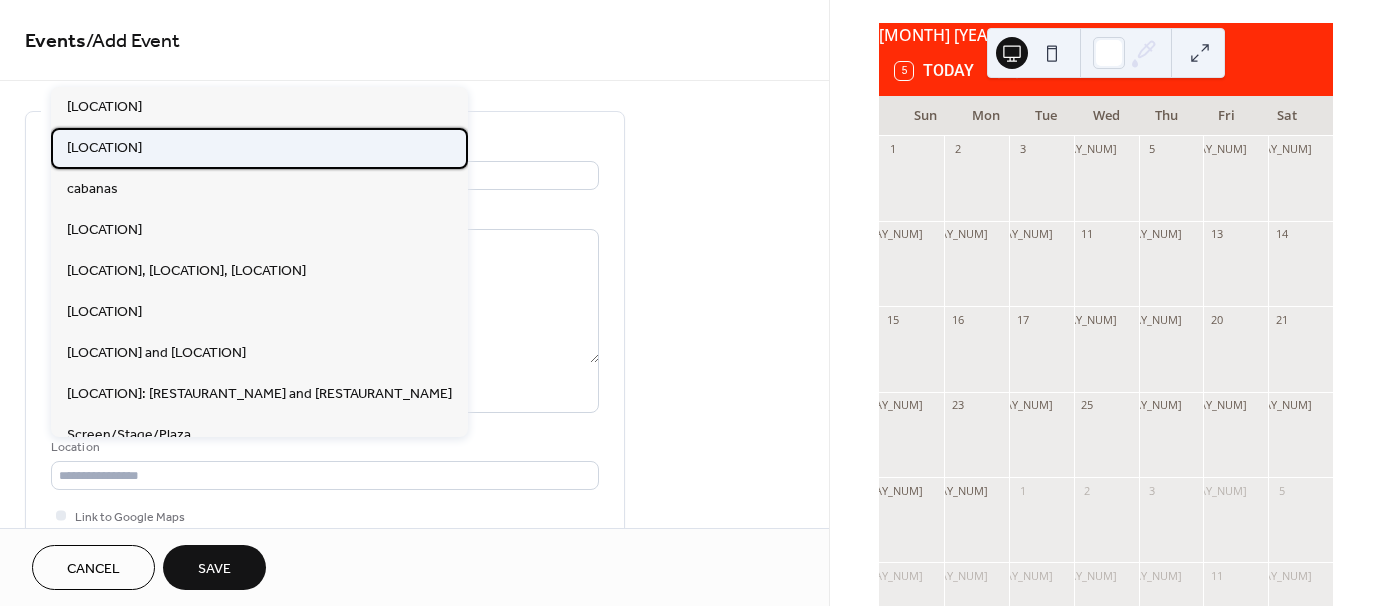 click on "BridgeWay Station" at bounding box center (104, 147) 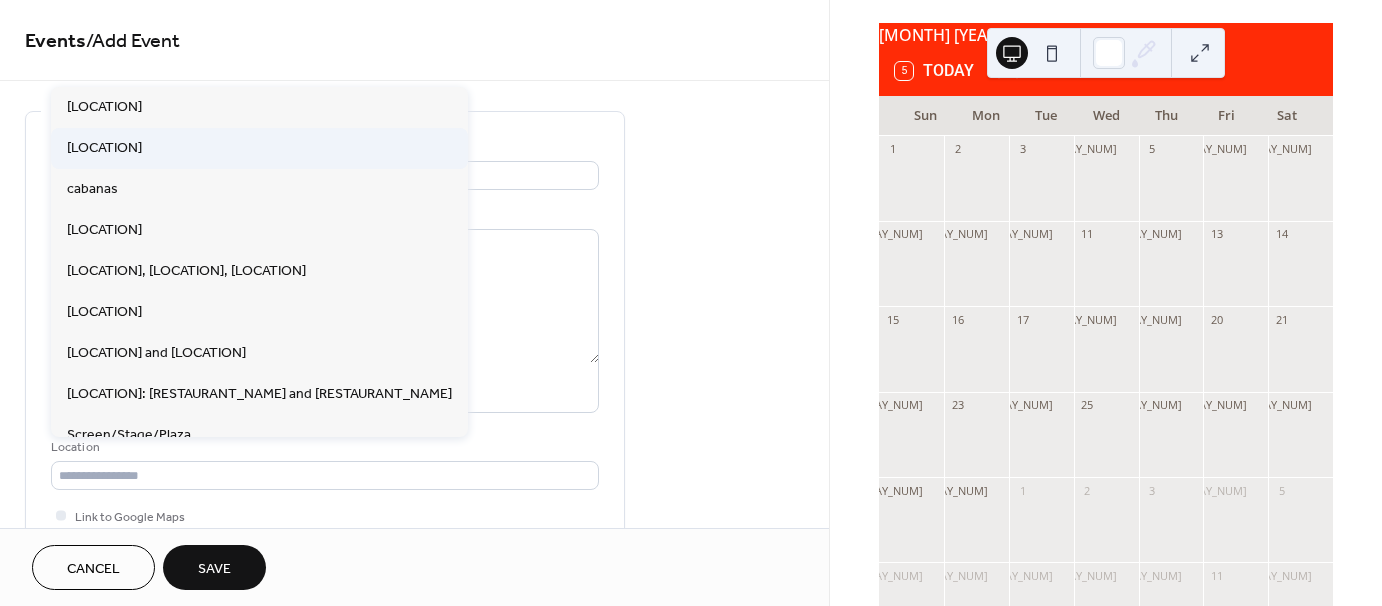 type on "**********" 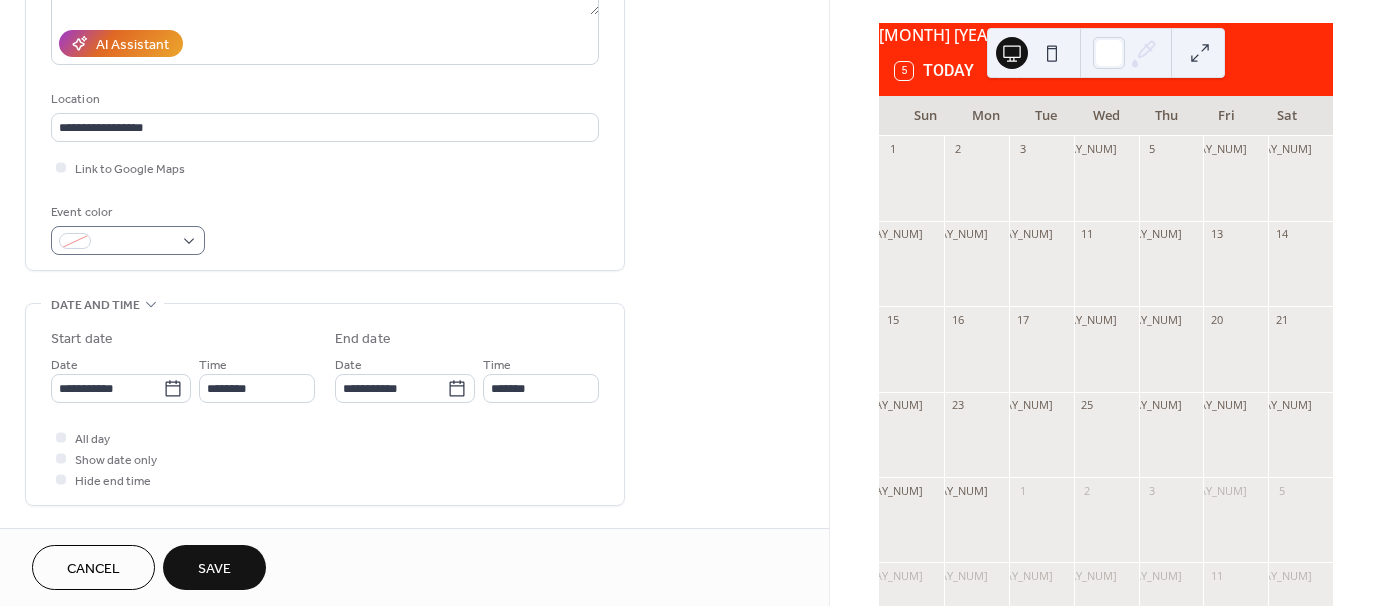 scroll, scrollTop: 384, scrollLeft: 0, axis: vertical 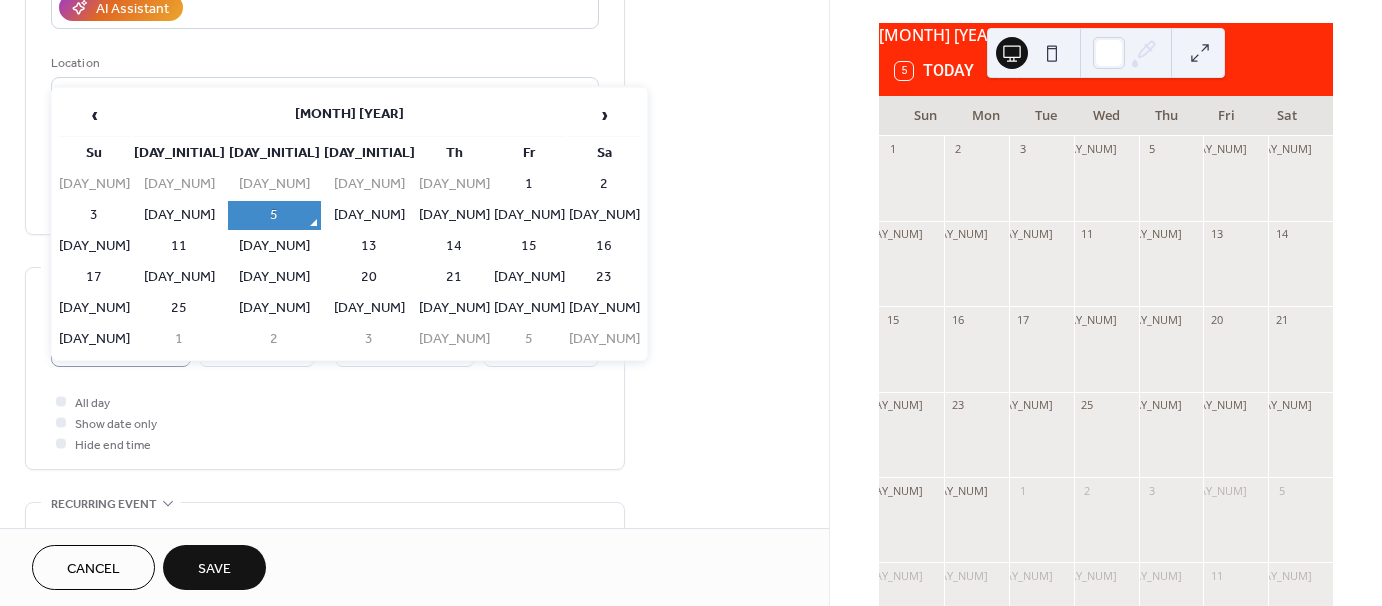 click 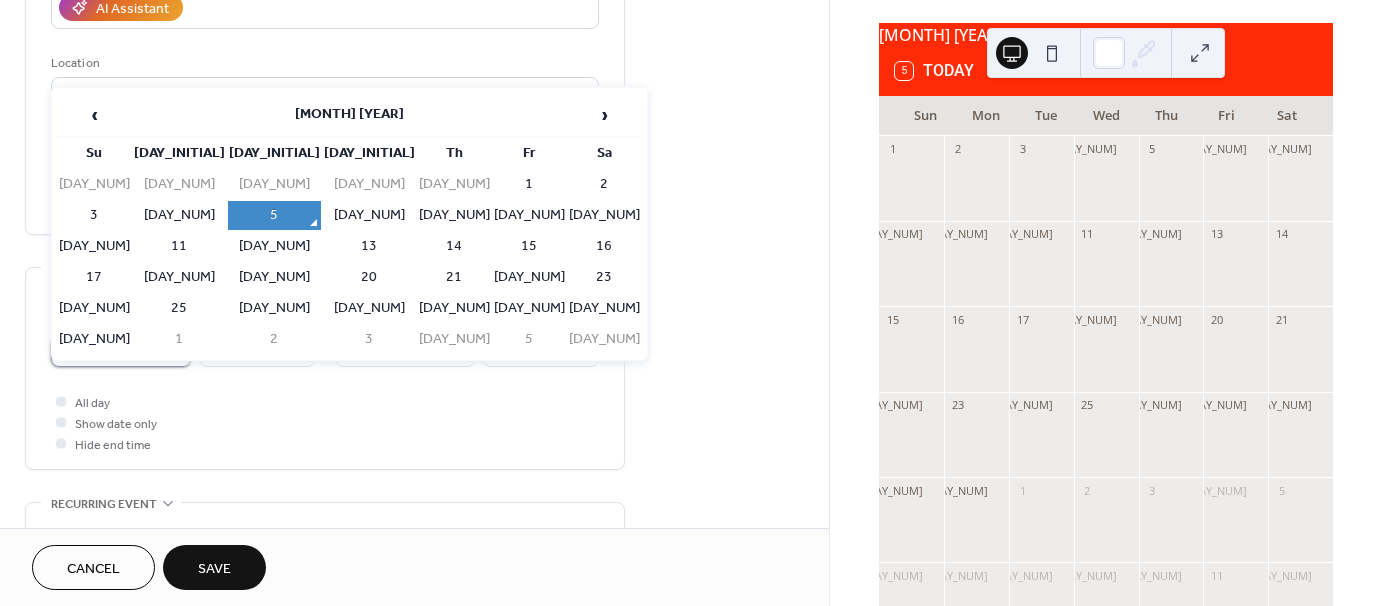 click on "**********" at bounding box center (107, 352) 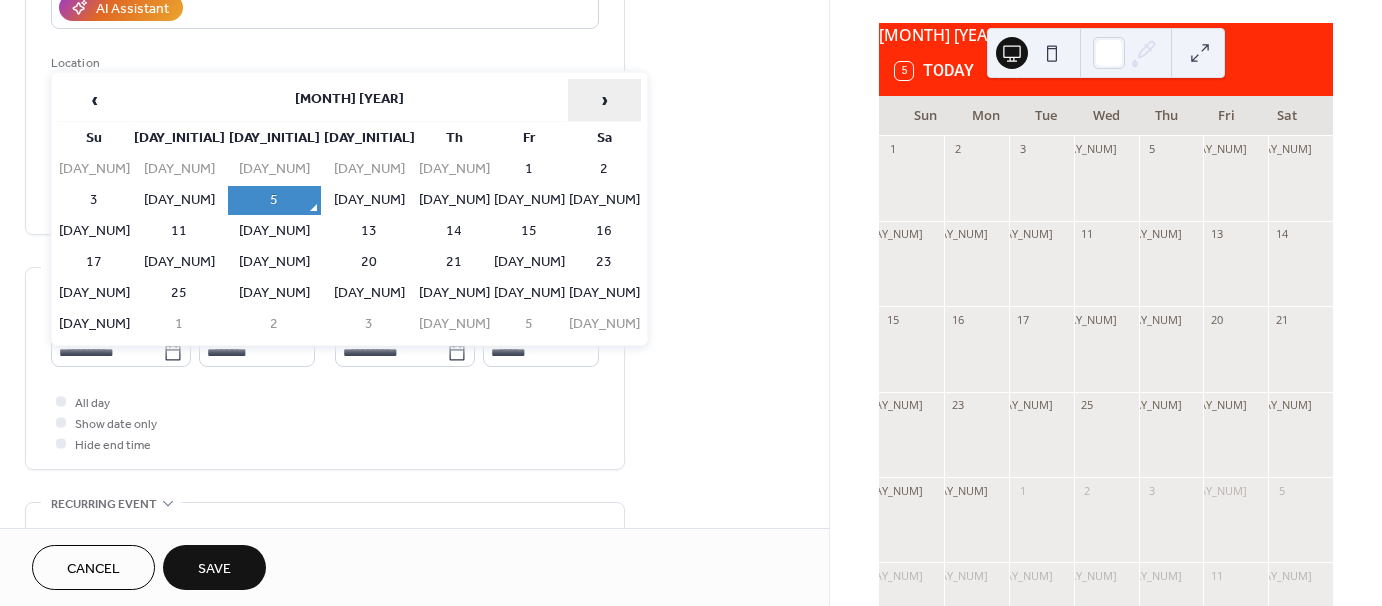 click on "›" at bounding box center [604, 100] 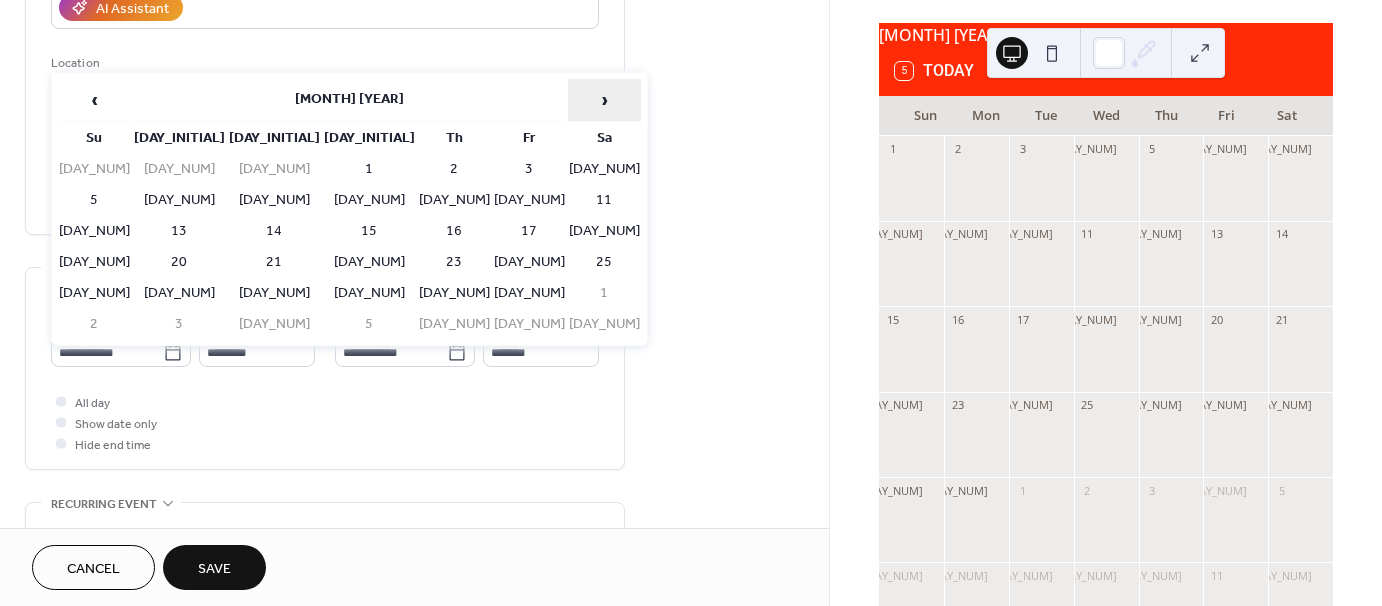 click on "›" at bounding box center [604, 100] 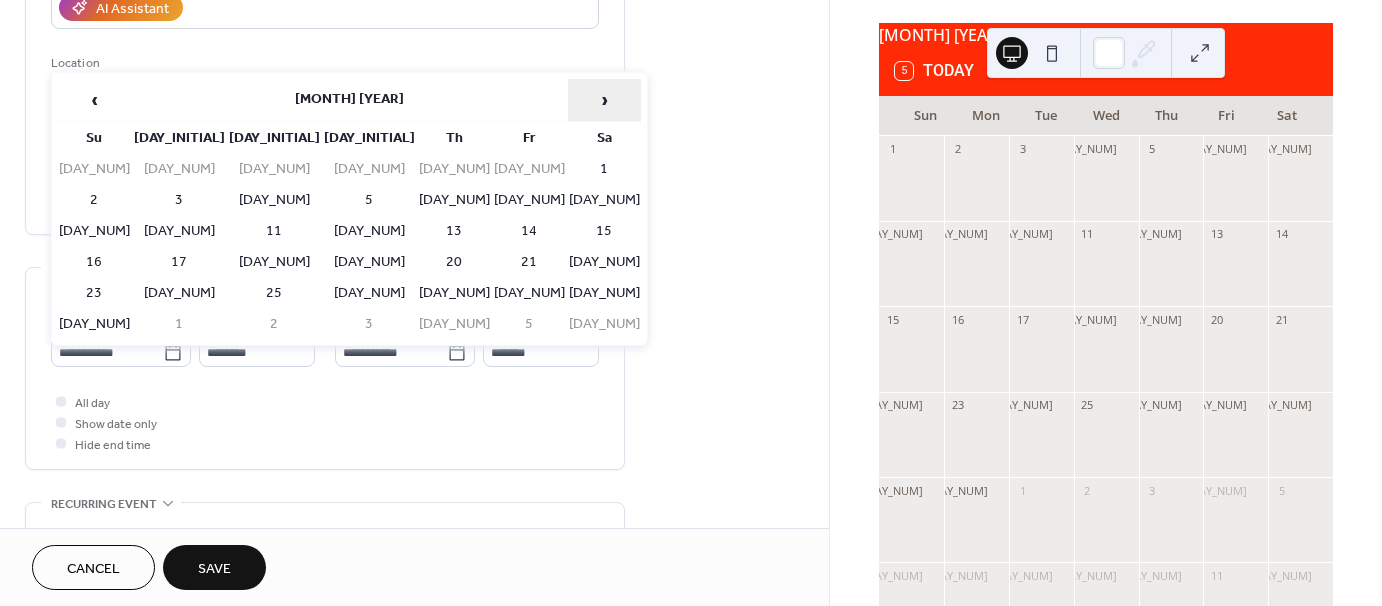 click on "›" at bounding box center (604, 100) 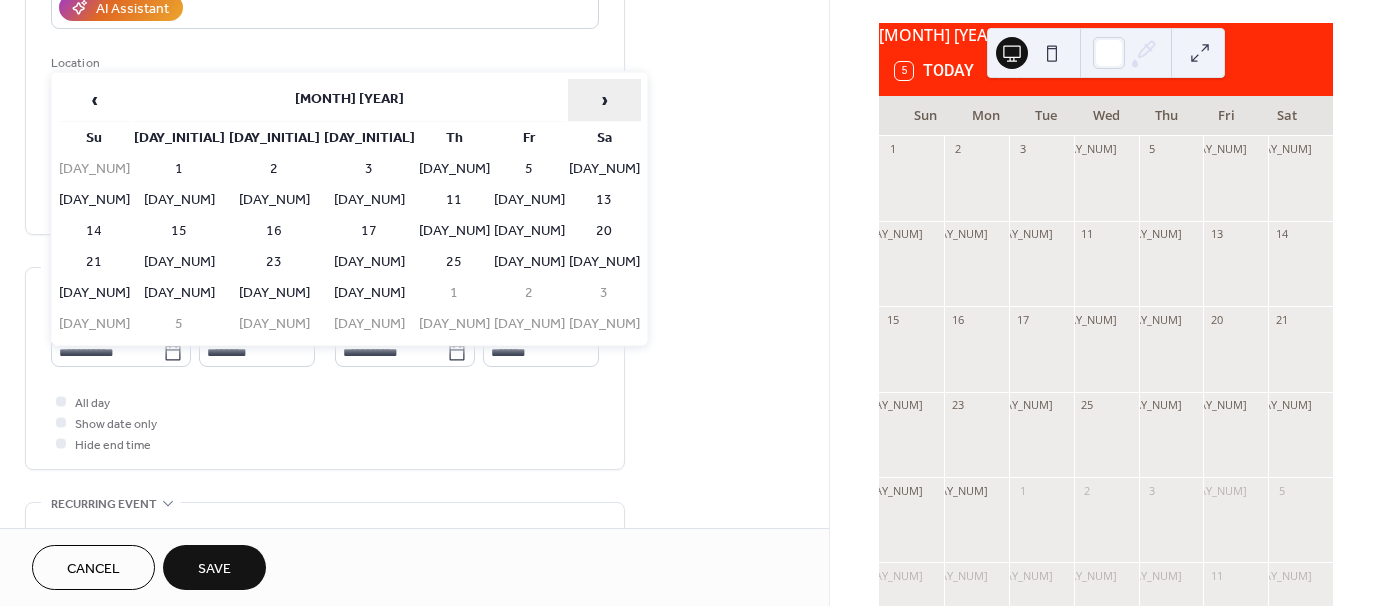 click on "›" at bounding box center (604, 100) 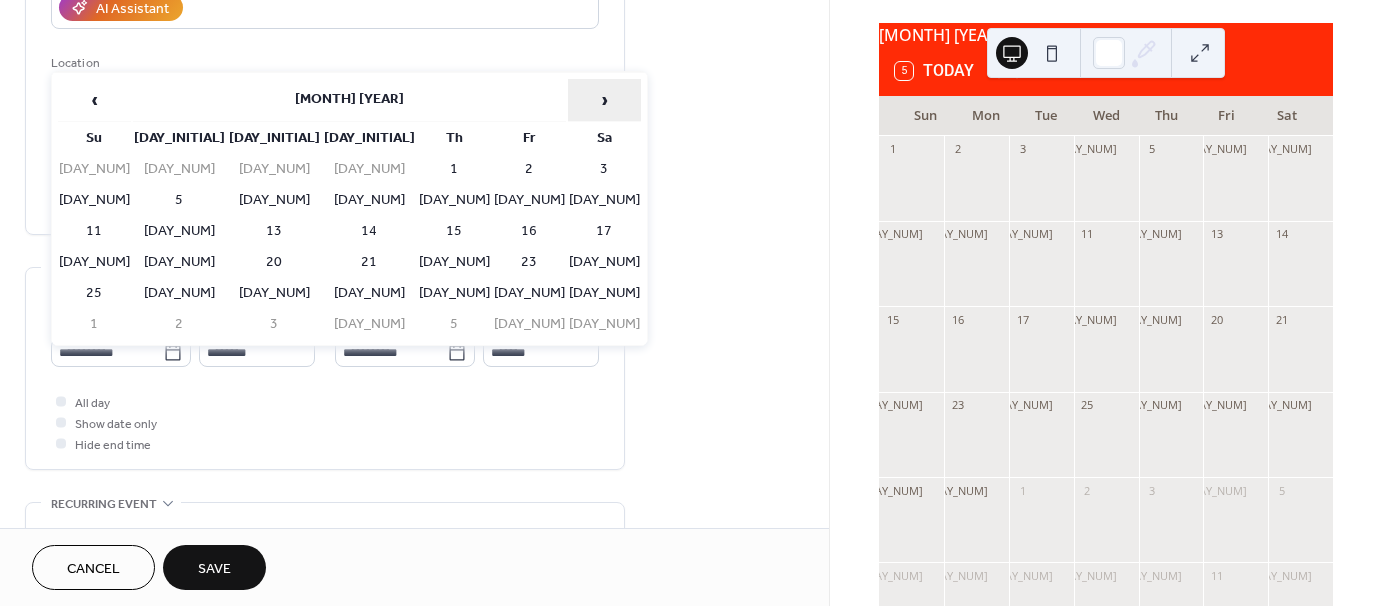 click on "›" at bounding box center [604, 100] 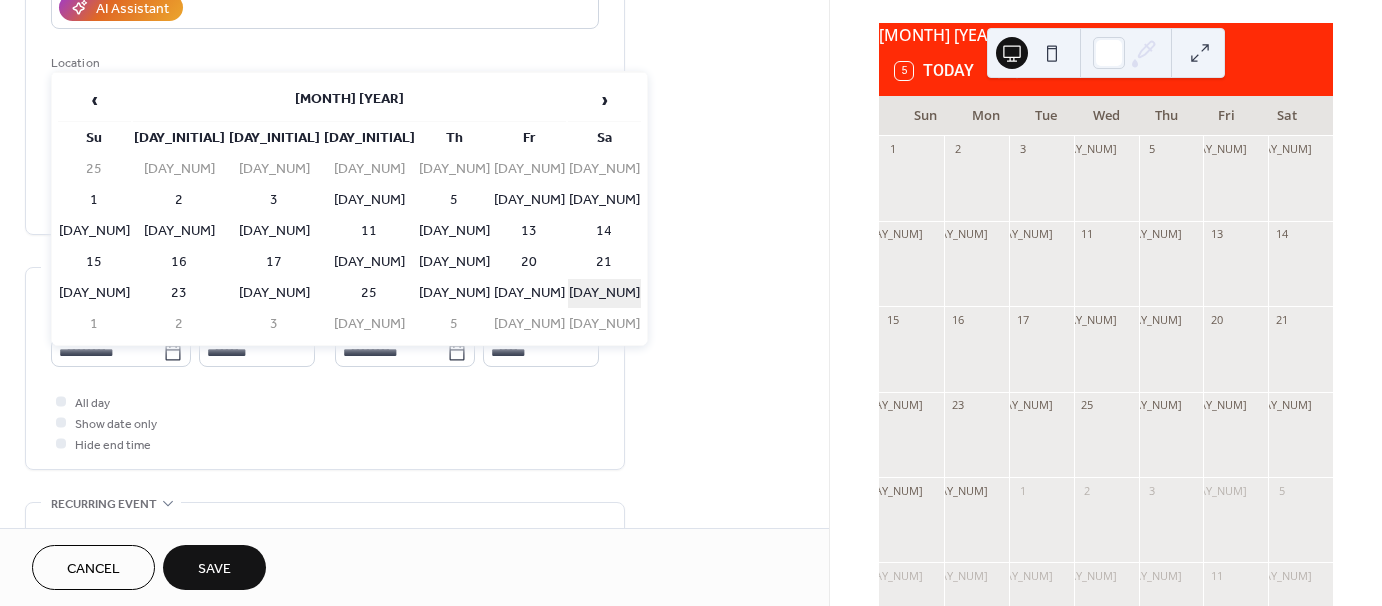 click on "28" at bounding box center [604, 293] 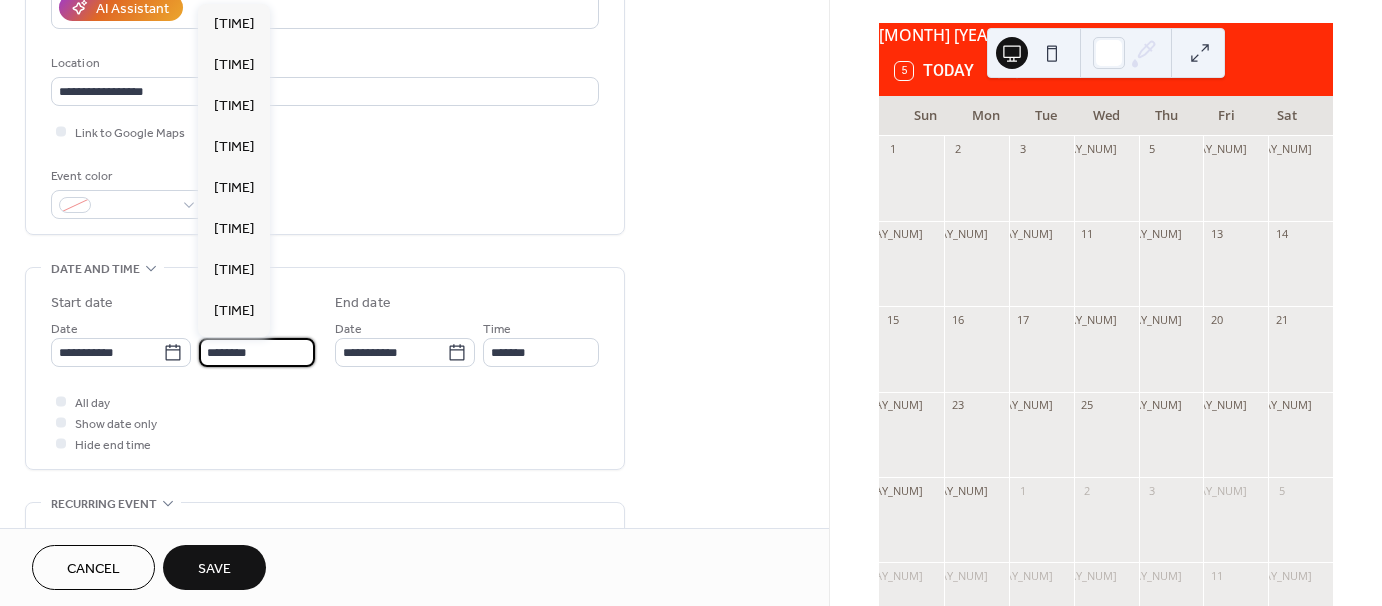 click on "********" at bounding box center (257, 352) 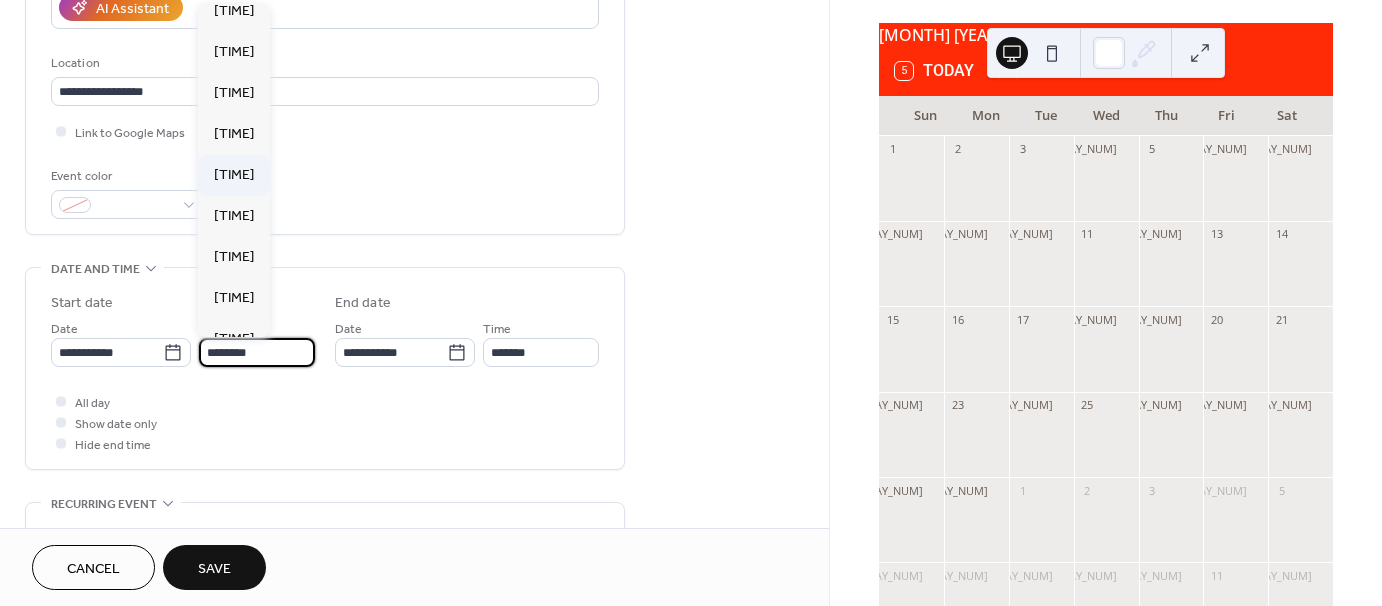 scroll, scrollTop: 952, scrollLeft: 0, axis: vertical 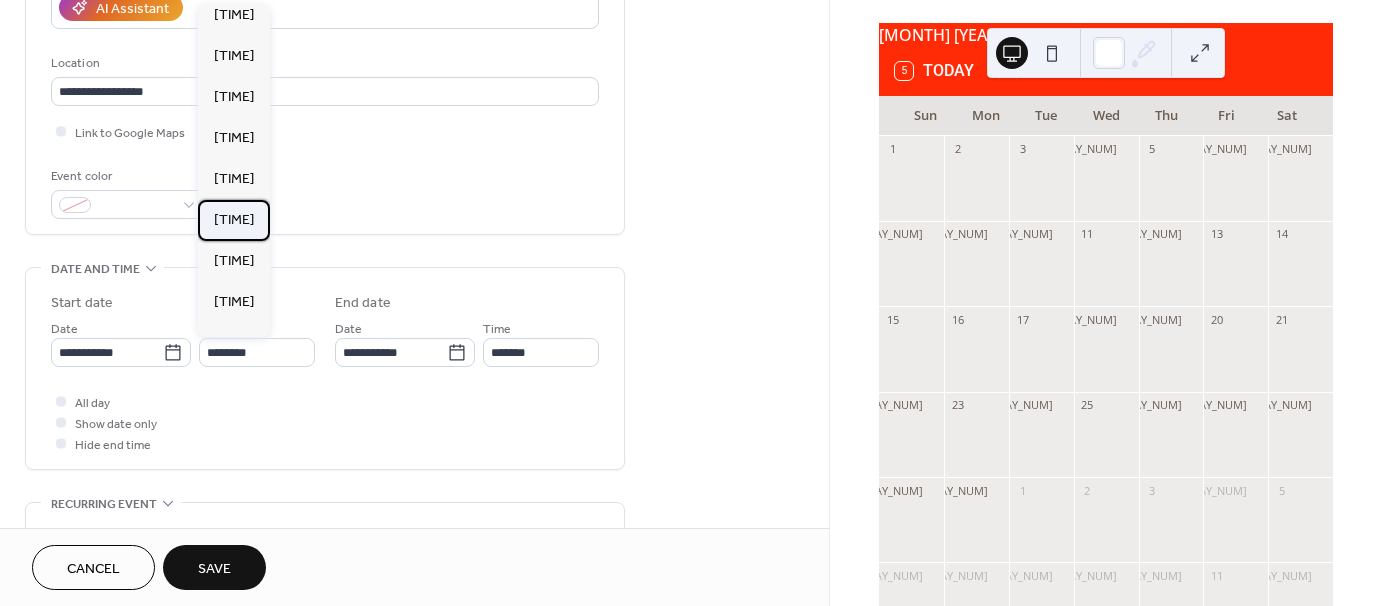 click on "7:00 am" at bounding box center (234, 220) 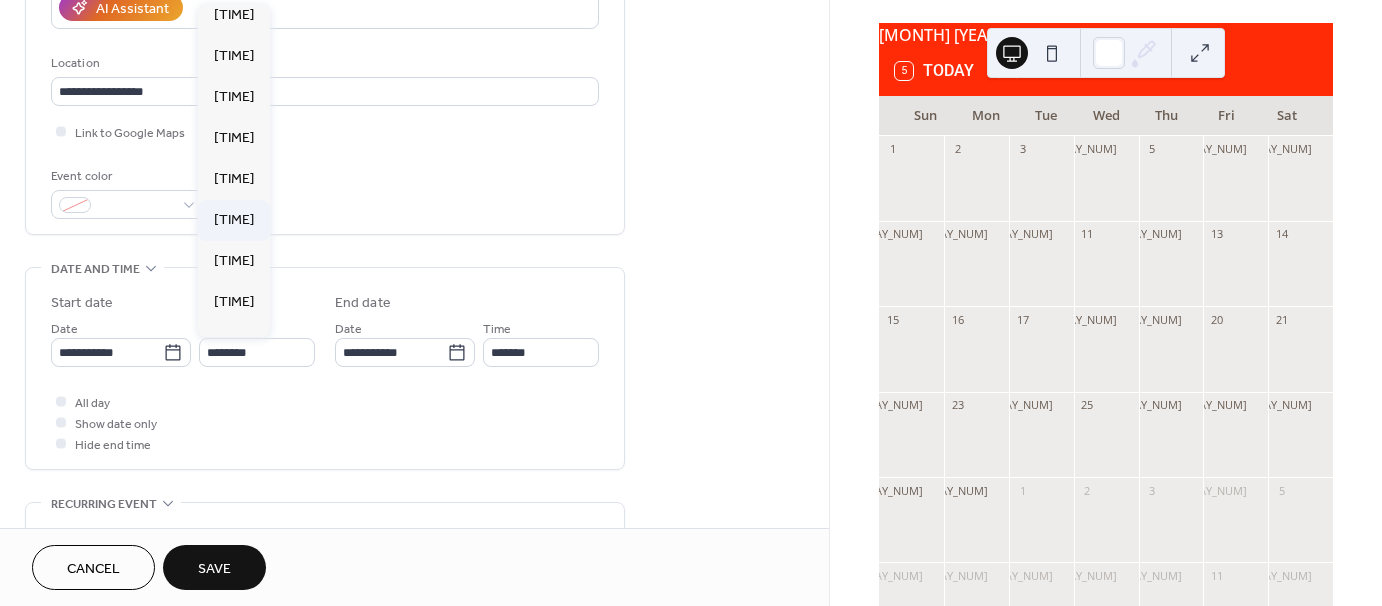 type on "*******" 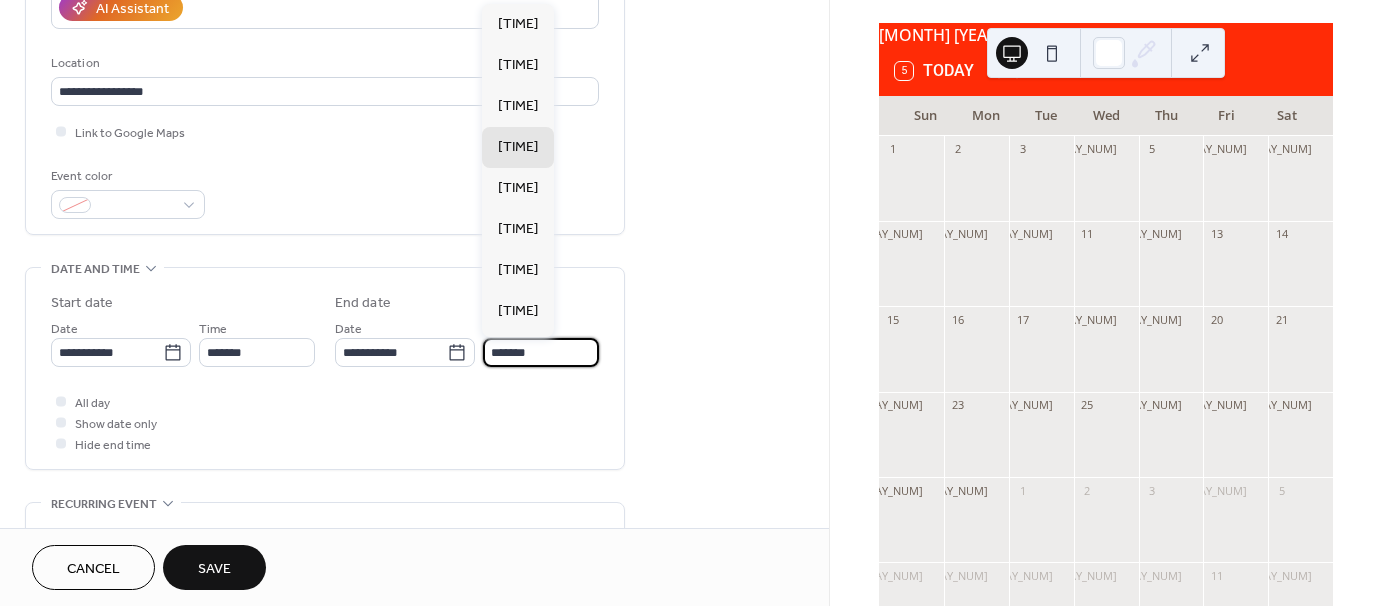 click on "*******" at bounding box center (541, 352) 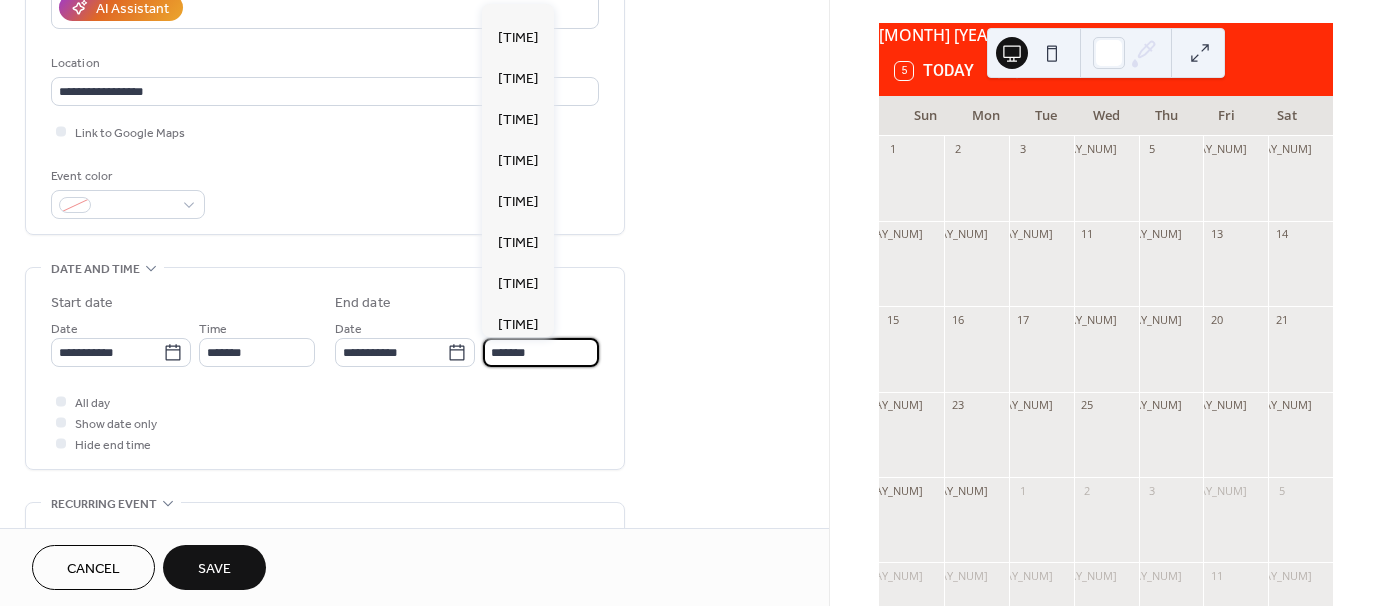 scroll, scrollTop: 520, scrollLeft: 0, axis: vertical 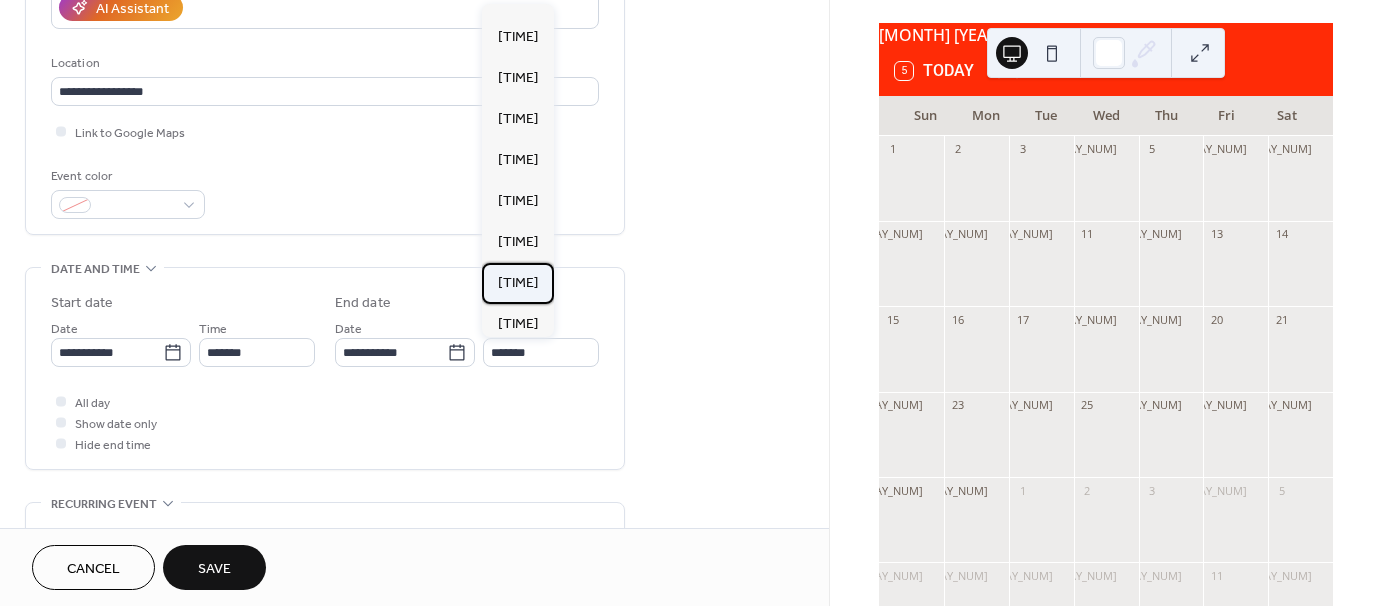 click on "12:00 pm" at bounding box center [518, 283] 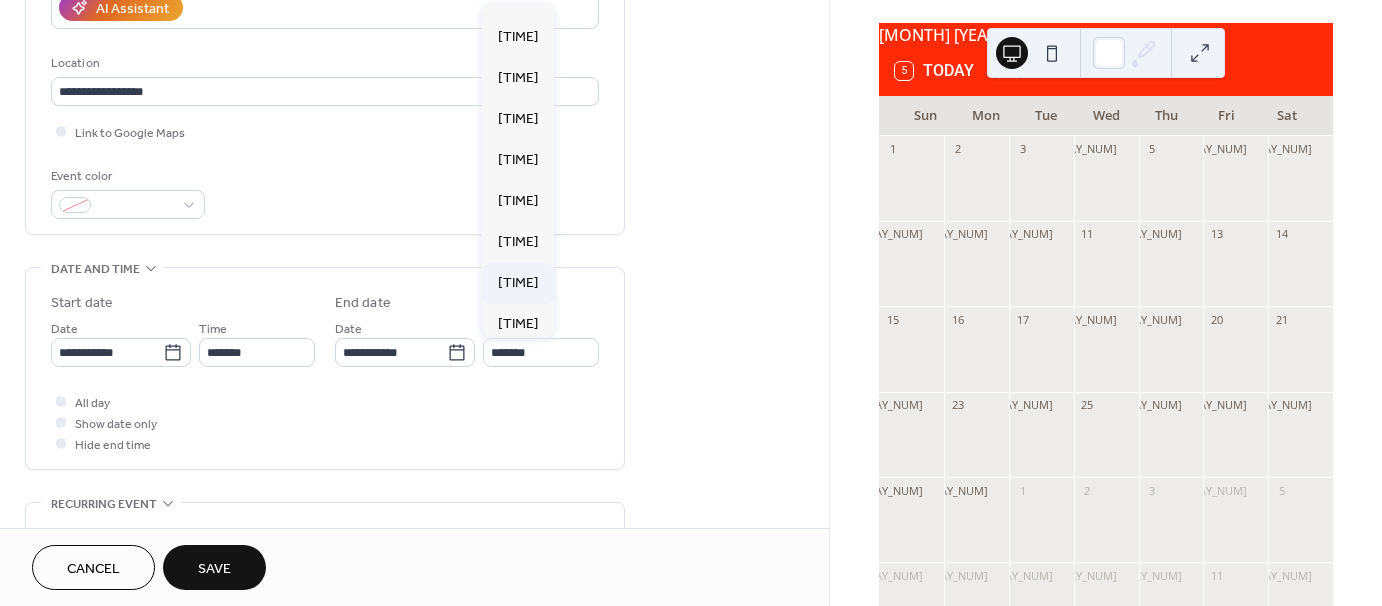type on "********" 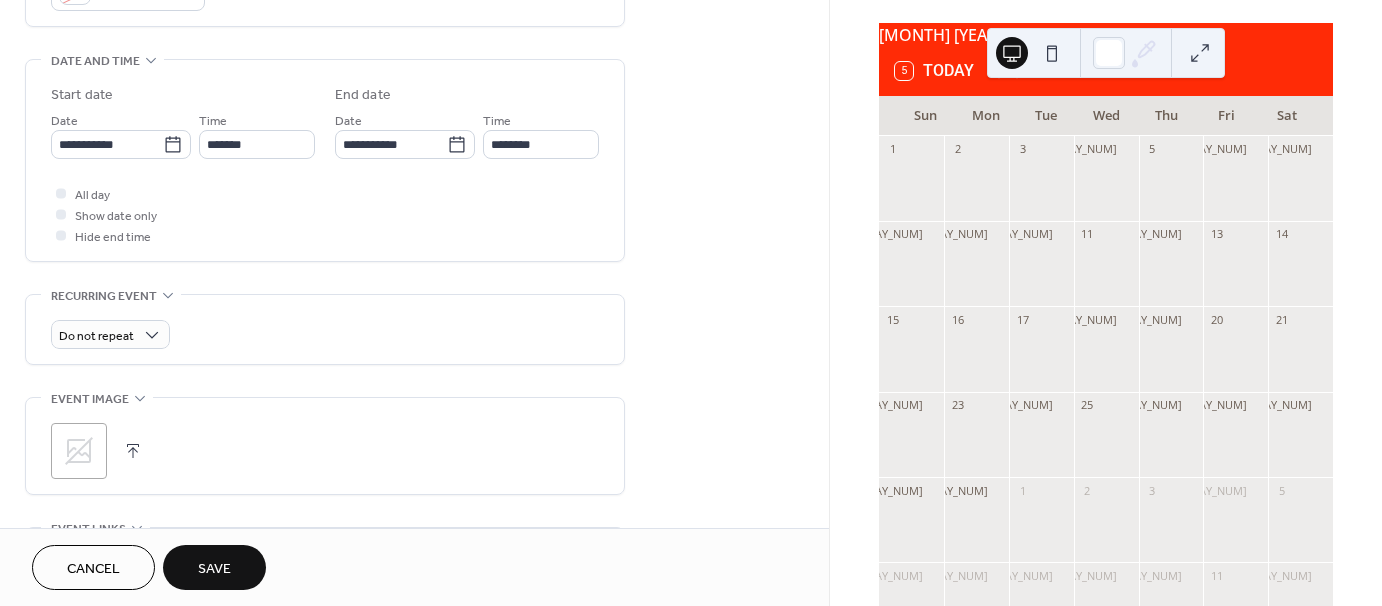 scroll, scrollTop: 596, scrollLeft: 0, axis: vertical 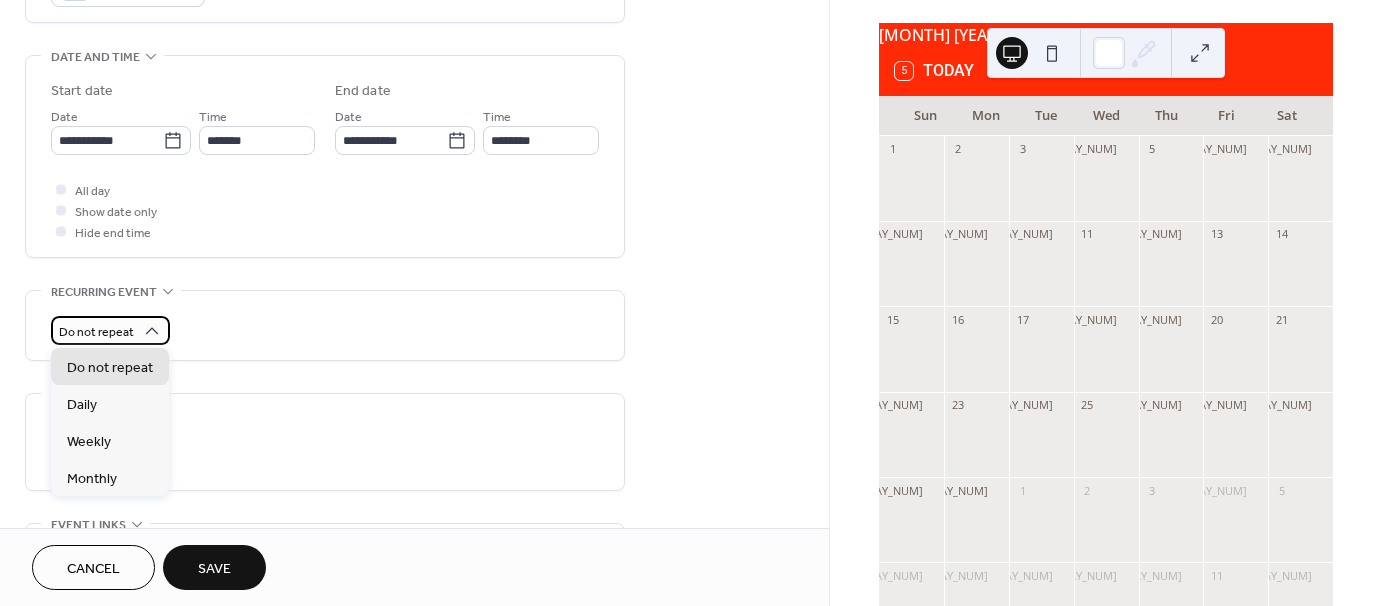 click on "Do not repeat" at bounding box center [96, 332] 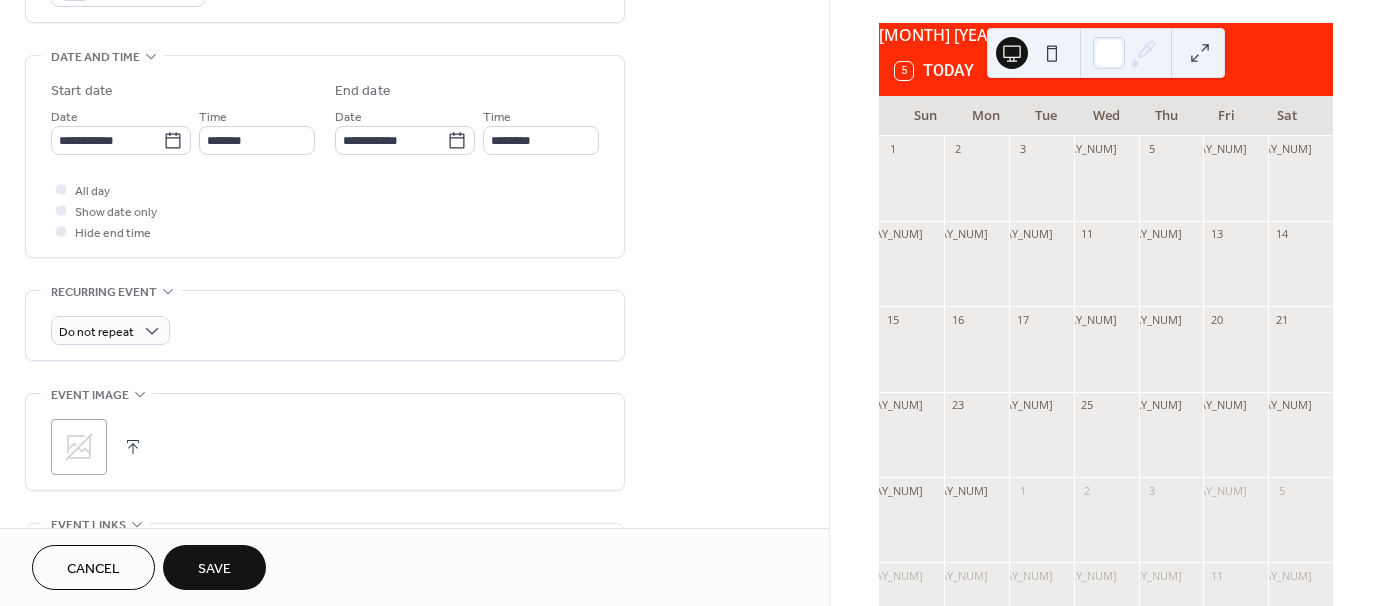 click on "Do not repeat" at bounding box center (325, 325) 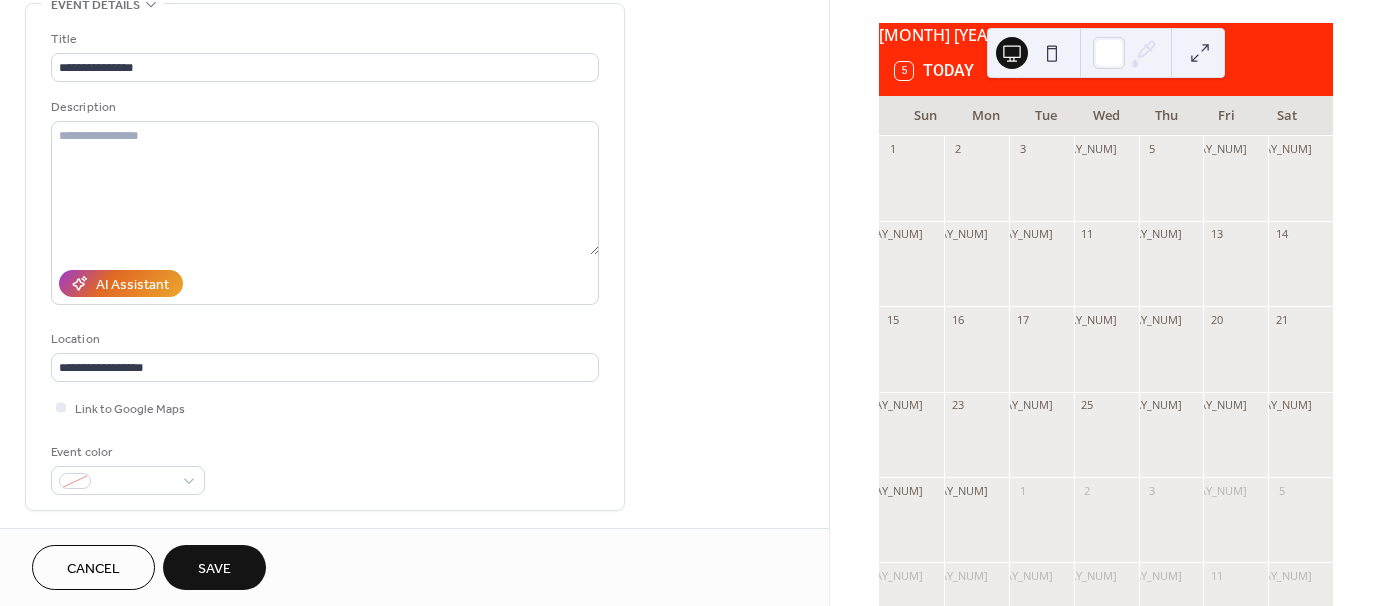 scroll, scrollTop: 108, scrollLeft: 0, axis: vertical 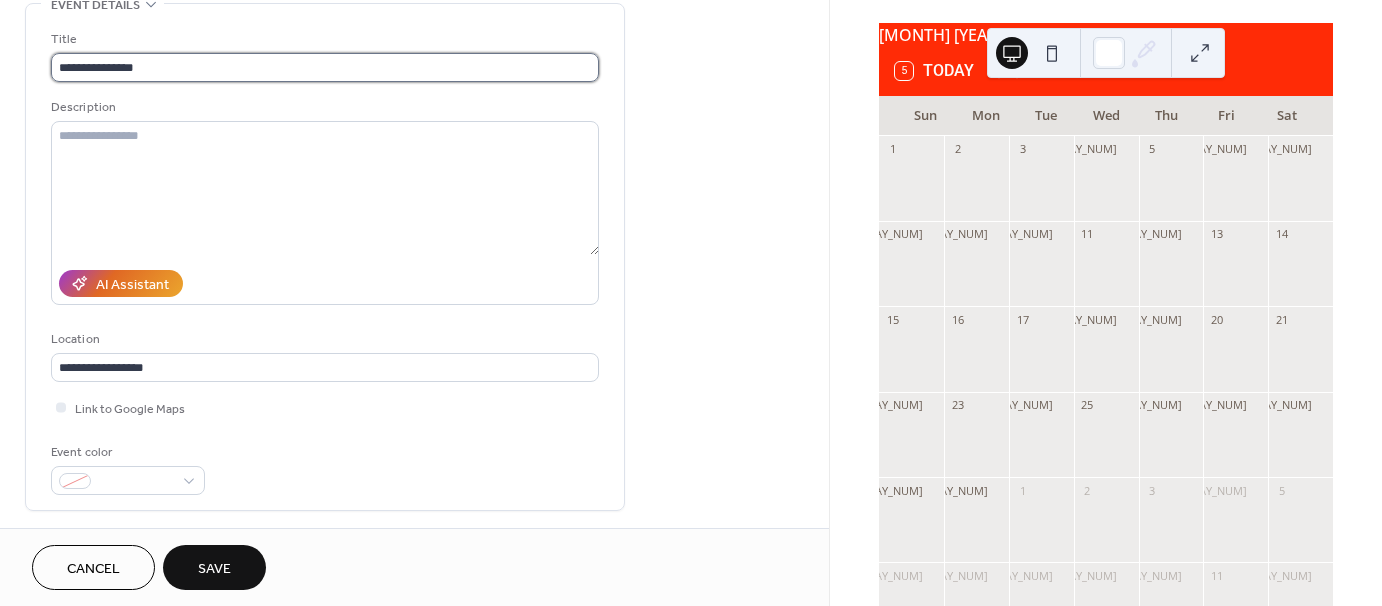 click on "**********" at bounding box center [325, 67] 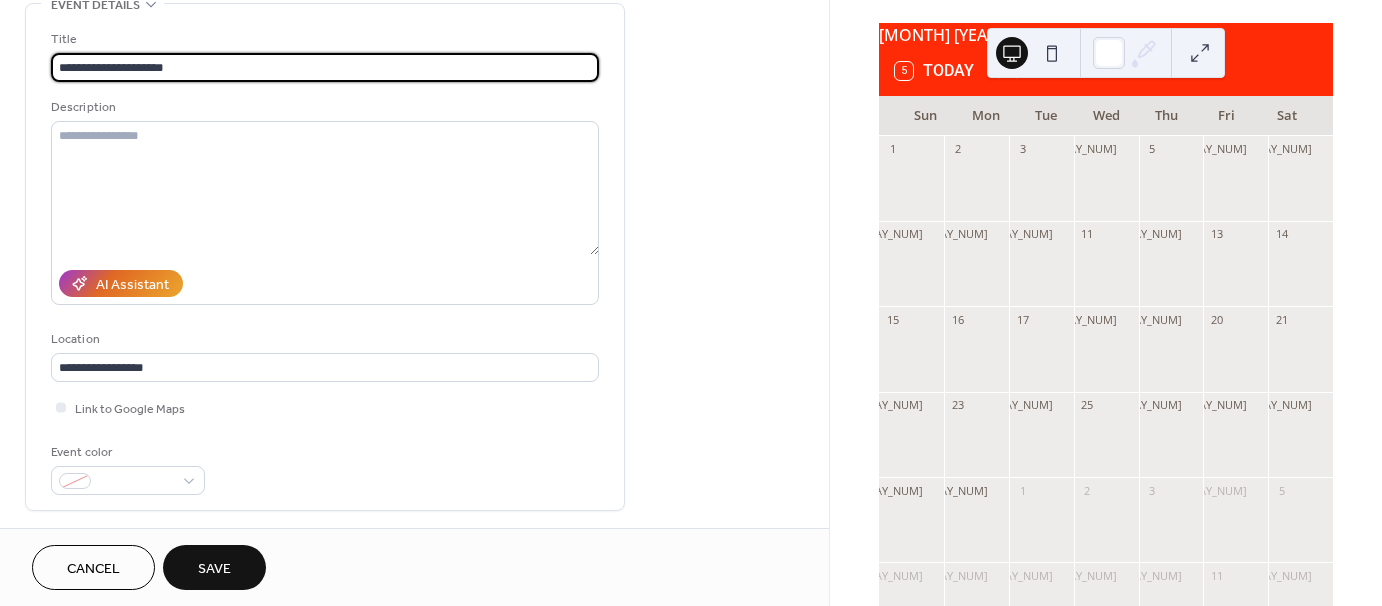 type on "**********" 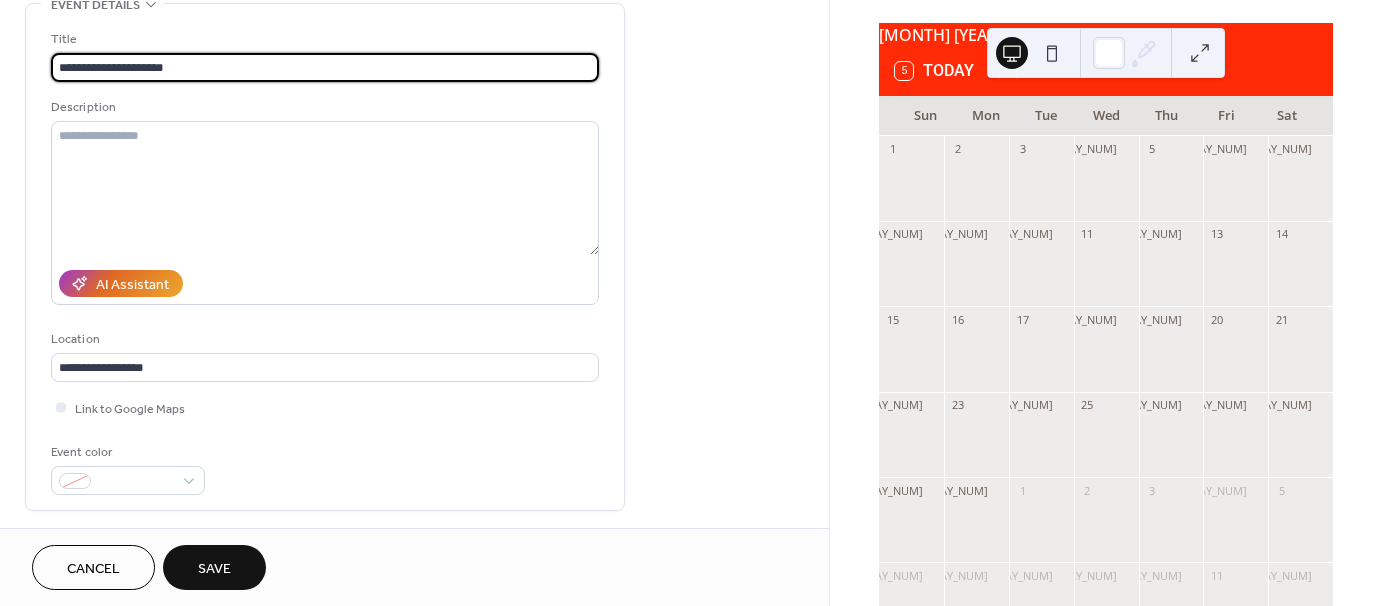 drag, startPoint x: 167, startPoint y: -22, endPoint x: 65, endPoint y: 81, distance: 144.95862 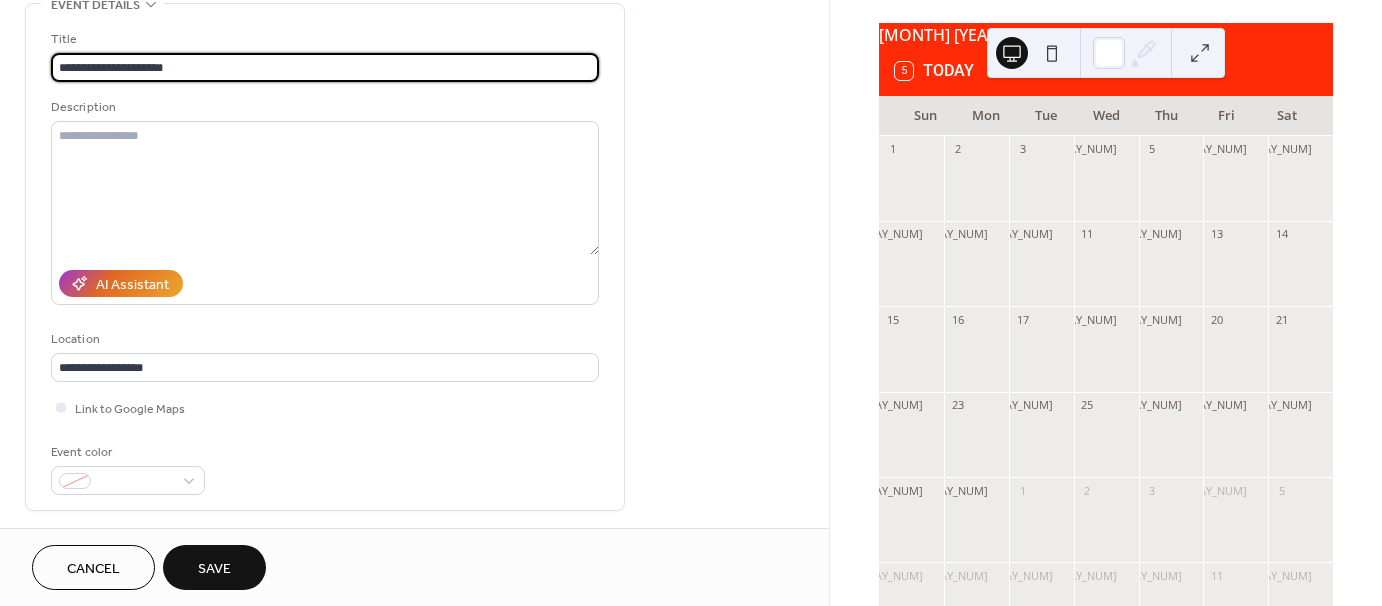 drag, startPoint x: 191, startPoint y: 77, endPoint x: 9, endPoint y: 56, distance: 183.20753 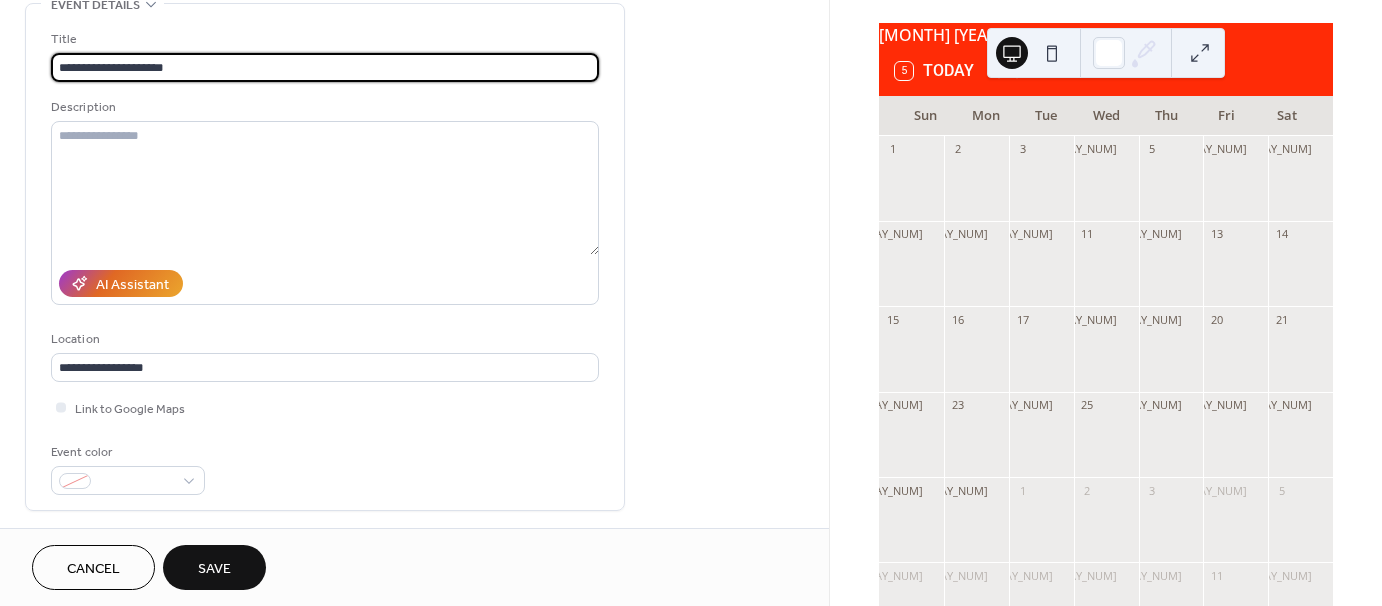 click on "**********" at bounding box center (414, 690) 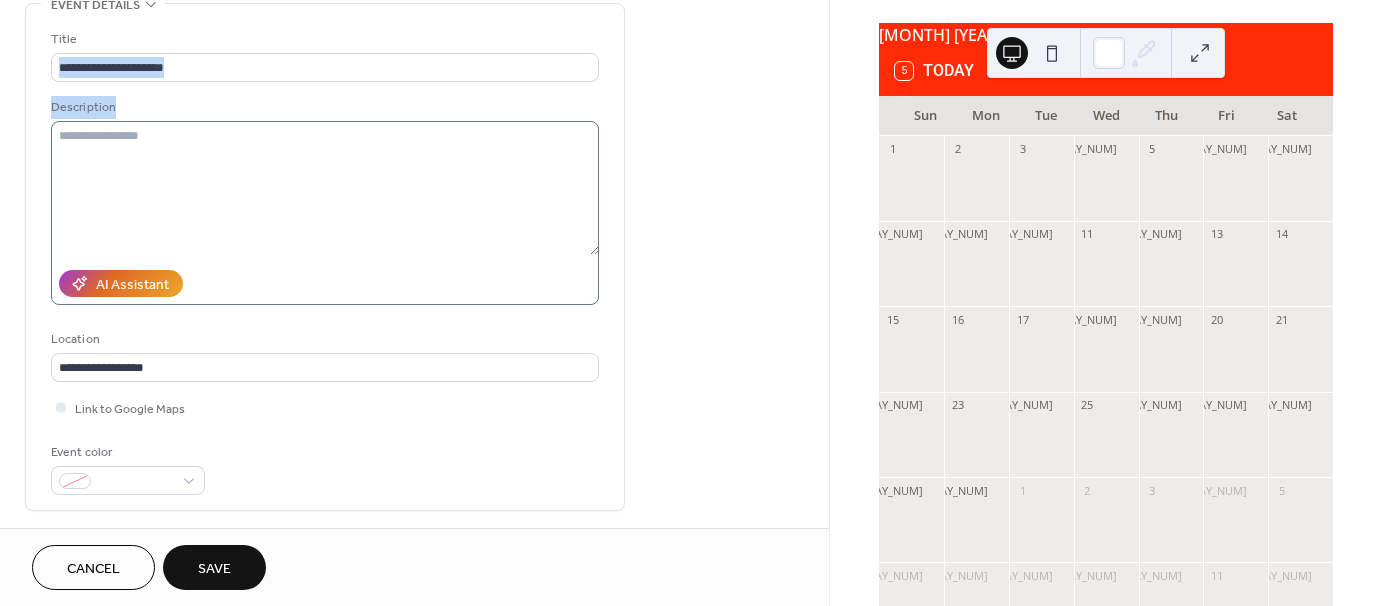 drag, startPoint x: 8, startPoint y: 56, endPoint x: 181, endPoint y: 210, distance: 231.6139 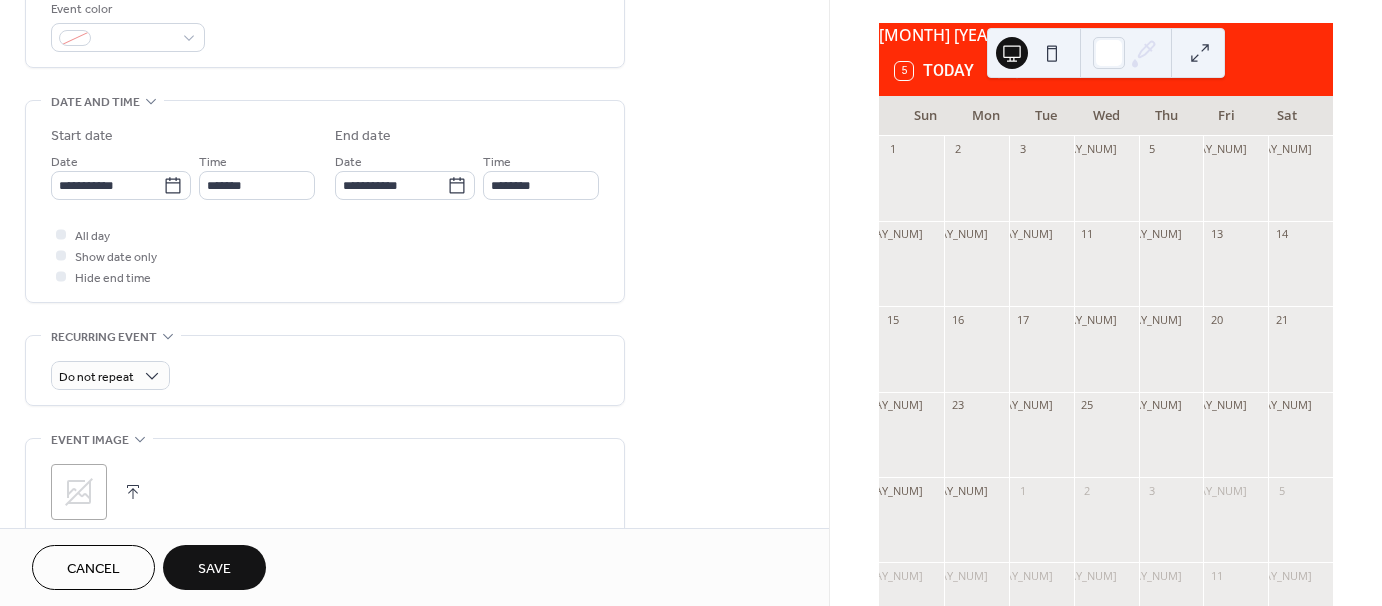 scroll, scrollTop: 608, scrollLeft: 0, axis: vertical 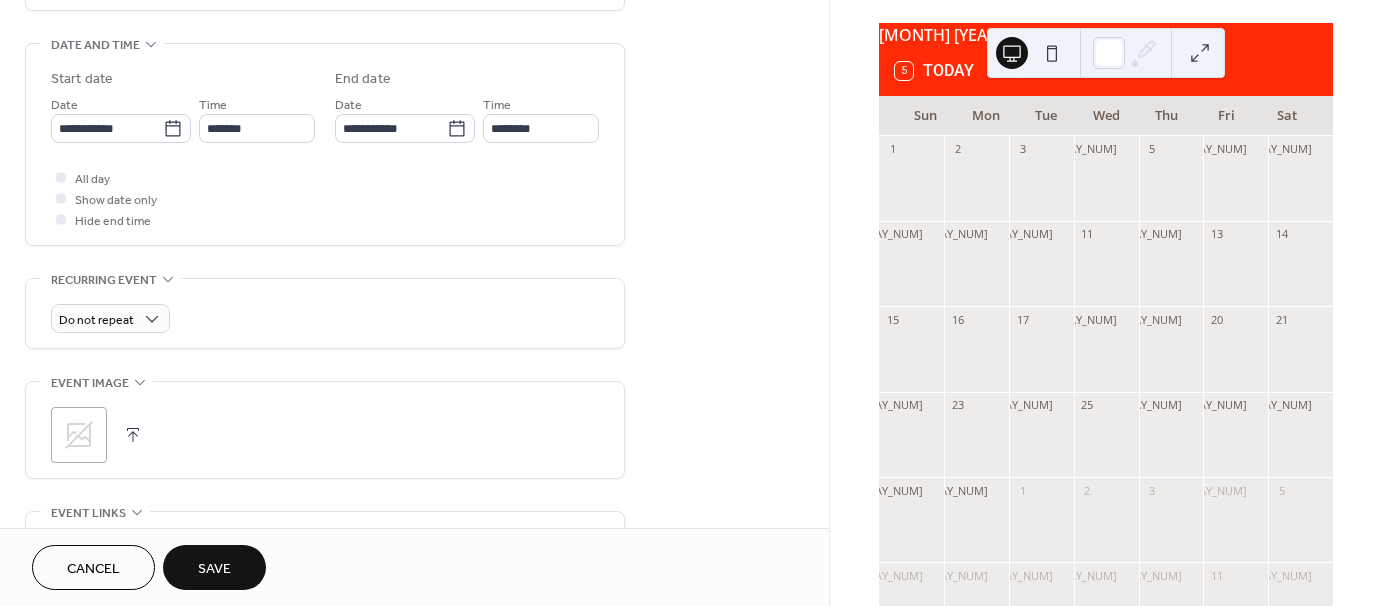 click on "Save" at bounding box center (214, 569) 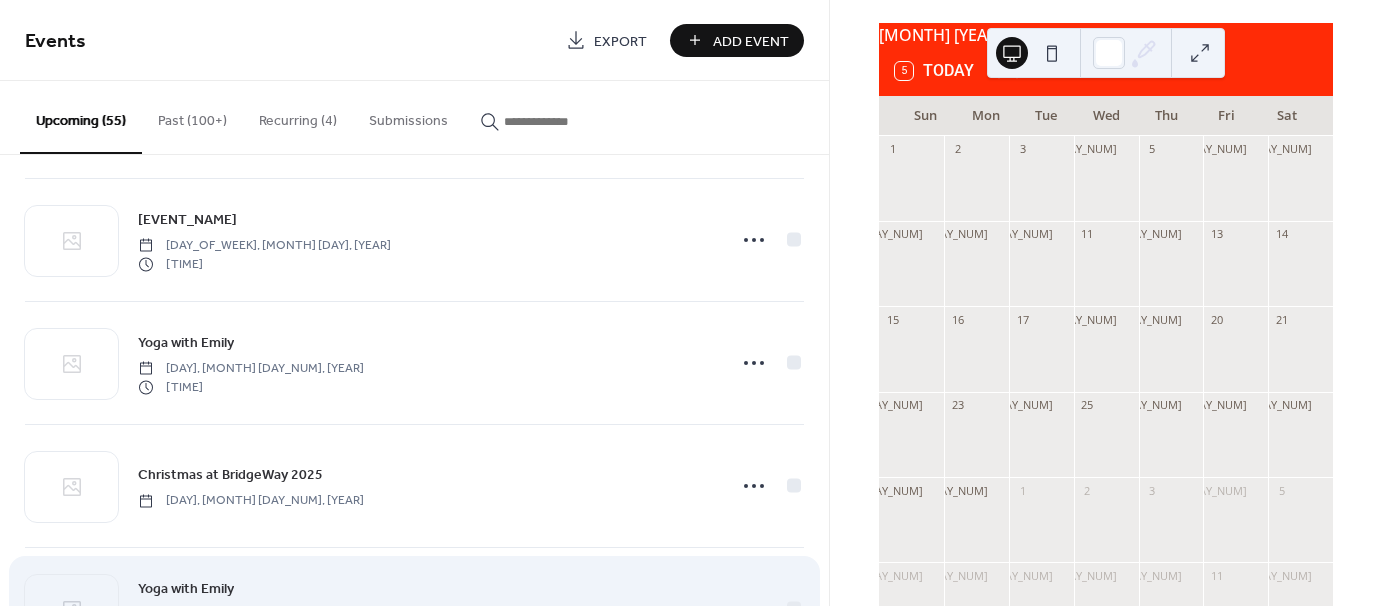 scroll, scrollTop: 5747, scrollLeft: 0, axis: vertical 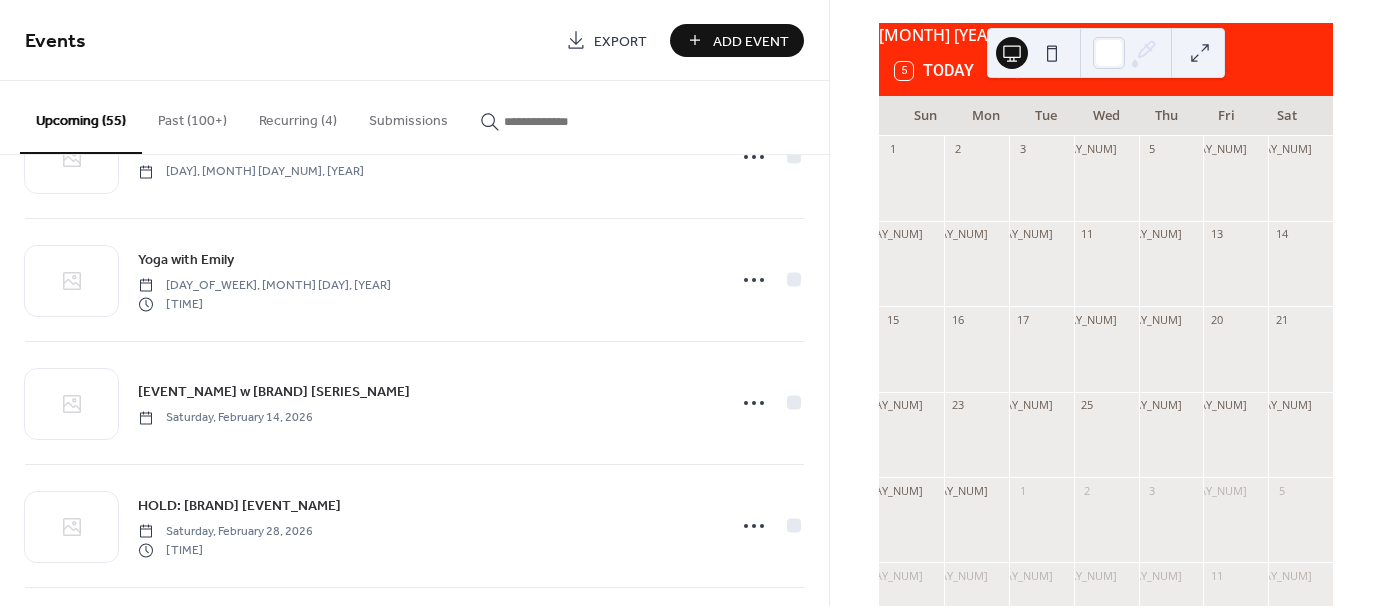 click 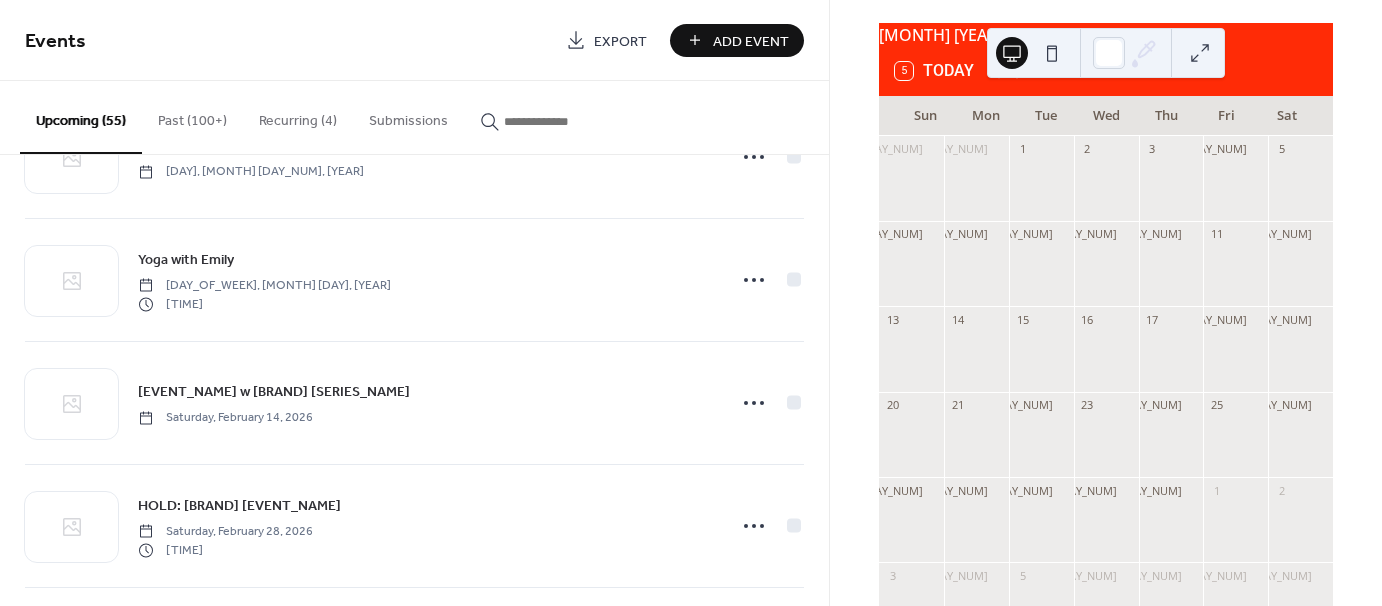 click 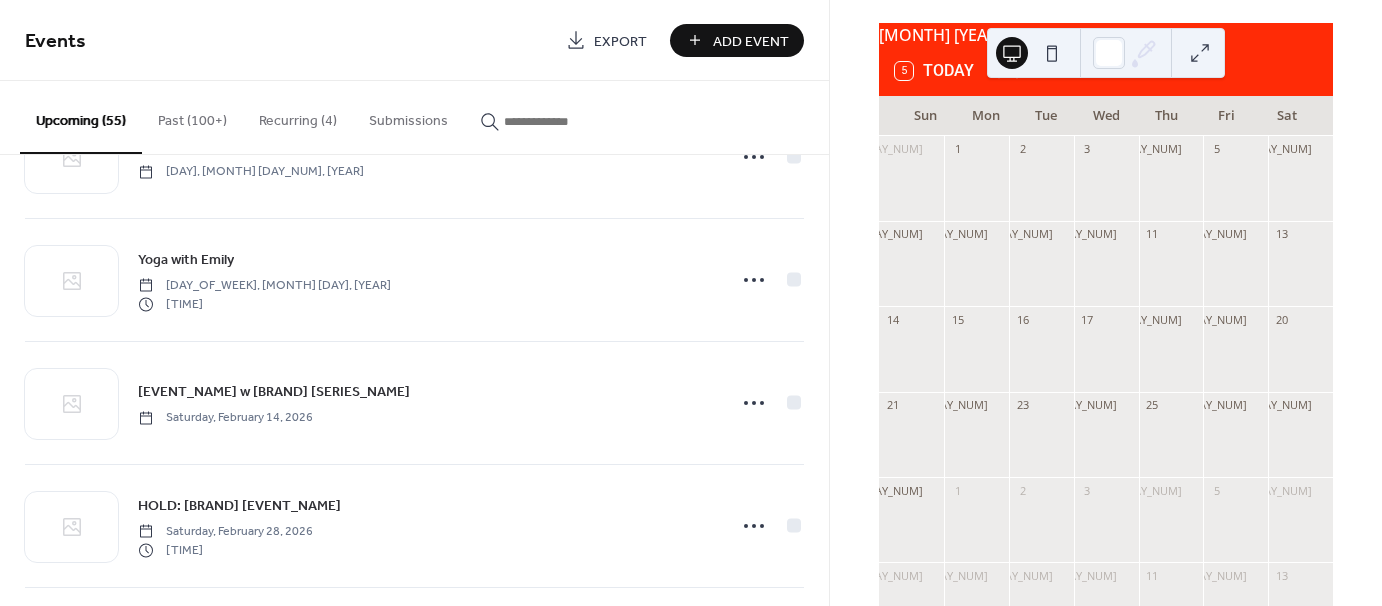 click 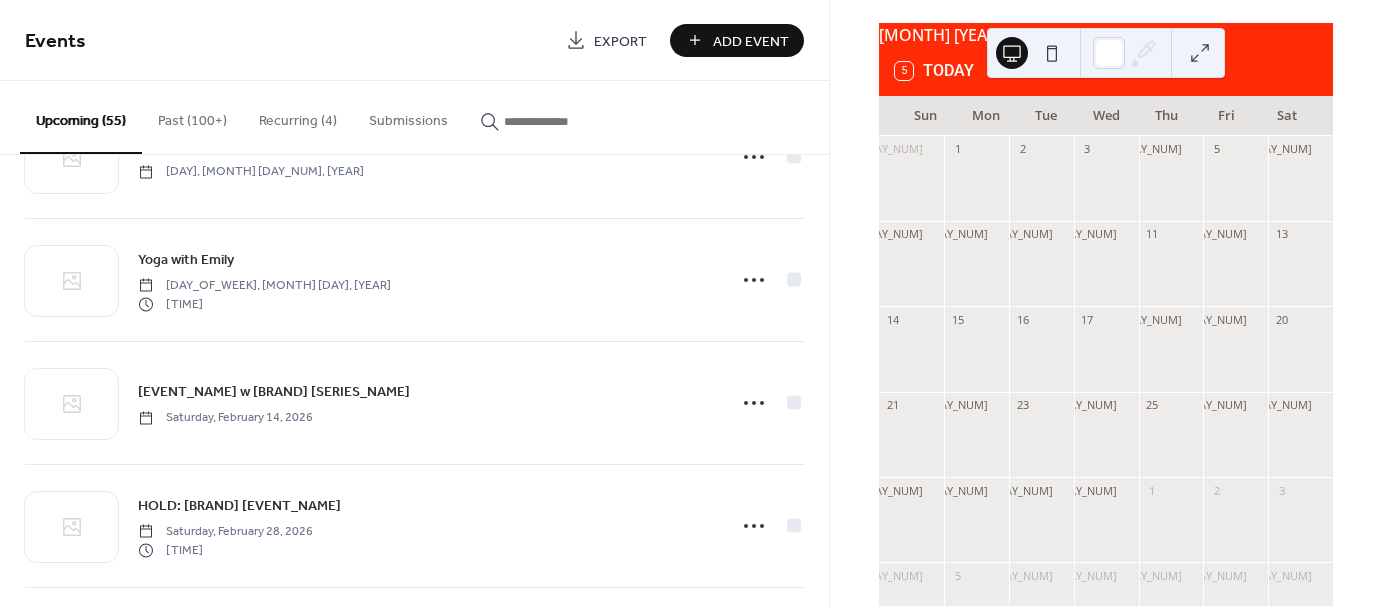 click 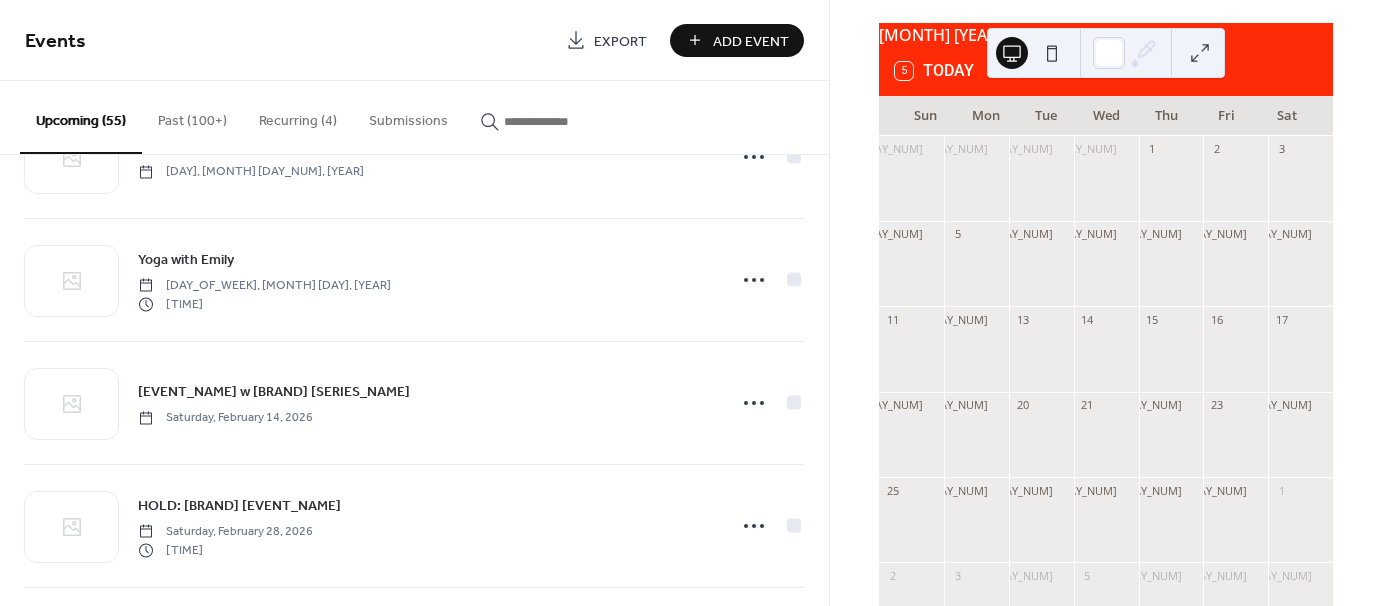 click 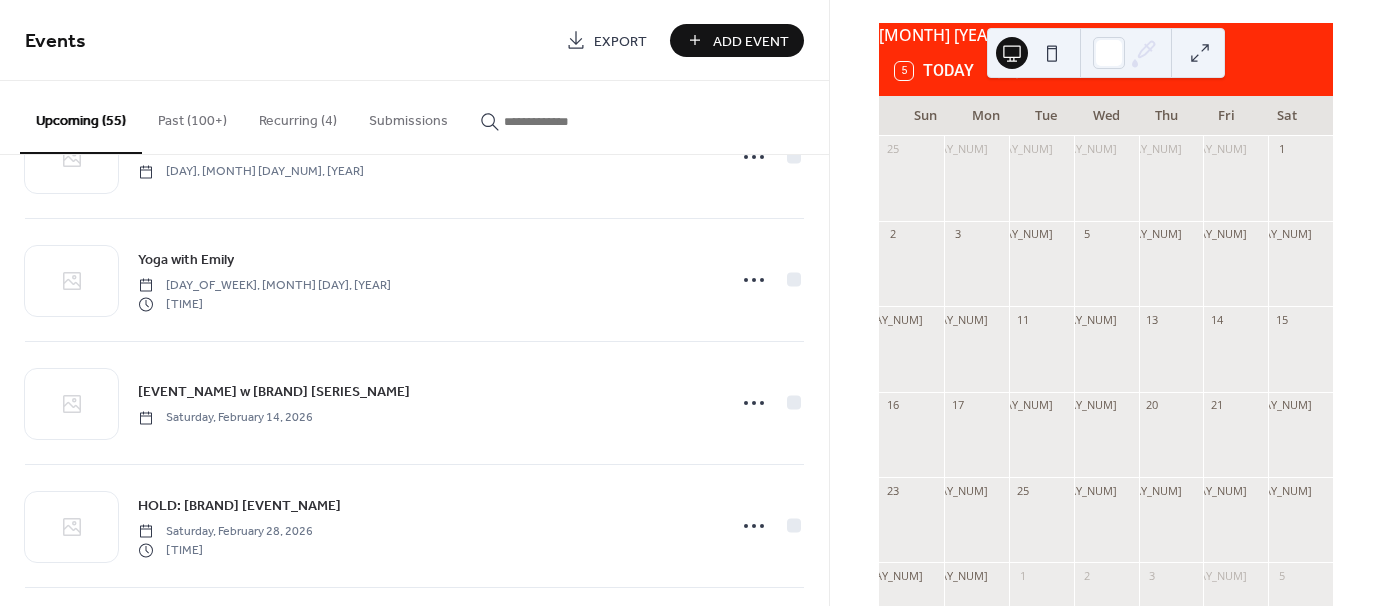 click 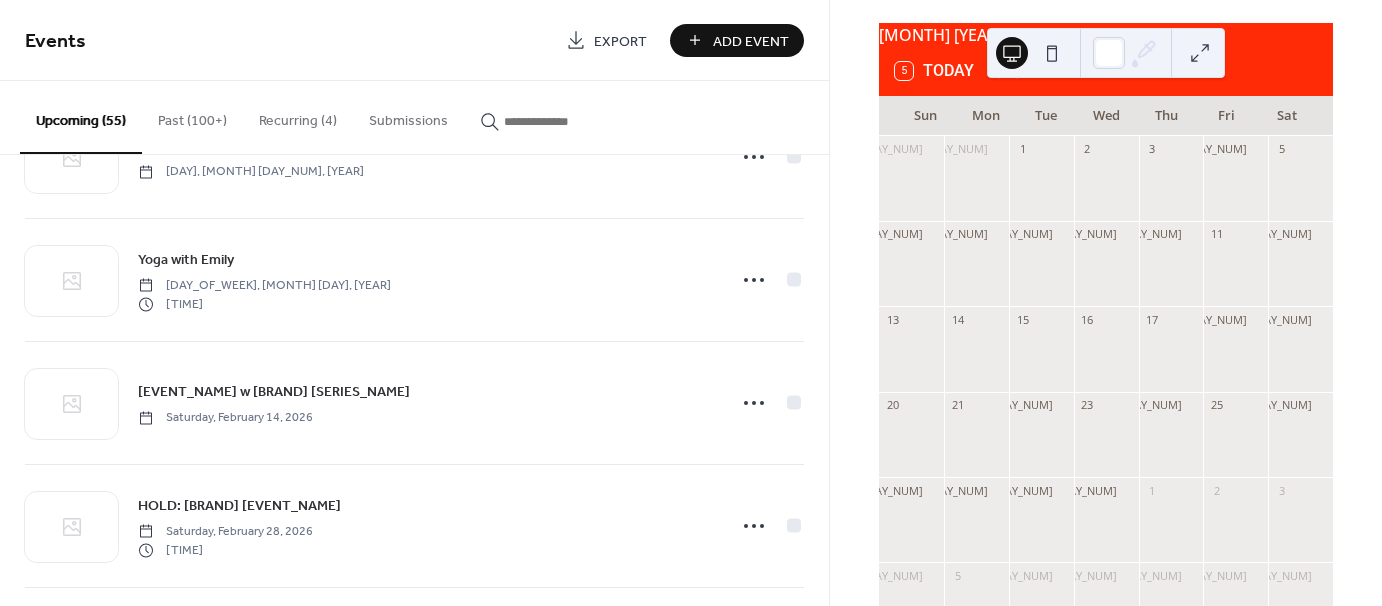 click 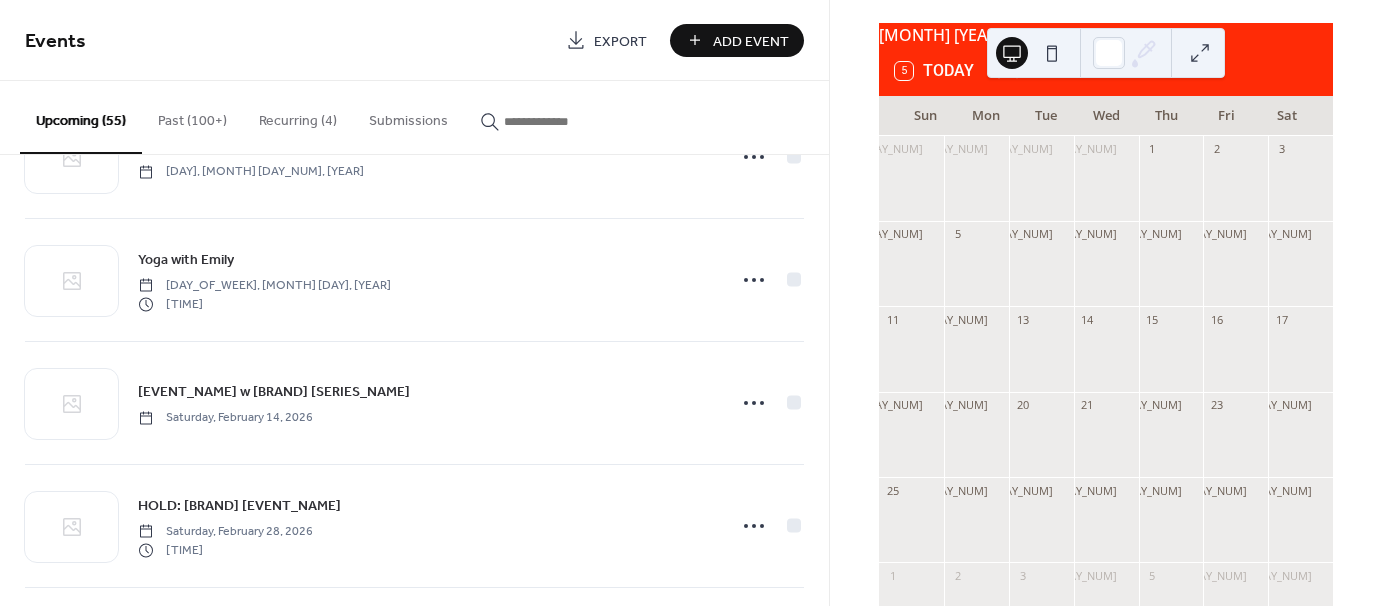 click 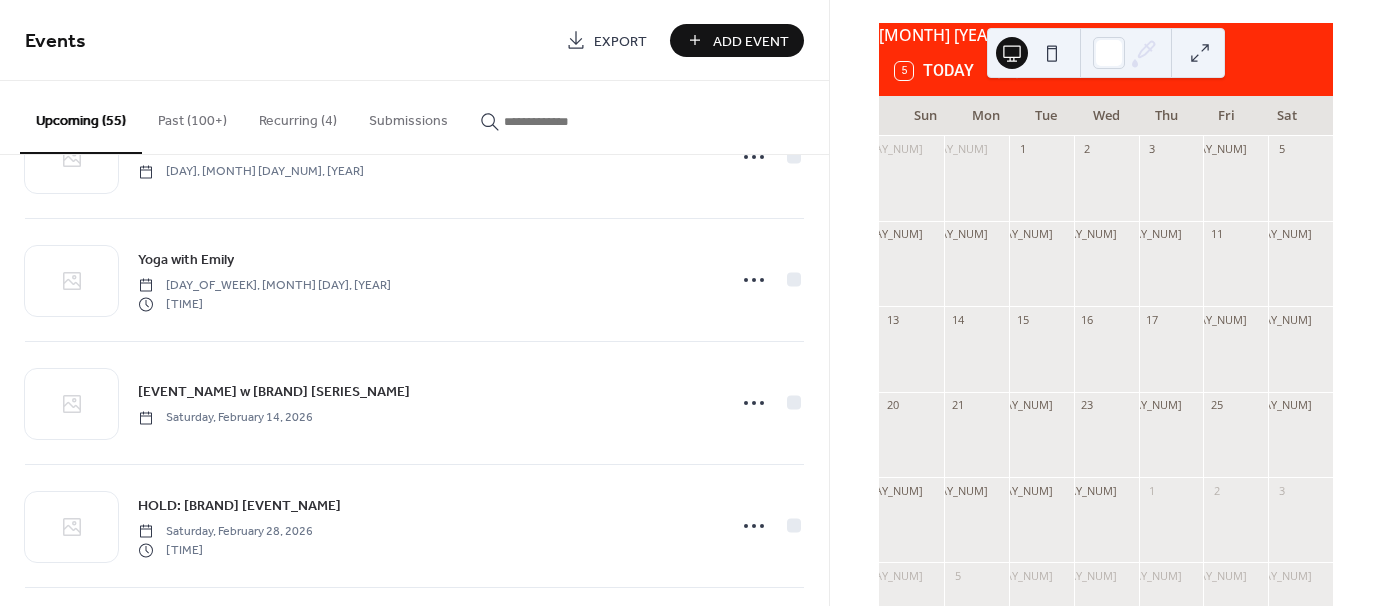 click 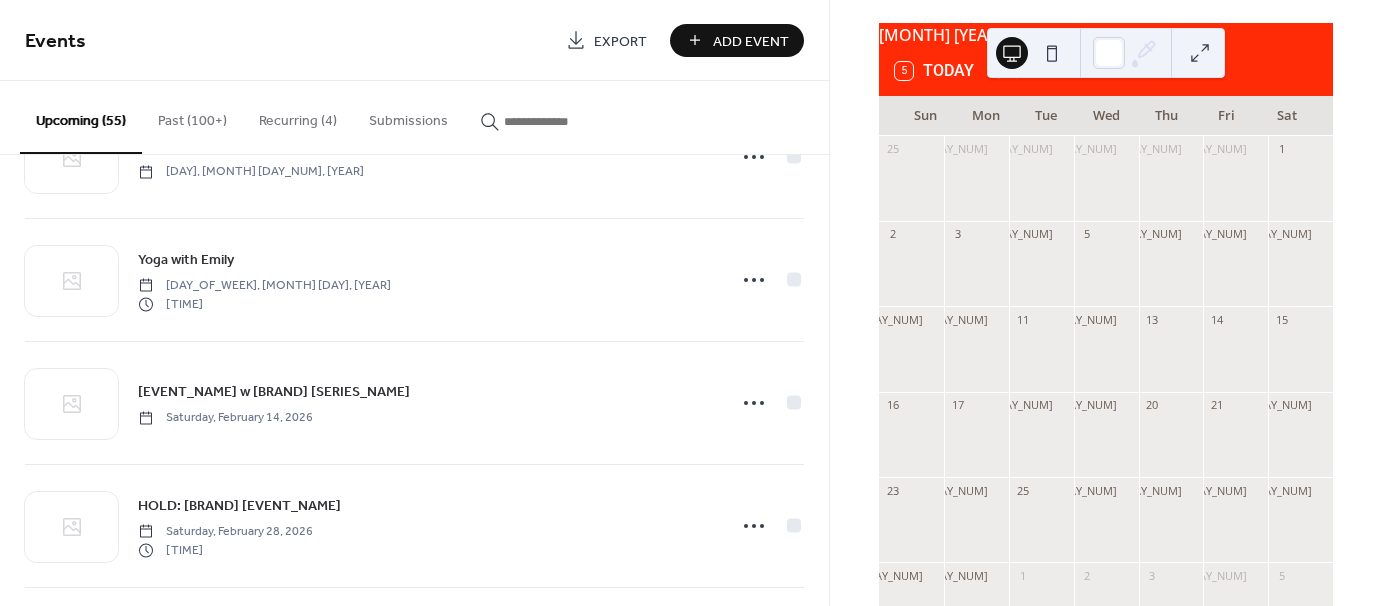 click 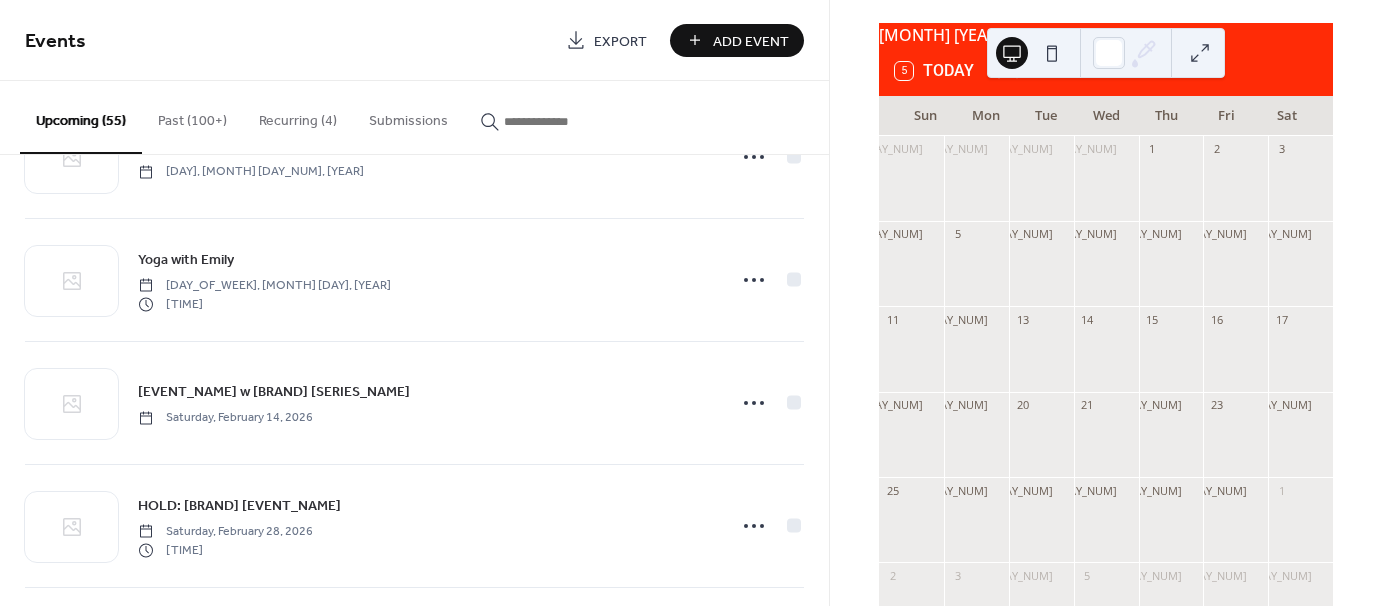 click 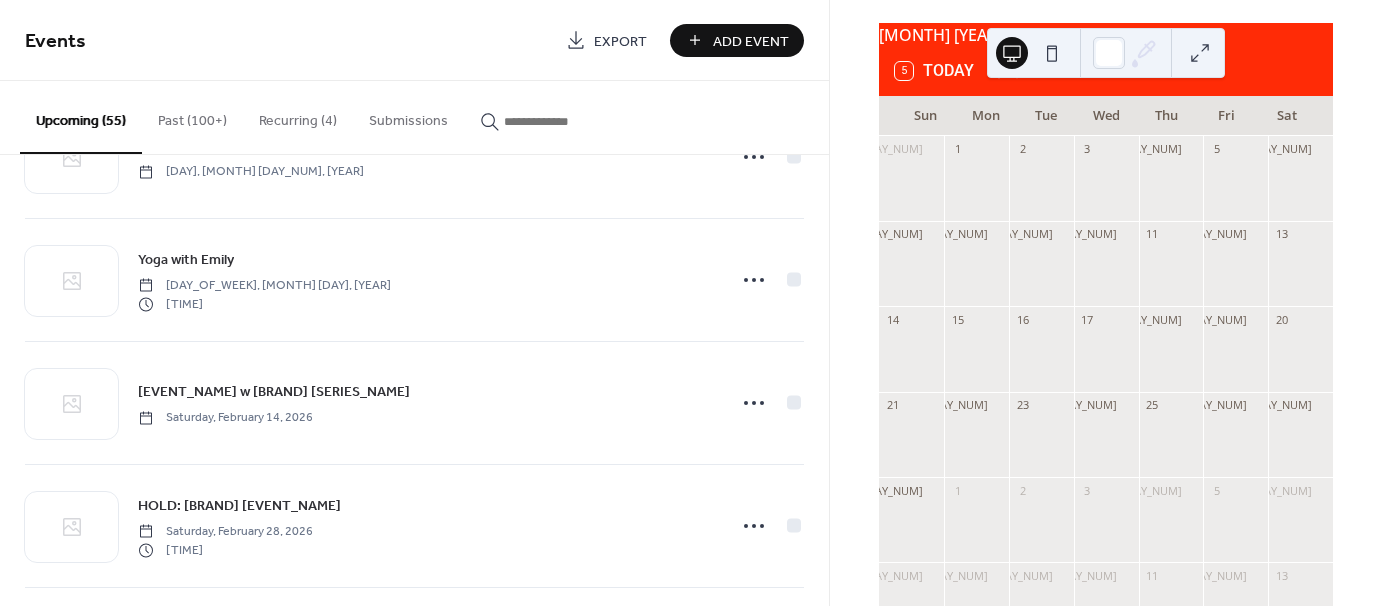 click 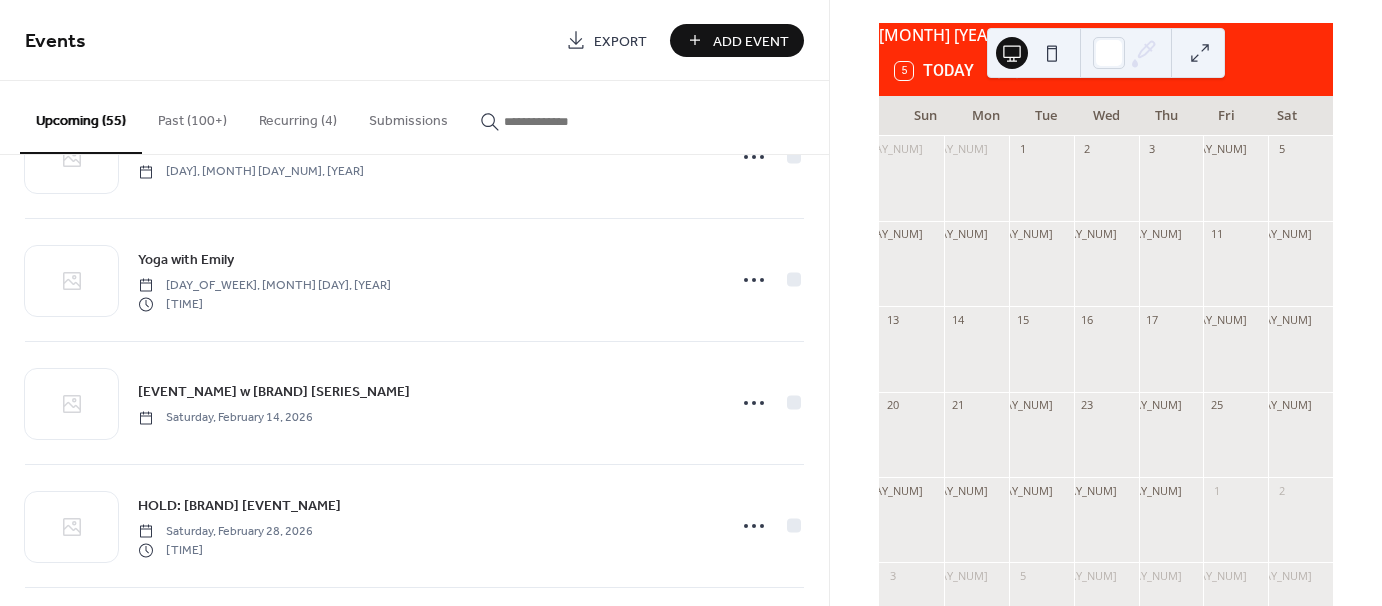 click 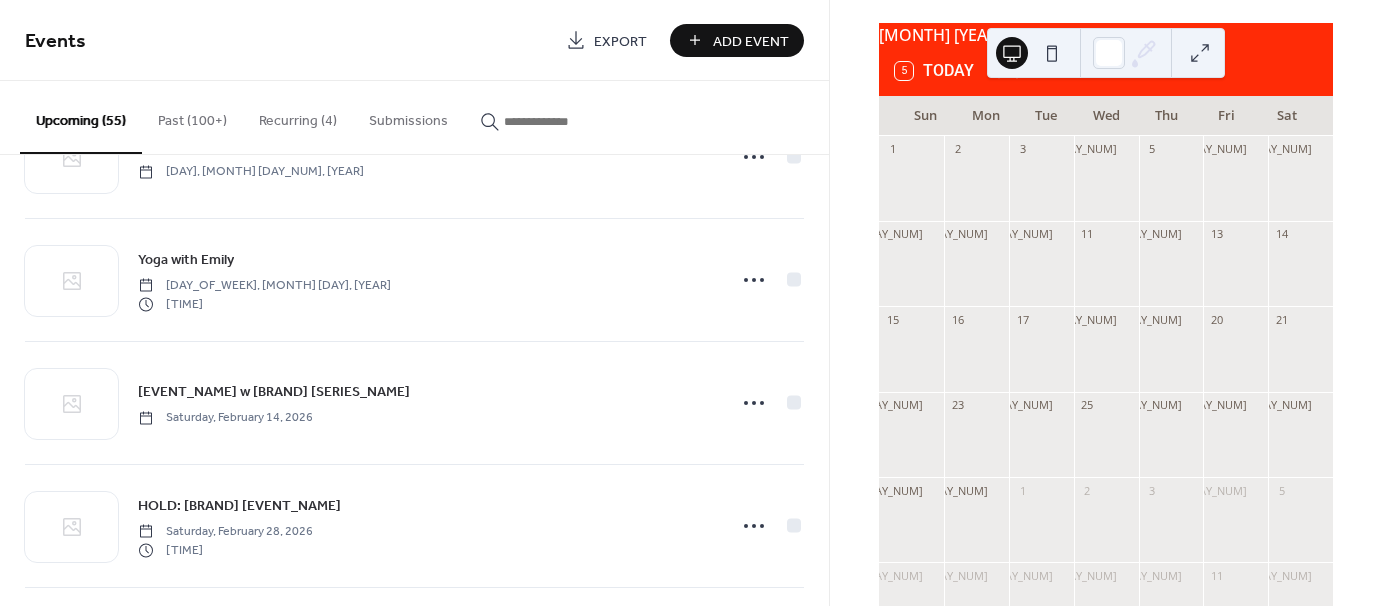 click 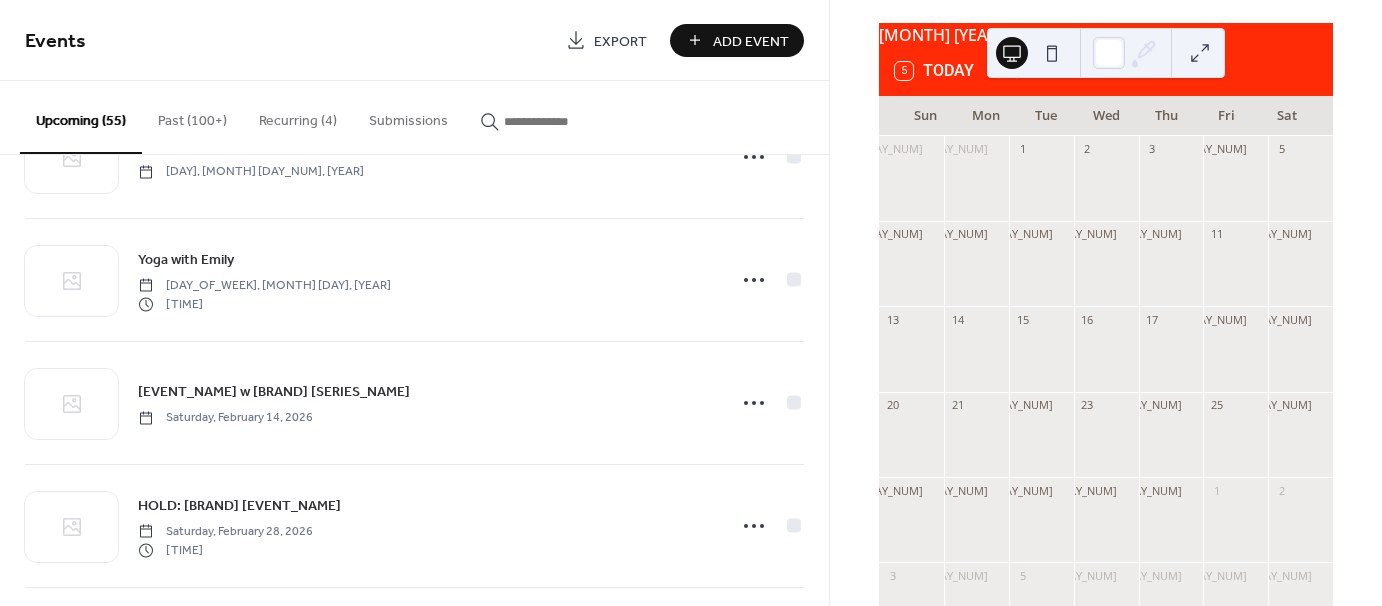 click 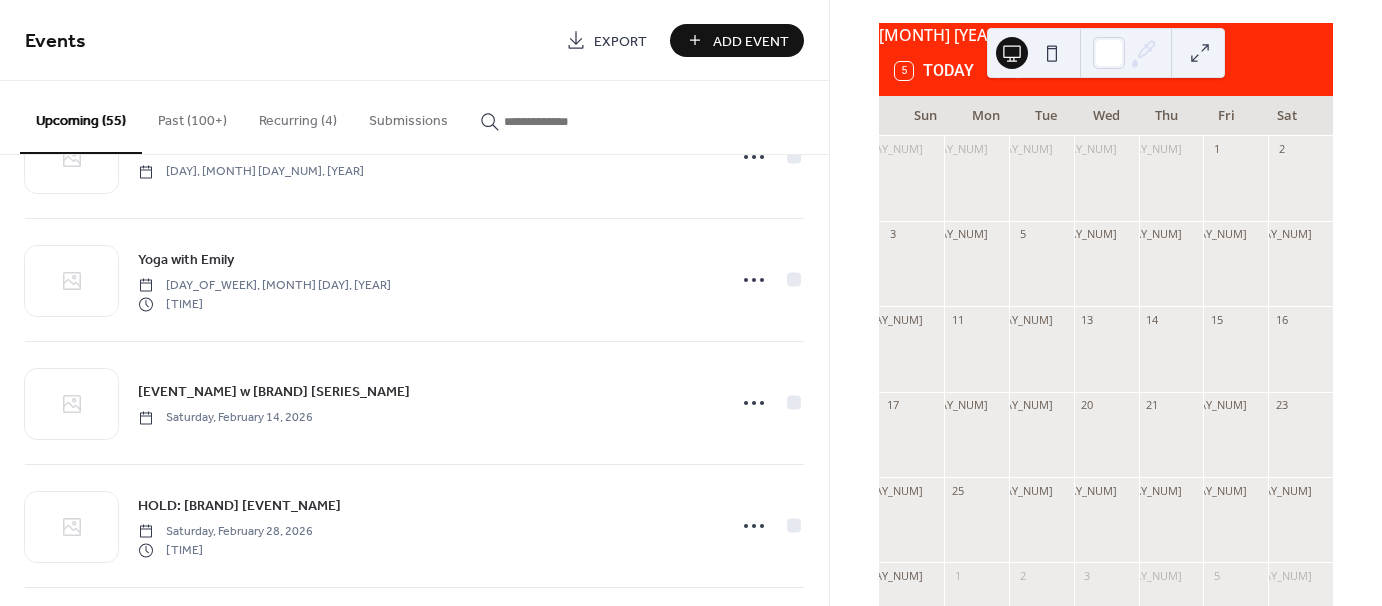 click on "5 Today" at bounding box center [1106, 71] 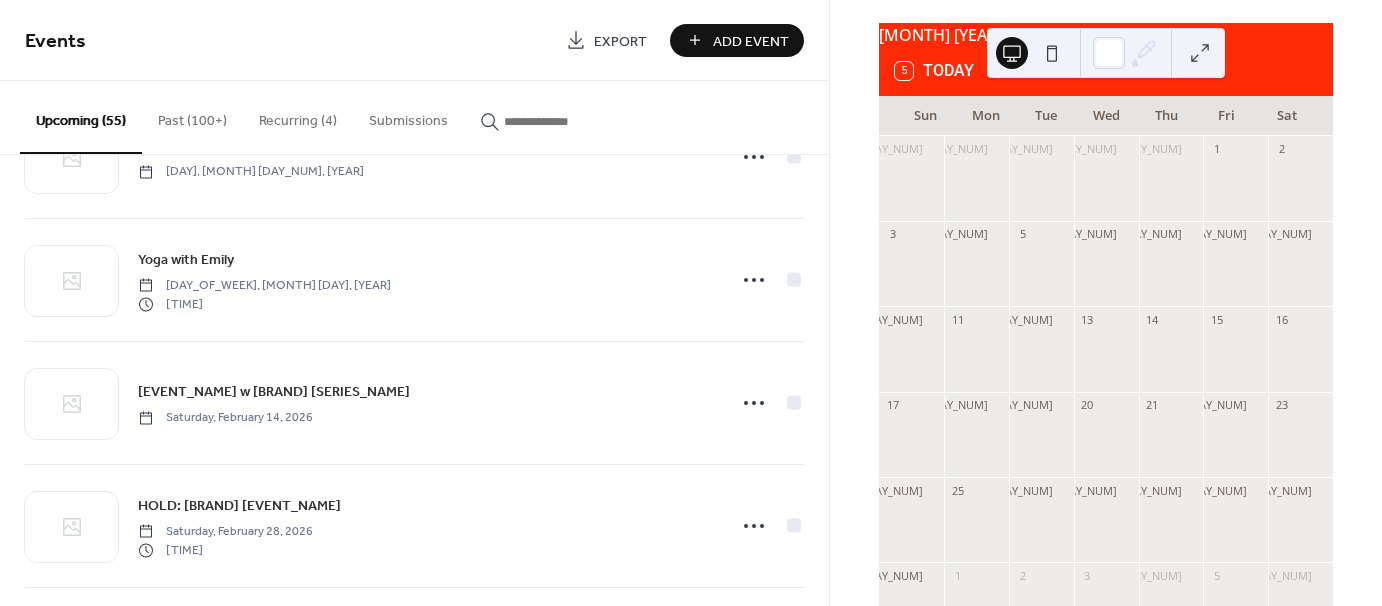 click 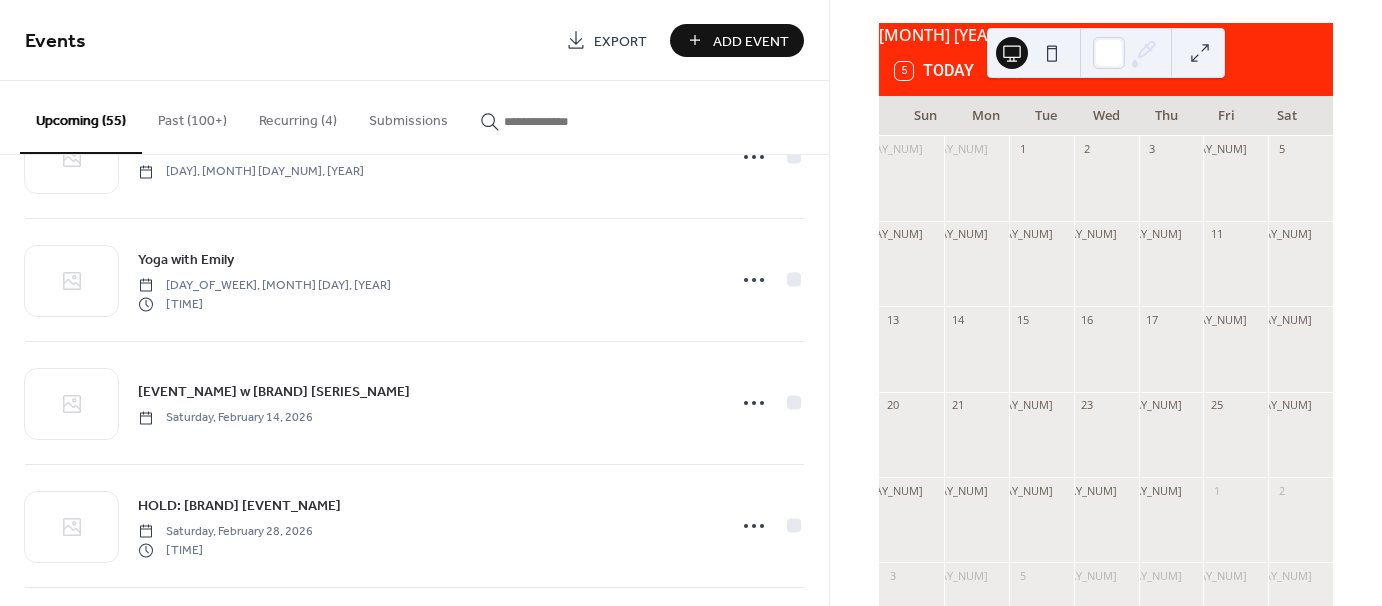 click 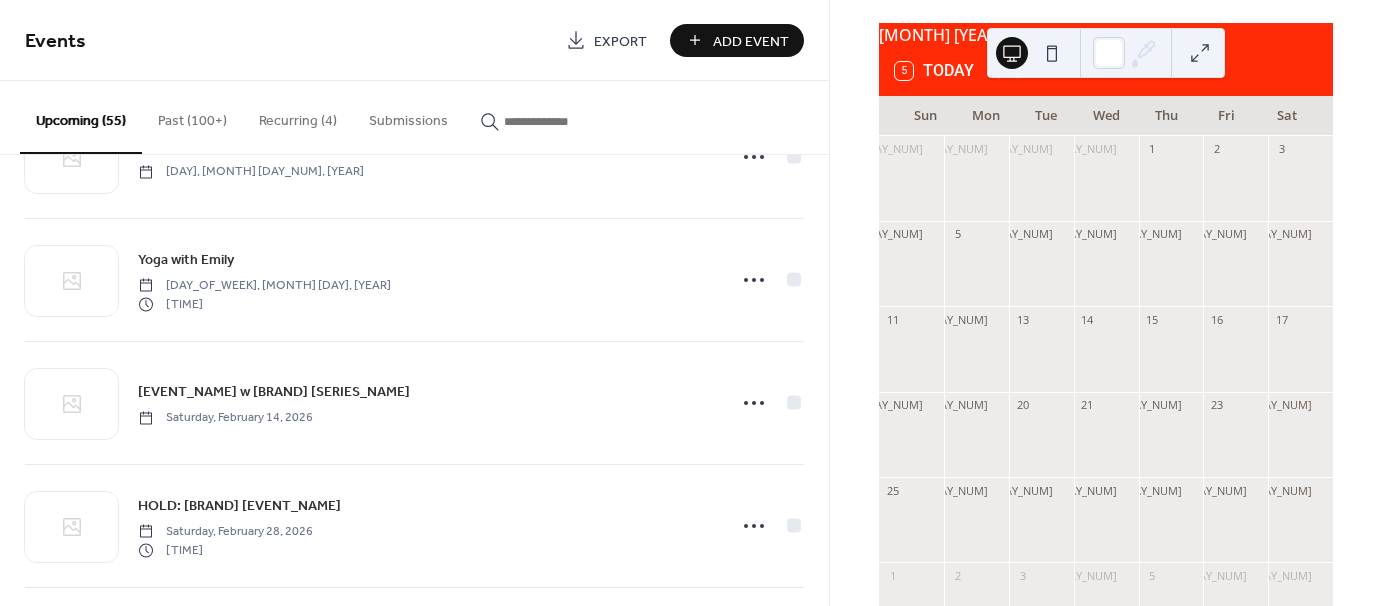 click 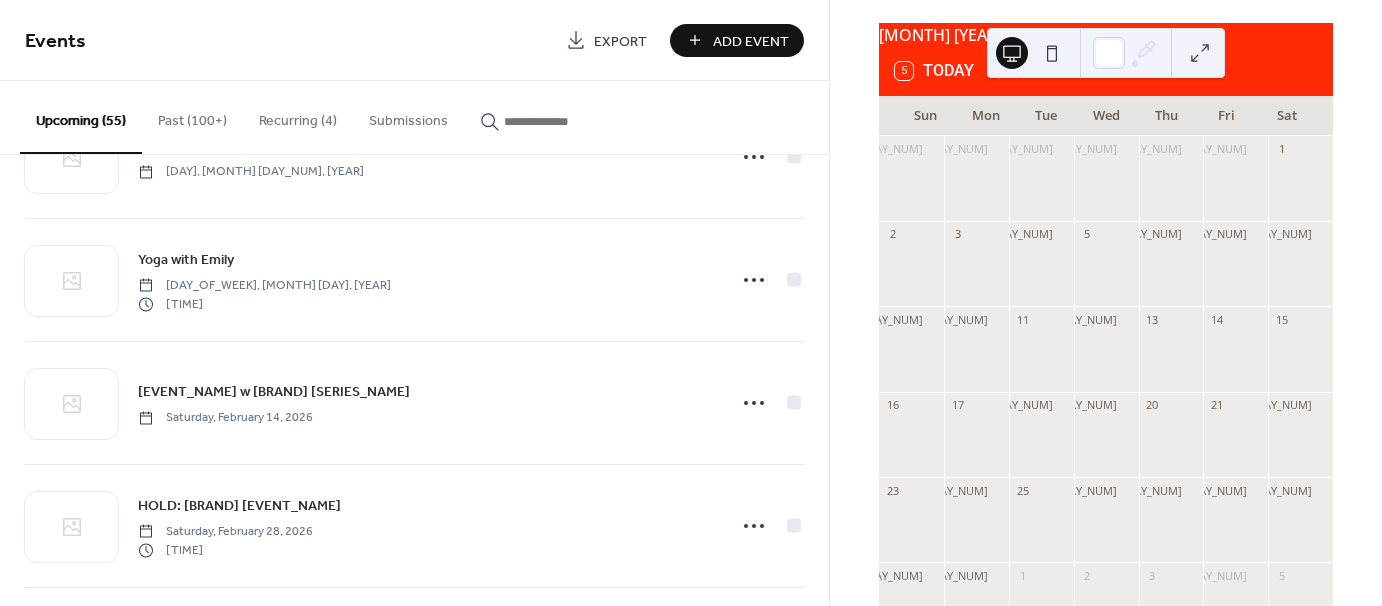 click 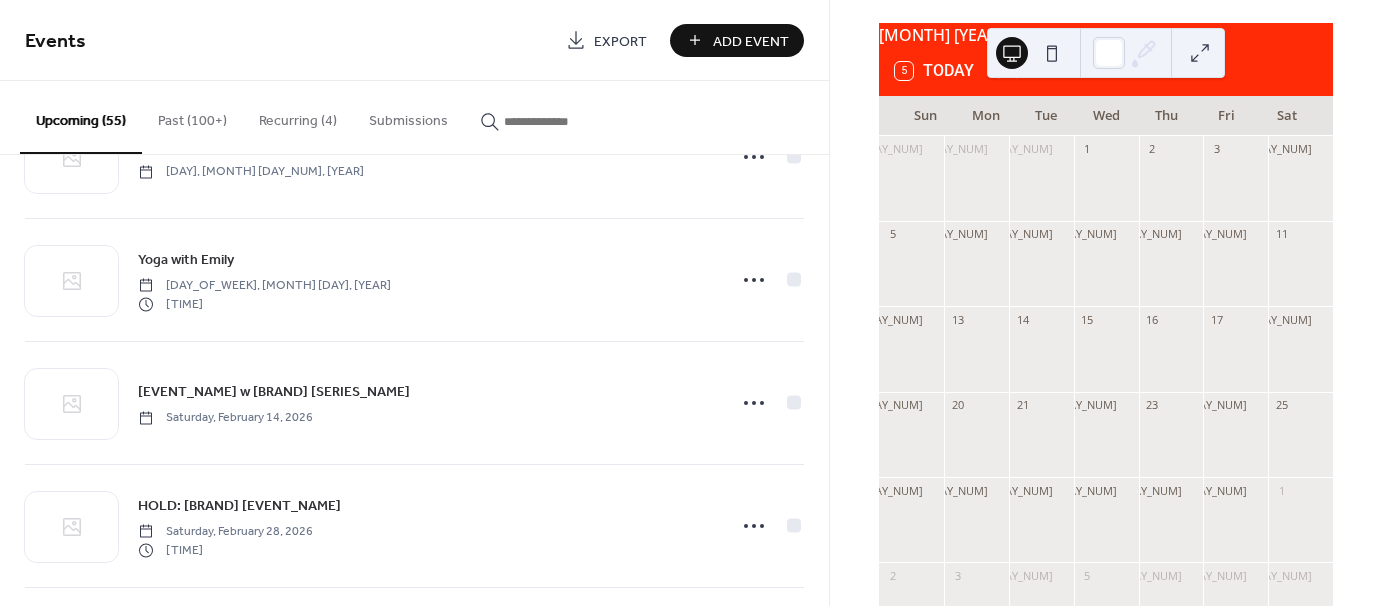click 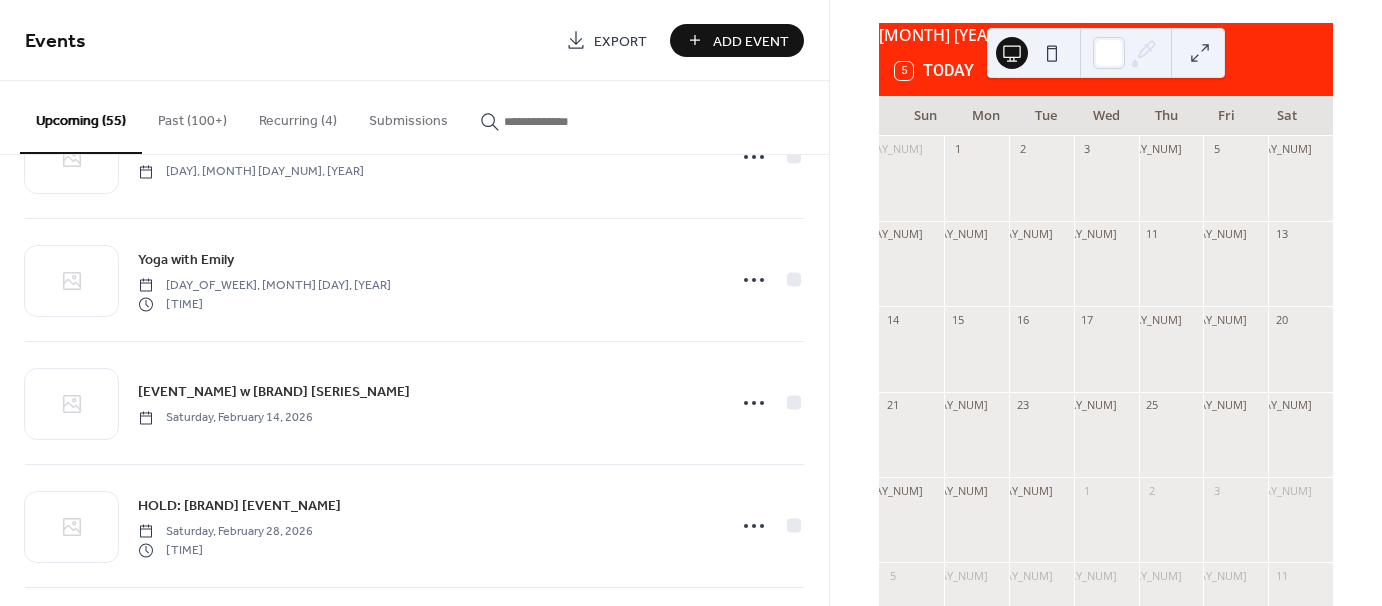 click 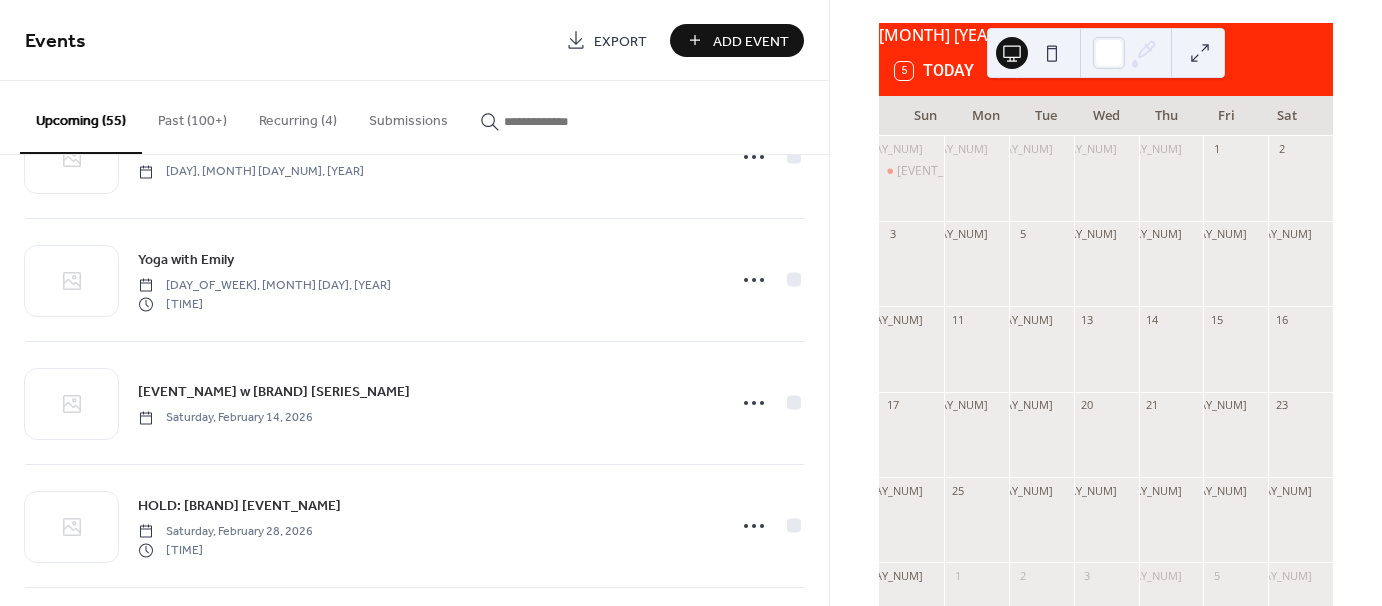 click 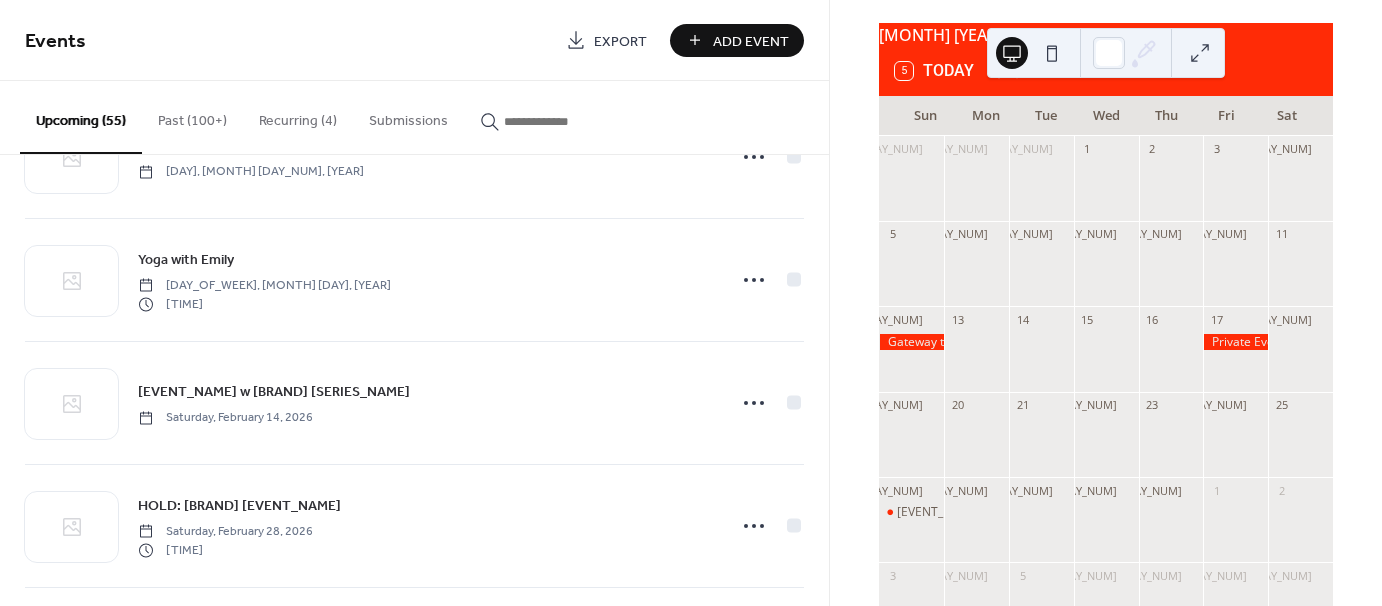 click 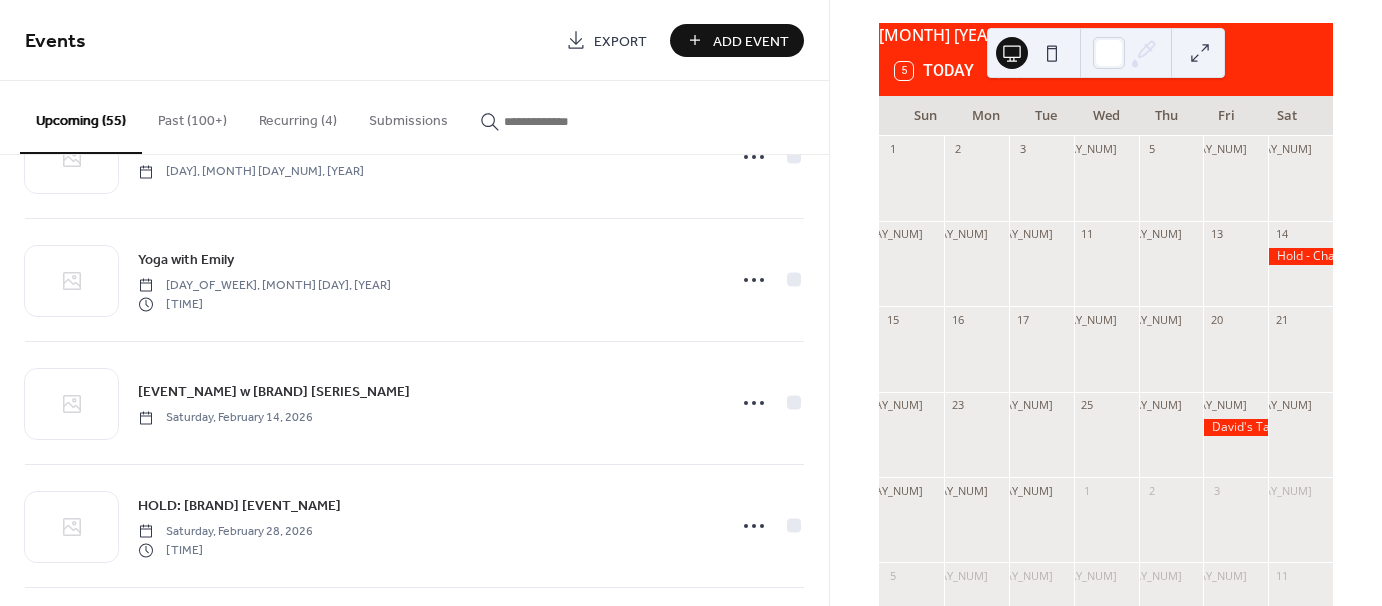 click 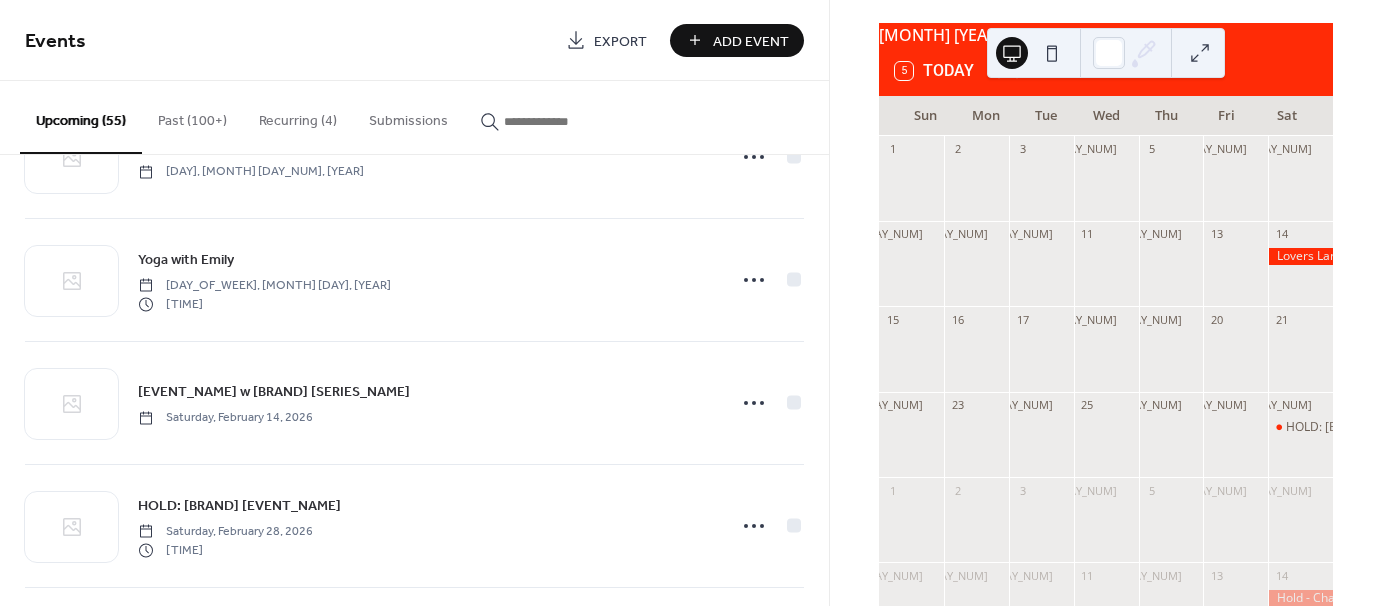 click on "Add Event" at bounding box center [751, 41] 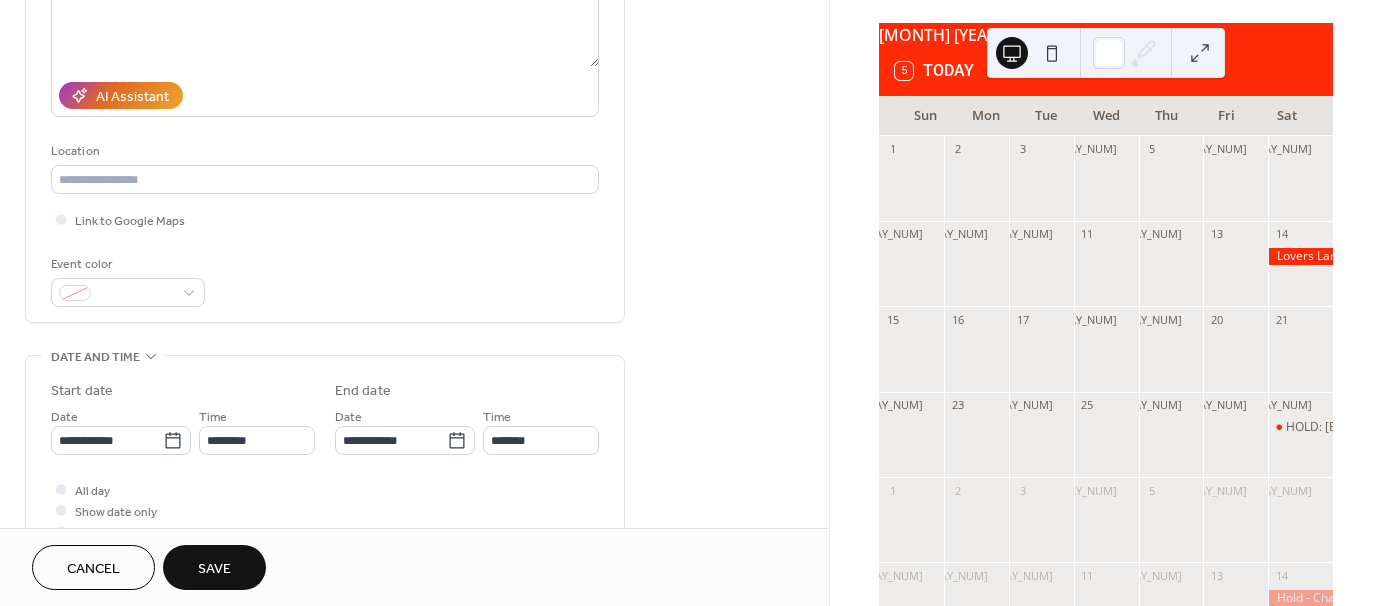 scroll, scrollTop: 300, scrollLeft: 0, axis: vertical 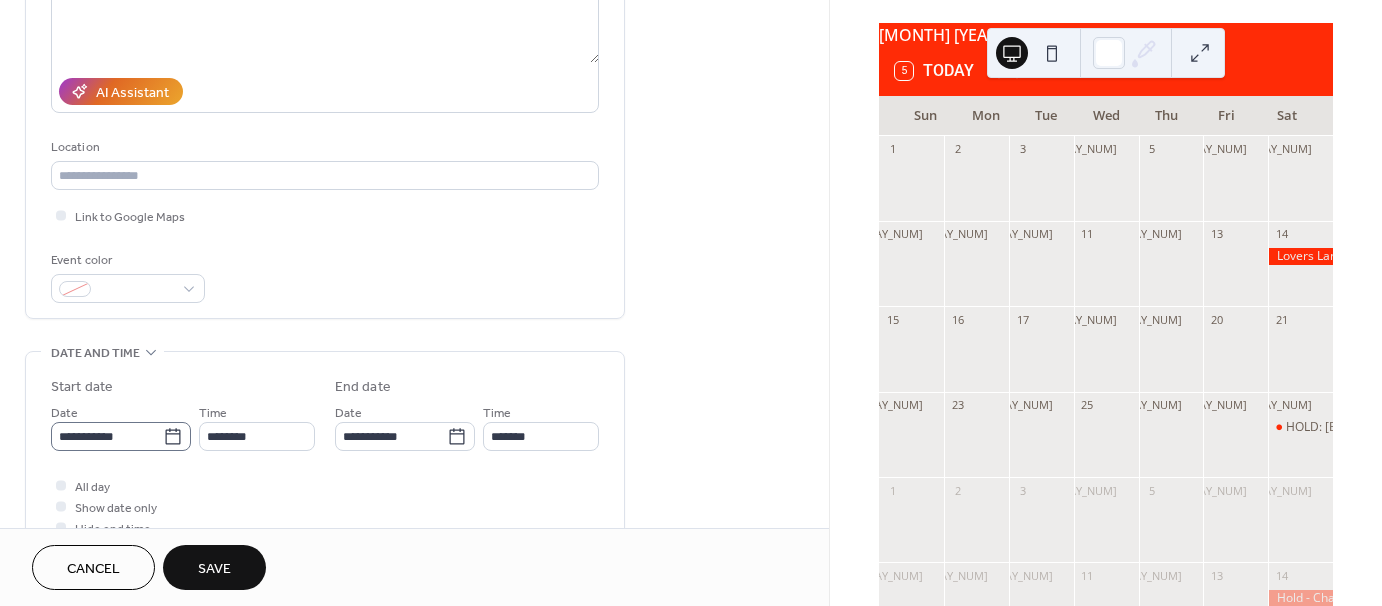 type on "**********" 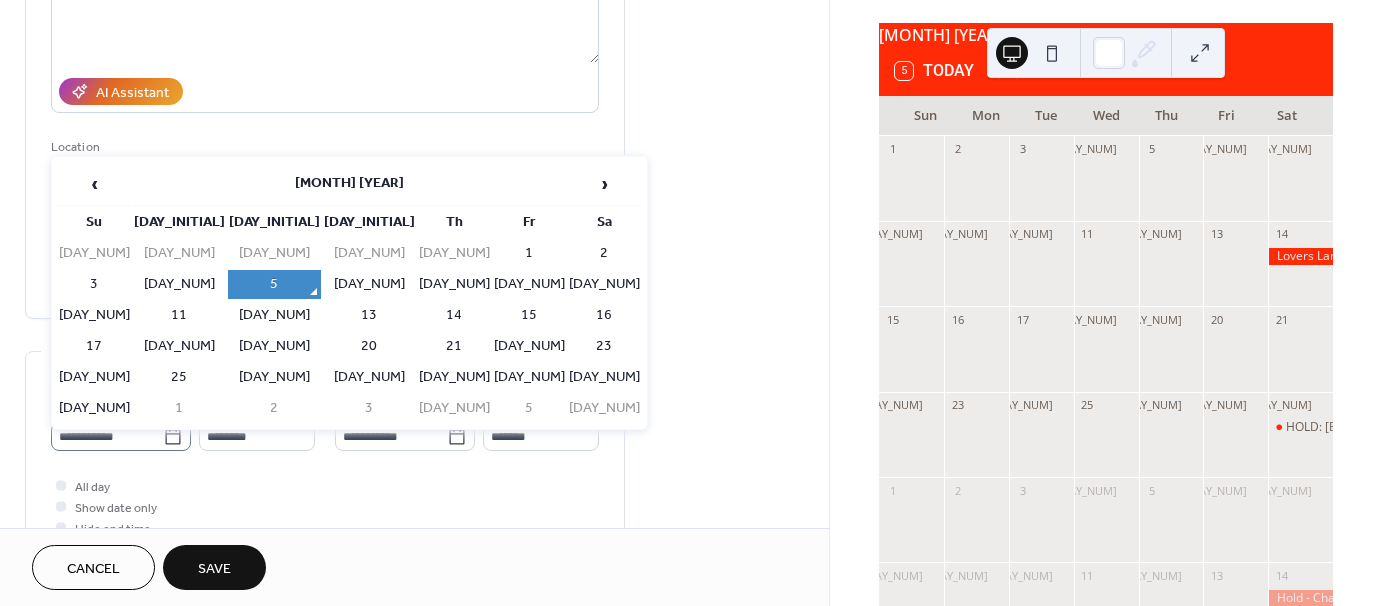 click 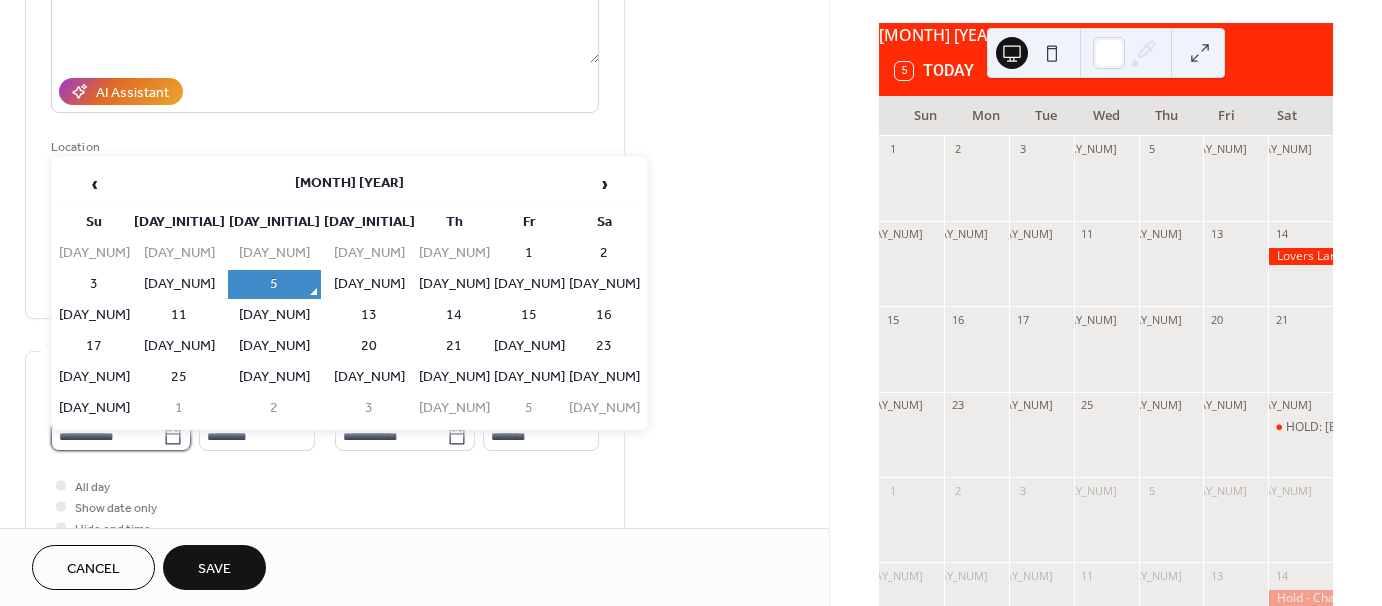 click on "**********" at bounding box center (107, 436) 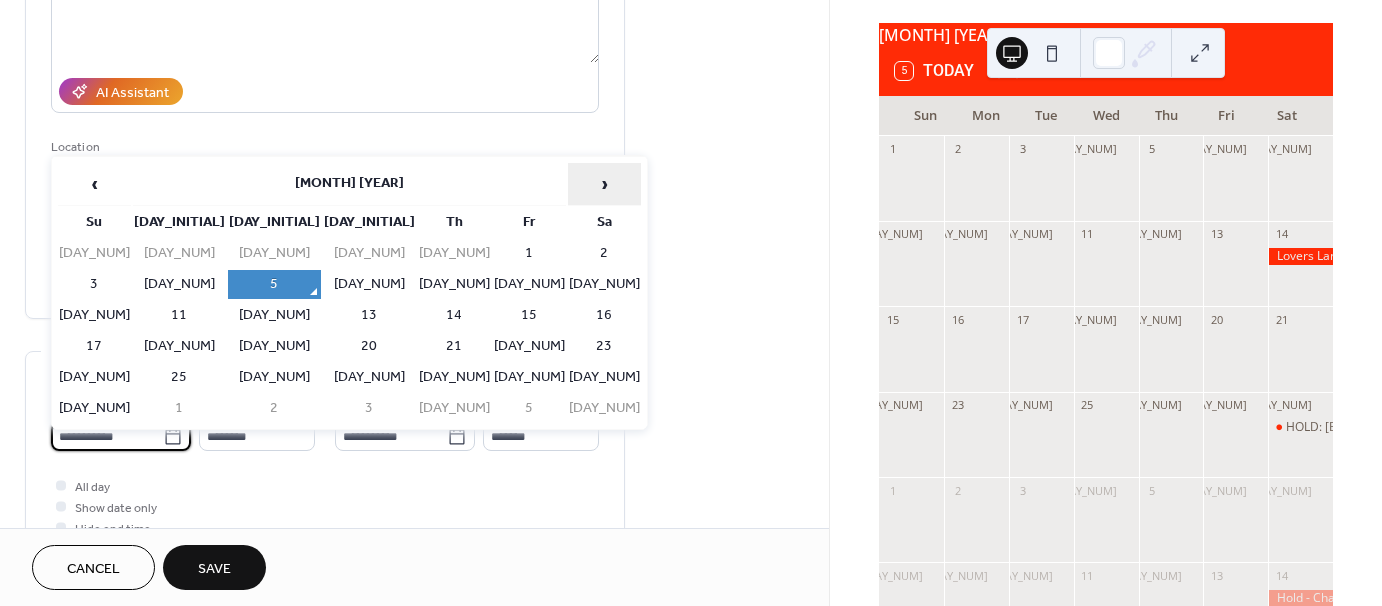 click on "›" at bounding box center [604, 184] 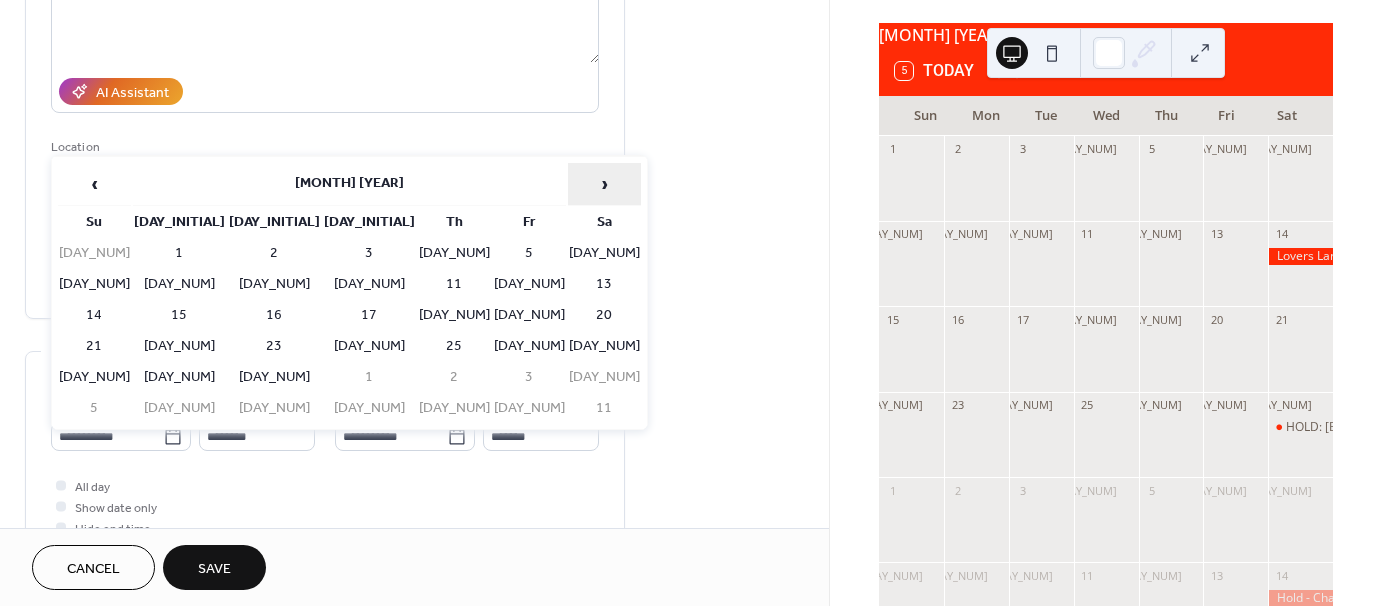 click on "›" at bounding box center (604, 184) 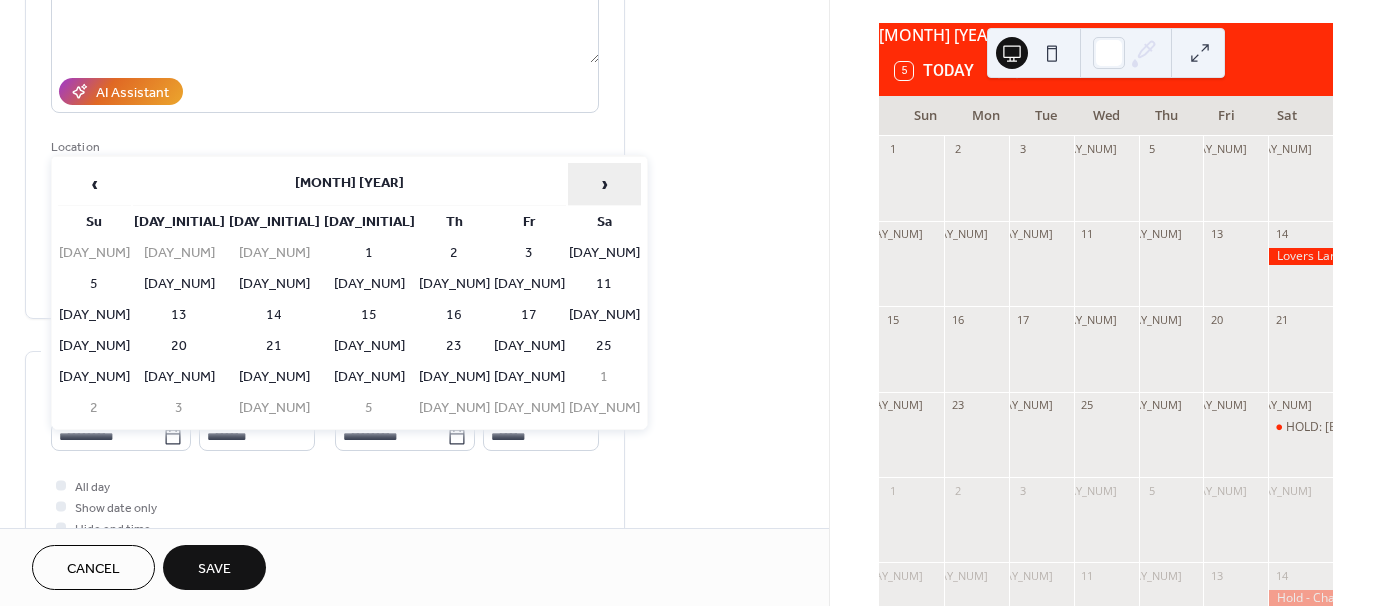 click on "›" at bounding box center (604, 184) 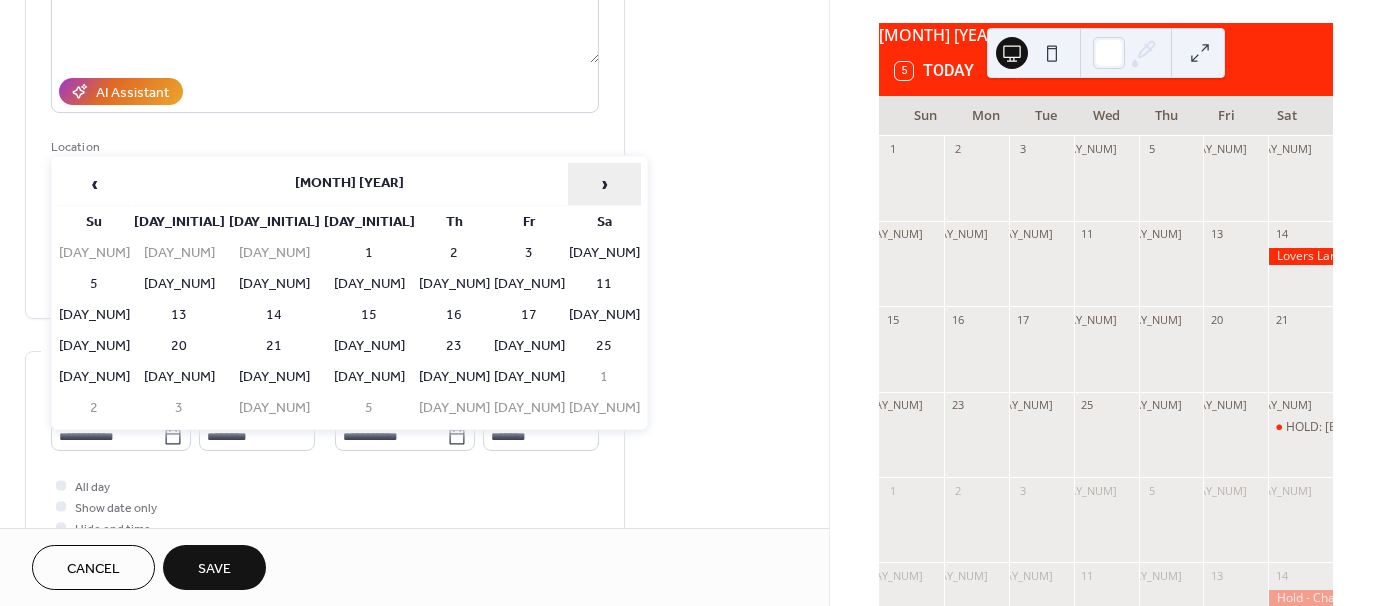 click on "›" at bounding box center [604, 184] 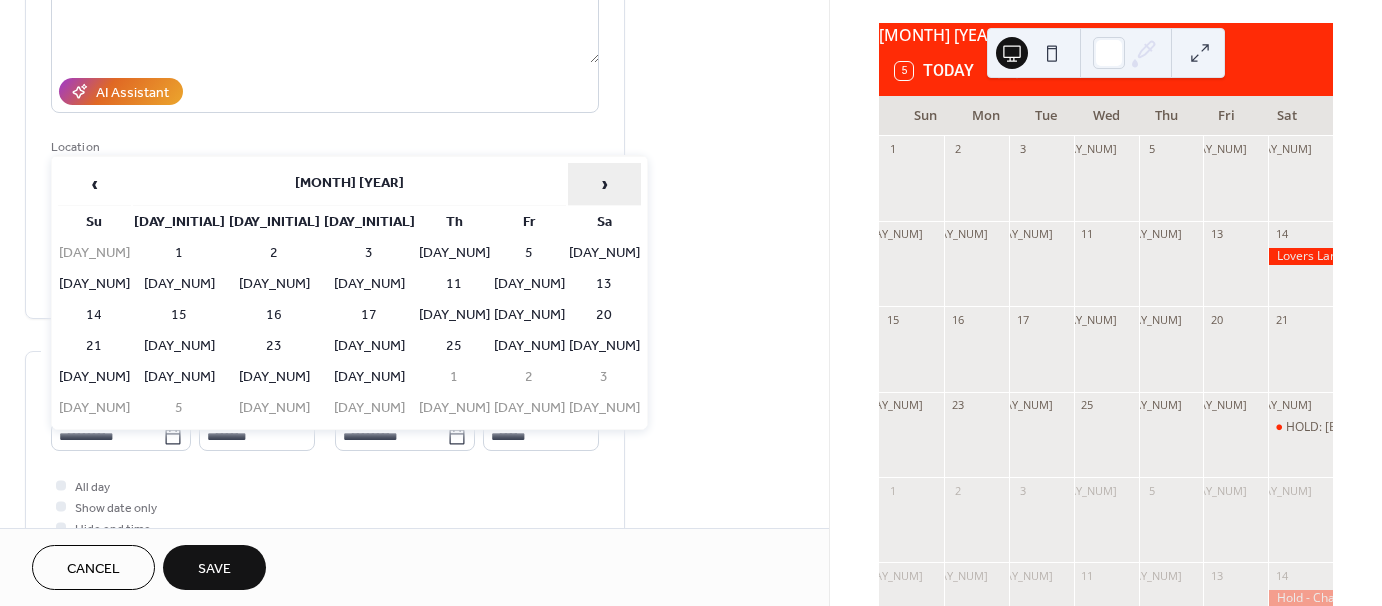 click on "›" at bounding box center (604, 184) 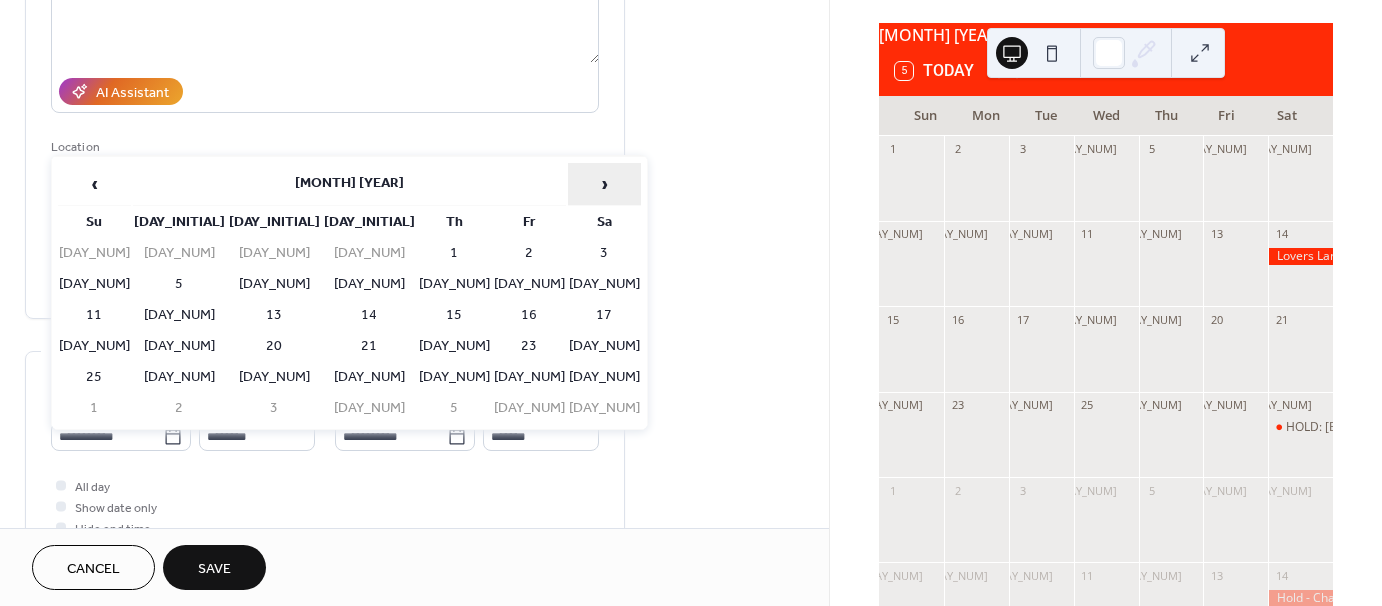 click on "›" at bounding box center [604, 184] 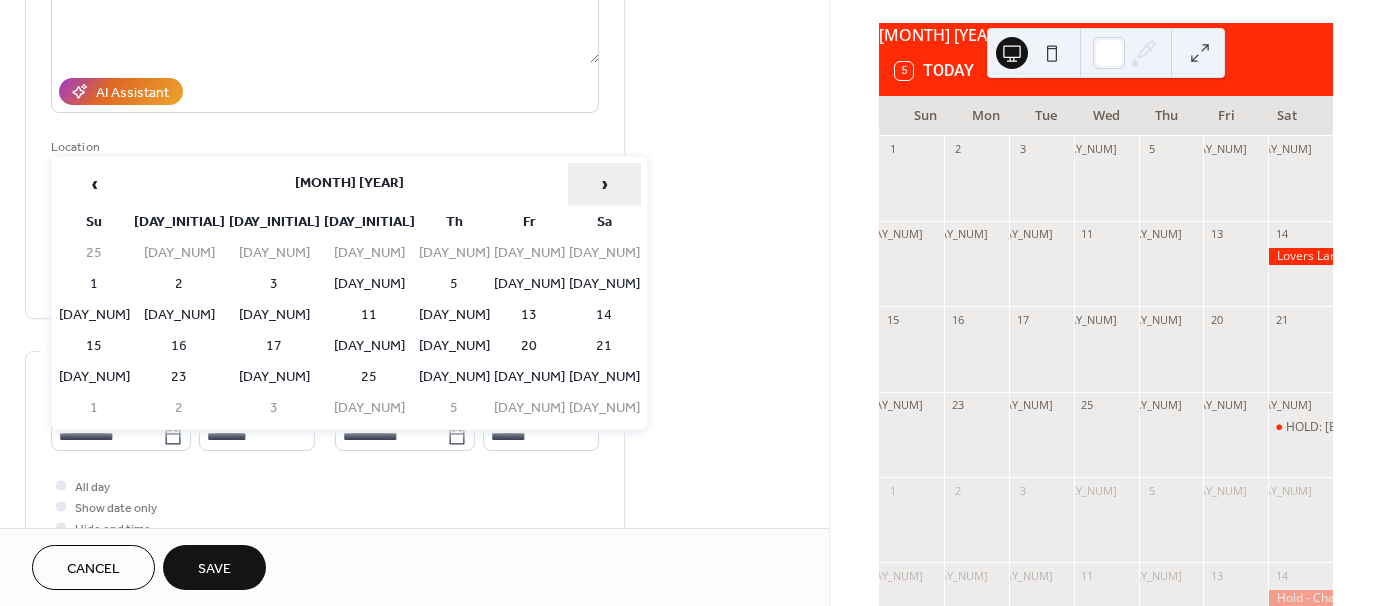 click on "›" at bounding box center [604, 184] 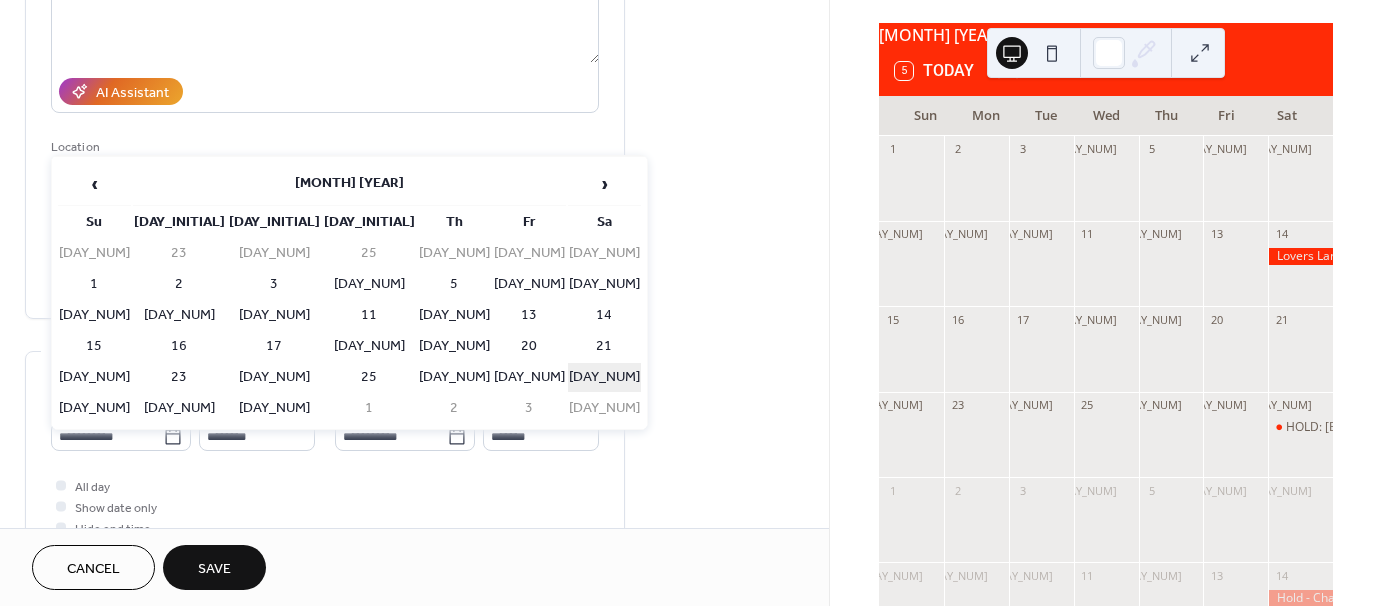 click on "28" at bounding box center [604, 377] 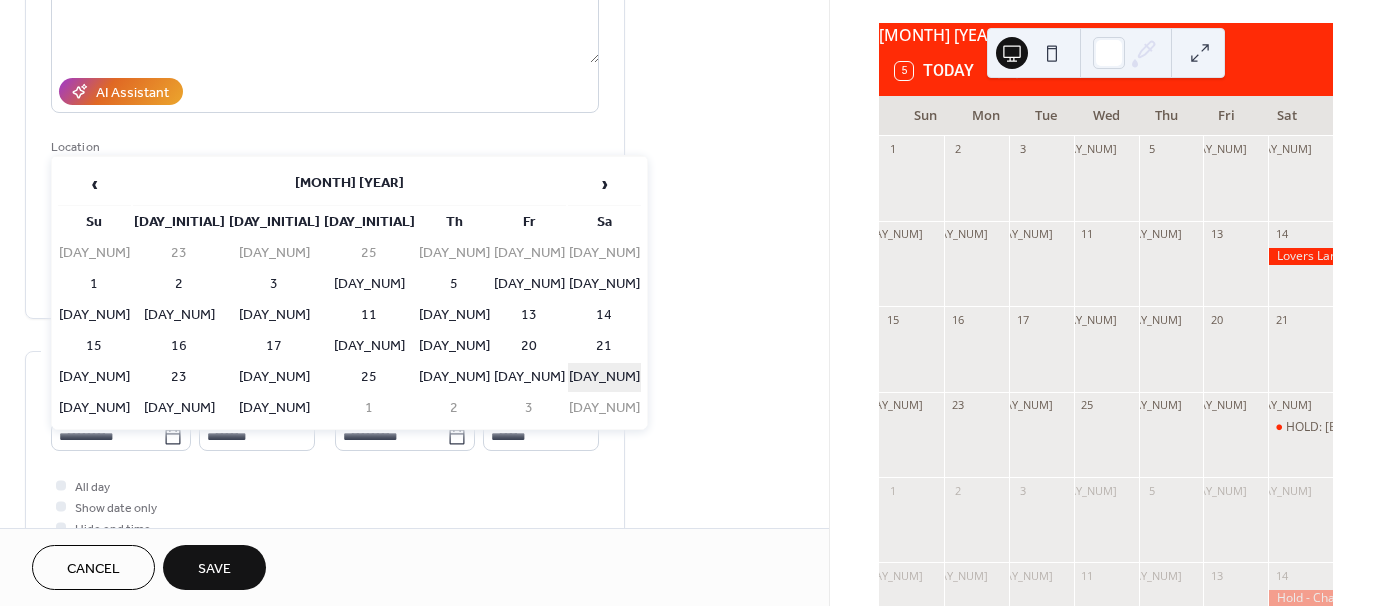 type on "**********" 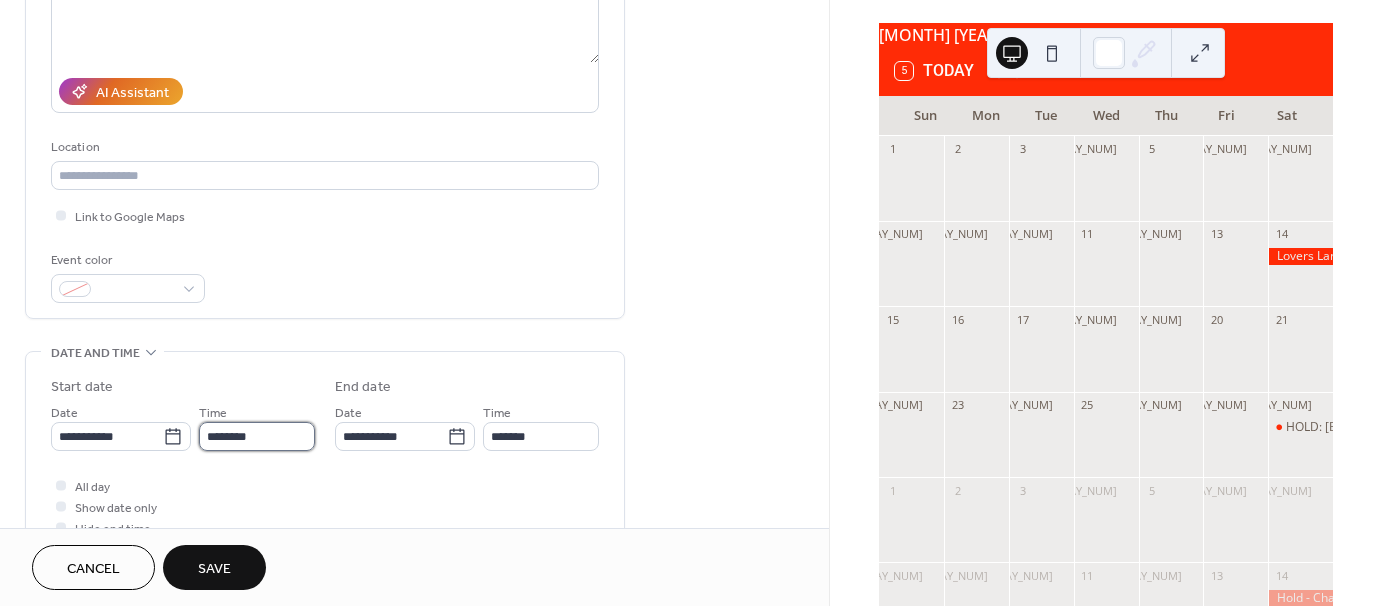 click on "********" at bounding box center [257, 436] 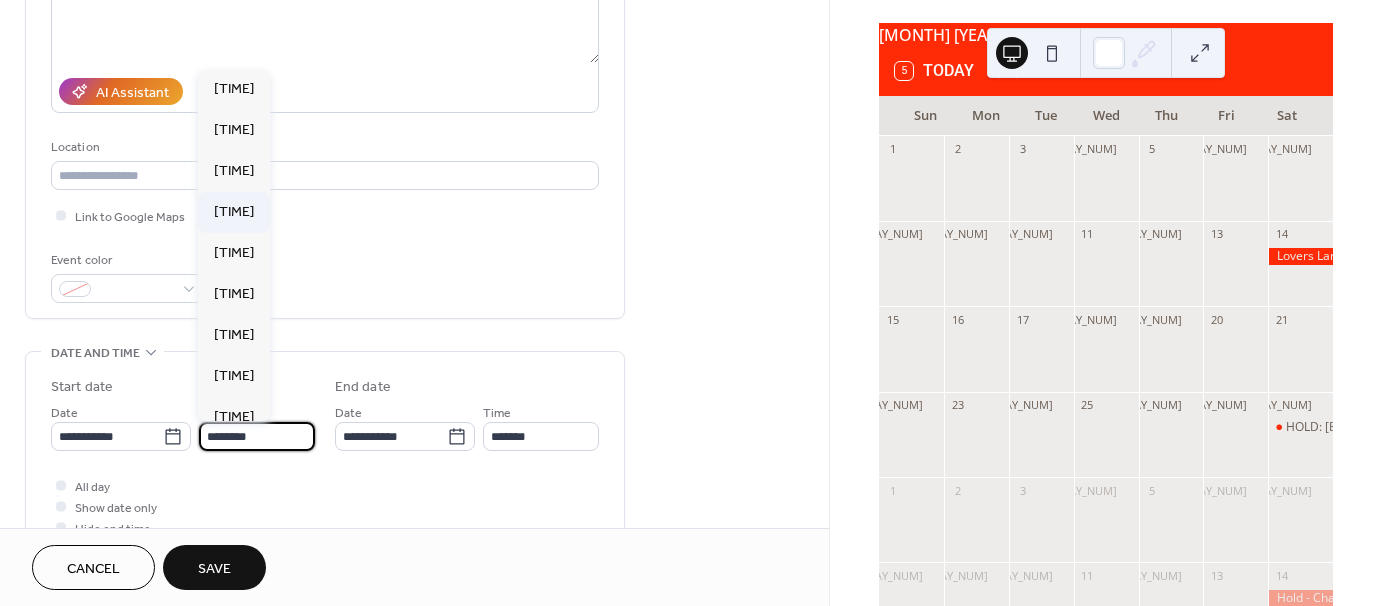 scroll, scrollTop: 968, scrollLeft: 0, axis: vertical 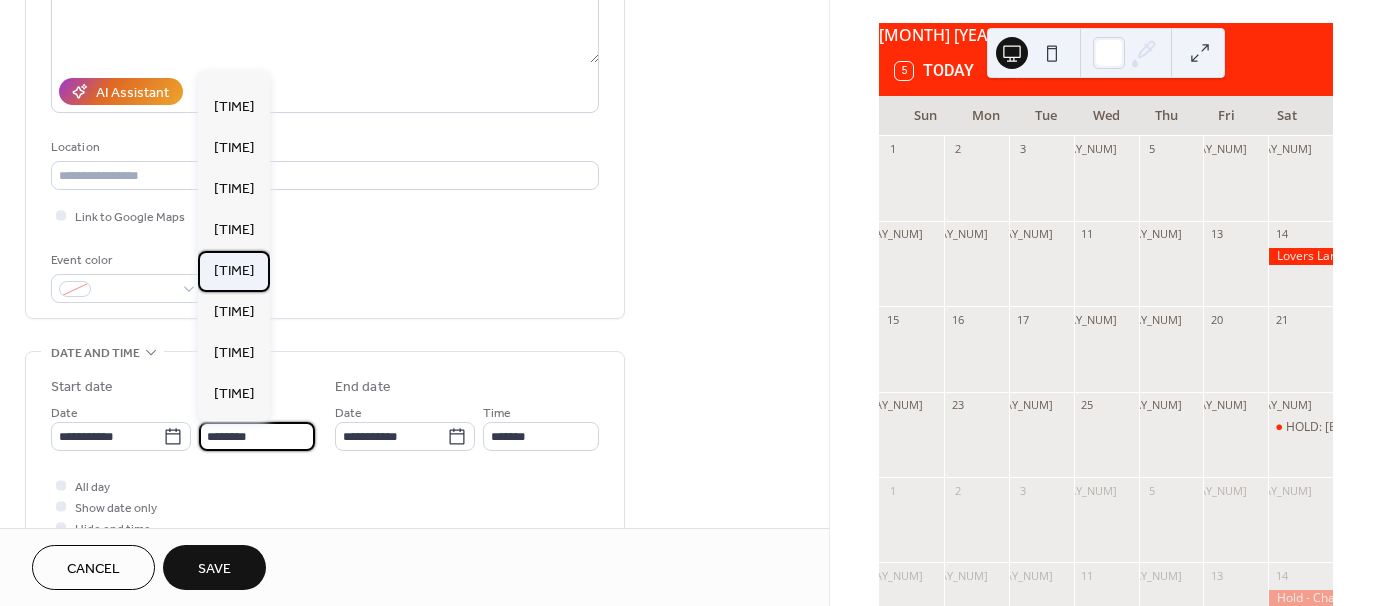 click on "7:00 am" at bounding box center [234, 271] 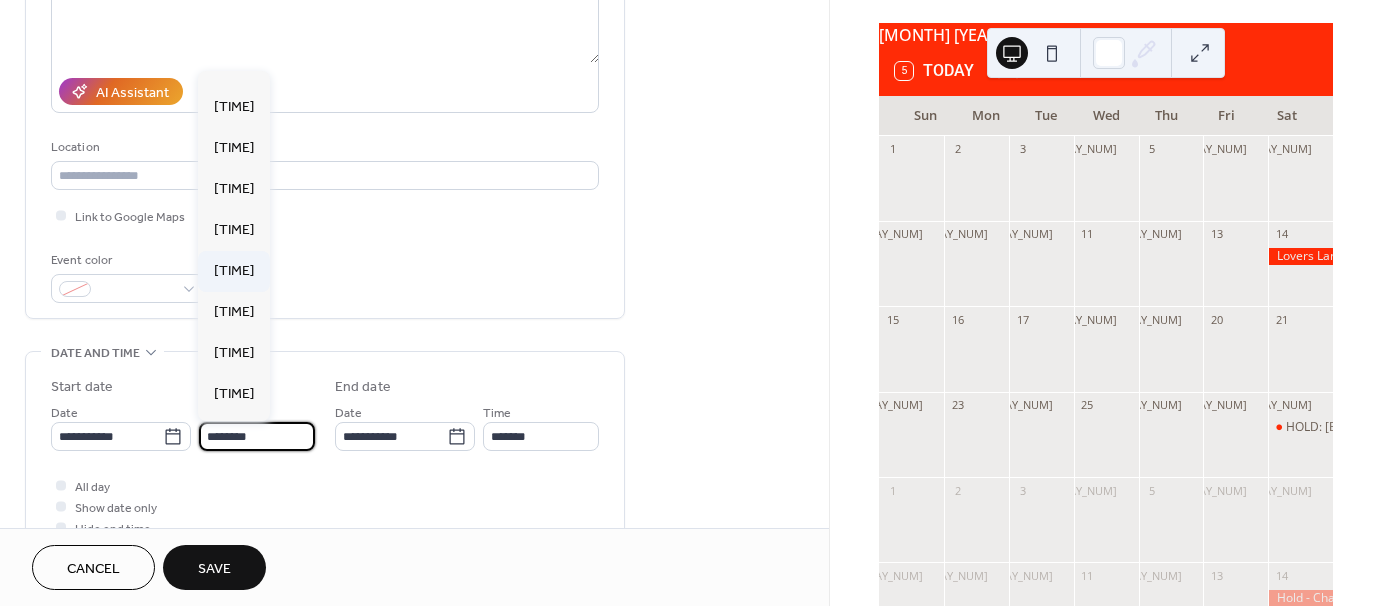 type on "*******" 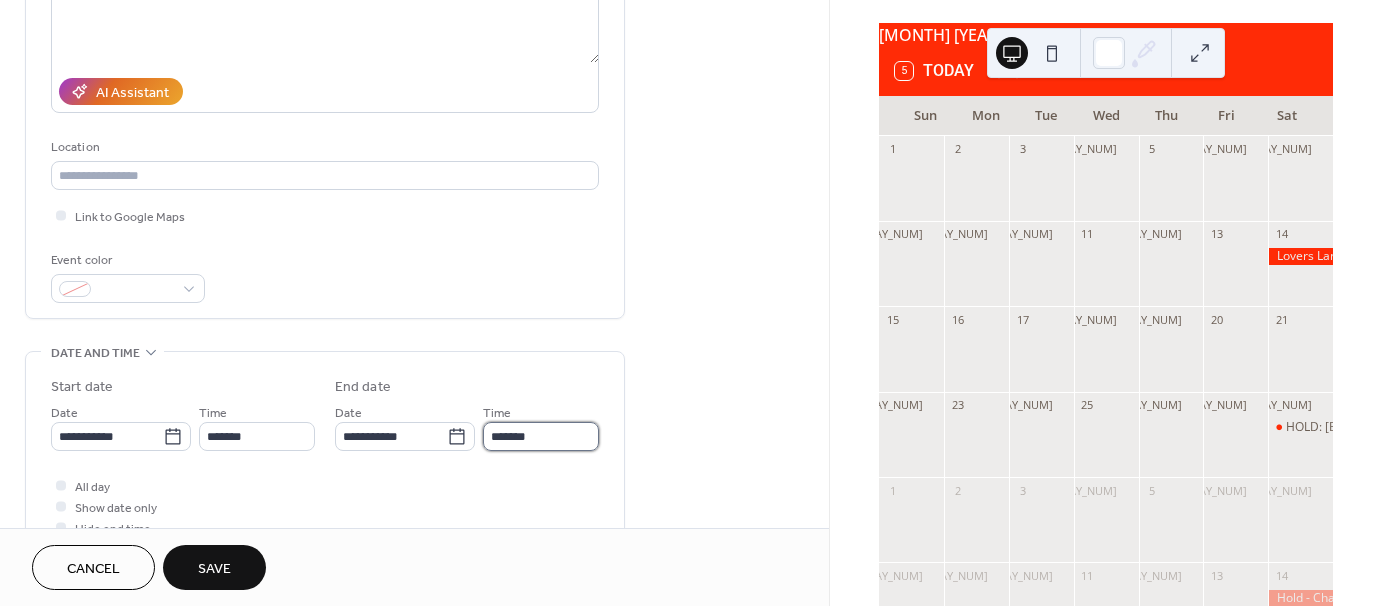 click on "*******" at bounding box center [541, 436] 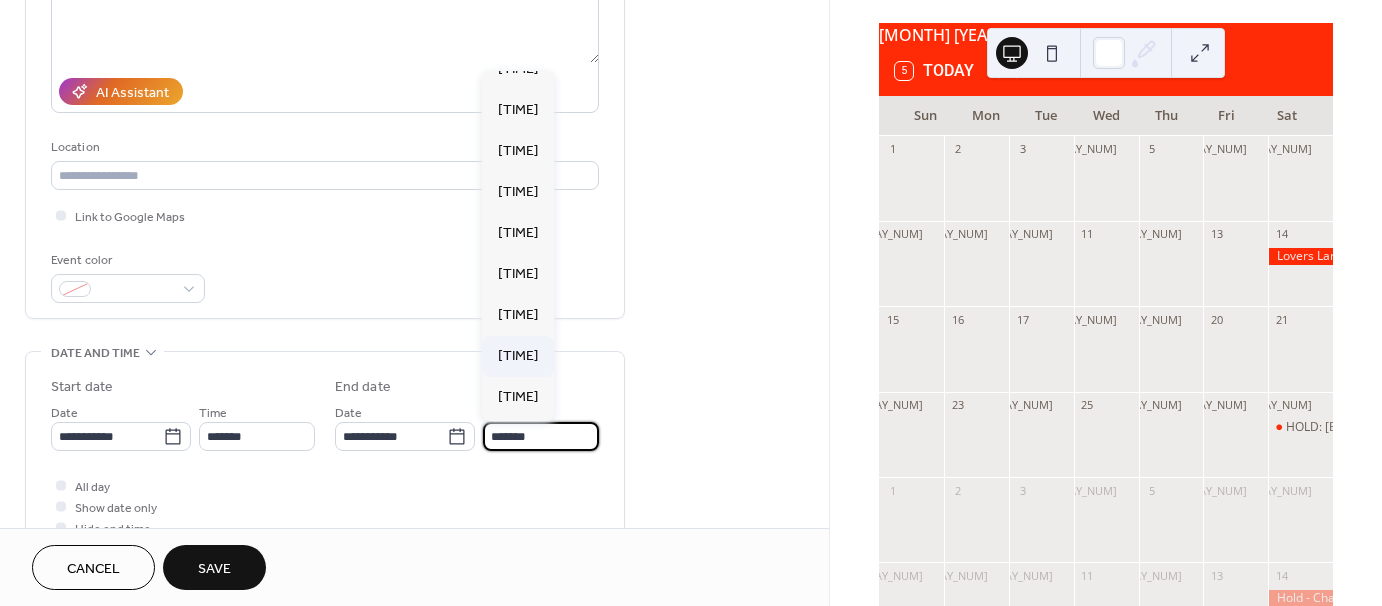 scroll, scrollTop: 600, scrollLeft: 0, axis: vertical 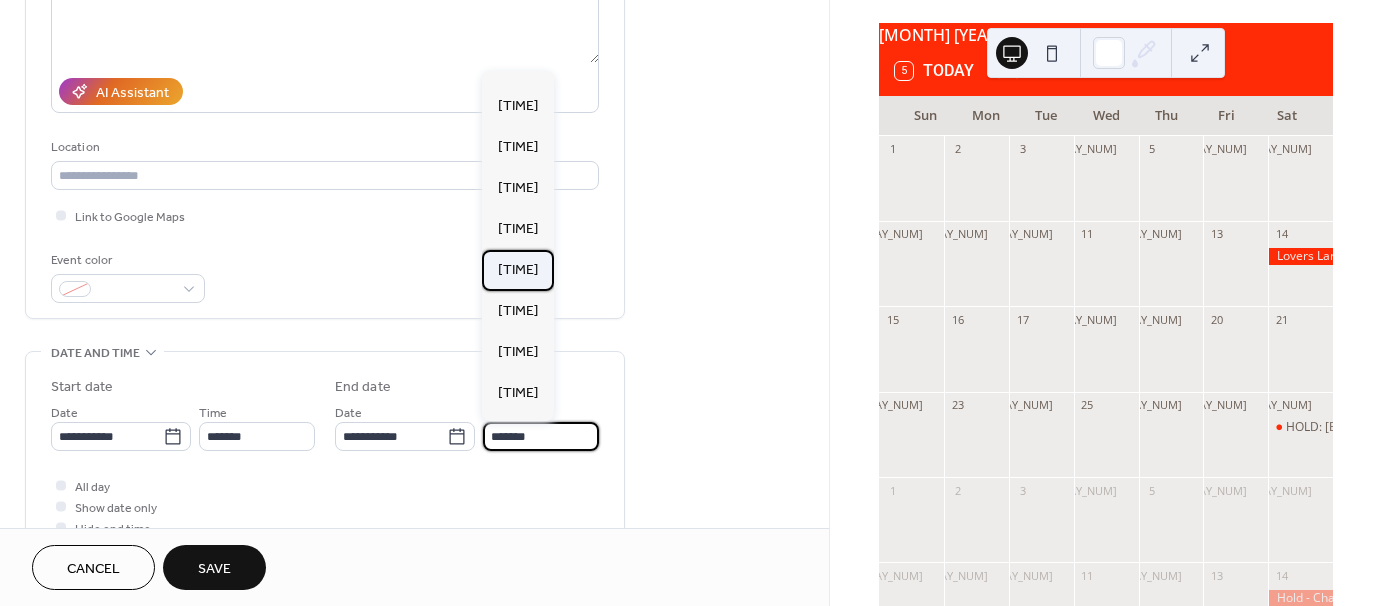 click on "12:00 pm" at bounding box center [518, 270] 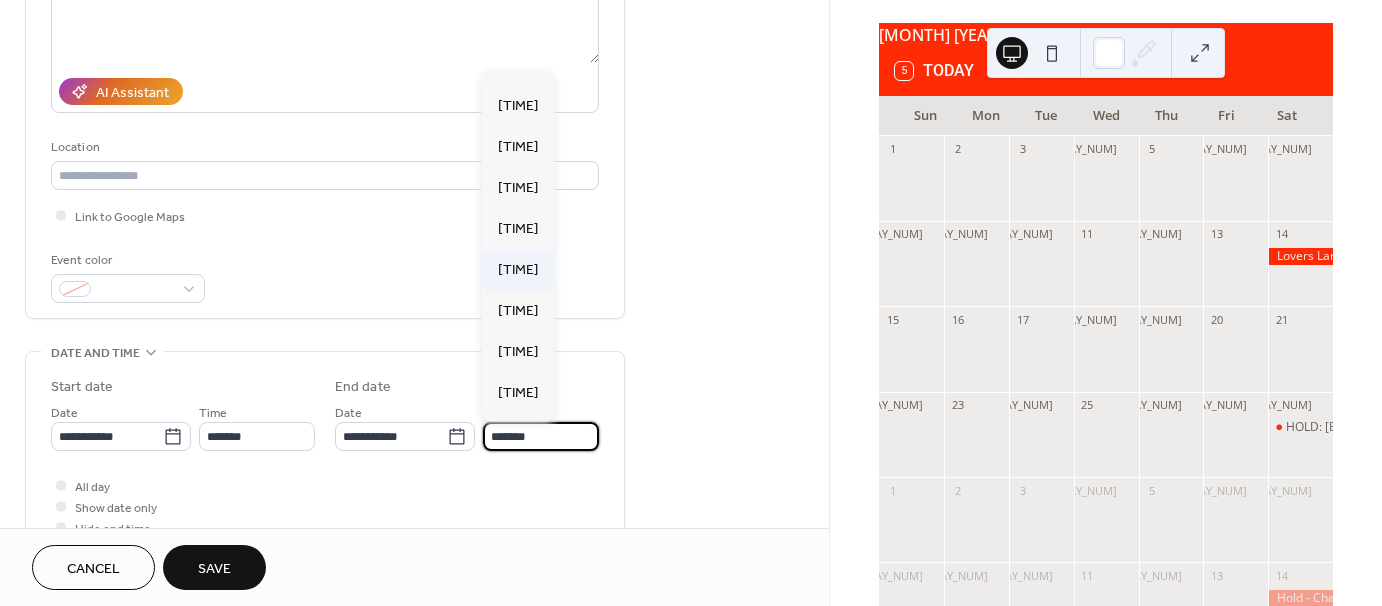 type on "********" 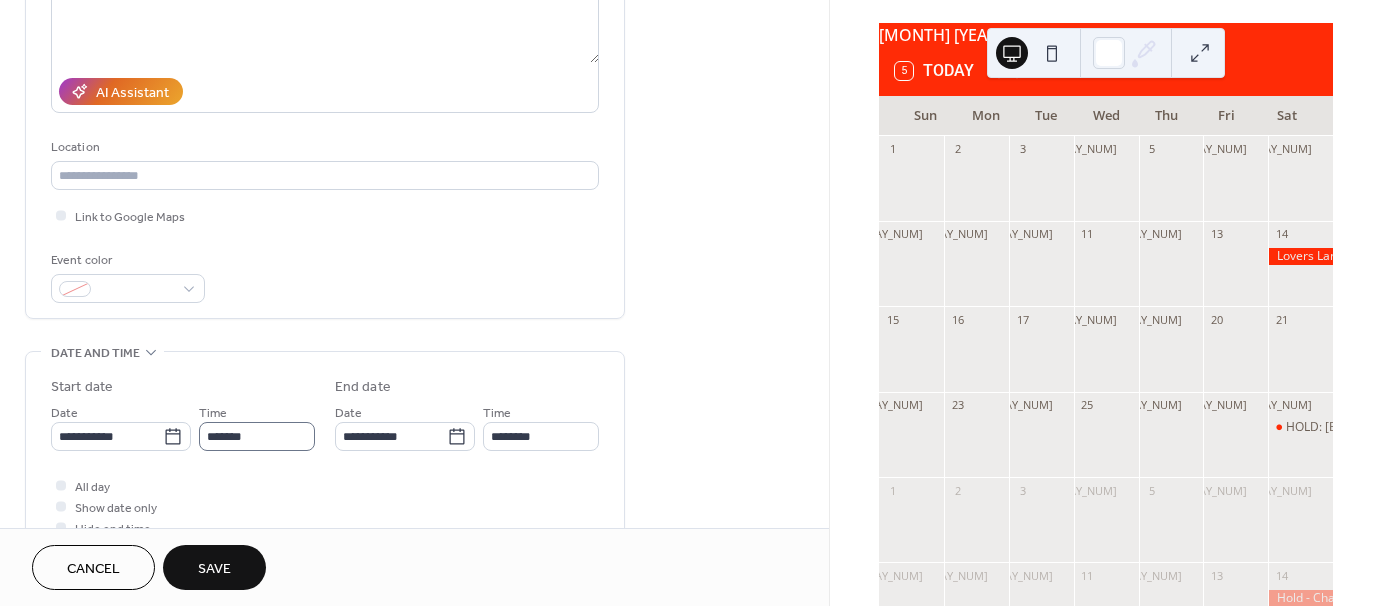 scroll, scrollTop: 1, scrollLeft: 0, axis: vertical 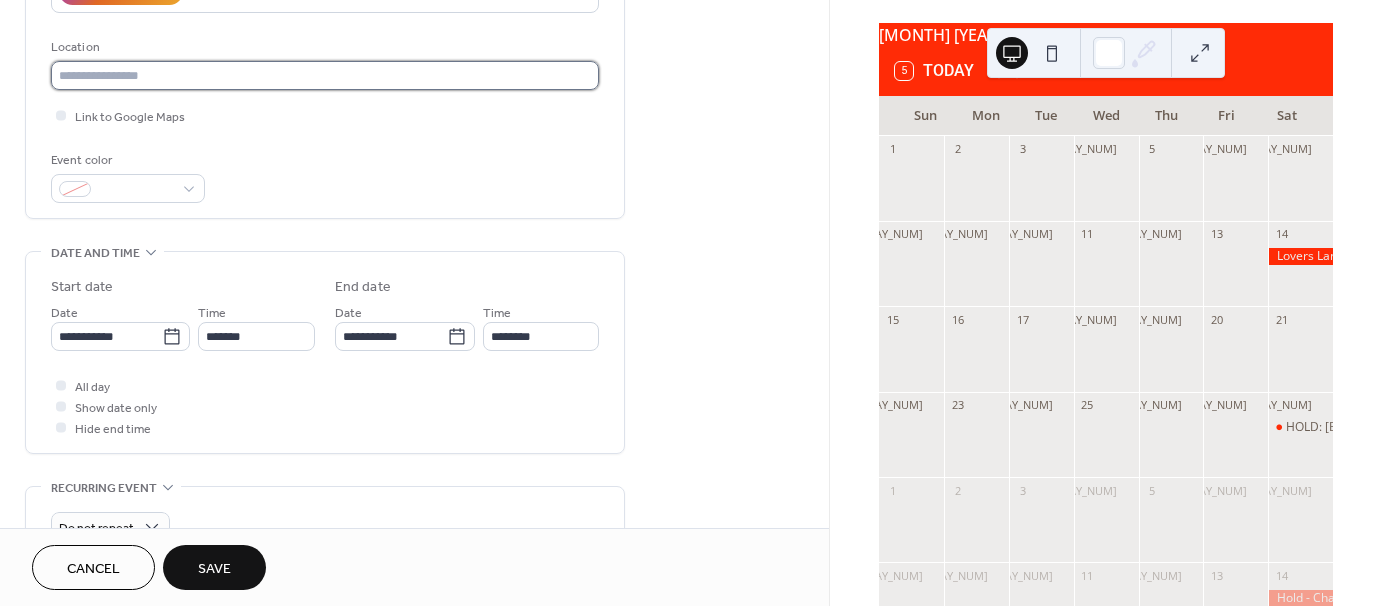 click at bounding box center (325, 75) 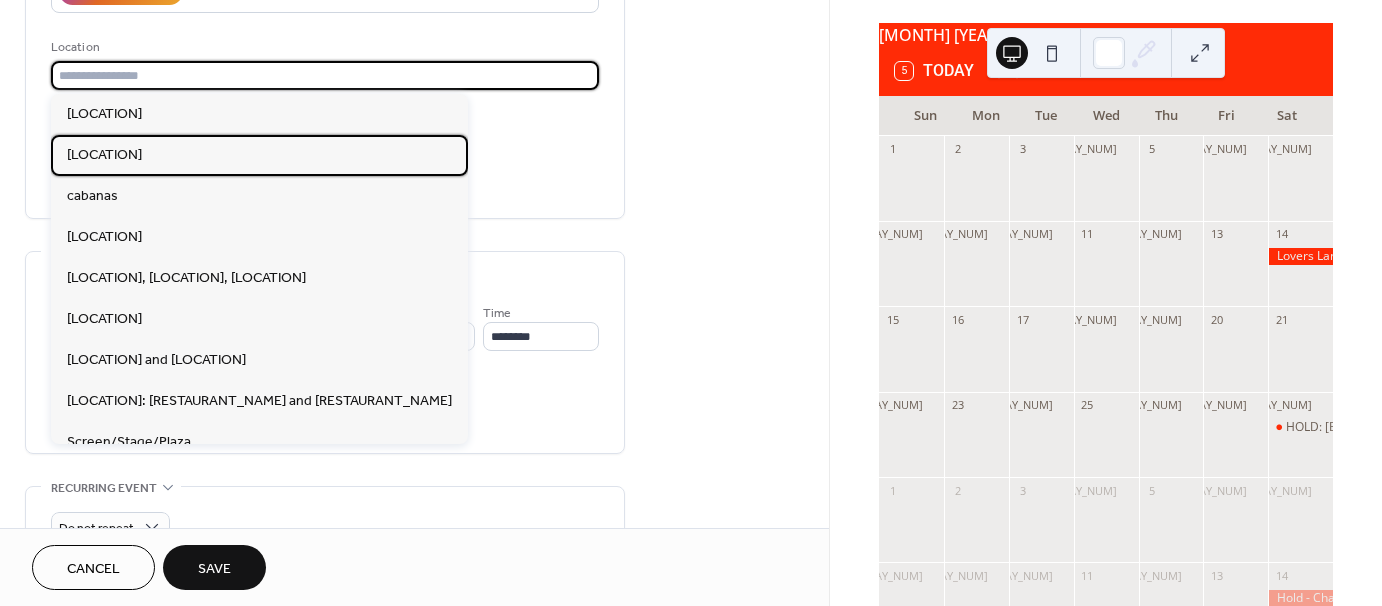 click on "BridgeWay Station" at bounding box center [104, 154] 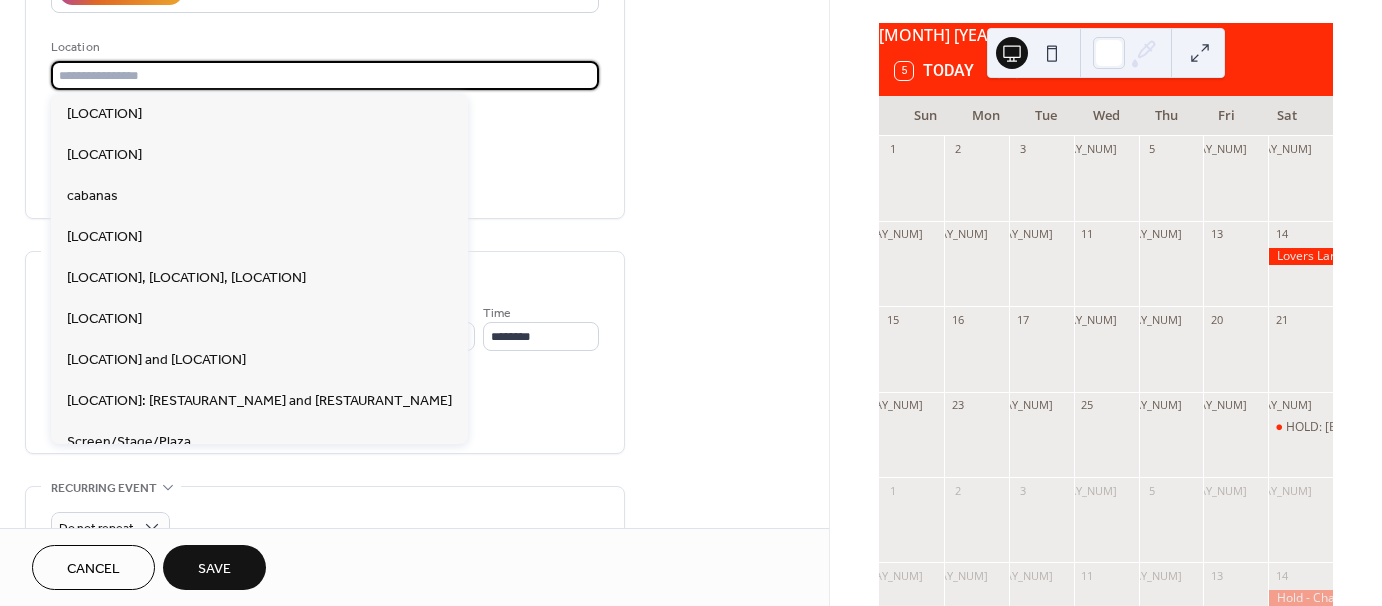type on "**********" 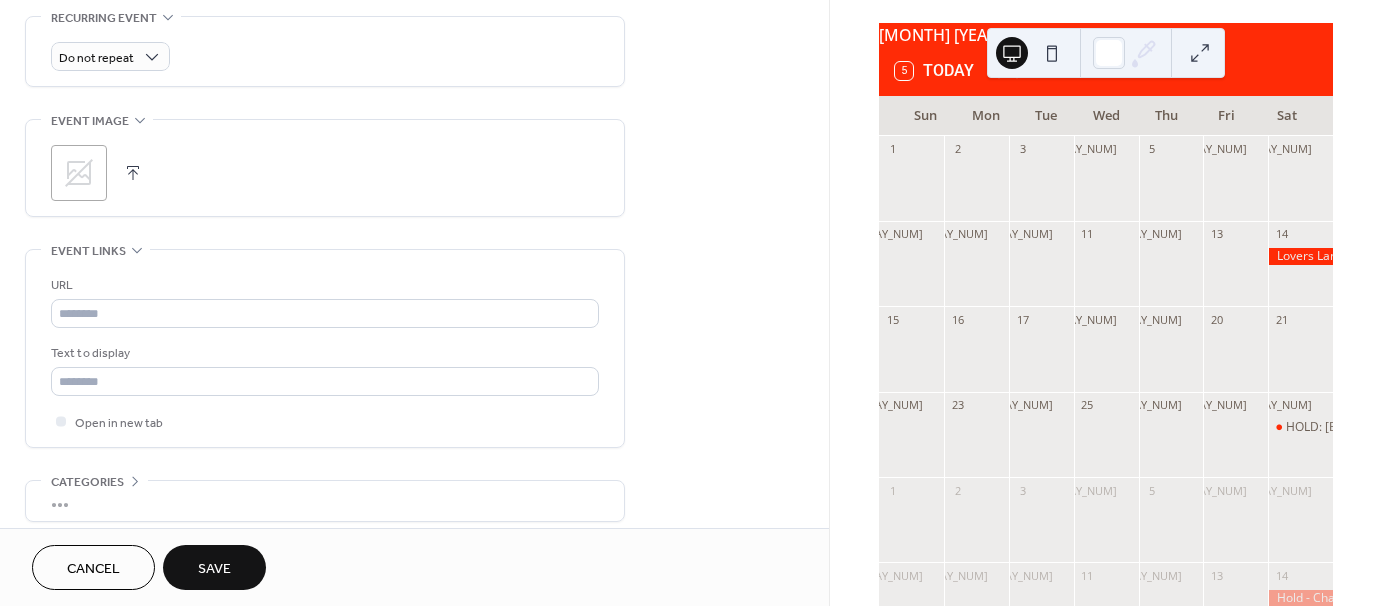 scroll, scrollTop: 955, scrollLeft: 0, axis: vertical 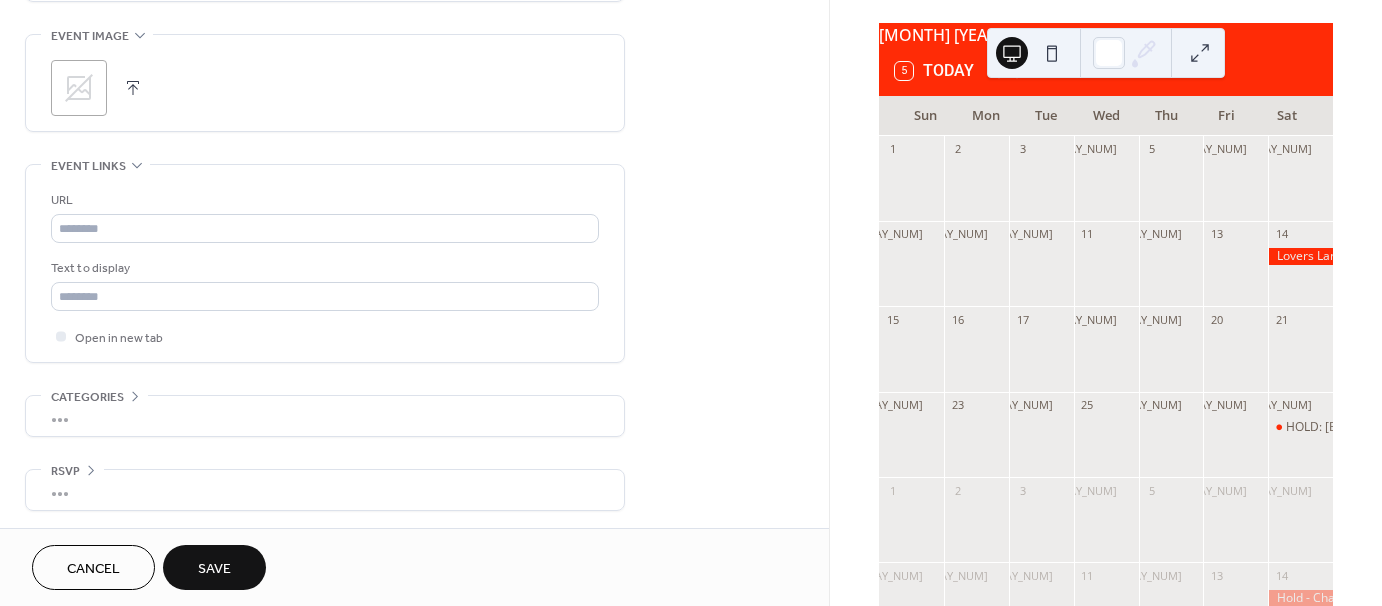 click on "Save" at bounding box center [214, 569] 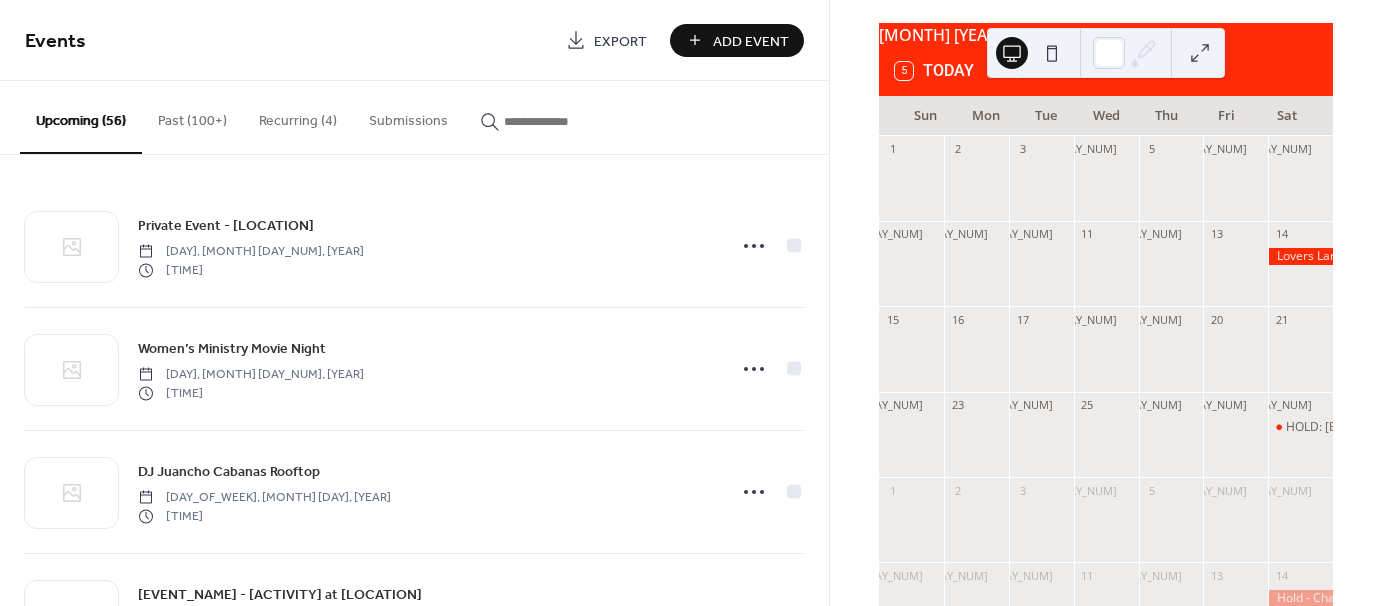 click 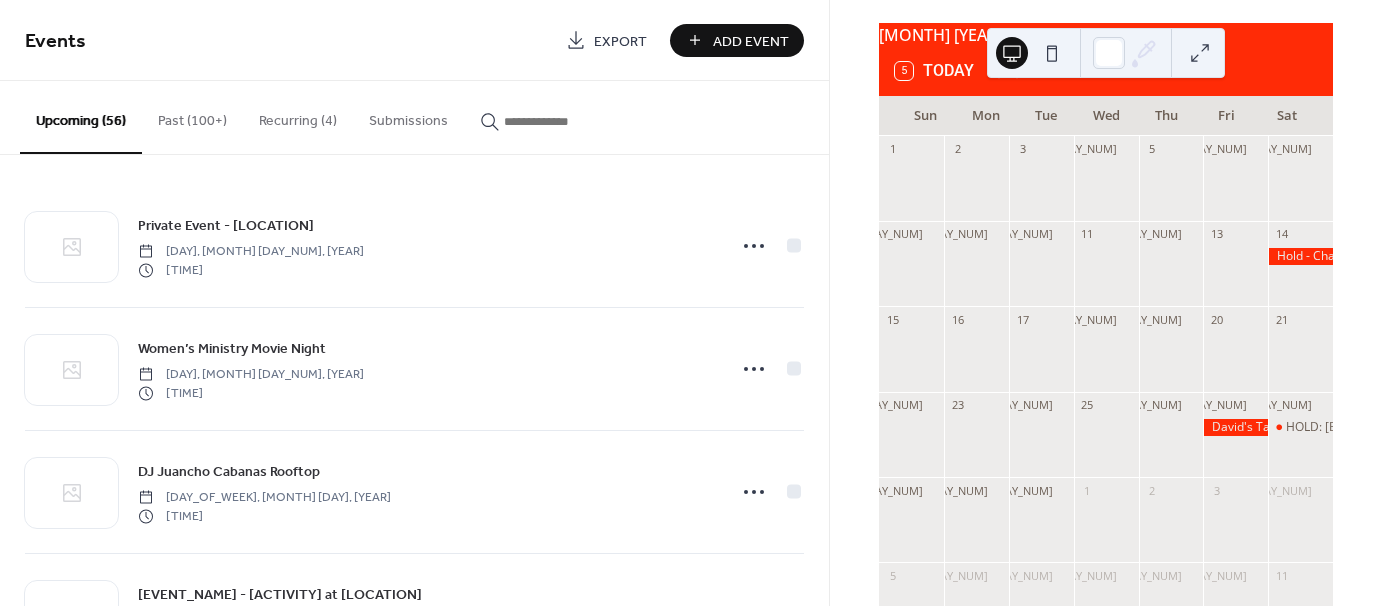 click on "Add Event" at bounding box center [751, 41] 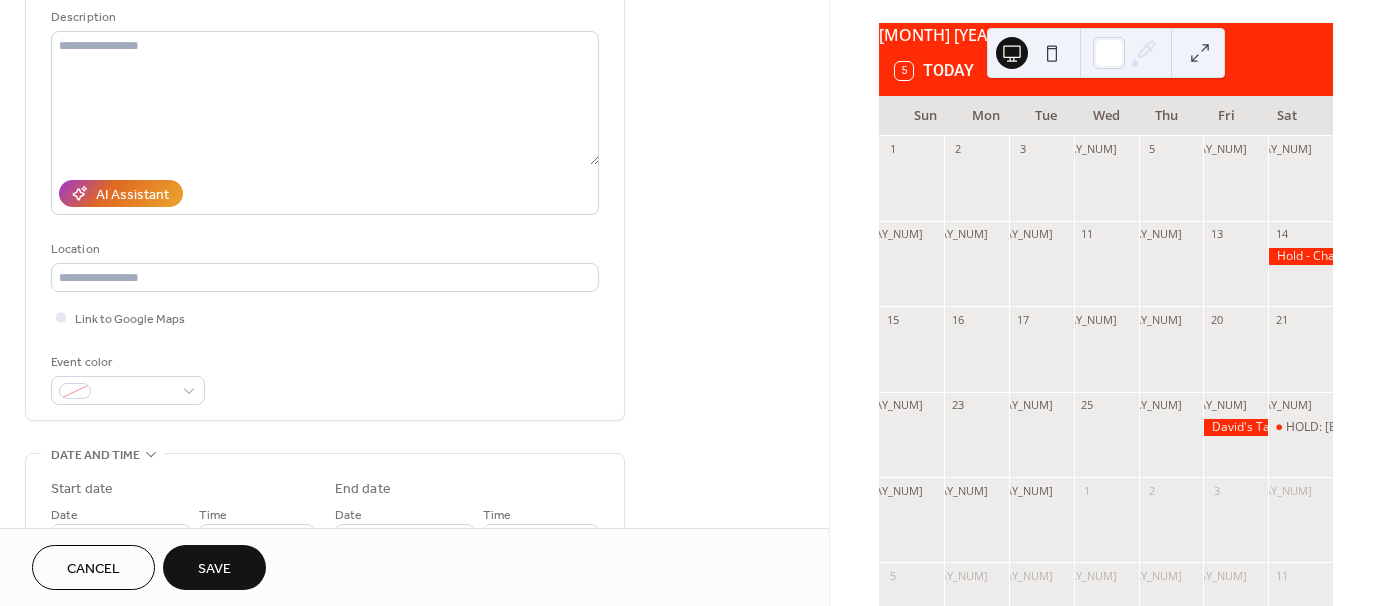 scroll, scrollTop: 300, scrollLeft: 0, axis: vertical 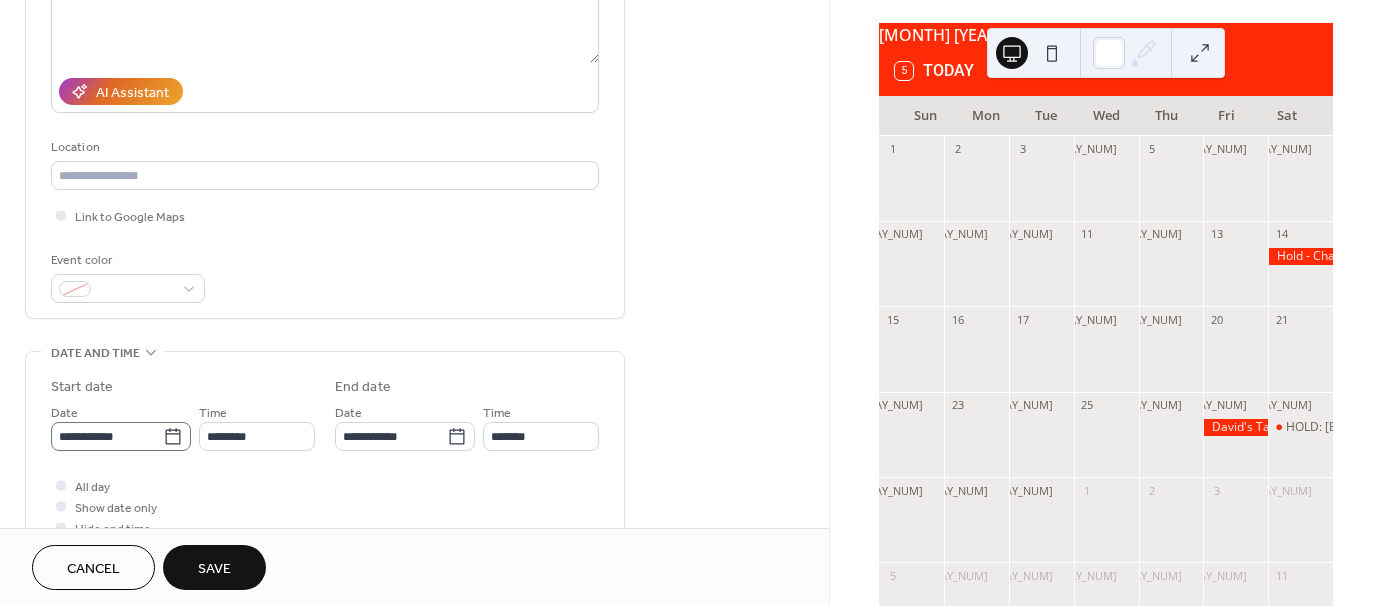 type on "**********" 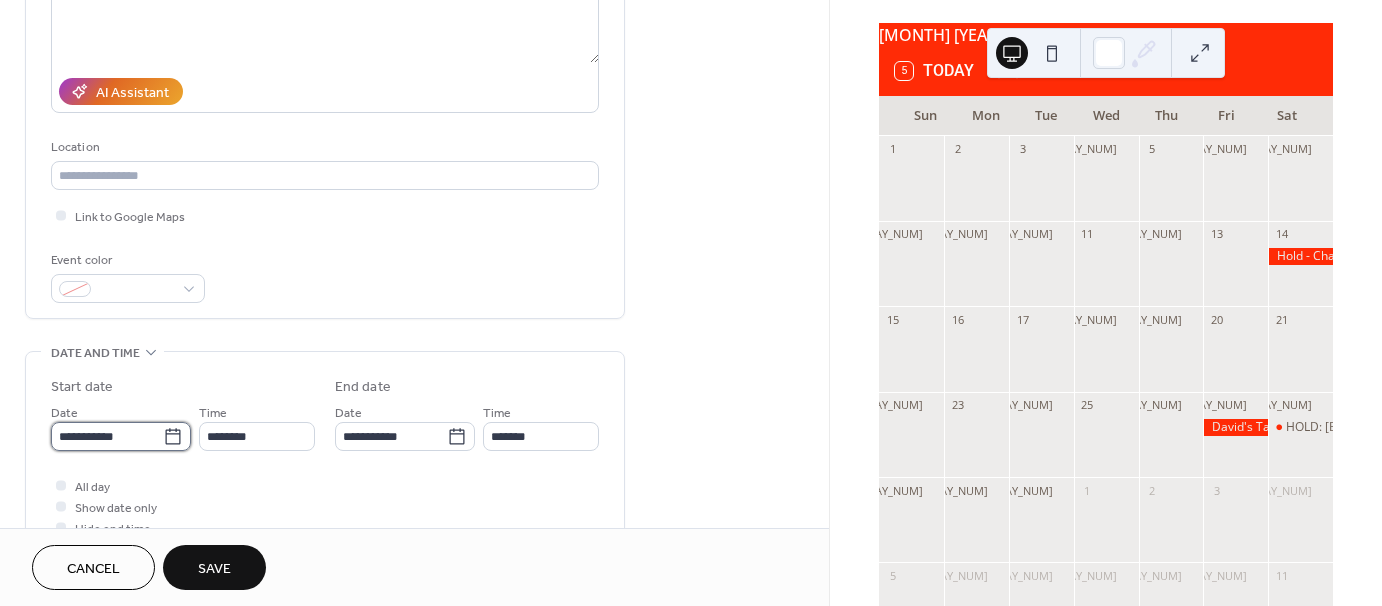 click on "**********" at bounding box center (107, 436) 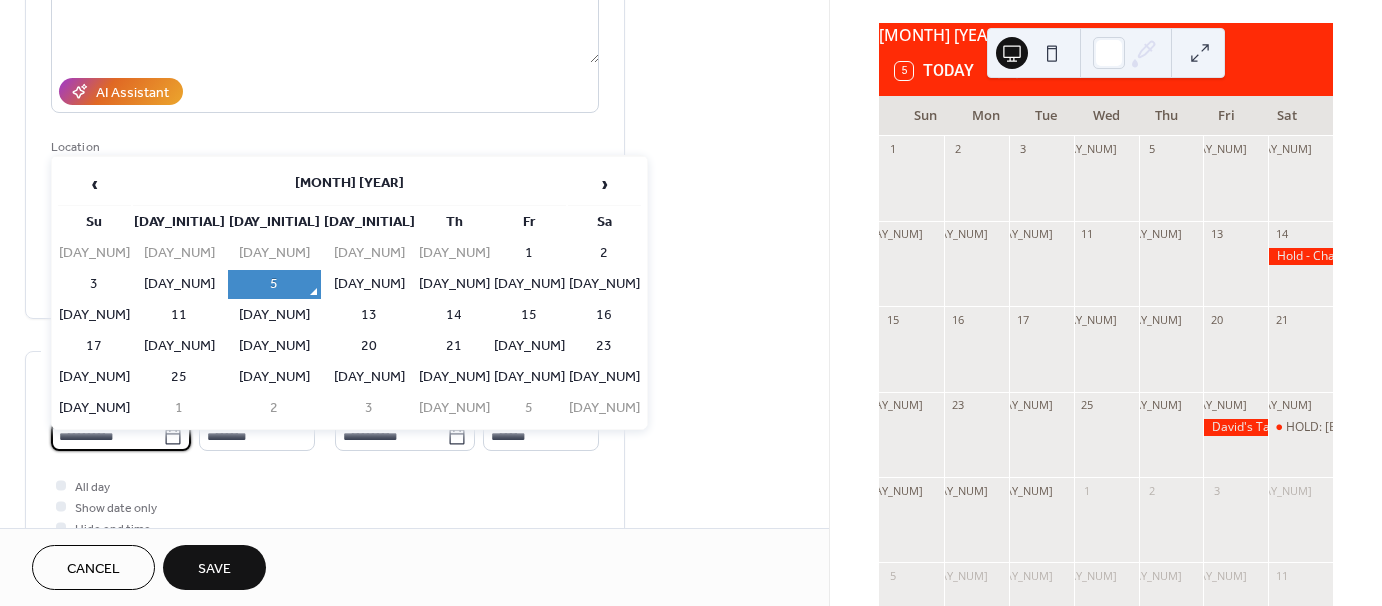 click on "**********" at bounding box center [107, 436] 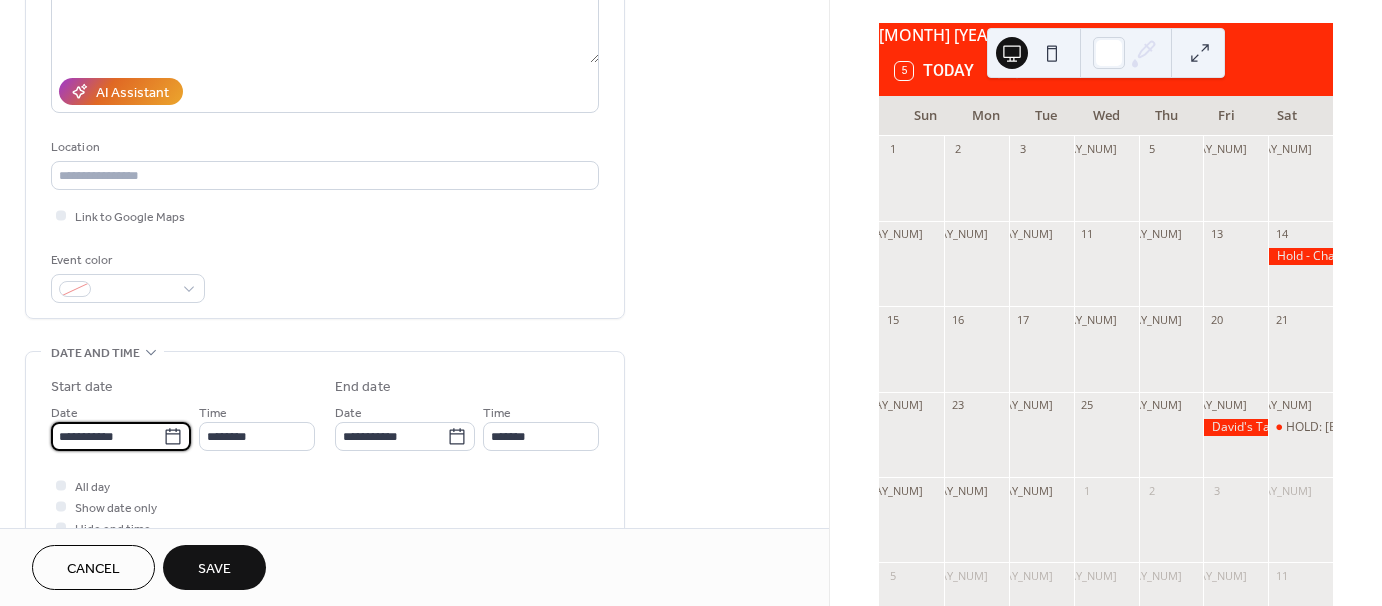 click on "**********" at bounding box center [107, 436] 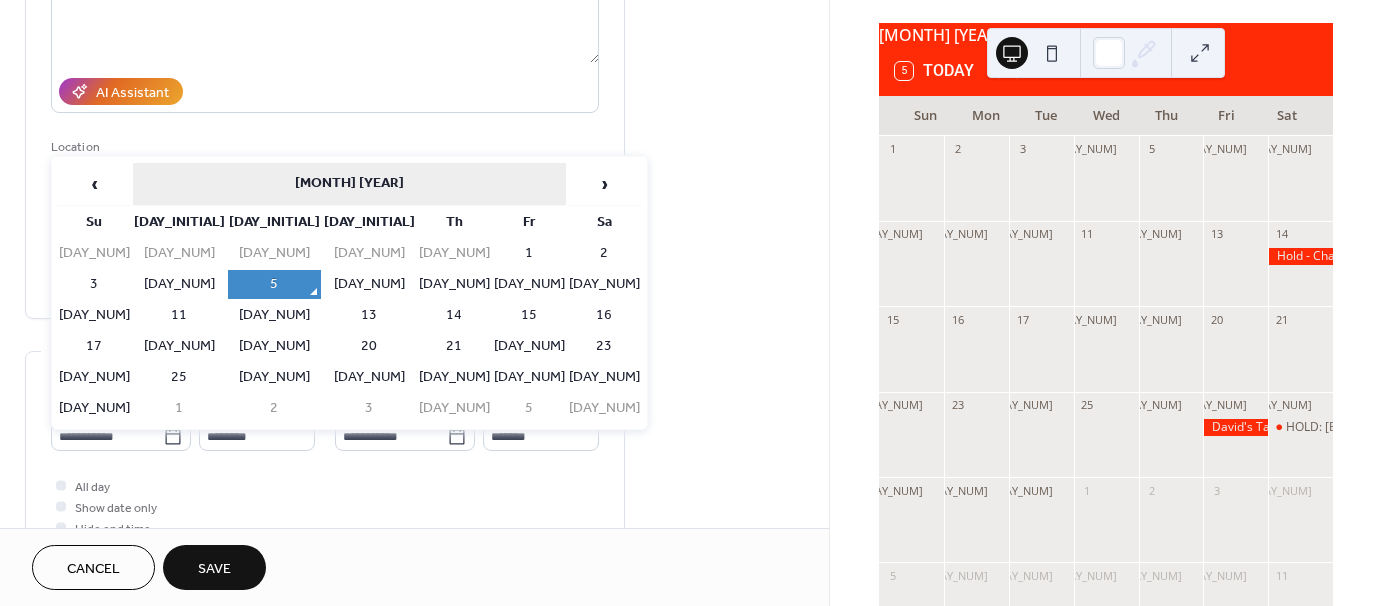 click on "August 2025" at bounding box center [349, 184] 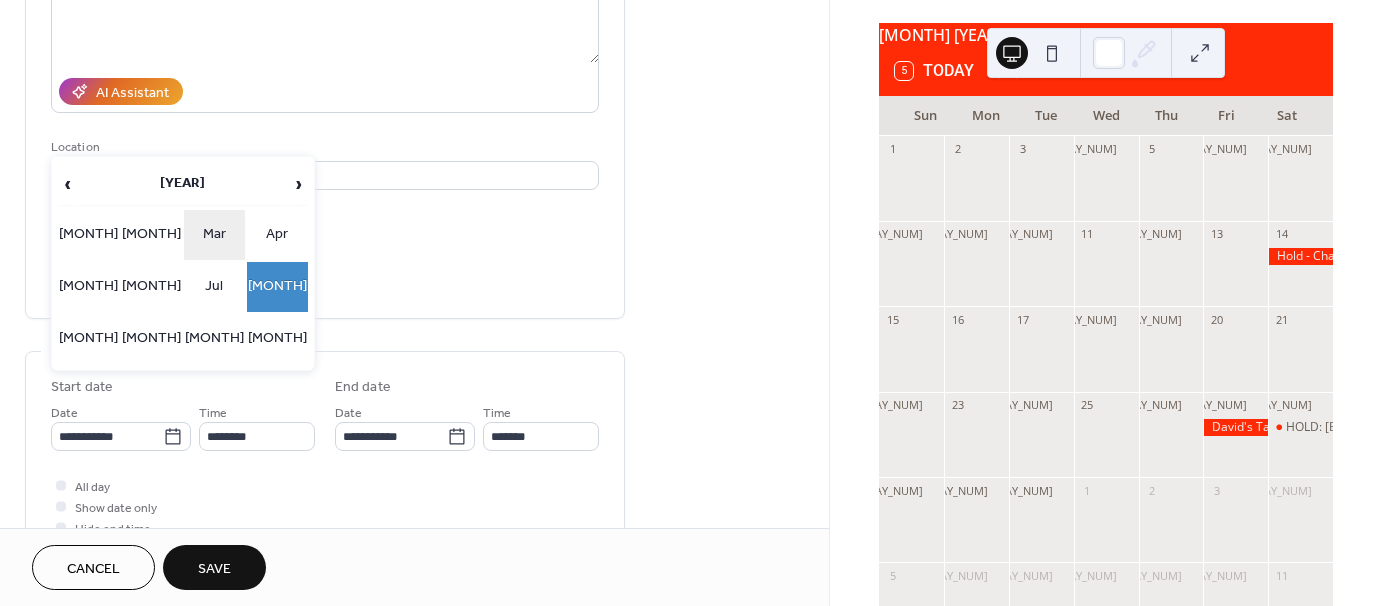 click on "Mar" at bounding box center [214, 235] 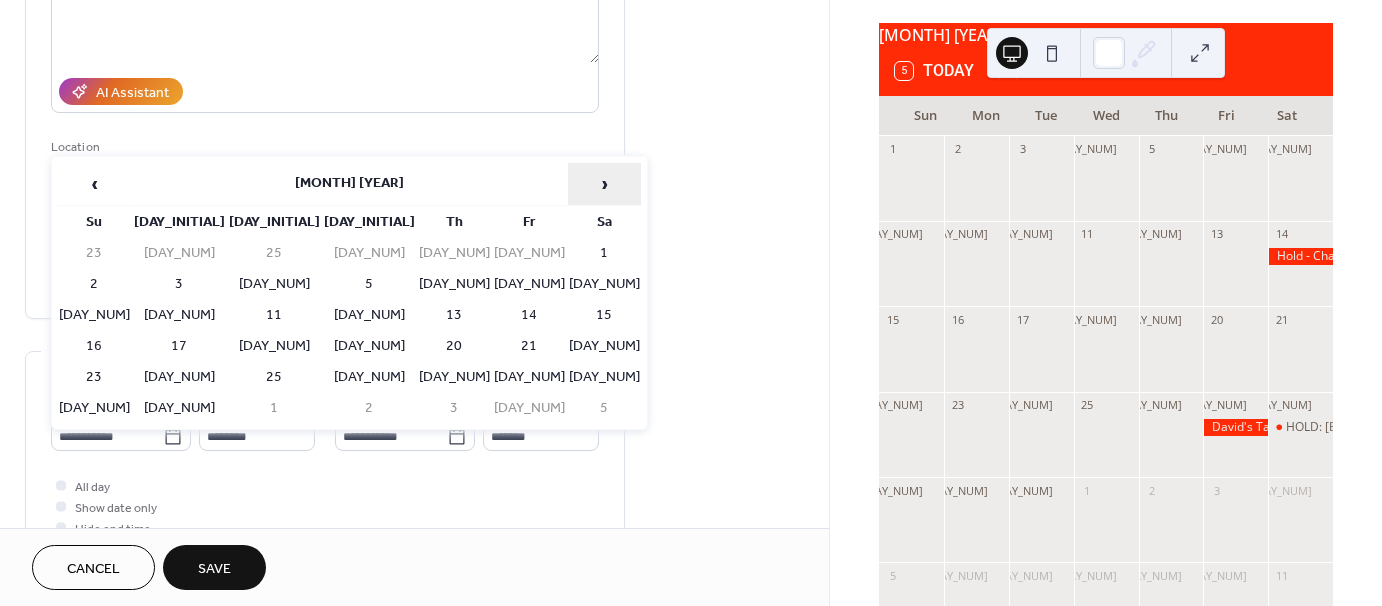 click on "›" at bounding box center (604, 184) 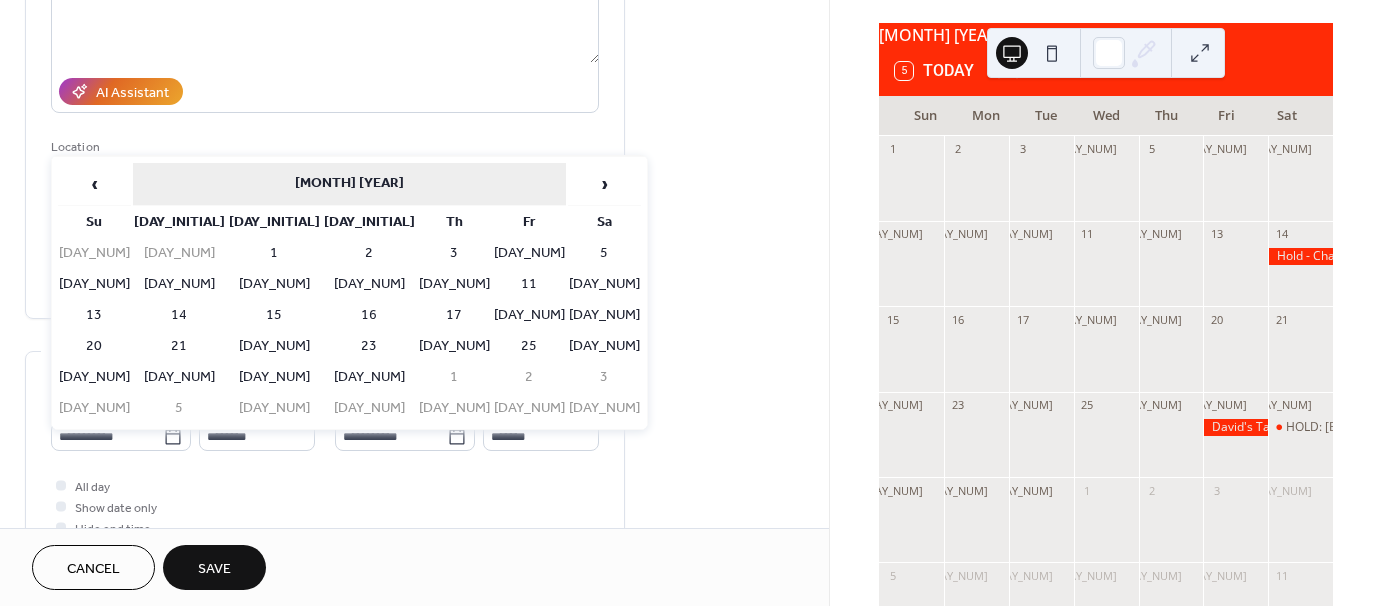 click on "April 2025" at bounding box center [349, 184] 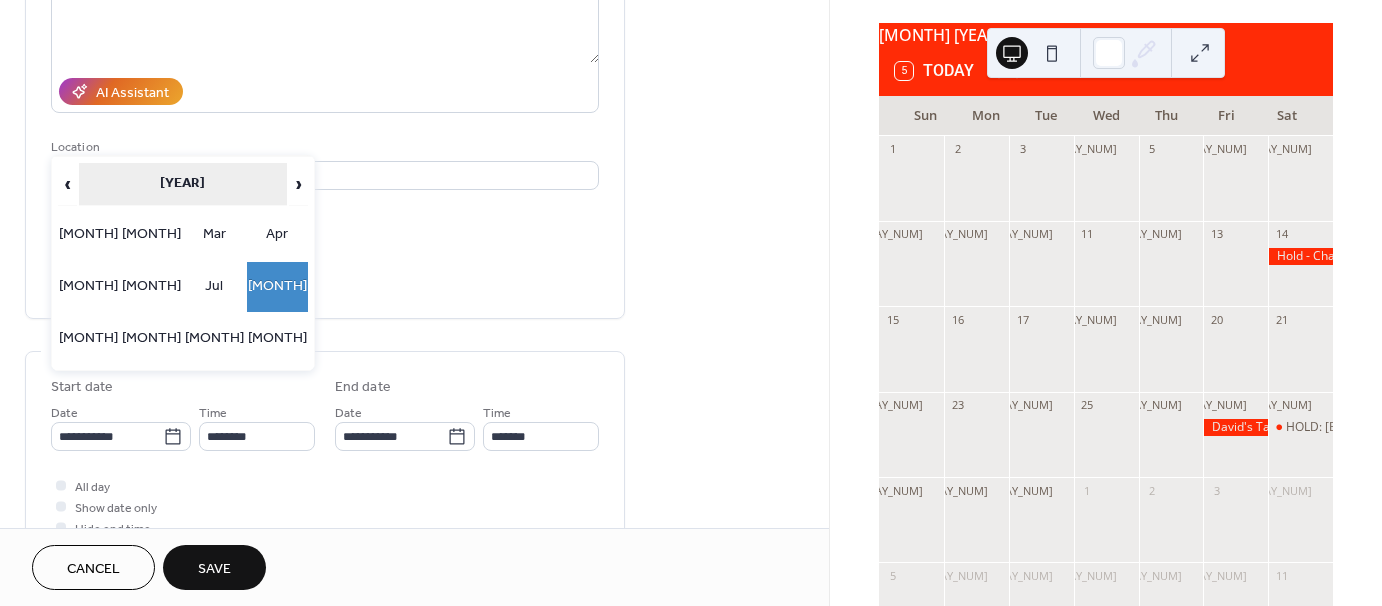 click on "2025" at bounding box center (183, 184) 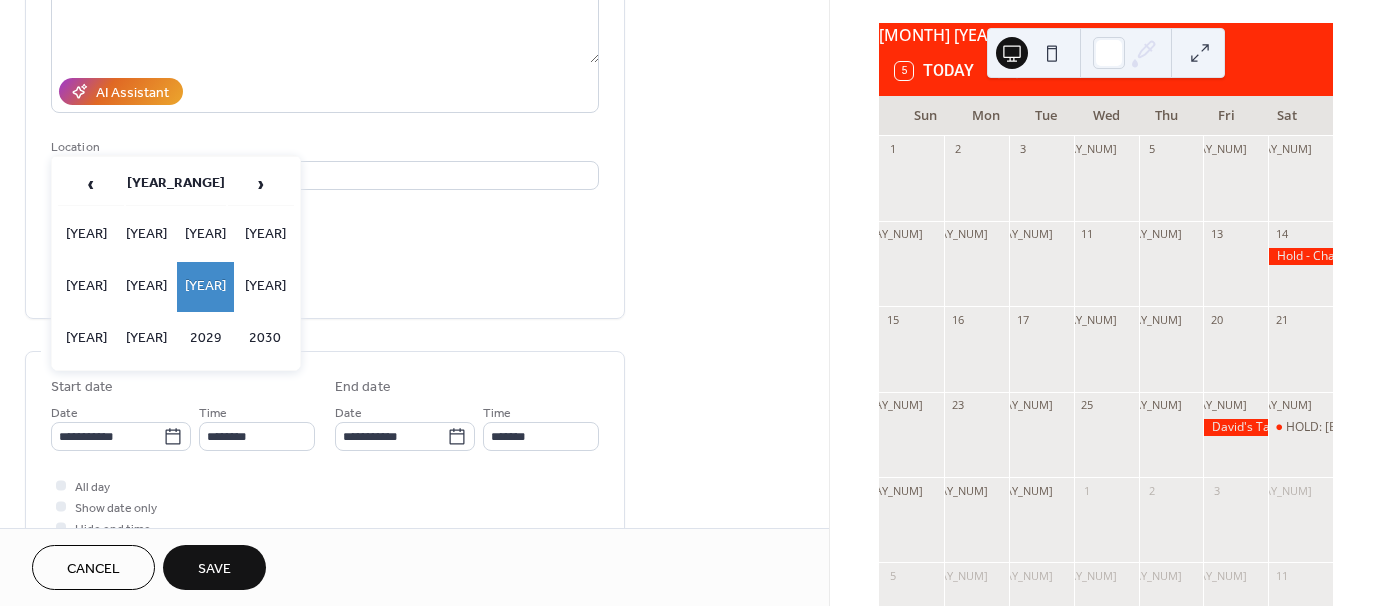 click on "‹ 2020-2029 › 2019 2020 2021 2022 2023 2024 2025 2026 2027 2028 2029 2030" at bounding box center (176, 263) 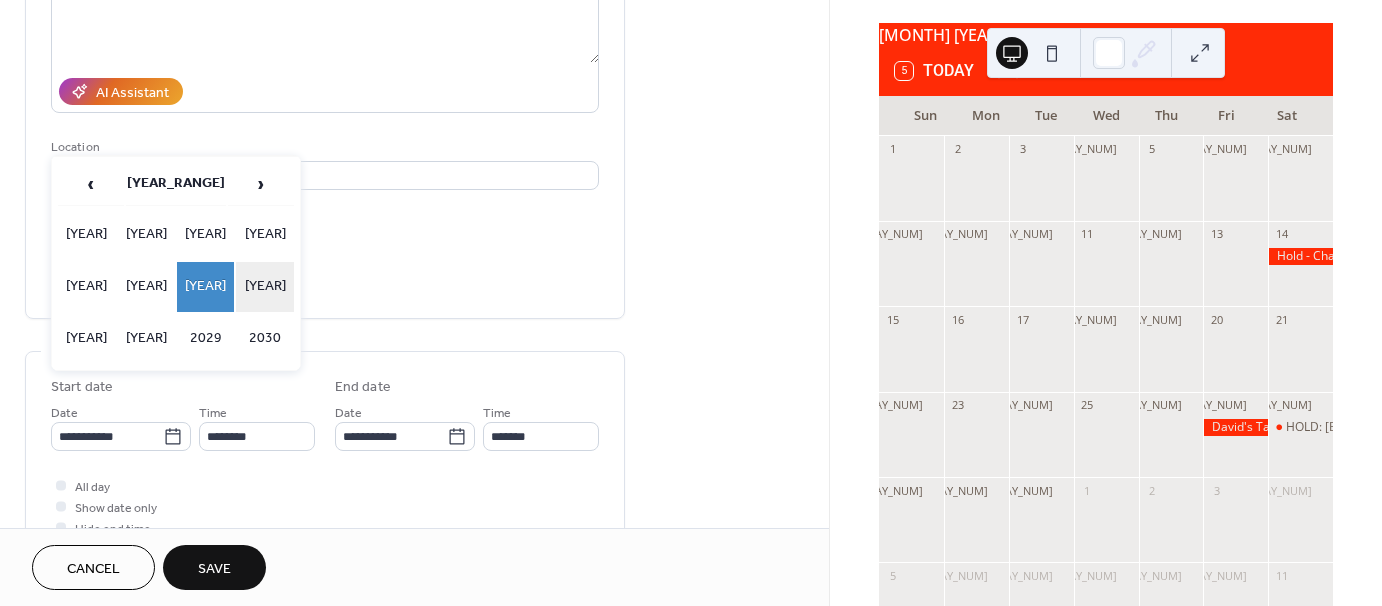 click on "2026" at bounding box center [265, 287] 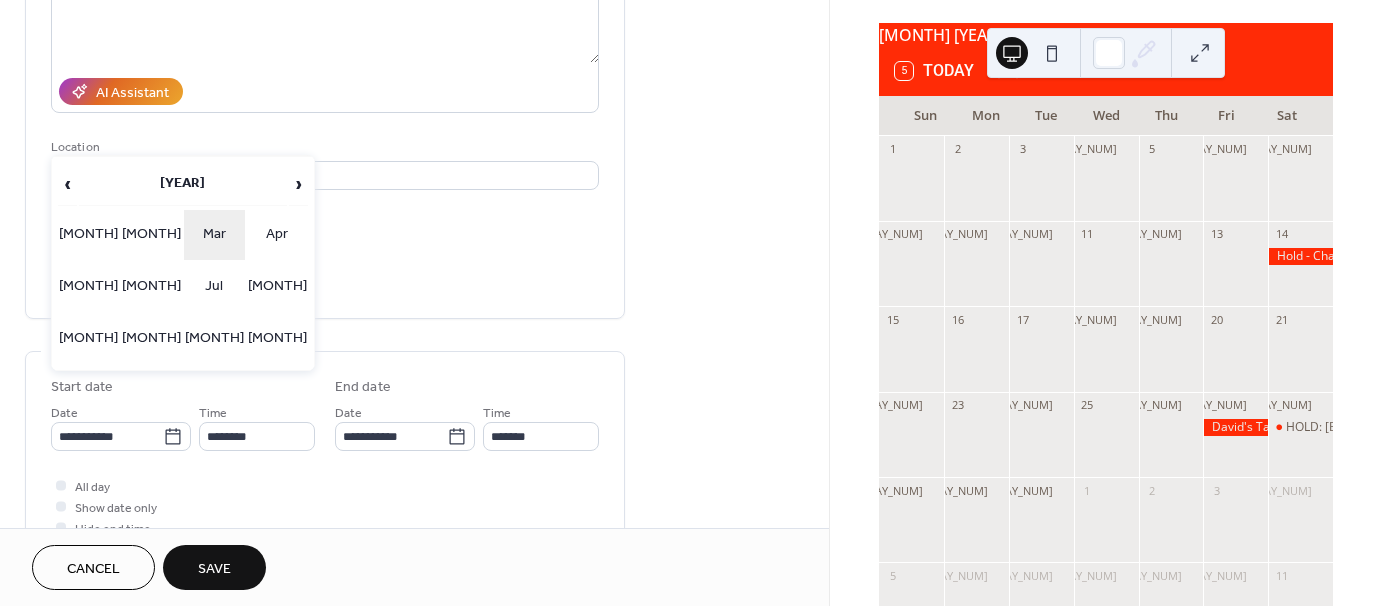 click on "Mar" at bounding box center [214, 235] 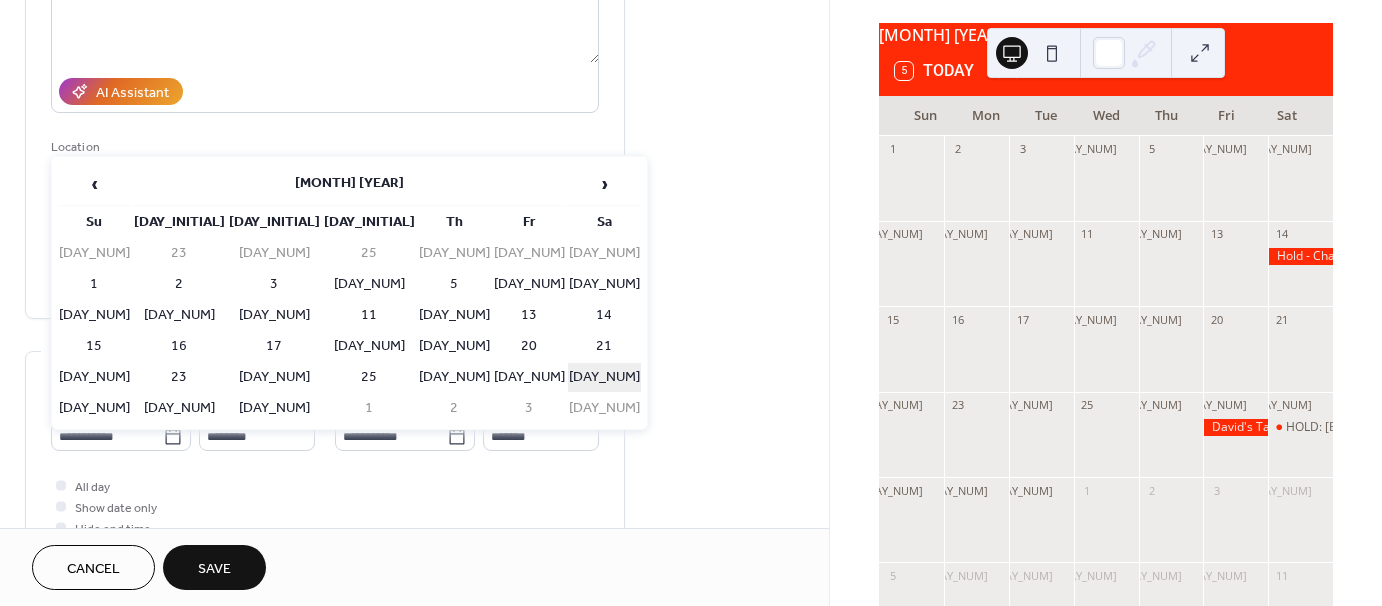 click on "28" at bounding box center (604, 377) 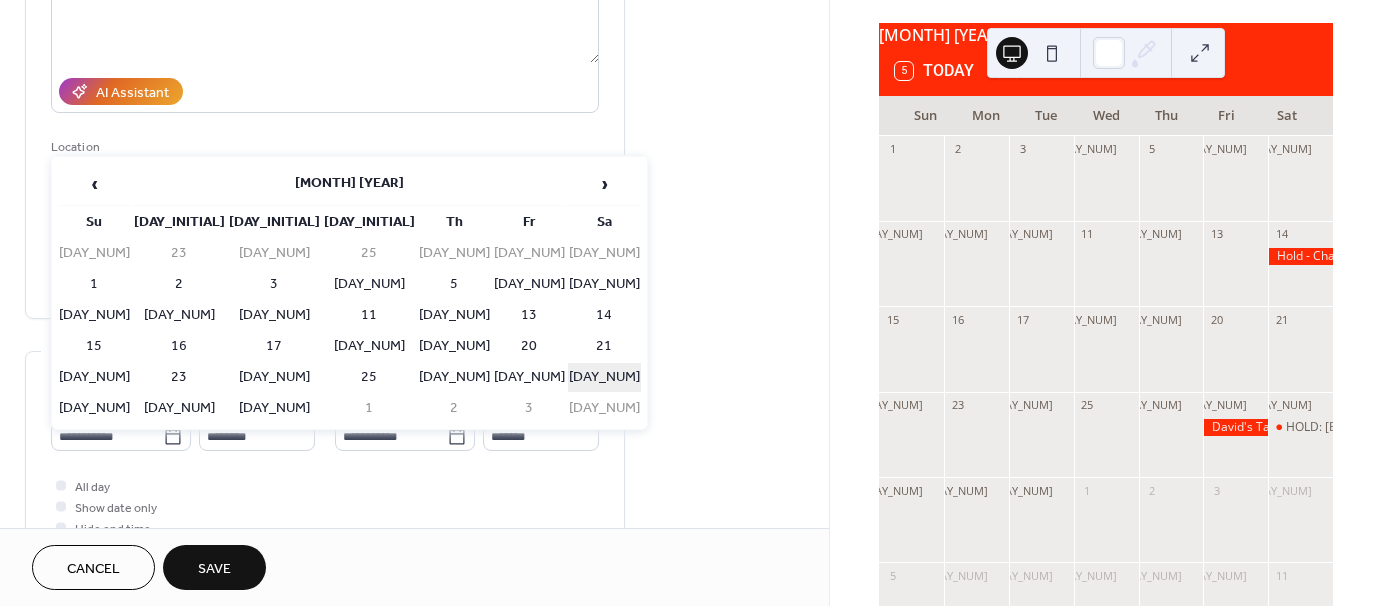 type on "**********" 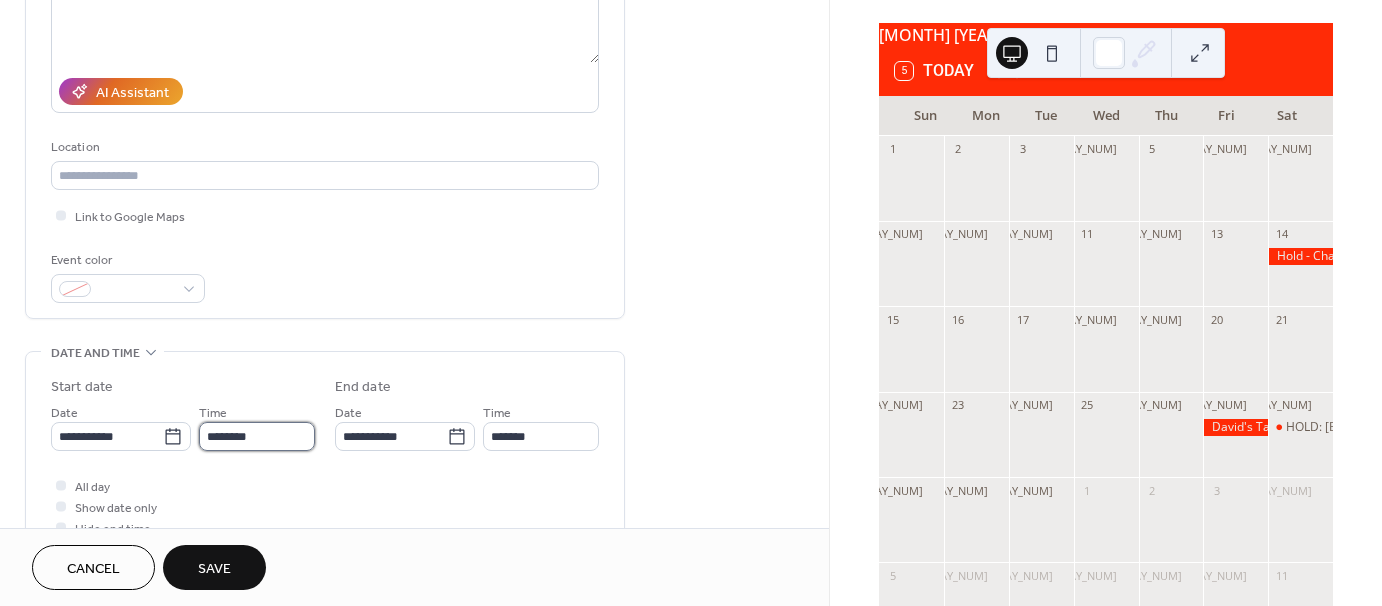click on "********" at bounding box center (257, 436) 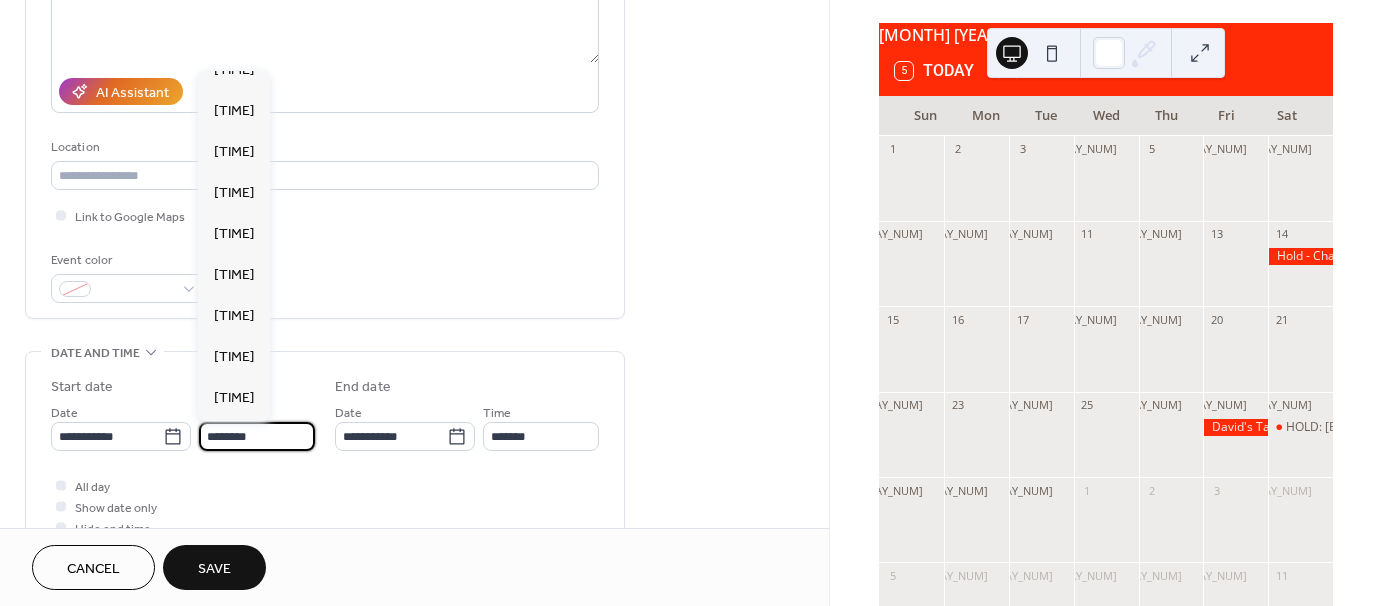 scroll, scrollTop: 1068, scrollLeft: 0, axis: vertical 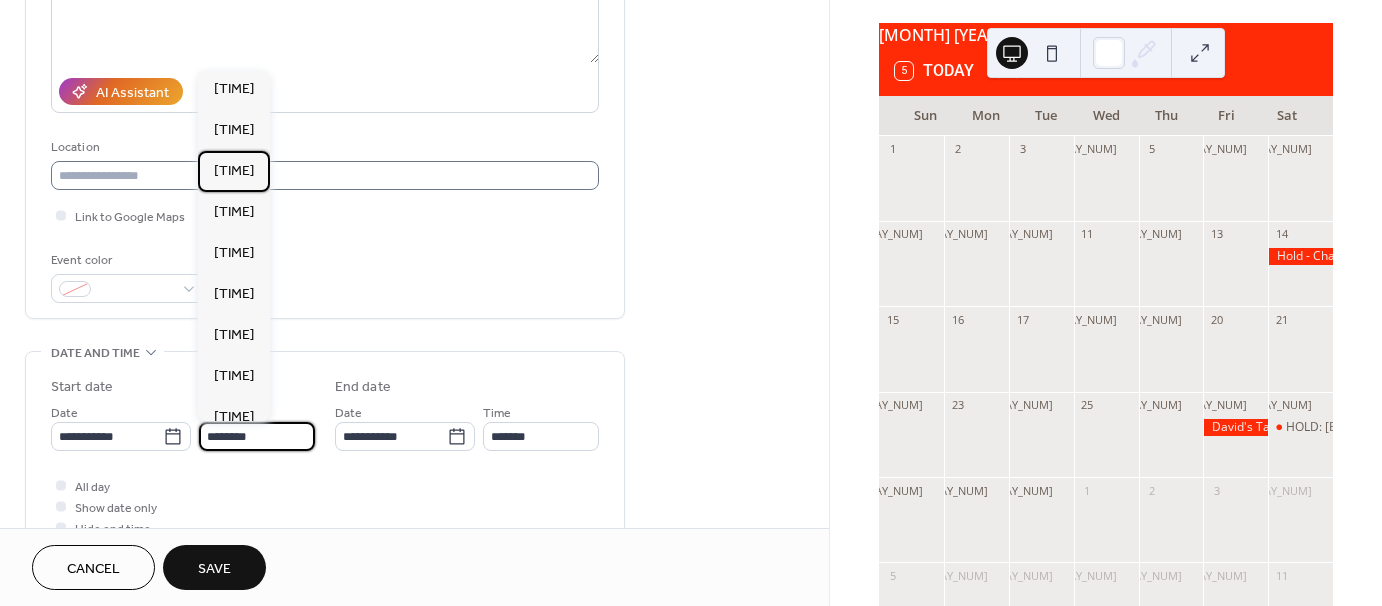 click on "7:00 am" at bounding box center (234, 171) 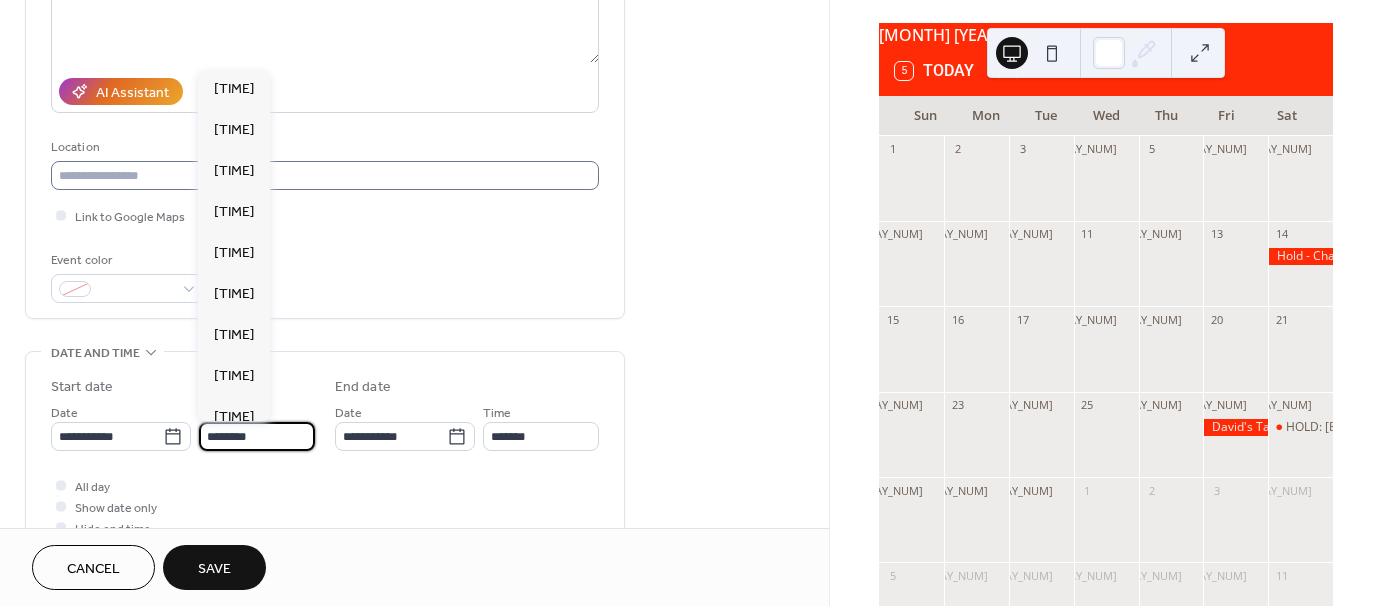 type on "*******" 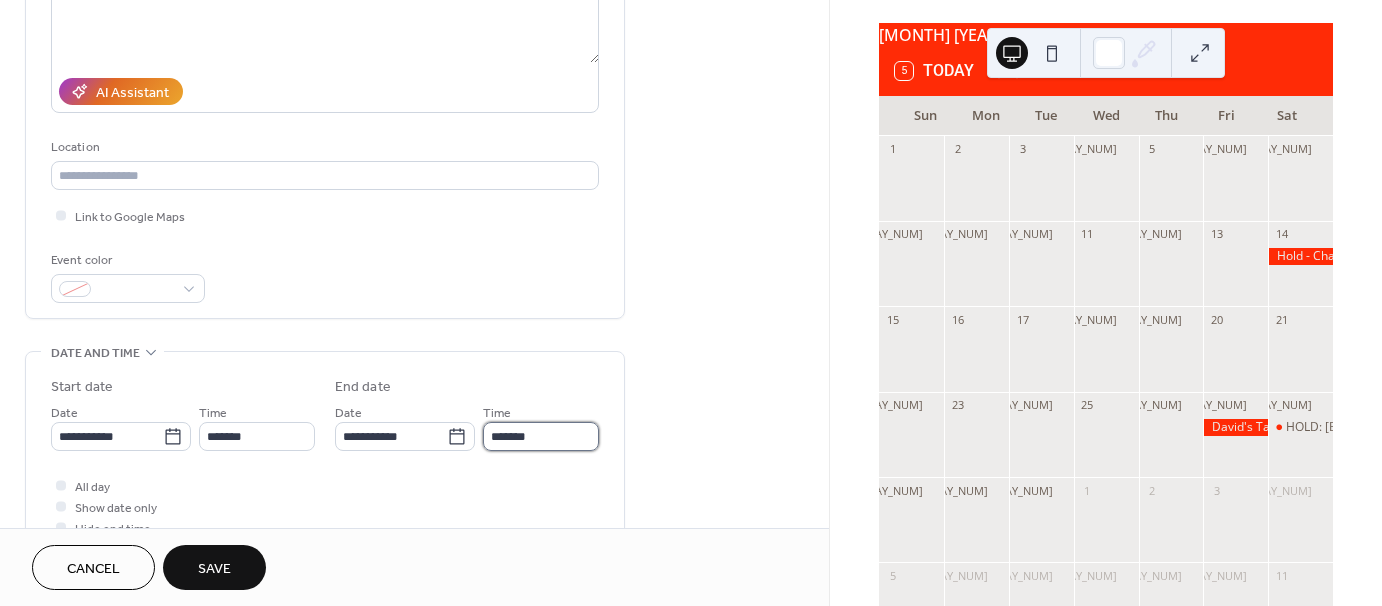 click on "*******" at bounding box center [541, 436] 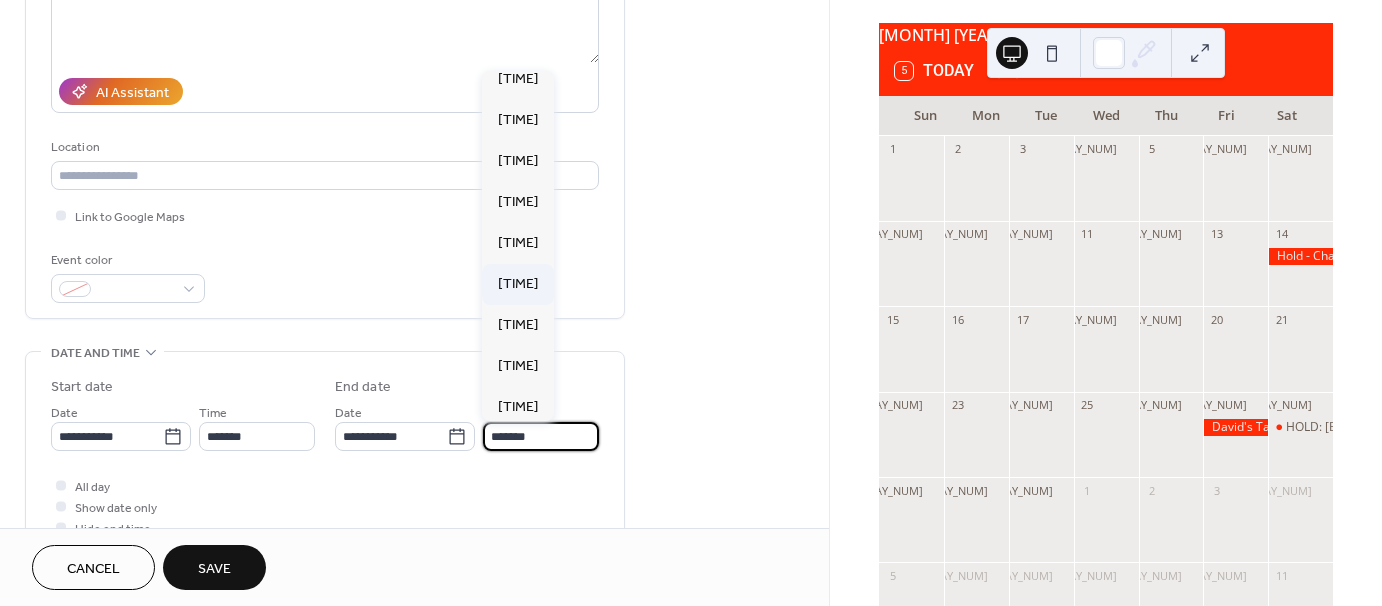 scroll, scrollTop: 500, scrollLeft: 0, axis: vertical 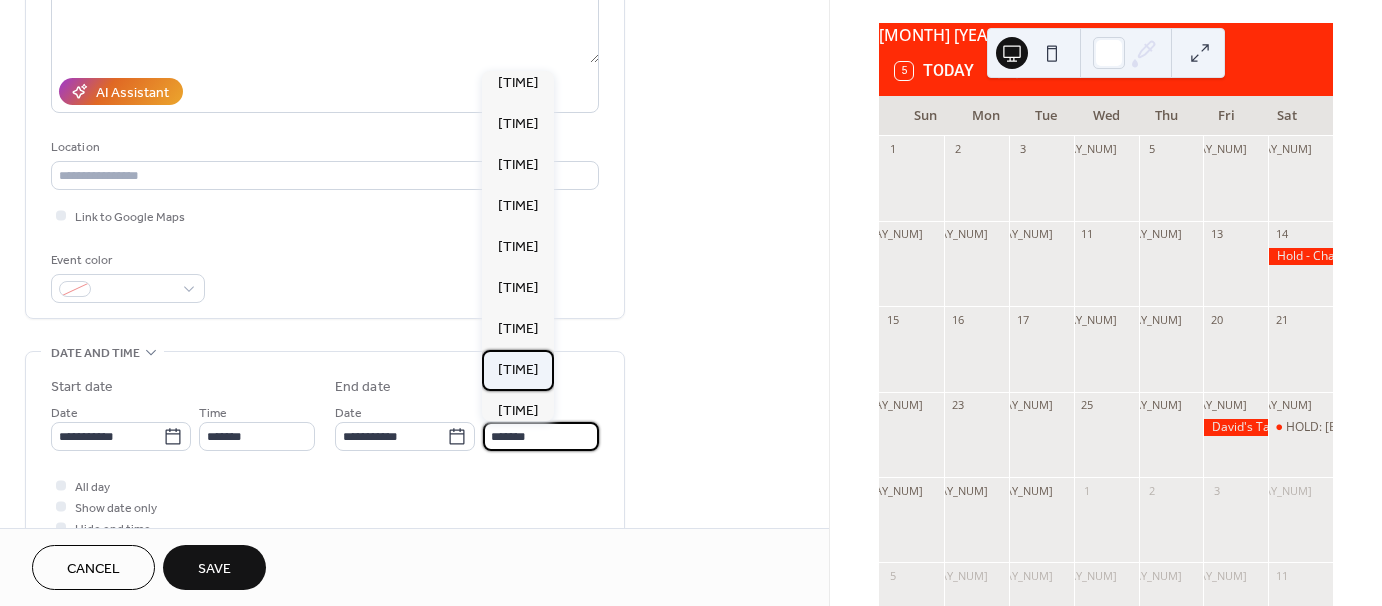 click on "12:00 pm" at bounding box center [518, 370] 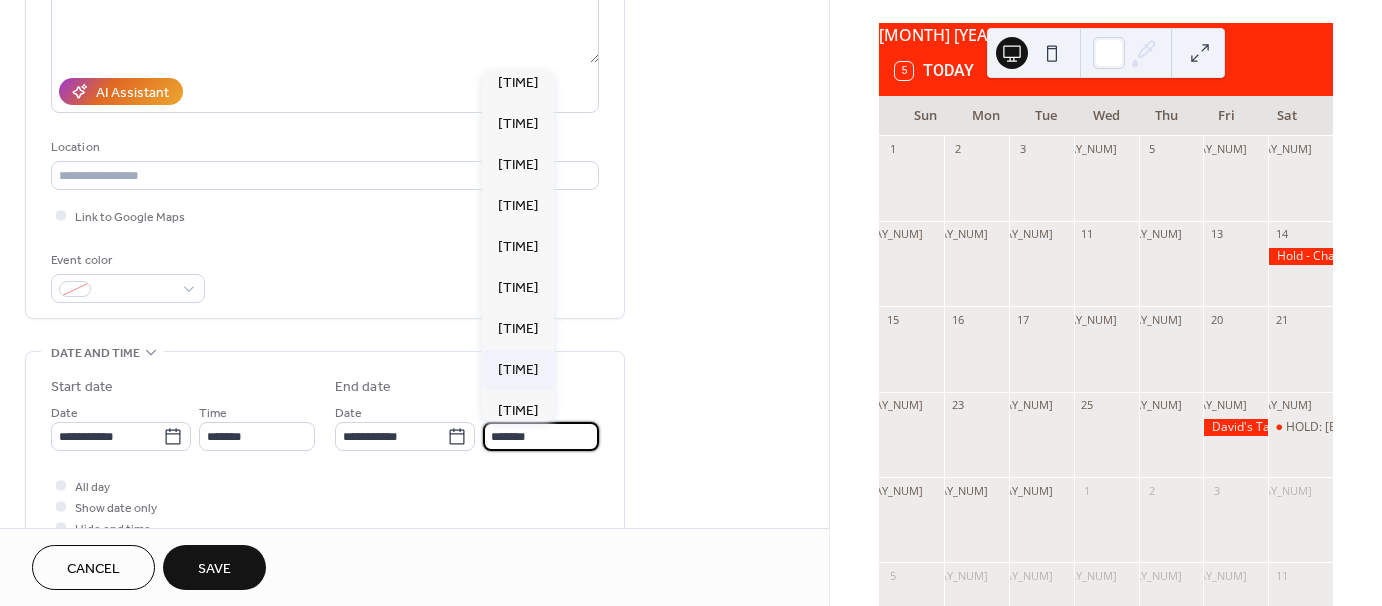 type on "********" 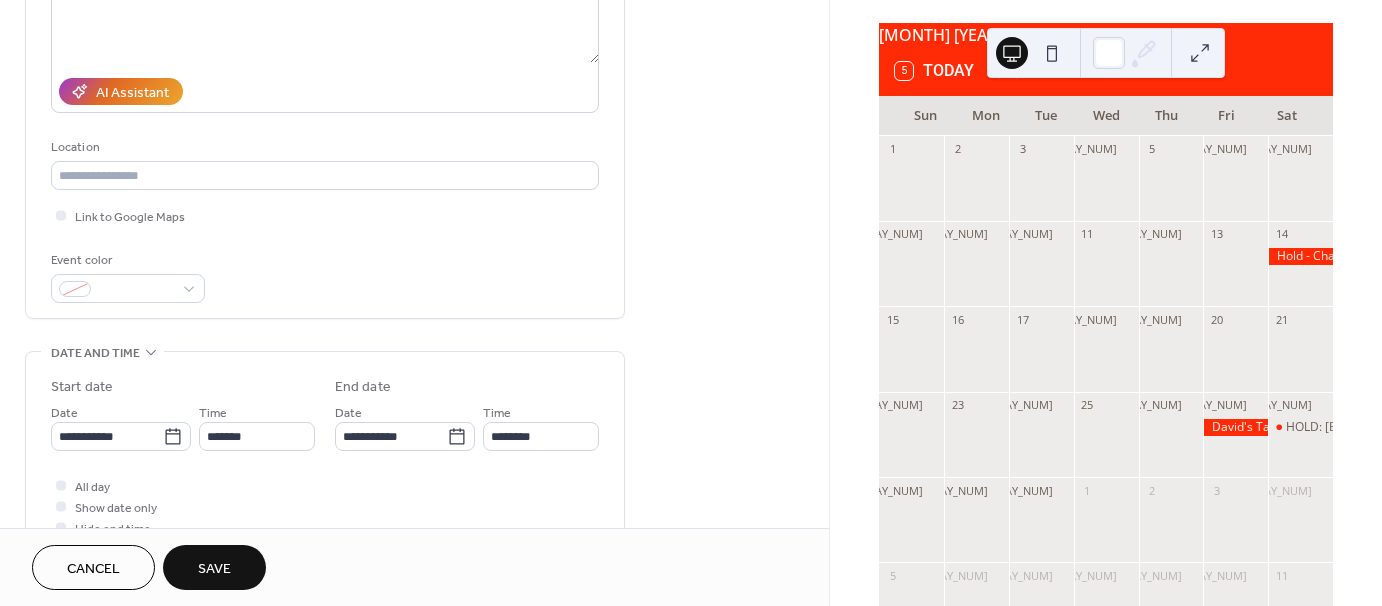 click on "Save" at bounding box center [214, 567] 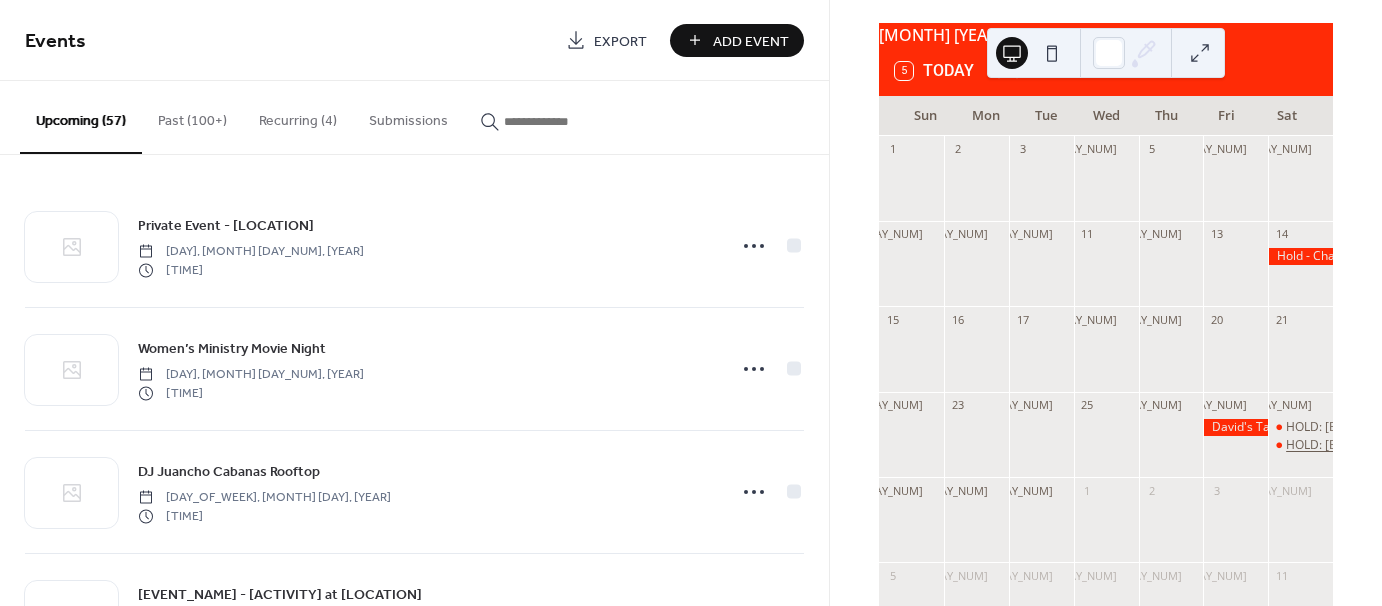 click on "HOLD: Cars and Coffee" at bounding box center (1374, 445) 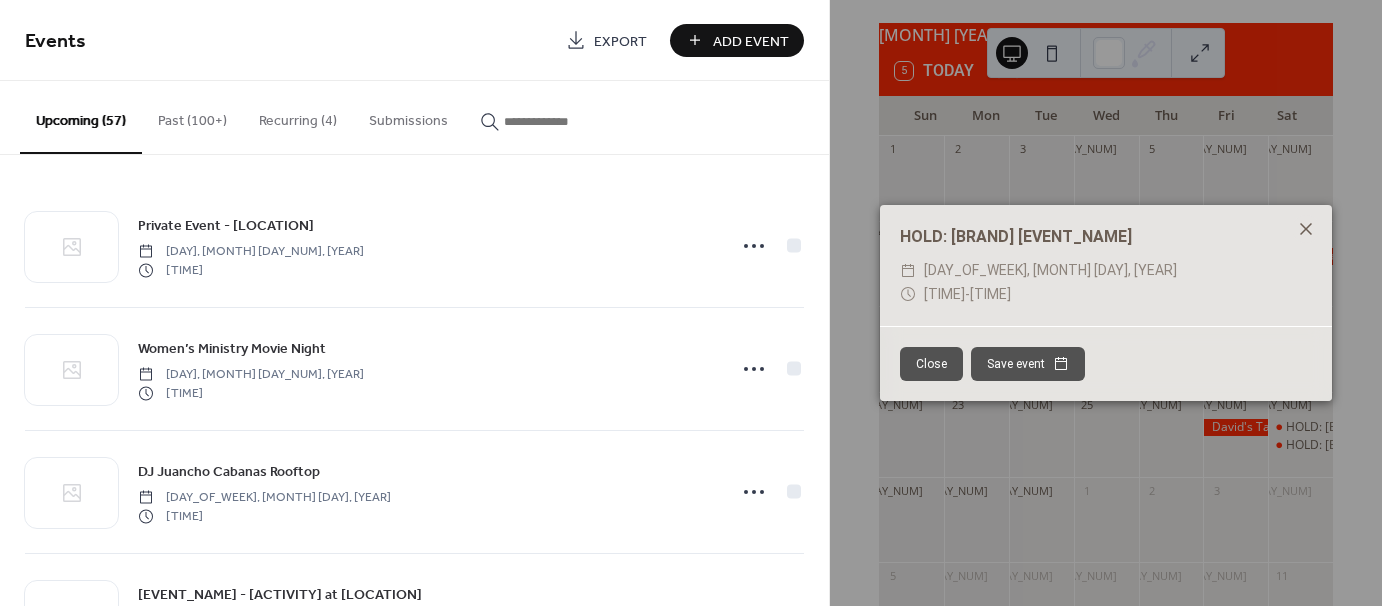 click 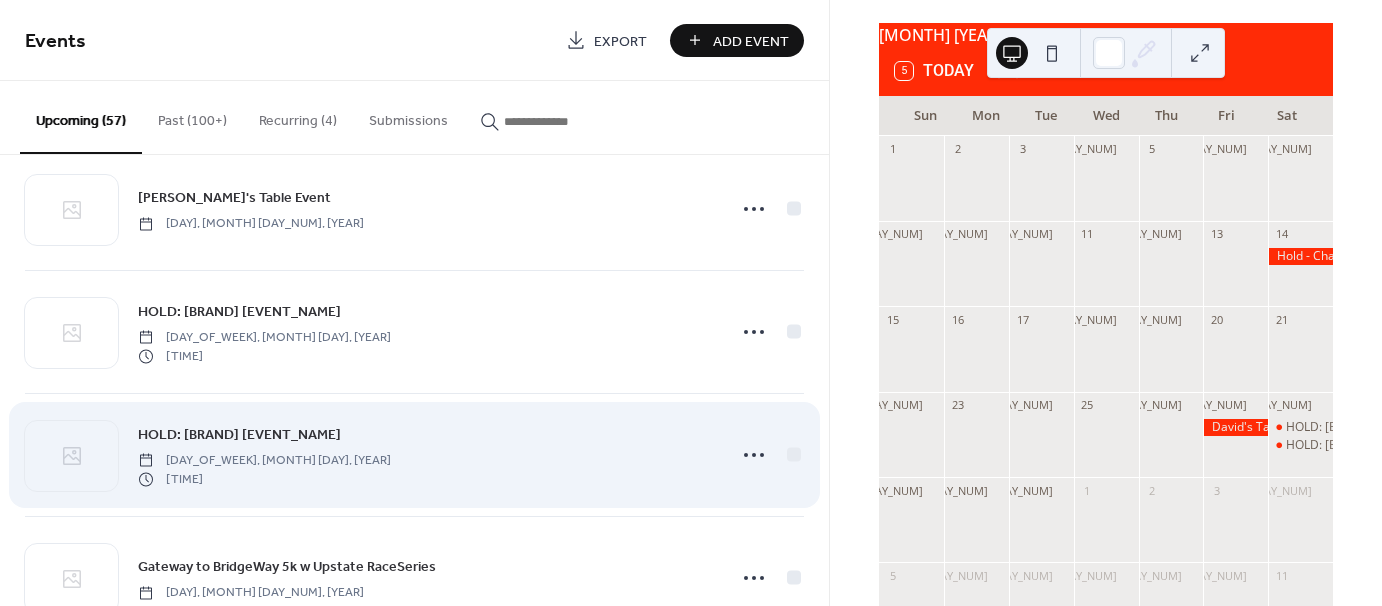 scroll, scrollTop: 6306, scrollLeft: 0, axis: vertical 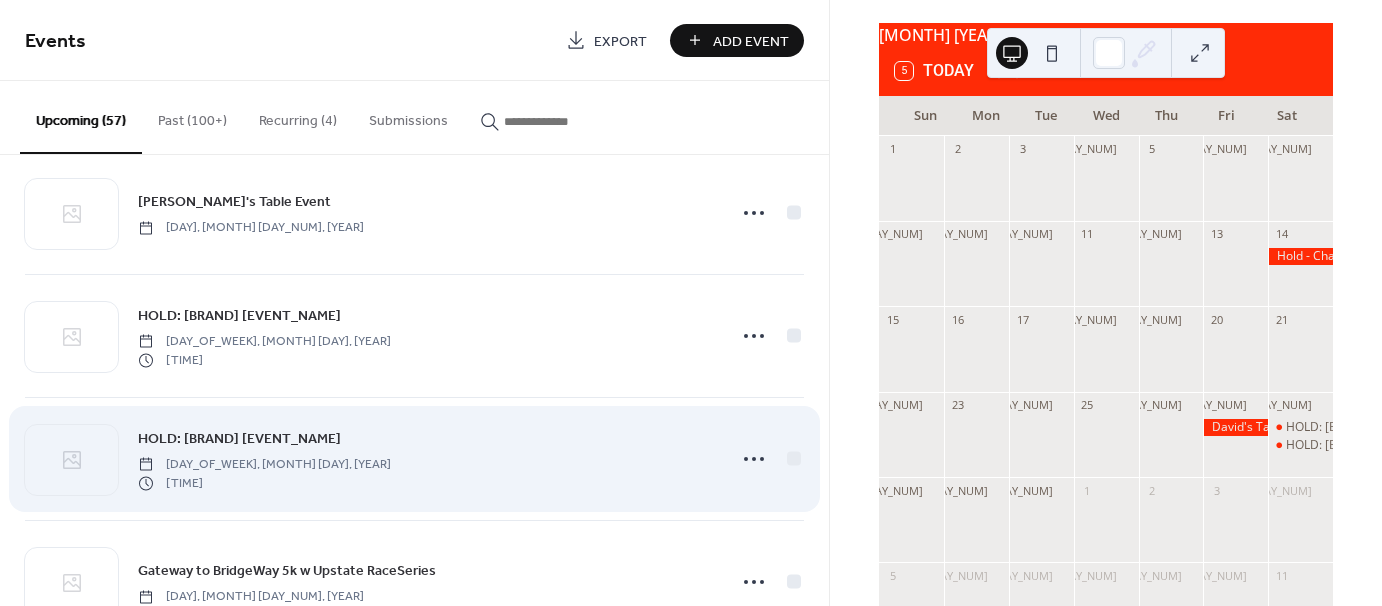 click on "HOLD: Cars and Coffee" at bounding box center (239, 439) 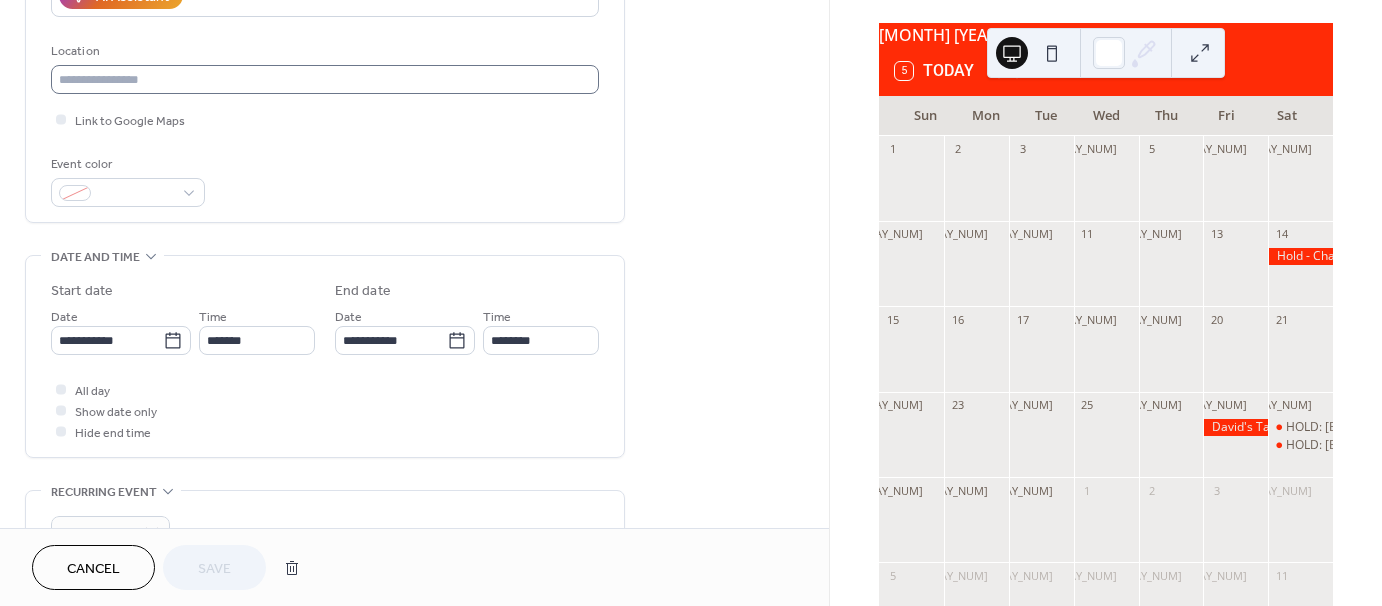 scroll, scrollTop: 400, scrollLeft: 0, axis: vertical 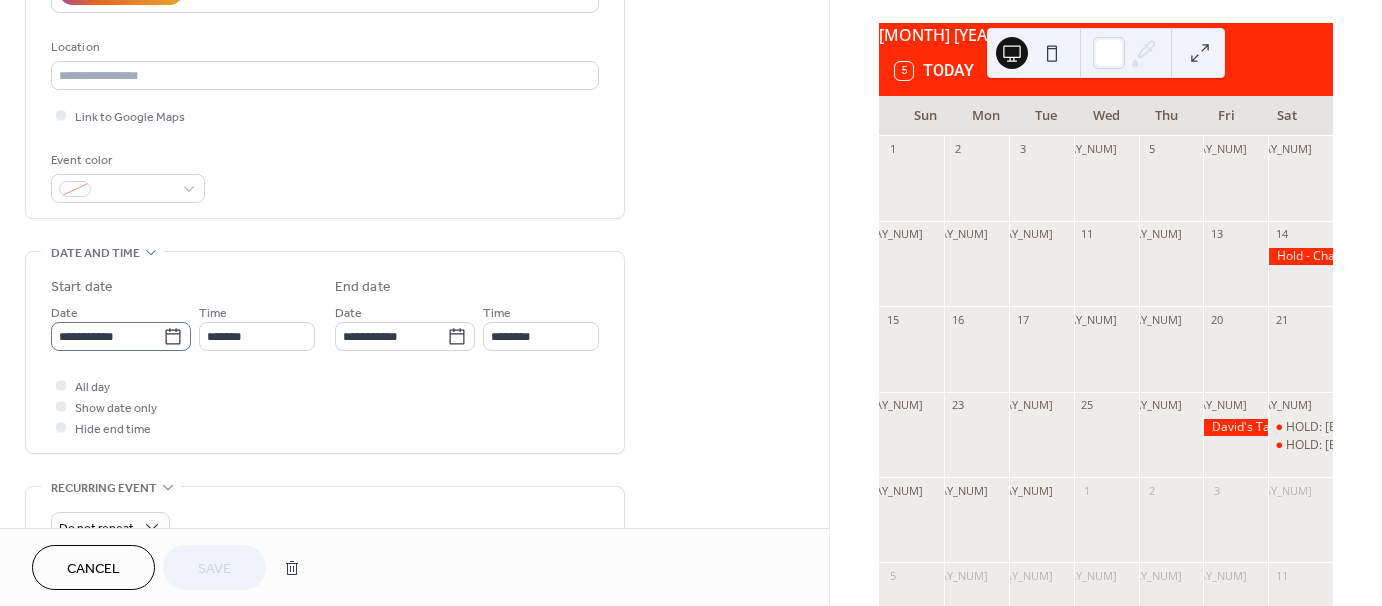 click 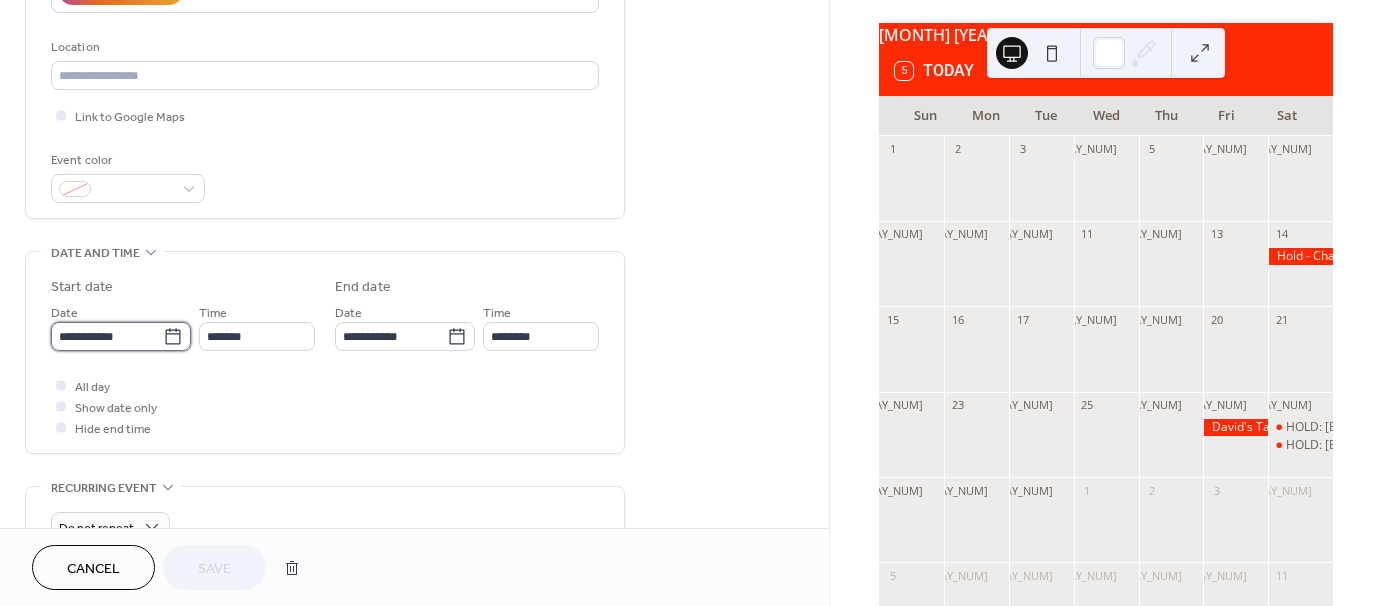 click on "**********" at bounding box center [107, 336] 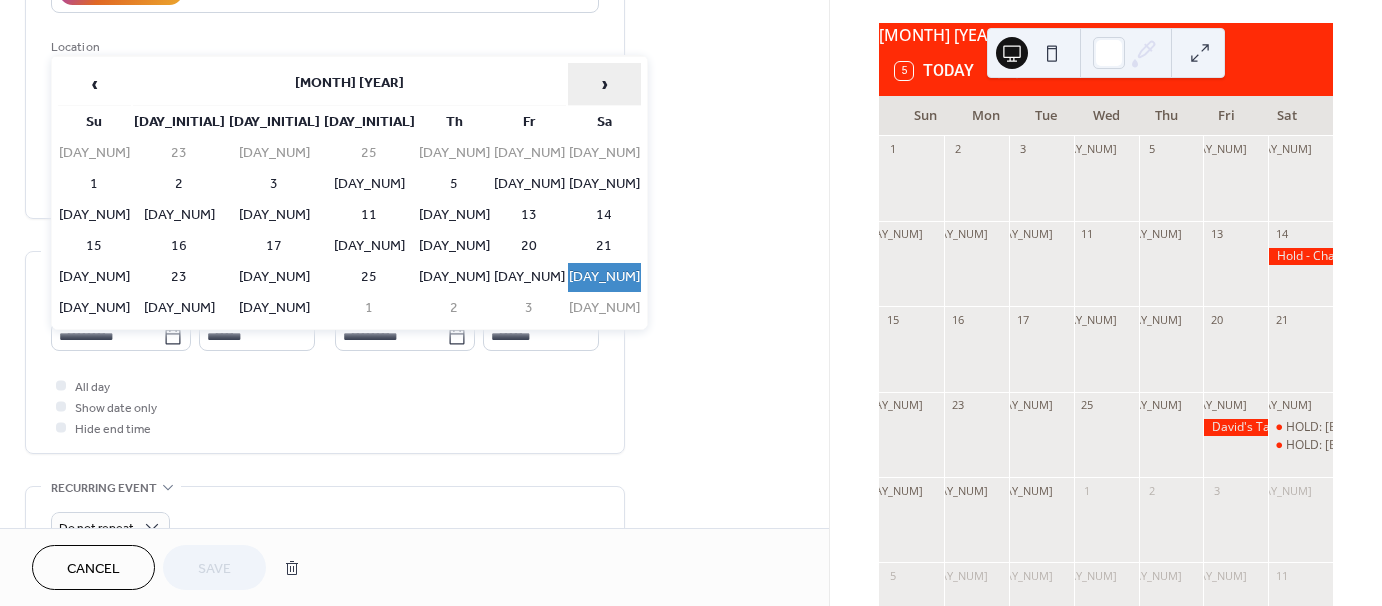 click on "›" at bounding box center (604, 84) 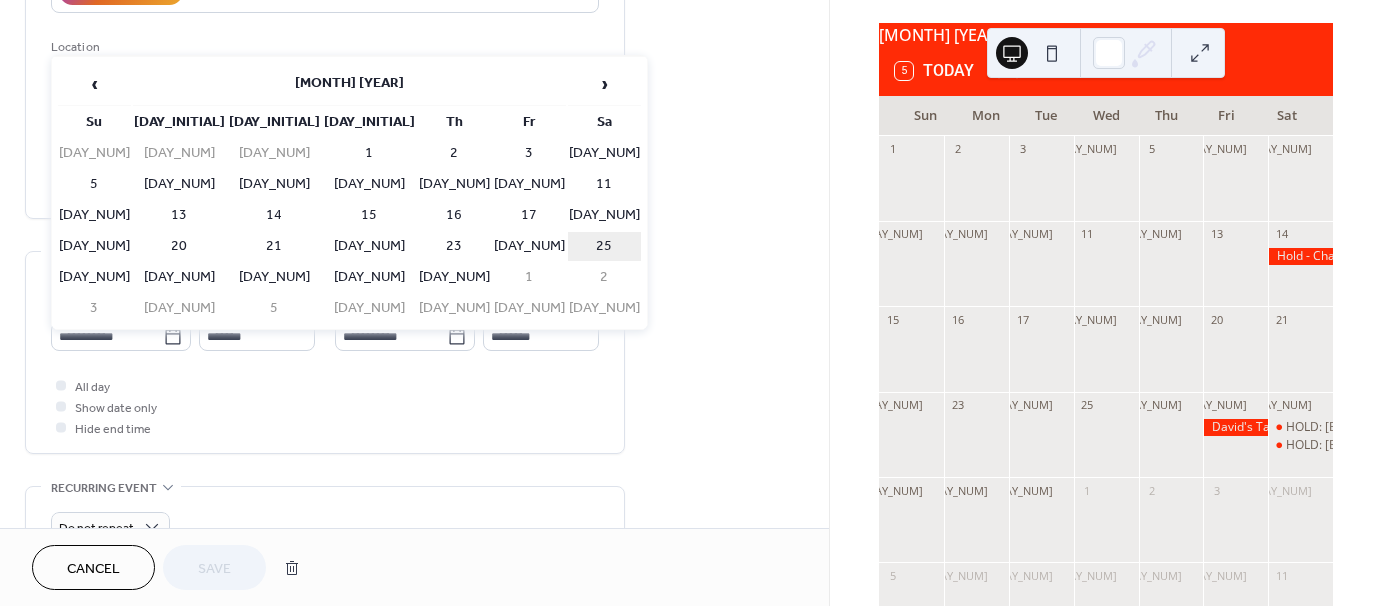 click on "25" at bounding box center (604, 246) 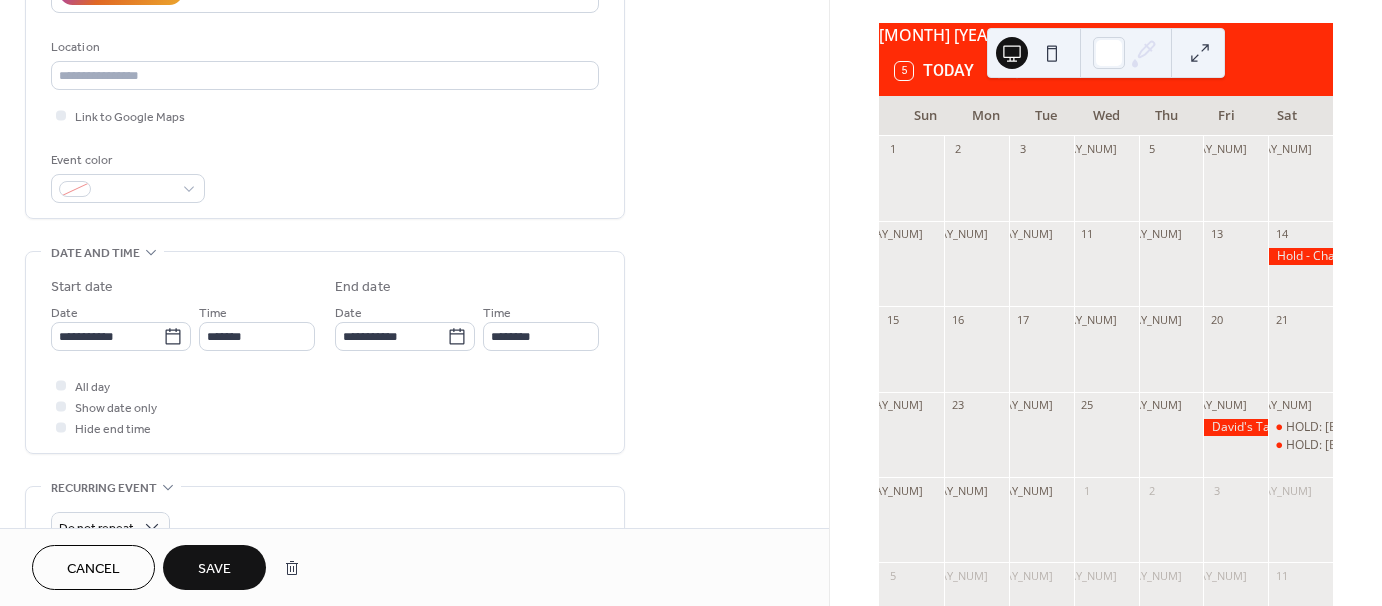 type on "**********" 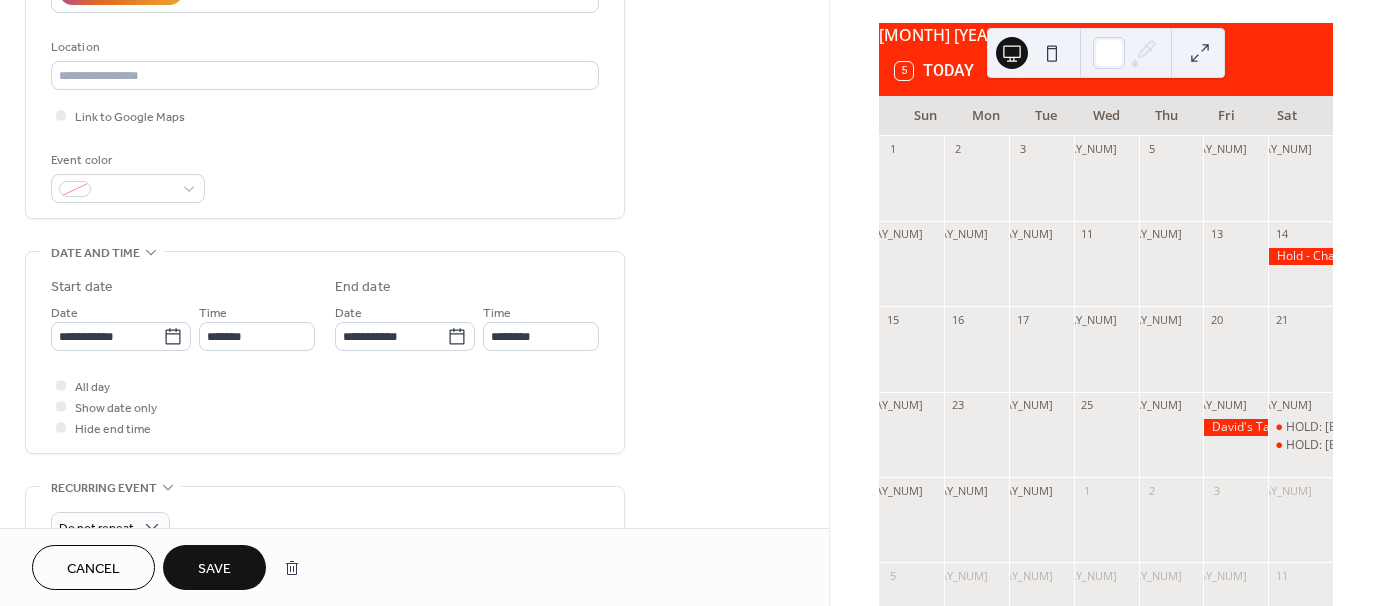 type on "**********" 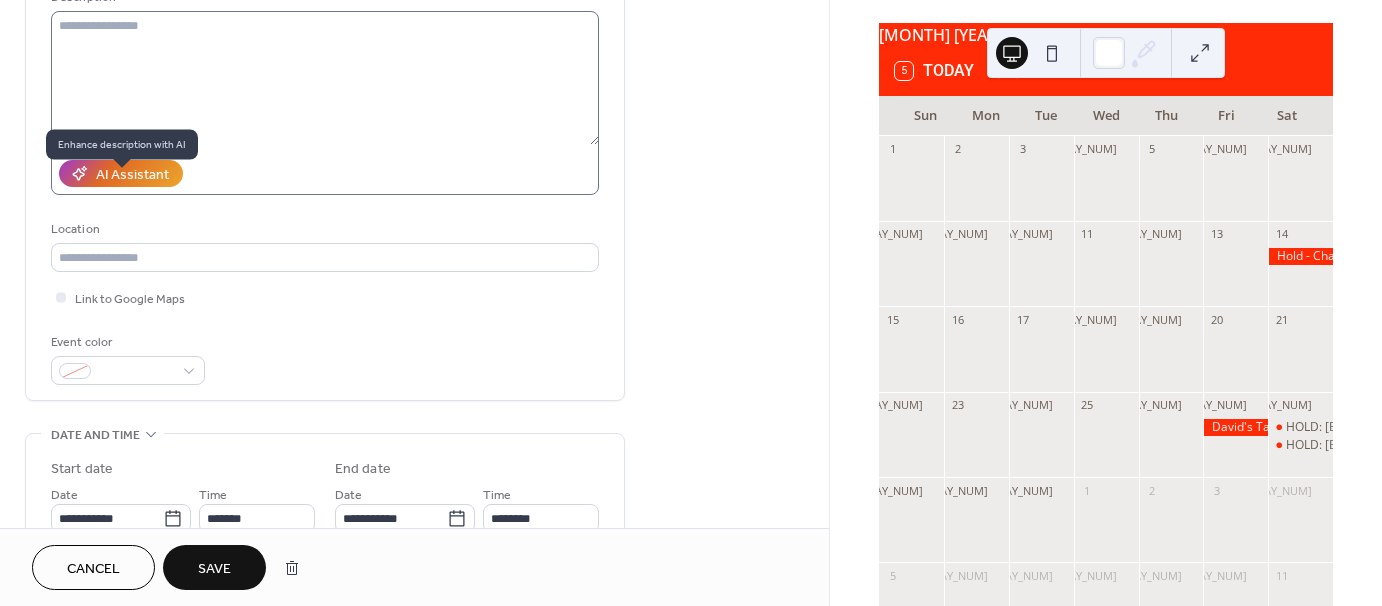 scroll, scrollTop: 200, scrollLeft: 0, axis: vertical 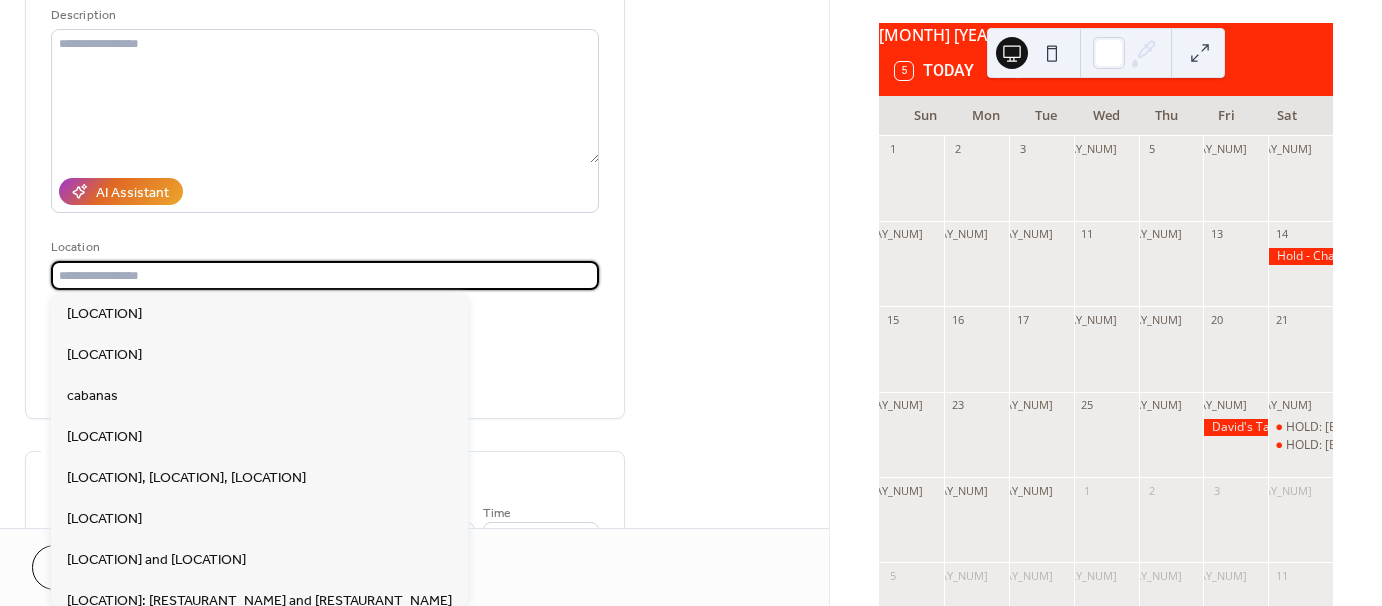 click at bounding box center [325, 275] 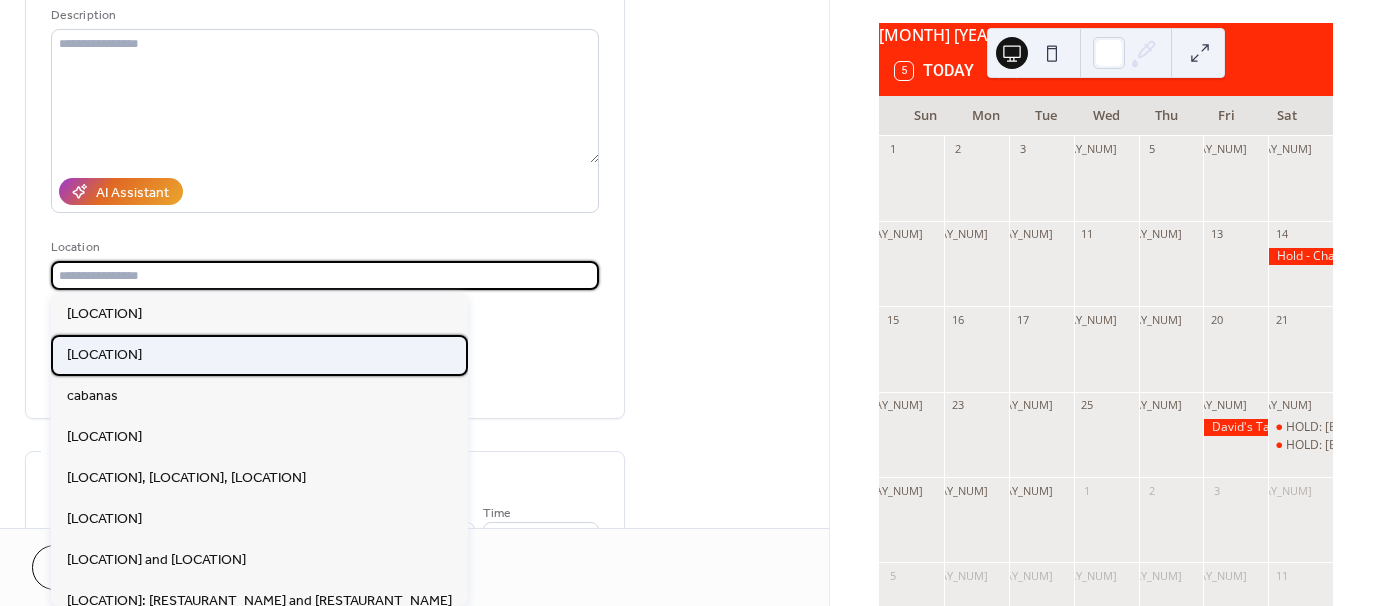 click on "BridgeWay Station" at bounding box center (104, 354) 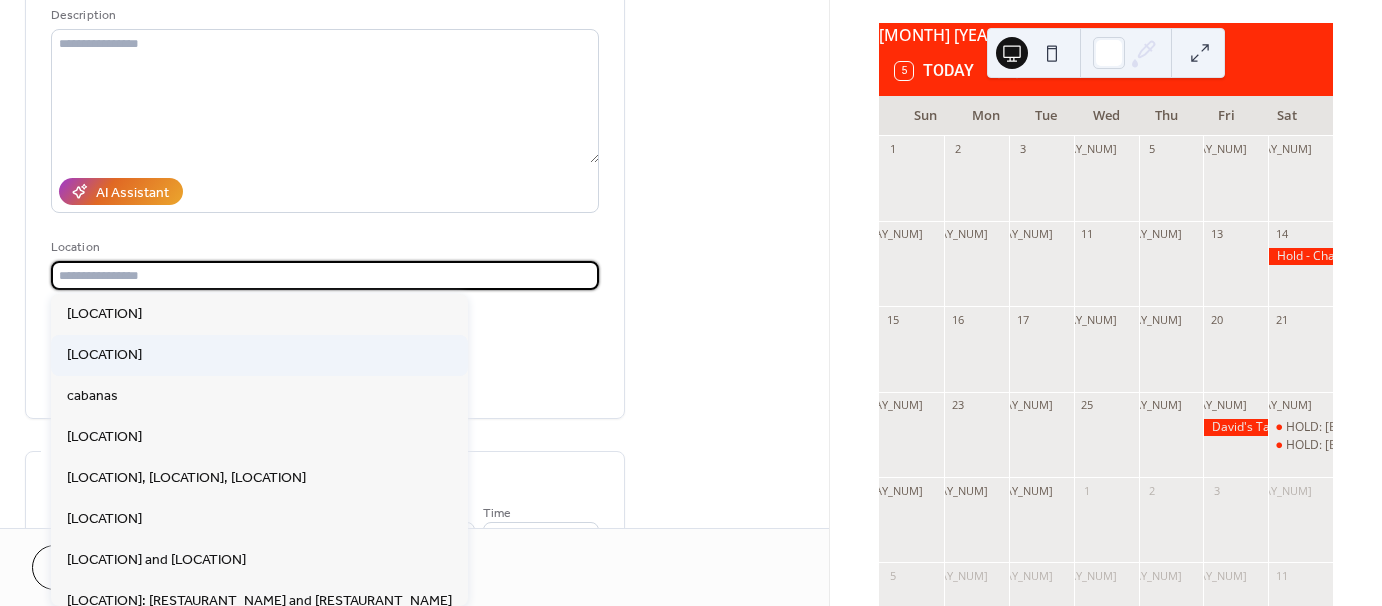 type on "**********" 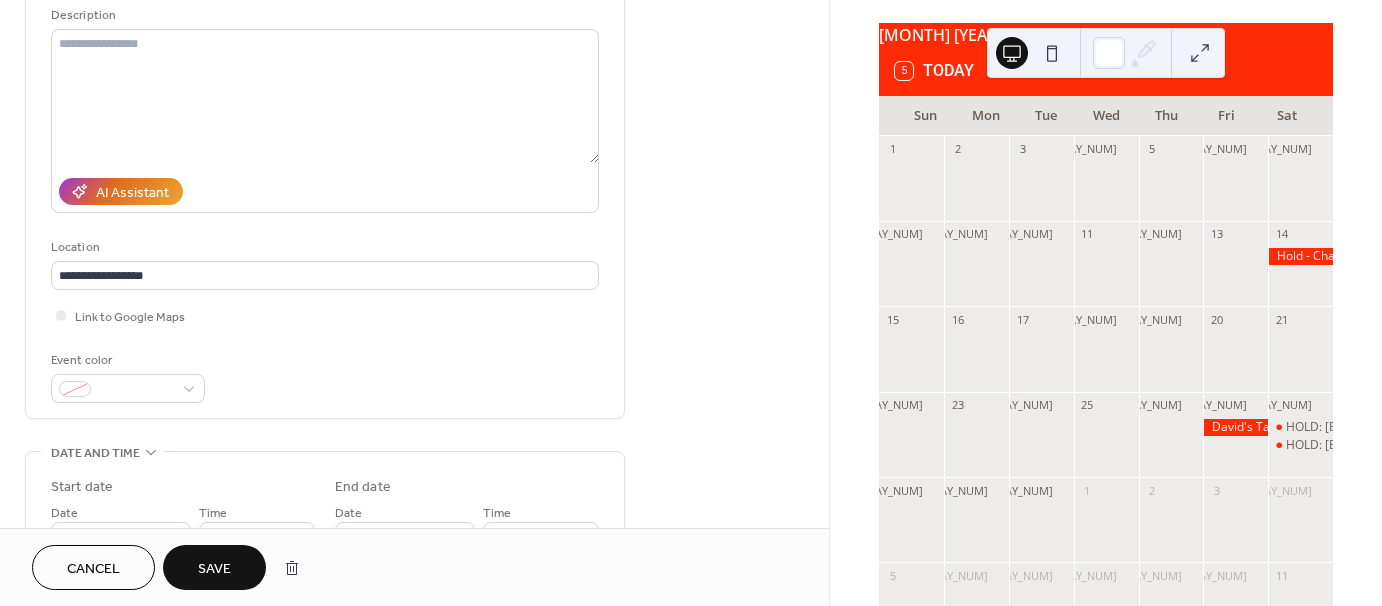 click on "Save" at bounding box center [214, 569] 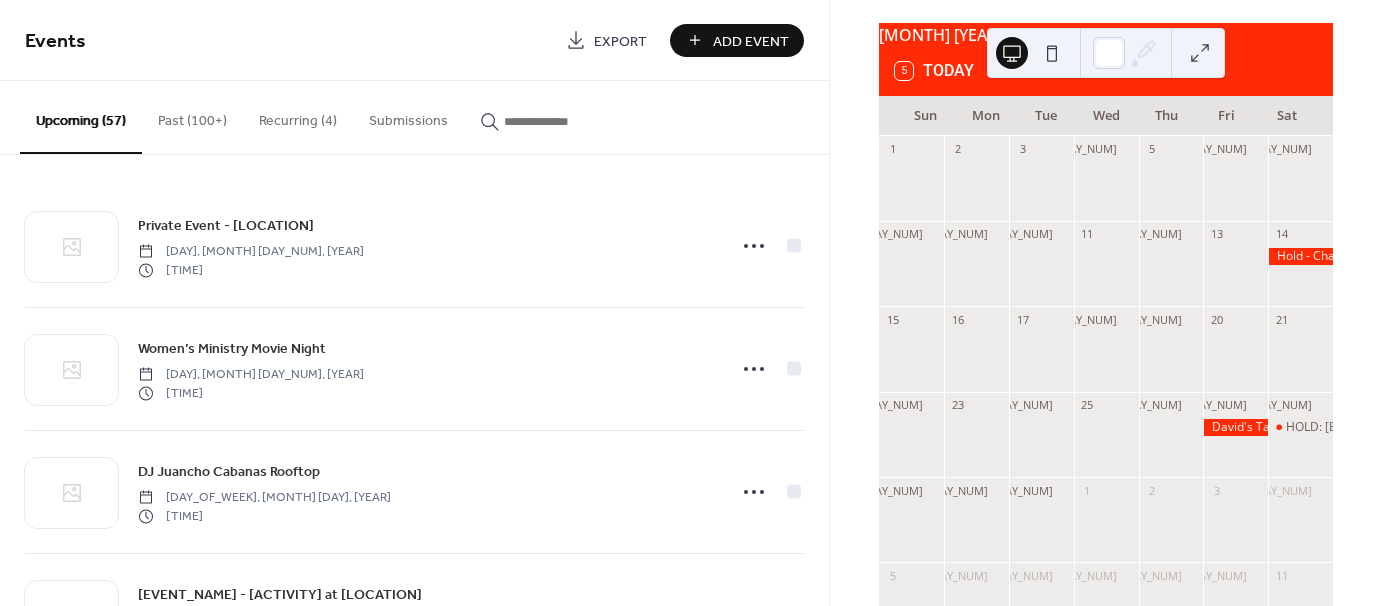 click on "Add Event" at bounding box center [737, 40] 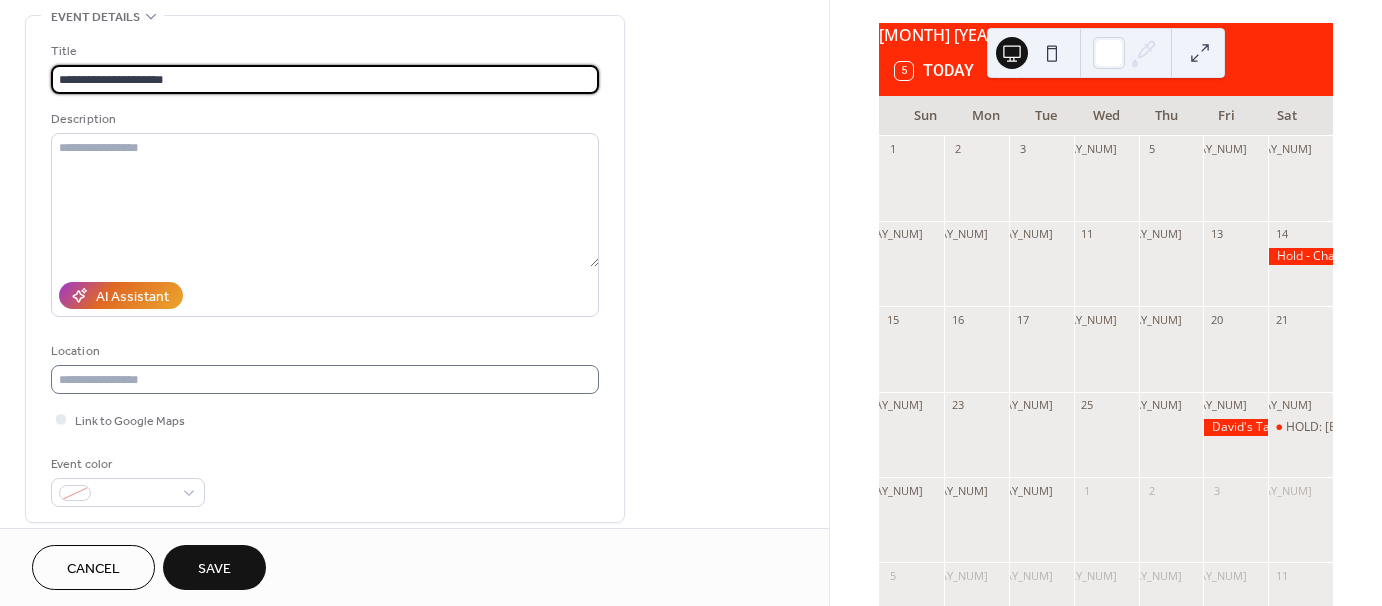 scroll, scrollTop: 100, scrollLeft: 0, axis: vertical 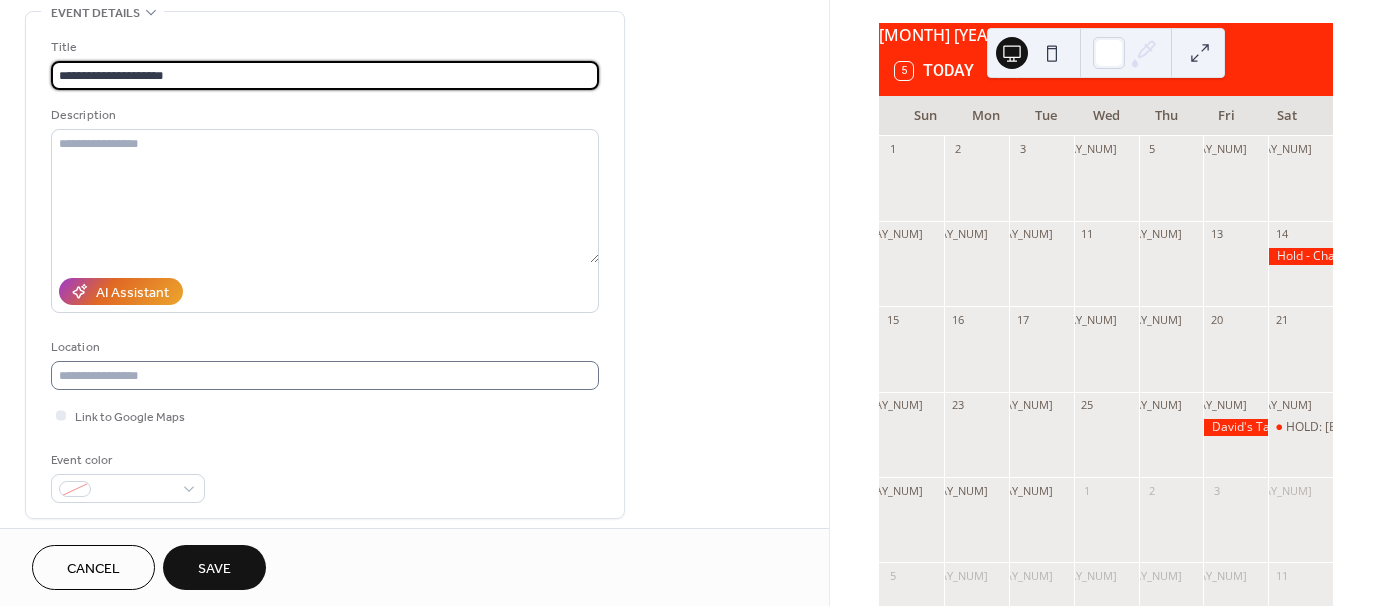 type on "**********" 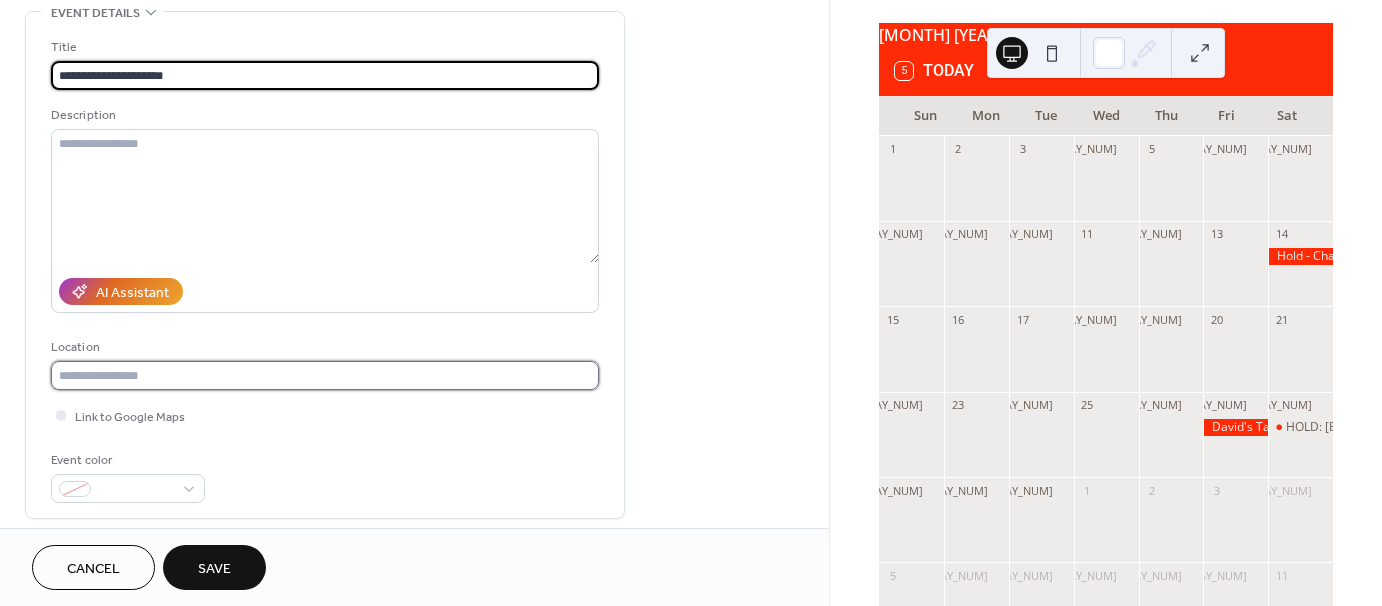 click at bounding box center [325, 375] 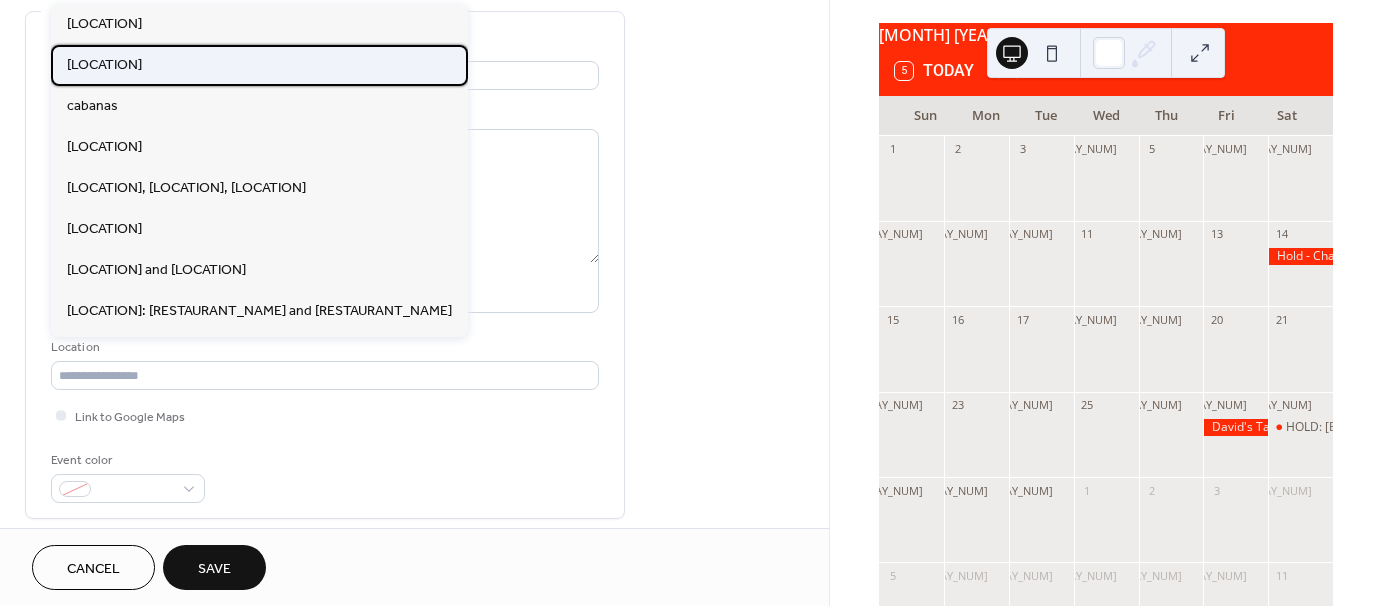 click on "BridgeWay Station" at bounding box center [259, 65] 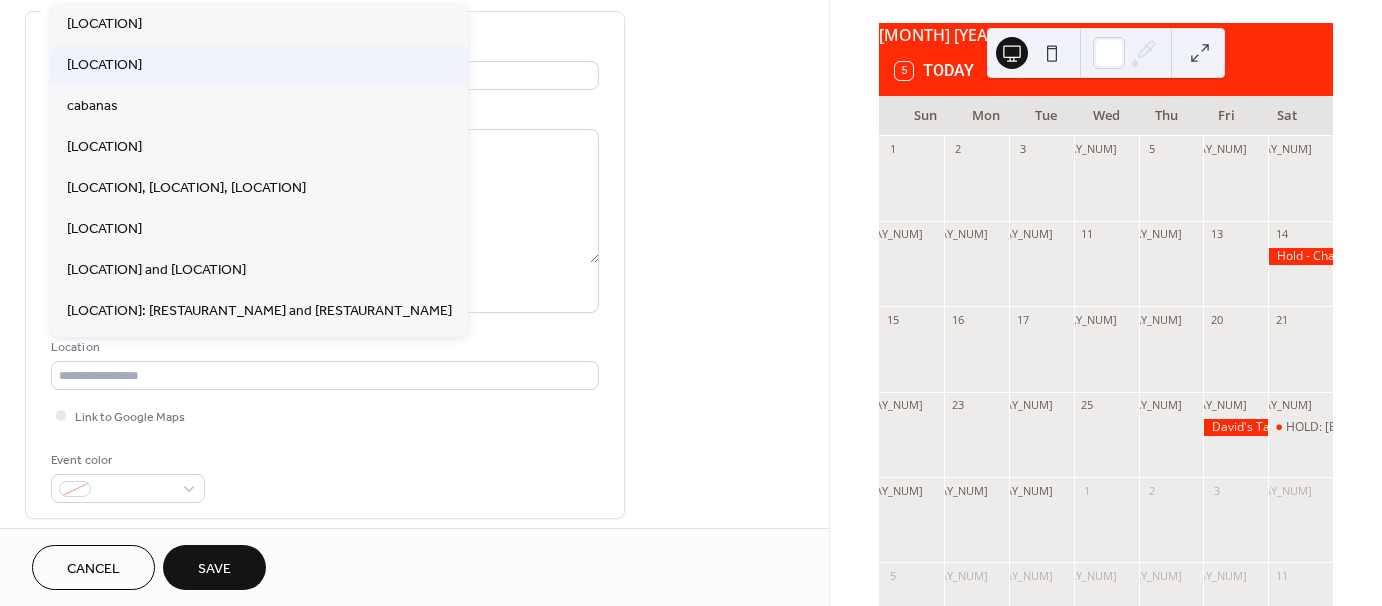 type on "**********" 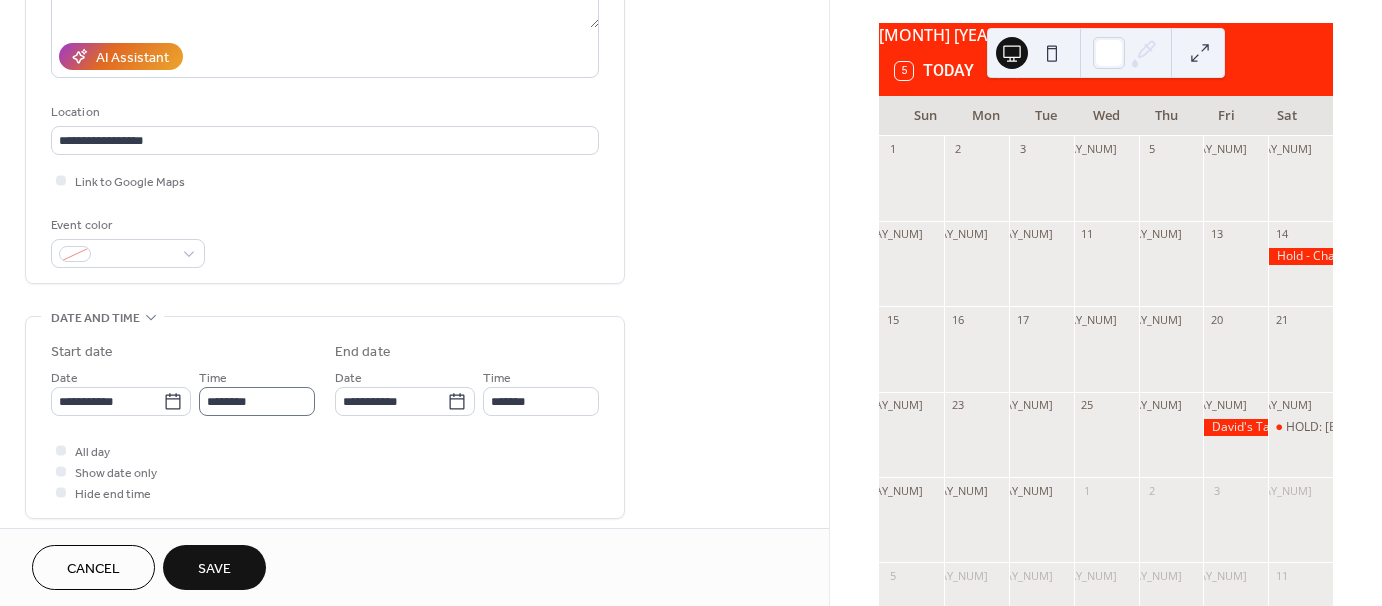 scroll, scrollTop: 400, scrollLeft: 0, axis: vertical 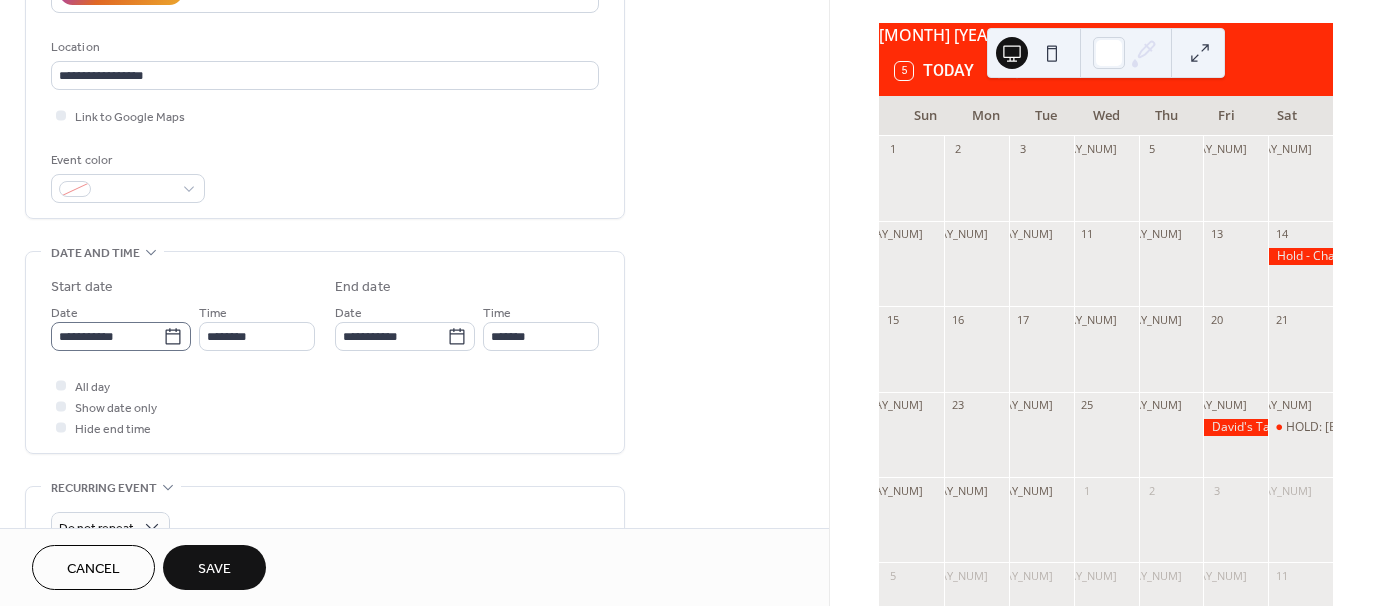 click 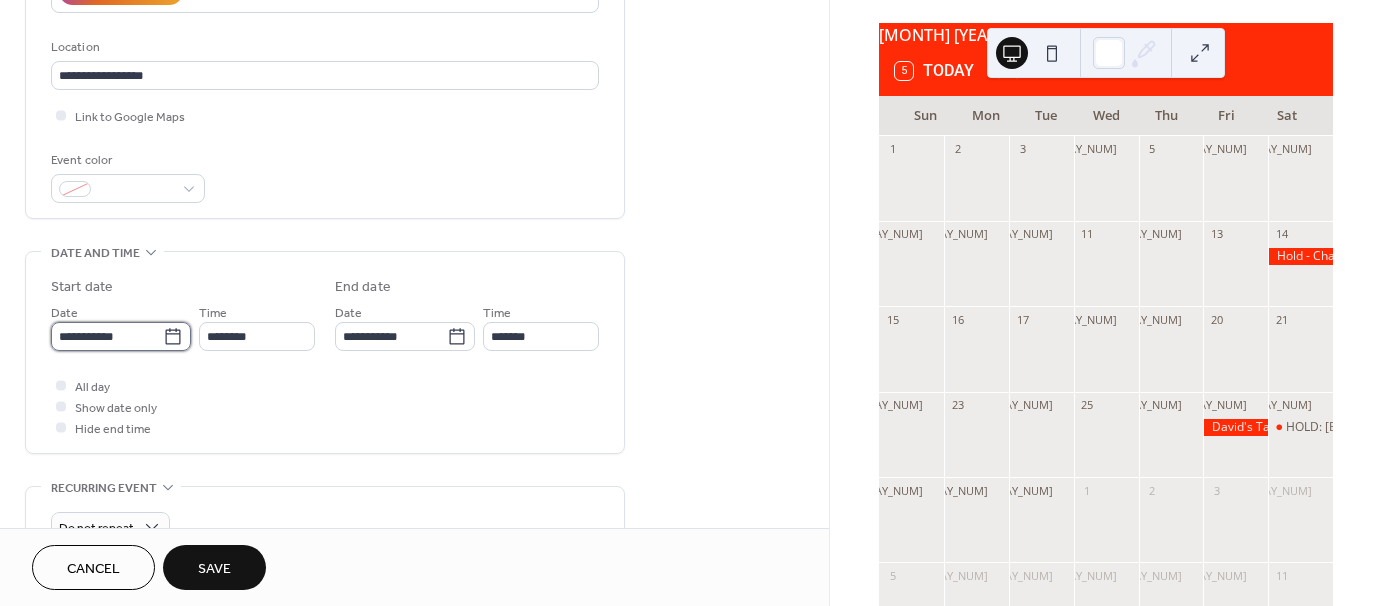 click on "**********" at bounding box center [107, 336] 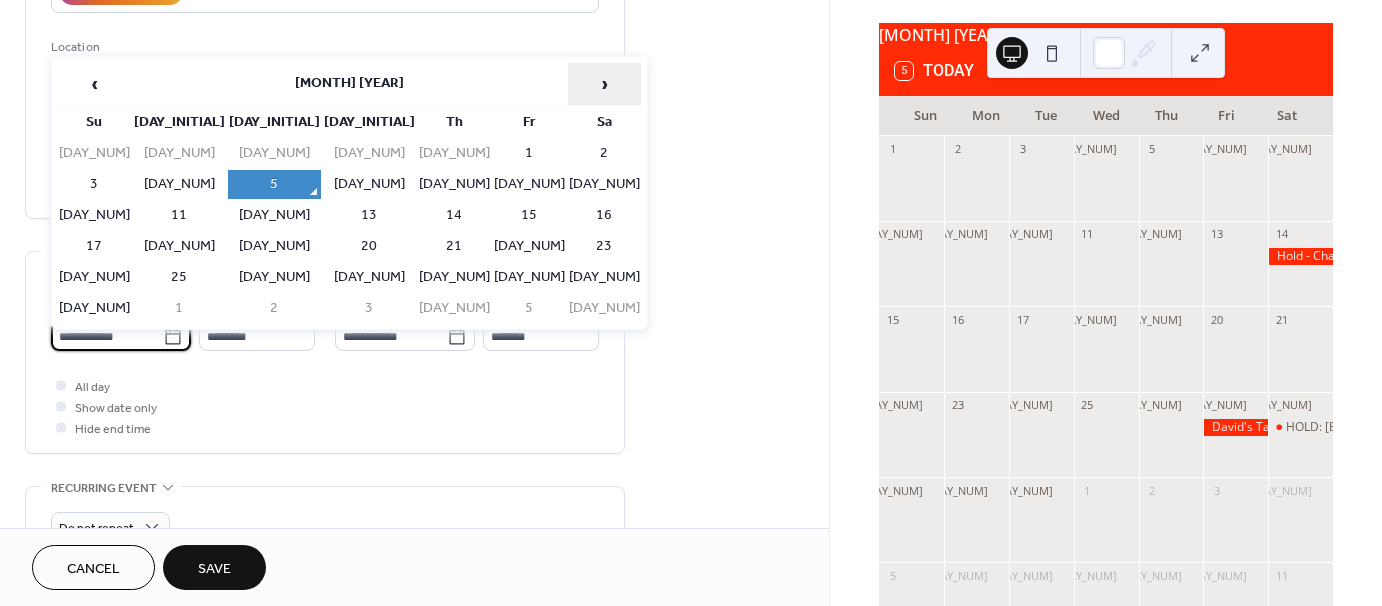 click on "›" at bounding box center (604, 84) 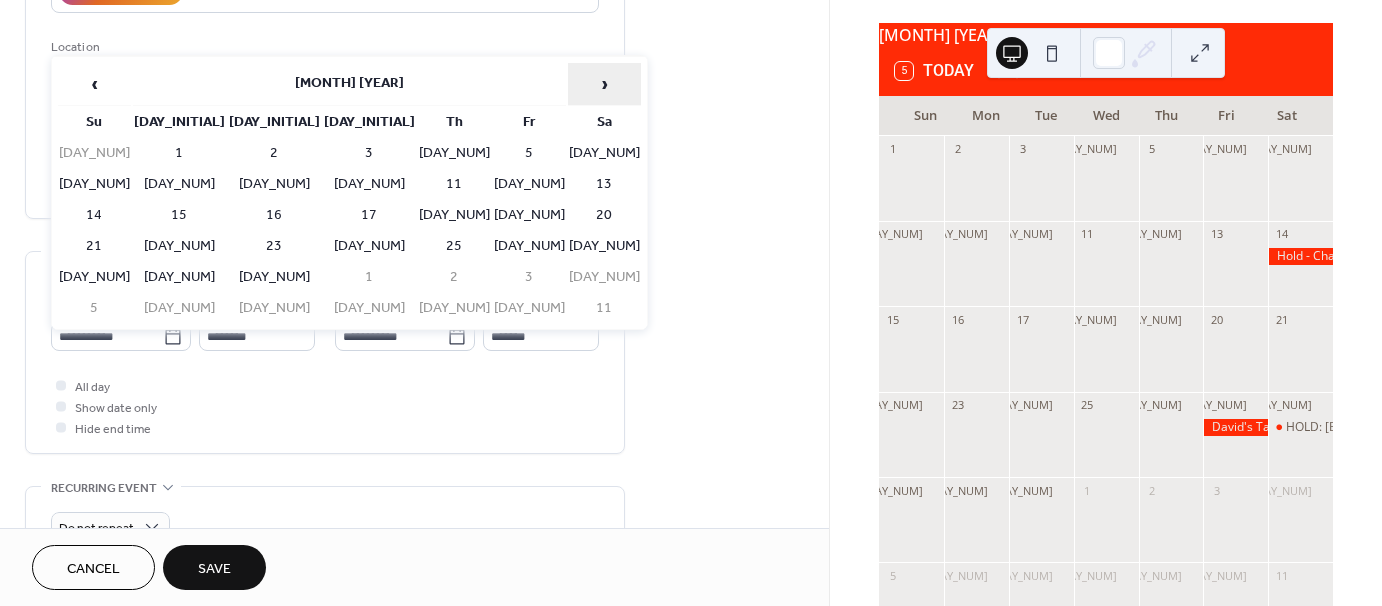 click on "›" at bounding box center (604, 84) 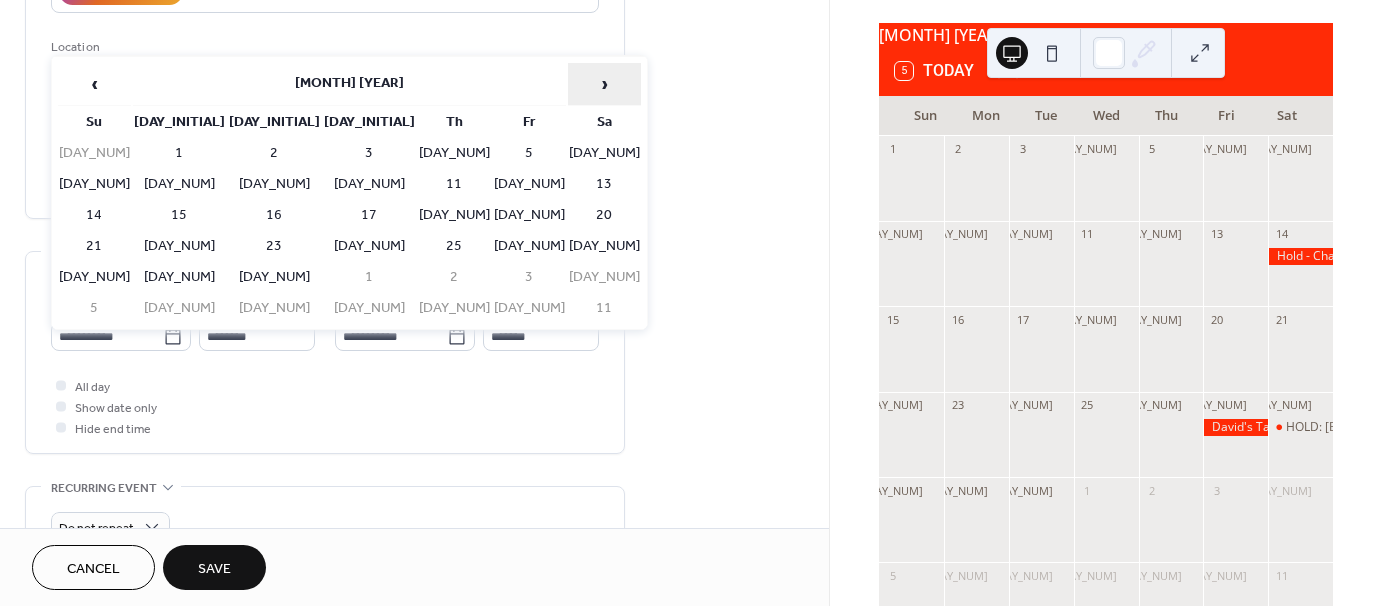 click on "›" at bounding box center (604, 84) 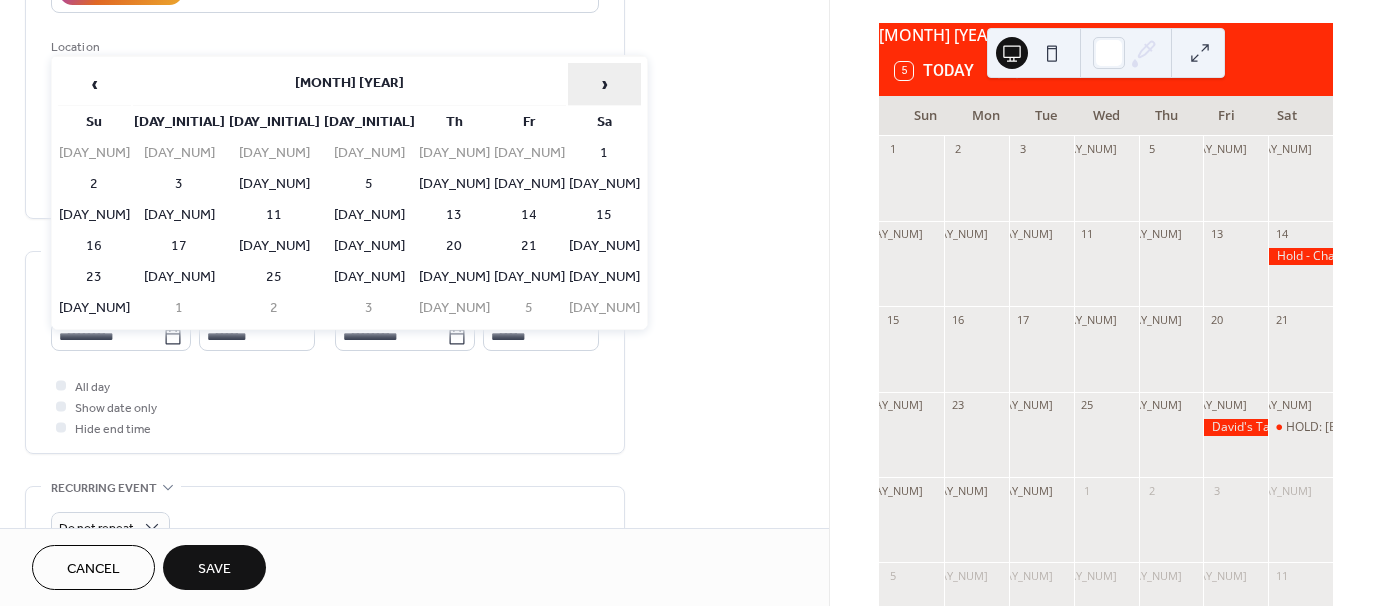 click on "›" at bounding box center (604, 84) 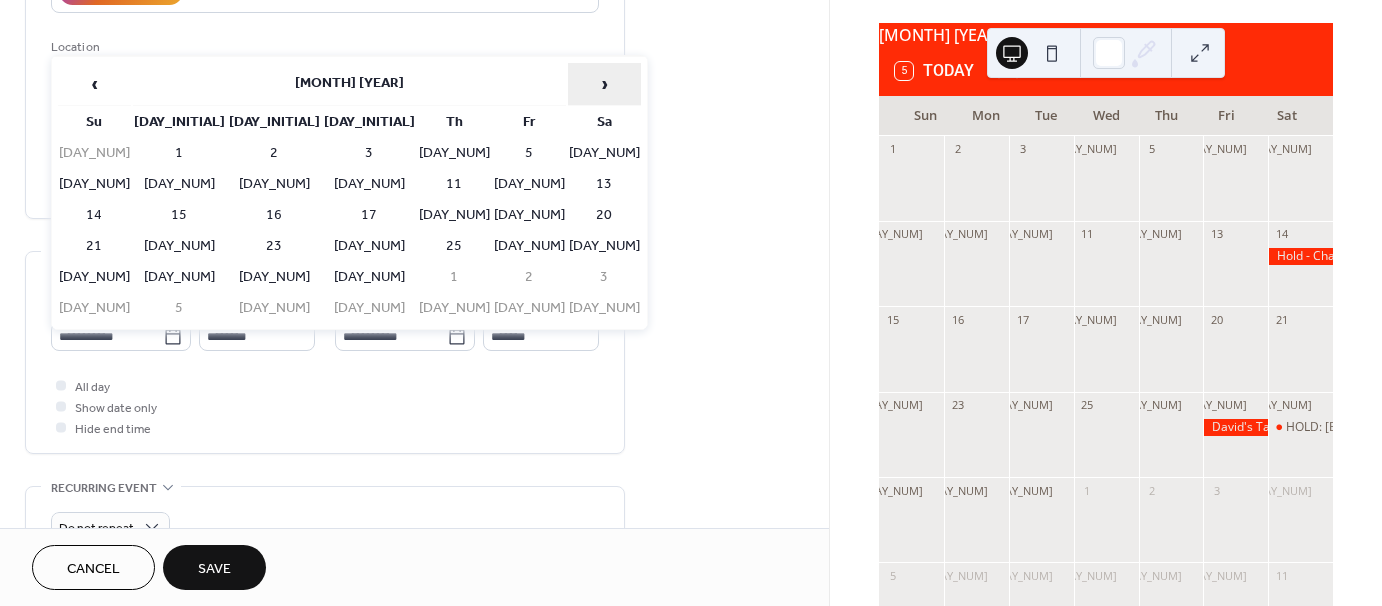 click on "›" at bounding box center [604, 84] 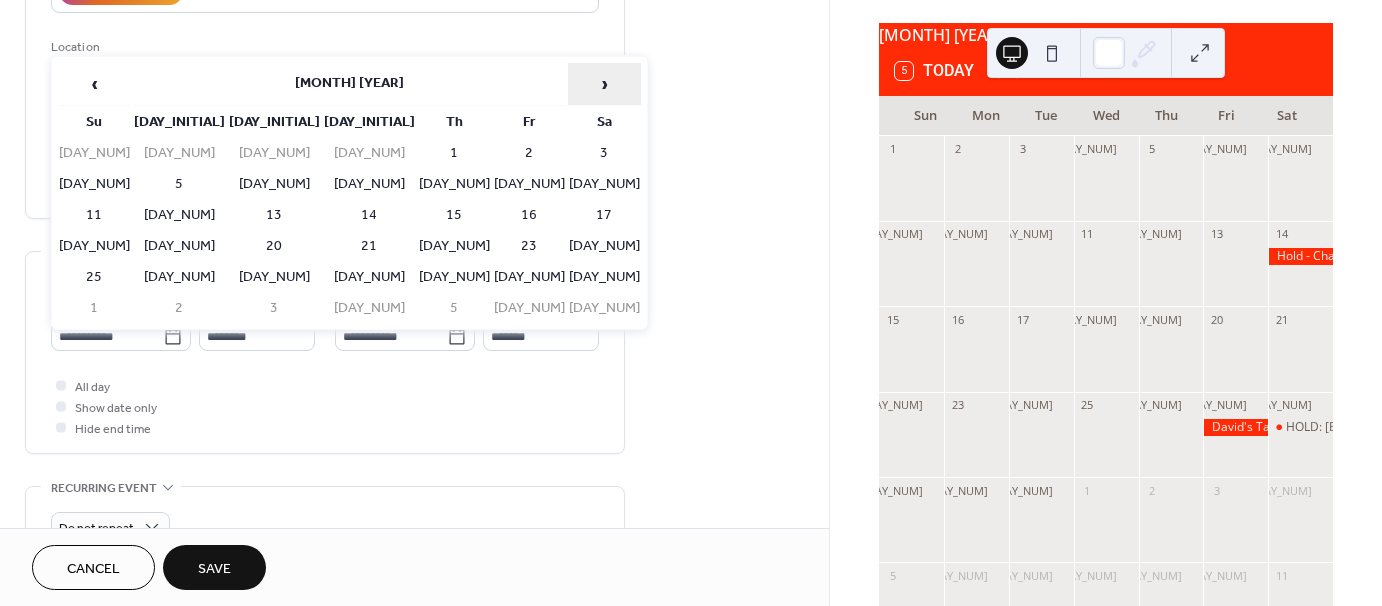 click on "›" at bounding box center (604, 84) 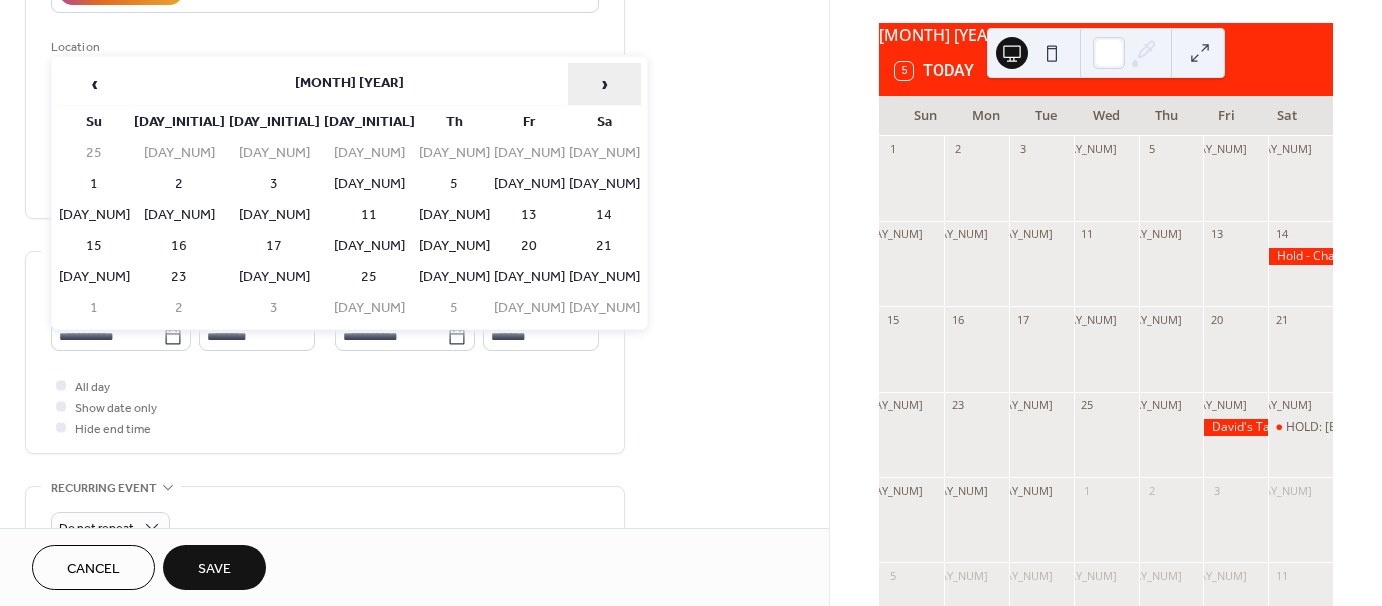 click on "›" at bounding box center (604, 84) 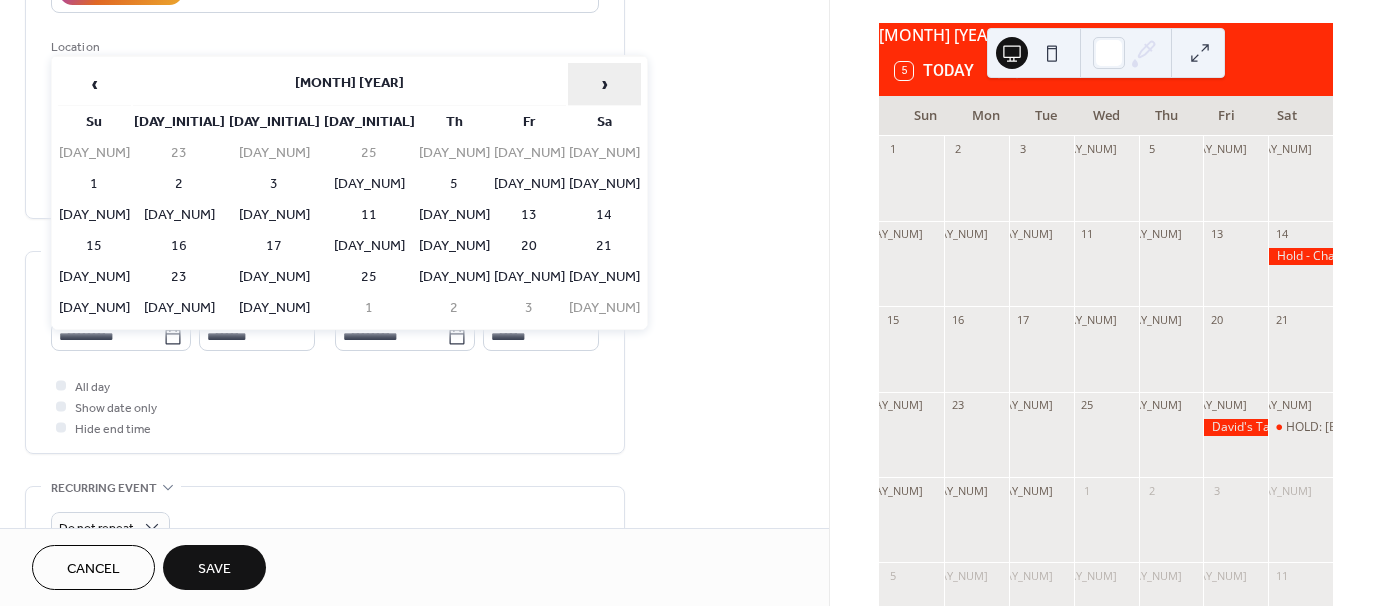 click on "›" at bounding box center [604, 84] 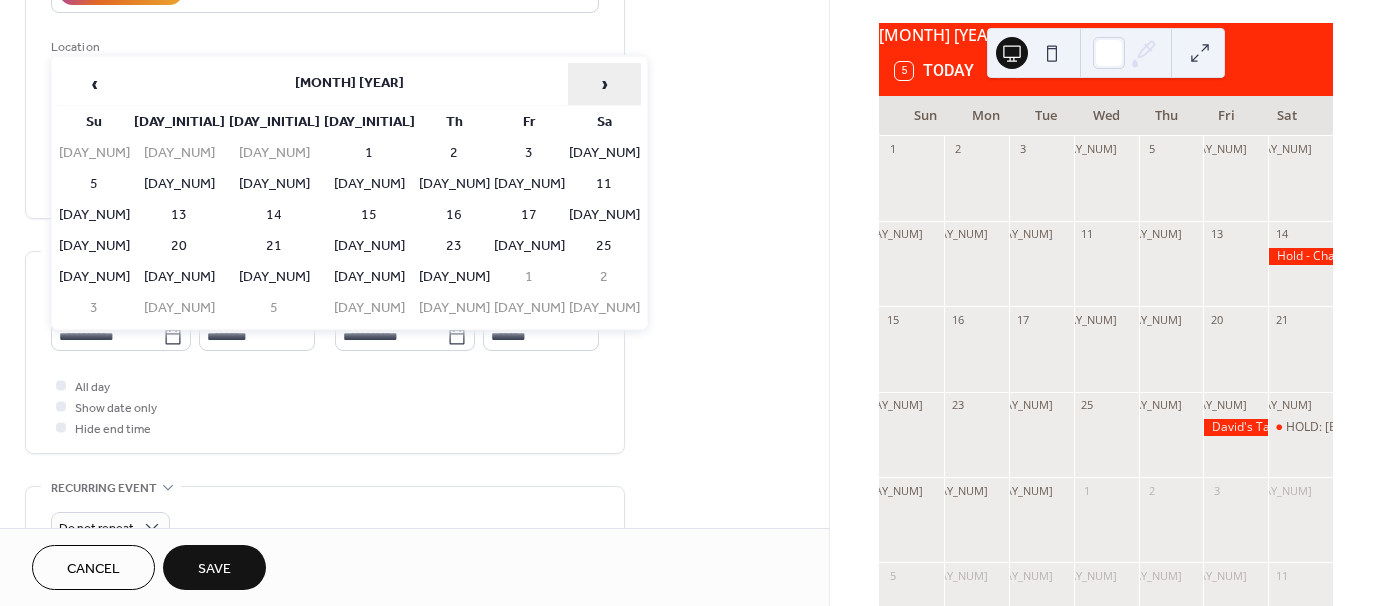 click on "›" at bounding box center [604, 84] 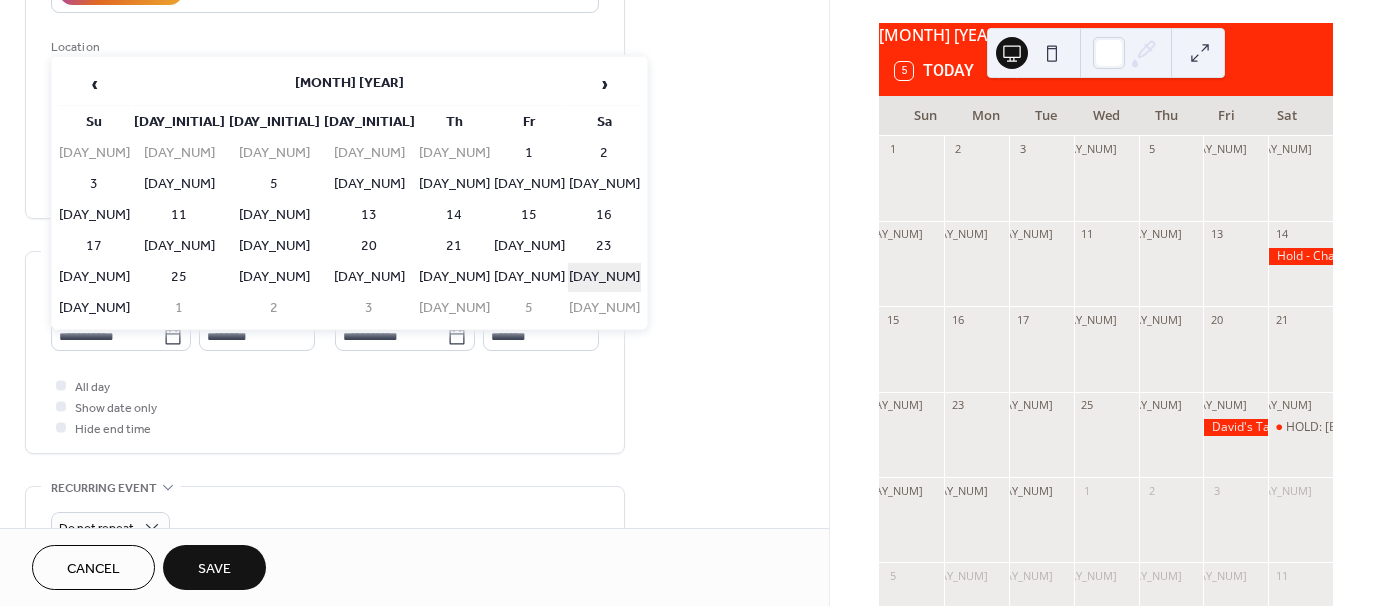 click on "30" at bounding box center [604, 277] 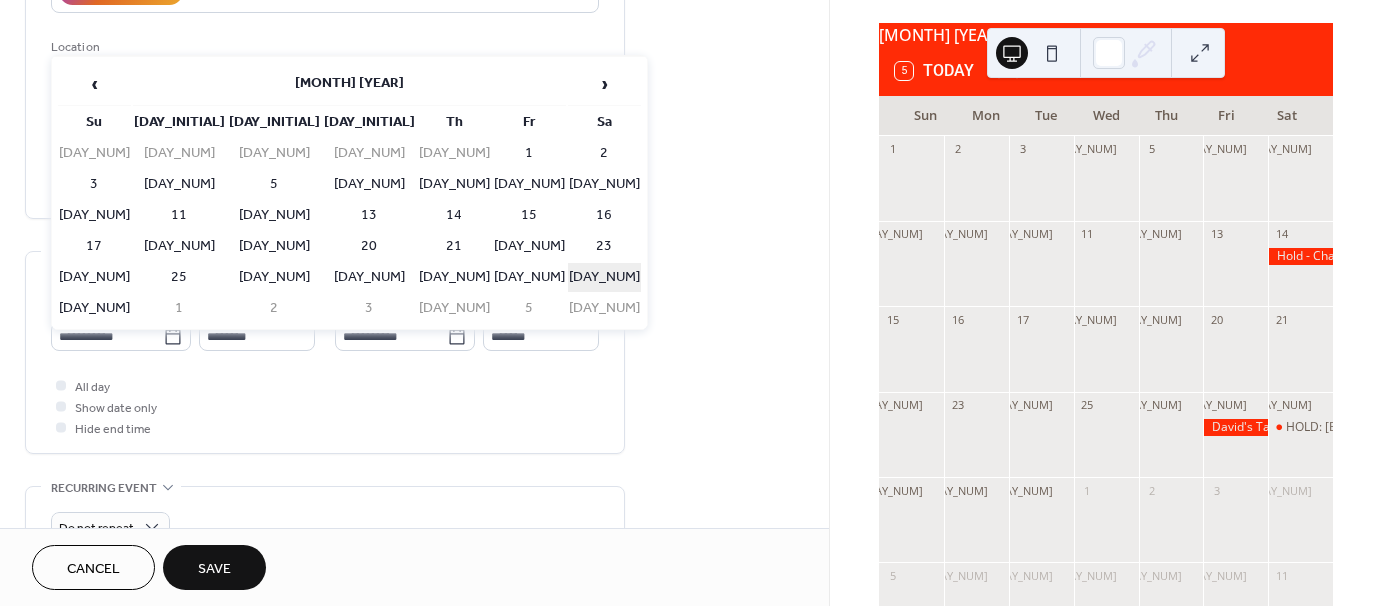 type on "**********" 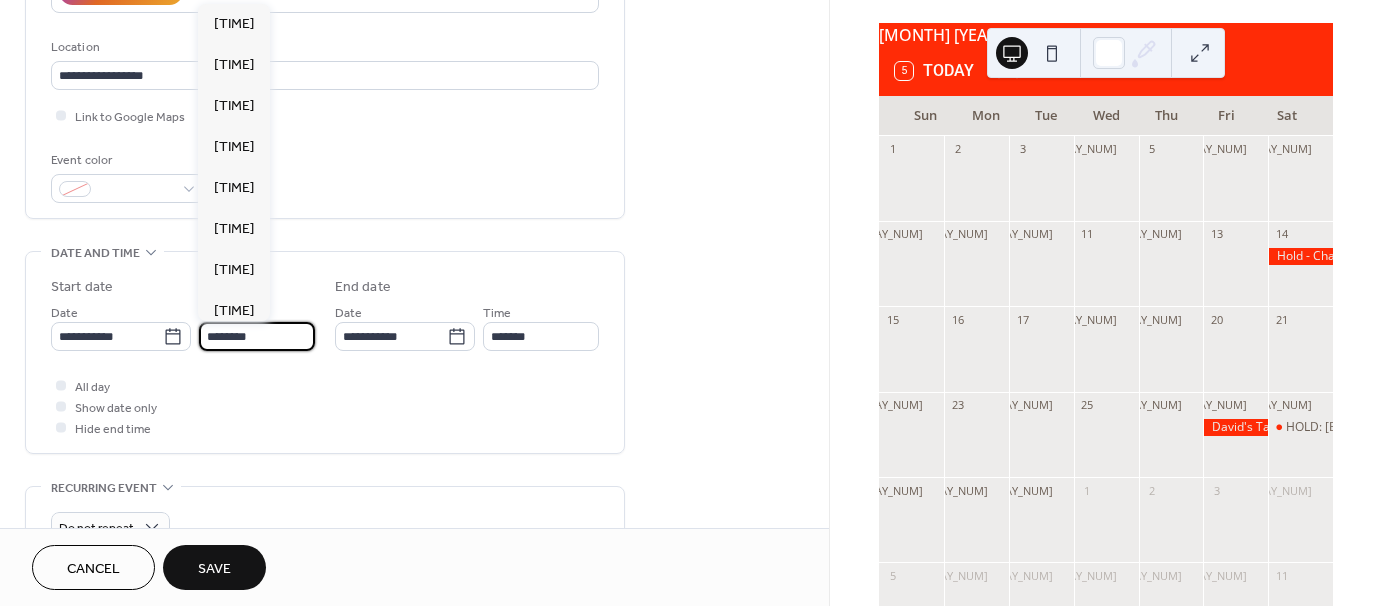 click on "********" at bounding box center [257, 336] 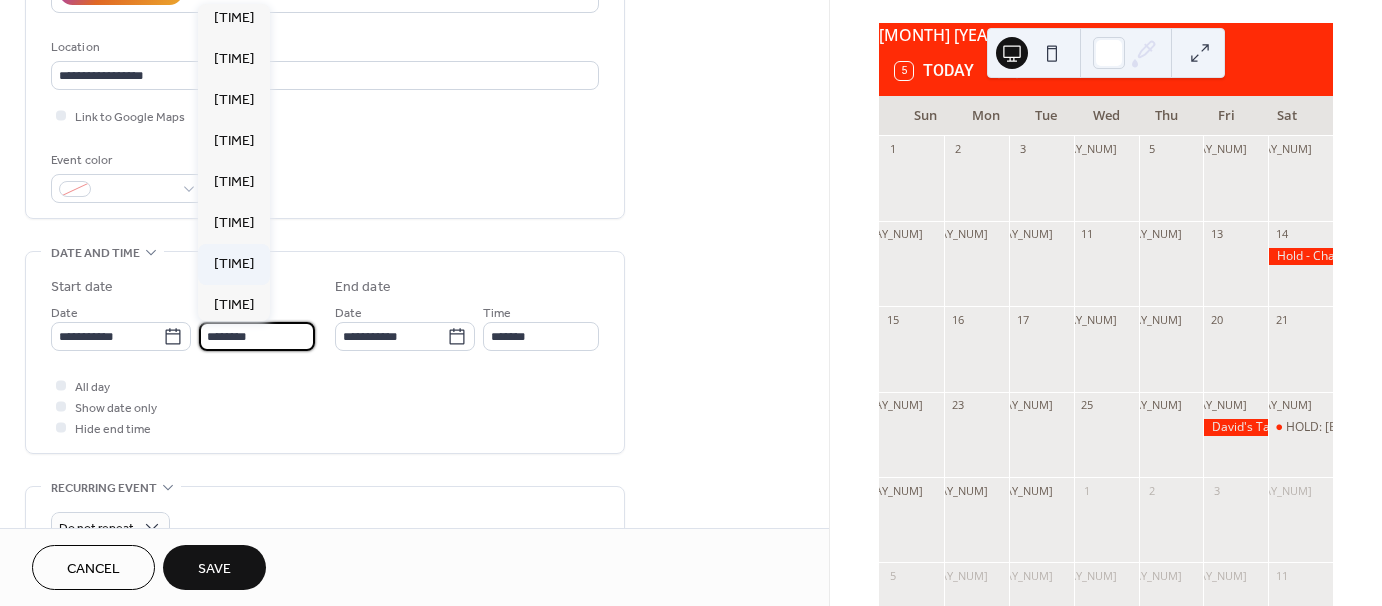 scroll, scrollTop: 968, scrollLeft: 0, axis: vertical 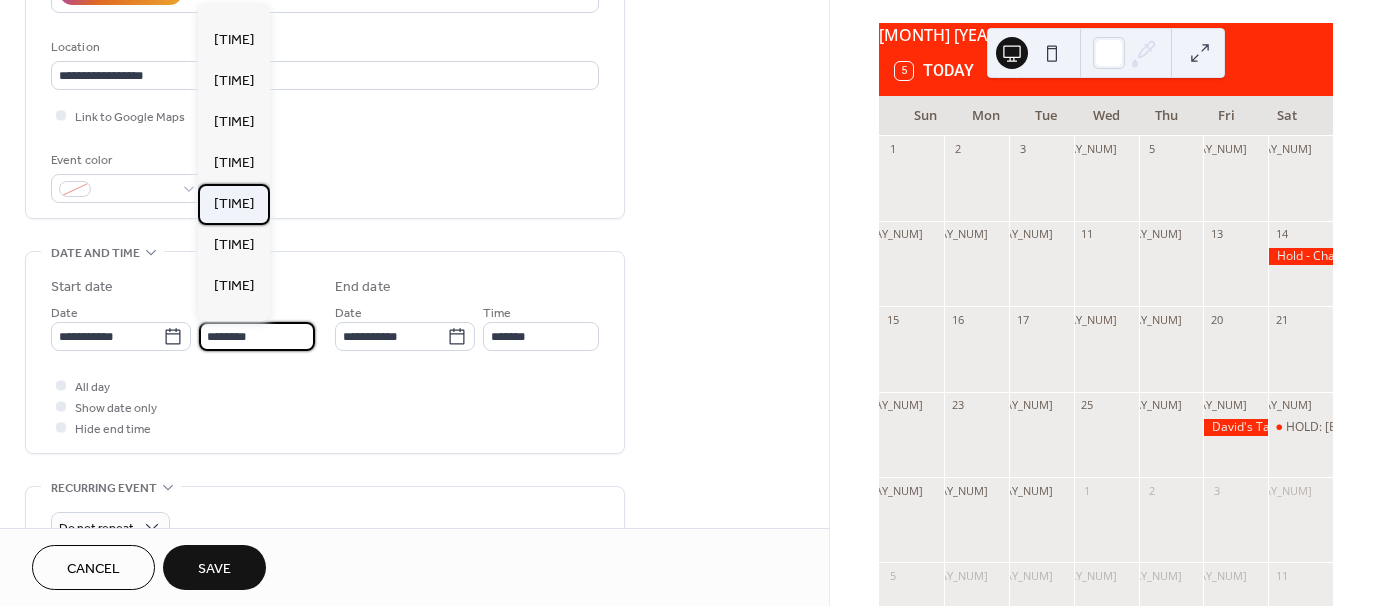 click on "7:00 am" at bounding box center (234, 204) 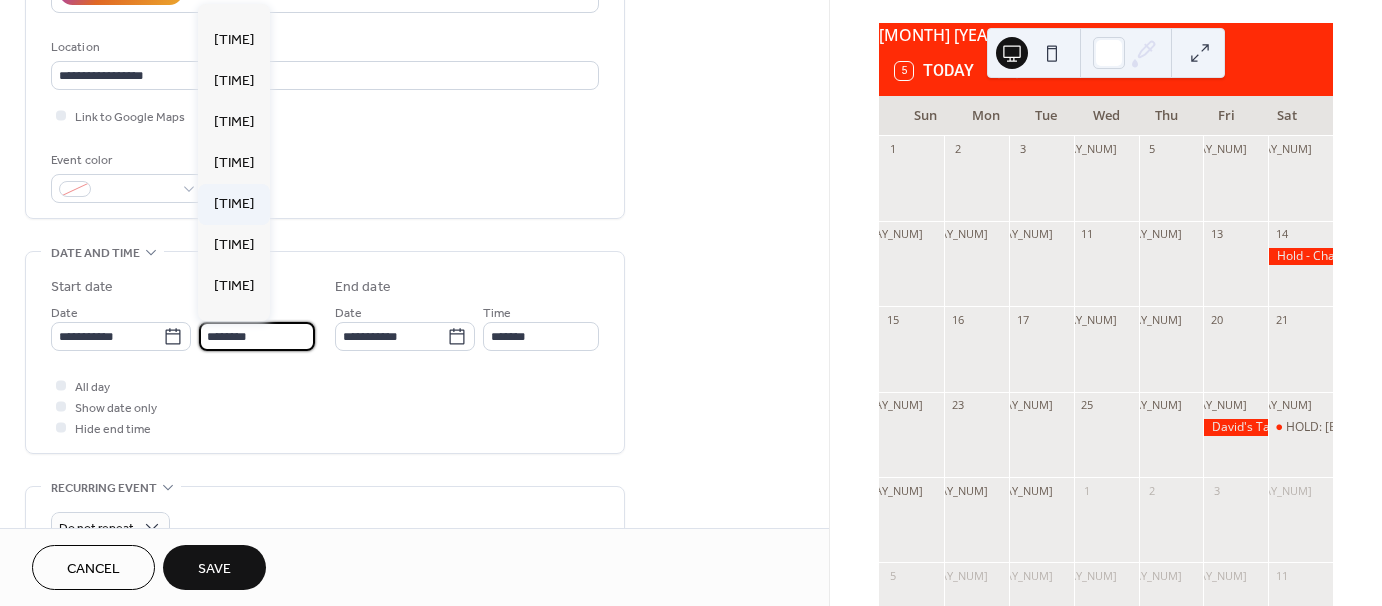 type on "*******" 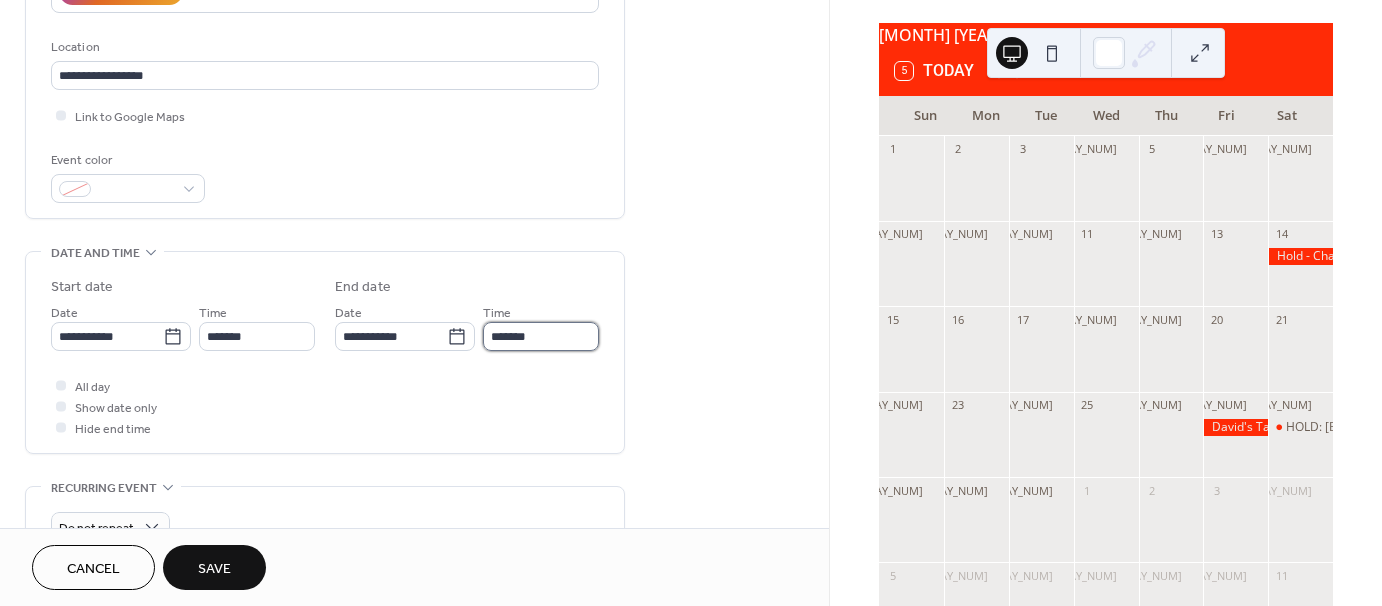 click on "*******" at bounding box center (541, 336) 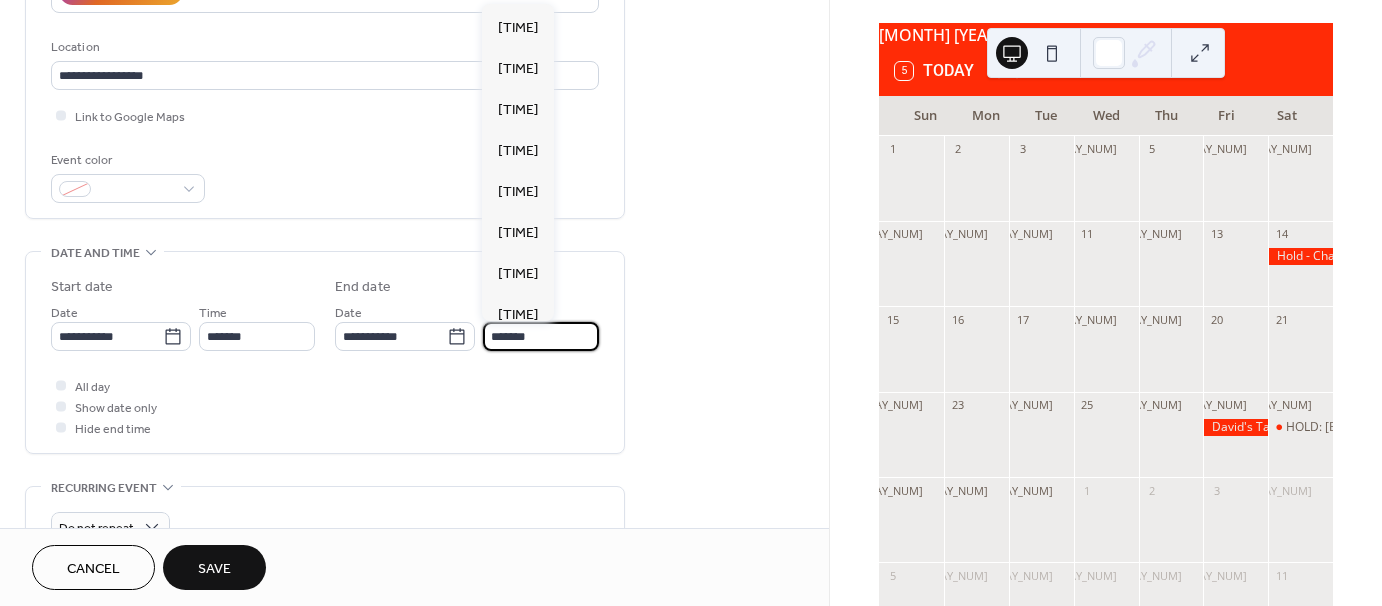 scroll, scrollTop: 700, scrollLeft: 0, axis: vertical 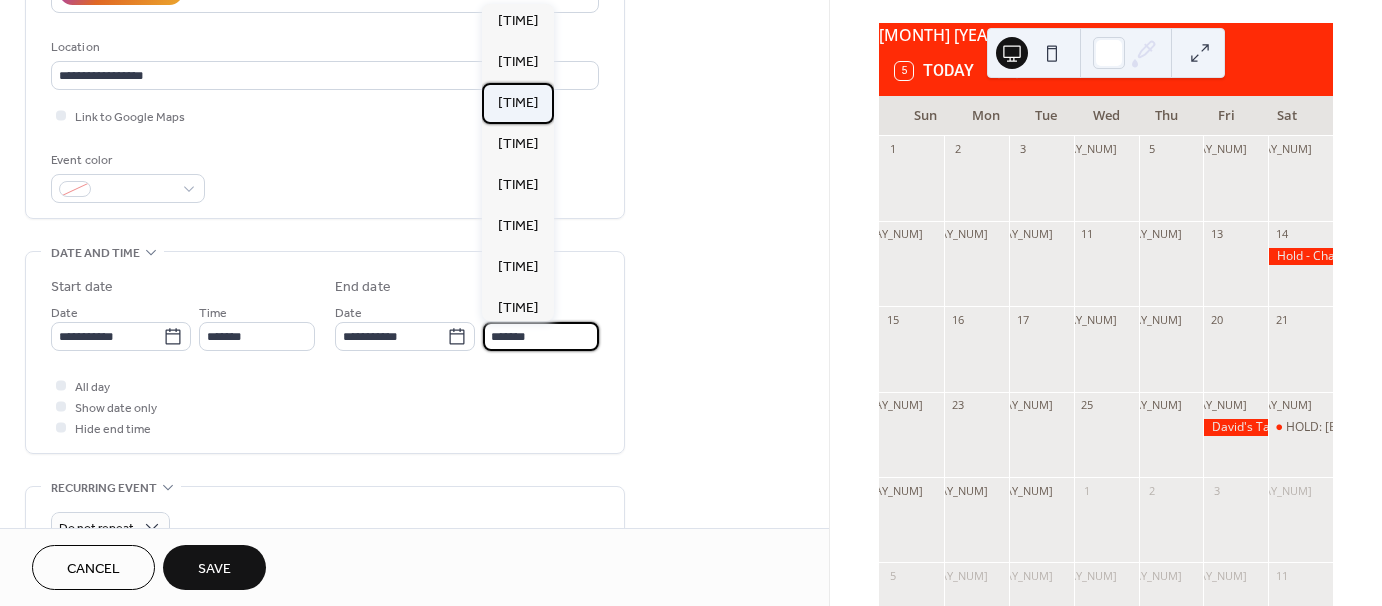 click on "12:00 pm" at bounding box center (518, 103) 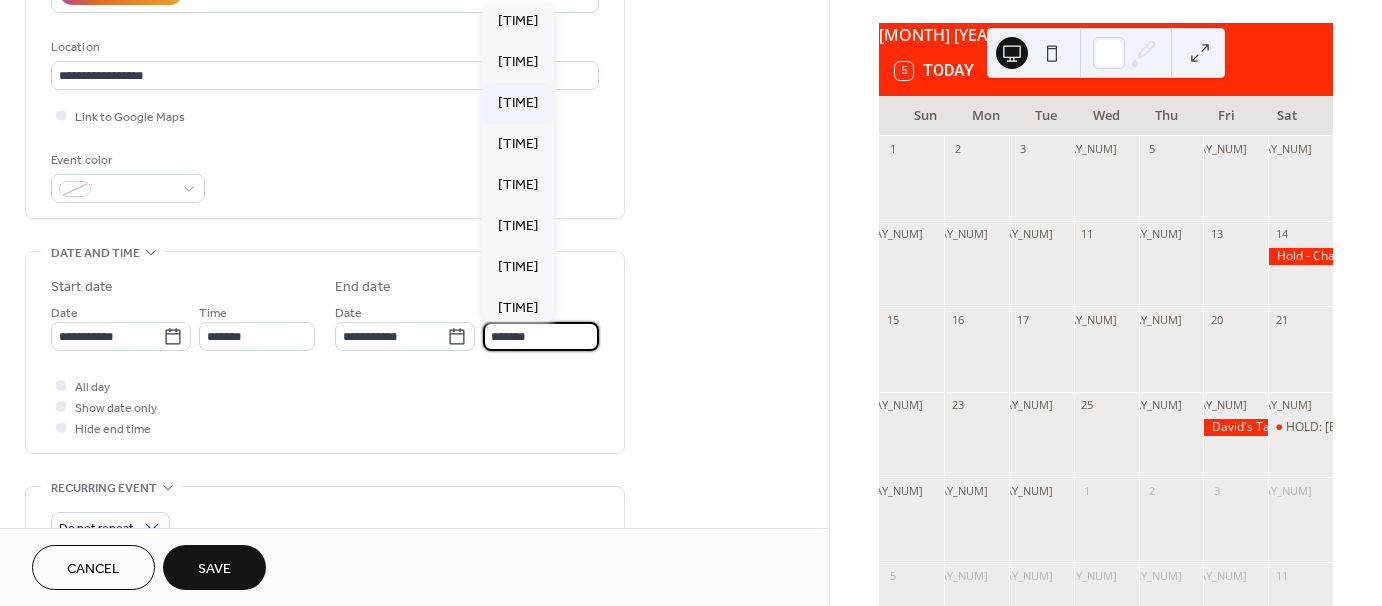 type on "********" 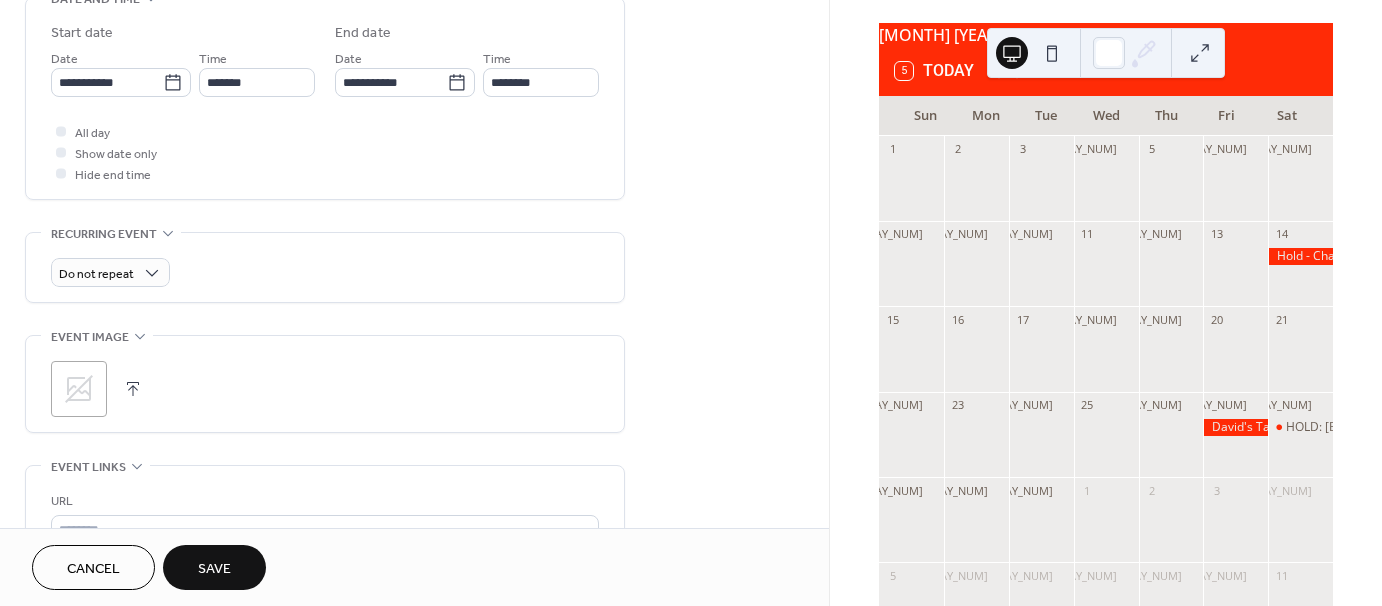 scroll, scrollTop: 700, scrollLeft: 0, axis: vertical 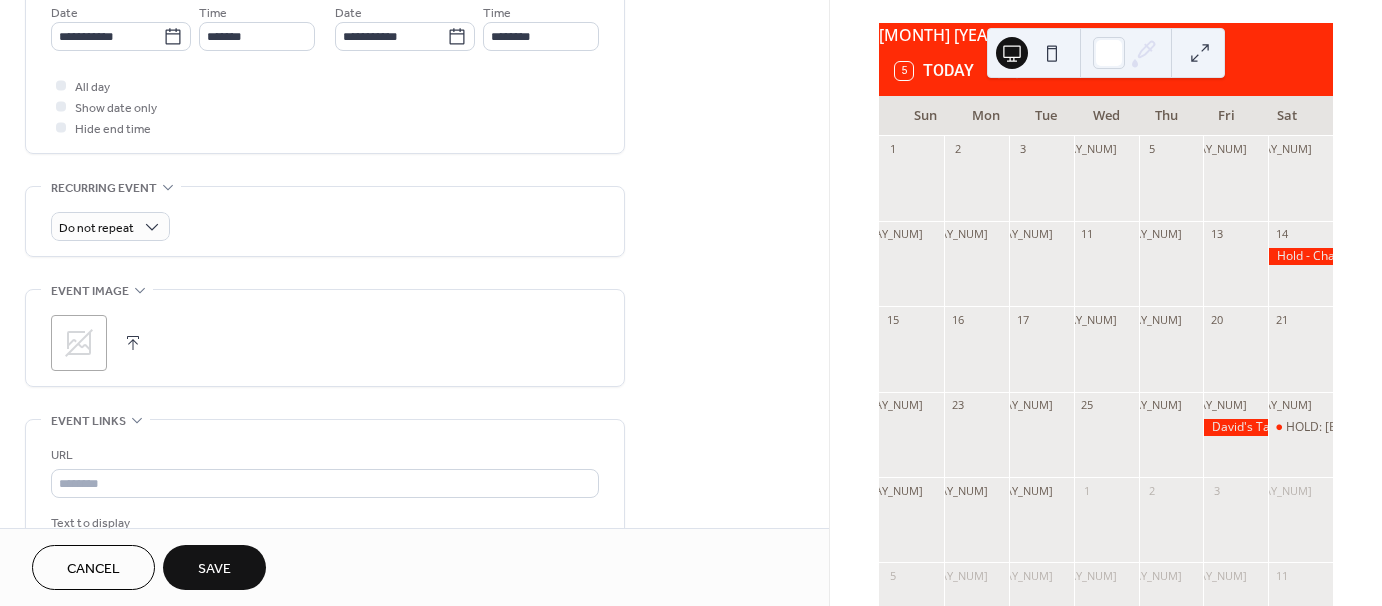 click on "Save" at bounding box center (214, 569) 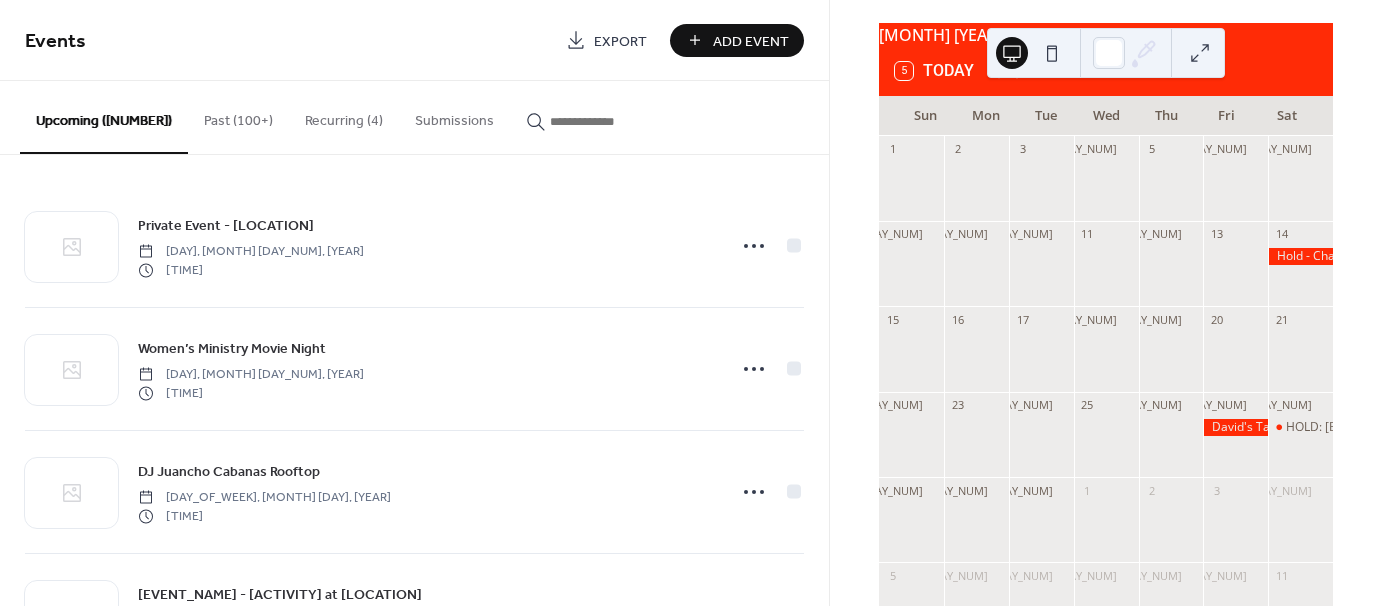 click 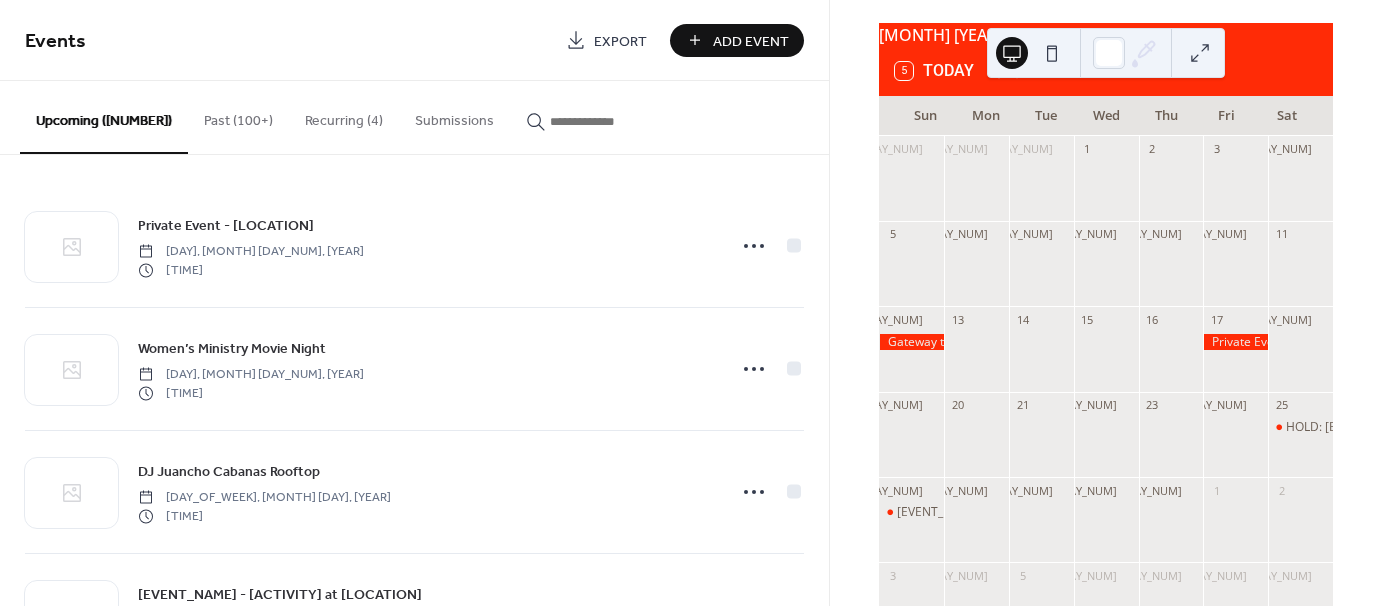 click 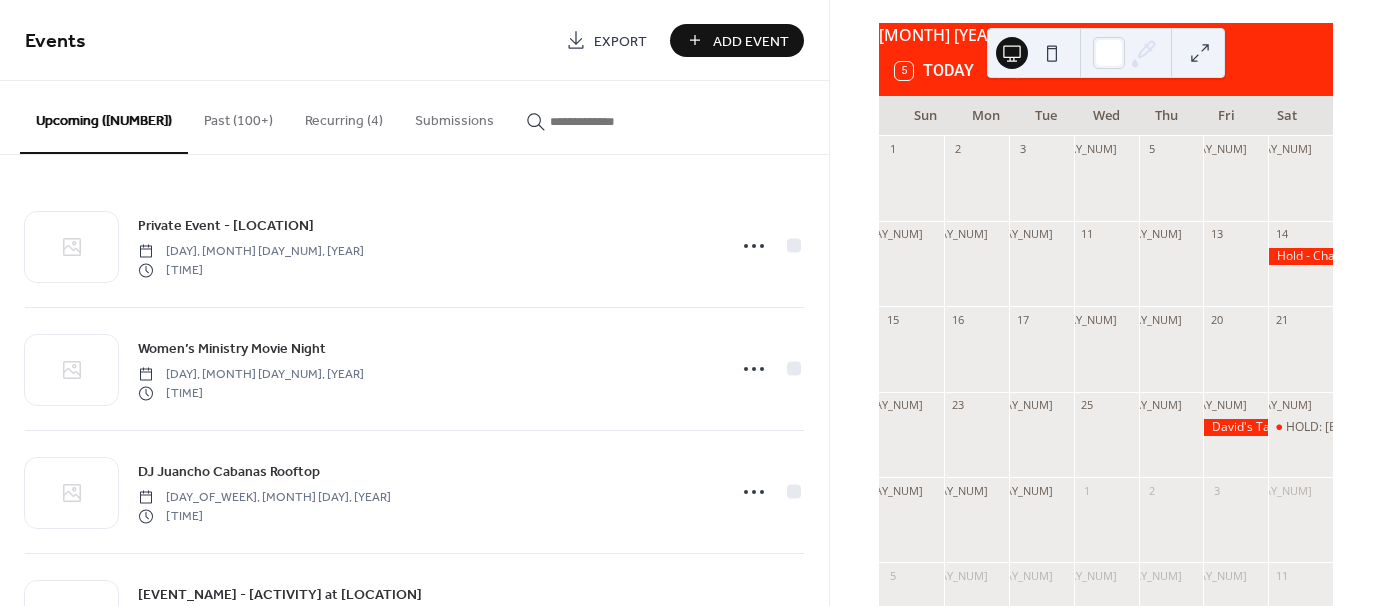 click 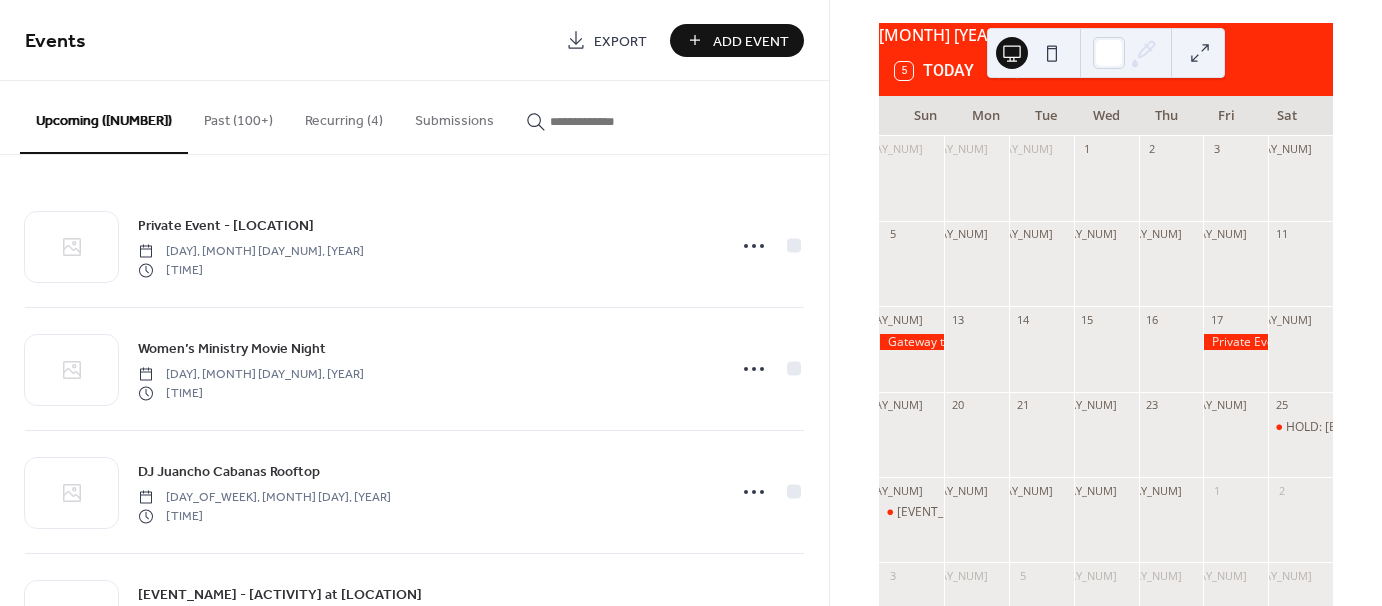 click 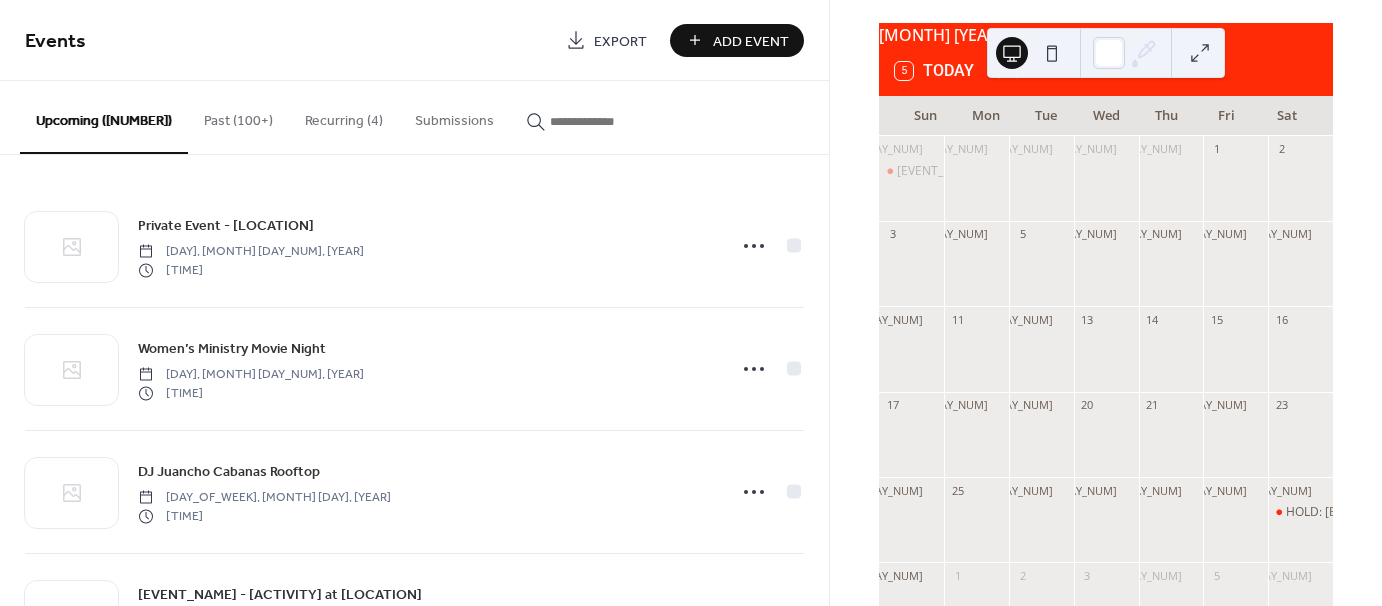 click 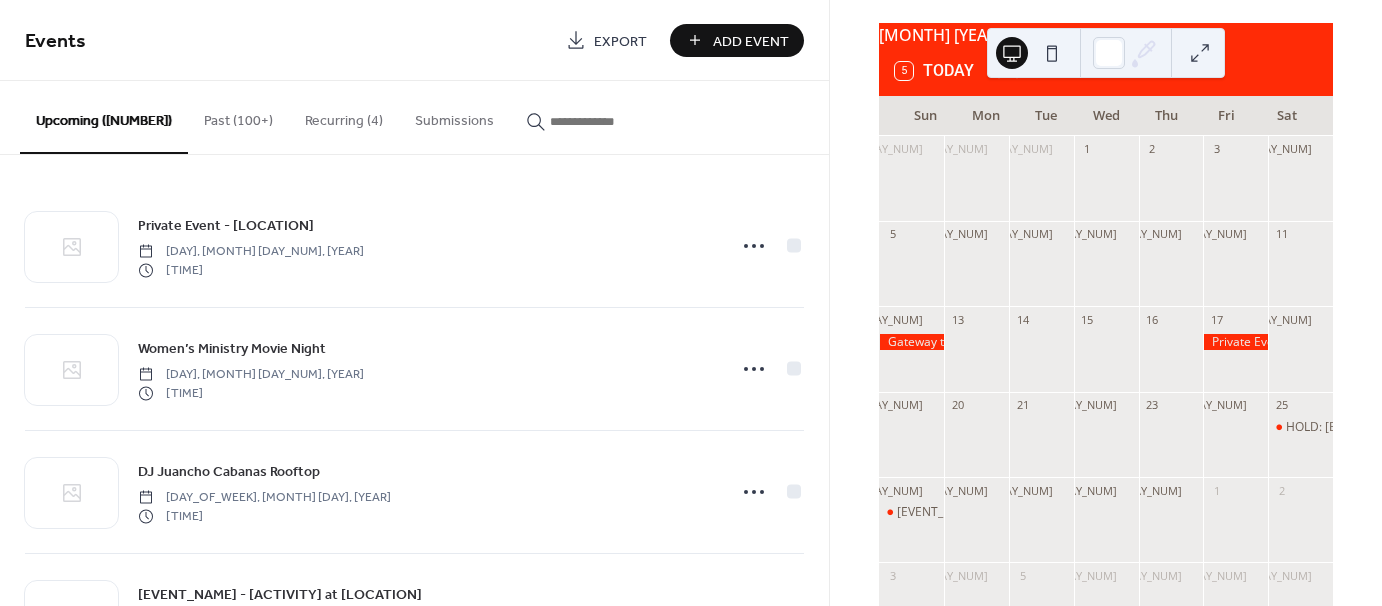 click on "Add Event" at bounding box center (737, 40) 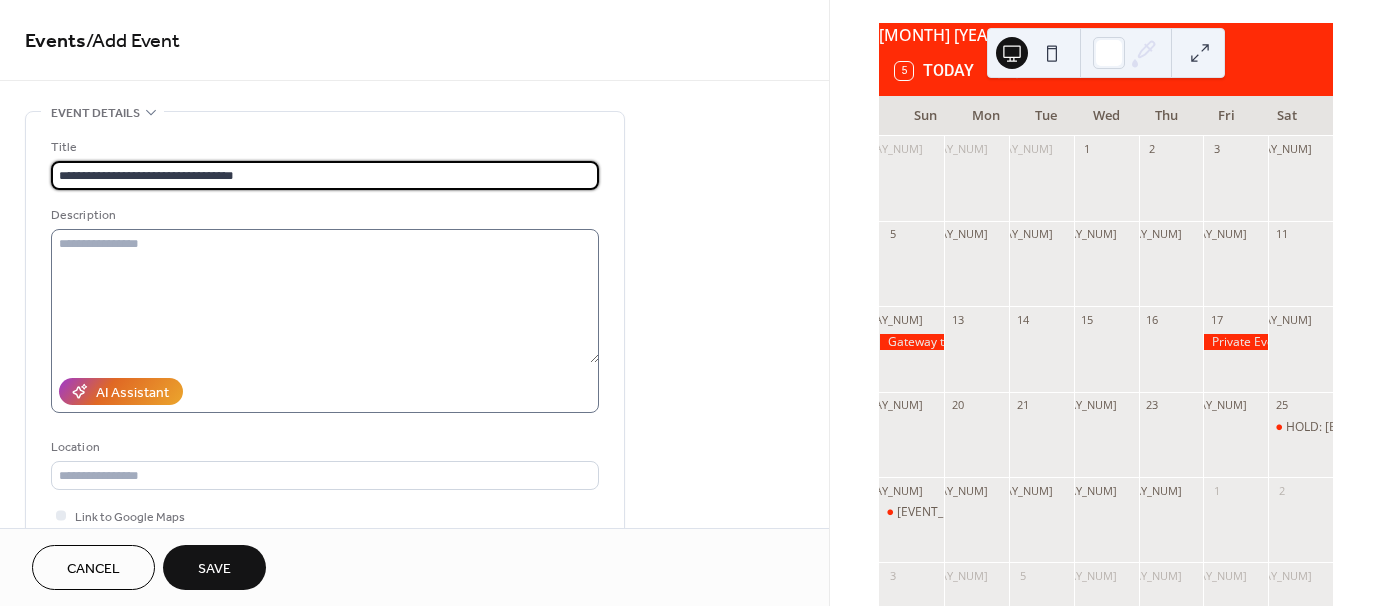 type on "**********" 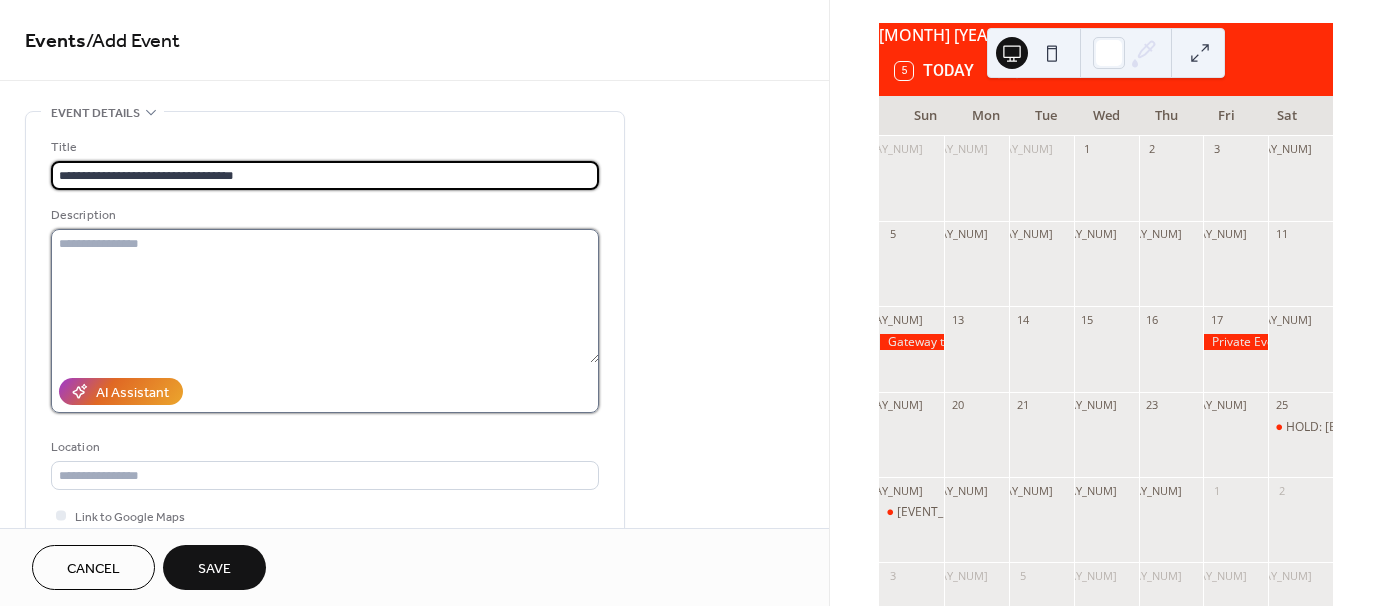 click at bounding box center [325, 296] 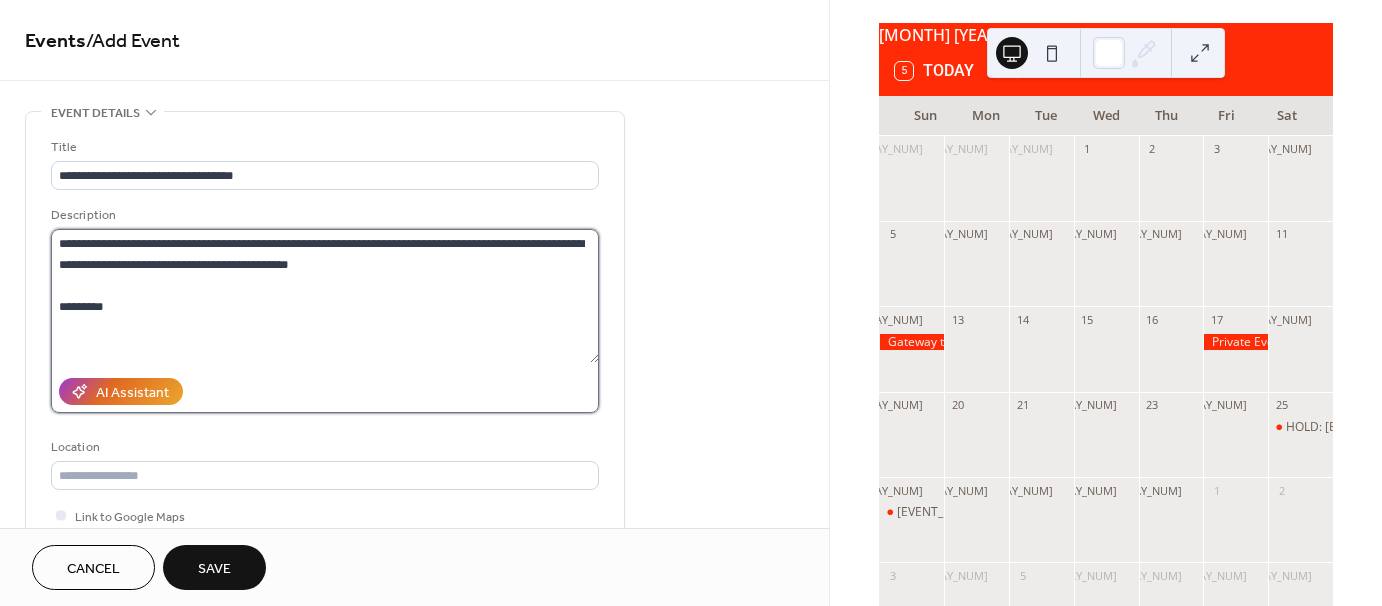 click on "**********" at bounding box center (325, 296) 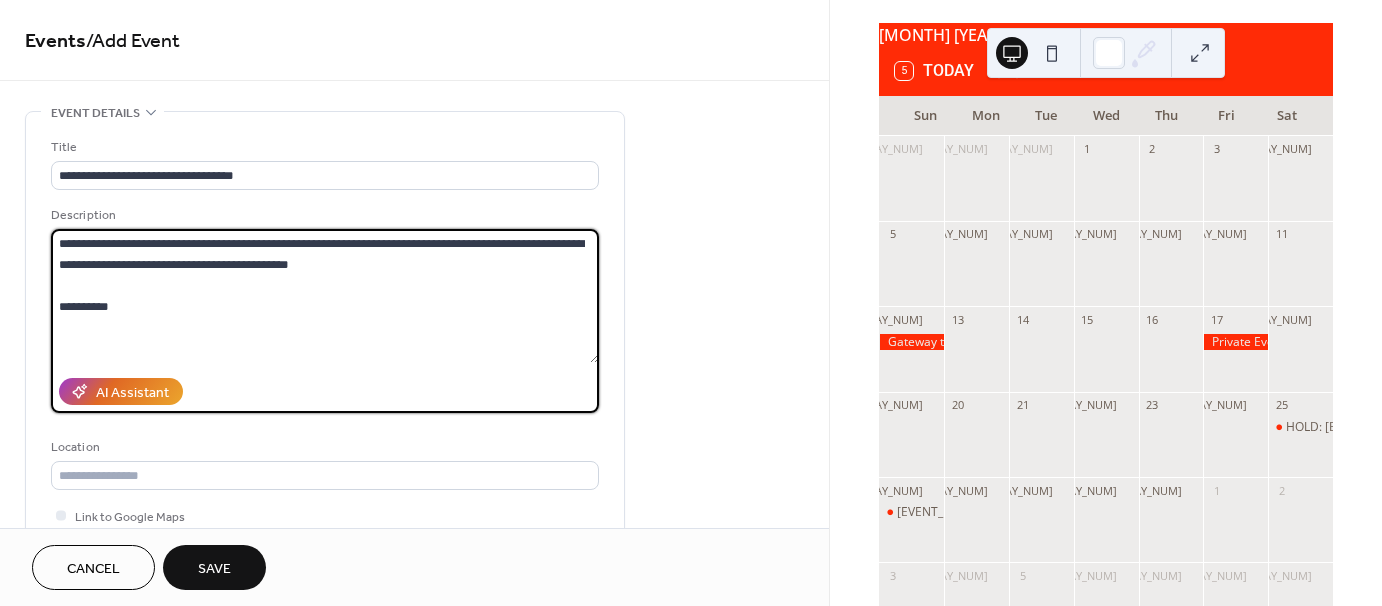 paste on "**********" 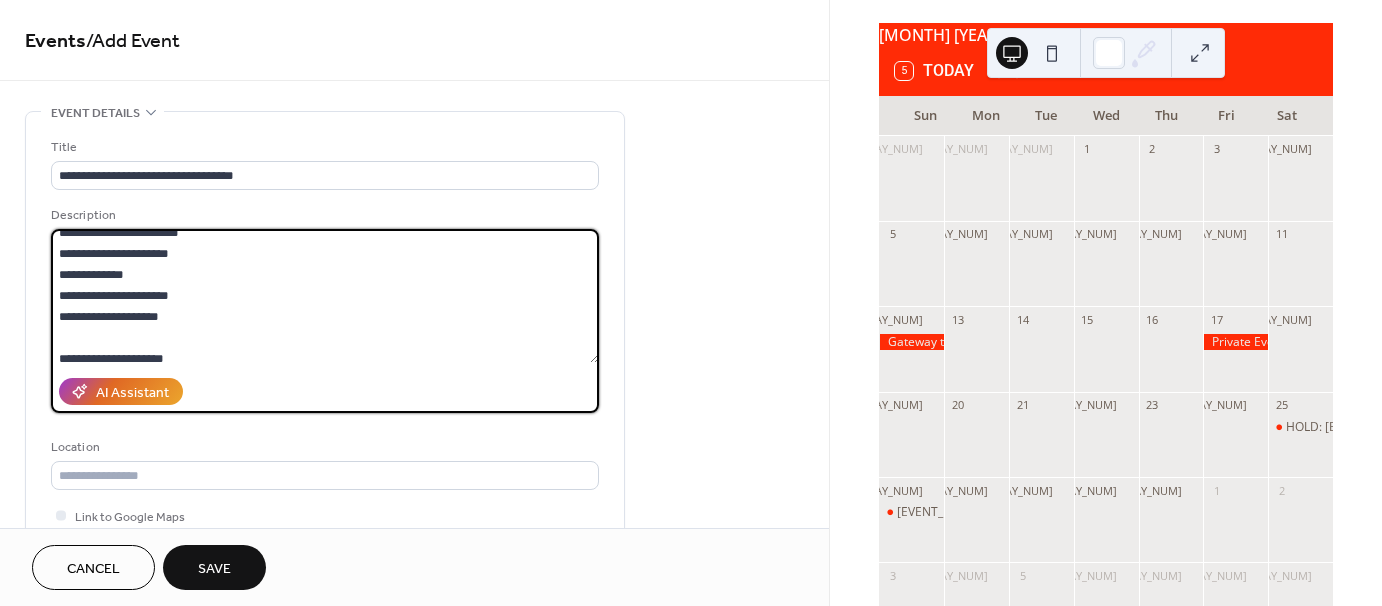 scroll, scrollTop: 100, scrollLeft: 0, axis: vertical 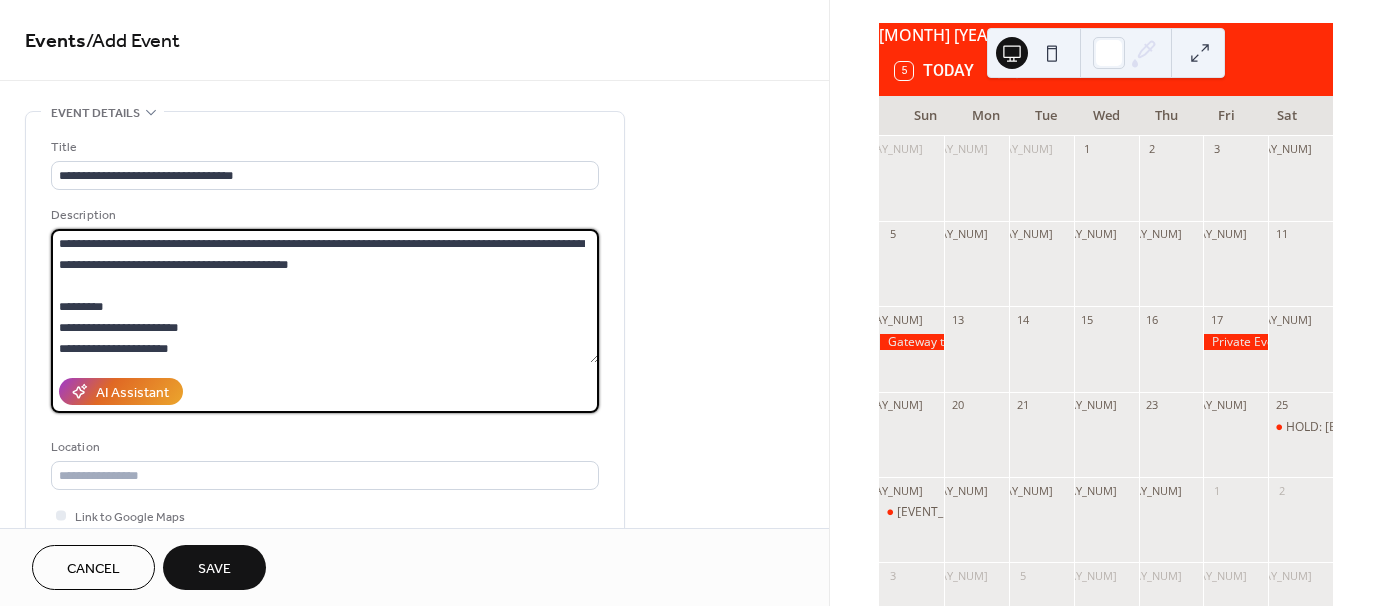 click on "**********" at bounding box center [325, 296] 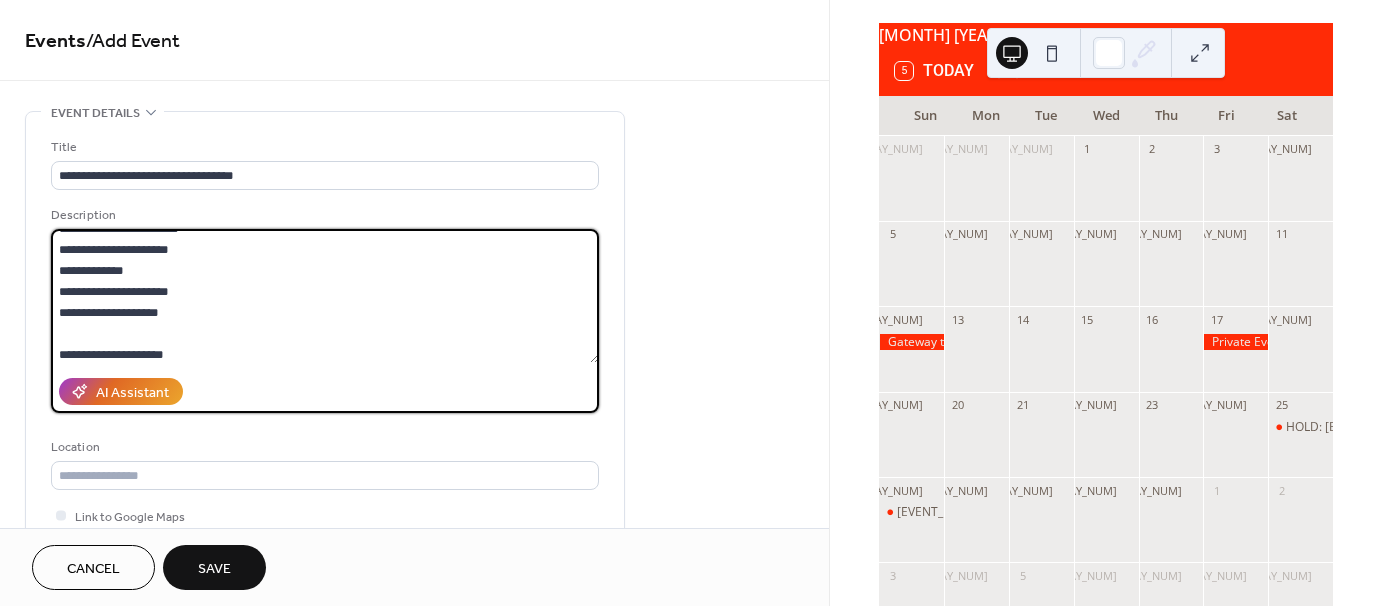 scroll, scrollTop: 100, scrollLeft: 0, axis: vertical 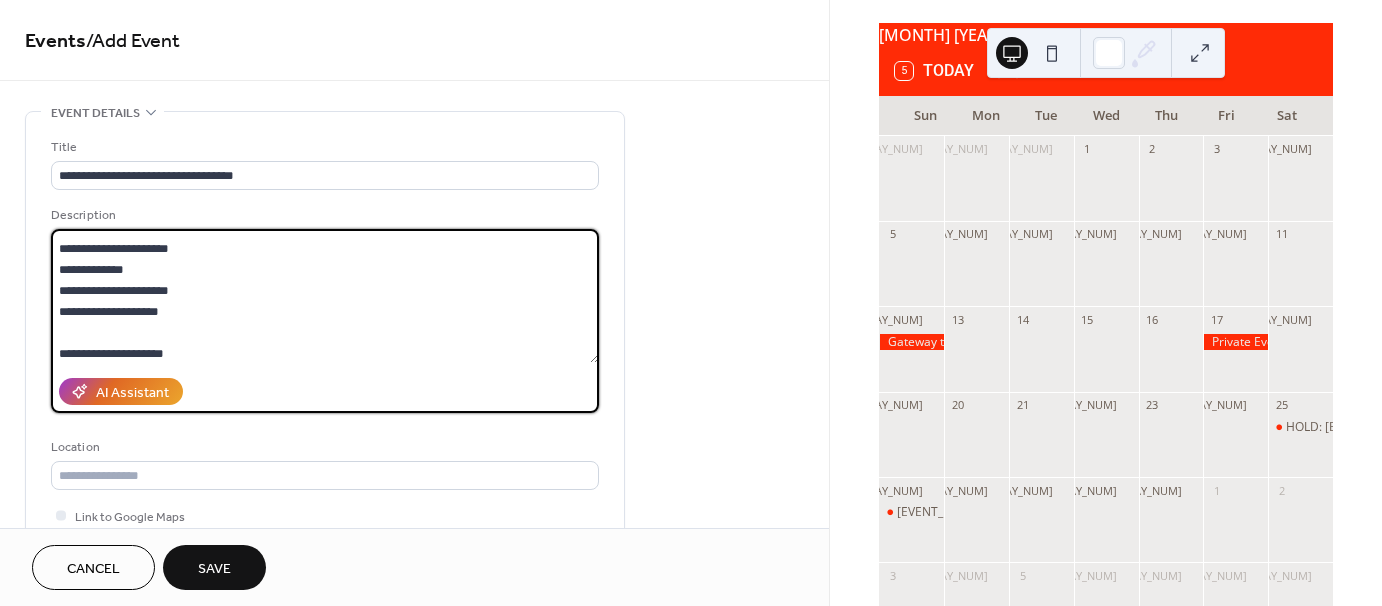 click on "**********" at bounding box center [325, 296] 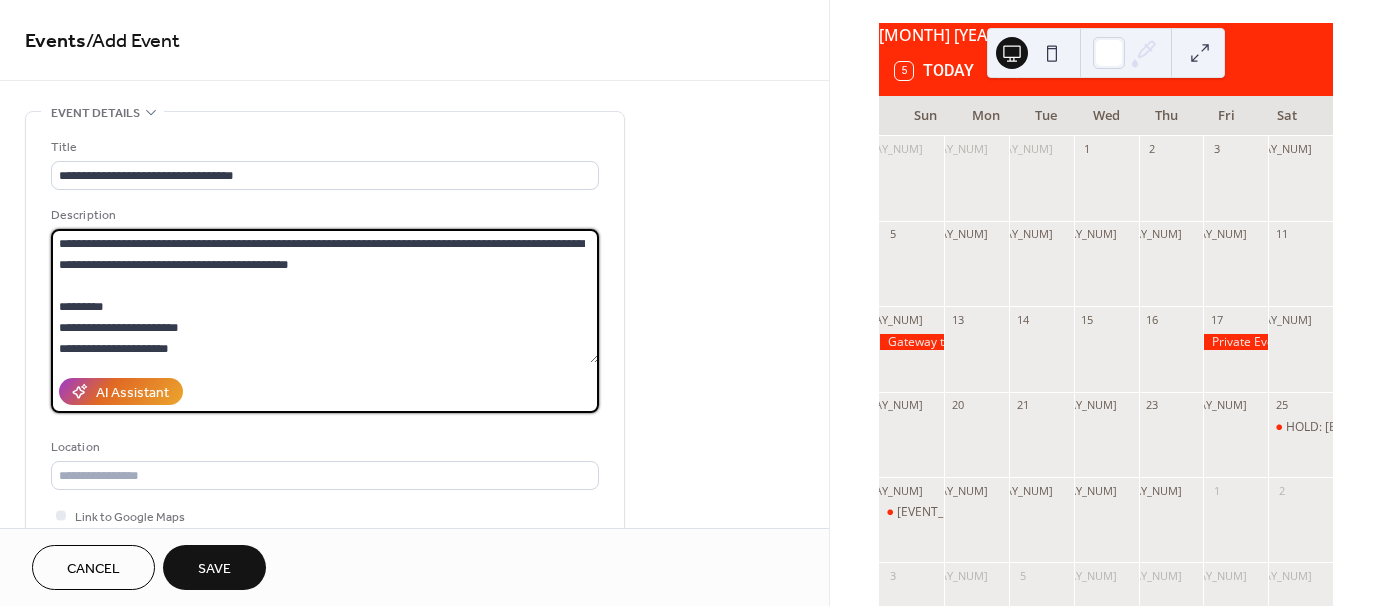 scroll, scrollTop: 0, scrollLeft: 0, axis: both 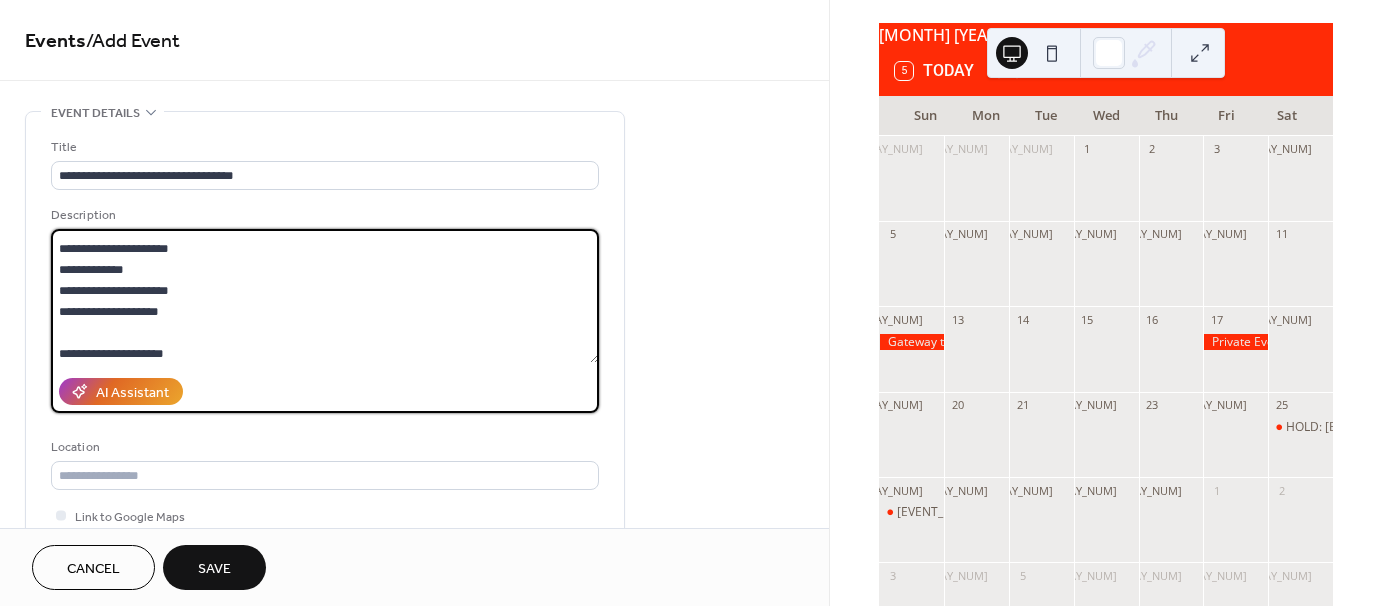 click on "**********" at bounding box center (325, 296) 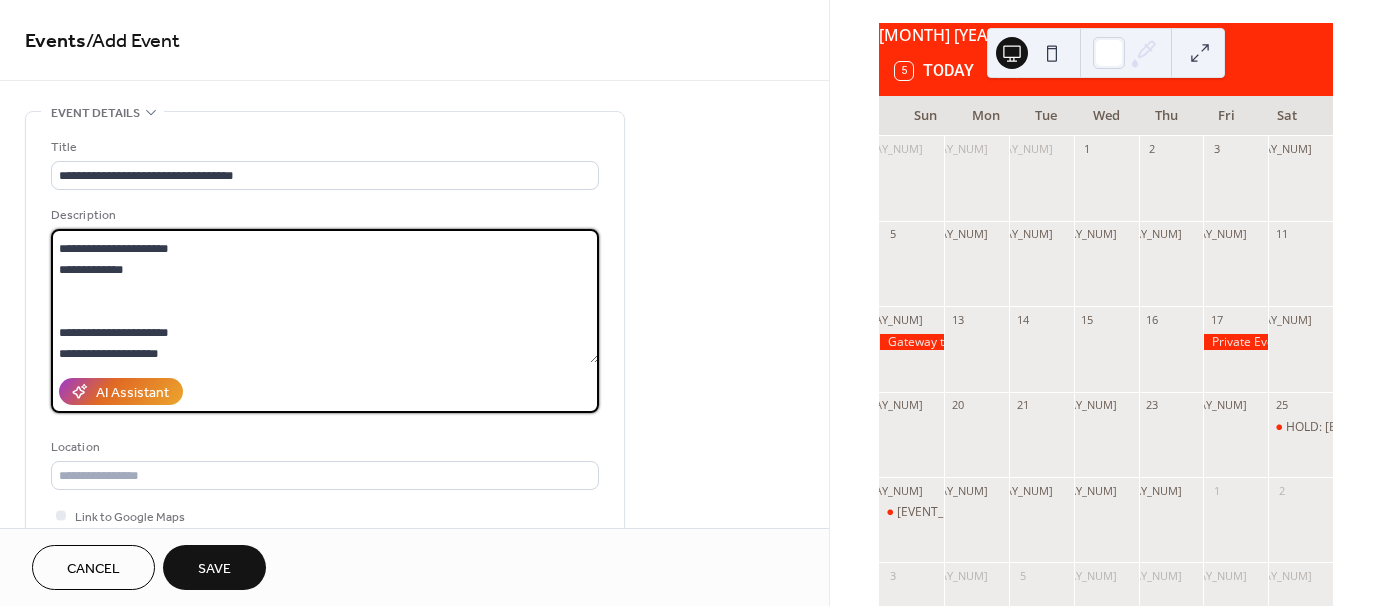 click on "**********" at bounding box center (325, 296) 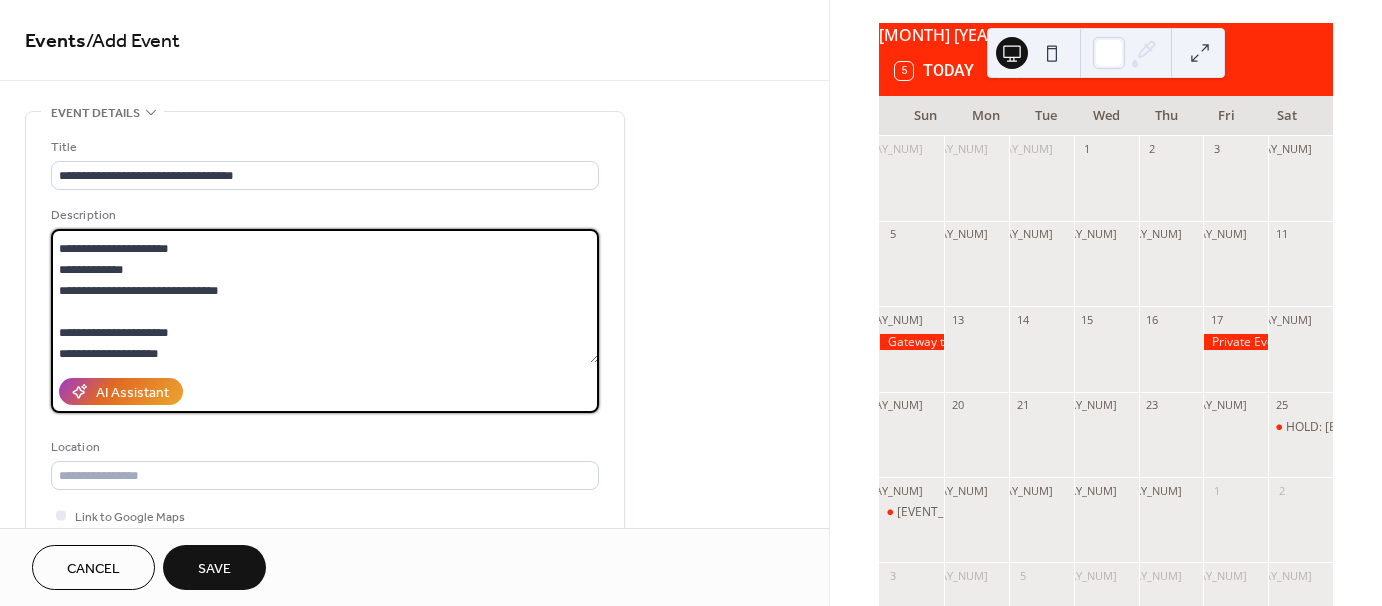 click on "**********" at bounding box center (325, 296) 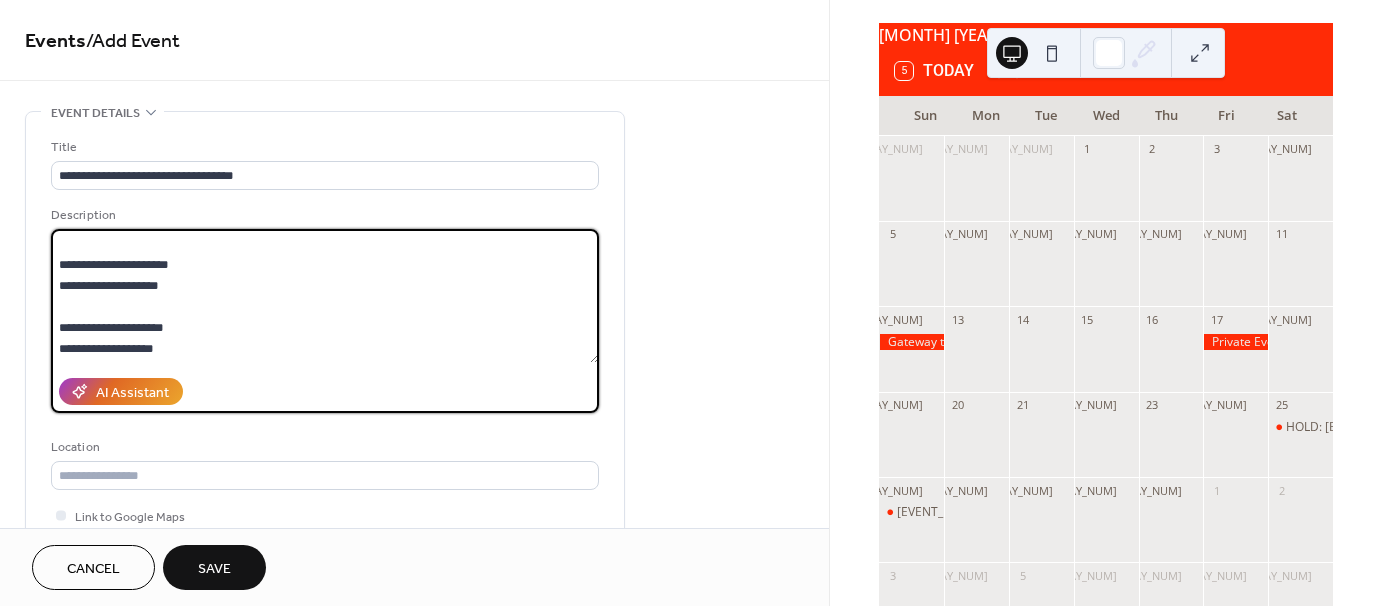 scroll, scrollTop: 209, scrollLeft: 0, axis: vertical 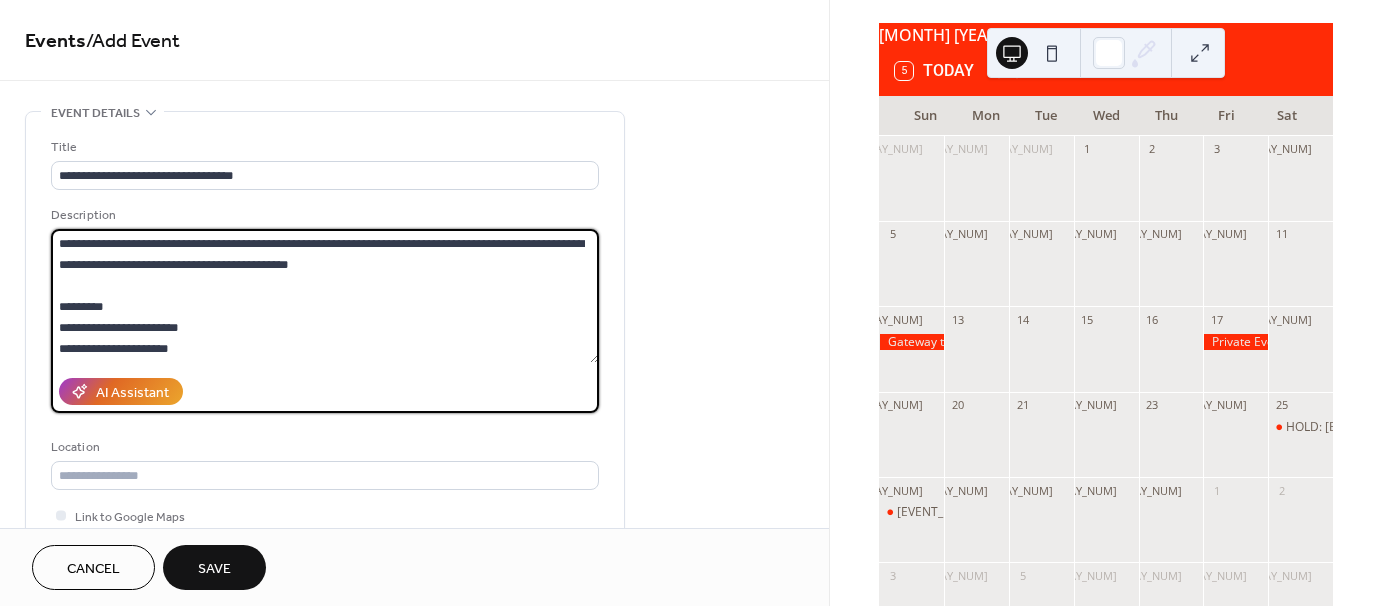 drag, startPoint x: 203, startPoint y: 336, endPoint x: -12, endPoint y: 237, distance: 236.69812 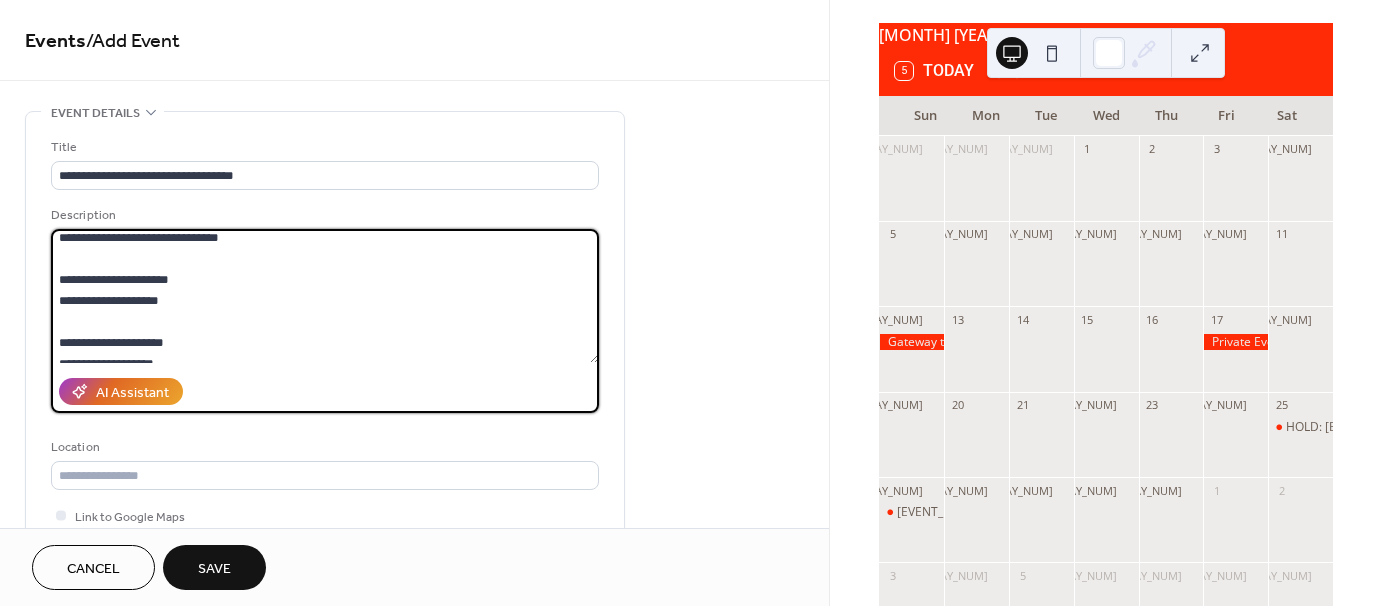 scroll, scrollTop: 200, scrollLeft: 0, axis: vertical 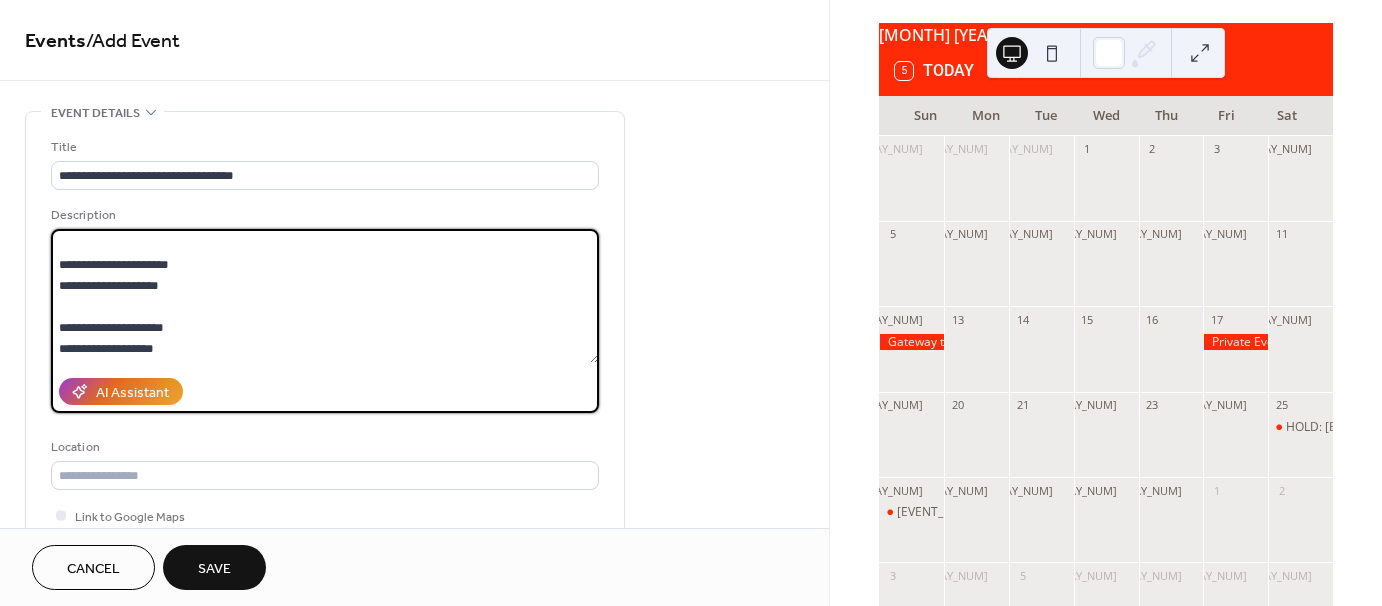 click on "**********" at bounding box center (325, 296) 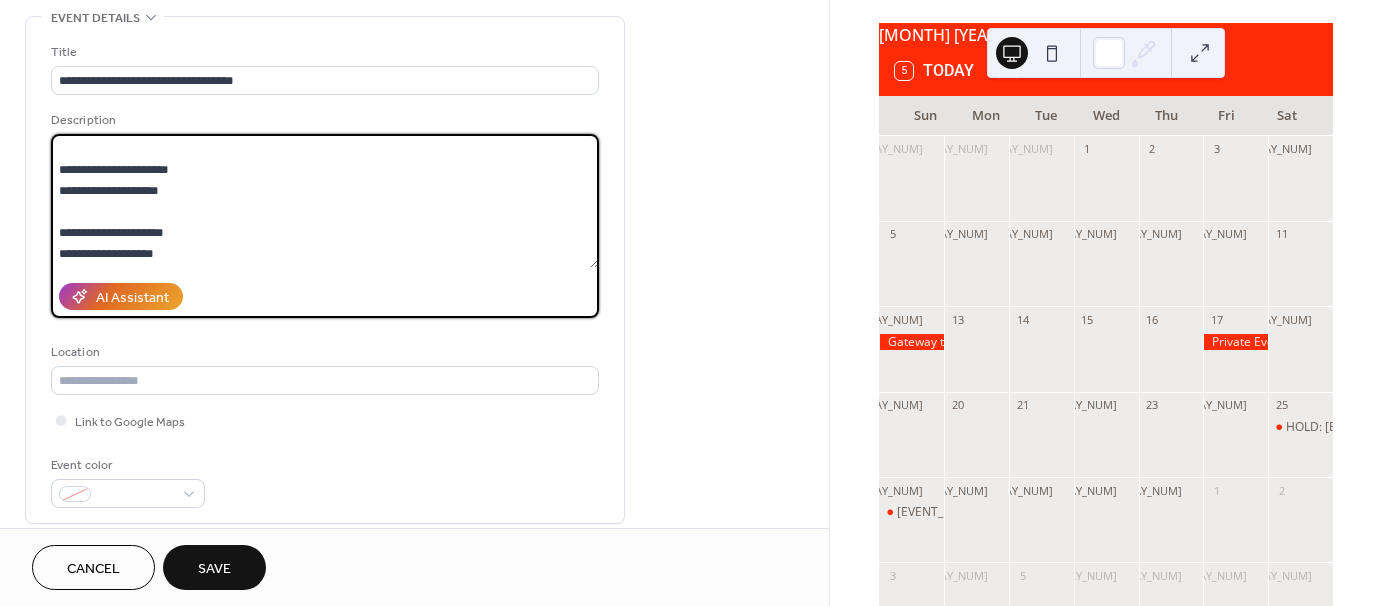 scroll, scrollTop: 100, scrollLeft: 0, axis: vertical 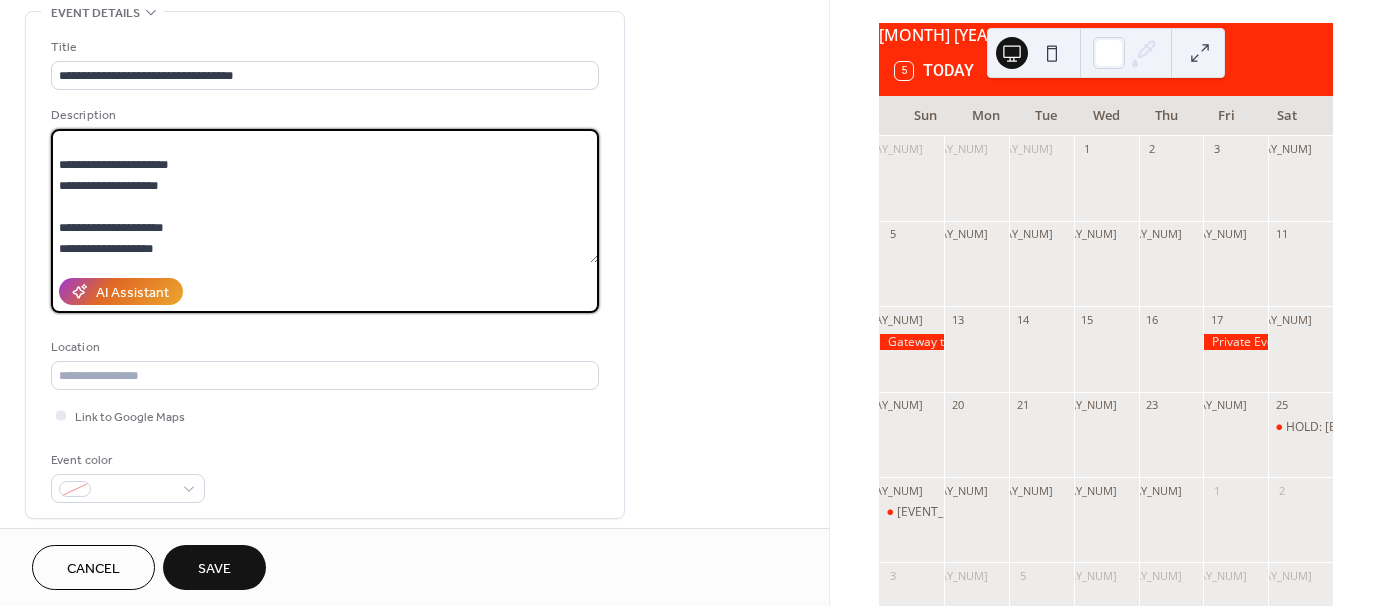 type on "**********" 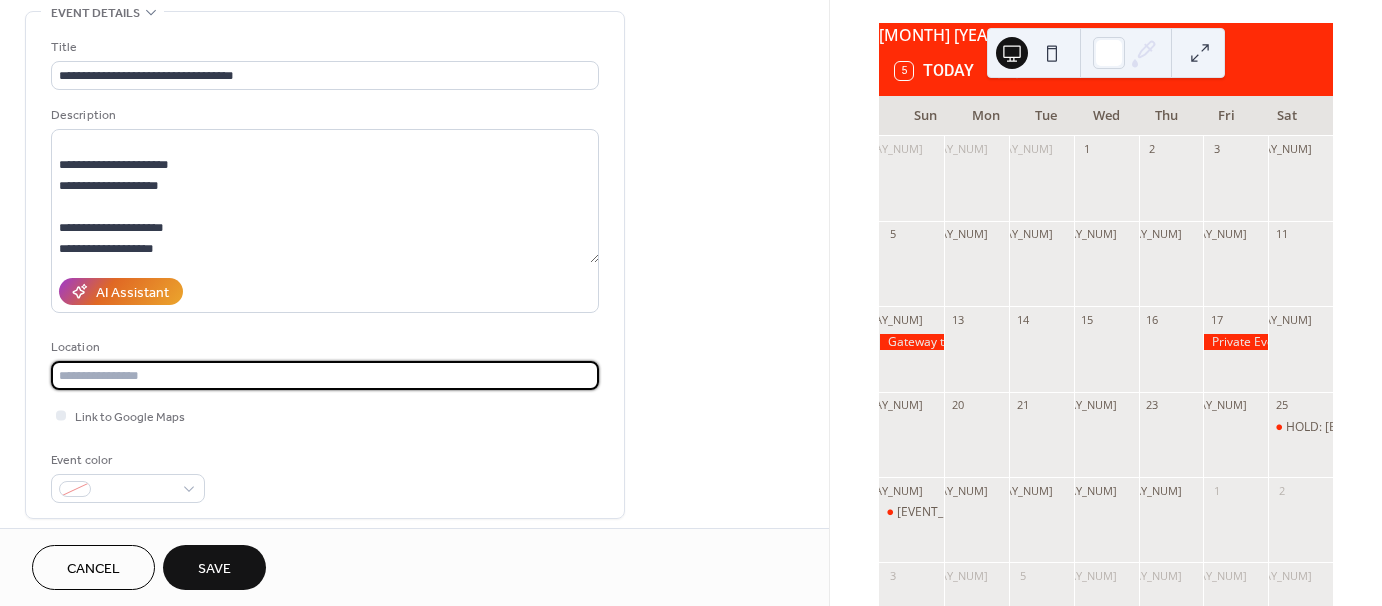 click at bounding box center (325, 375) 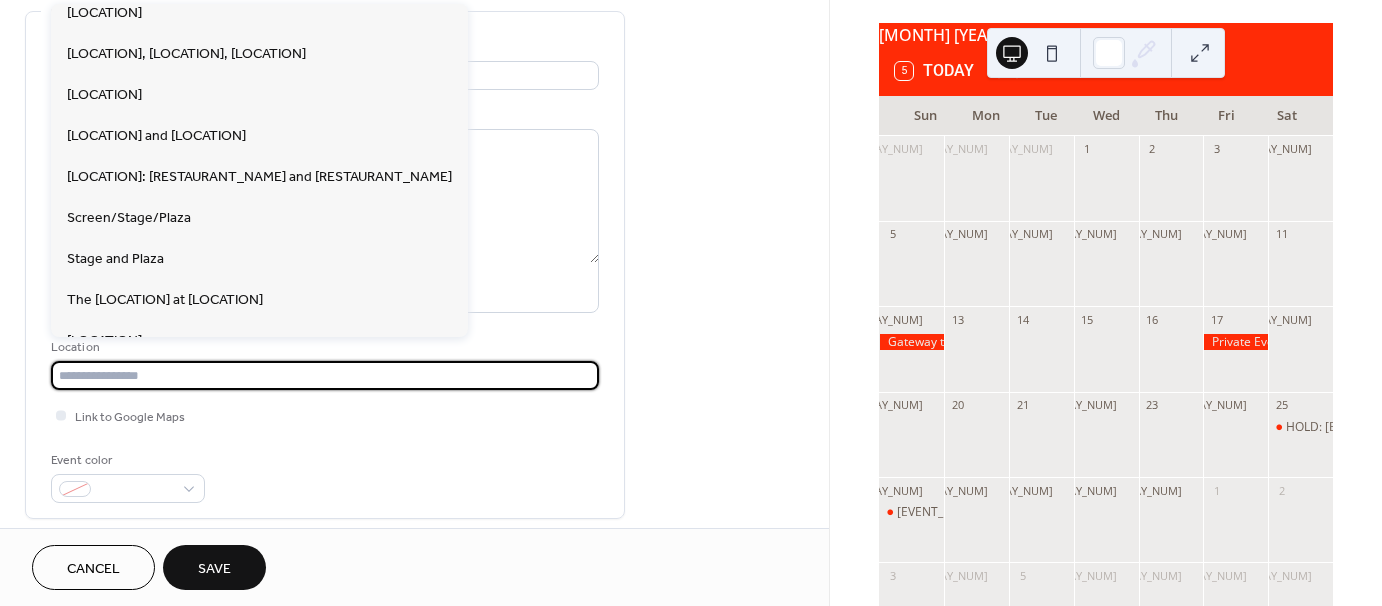 scroll, scrollTop: 123, scrollLeft: 0, axis: vertical 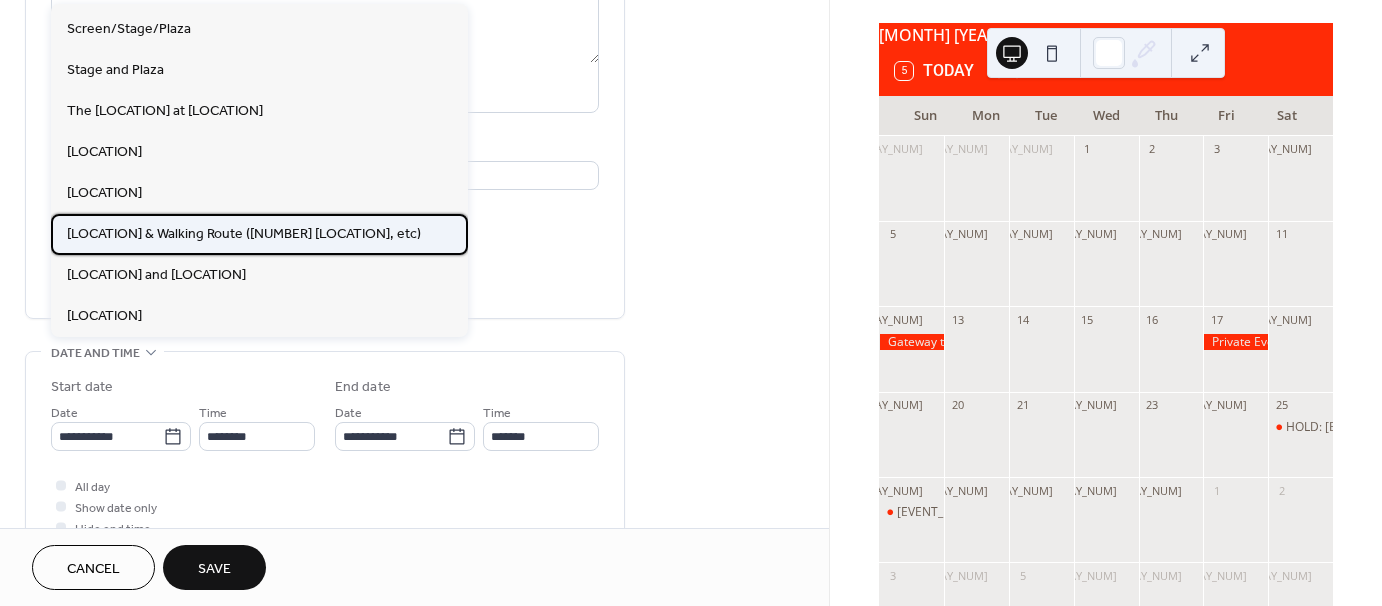 click on "Train Station & Walking Route (385 Bridge,etc)" at bounding box center (259, 234) 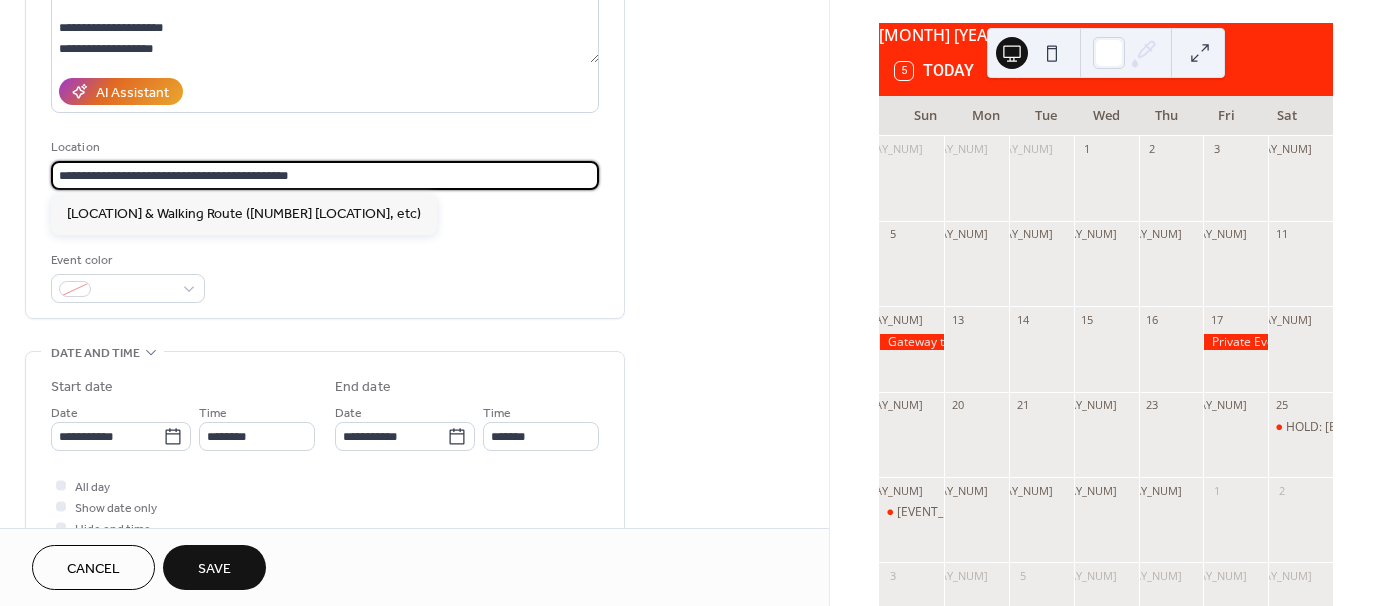 click on "**********" at bounding box center [325, 175] 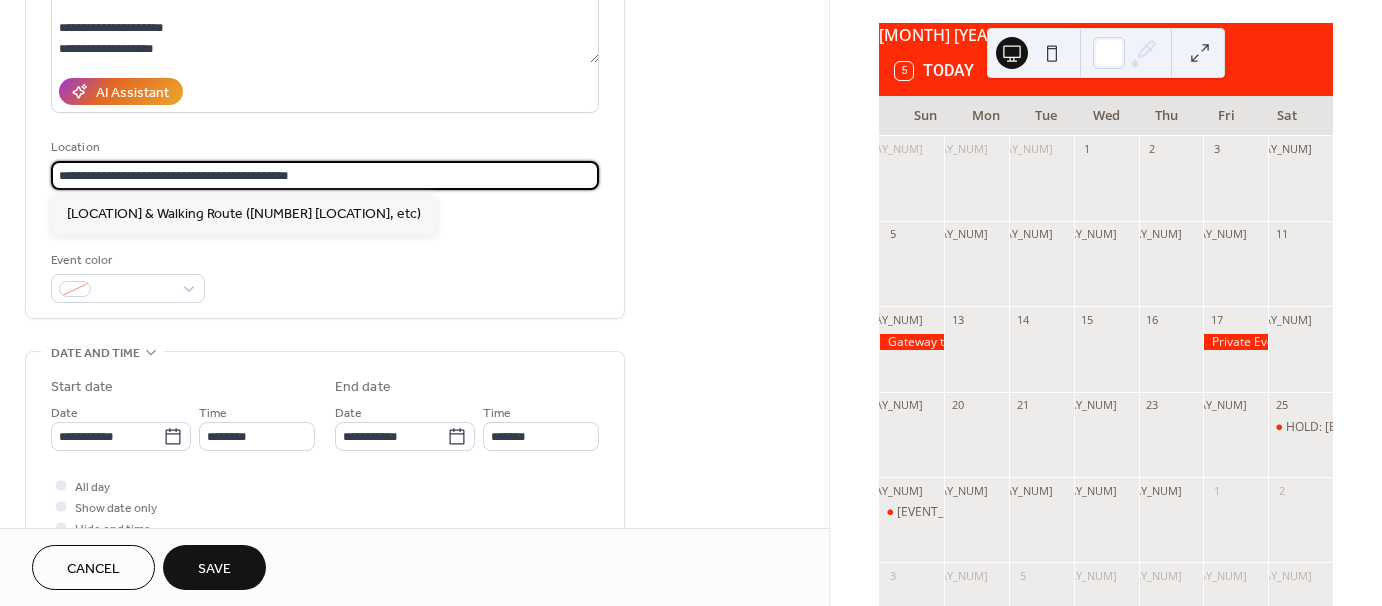 drag, startPoint x: 112, startPoint y: 176, endPoint x: 14, endPoint y: 175, distance: 98.005104 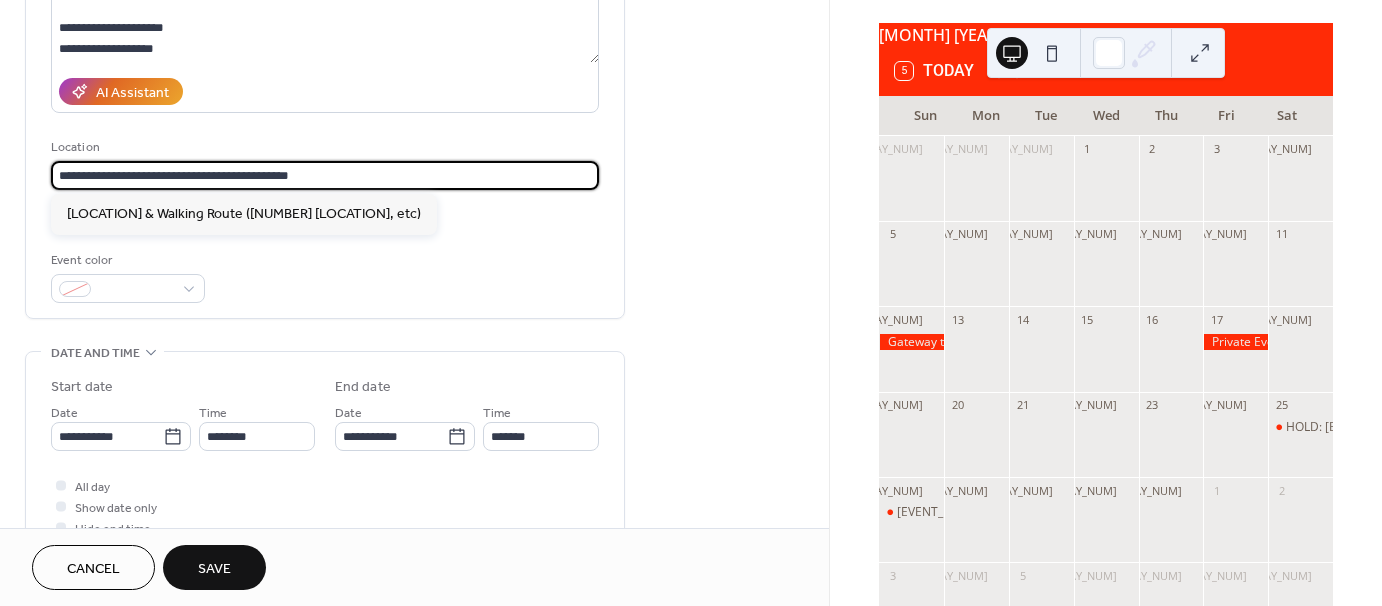click on "**********" at bounding box center [414, 498] 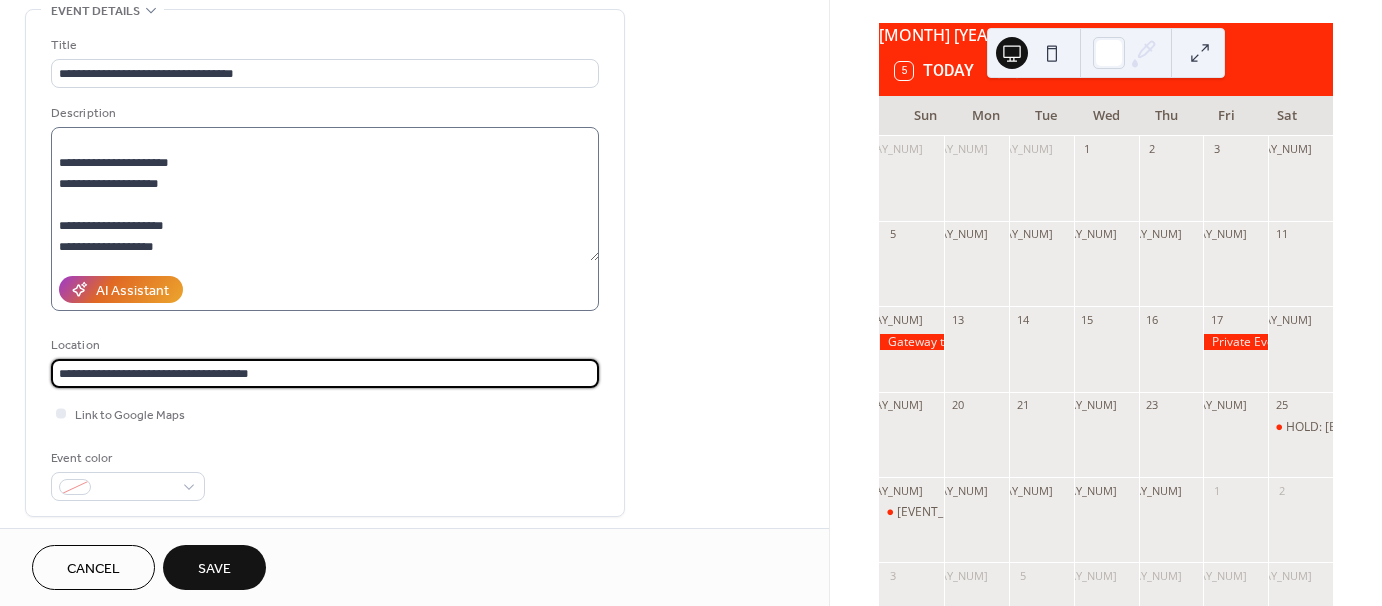 scroll, scrollTop: 100, scrollLeft: 0, axis: vertical 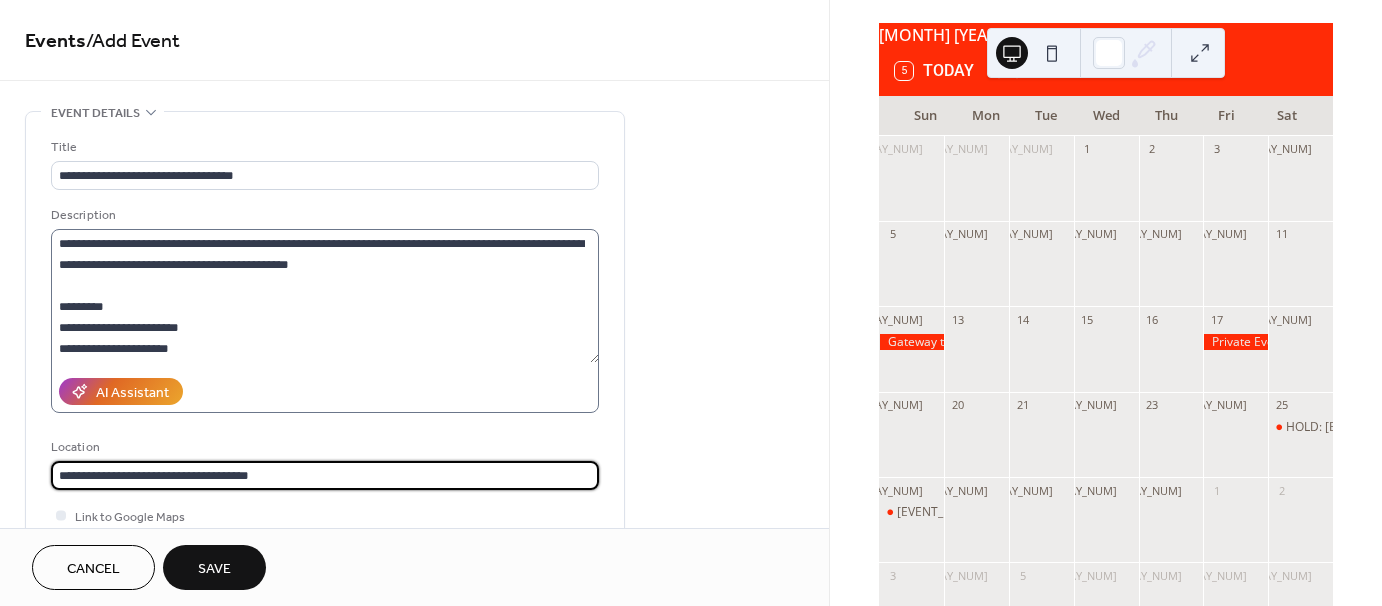 type on "**********" 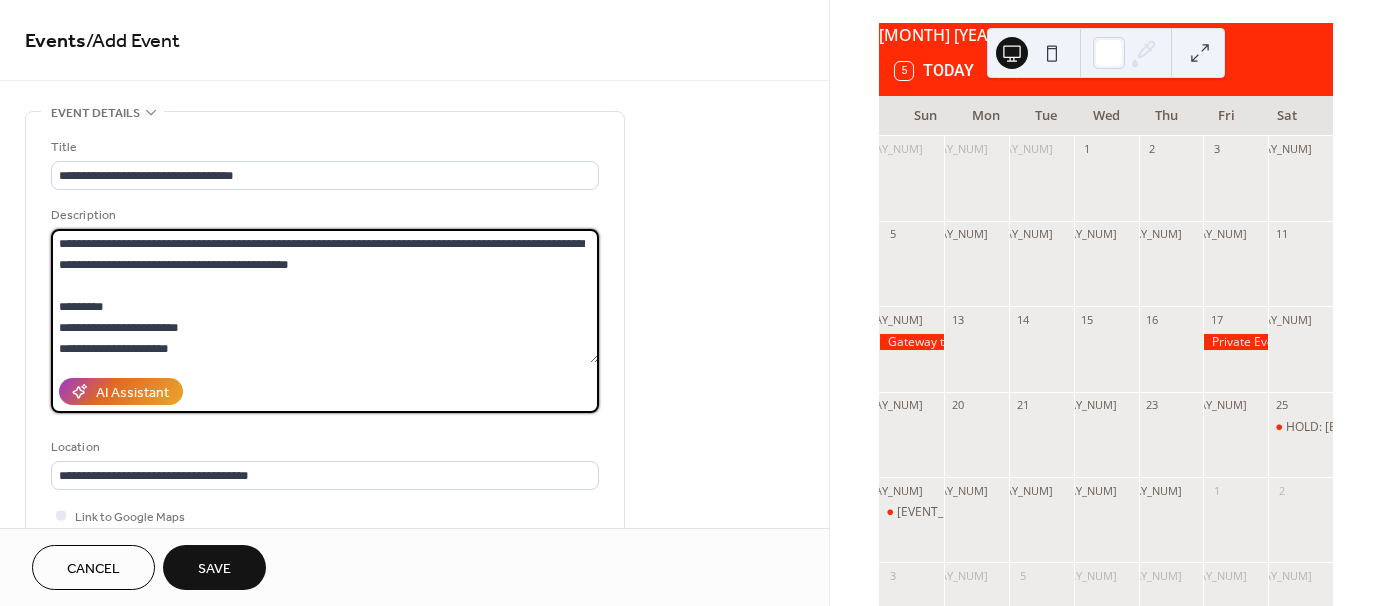 click on "**********" at bounding box center (325, 296) 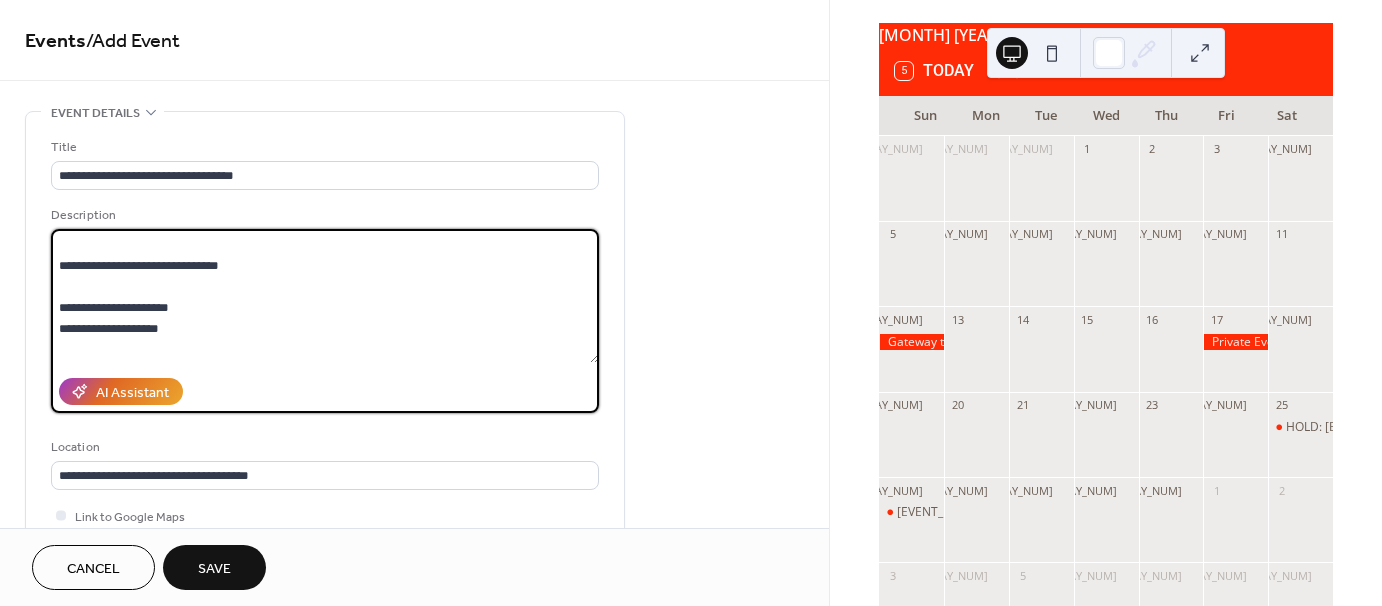 scroll, scrollTop: 200, scrollLeft: 0, axis: vertical 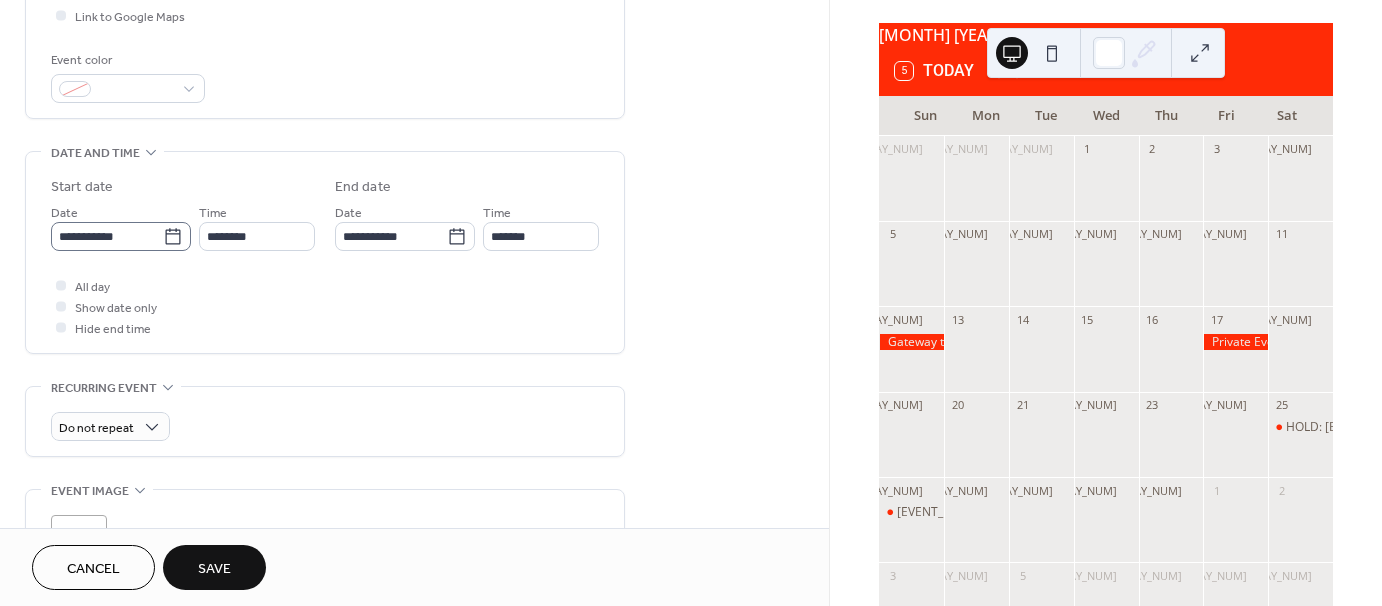 type on "**********" 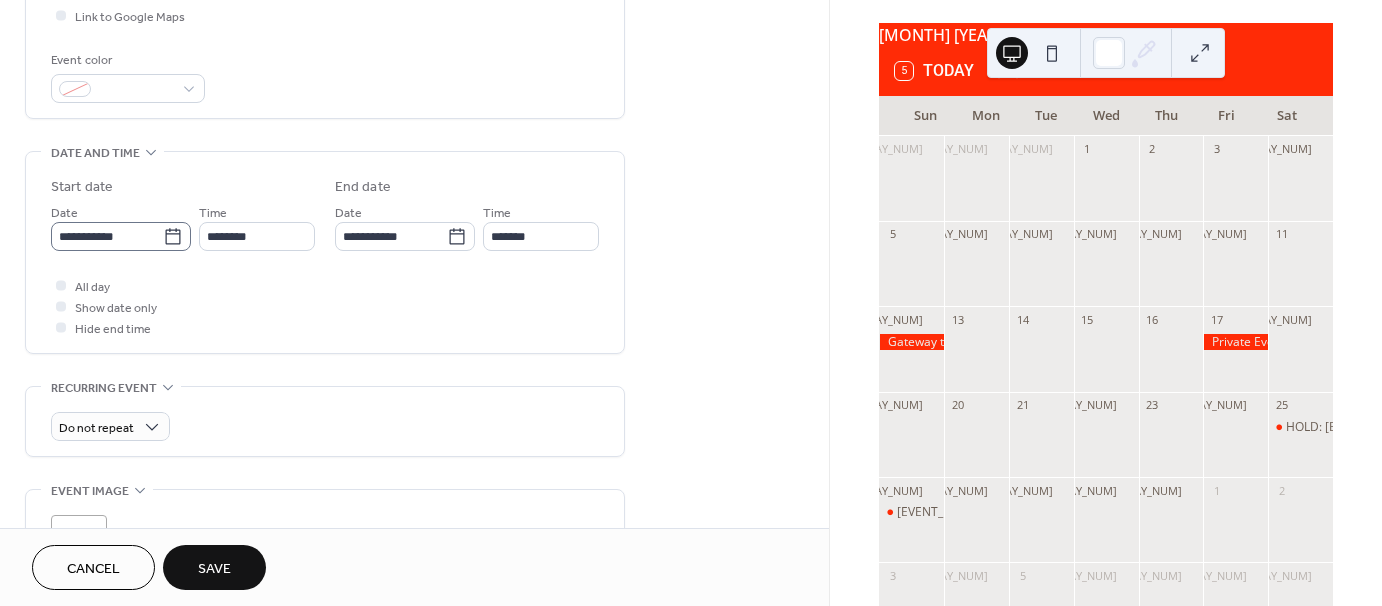 click 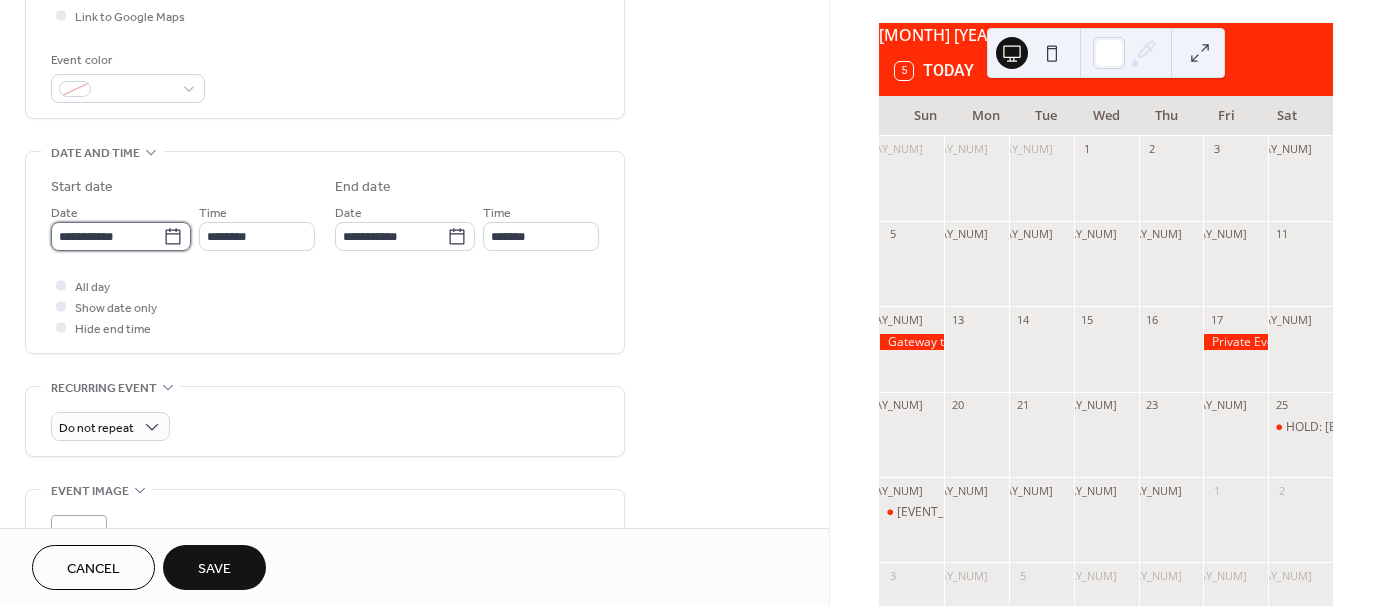 click on "**********" at bounding box center [107, 236] 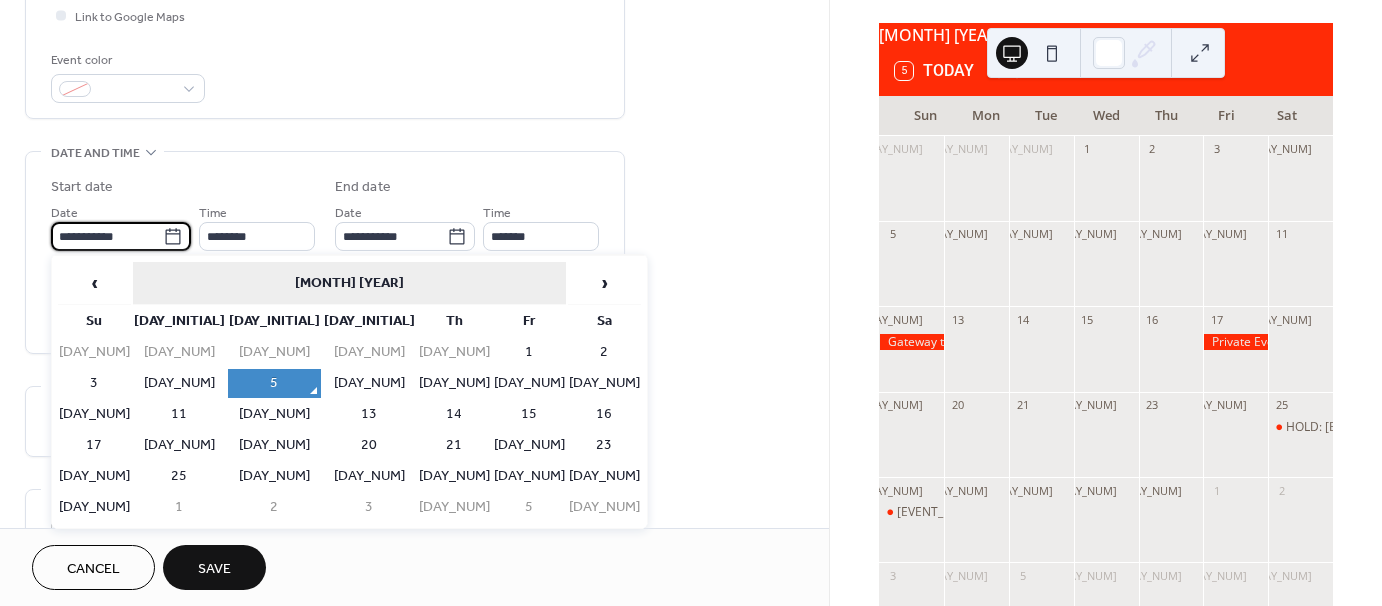 click on "August 2025" at bounding box center [349, 283] 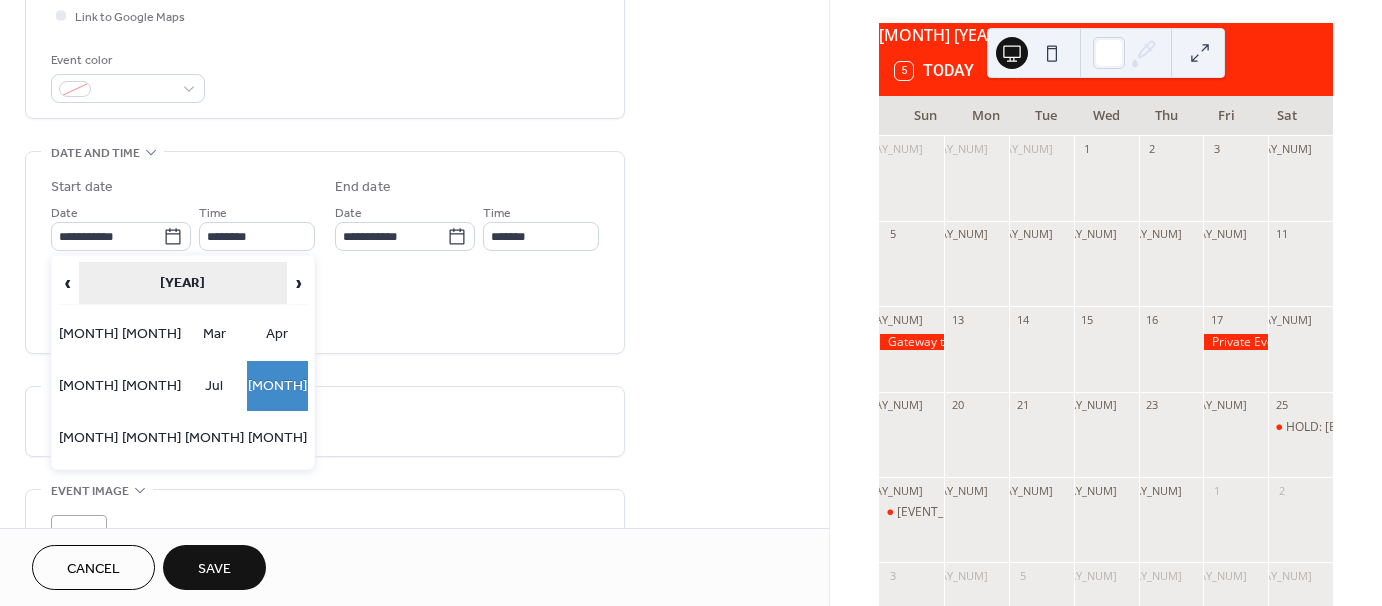 click on "2025" at bounding box center (183, 283) 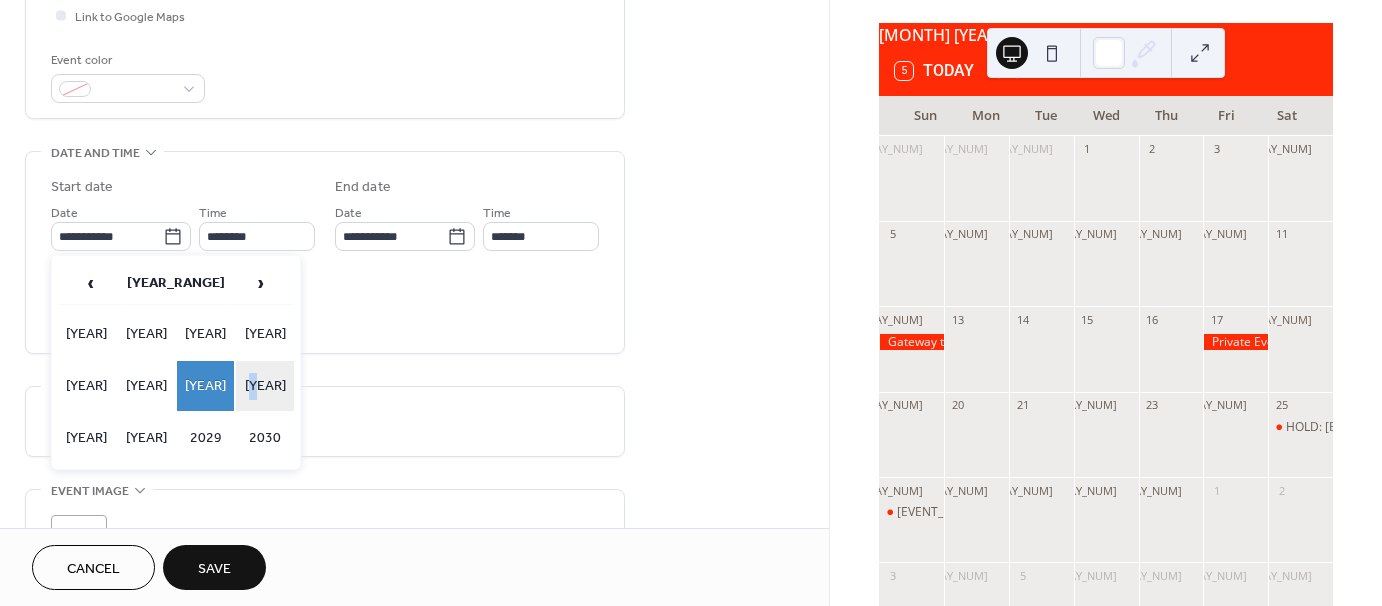 click on "2026" at bounding box center [265, 386] 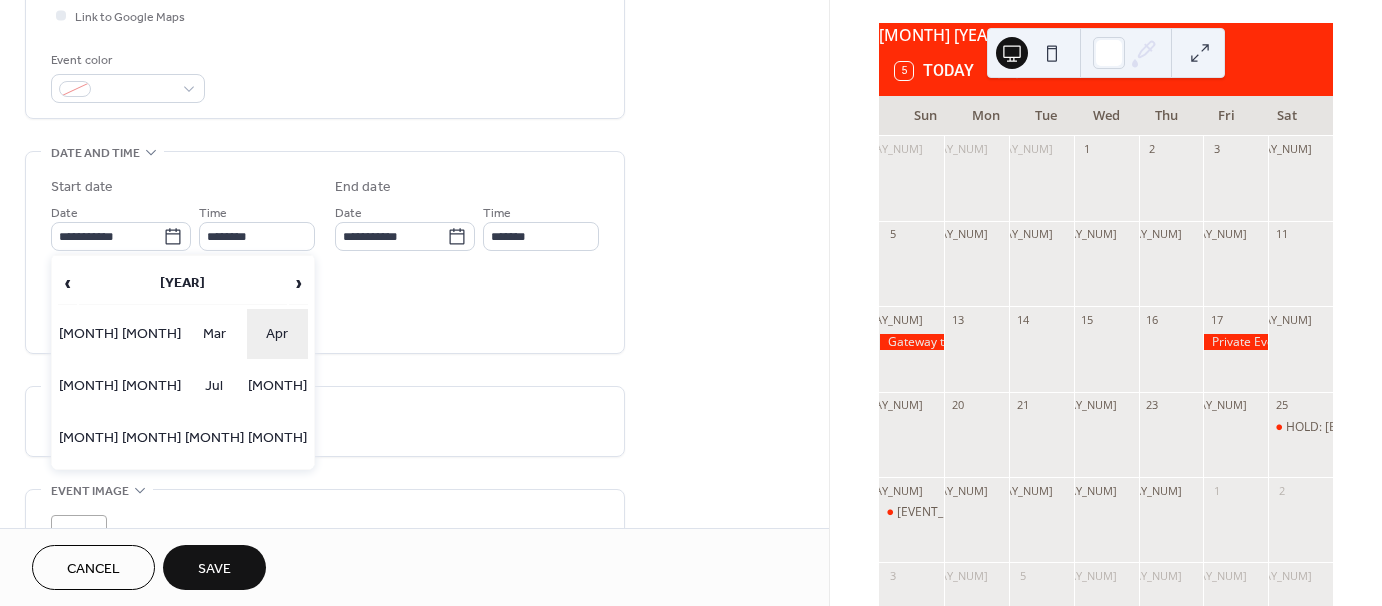 click on "Apr" at bounding box center (277, 334) 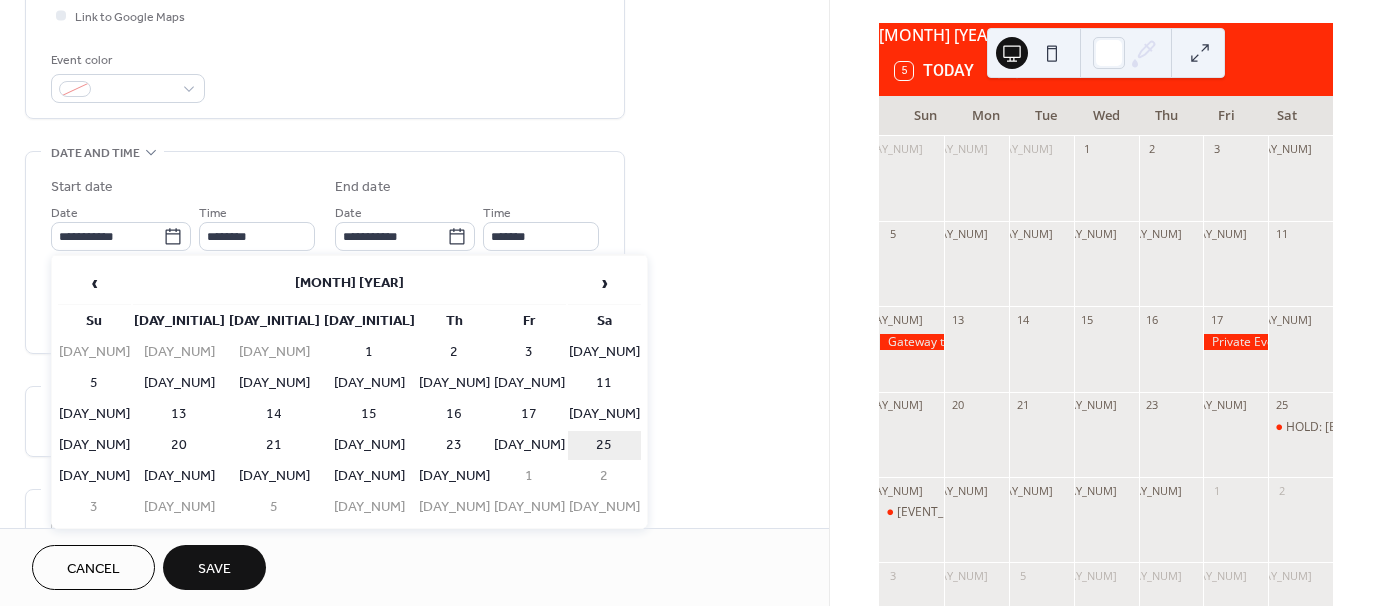 click on "25" at bounding box center (604, 445) 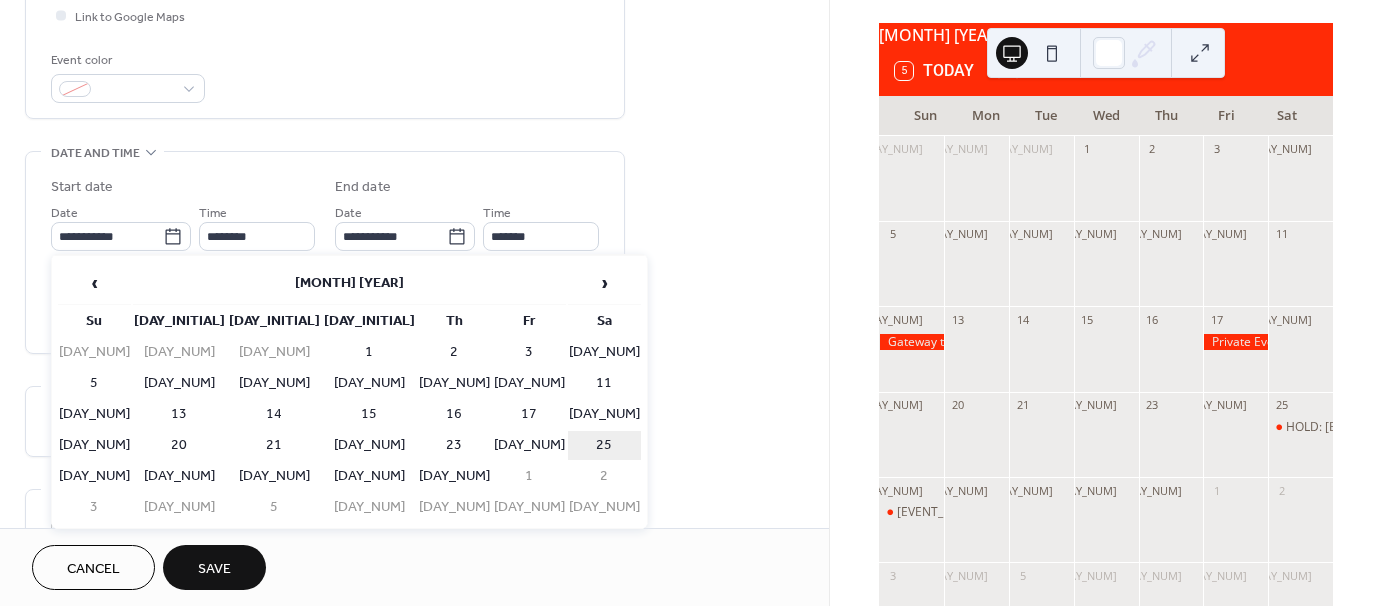type on "**********" 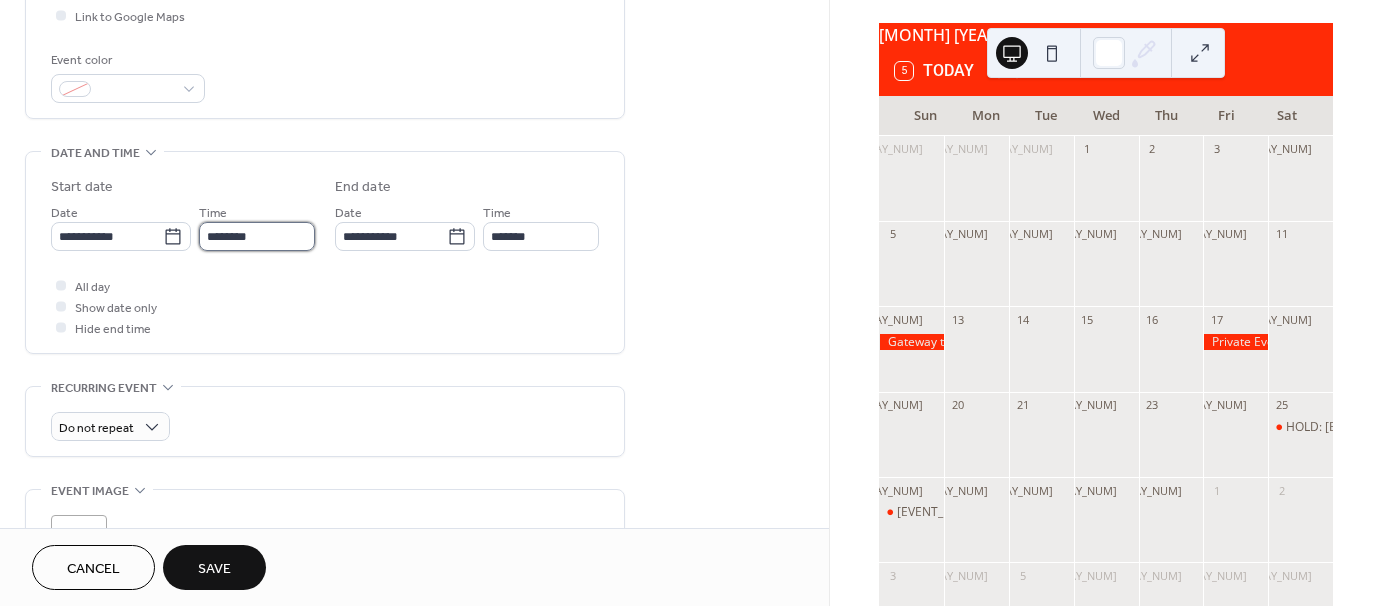 click on "********" at bounding box center [257, 236] 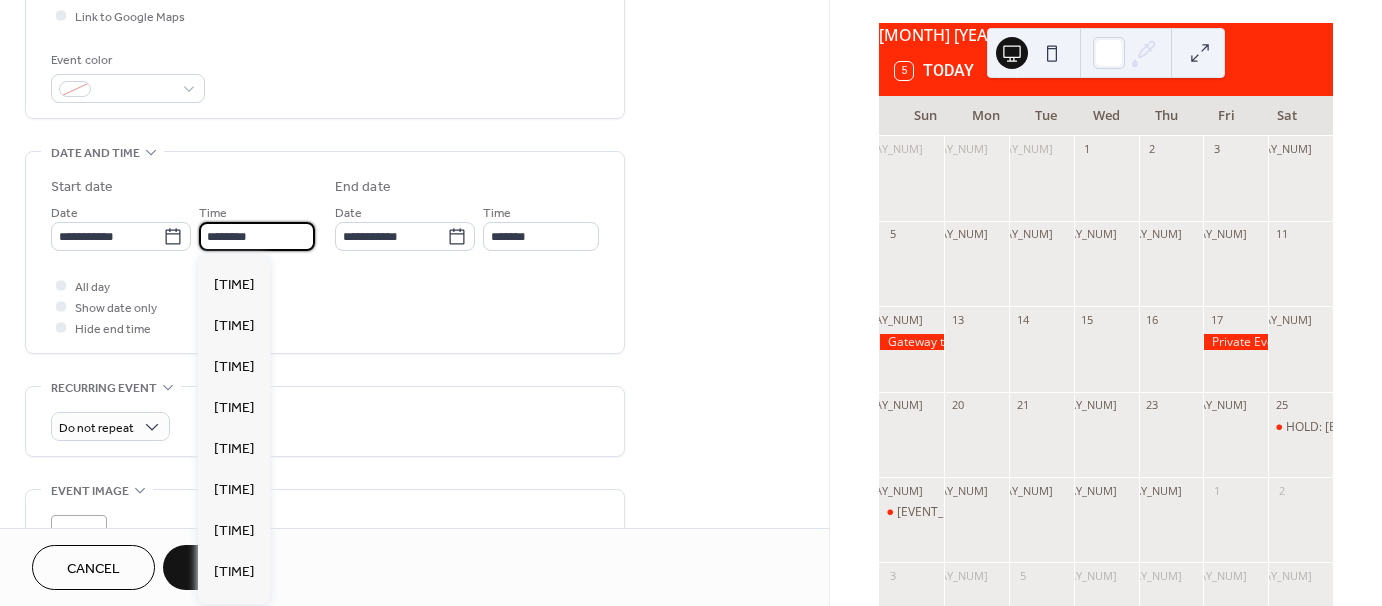 scroll, scrollTop: 968, scrollLeft: 0, axis: vertical 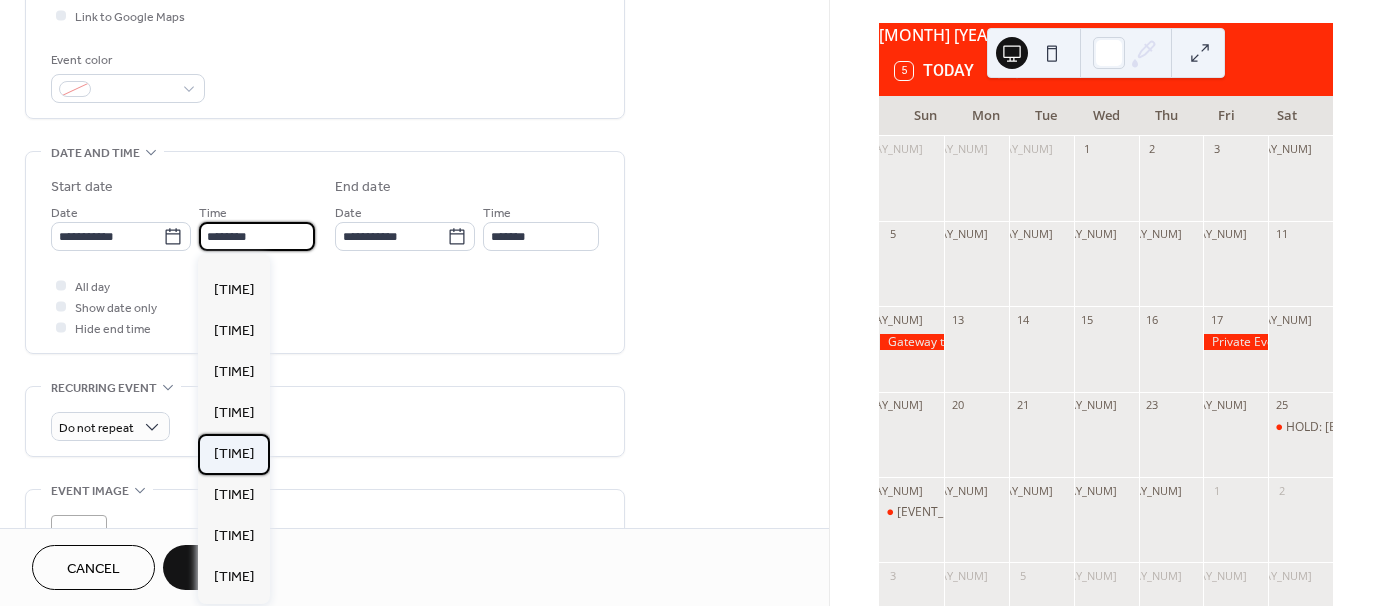 click on "7:00 am" at bounding box center [234, 454] 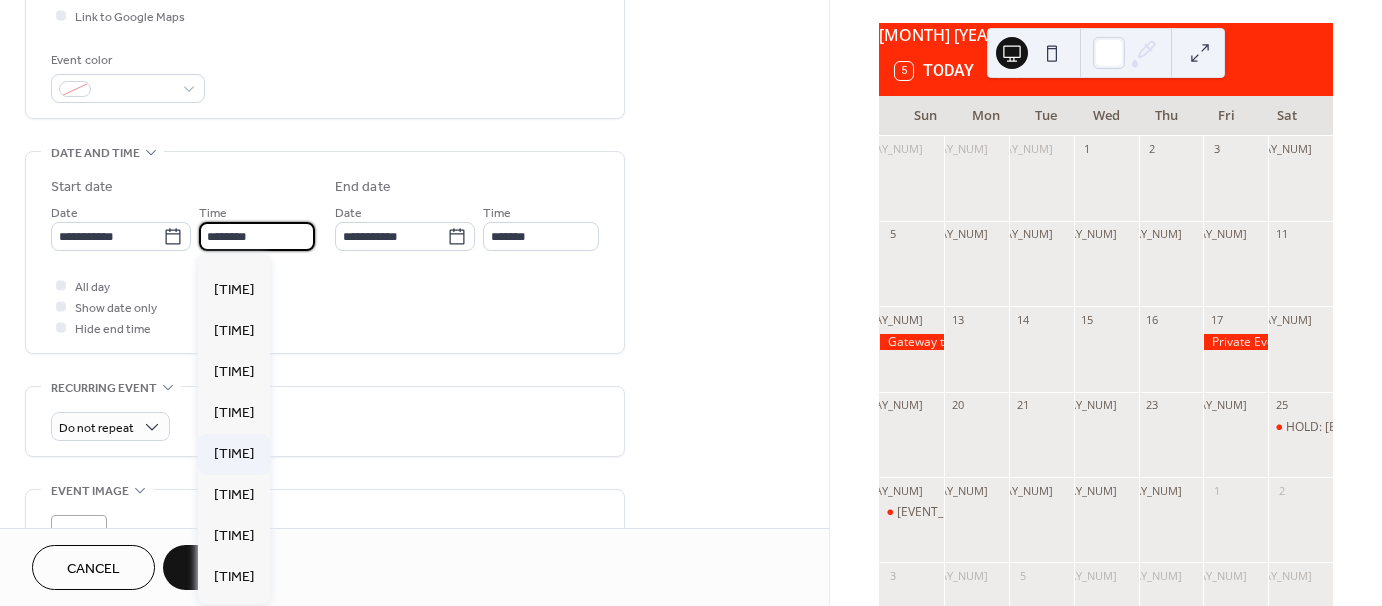 type on "*******" 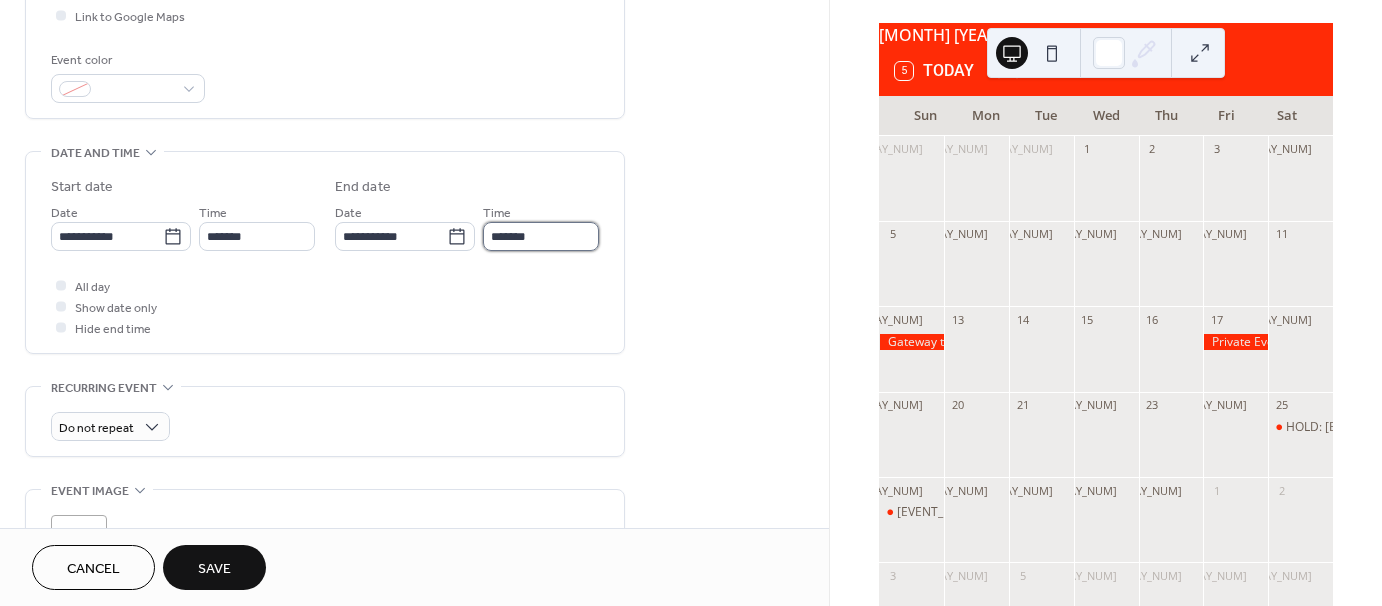click on "*******" at bounding box center [541, 236] 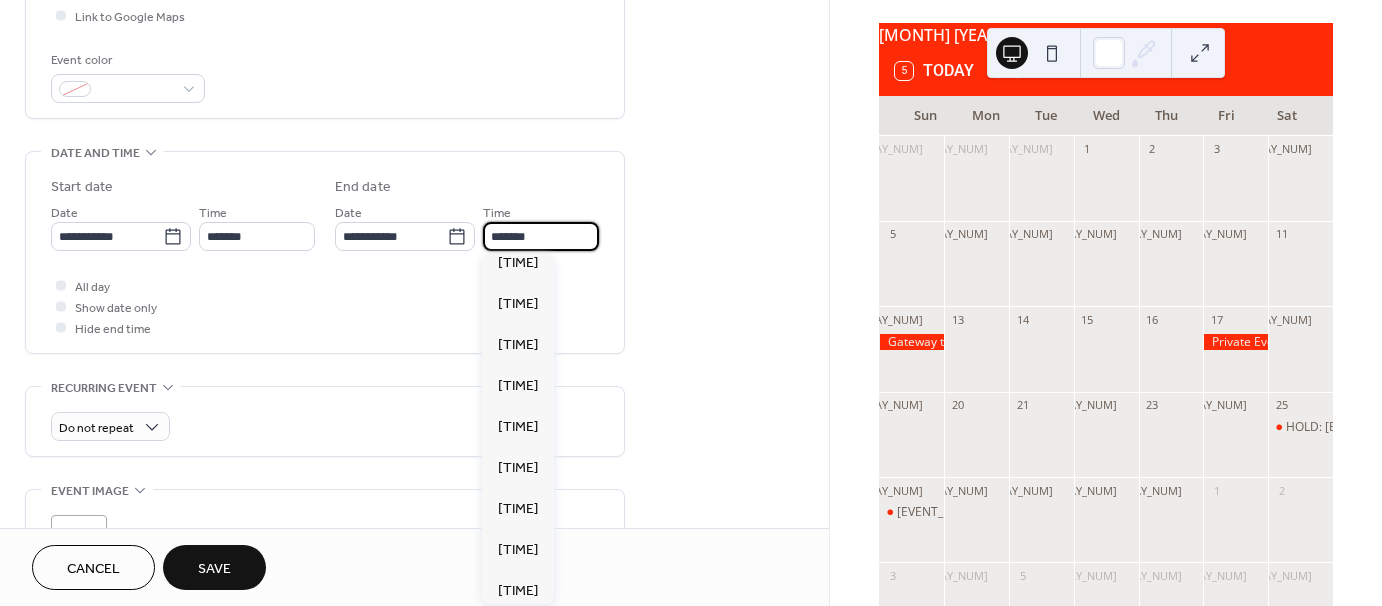scroll, scrollTop: 400, scrollLeft: 0, axis: vertical 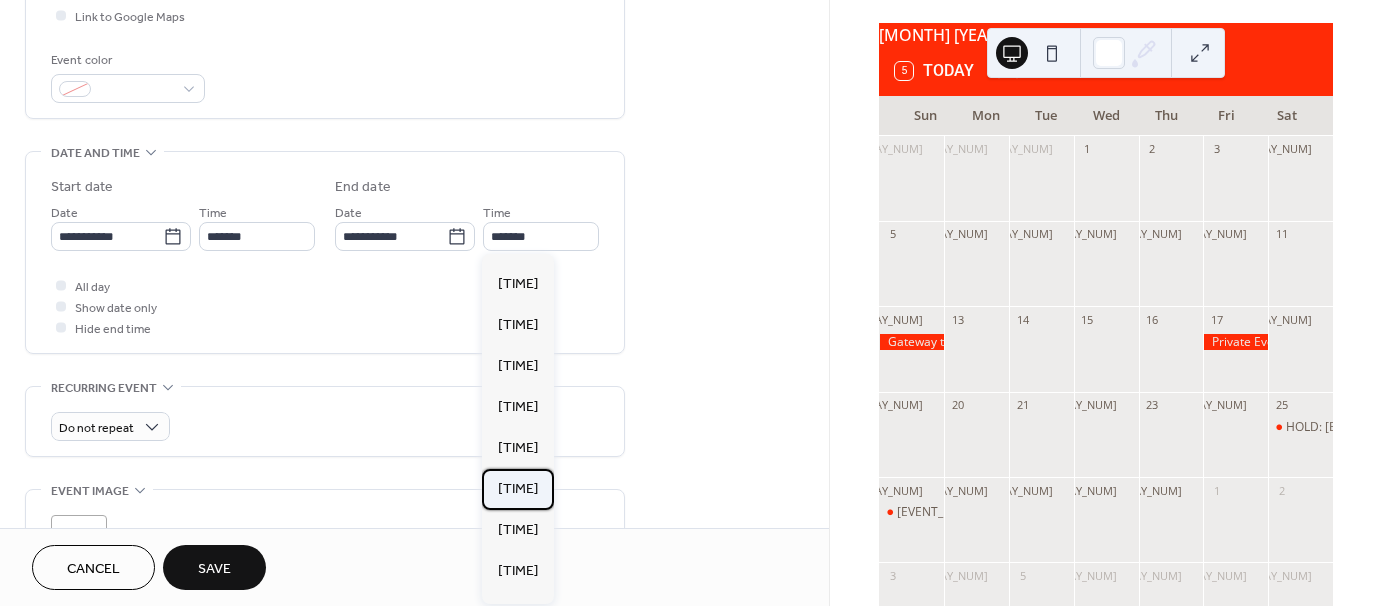click on "11:00 am" at bounding box center (518, 489) 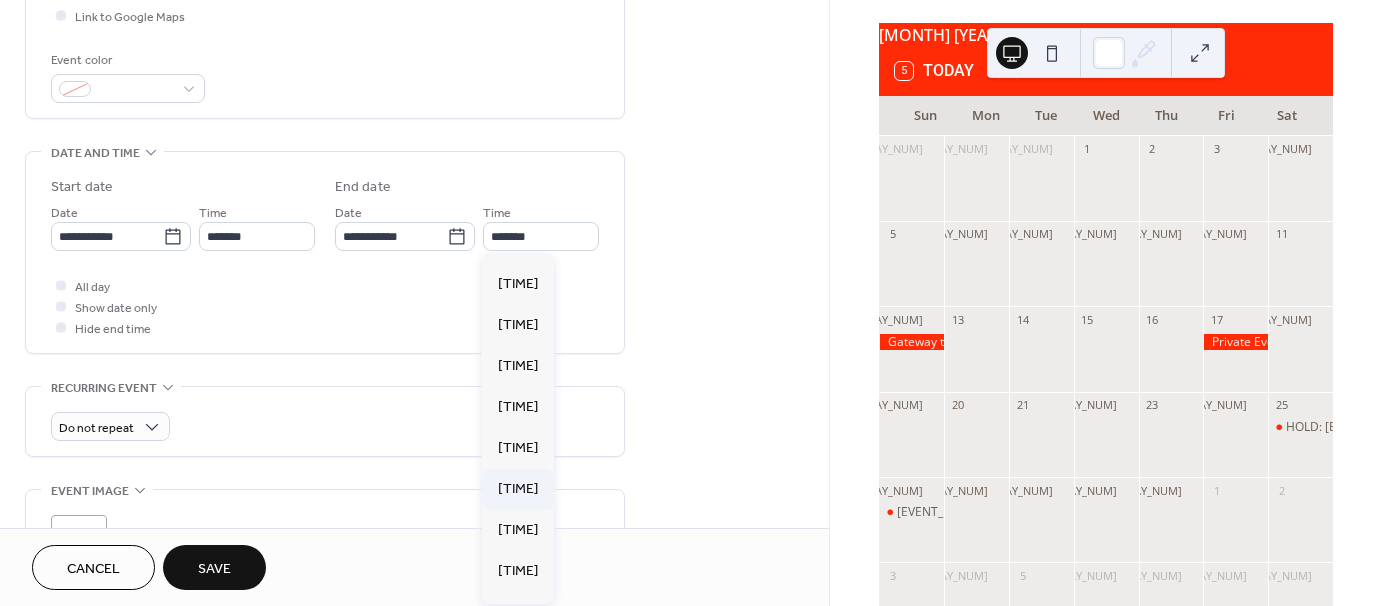 type on "********" 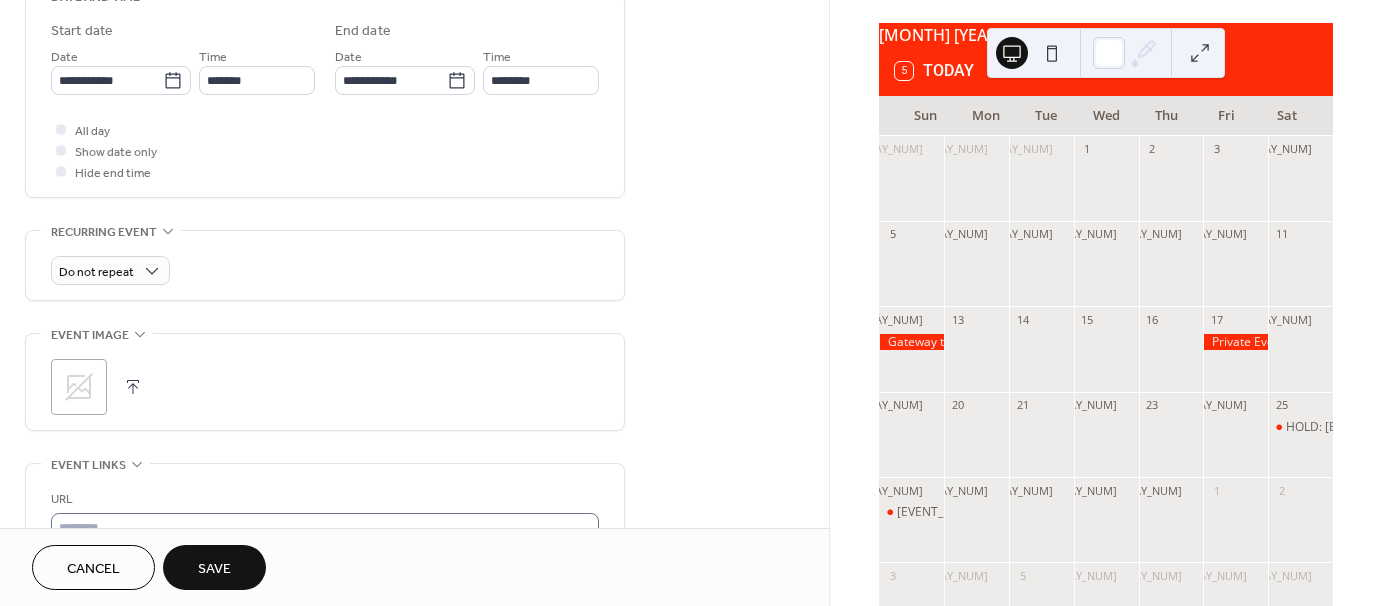 scroll, scrollTop: 700, scrollLeft: 0, axis: vertical 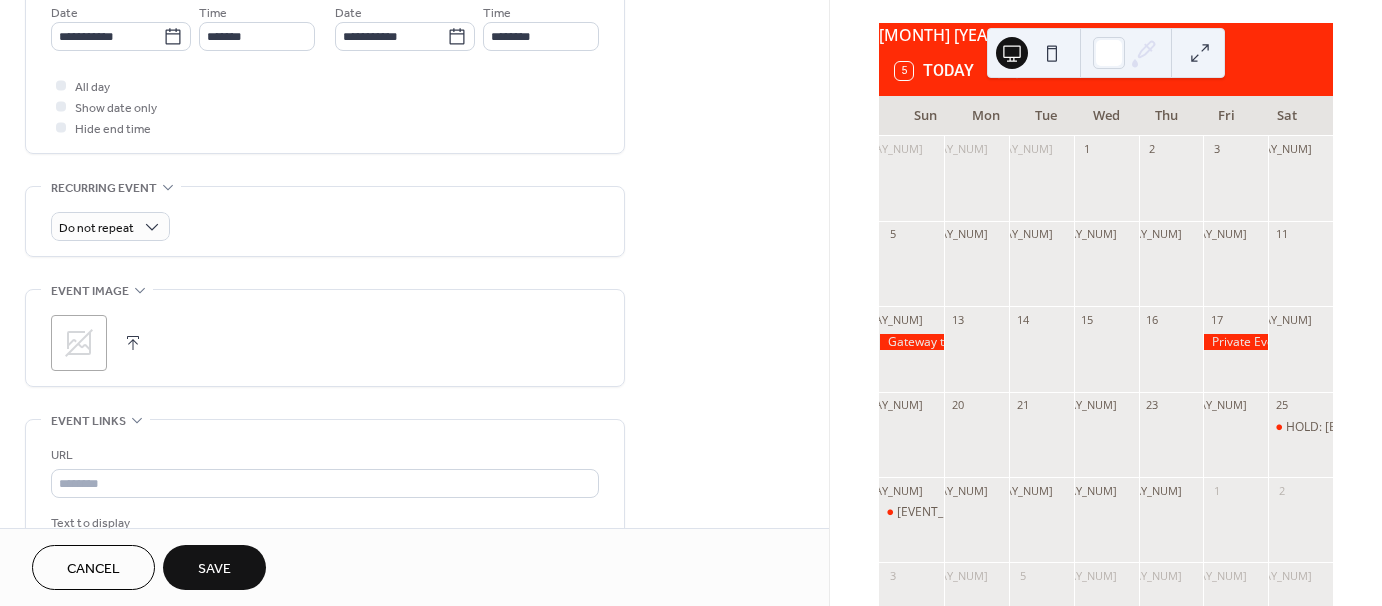 click on "Save" at bounding box center [214, 569] 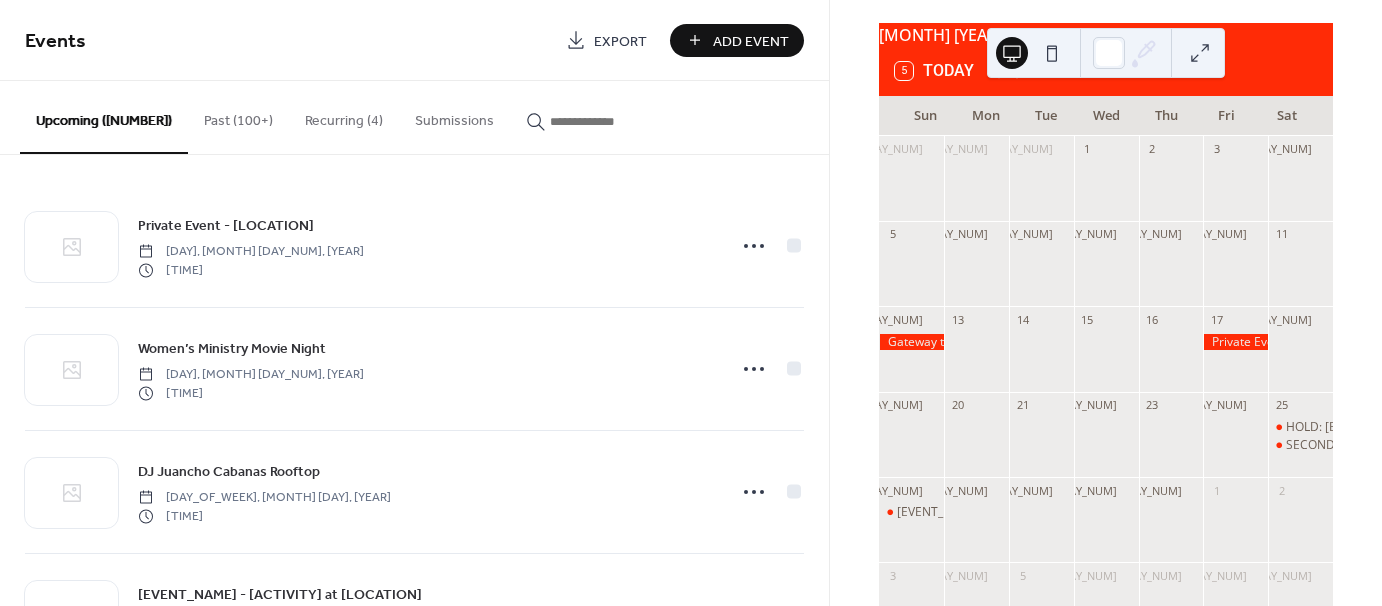 click 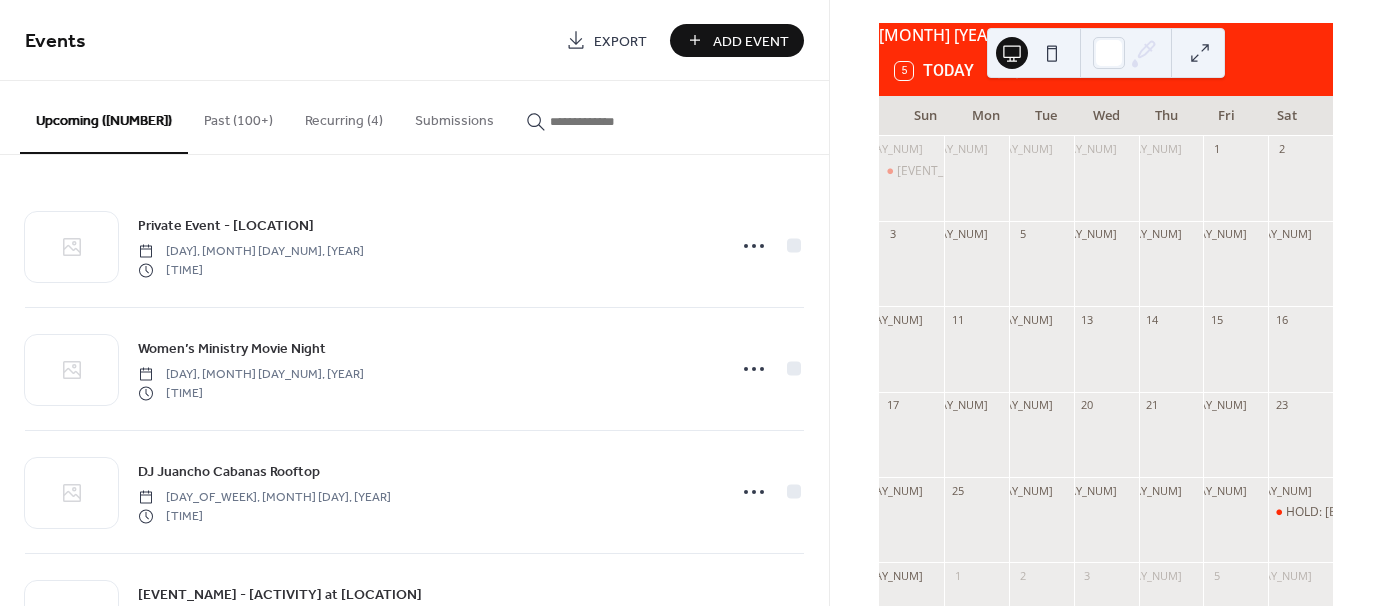 click 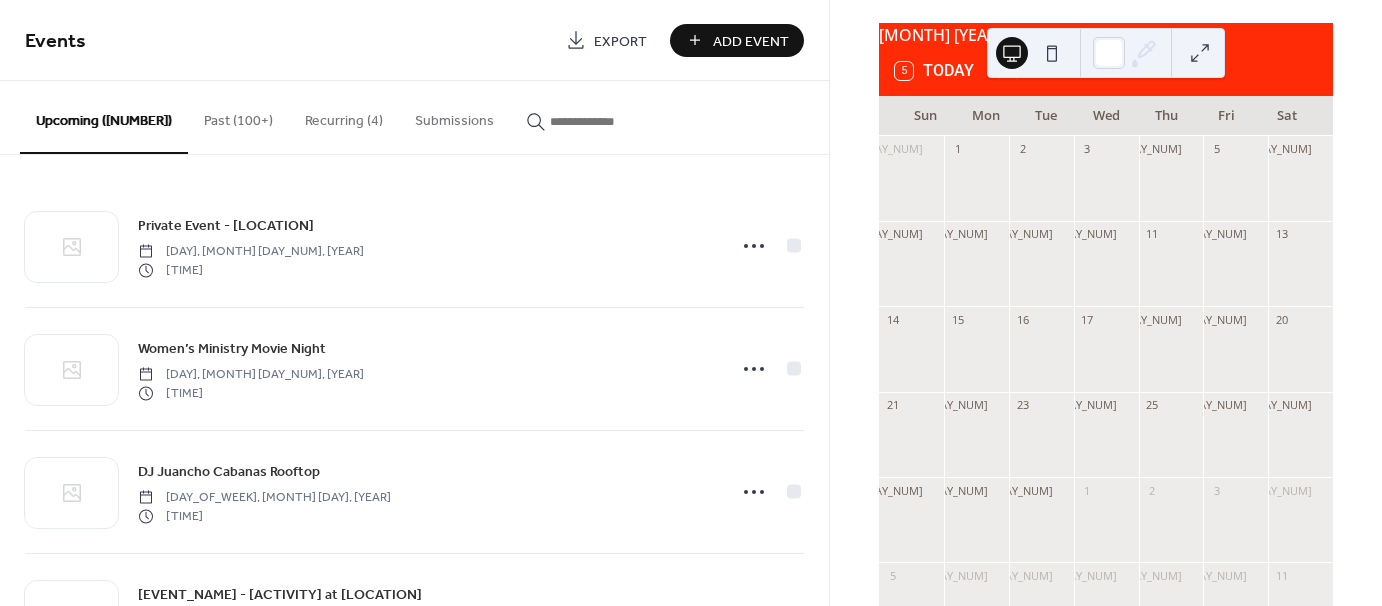 click on "Add Event" at bounding box center (751, 41) 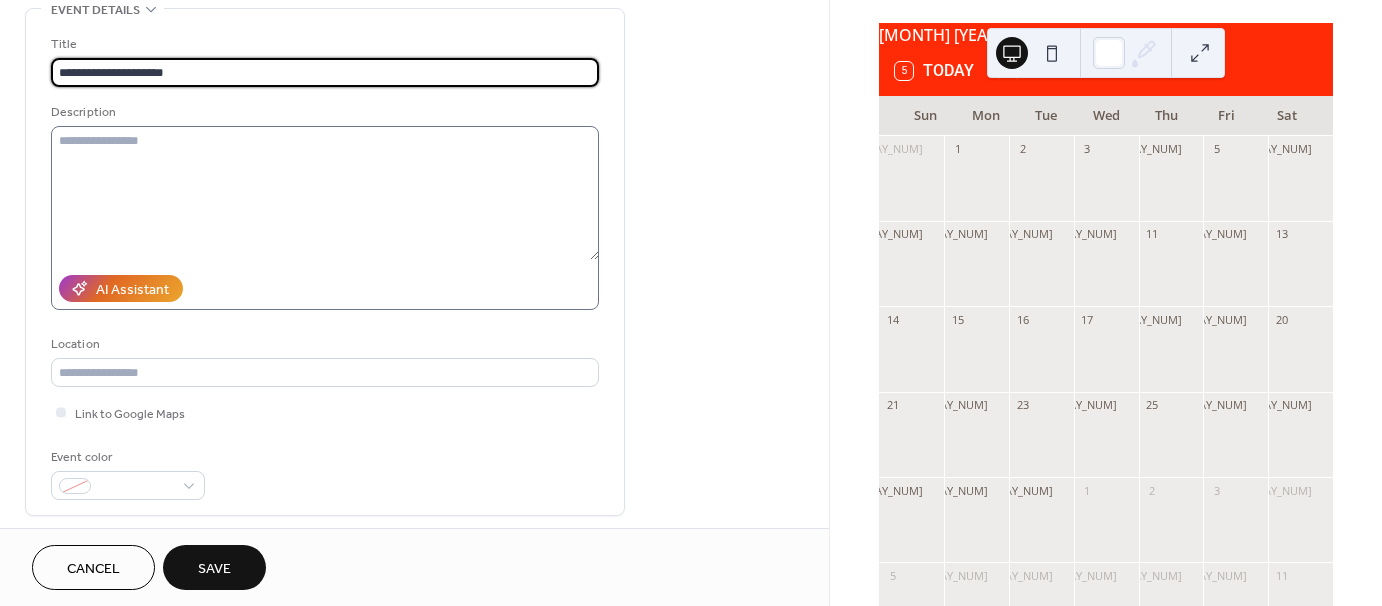 scroll, scrollTop: 300, scrollLeft: 0, axis: vertical 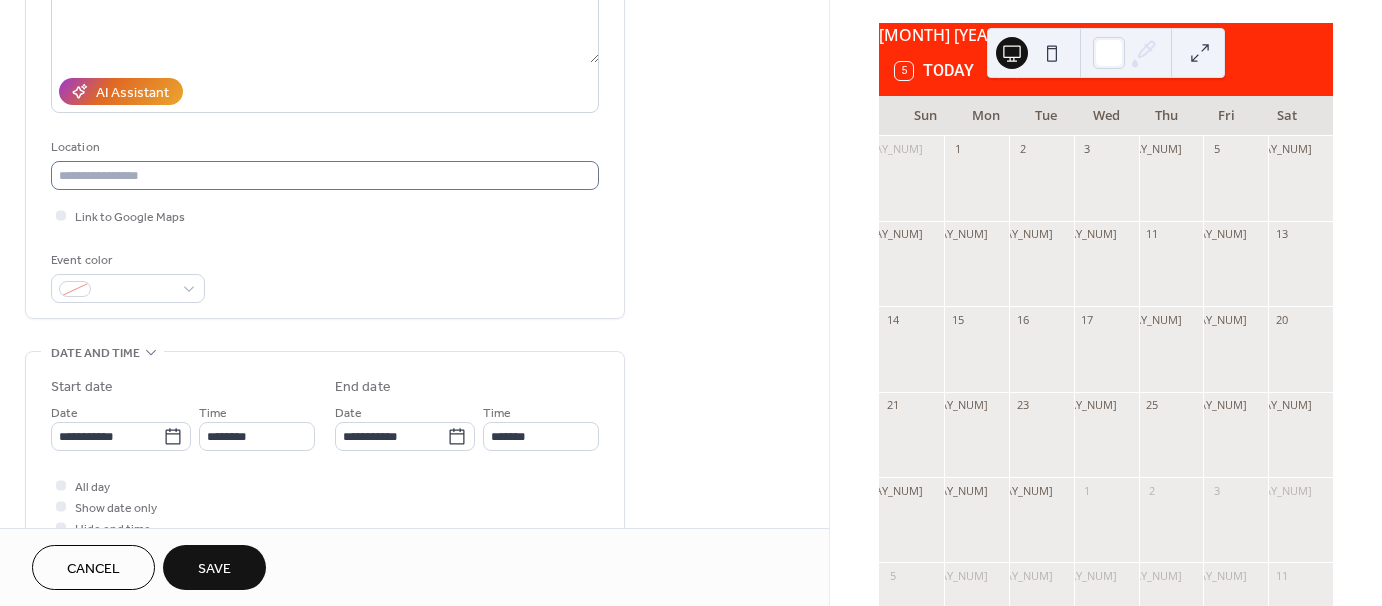 type on "**********" 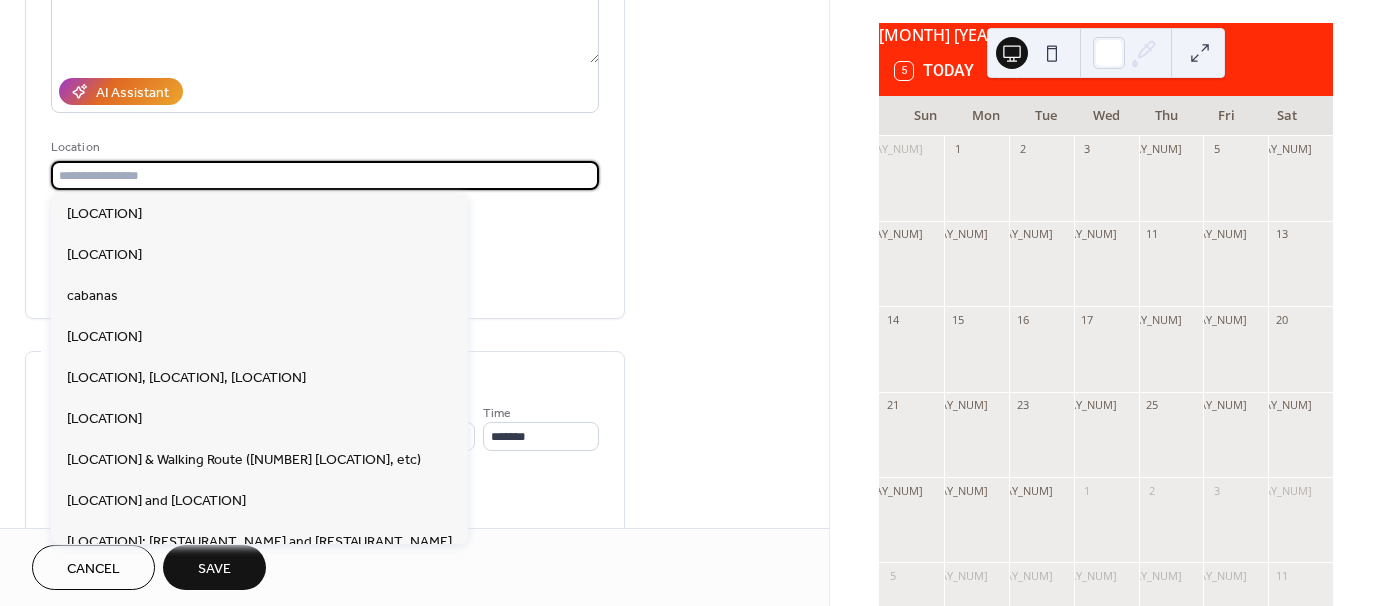 click at bounding box center (325, 175) 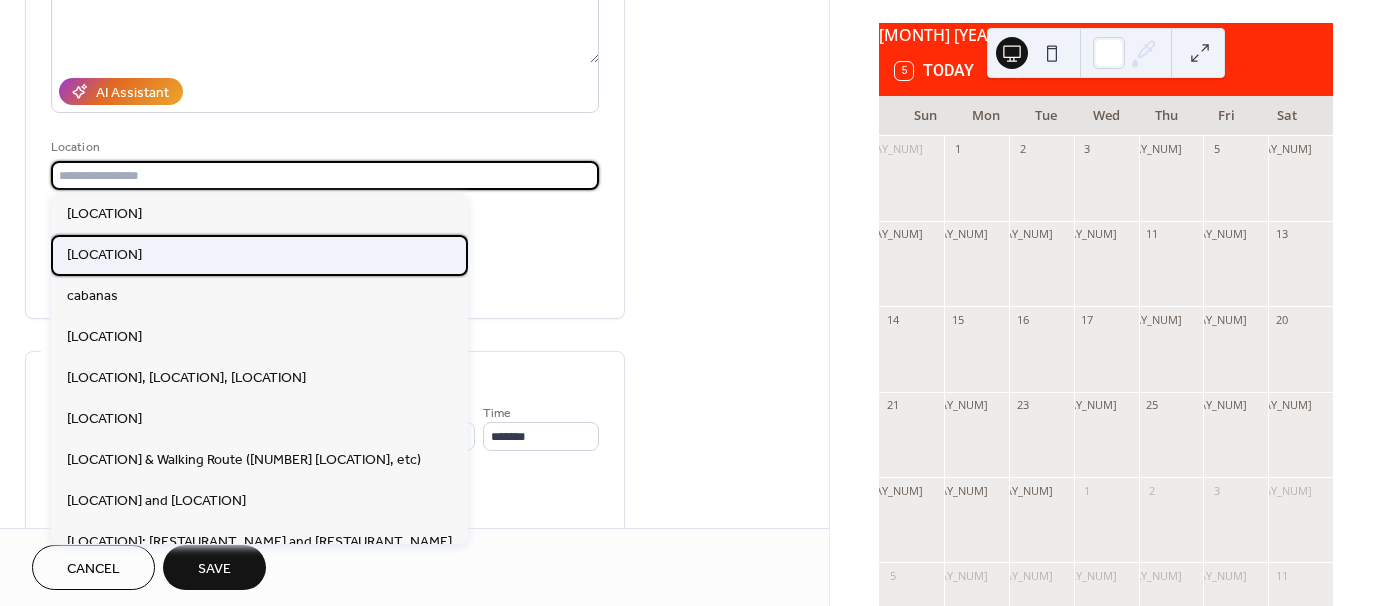 click on "BridgeWay Station" at bounding box center (259, 255) 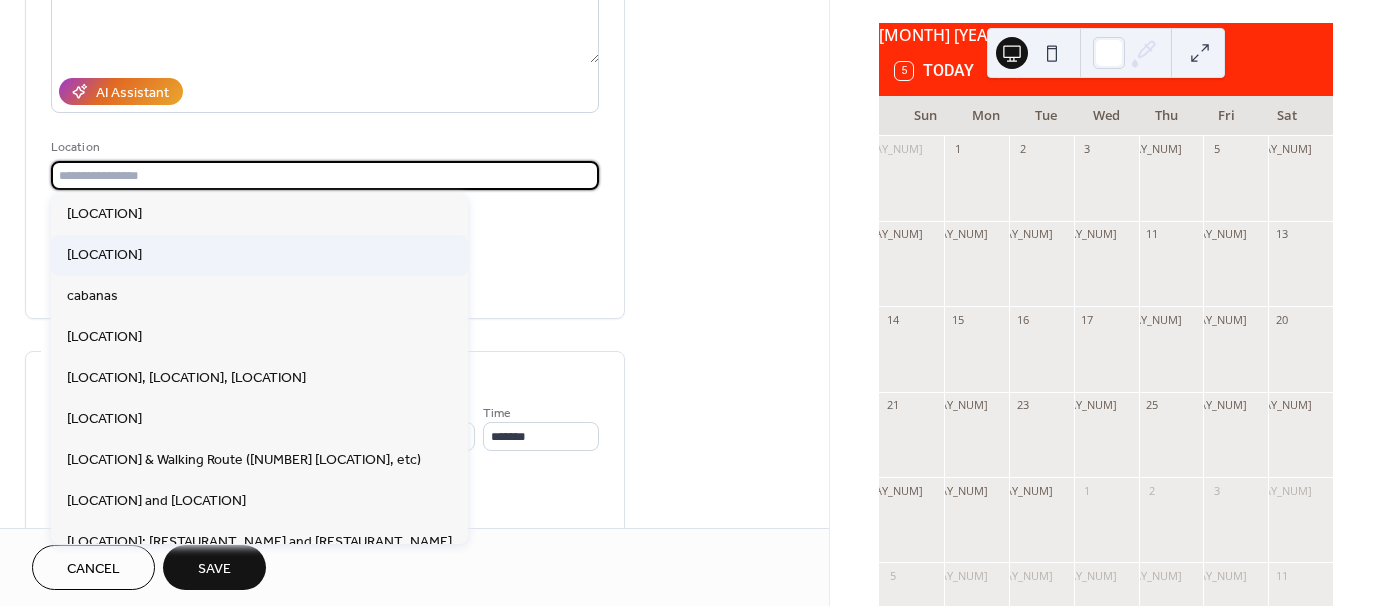 type on "**********" 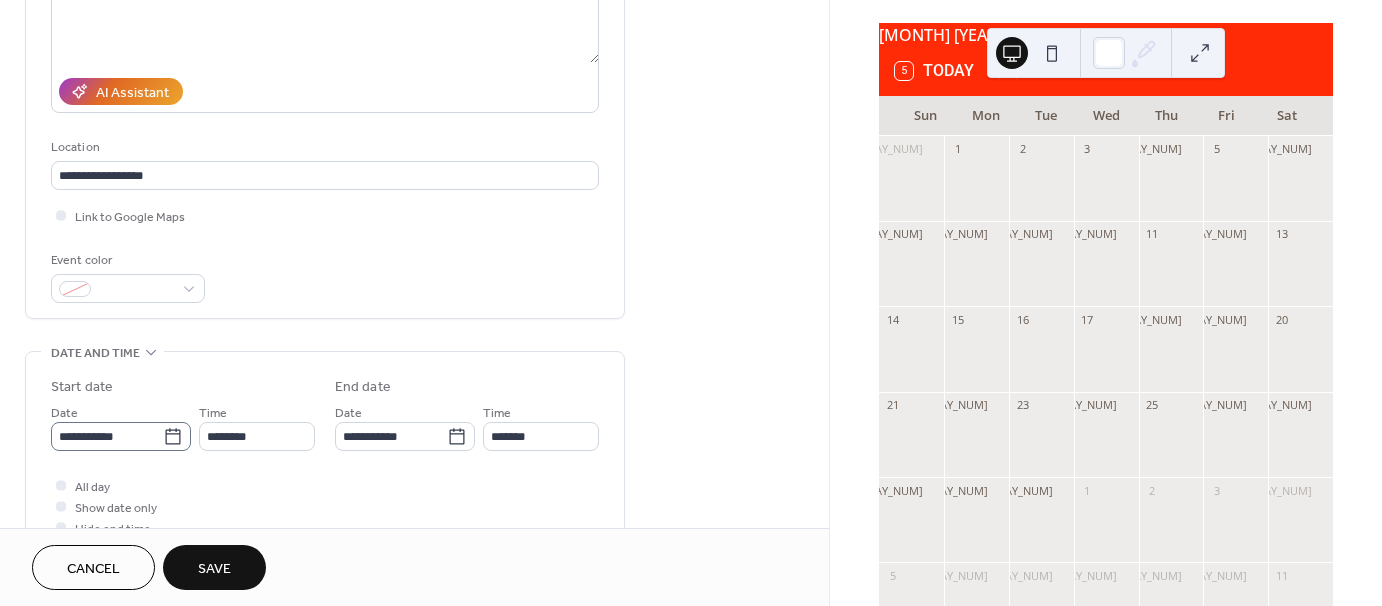click 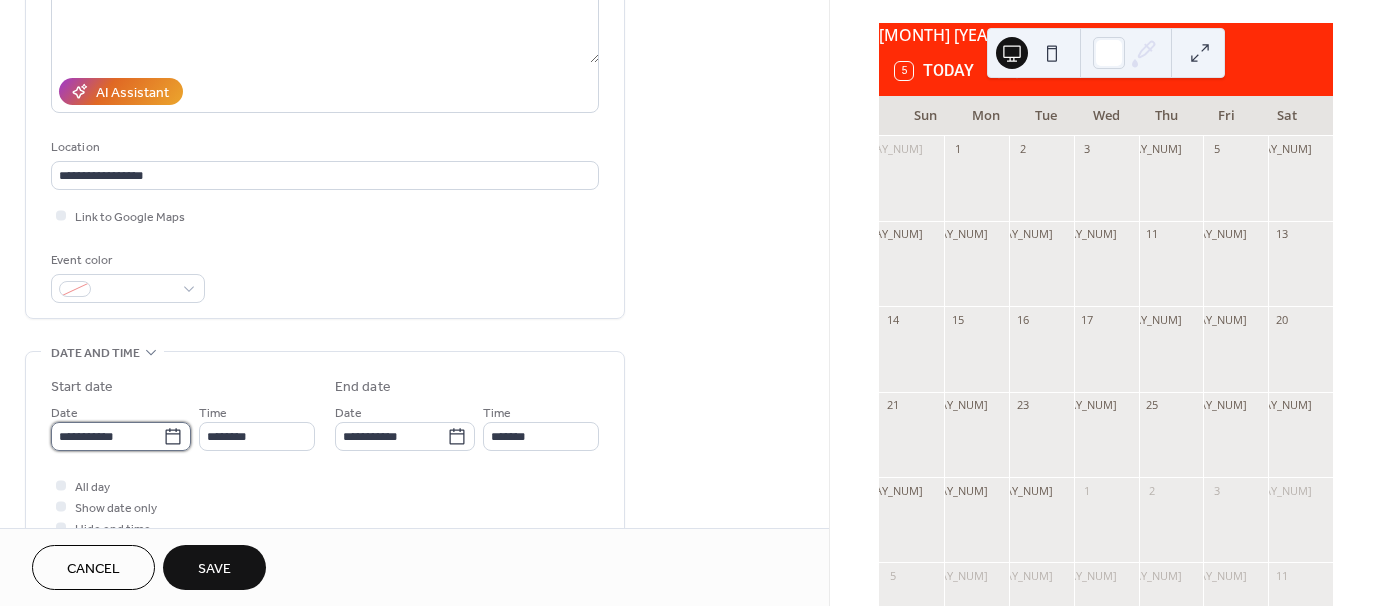 click on "**********" at bounding box center [107, 436] 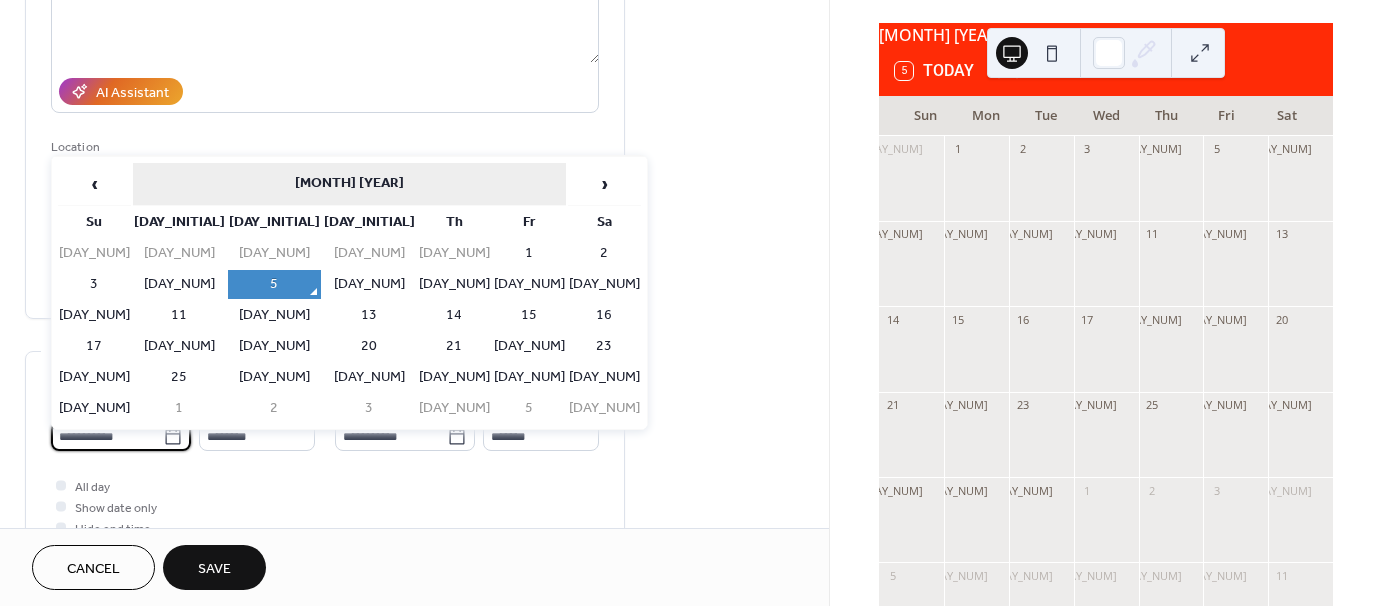 click on "August 2025" at bounding box center (349, 184) 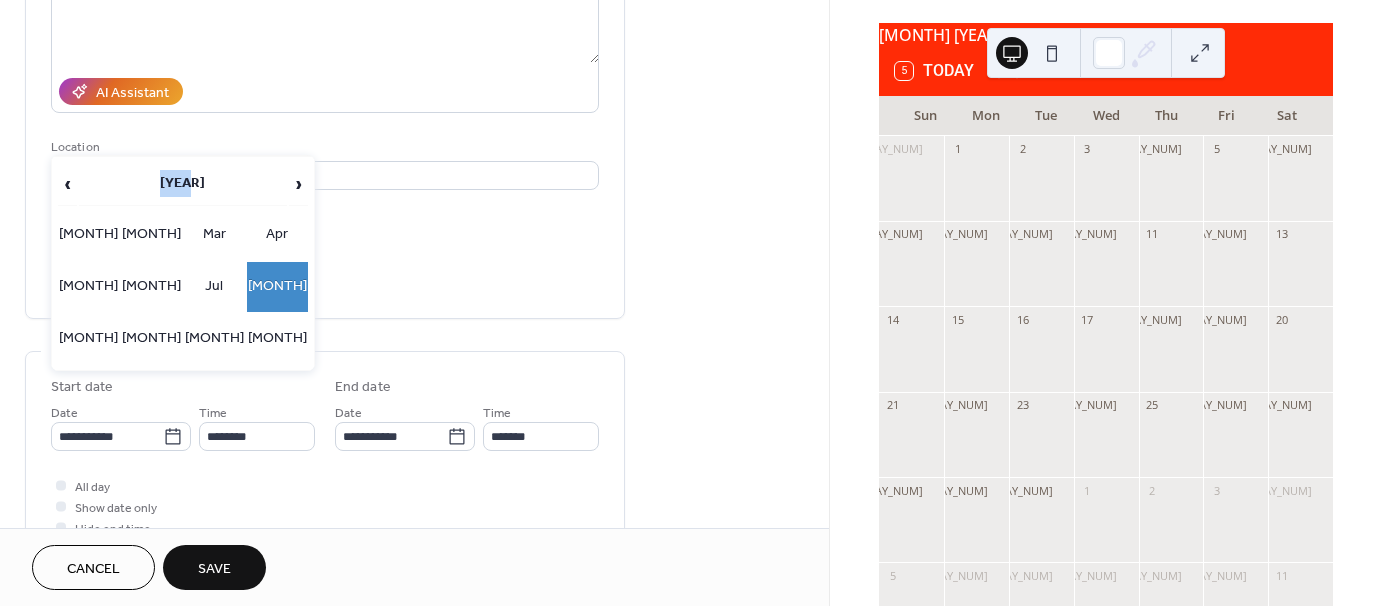 click on "2025" at bounding box center [183, 184] 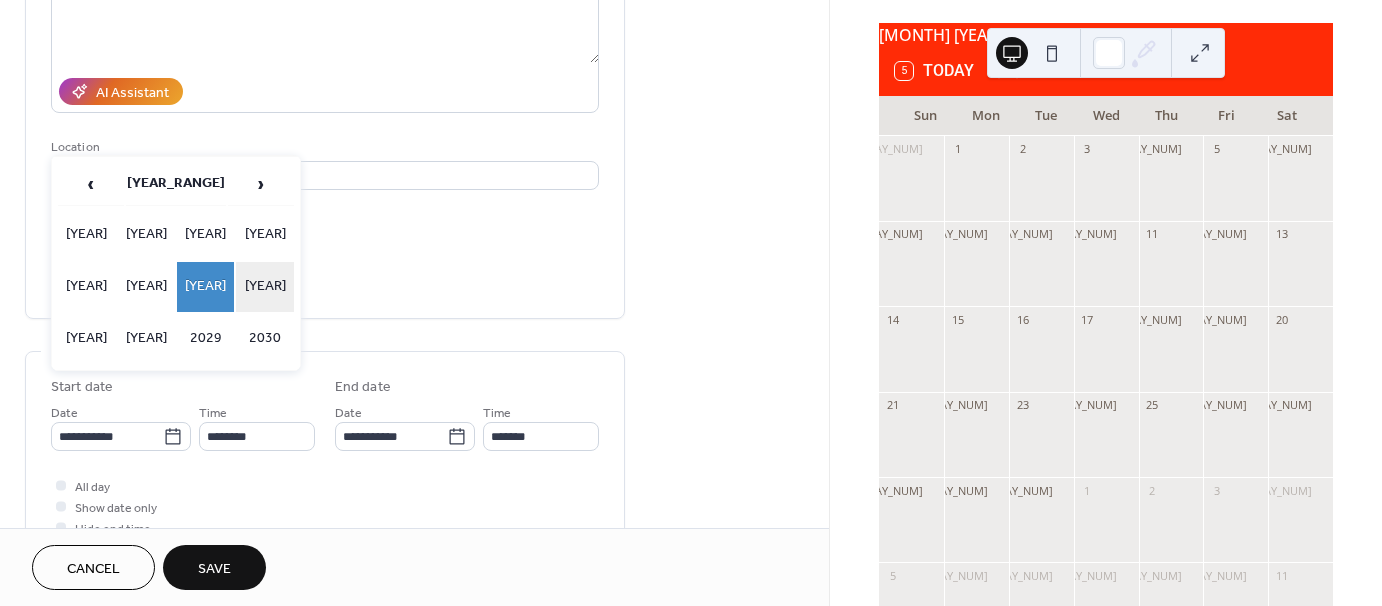 click on "2026" at bounding box center (265, 287) 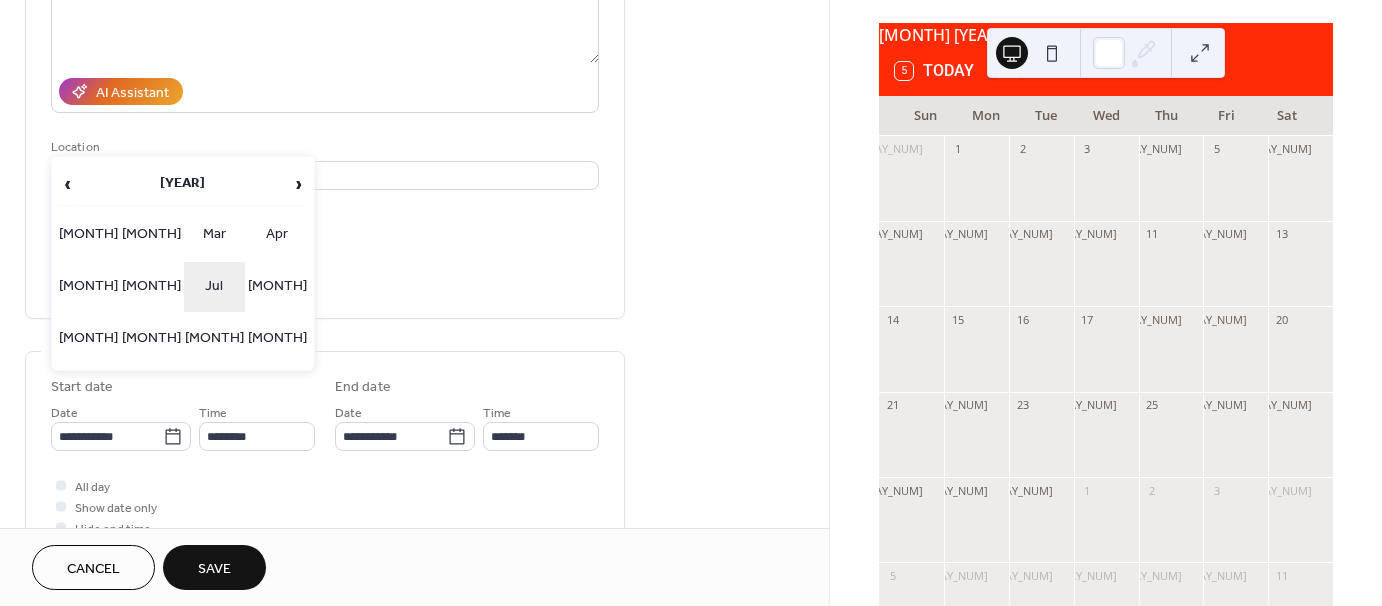 click on "Jul" at bounding box center [214, 287] 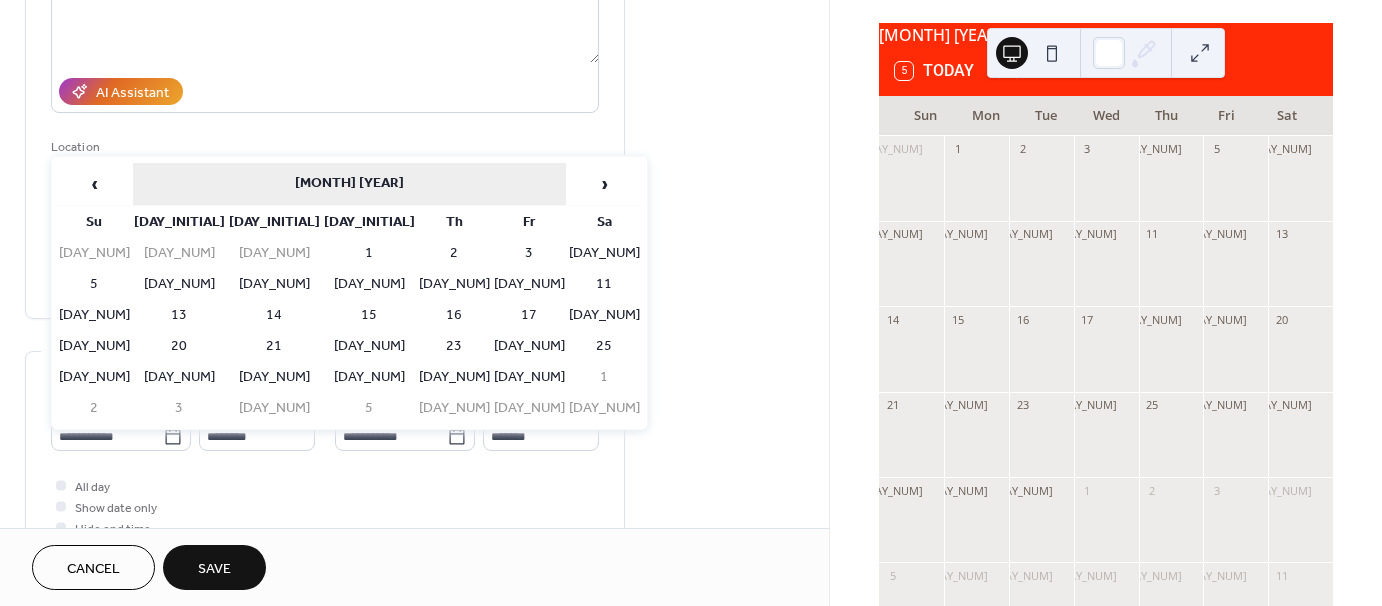 click on "July 2026" at bounding box center (349, 184) 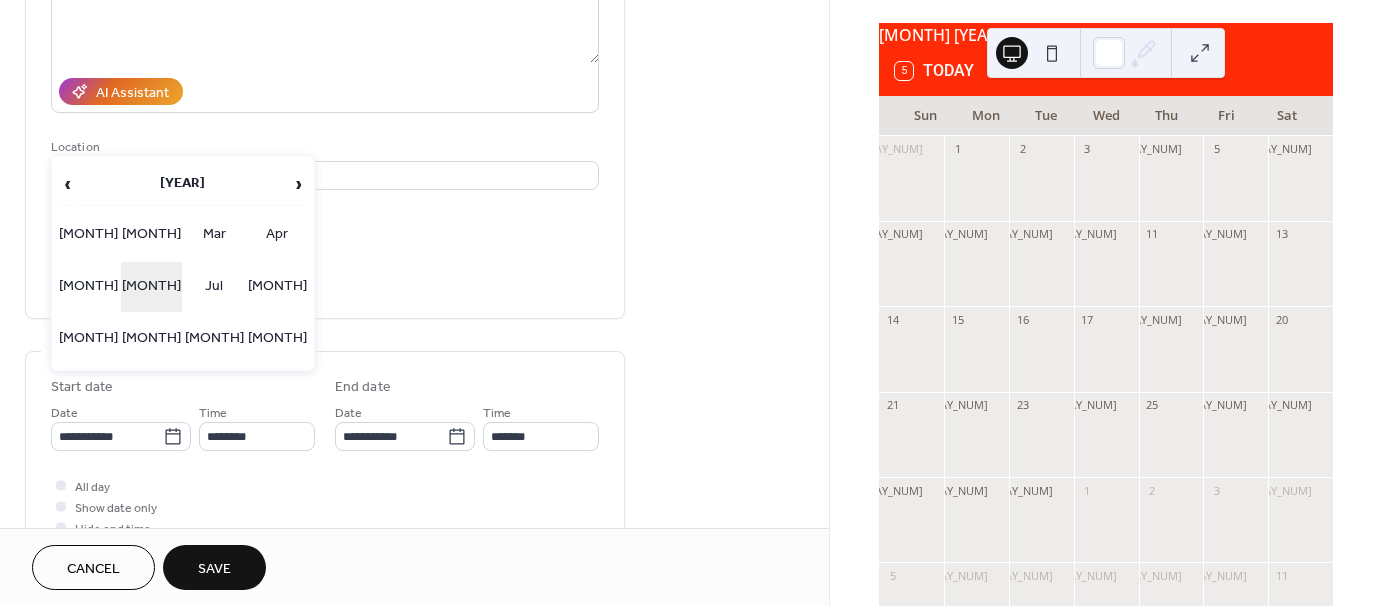 click on "Jun" at bounding box center [151, 287] 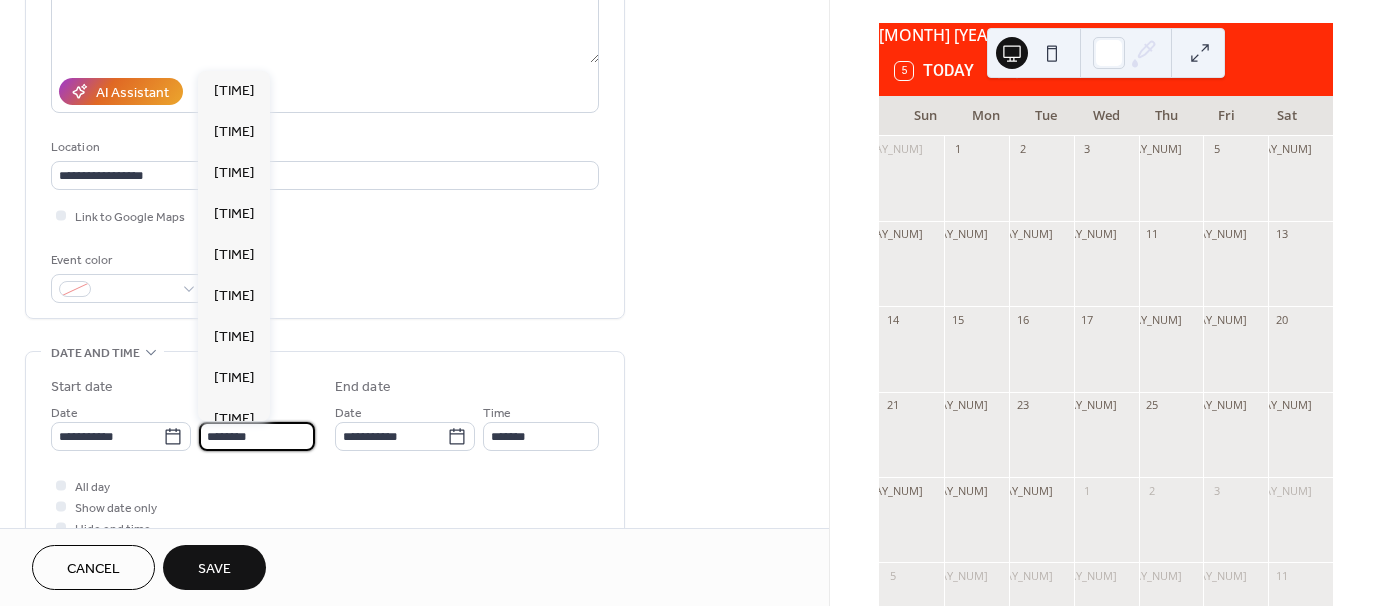 click on "********" at bounding box center [257, 436] 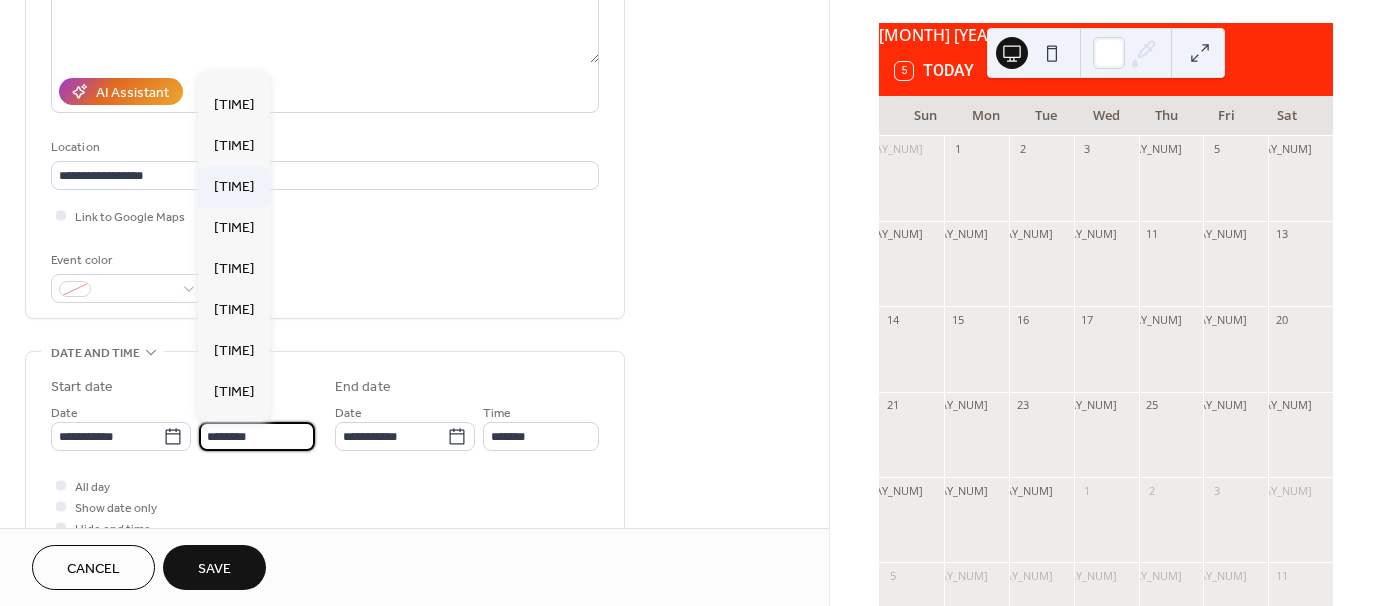 scroll, scrollTop: 1068, scrollLeft: 0, axis: vertical 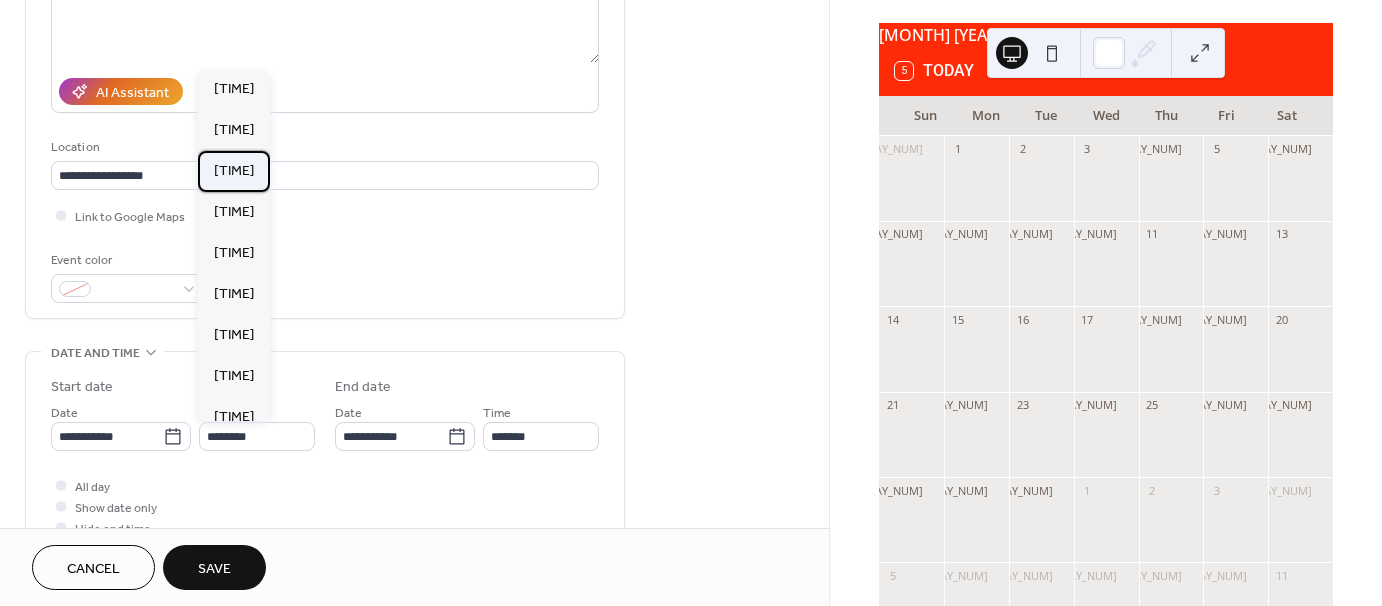 click on "7:00 am" at bounding box center (234, 171) 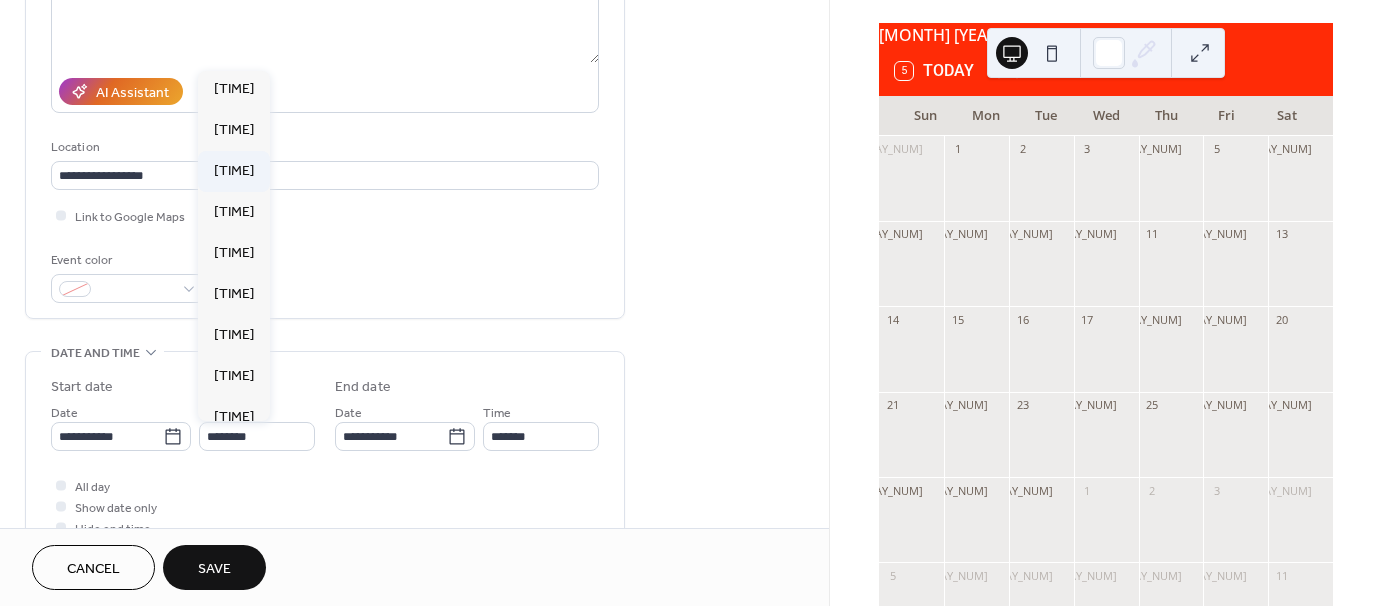 type on "*******" 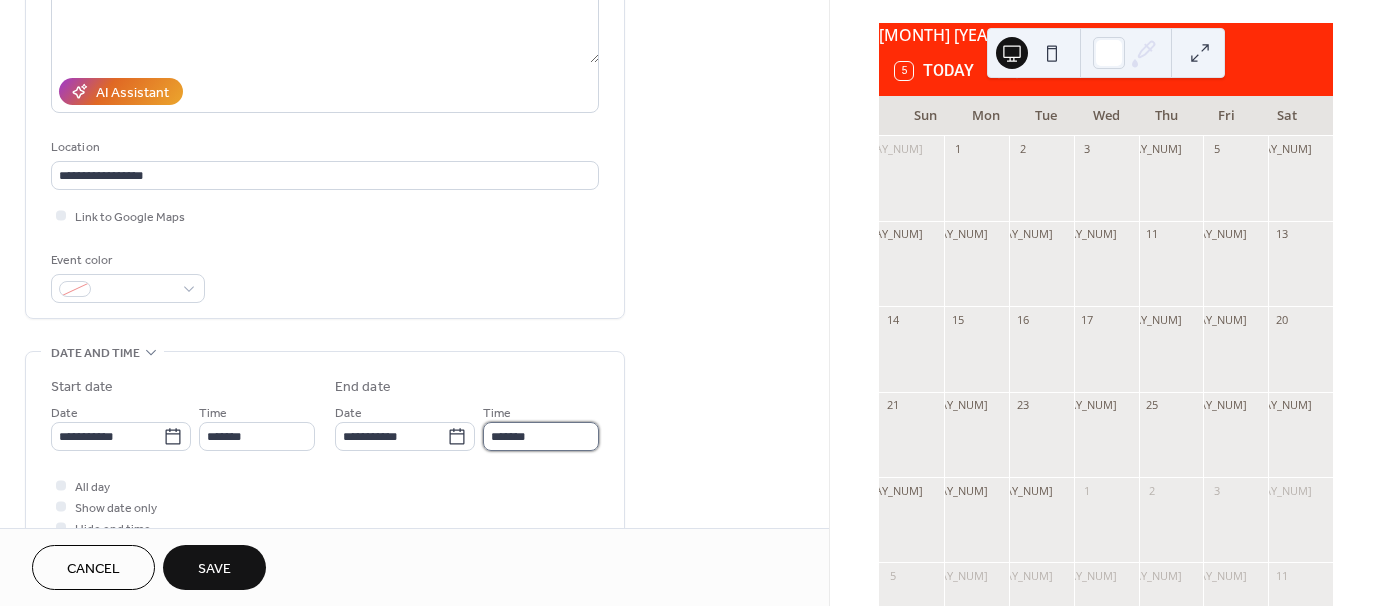 click on "*******" at bounding box center [541, 436] 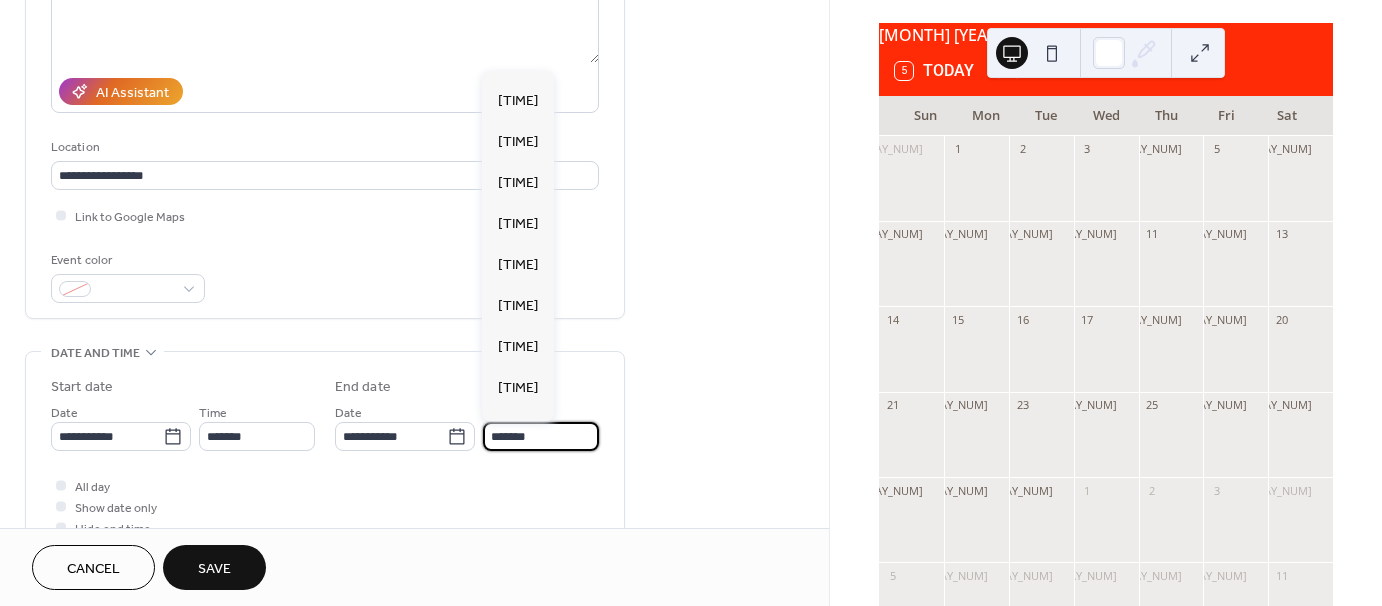 scroll, scrollTop: 600, scrollLeft: 0, axis: vertical 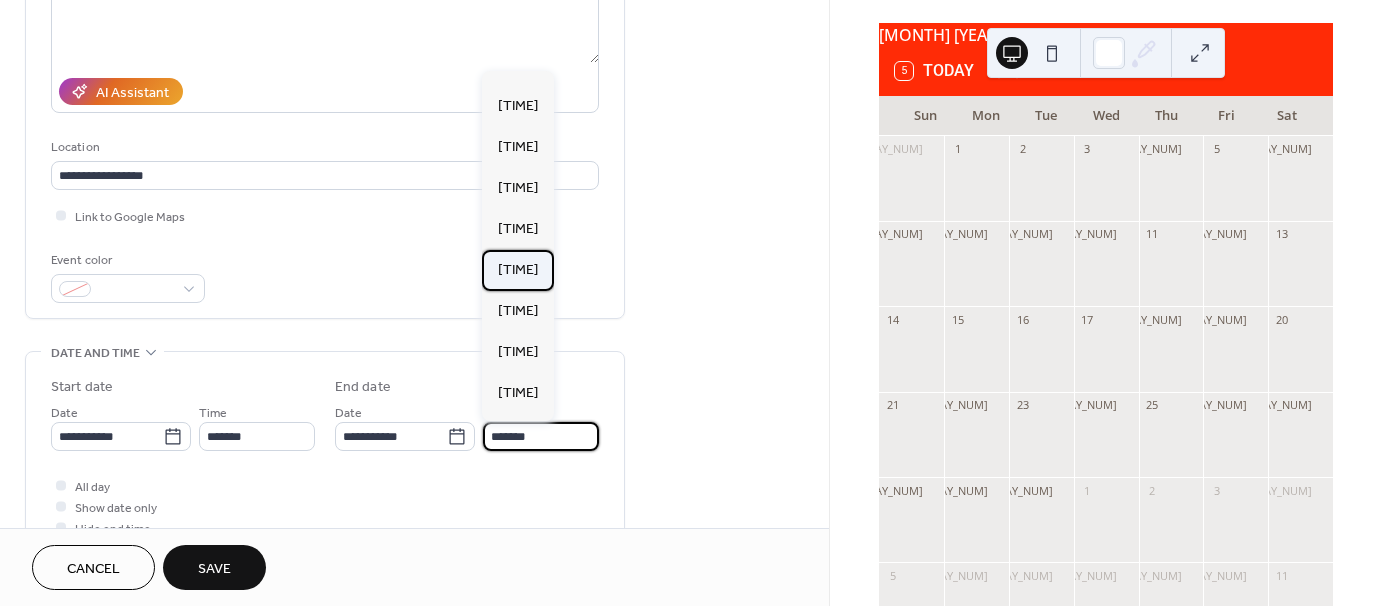click on "12:00 pm" at bounding box center (518, 270) 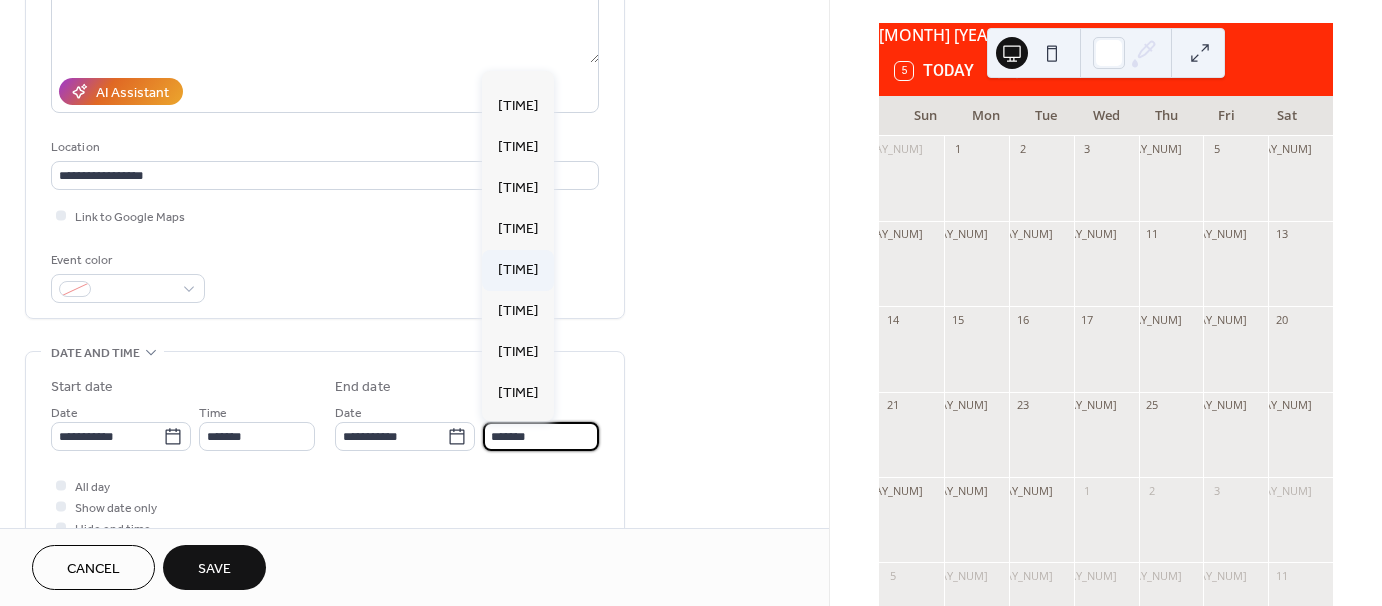 type on "********" 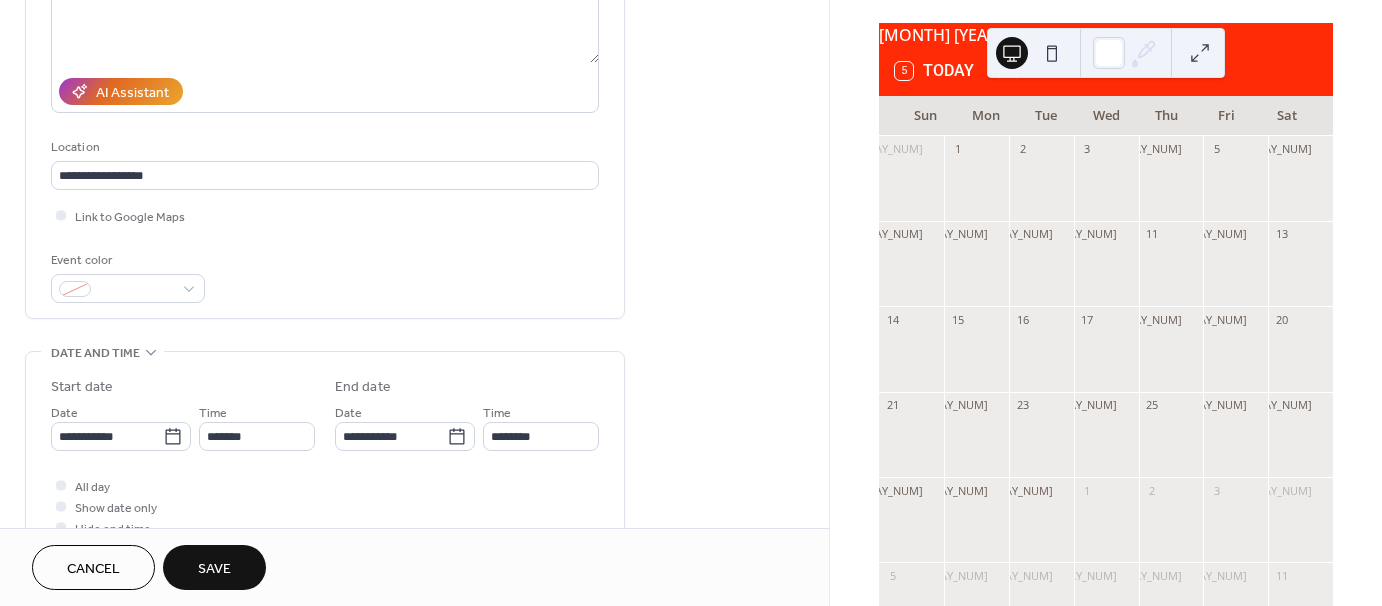 scroll, scrollTop: 500, scrollLeft: 0, axis: vertical 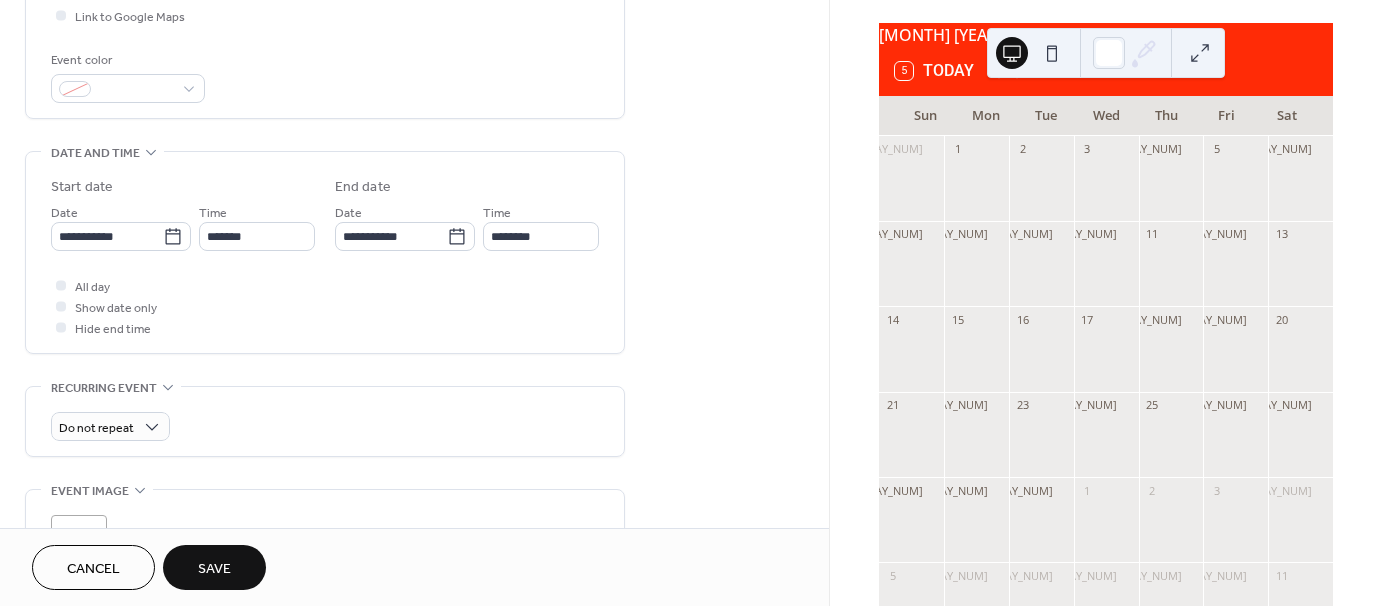 click on "Save" at bounding box center (214, 567) 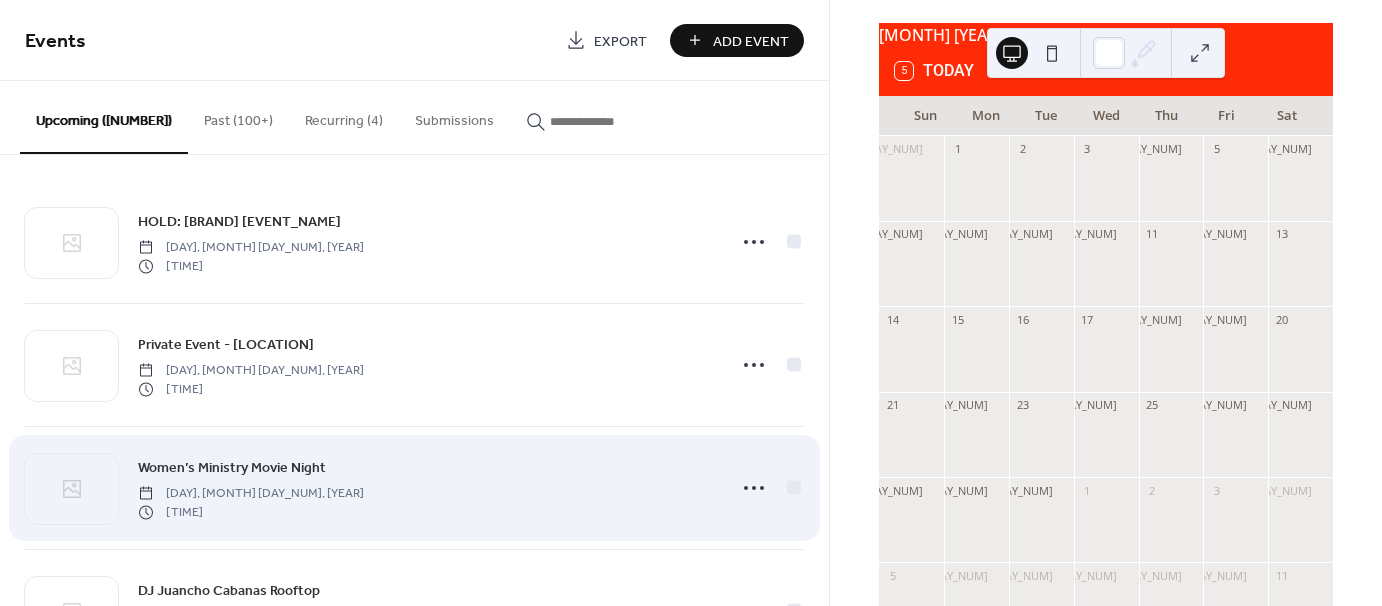scroll, scrollTop: 0, scrollLeft: 0, axis: both 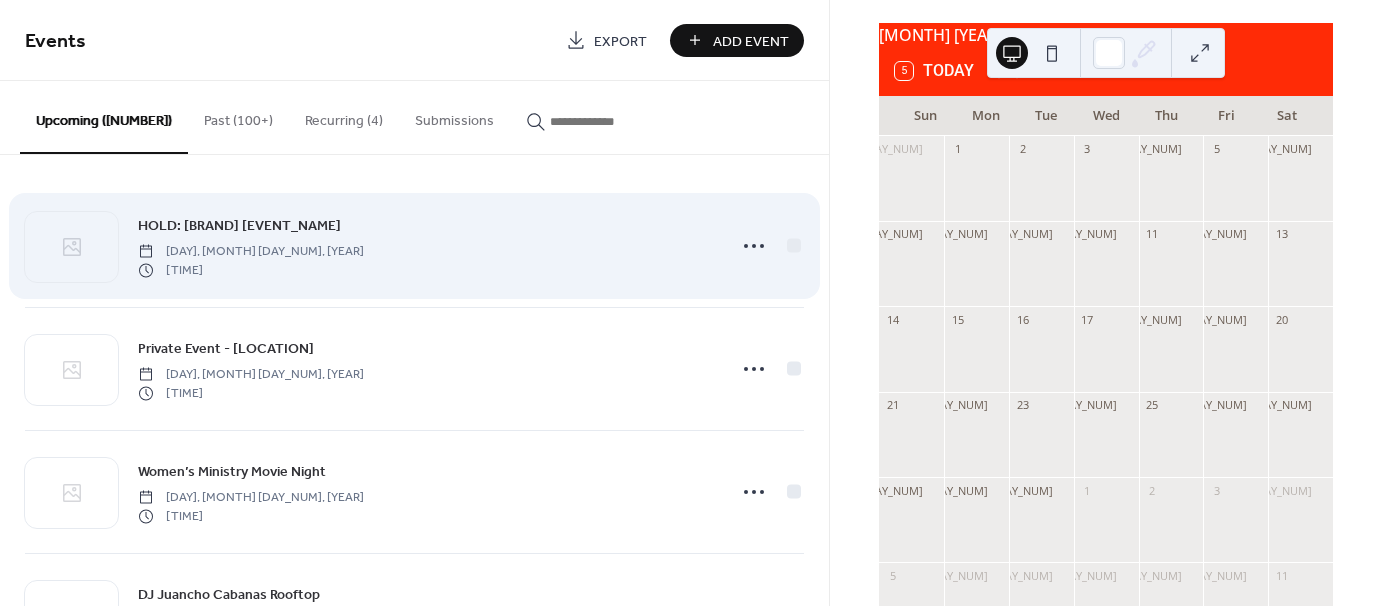 click on "HOLD: Cars and Coffee" at bounding box center [239, 226] 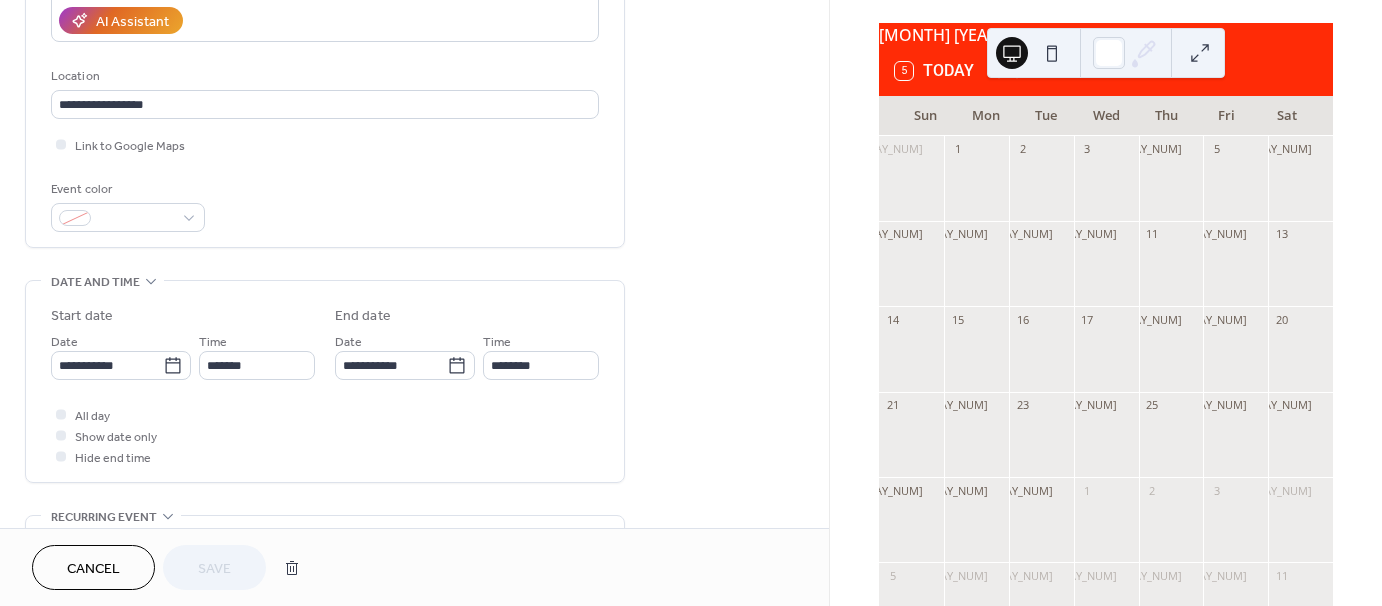 scroll, scrollTop: 400, scrollLeft: 0, axis: vertical 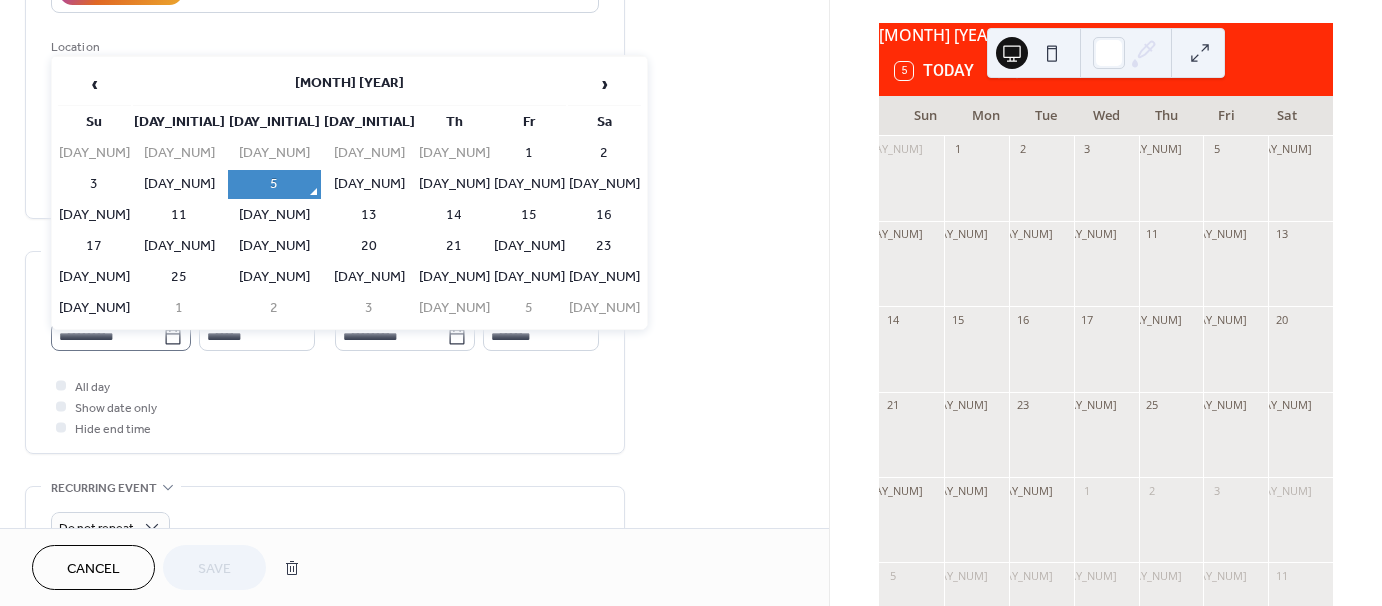 click 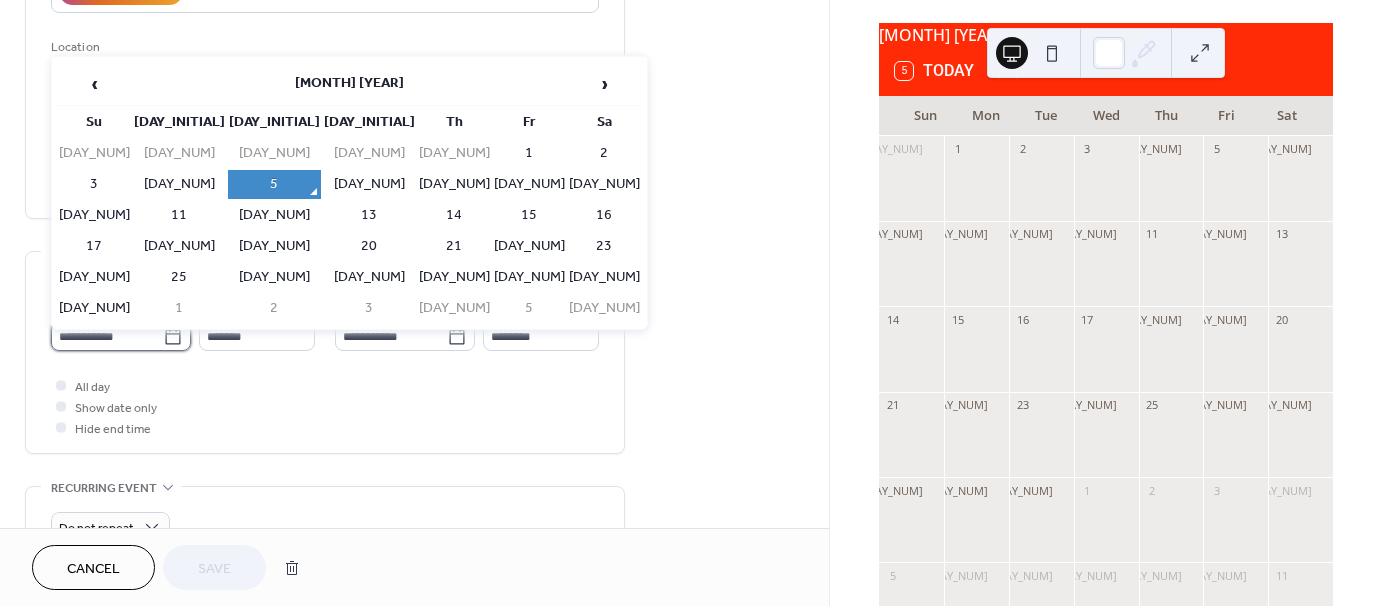 click on "**********" at bounding box center [107, 336] 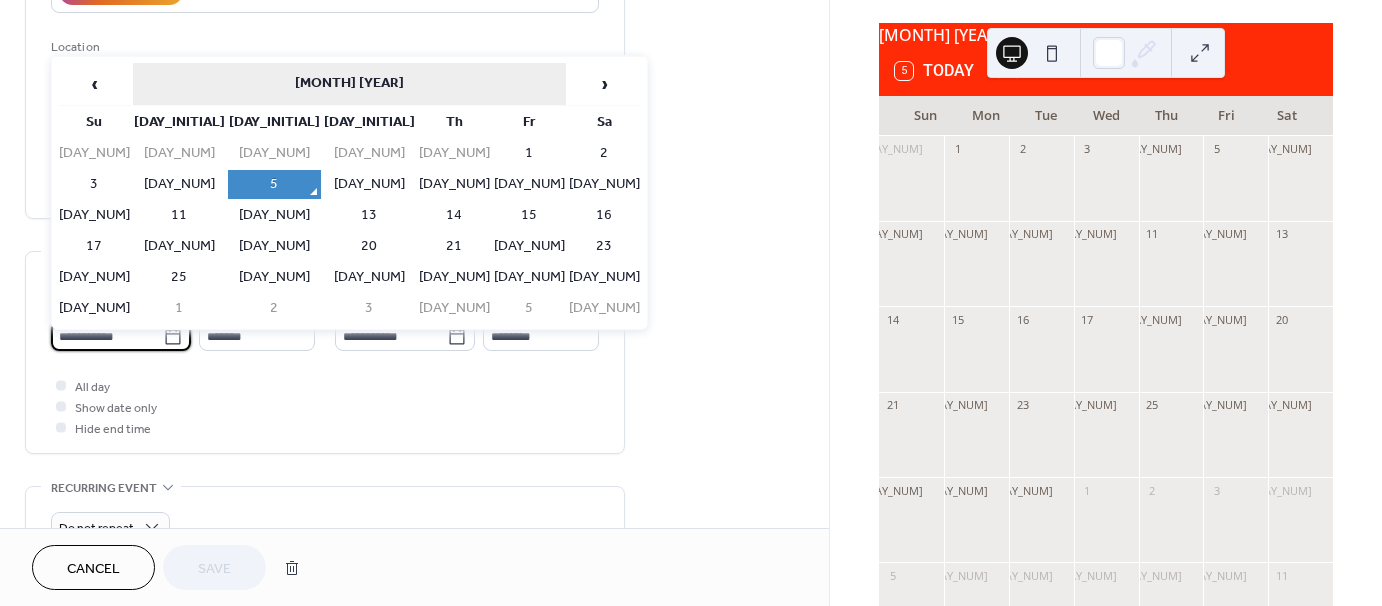 click on "August 2025" at bounding box center (349, 84) 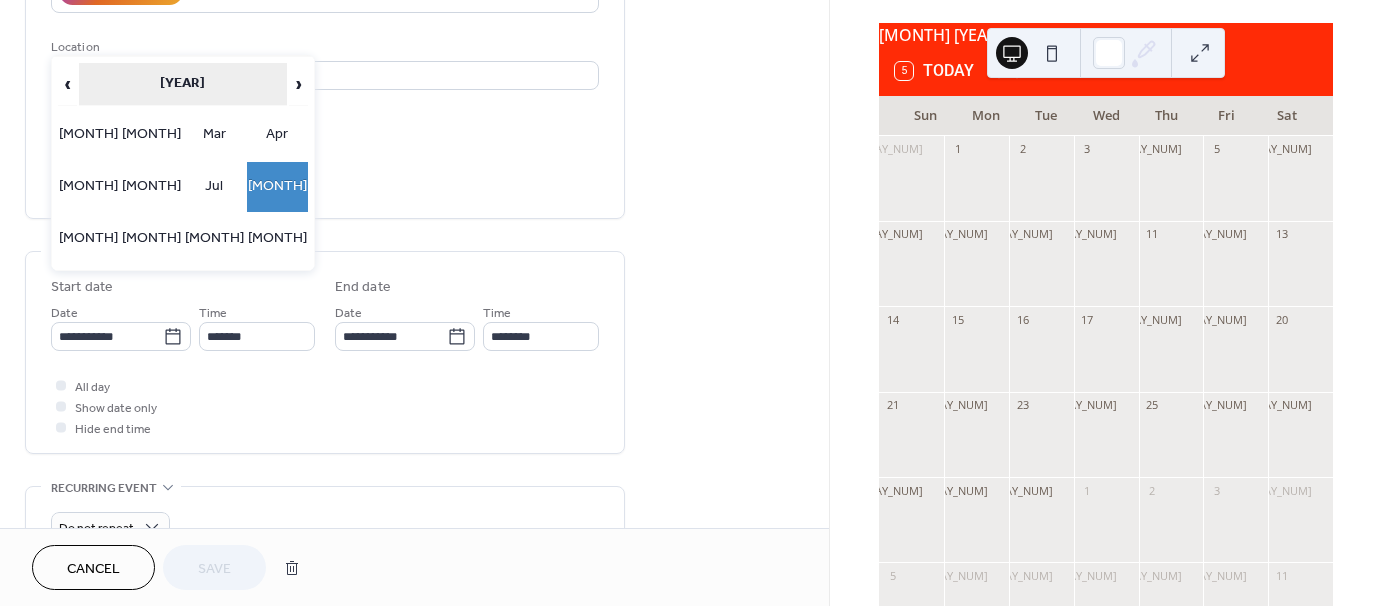 click on "2025" at bounding box center (183, 84) 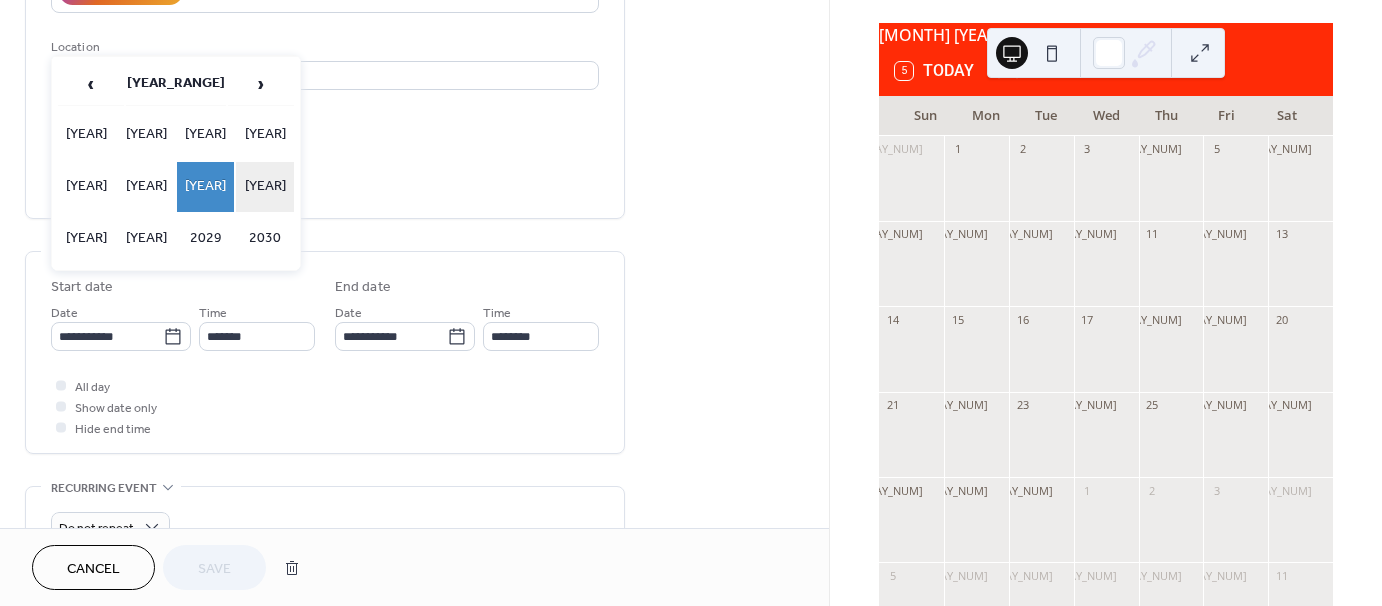 click on "2026" at bounding box center [265, 187] 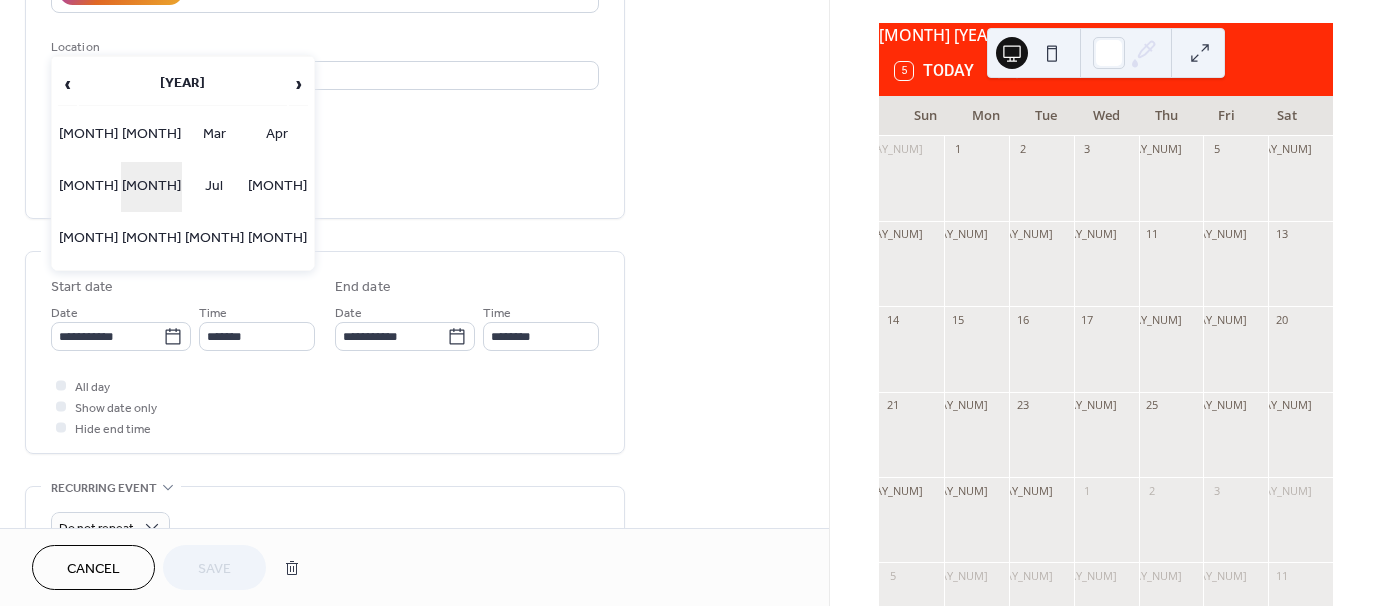 click on "Jun" at bounding box center [151, 187] 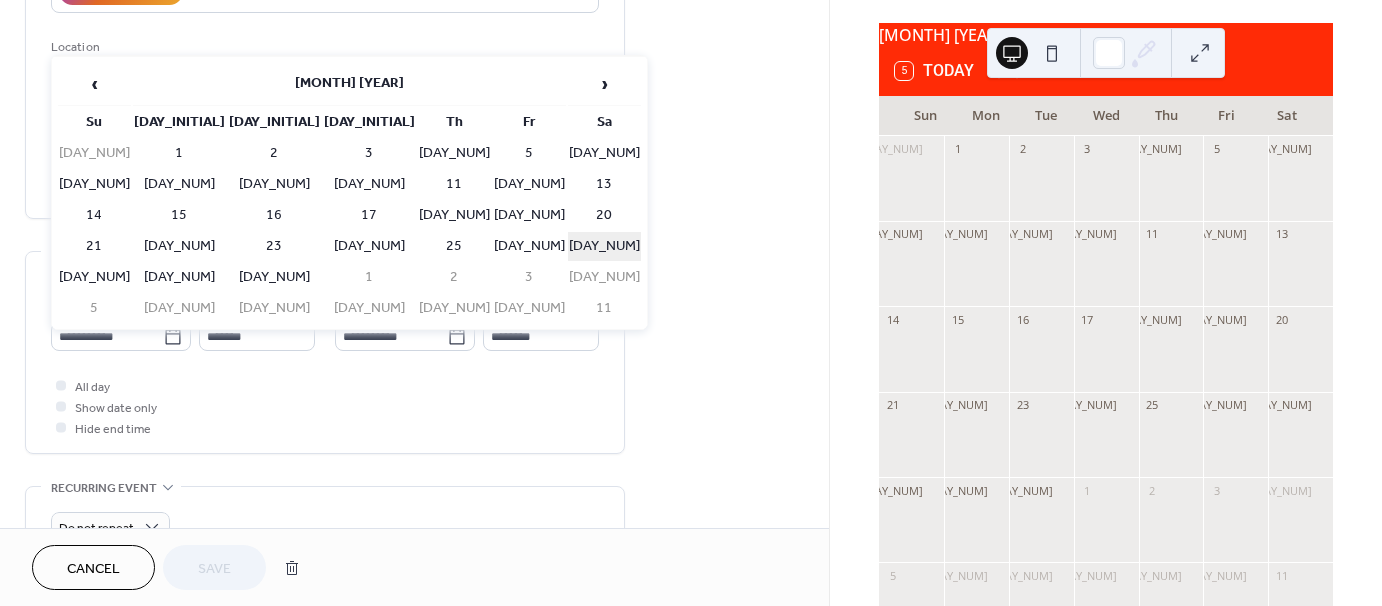 click on "27" at bounding box center (604, 246) 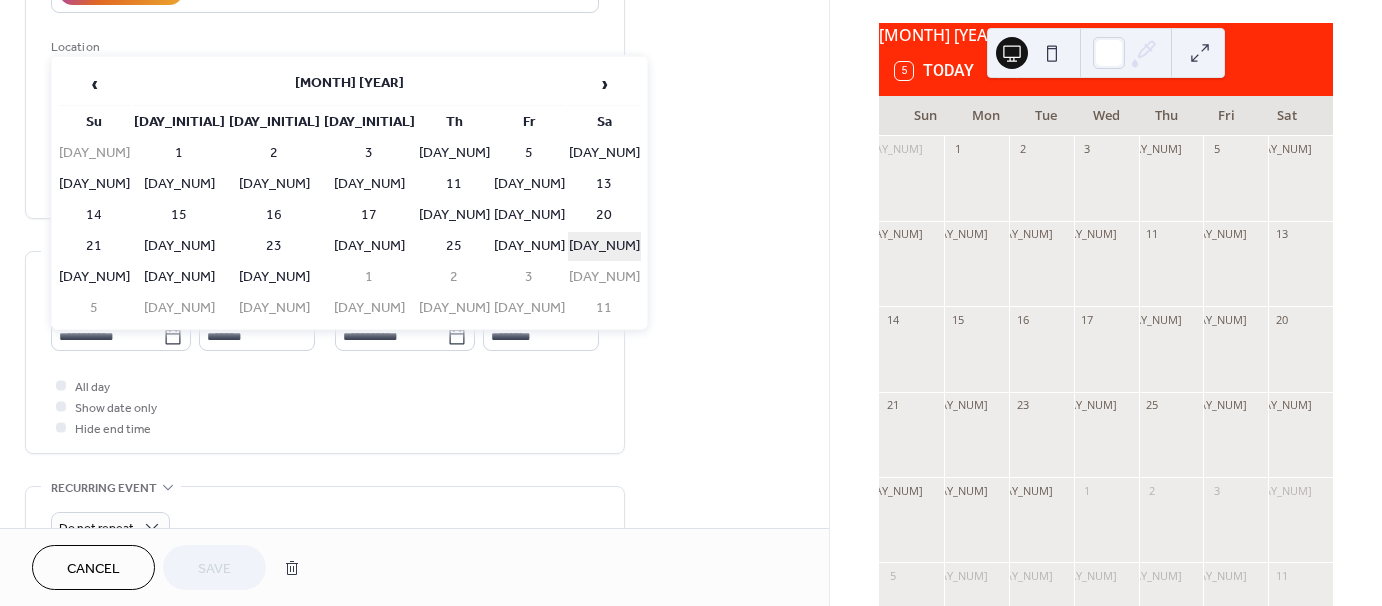 type on "**********" 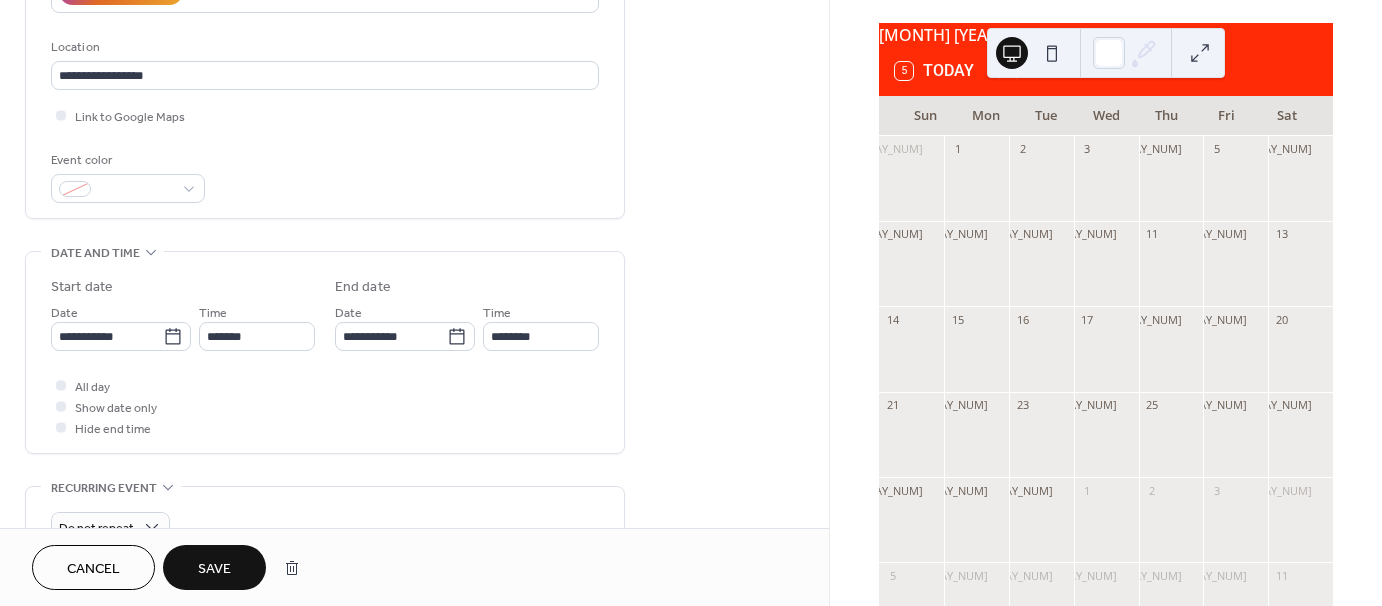 click on "Save" at bounding box center [214, 569] 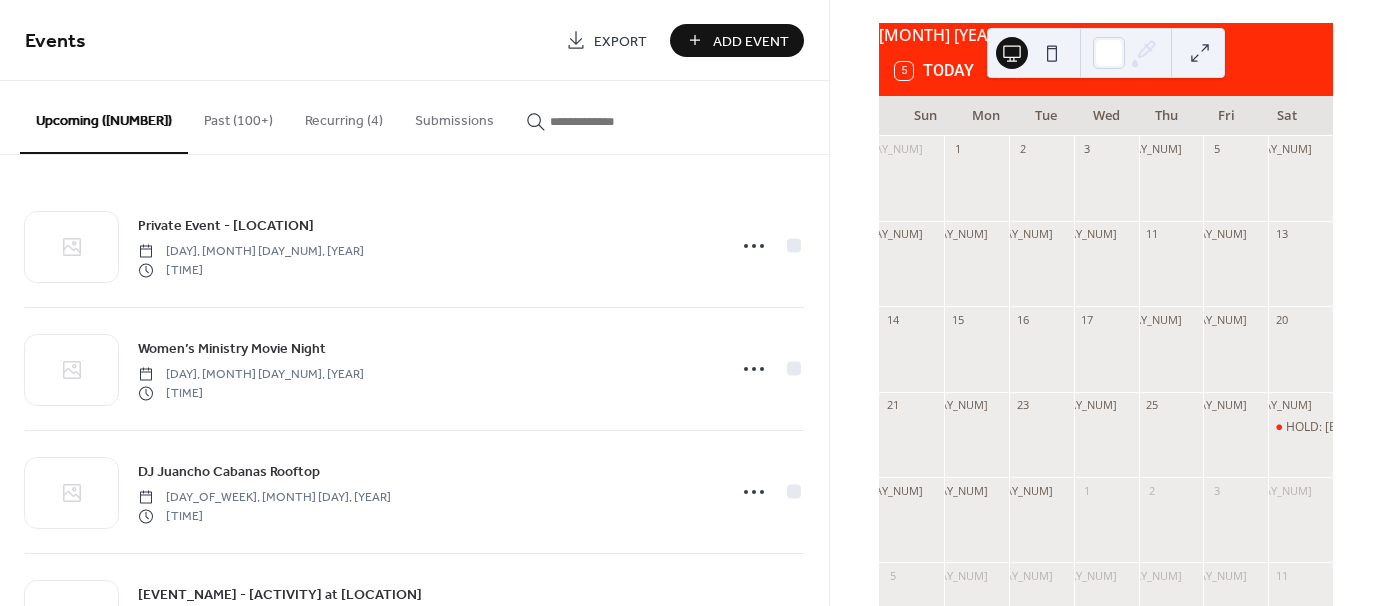 click on "Add Event" at bounding box center (751, 41) 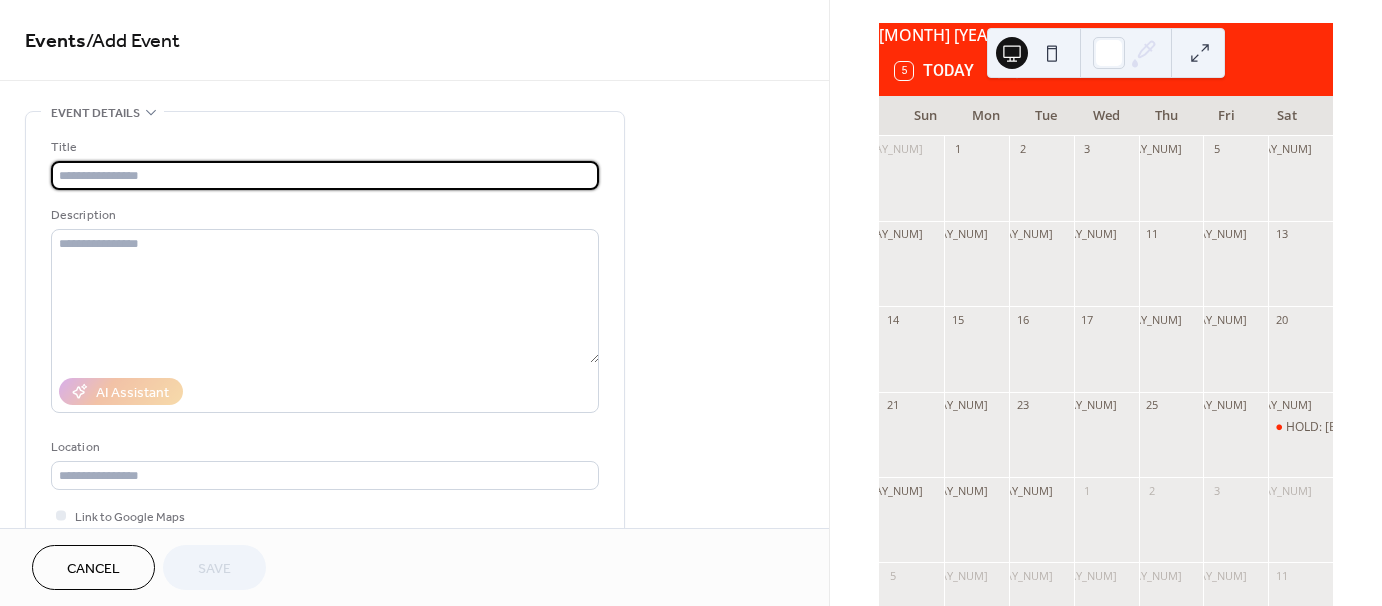 type on "**********" 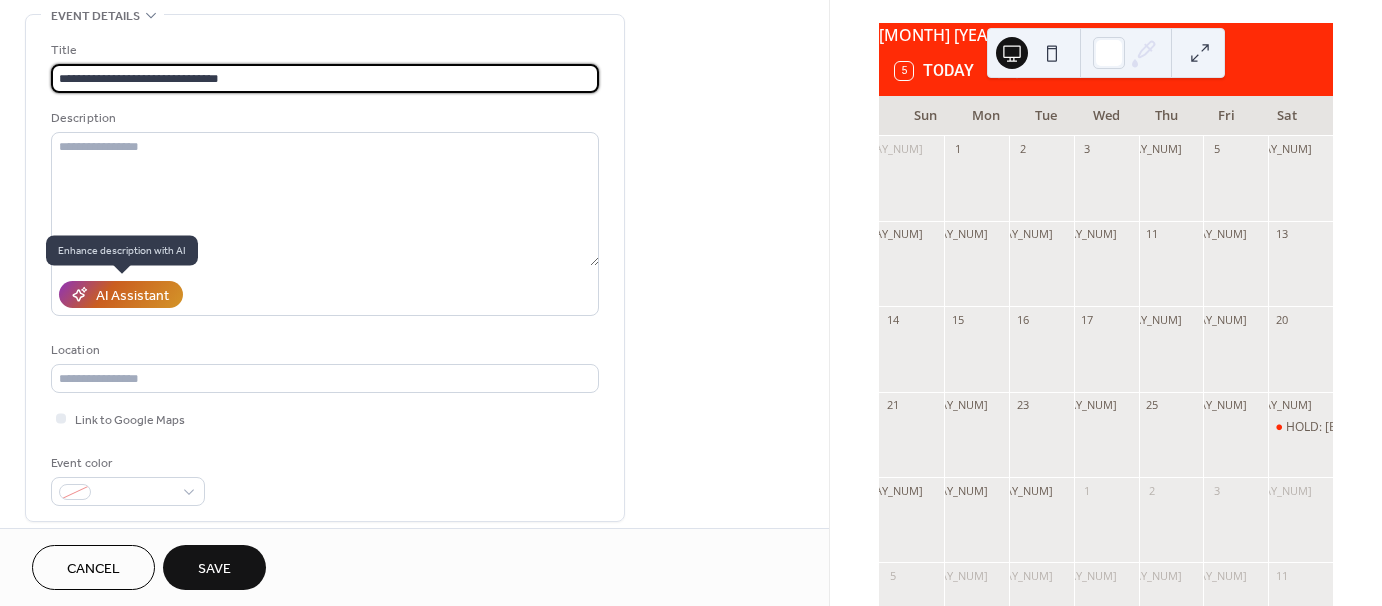 scroll, scrollTop: 100, scrollLeft: 0, axis: vertical 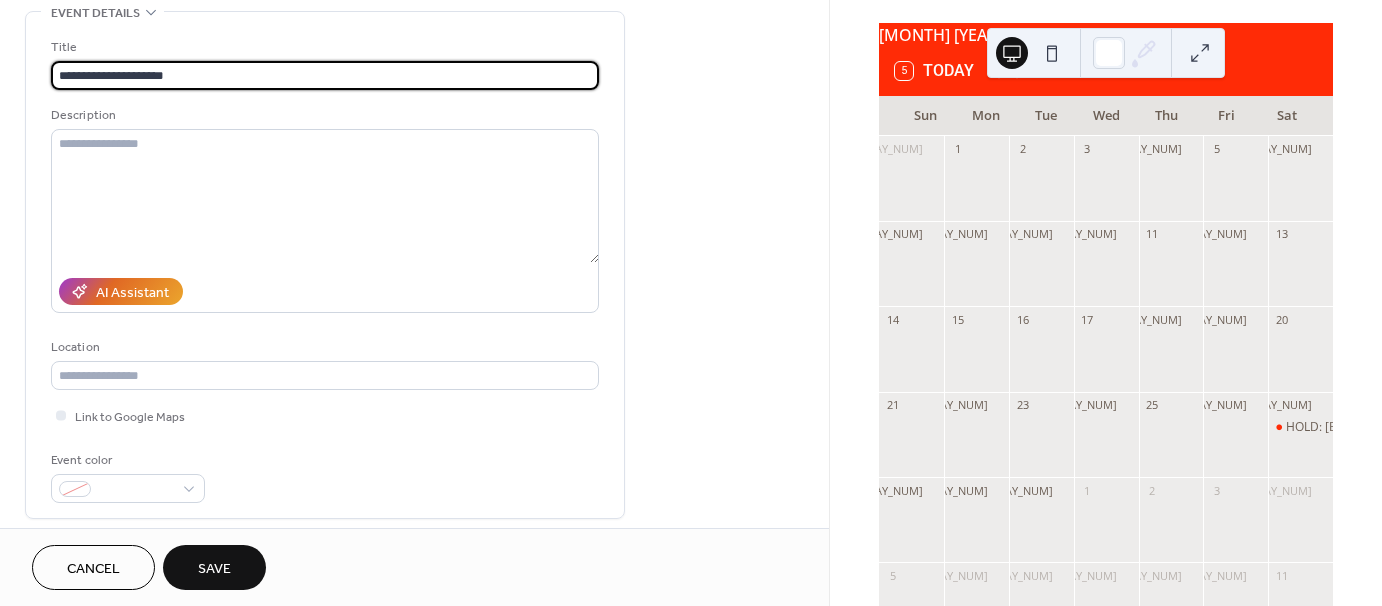 drag, startPoint x: 188, startPoint y: 80, endPoint x: 28, endPoint y: 75, distance: 160.07811 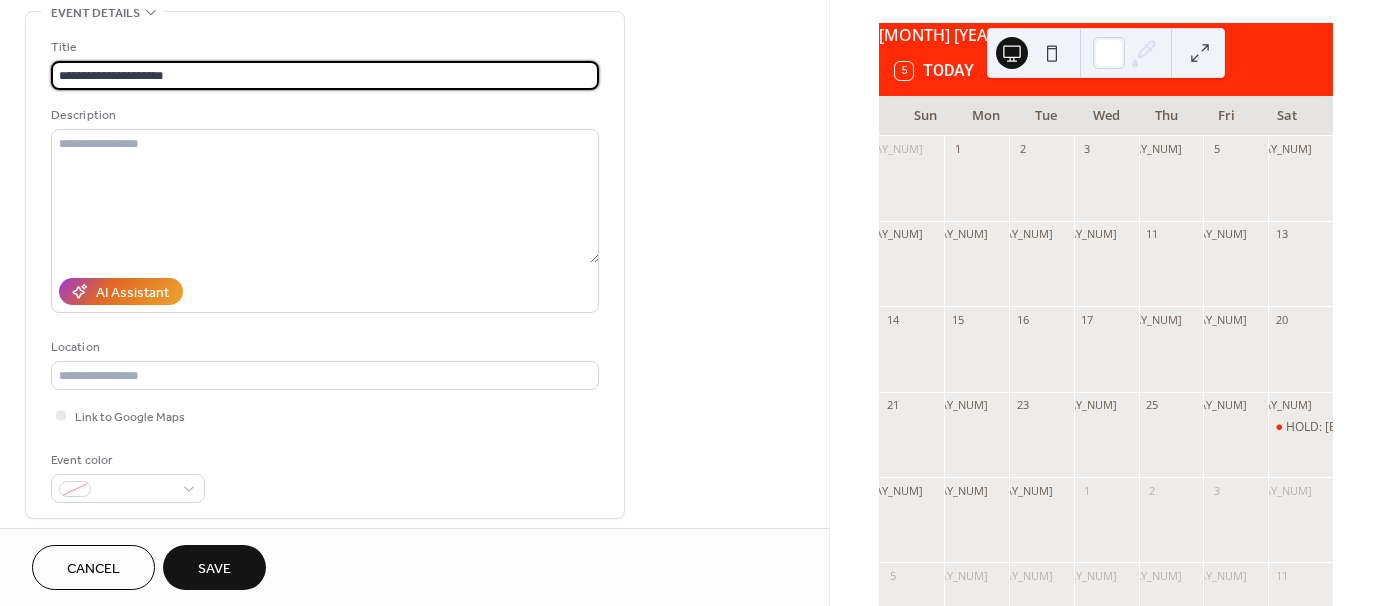 click on "**********" at bounding box center (325, 265) 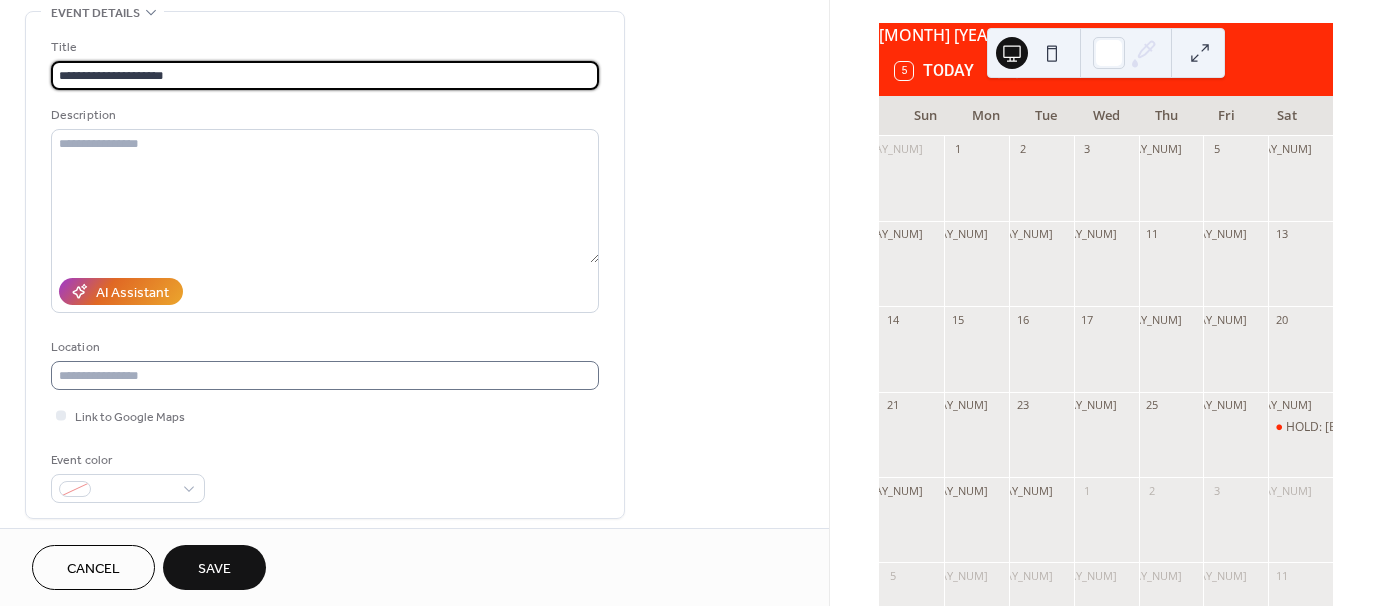 type on "**********" 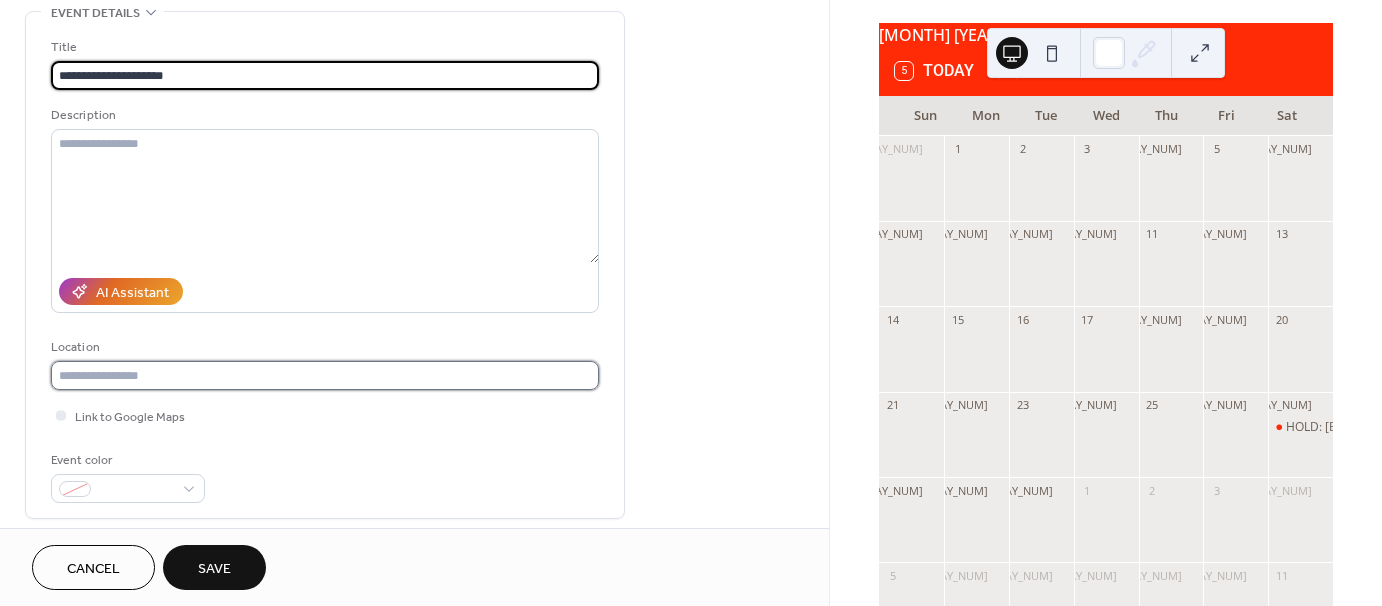 click at bounding box center (325, 375) 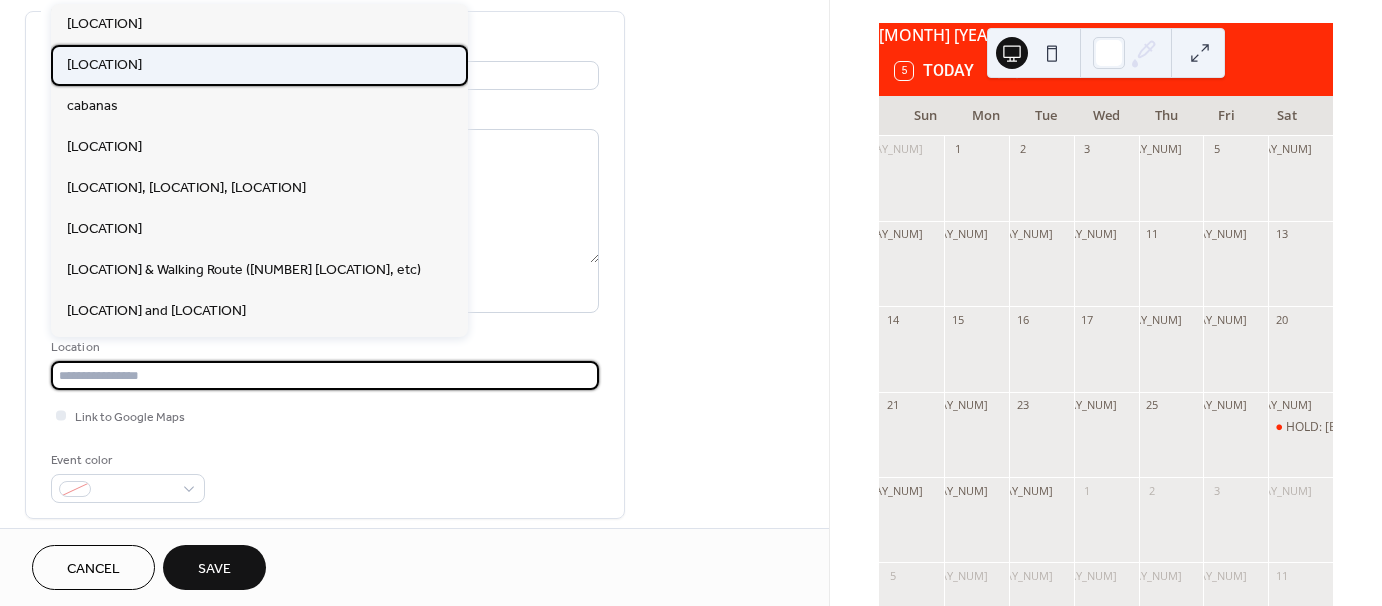 click on "BridgeWay Station" at bounding box center (104, 65) 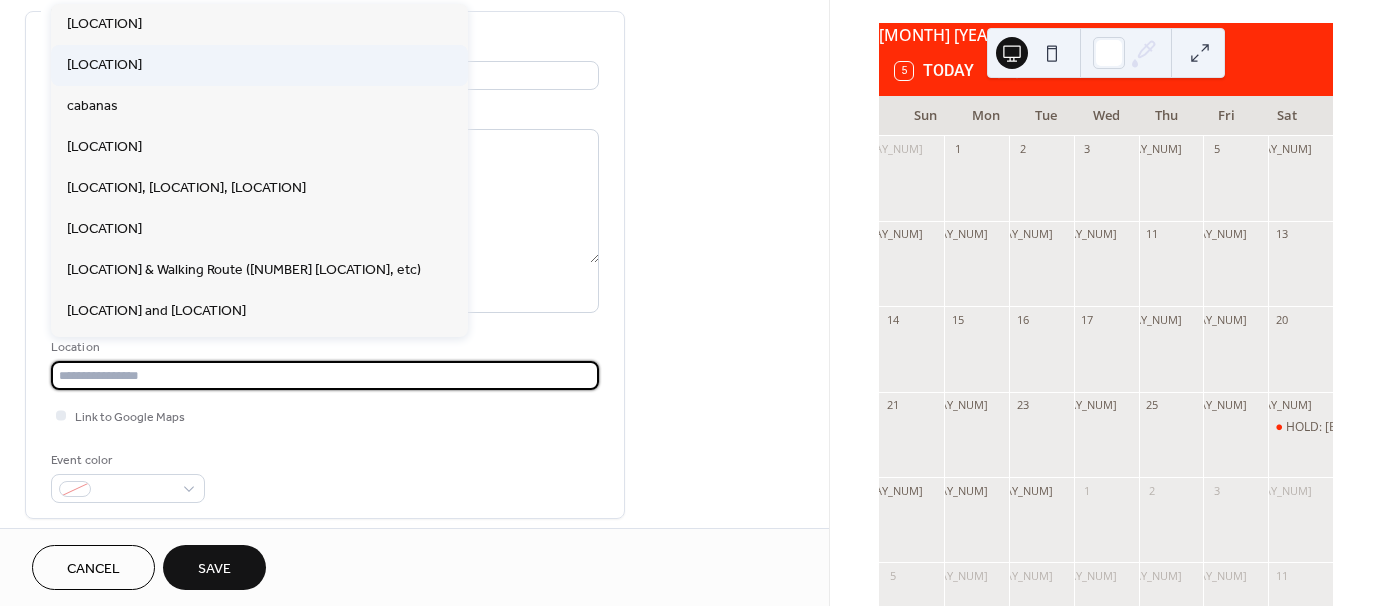 type on "**********" 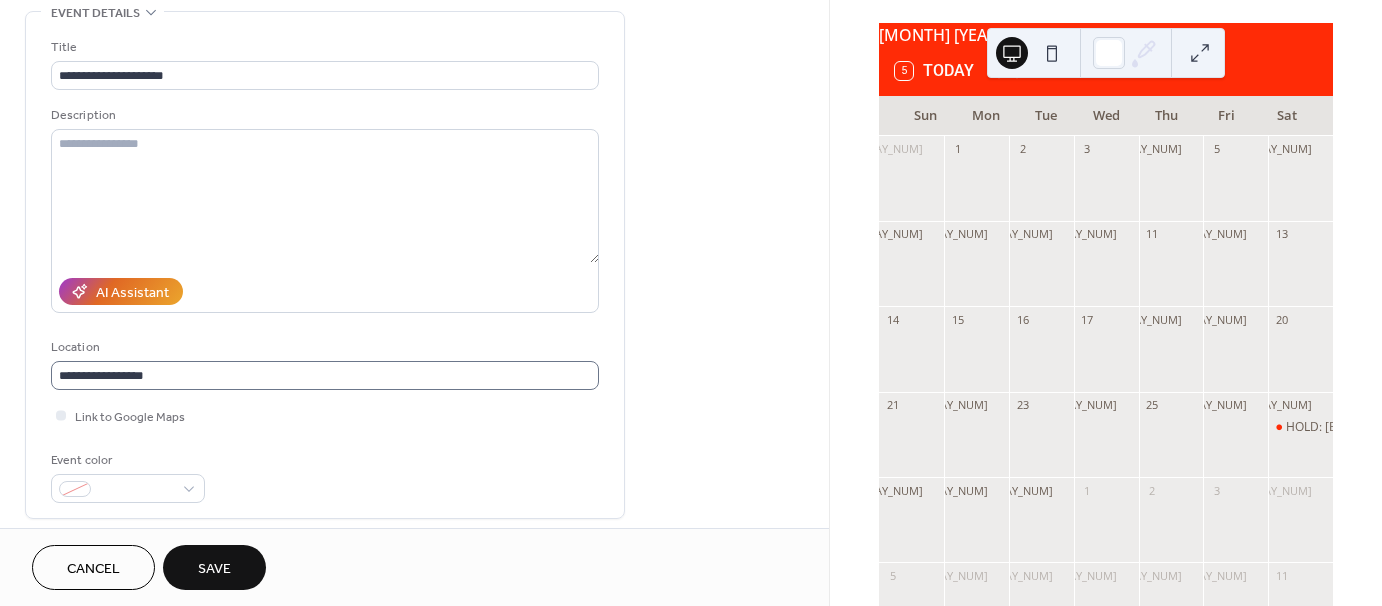 scroll, scrollTop: 1, scrollLeft: 0, axis: vertical 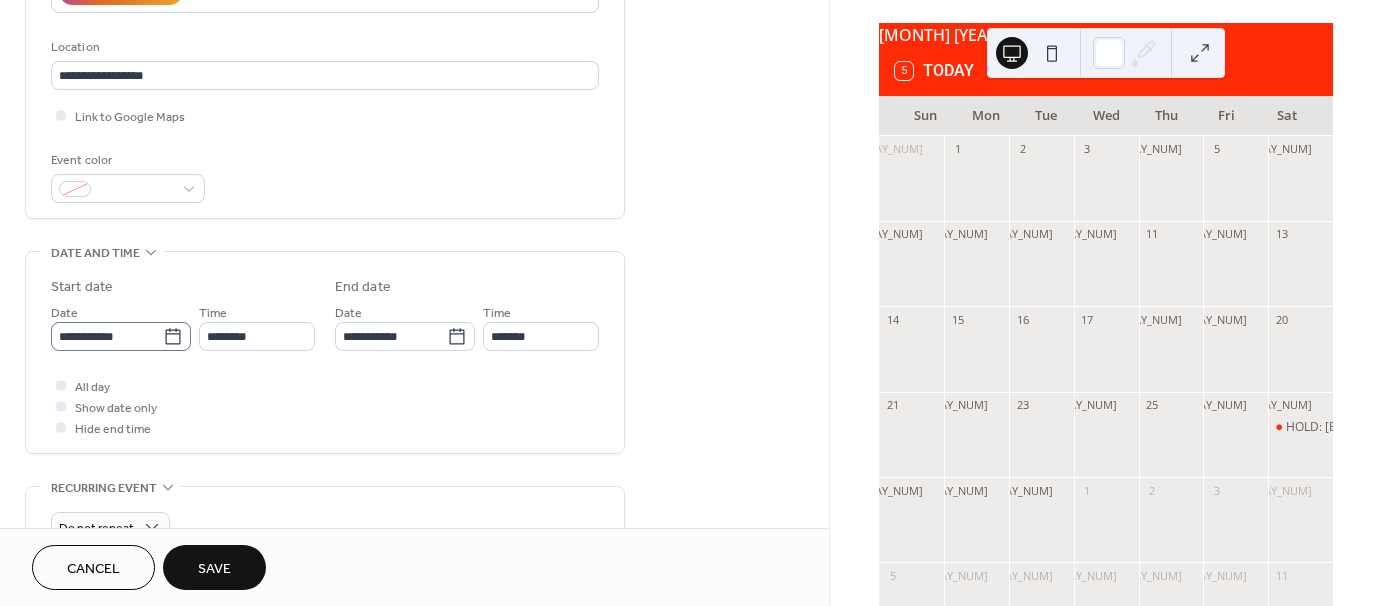 click 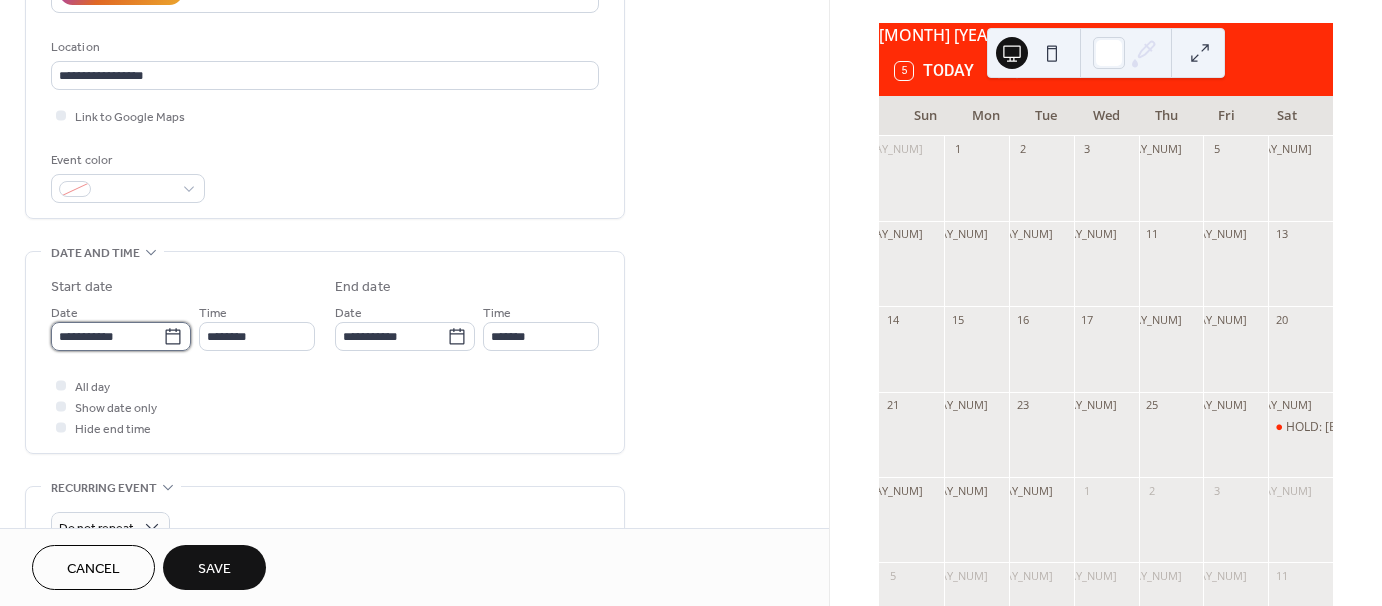 click on "**********" at bounding box center [107, 336] 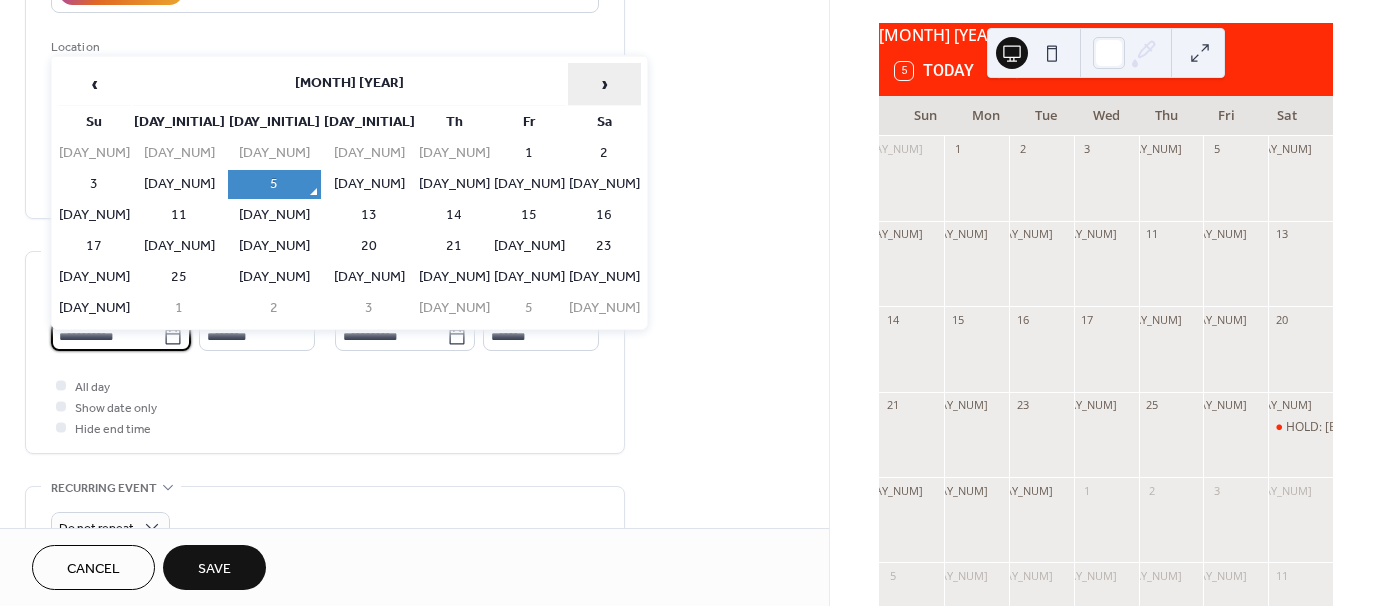 click on "›" at bounding box center (604, 84) 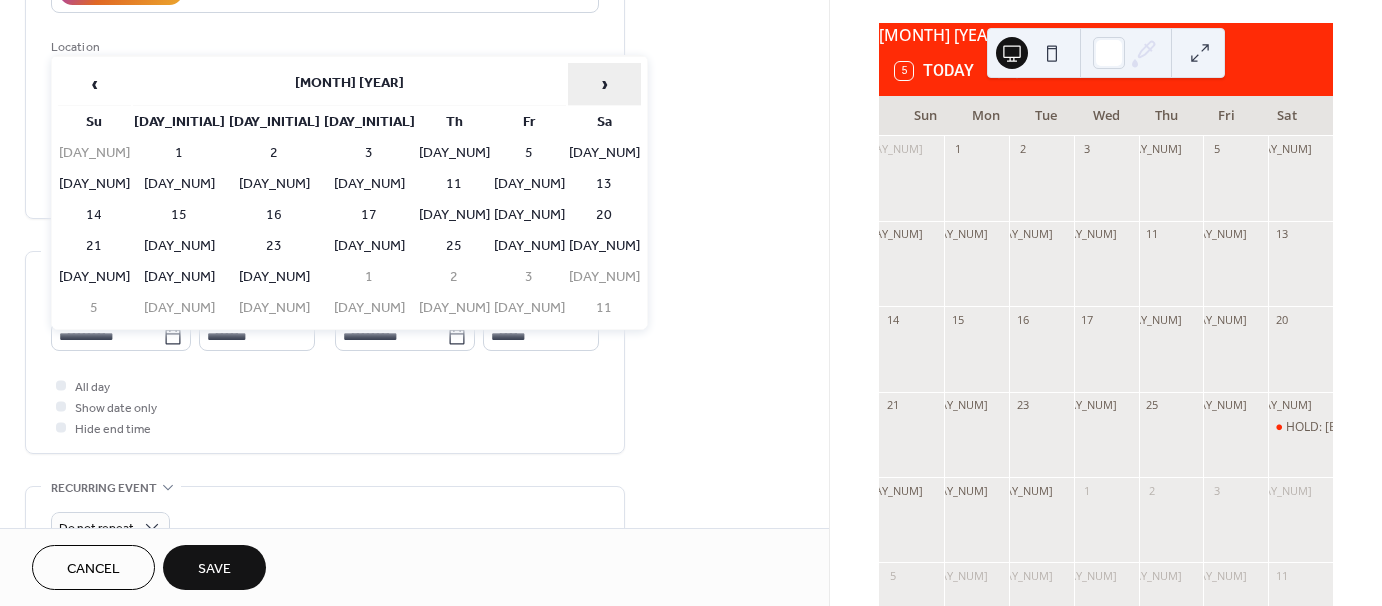 click on "›" at bounding box center (604, 84) 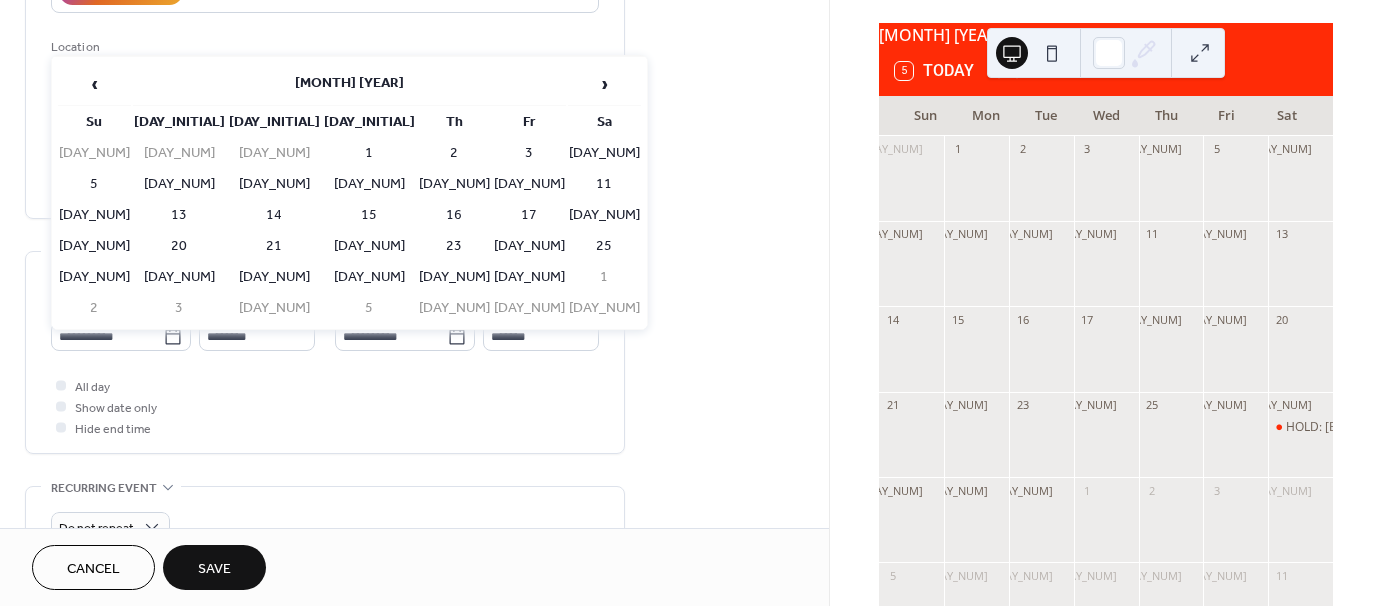 click on "‹ October 2025 › Su Mo Tu We Th Fr Sa 28 29 30 1 2 3 4 5 6 7 8 9 10 11 12 13 14 15 16 17 18 19 20 21 22 23 24 25 26 27 28 29 30 31 1 2 3 4 5 6 7 8" at bounding box center (349, 193) 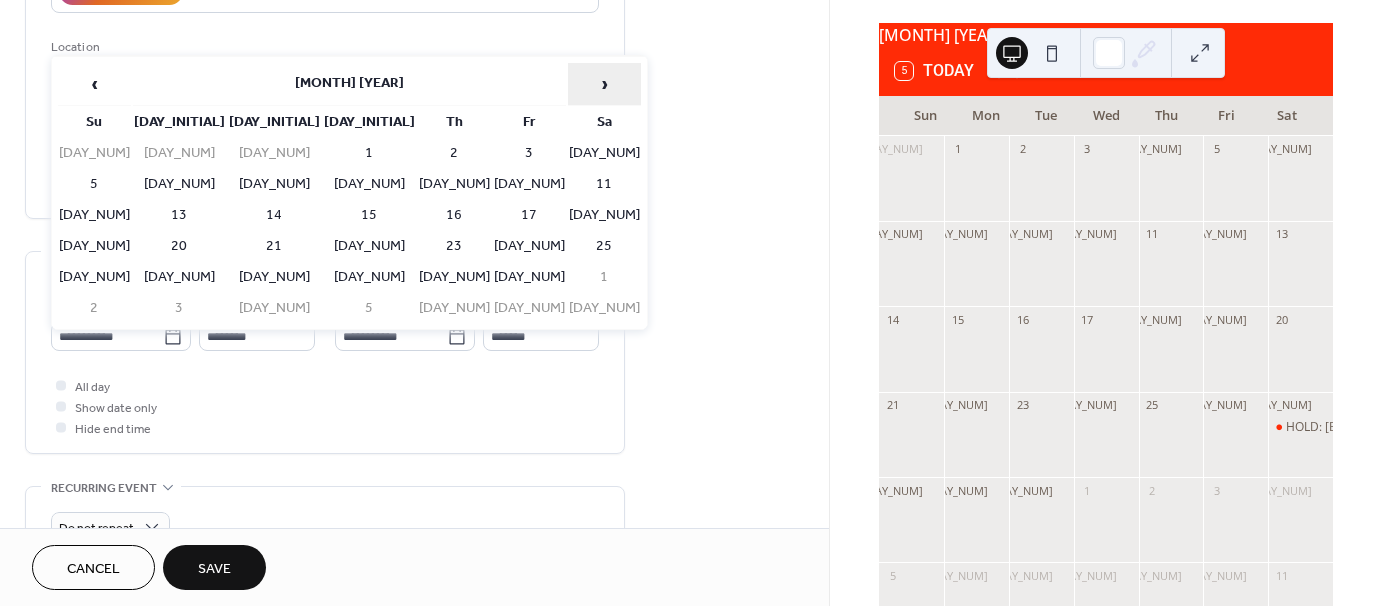 click on "›" at bounding box center (604, 84) 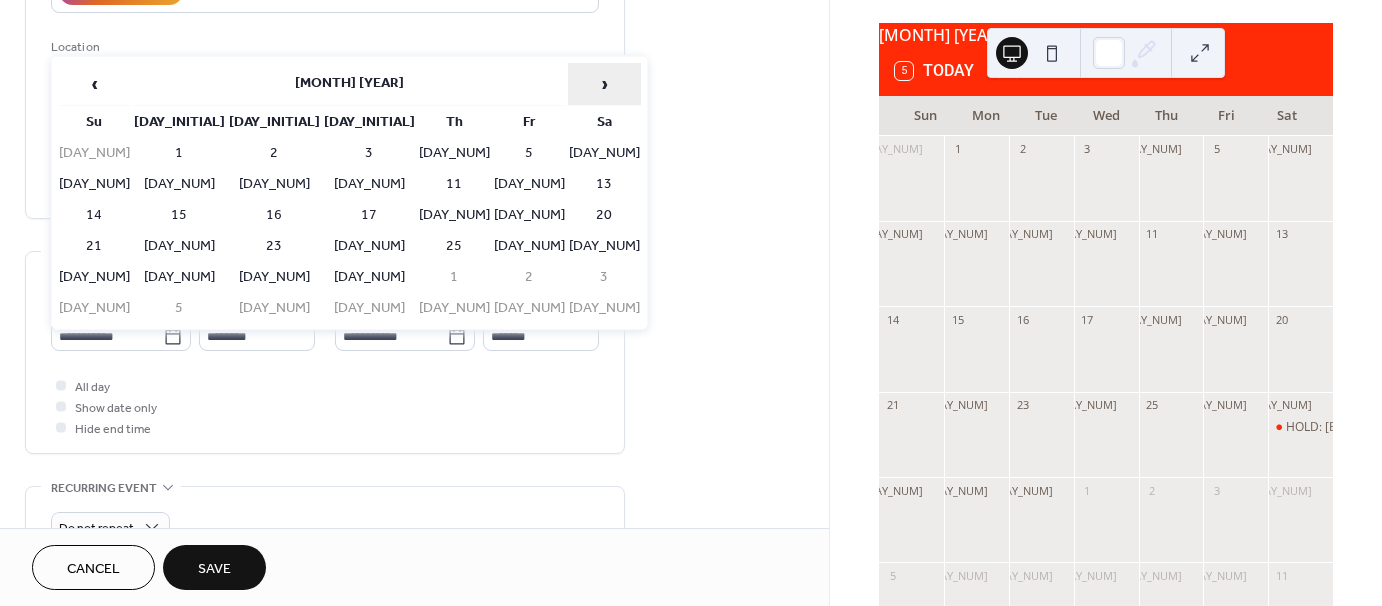 click on "›" at bounding box center [604, 84] 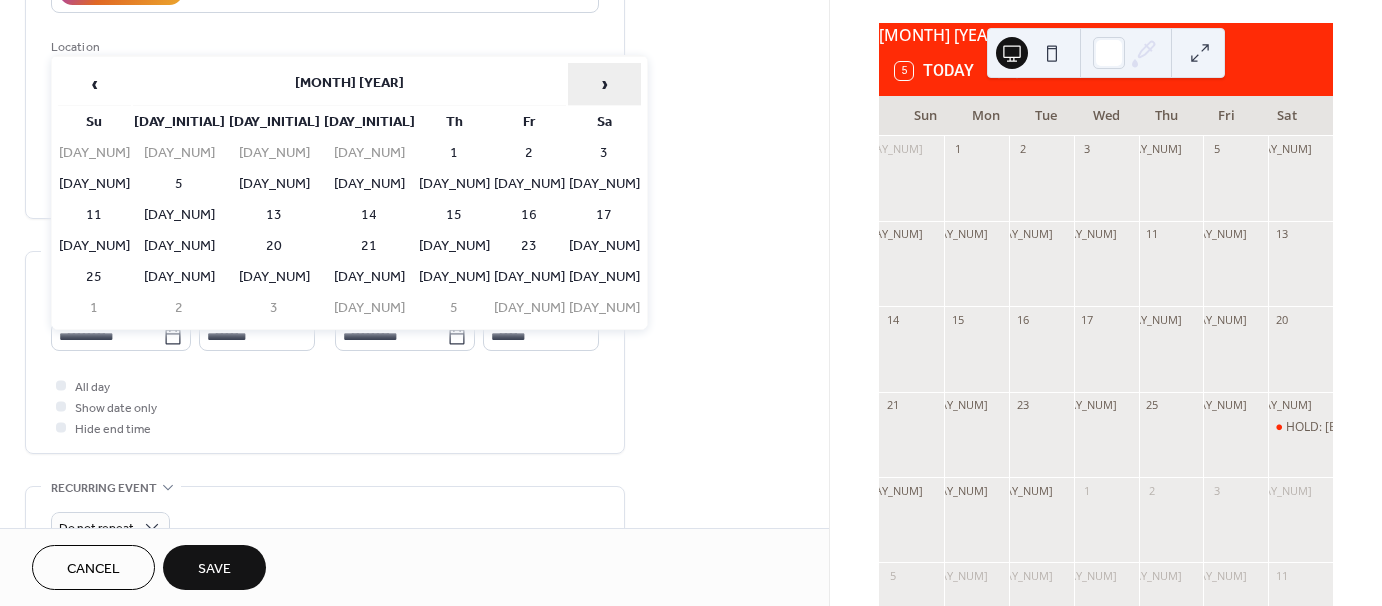 click on "›" at bounding box center (604, 84) 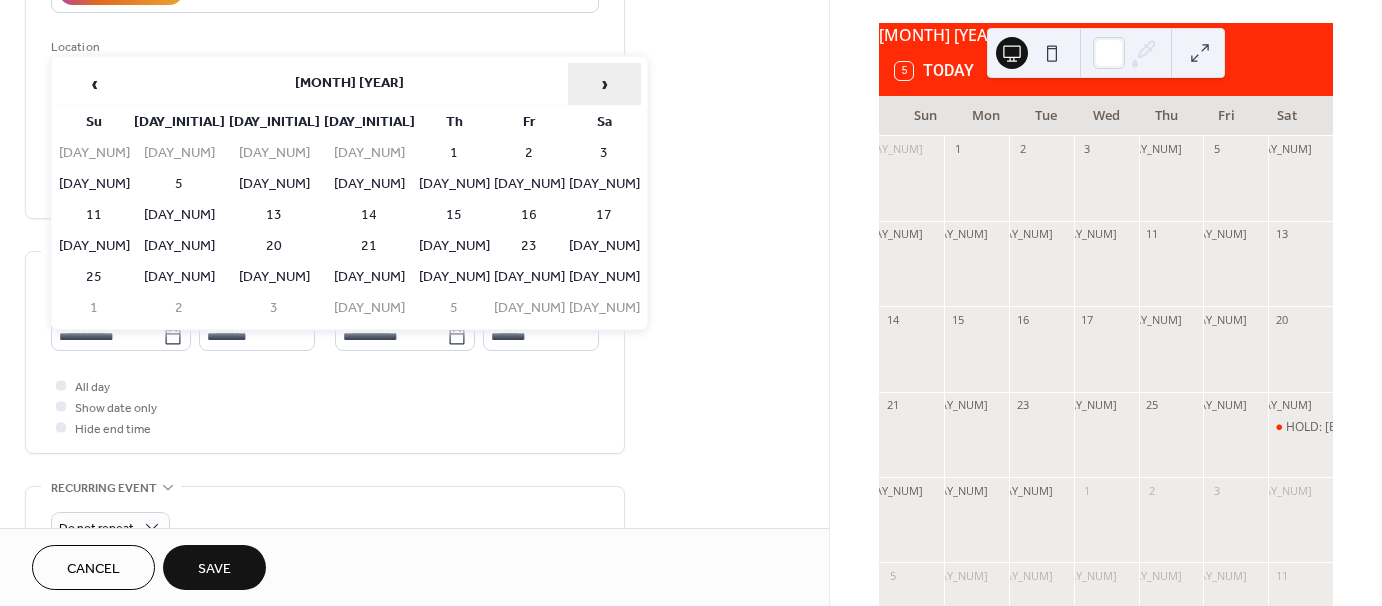 click on "›" at bounding box center (604, 84) 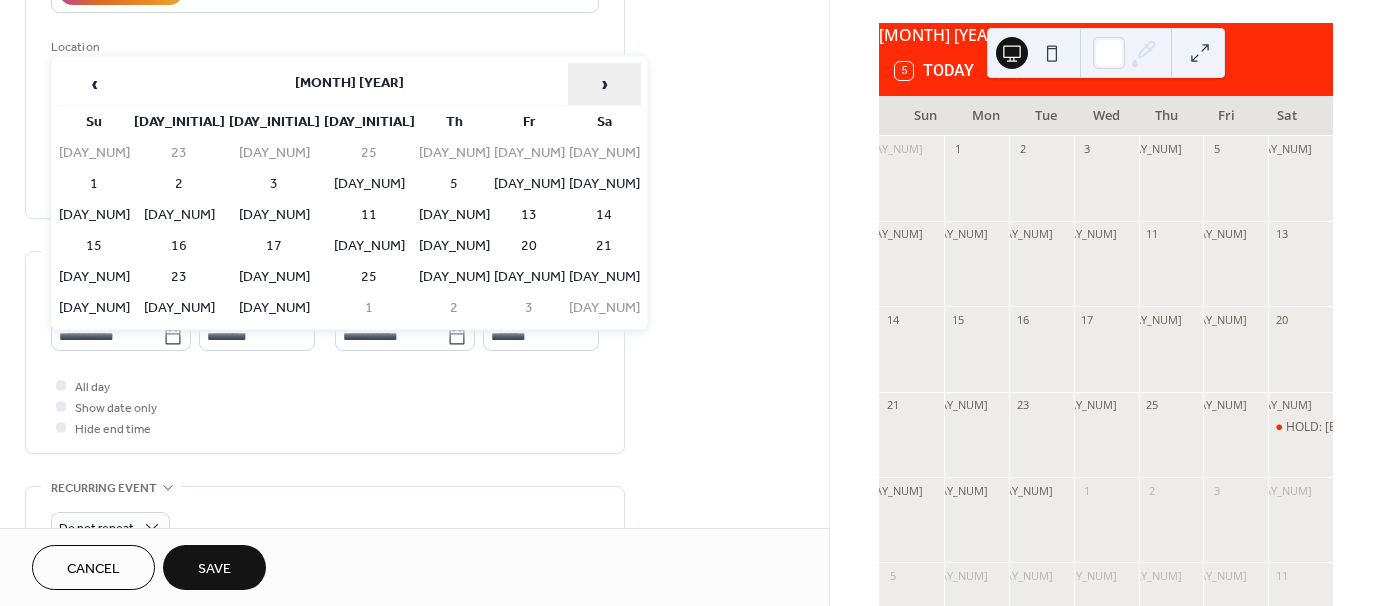click on "›" at bounding box center [604, 84] 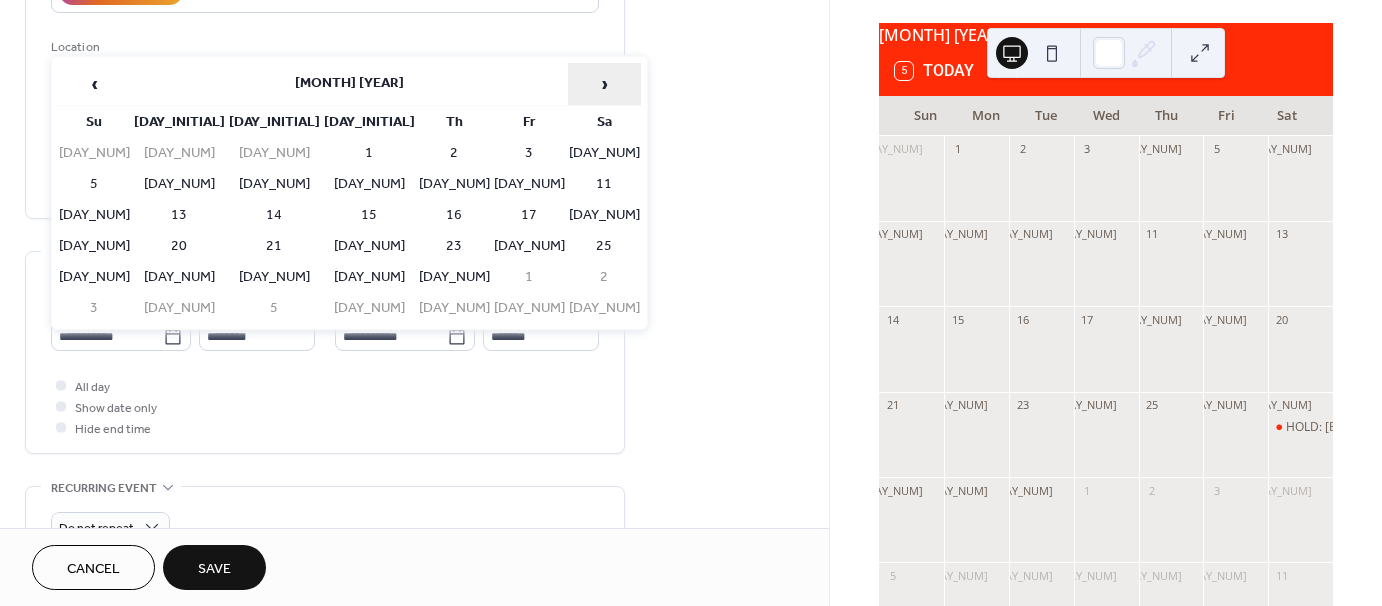 click on "›" at bounding box center [604, 84] 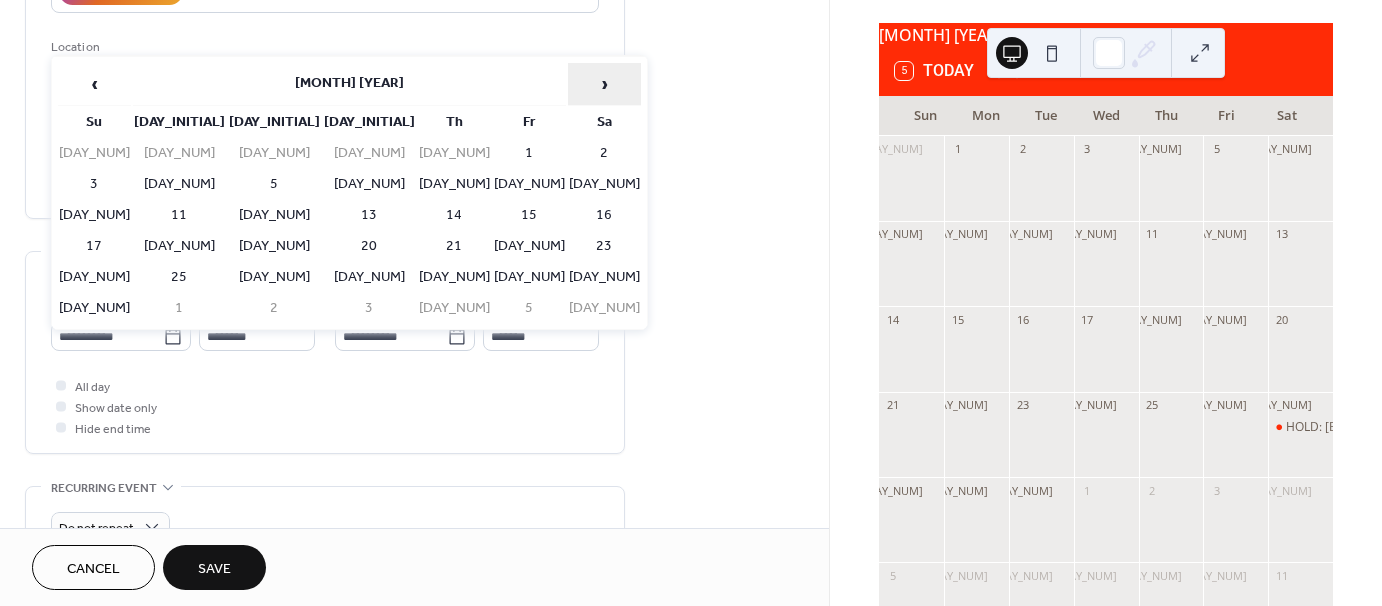 click on "›" at bounding box center [604, 84] 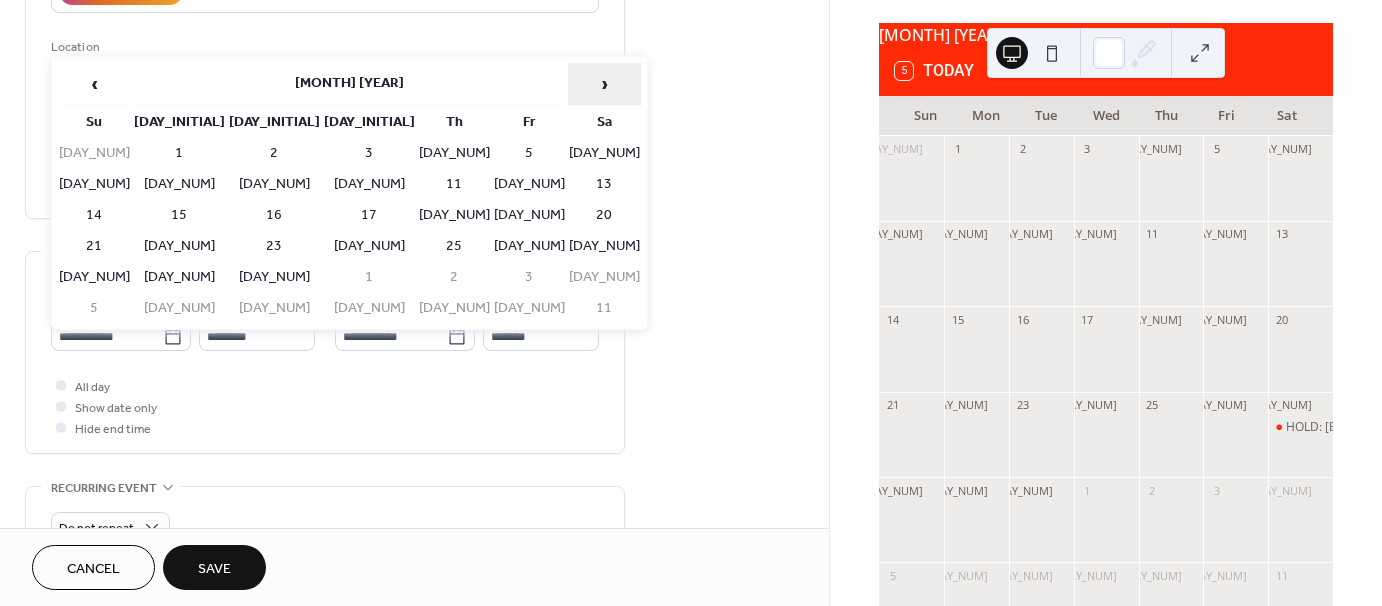 click on "›" at bounding box center [604, 84] 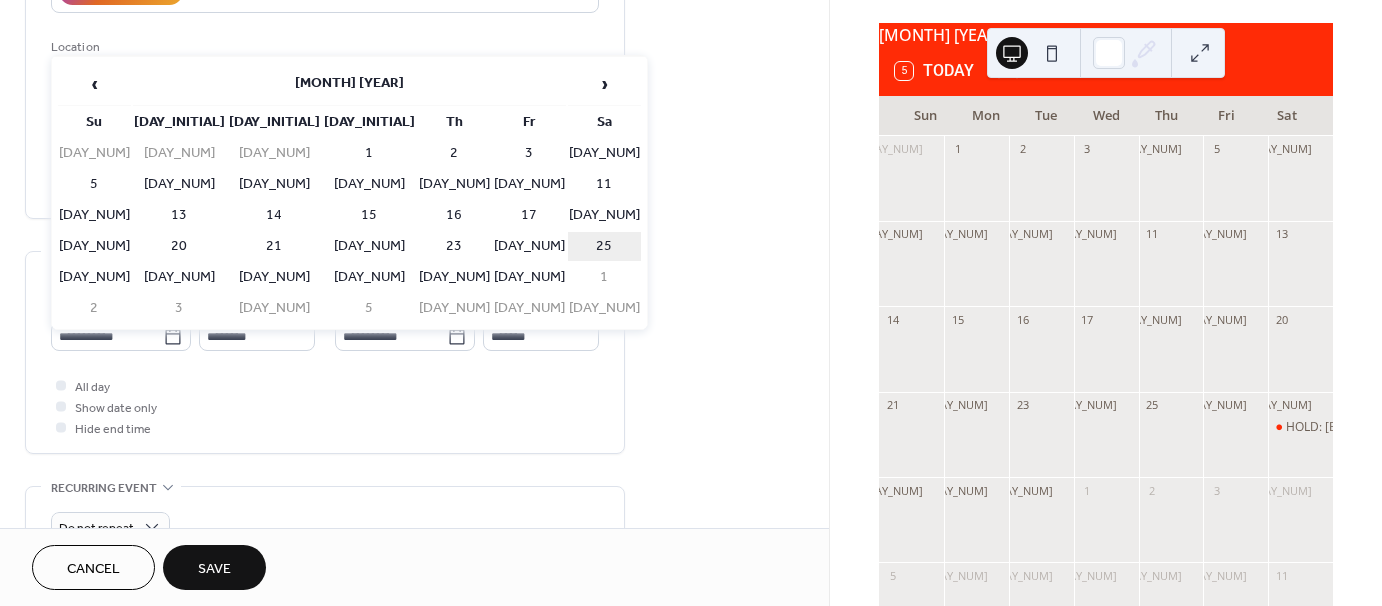 click on "25" at bounding box center [604, 246] 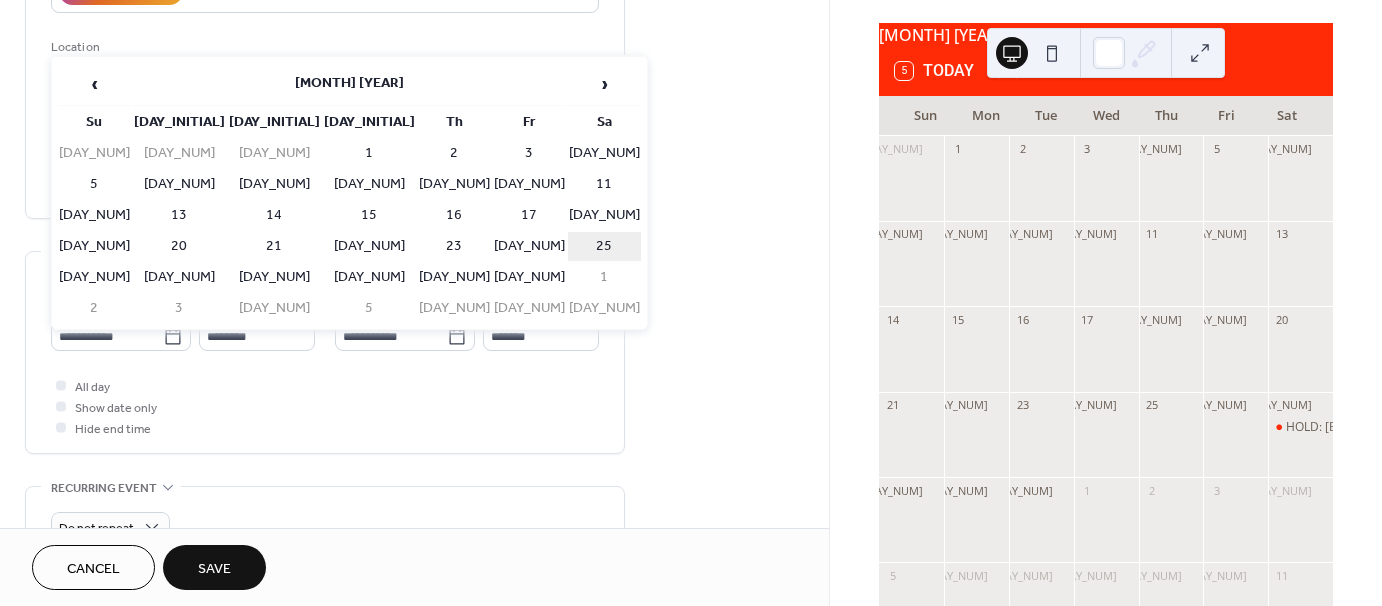 type on "**********" 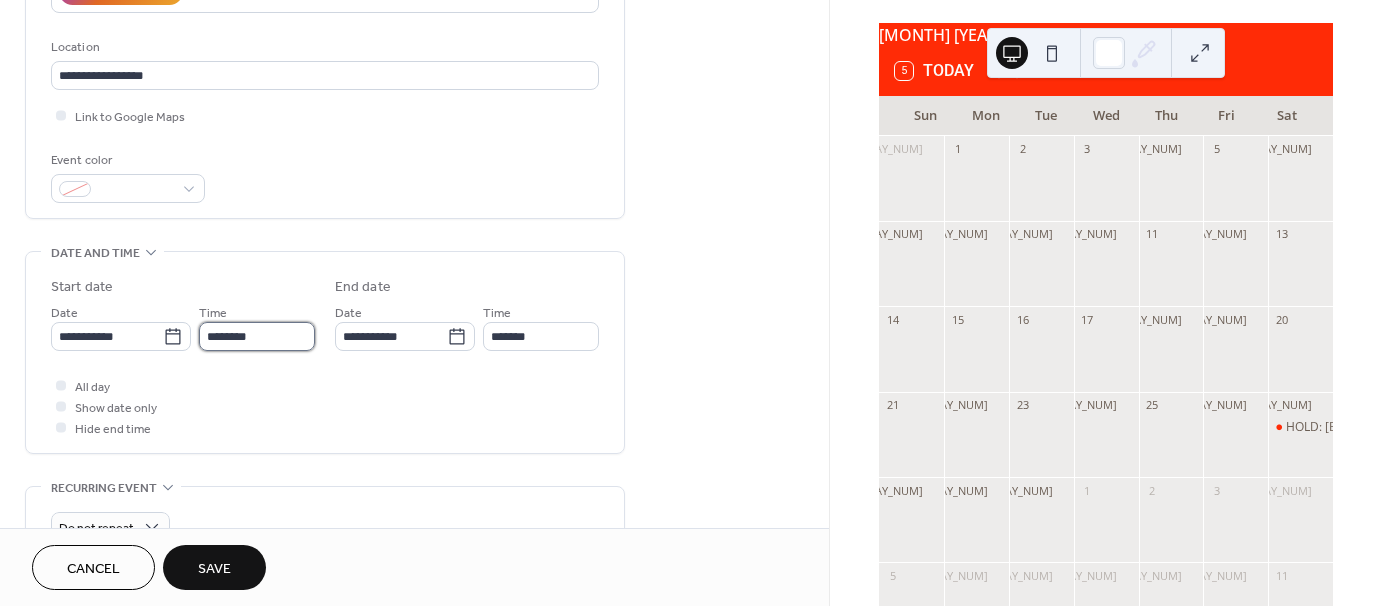 click on "********" at bounding box center [257, 336] 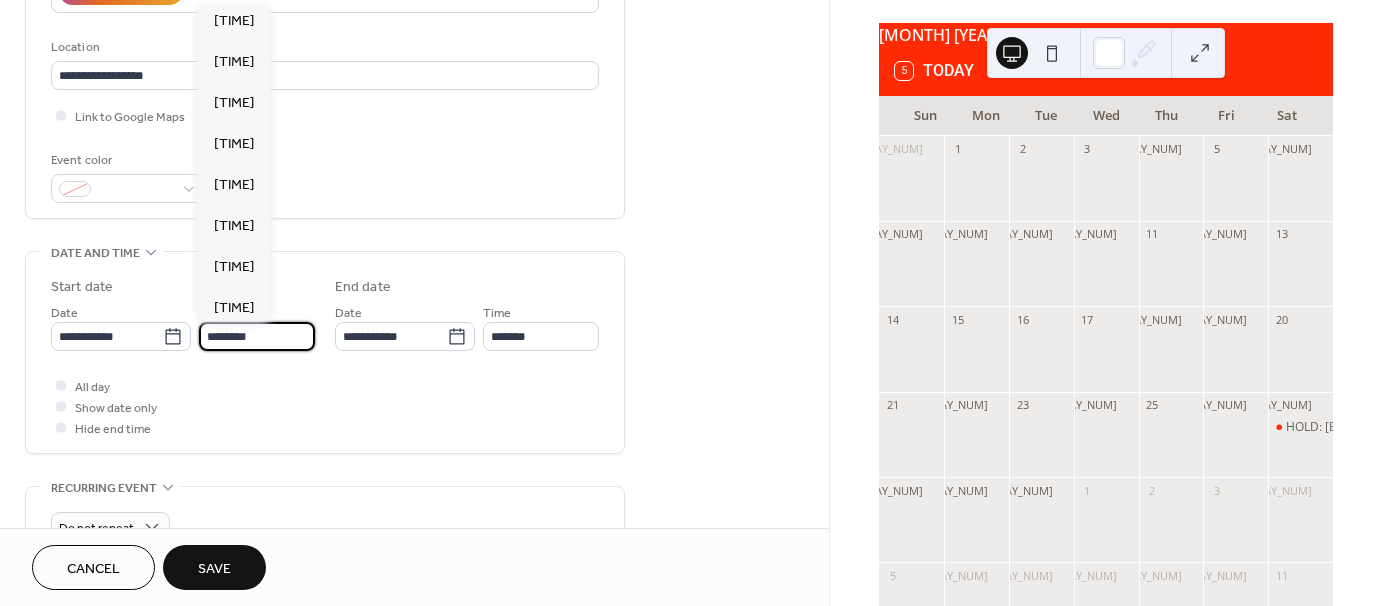 scroll, scrollTop: 1068, scrollLeft: 0, axis: vertical 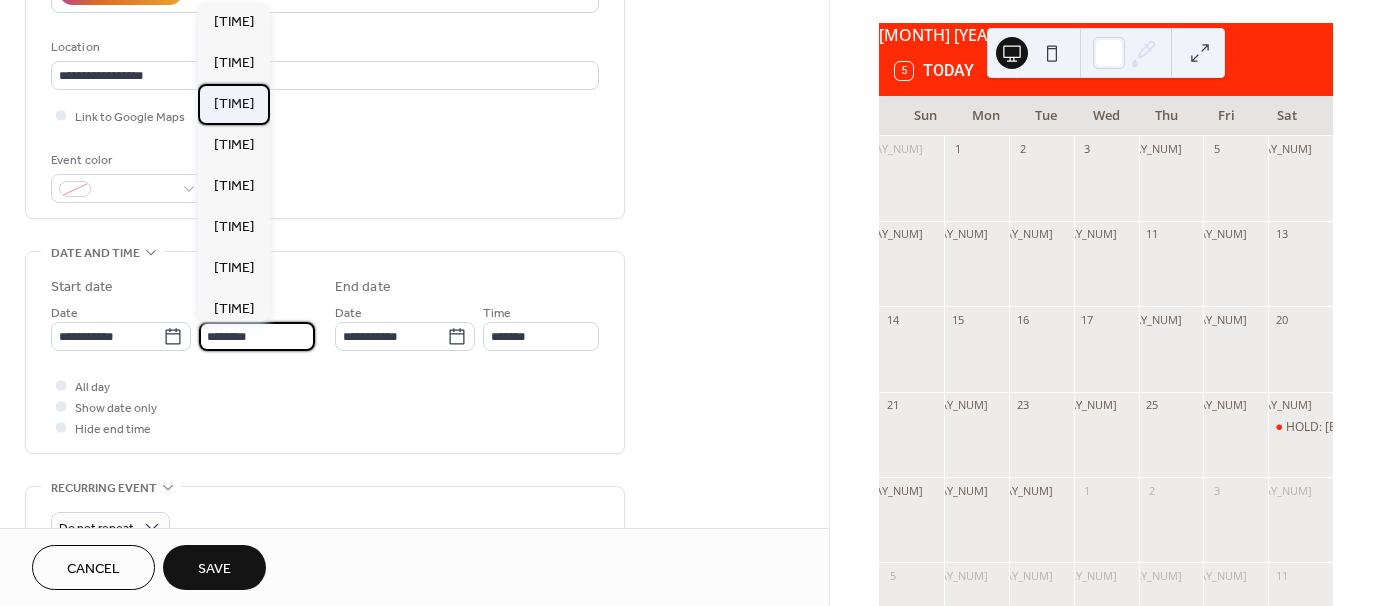 click on "7:00 am" at bounding box center (234, 104) 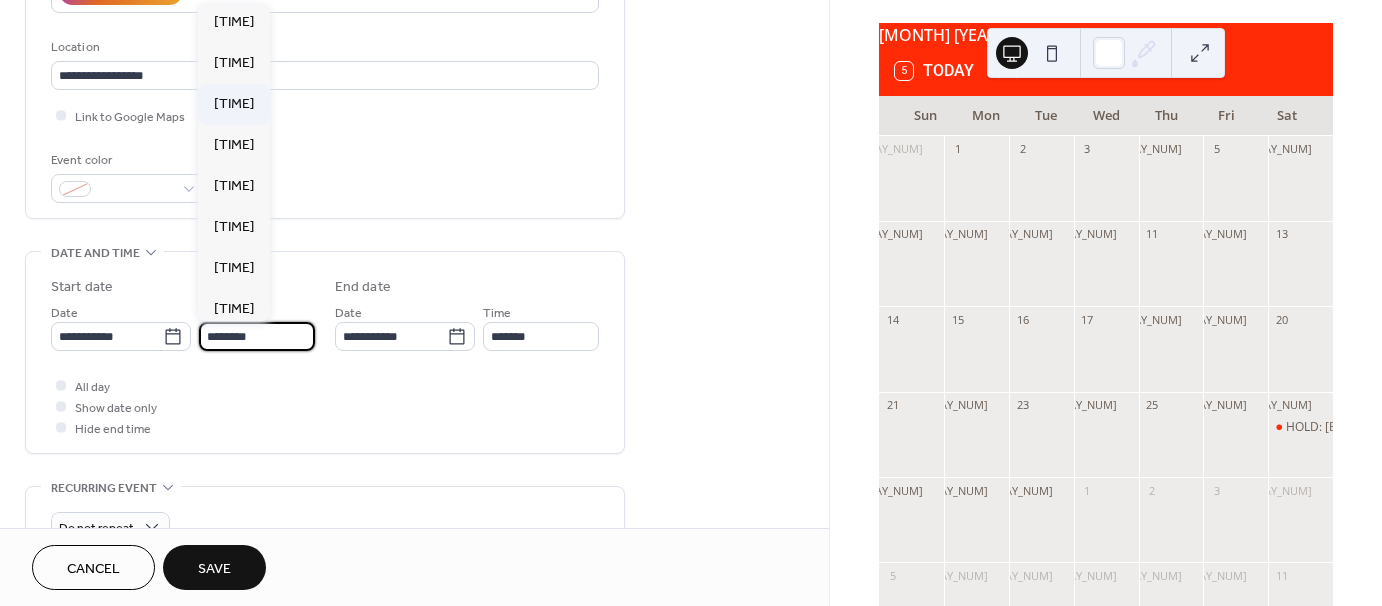 type on "*******" 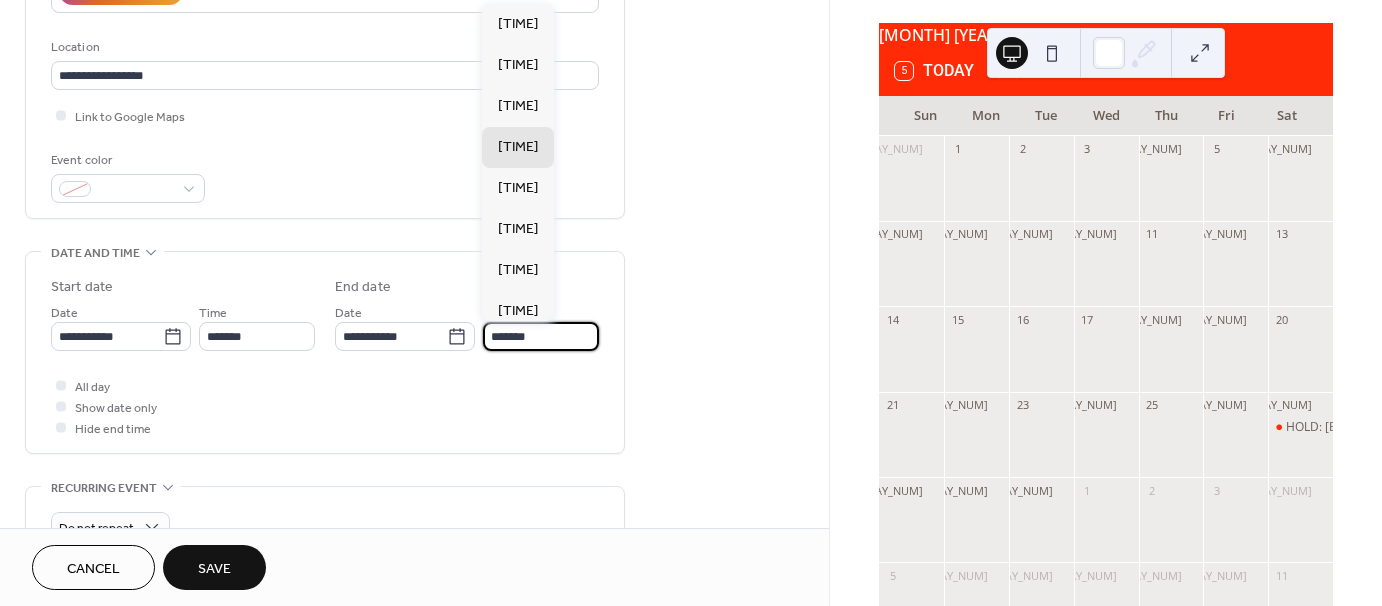 click on "*******" at bounding box center (541, 336) 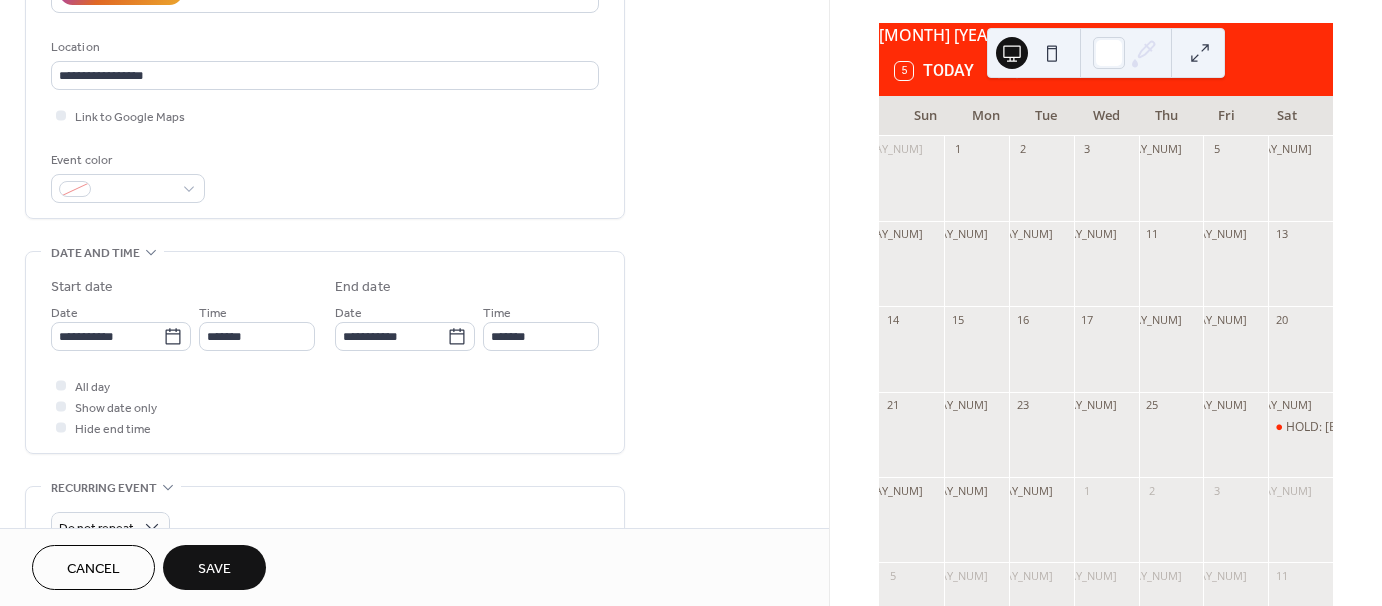 click on "Time *******" at bounding box center (541, 326) 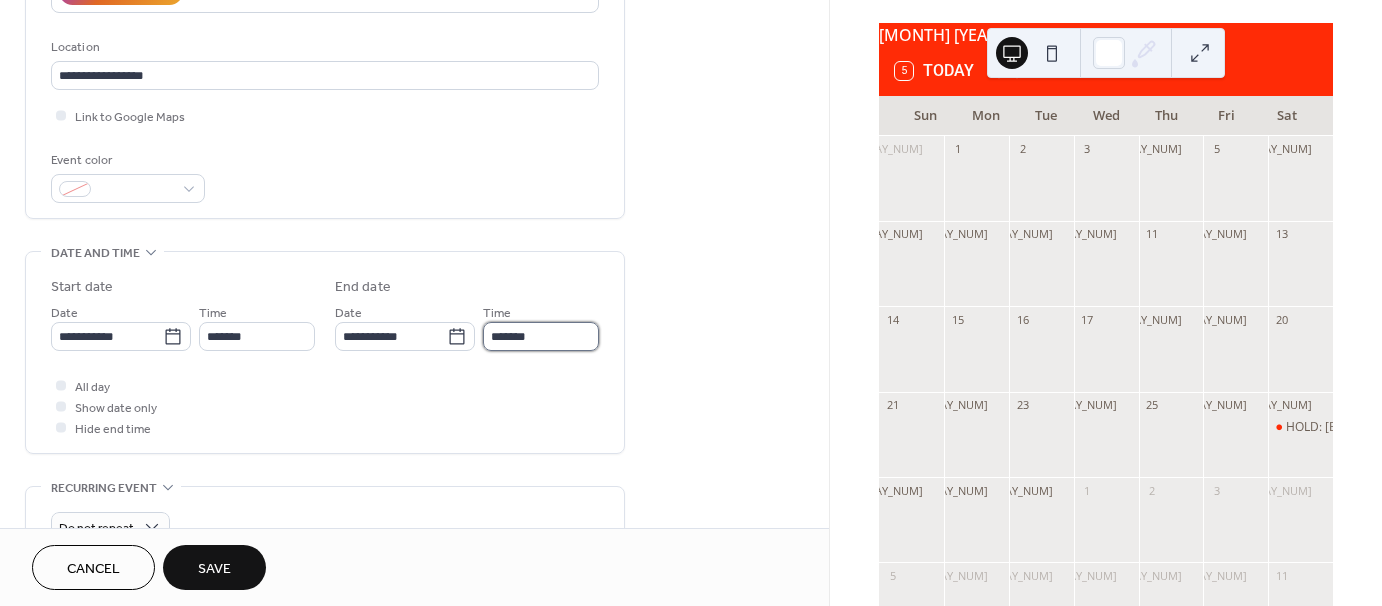 click on "*******" at bounding box center (541, 336) 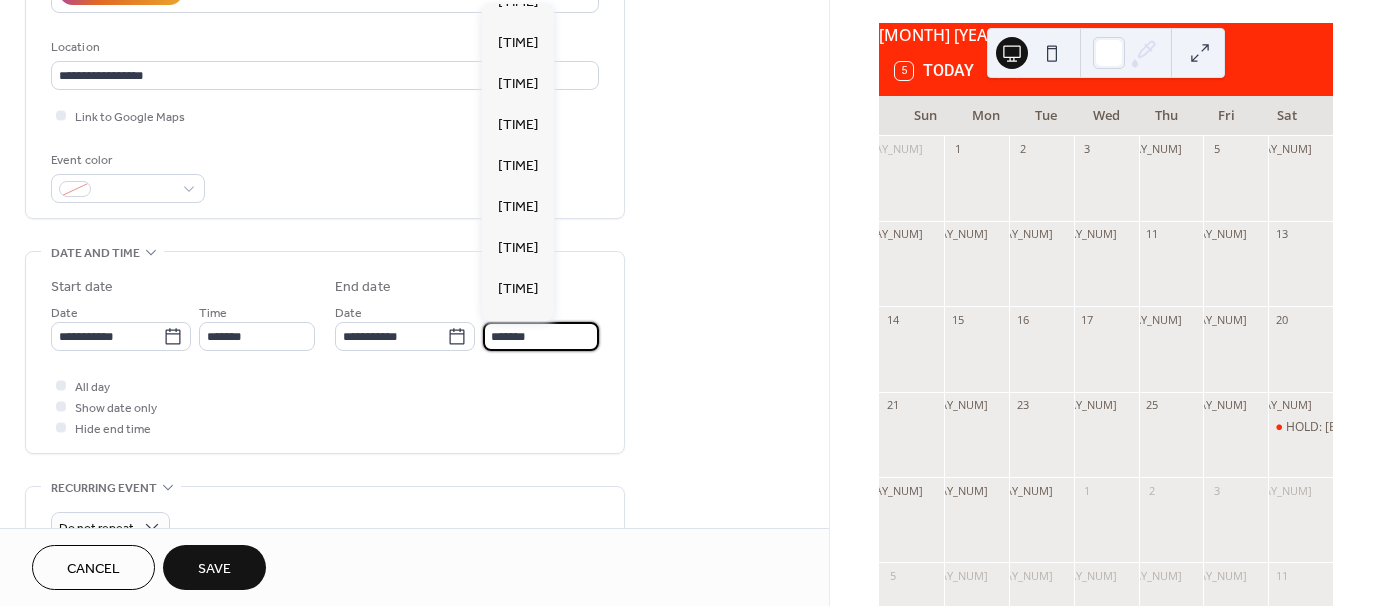 scroll, scrollTop: 600, scrollLeft: 0, axis: vertical 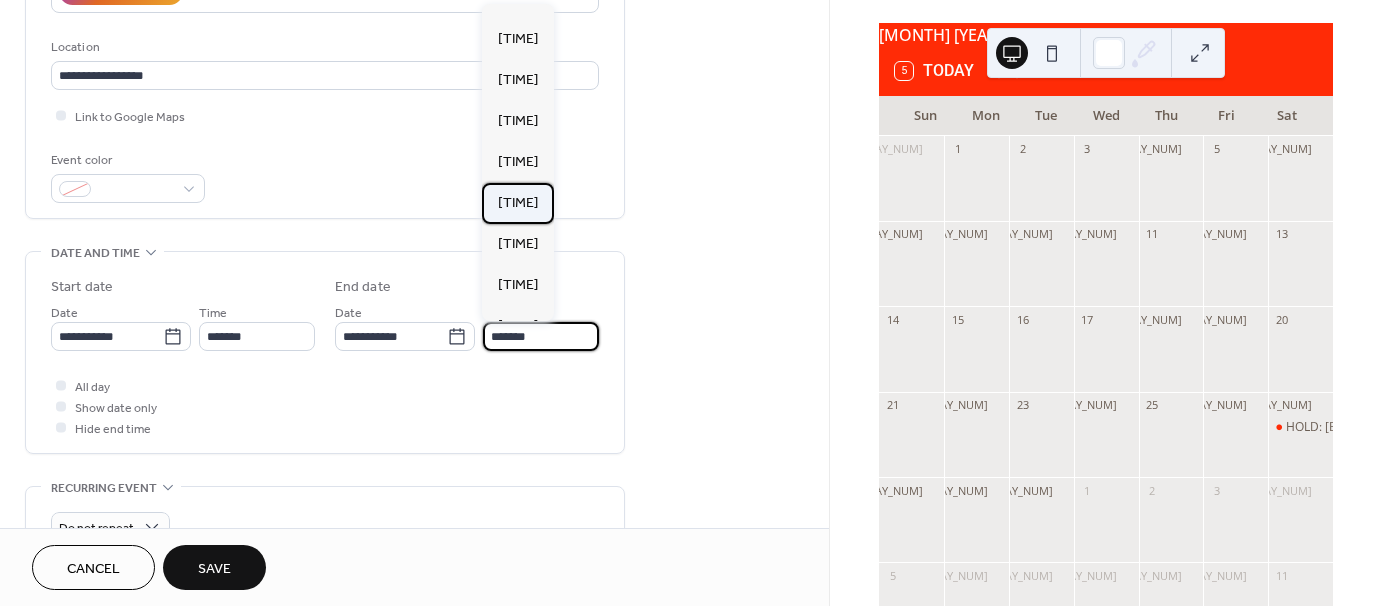 click on "12:00 pm" at bounding box center [518, 203] 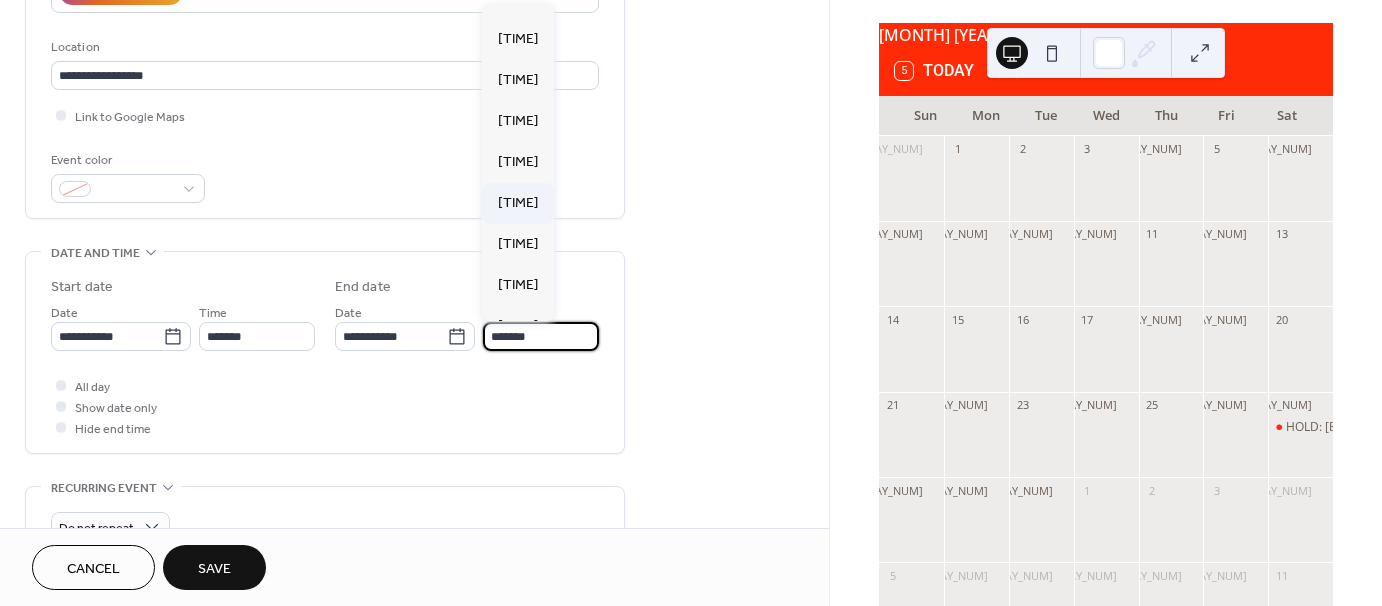 type on "********" 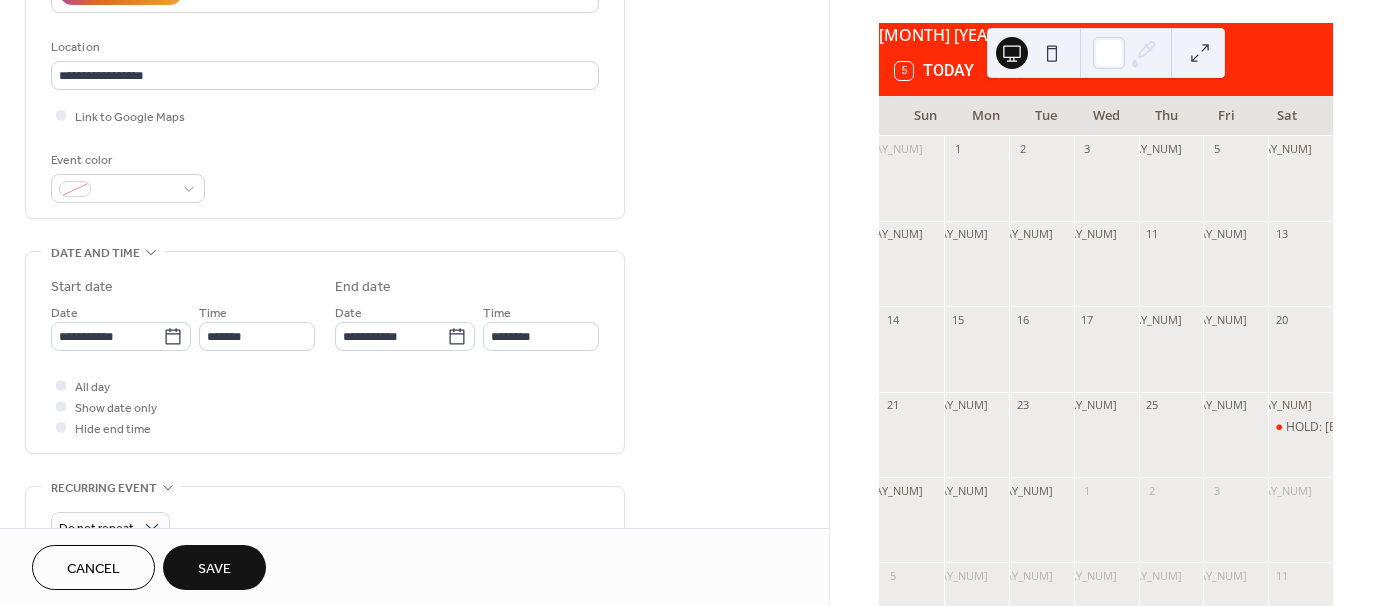 click on "Do not repeat" at bounding box center [325, 521] 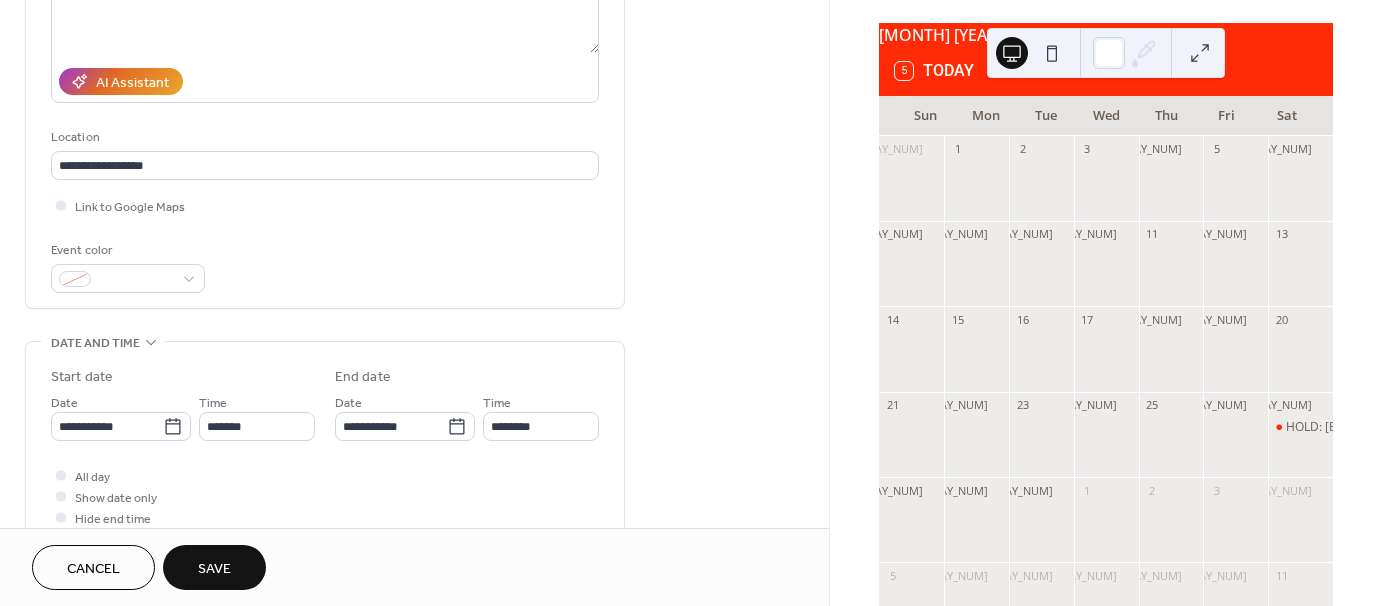 scroll, scrollTop: 300, scrollLeft: 0, axis: vertical 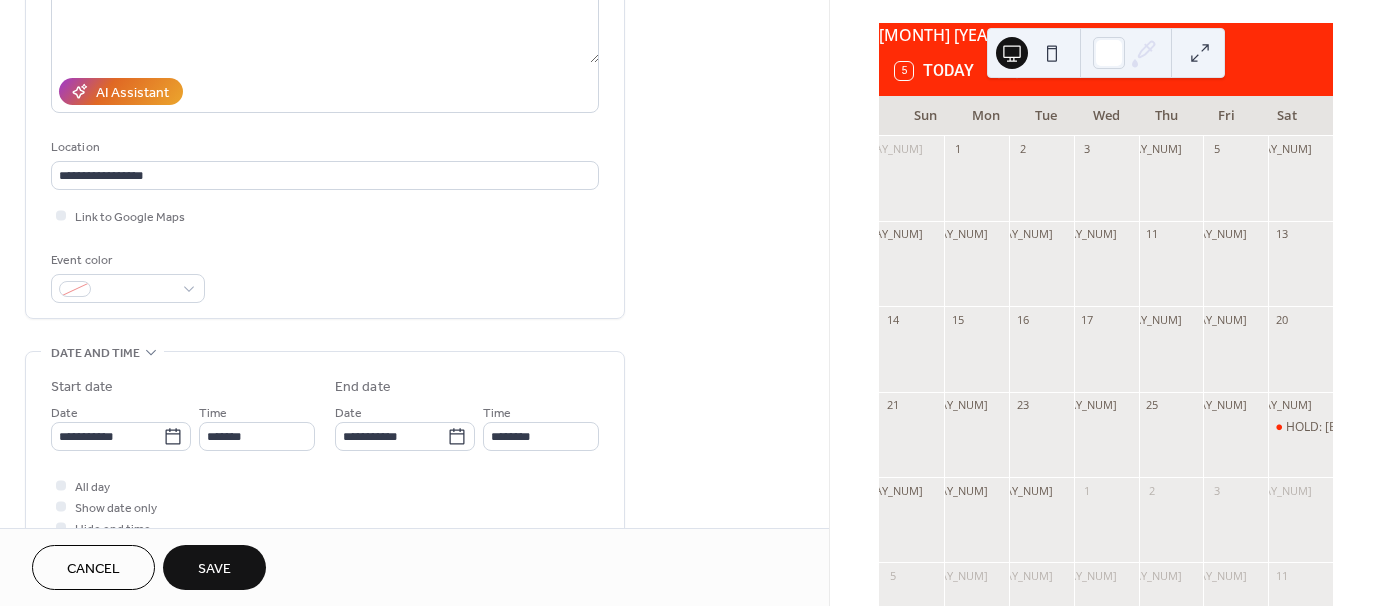 click on "Save" at bounding box center (214, 567) 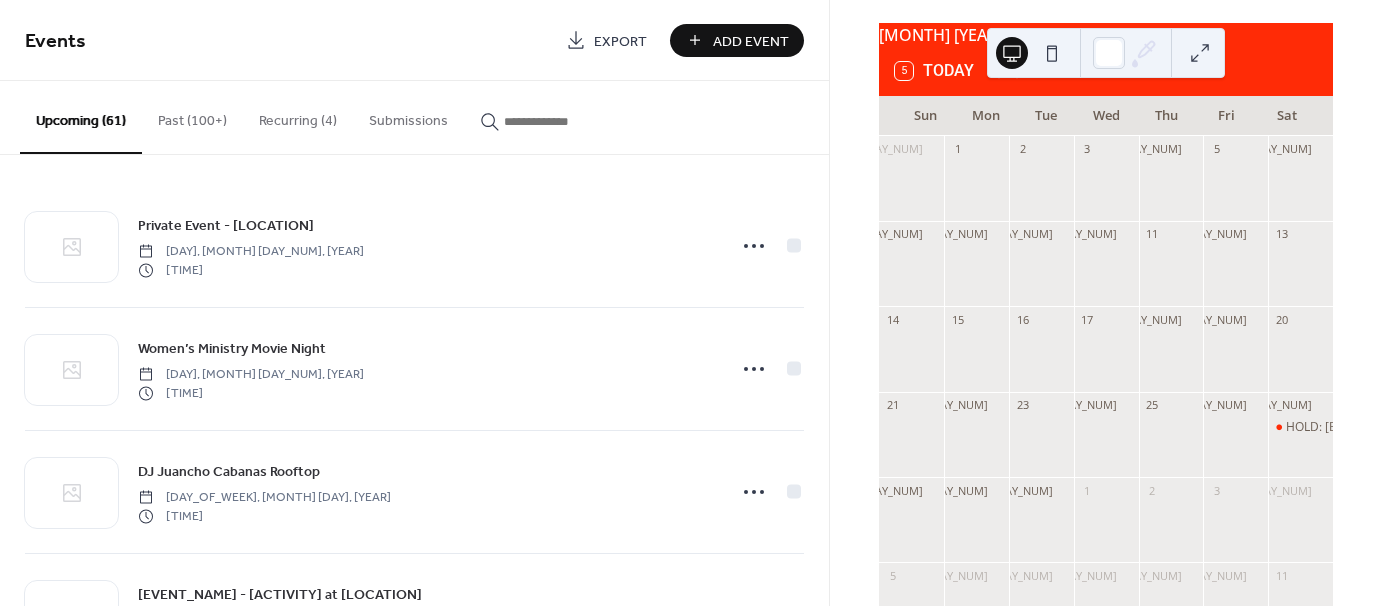 click on "Add Event" at bounding box center [737, 40] 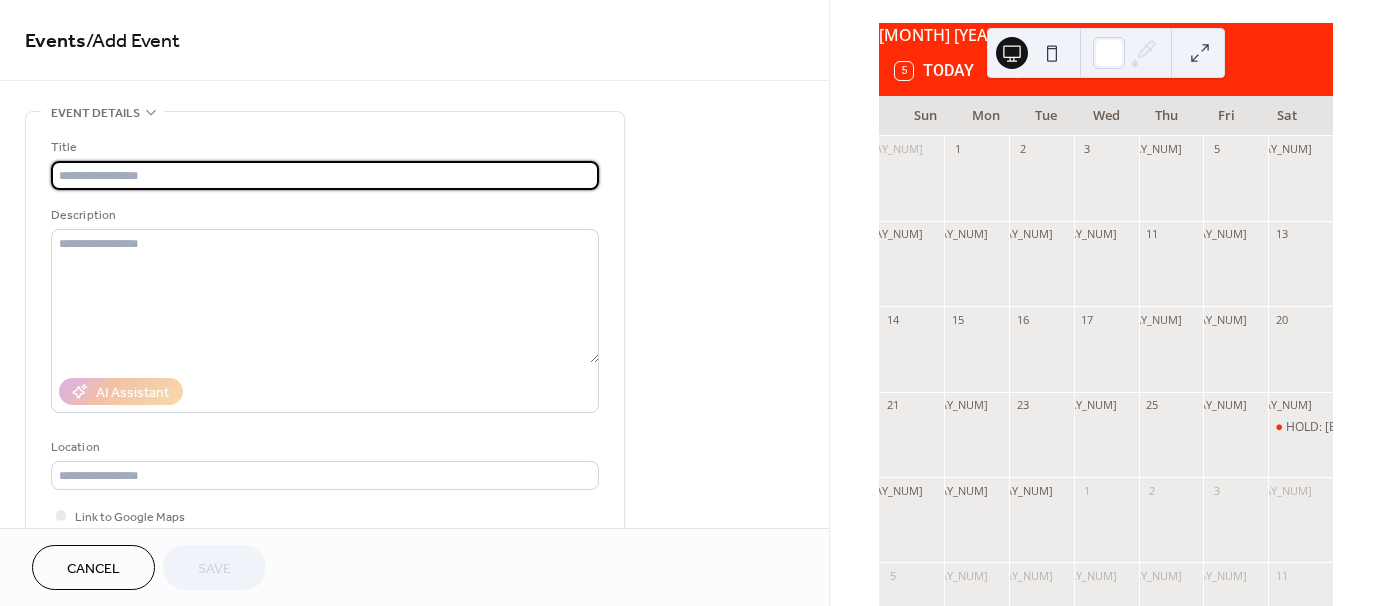 click 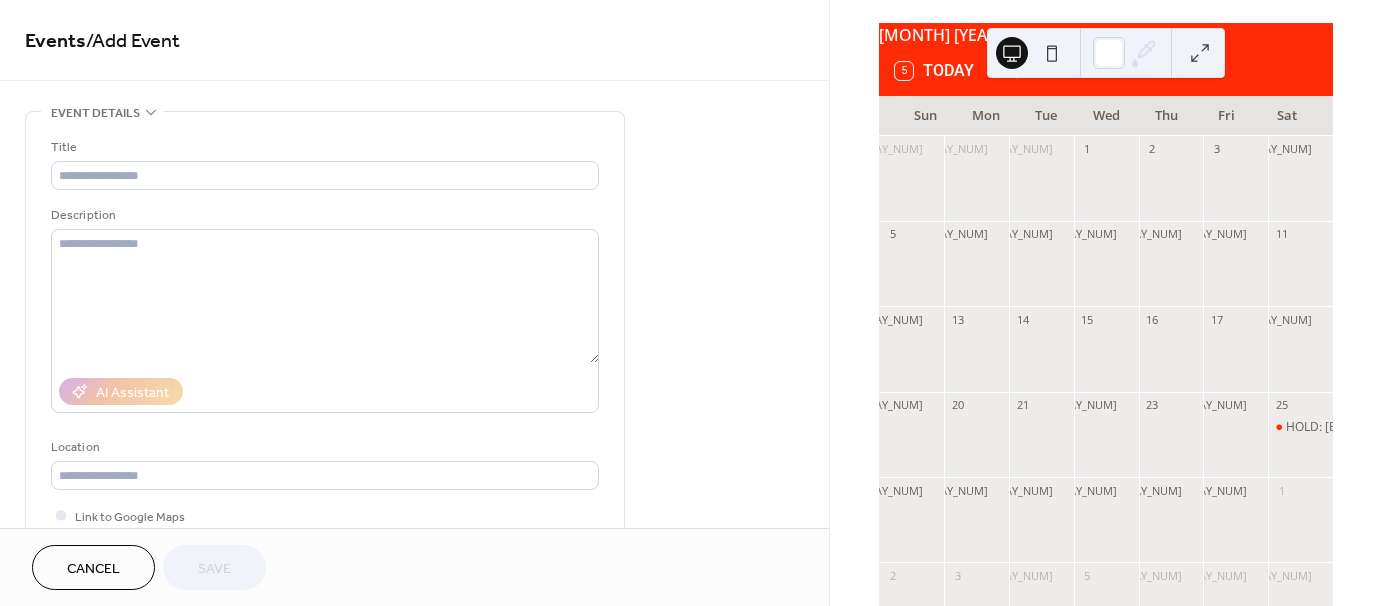 click 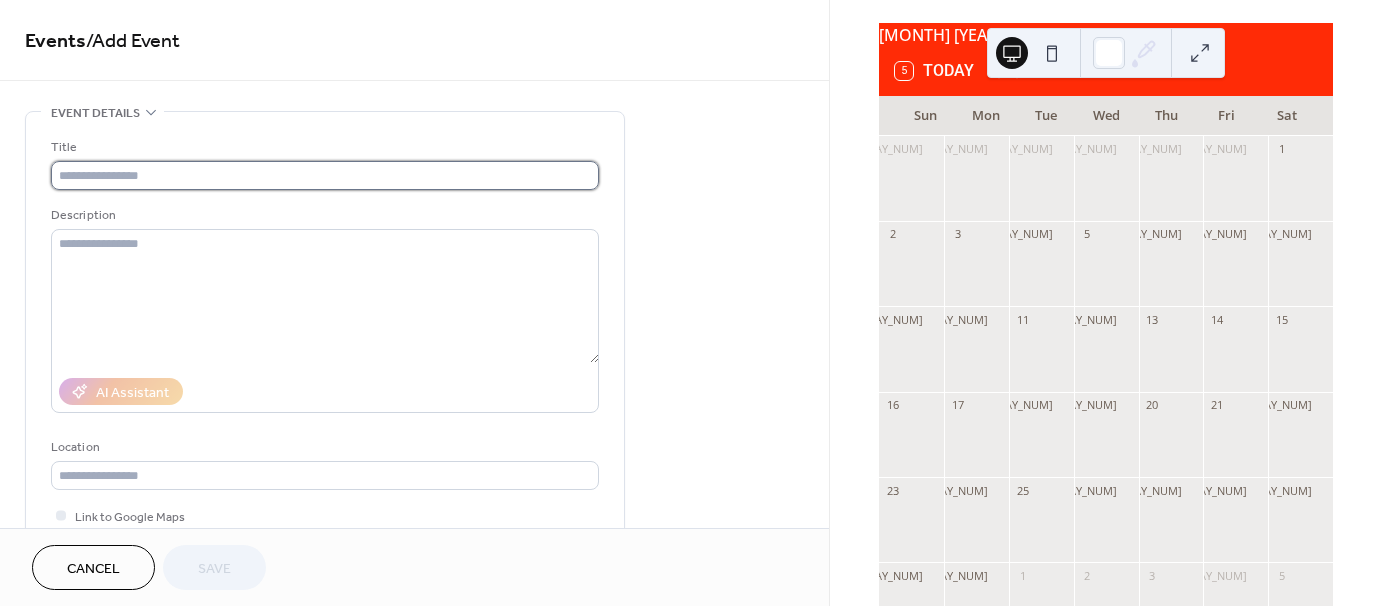 click at bounding box center (325, 175) 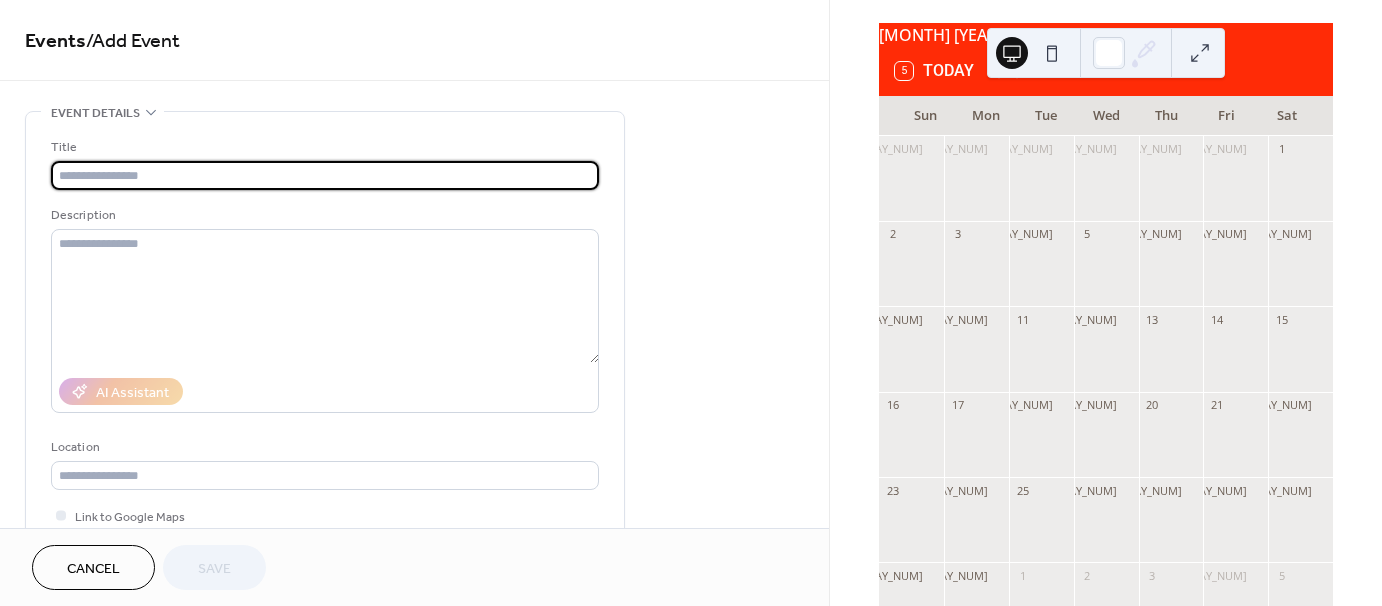 paste on "**********" 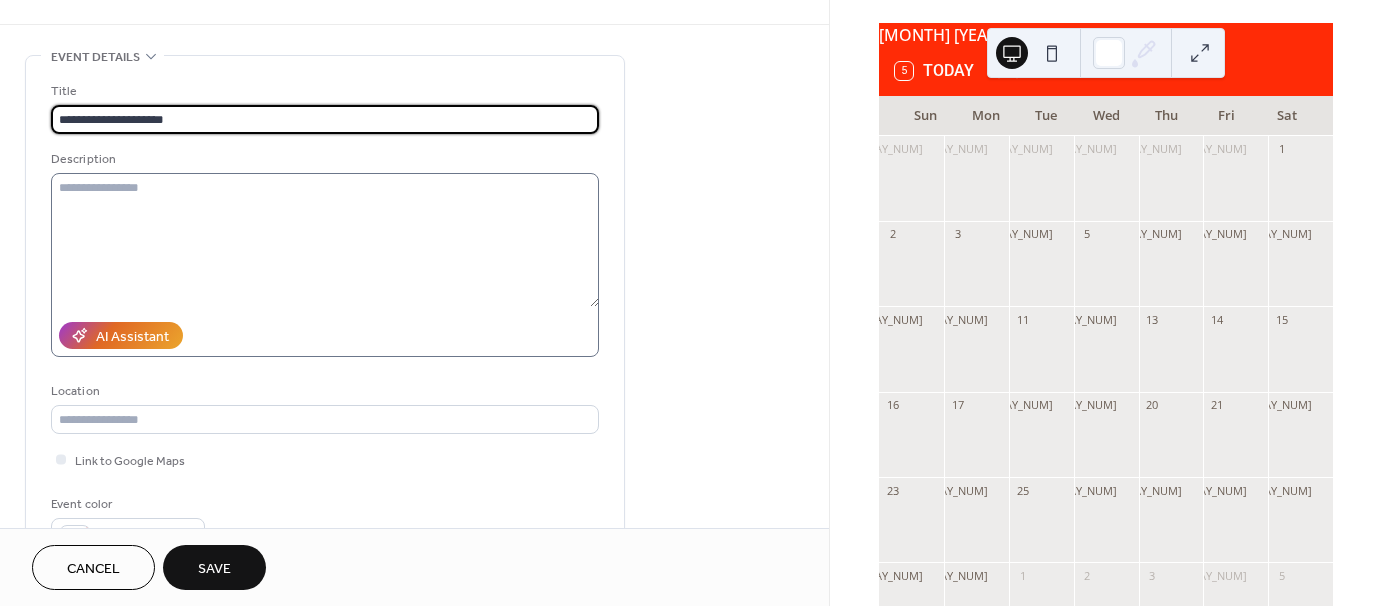 scroll, scrollTop: 300, scrollLeft: 0, axis: vertical 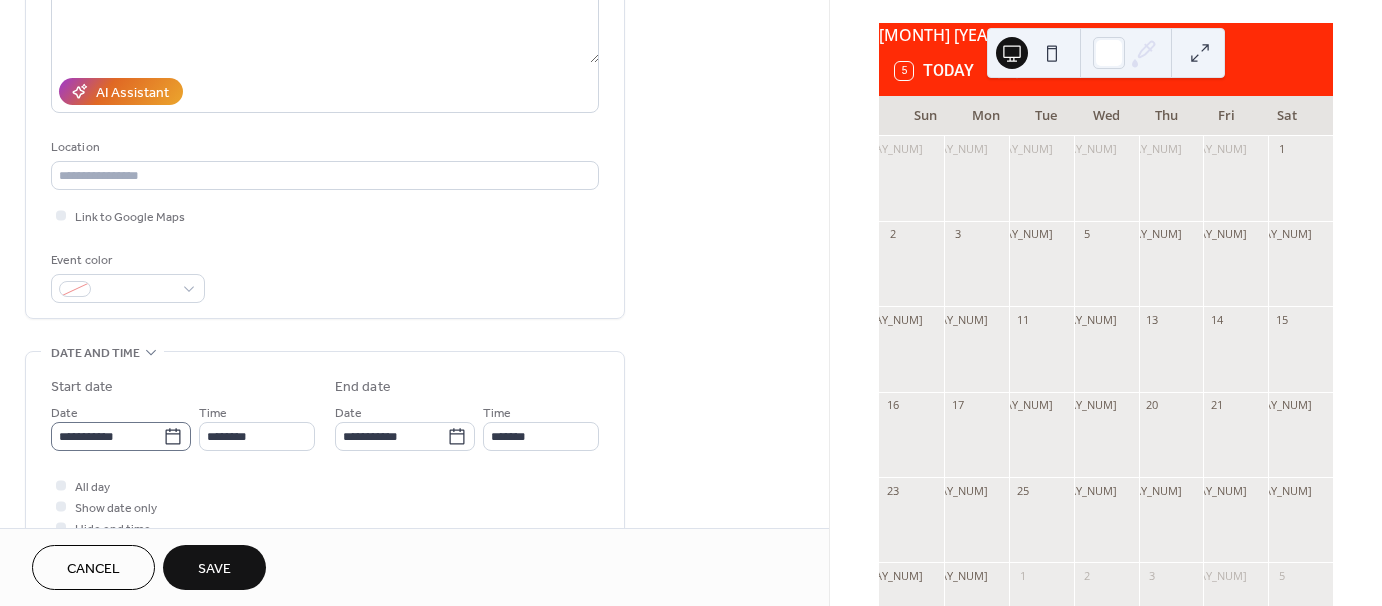 type on "**********" 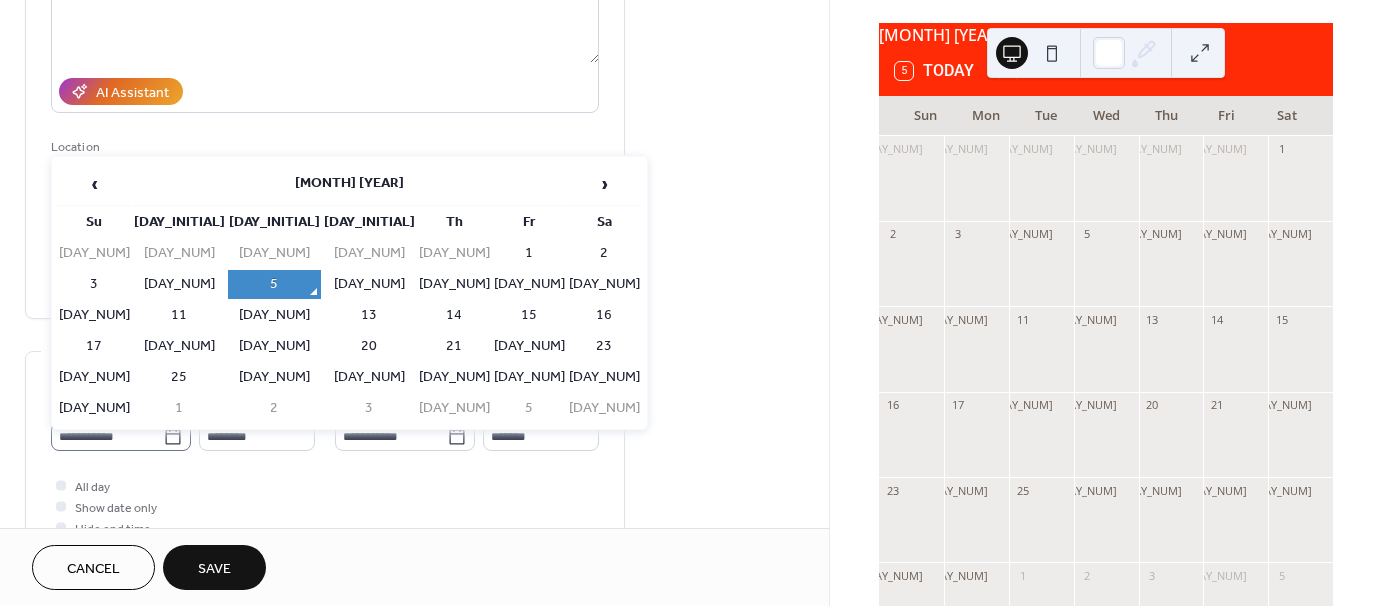 click 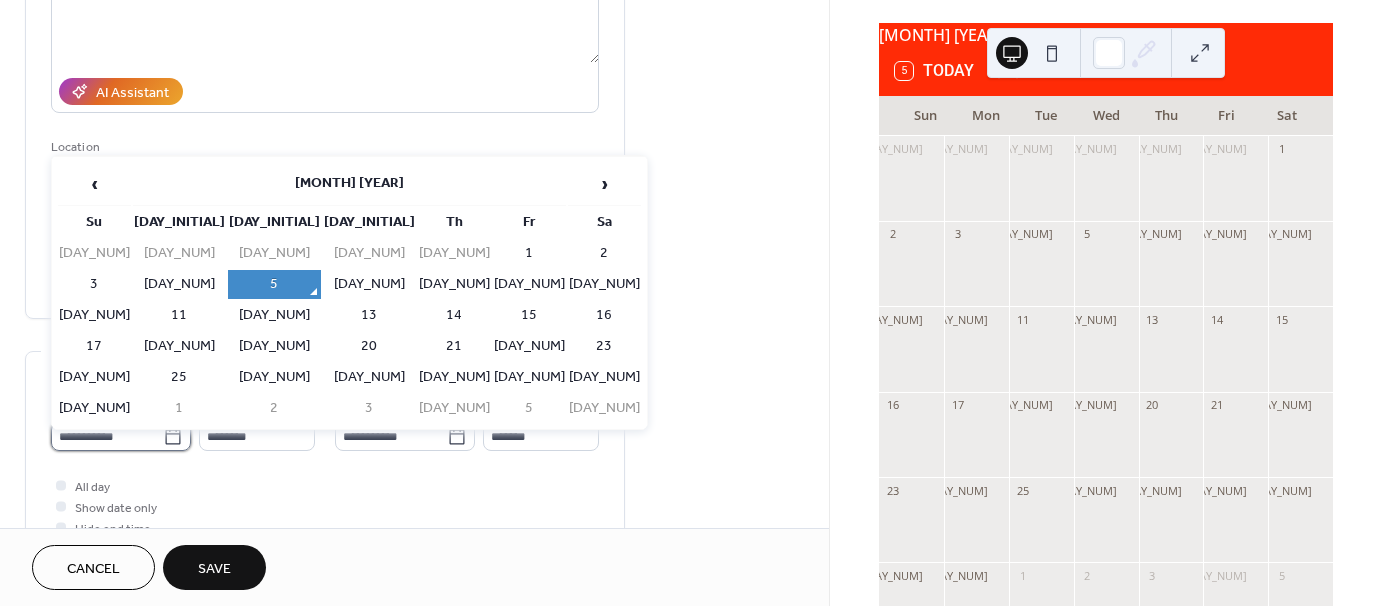 click on "**********" at bounding box center [107, 436] 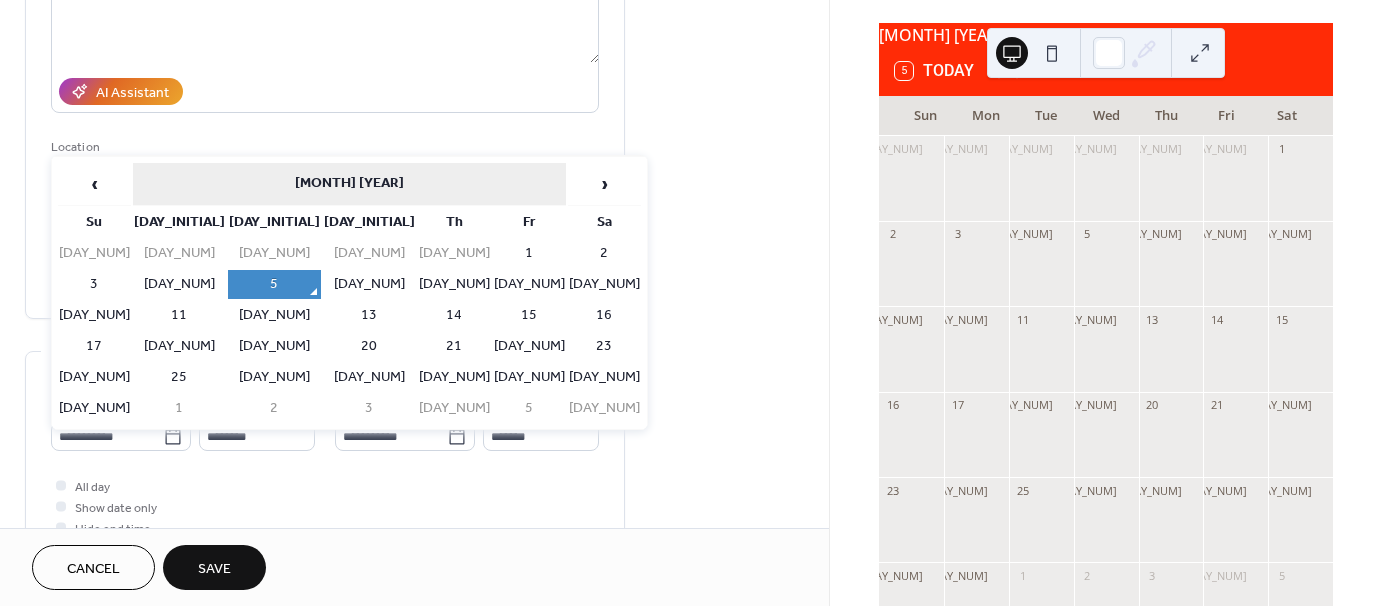 click on "August 2025" at bounding box center (349, 184) 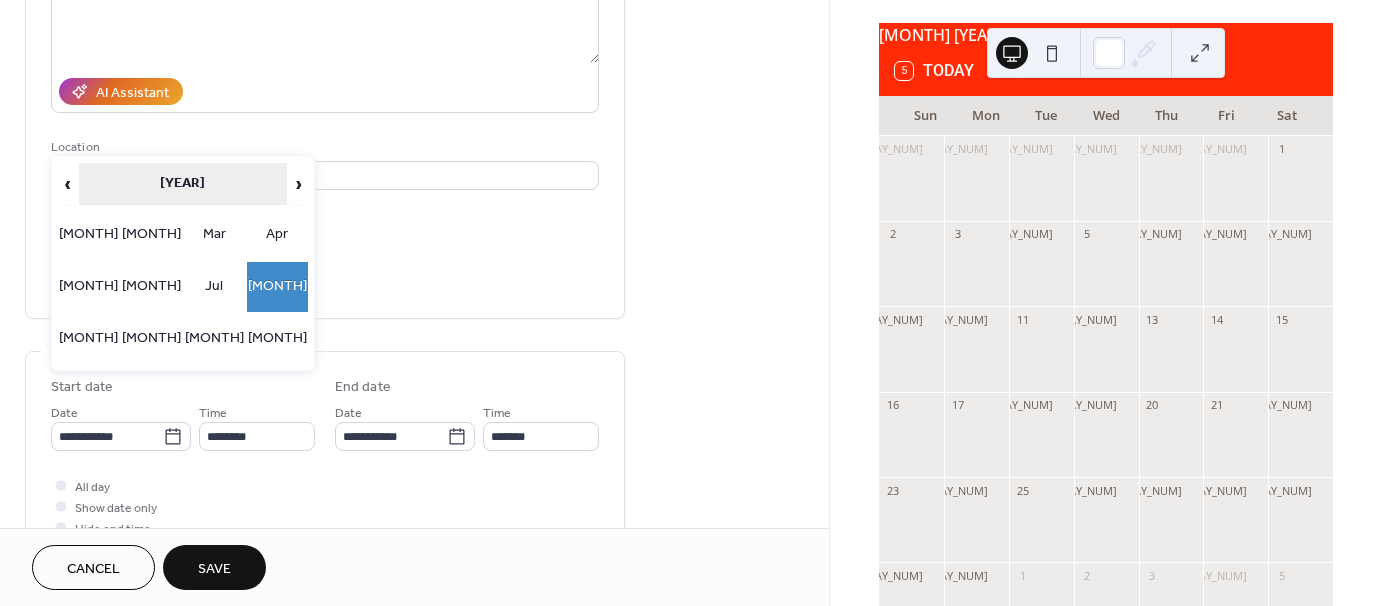 click on "2025" at bounding box center [183, 184] 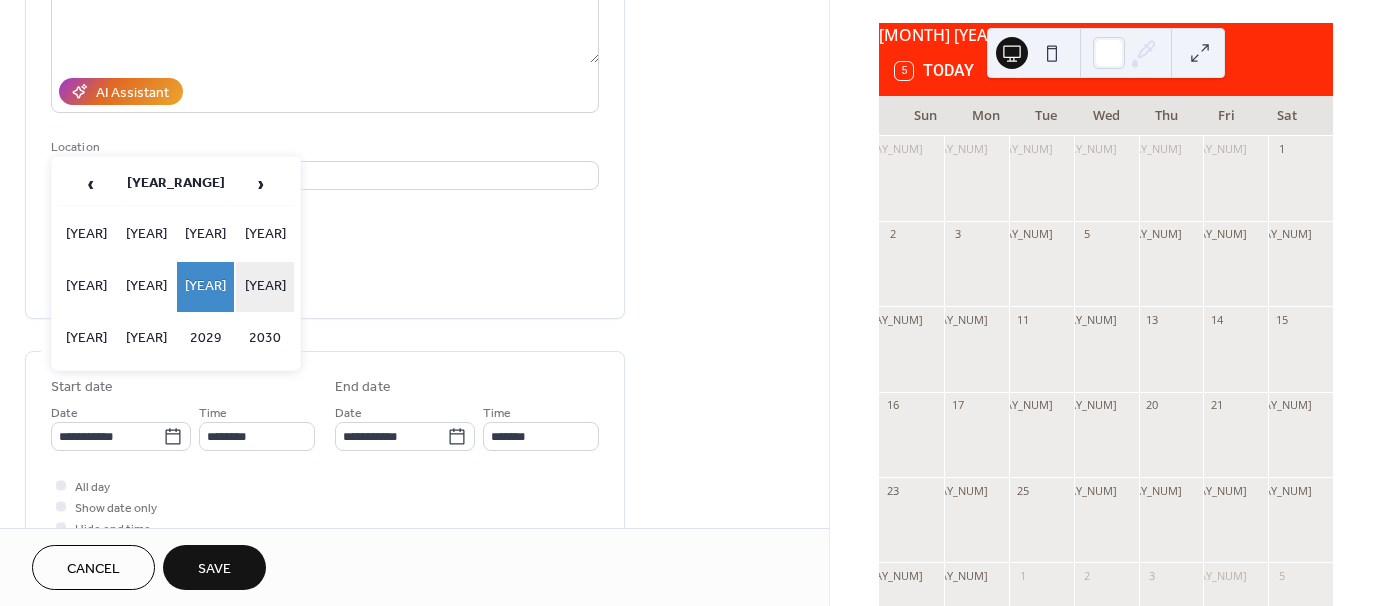 click on "2026" at bounding box center (265, 287) 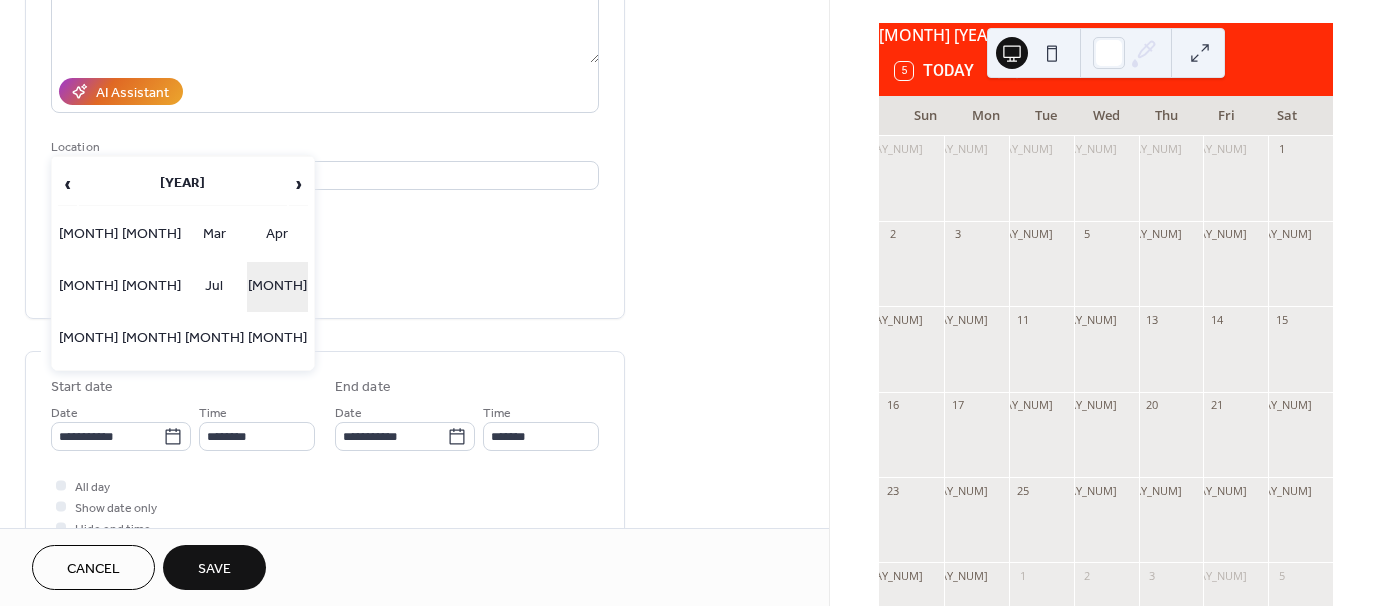 click on "Aug" at bounding box center [277, 287] 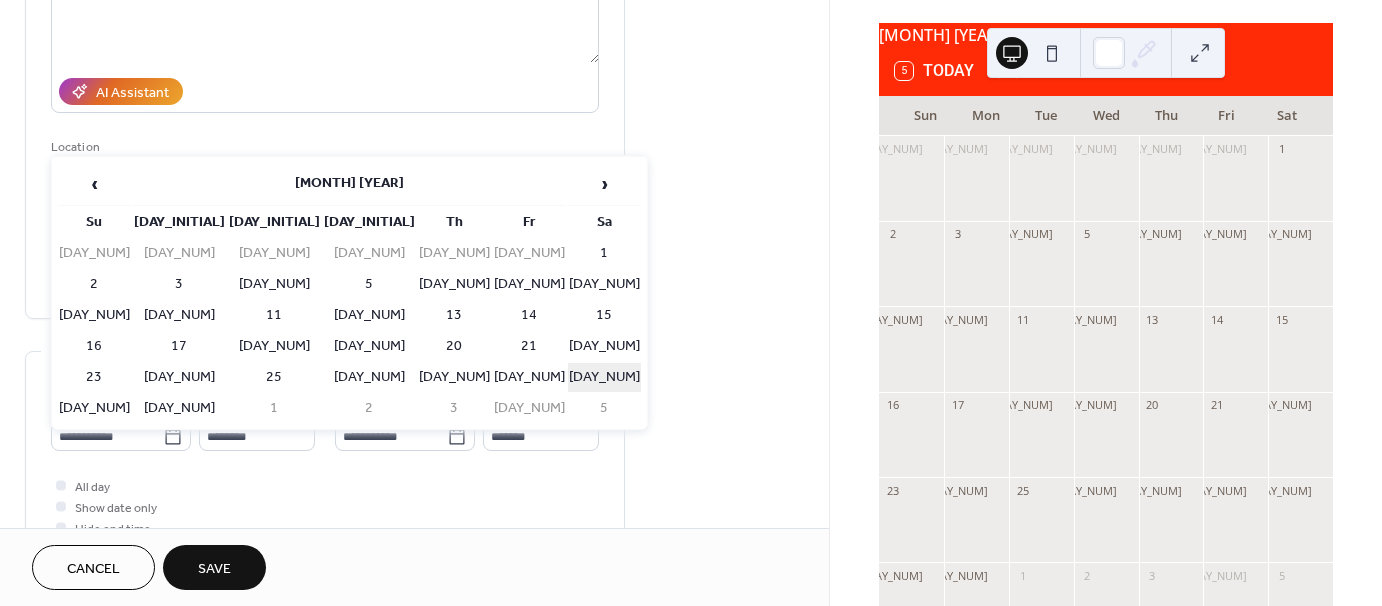 click on "29" at bounding box center (604, 377) 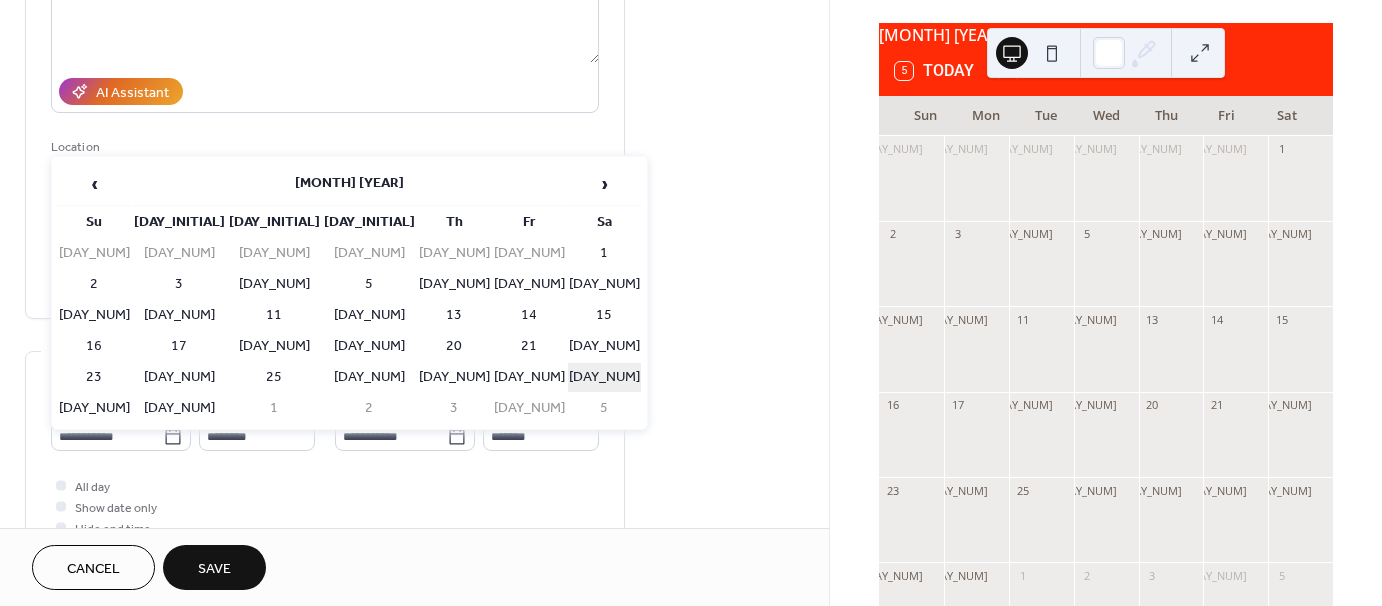 type on "**********" 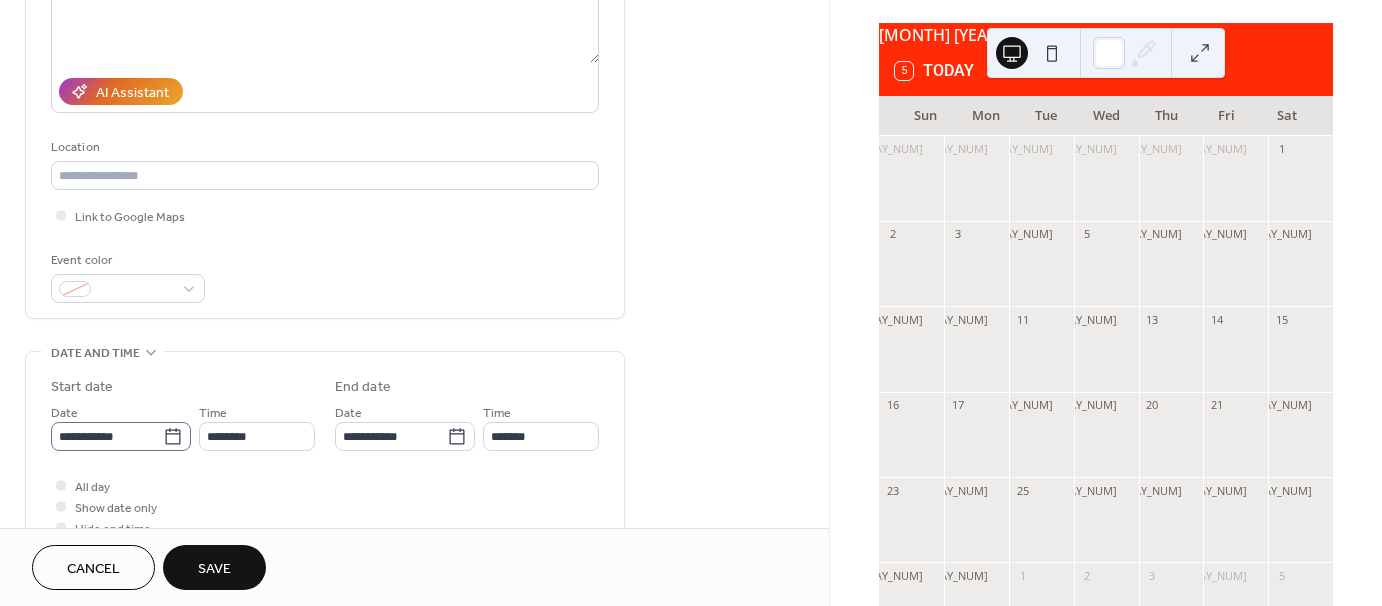 click 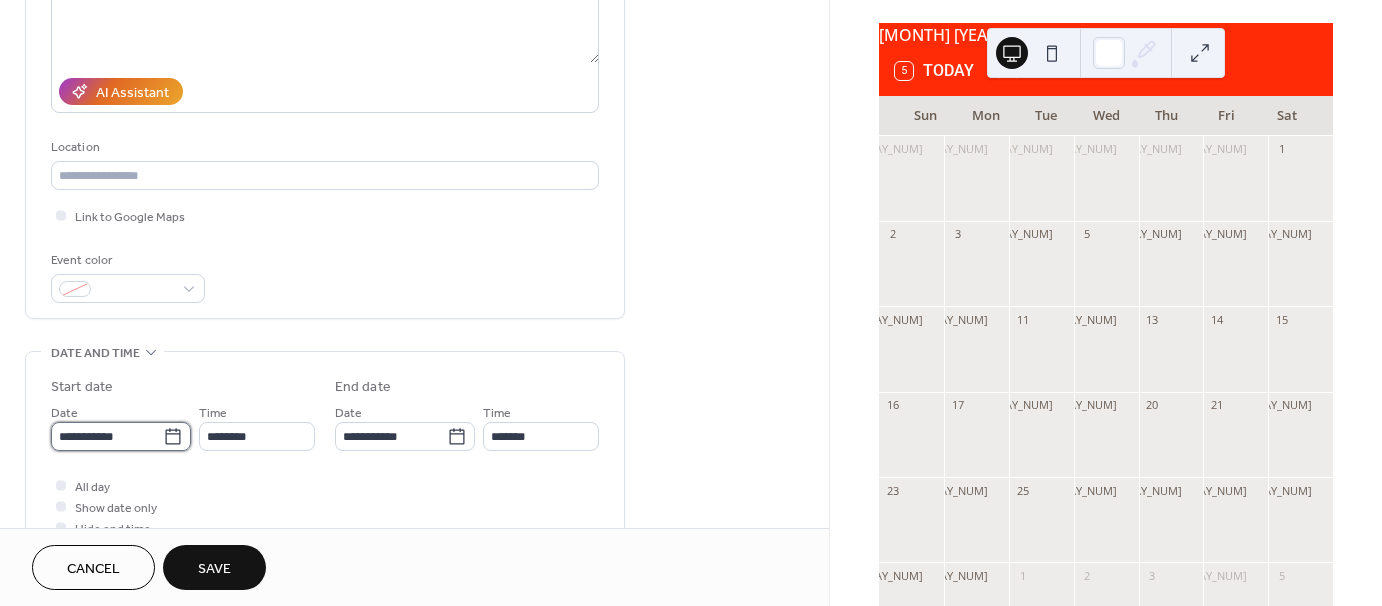 click on "**********" at bounding box center (107, 436) 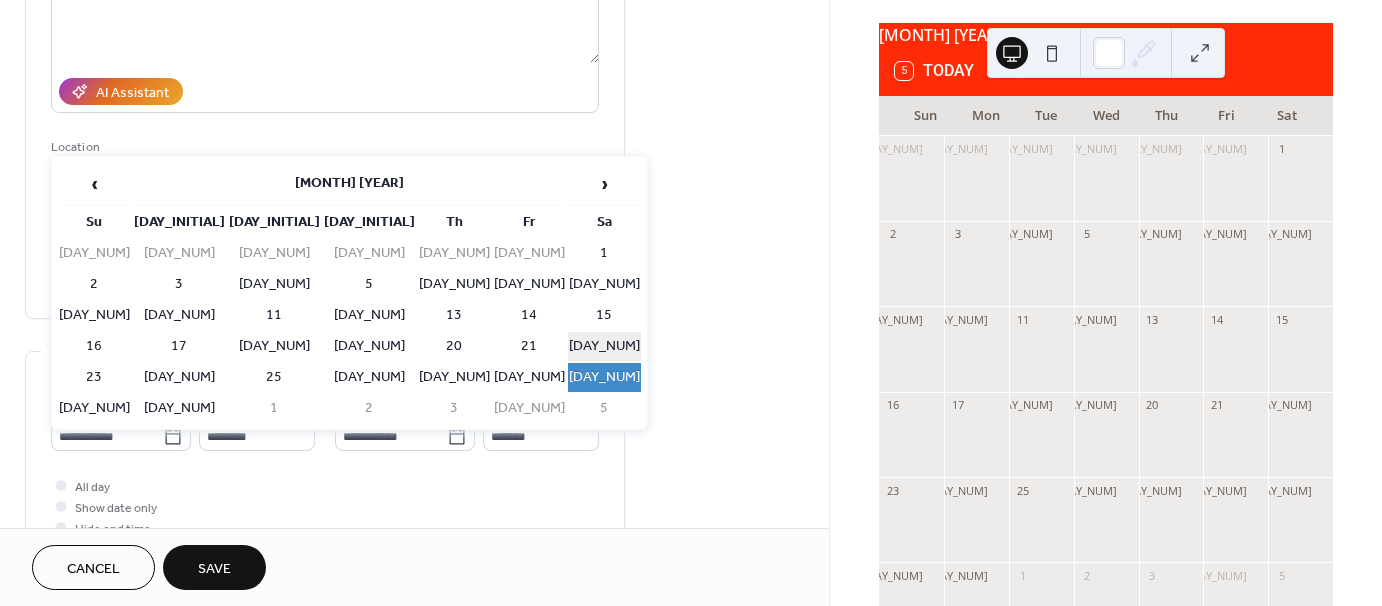 click on "22" at bounding box center (604, 346) 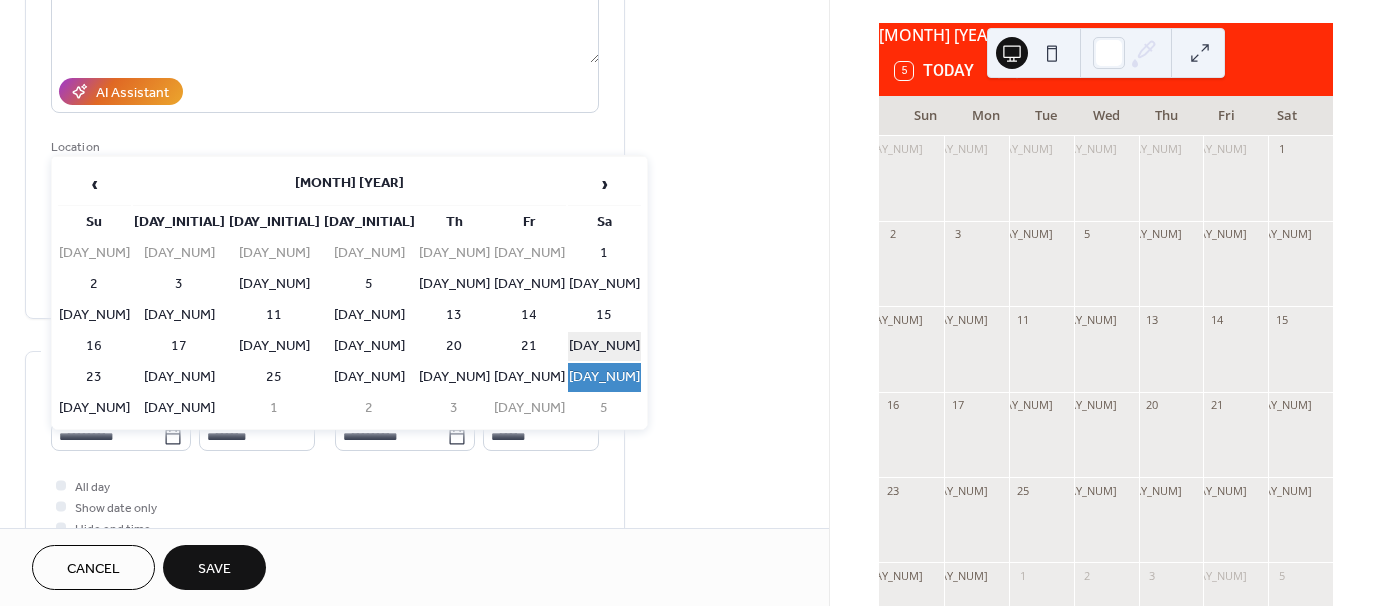 type on "**********" 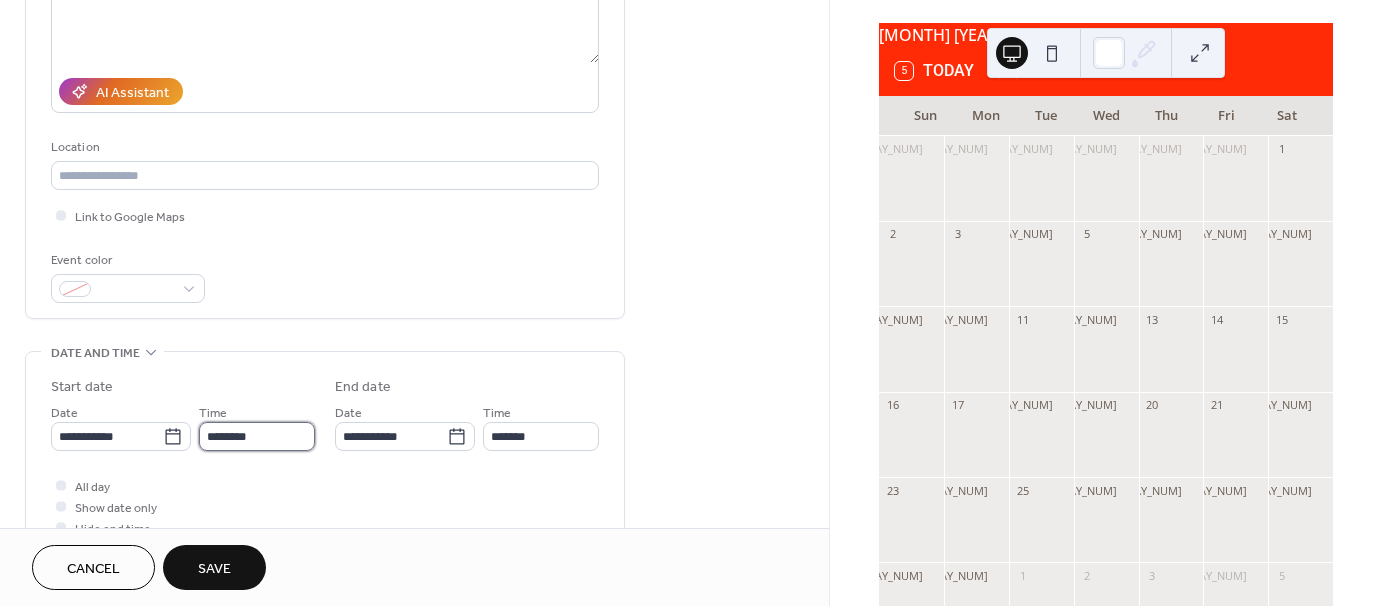 click on "********" at bounding box center (257, 436) 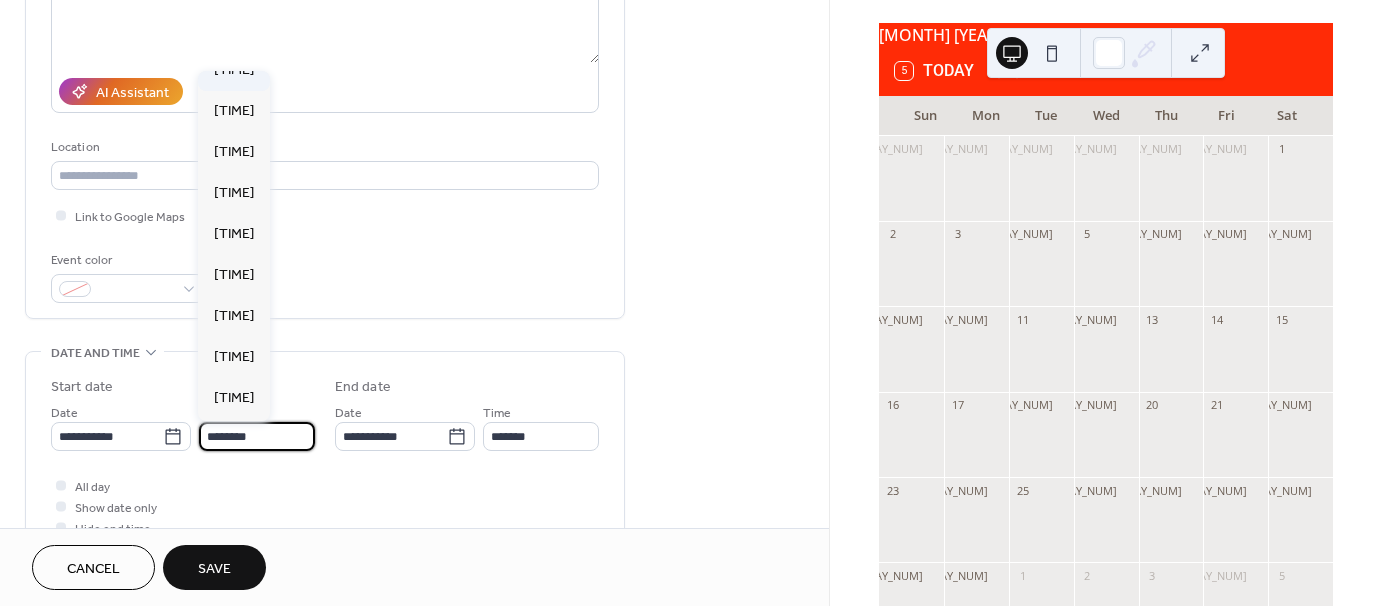 scroll, scrollTop: 968, scrollLeft: 0, axis: vertical 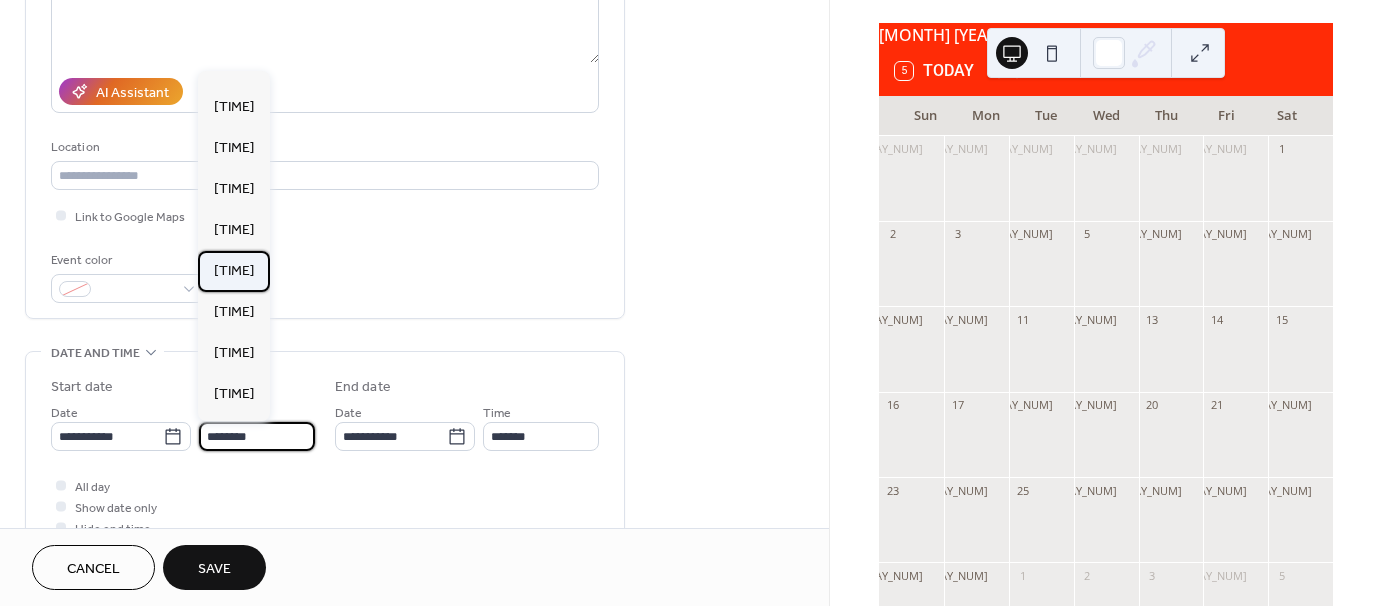 click on "7:00 am" at bounding box center [234, 271] 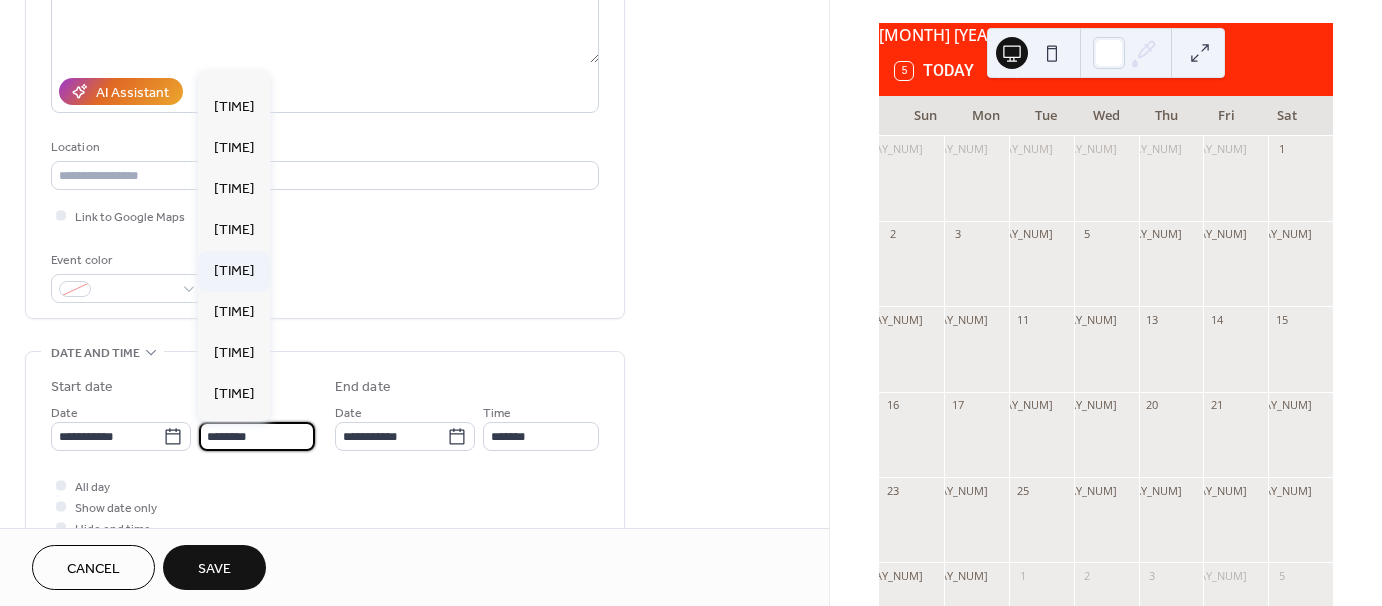 type on "*******" 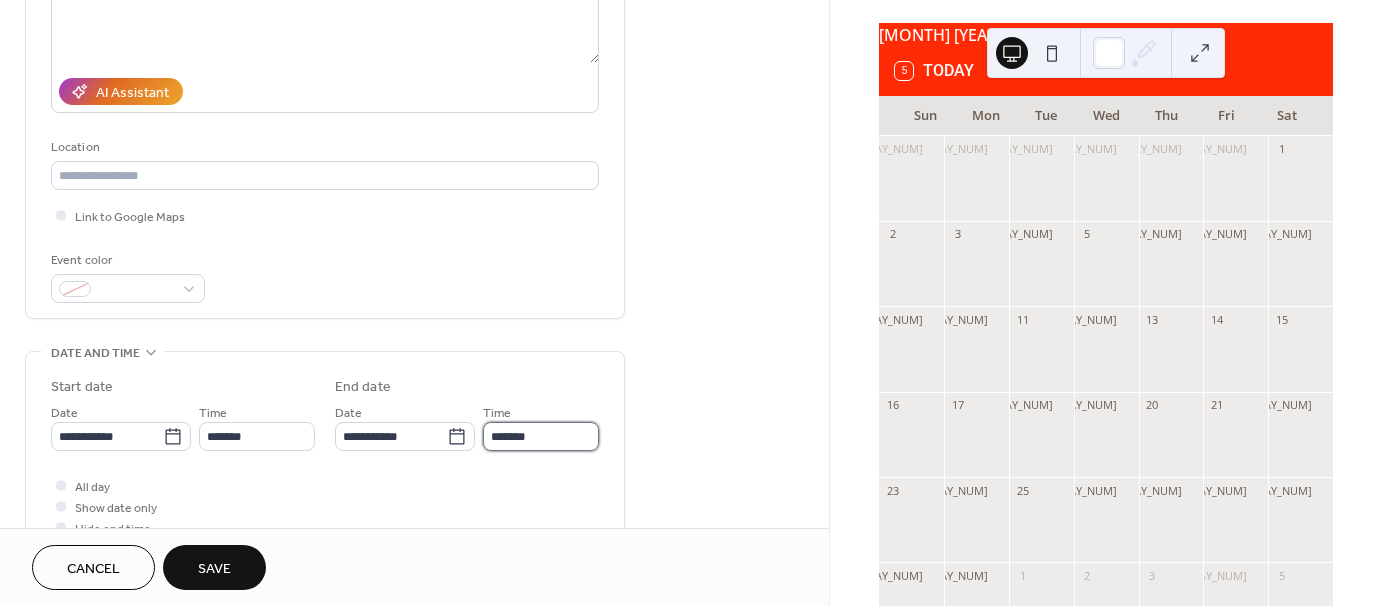 click on "*******" at bounding box center (541, 436) 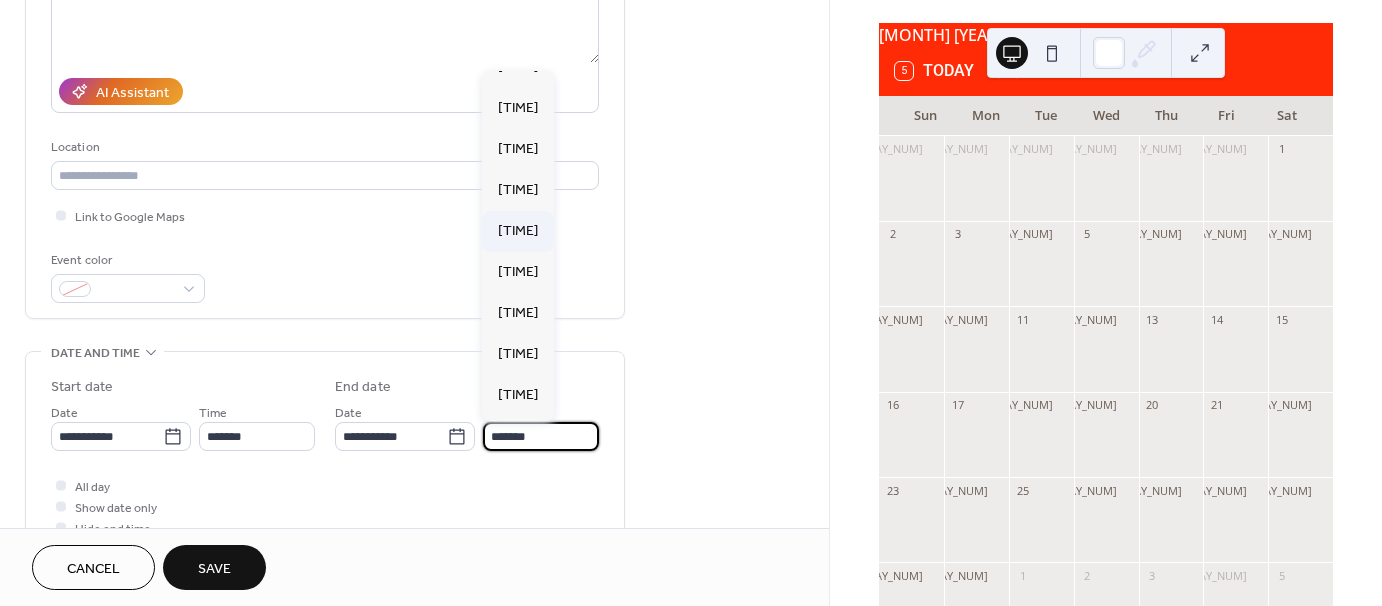 scroll, scrollTop: 600, scrollLeft: 0, axis: vertical 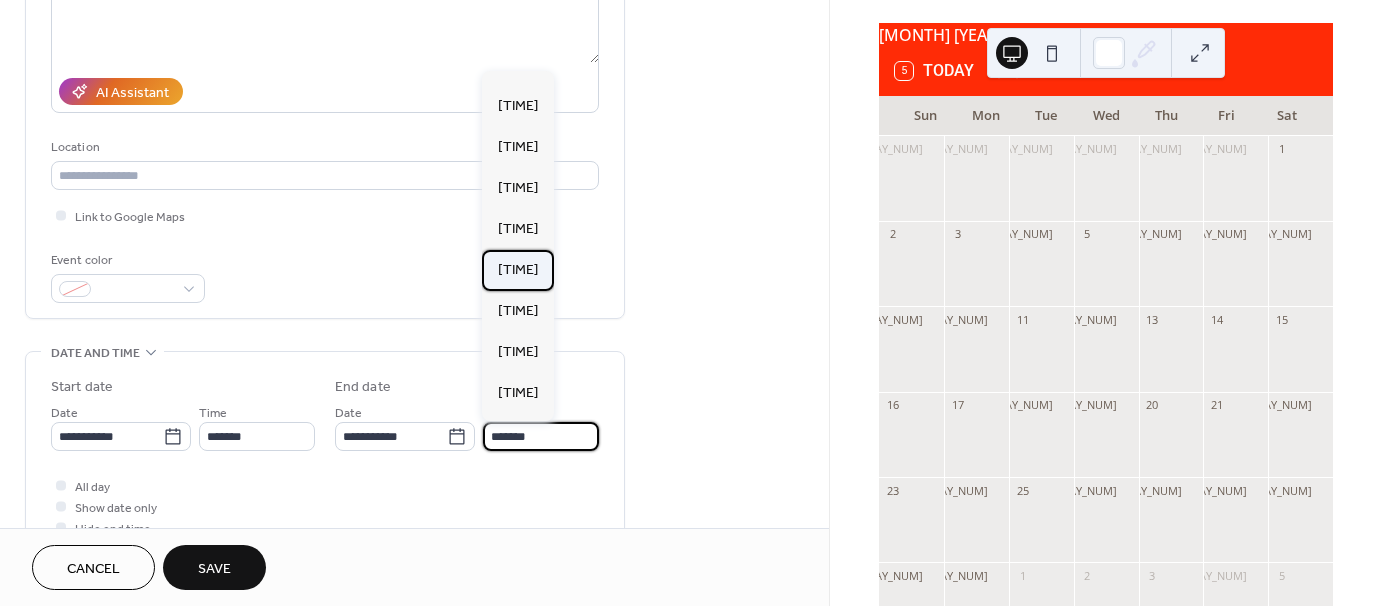 click on "12:00 pm" at bounding box center [518, 270] 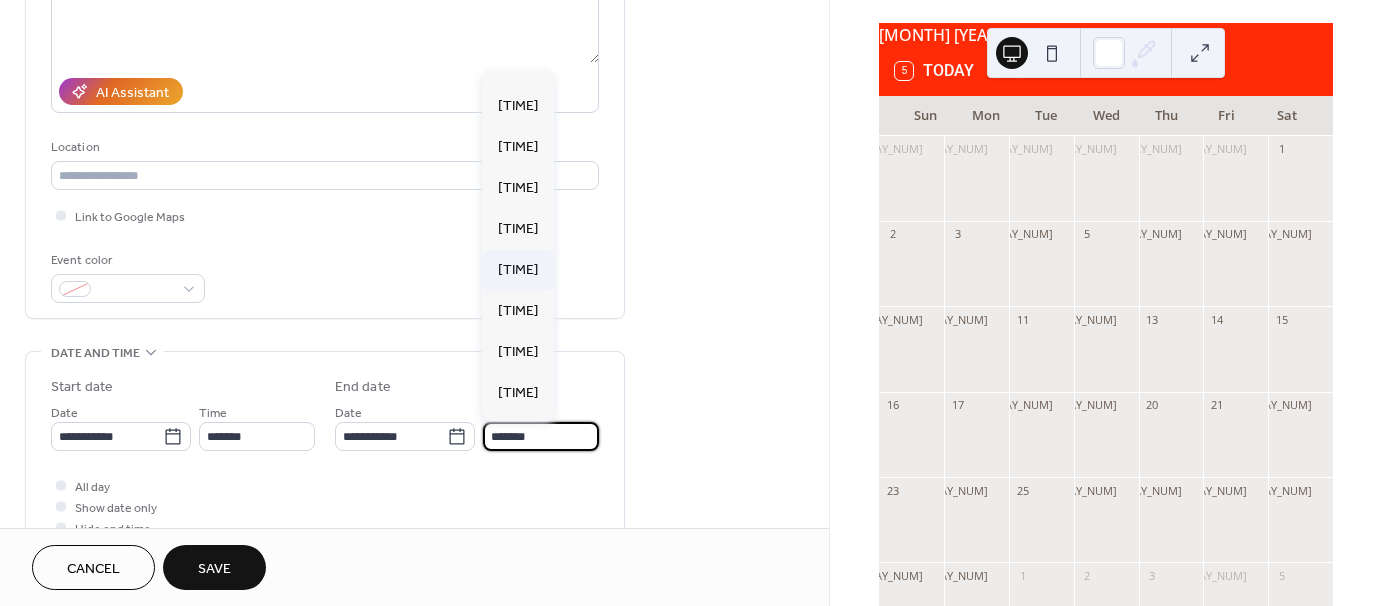 type on "********" 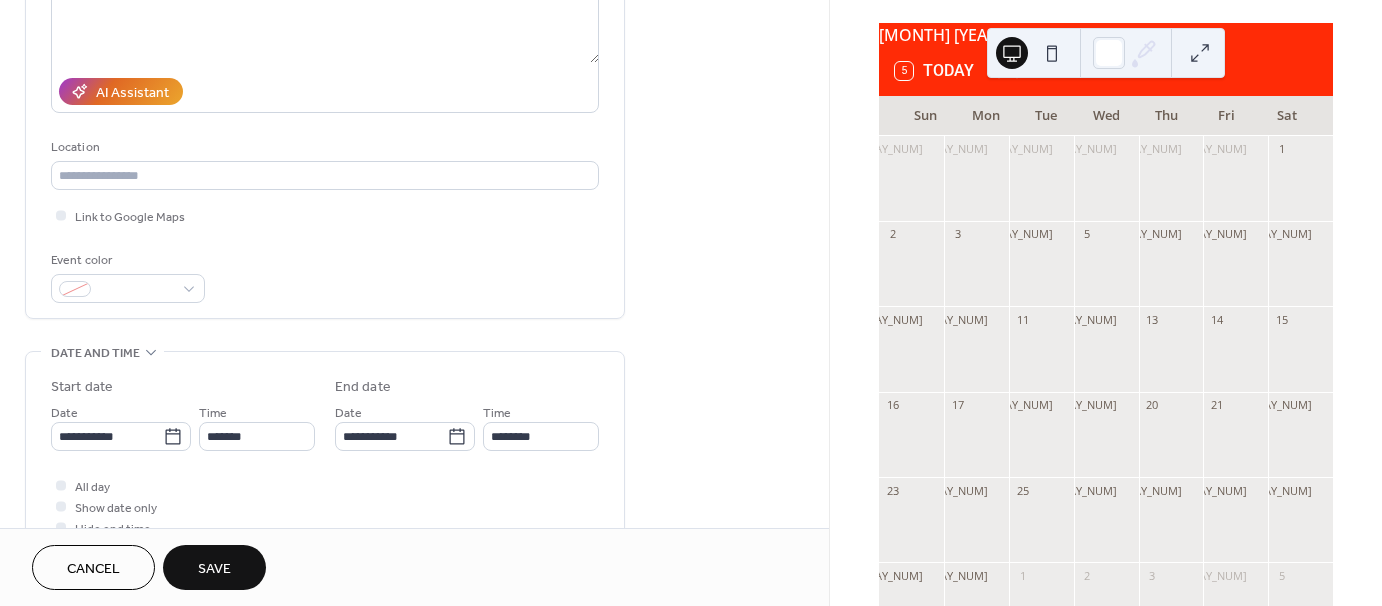 scroll, scrollTop: 1, scrollLeft: 0, axis: vertical 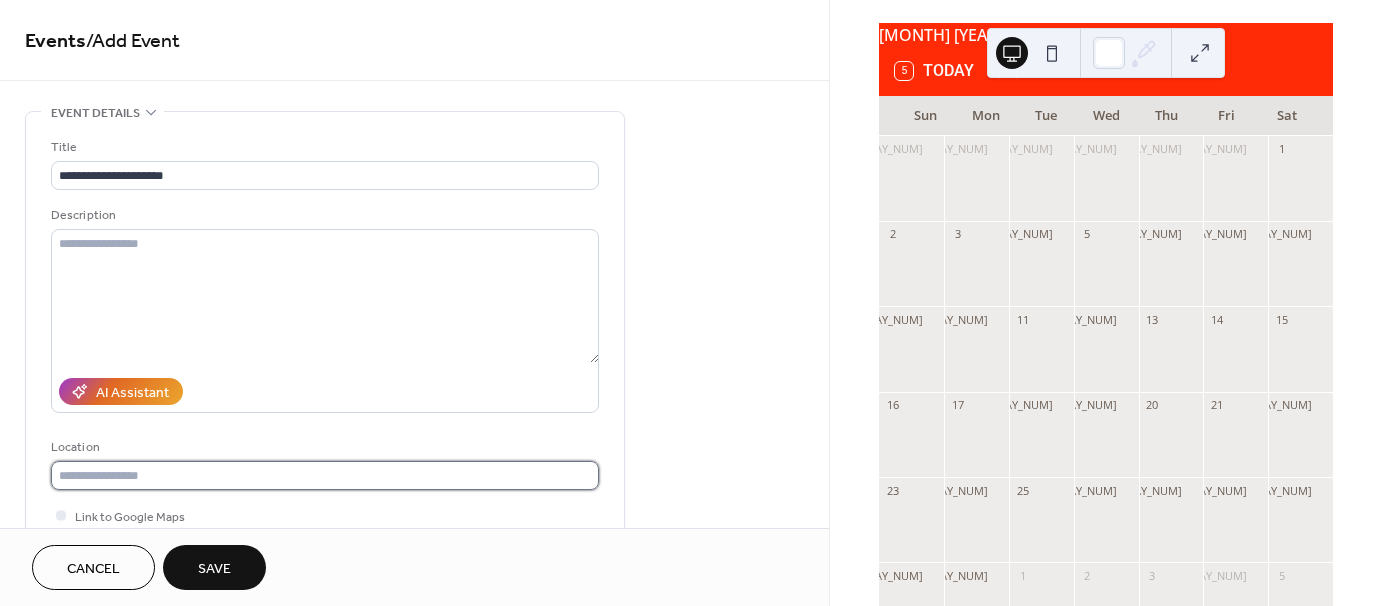 click at bounding box center (325, 475) 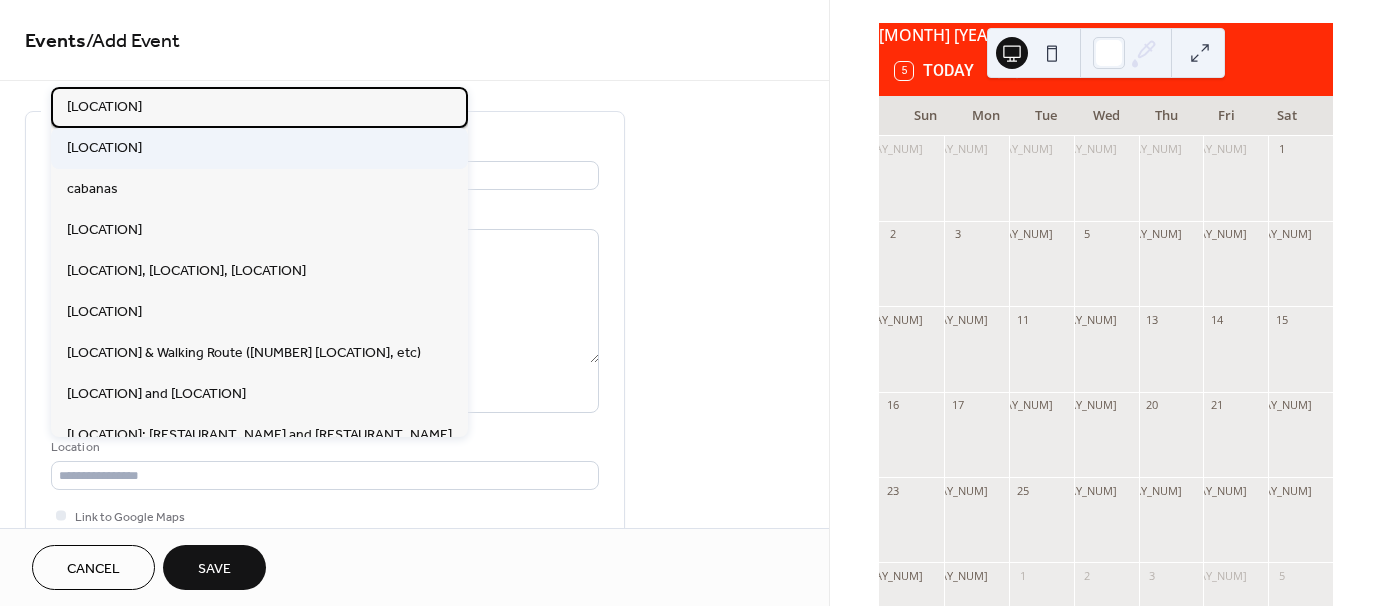 click on "BridgeWay Brewery" at bounding box center (259, 107) 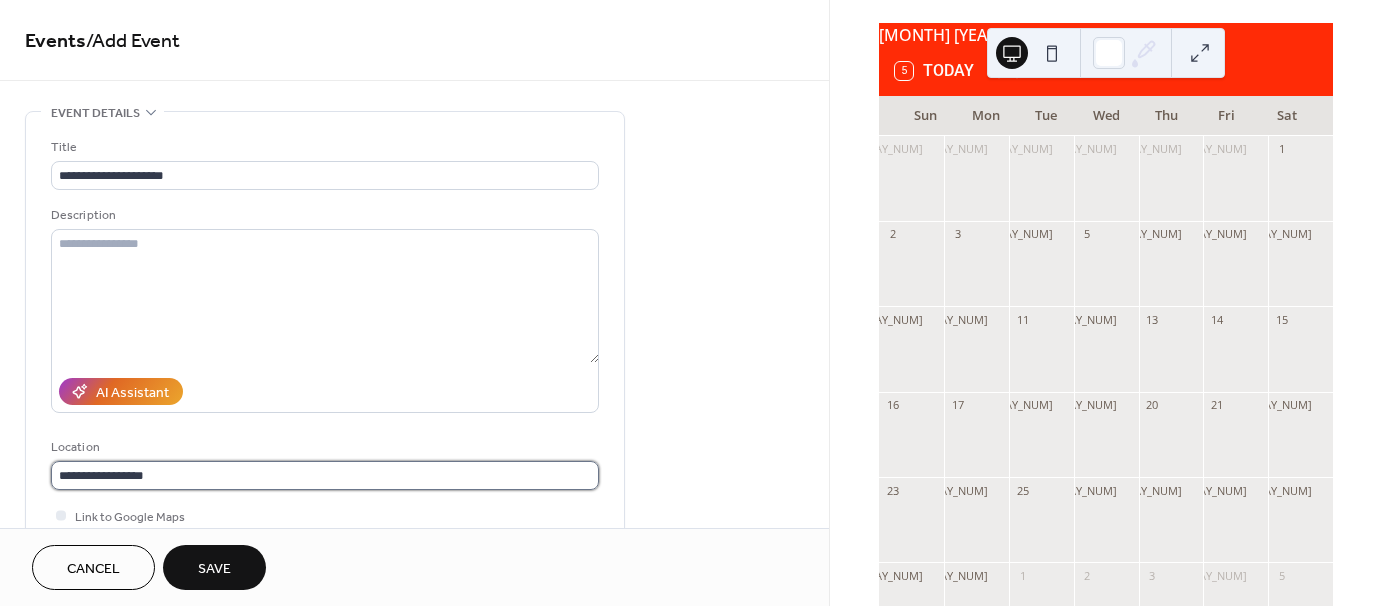 click on "**********" at bounding box center (325, 475) 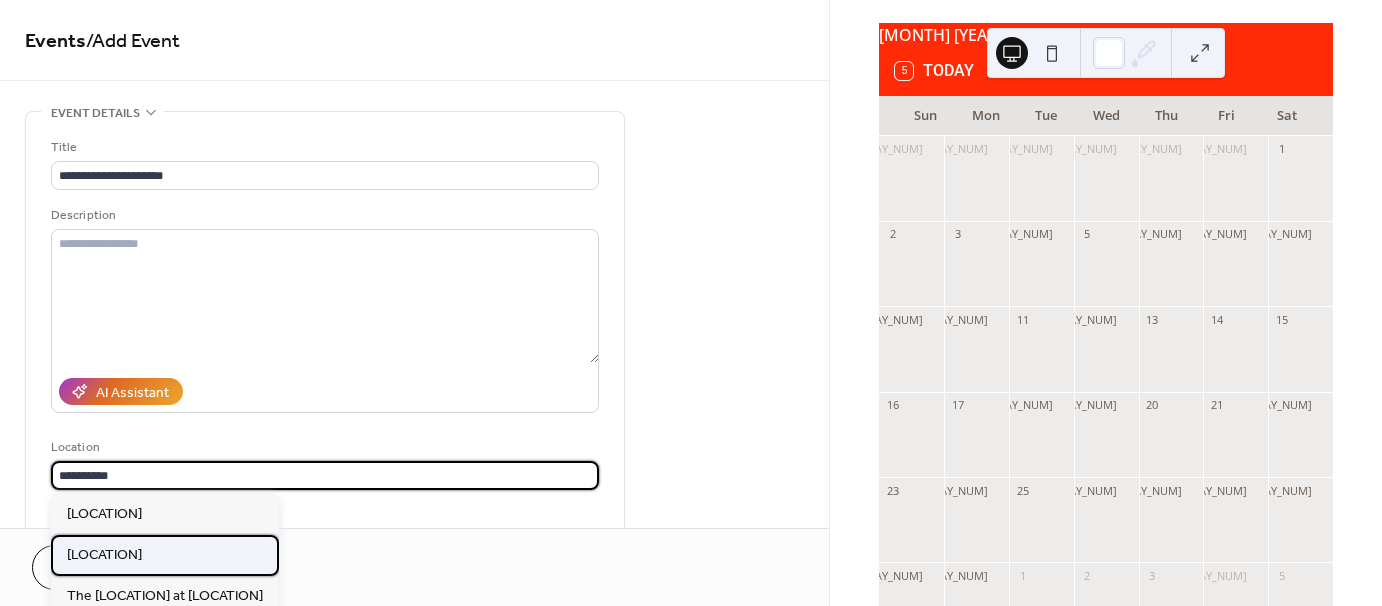click on "BridgeWay Station" at bounding box center [104, 554] 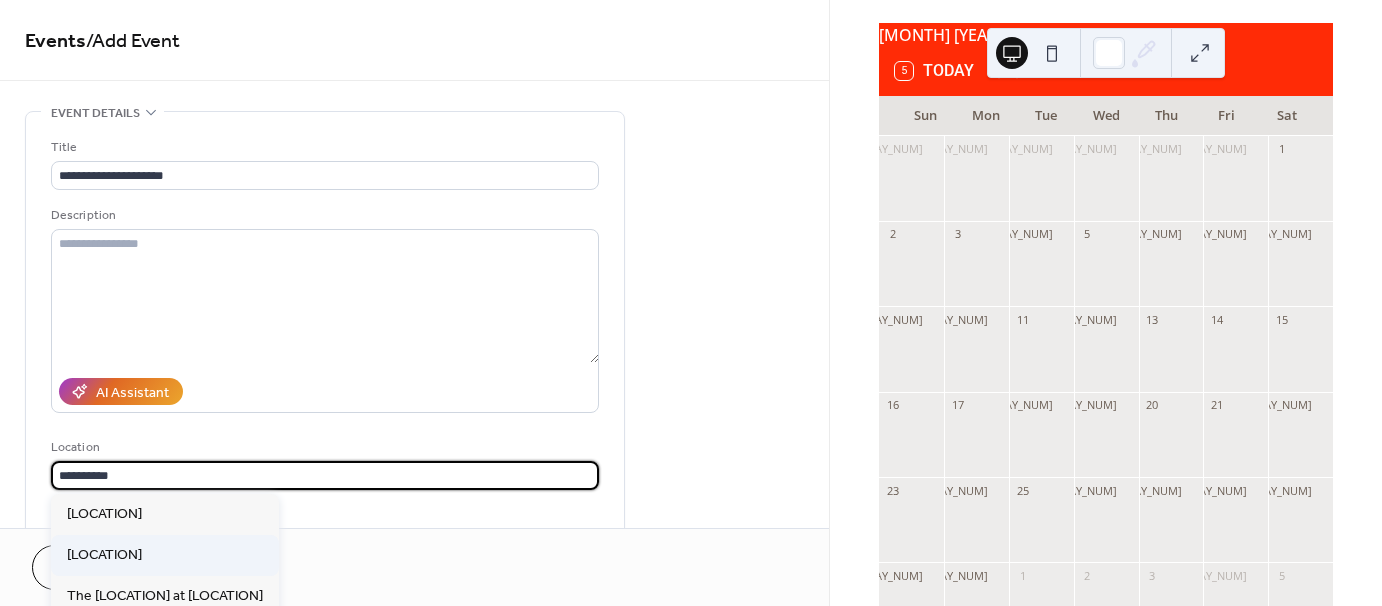 type on "**********" 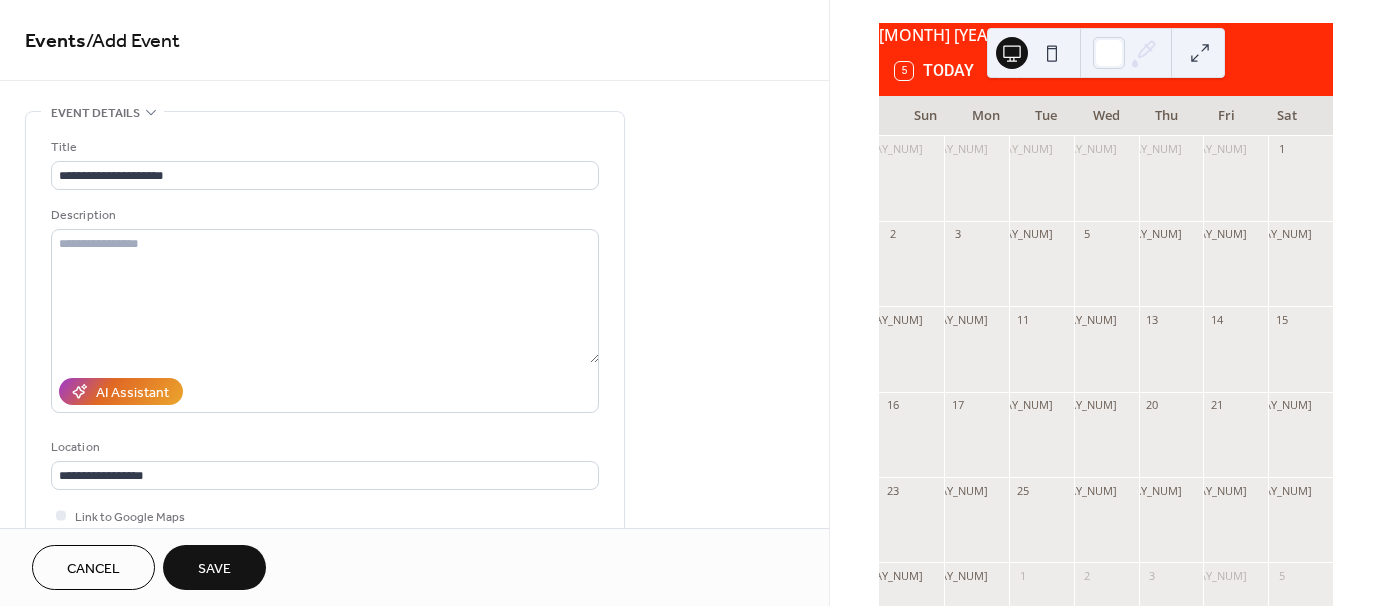 click on "Save" at bounding box center [214, 567] 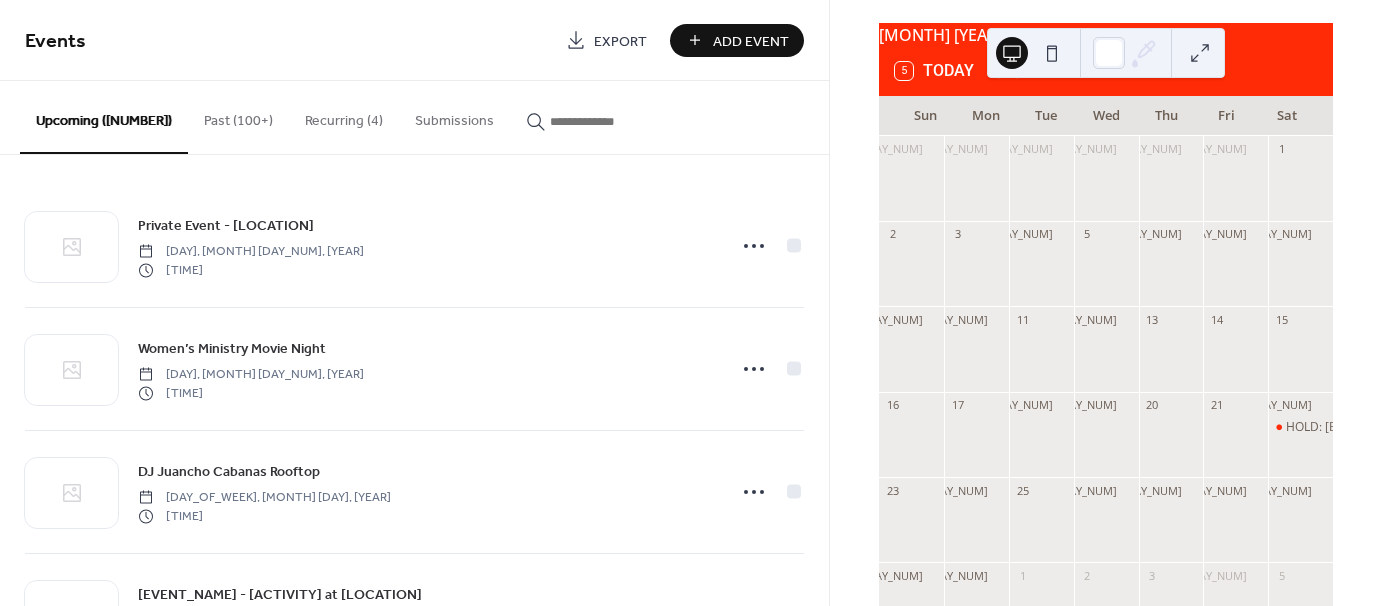 click on "Add Event" at bounding box center [751, 41] 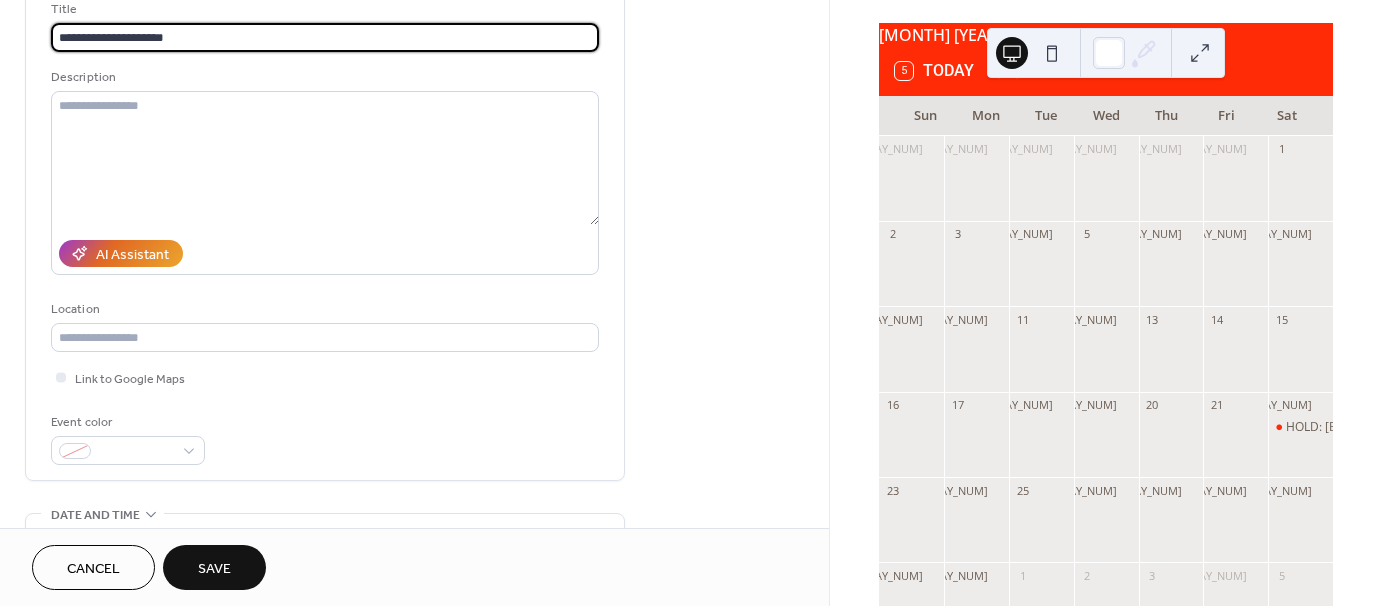 scroll, scrollTop: 300, scrollLeft: 0, axis: vertical 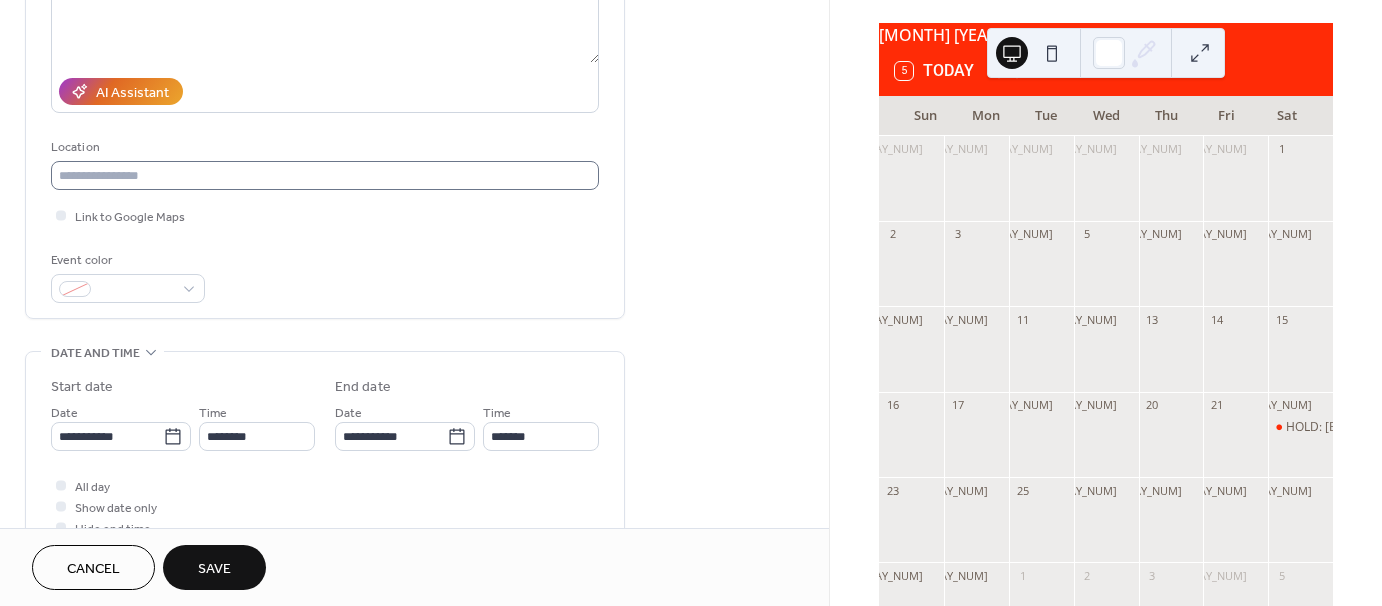 type on "**********" 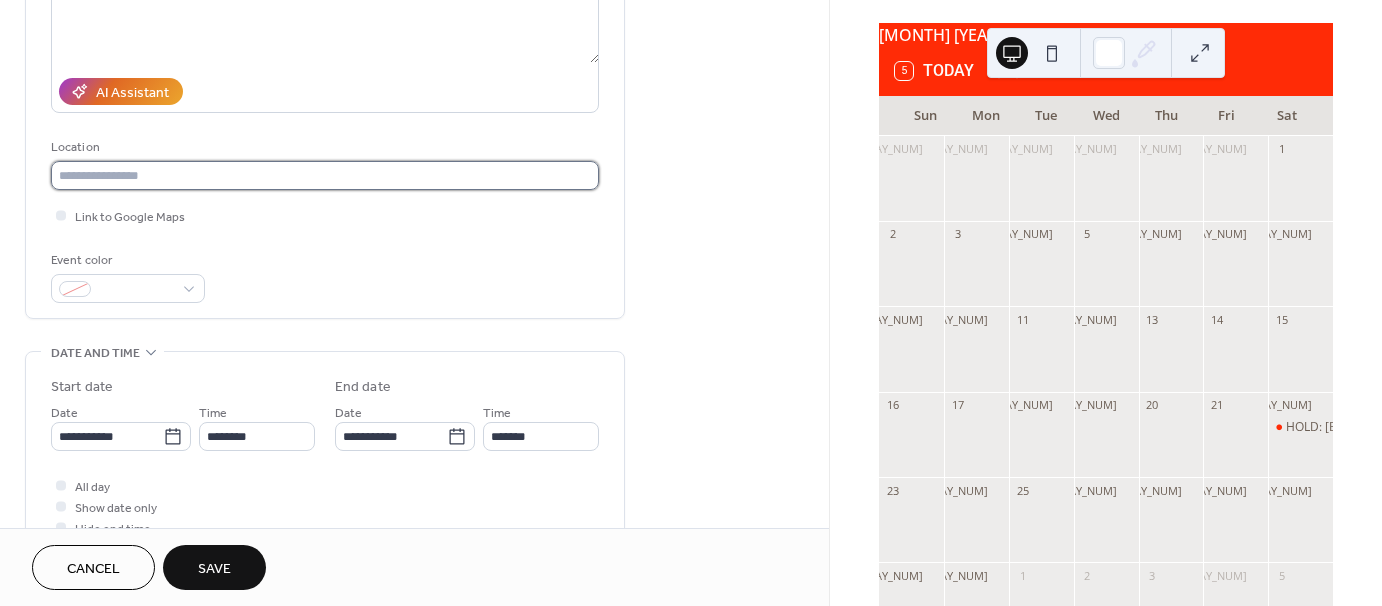 click at bounding box center [325, 175] 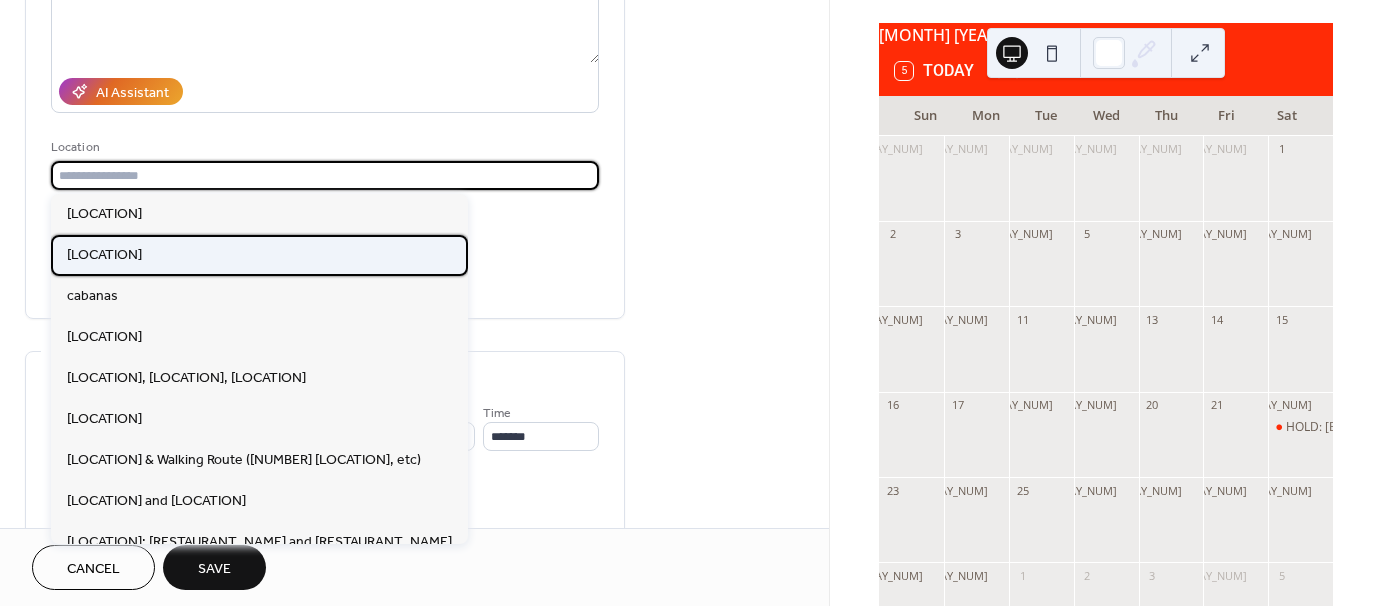 click on "BridgeWay Station" at bounding box center (104, 254) 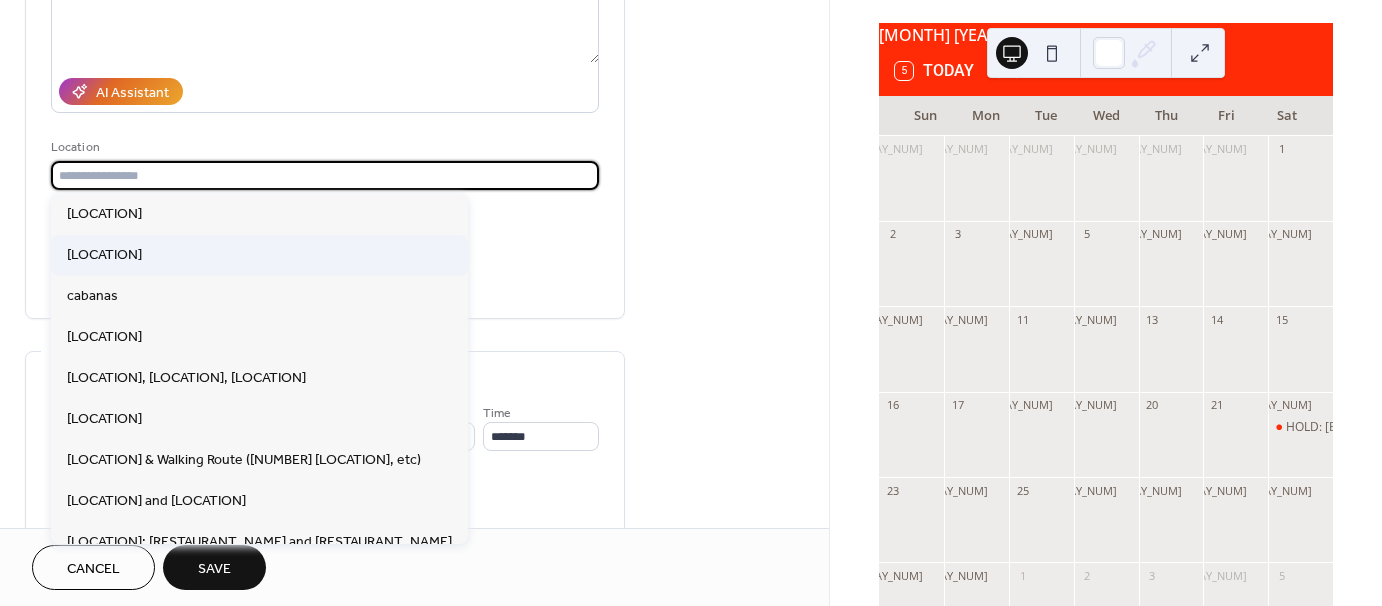 type on "**********" 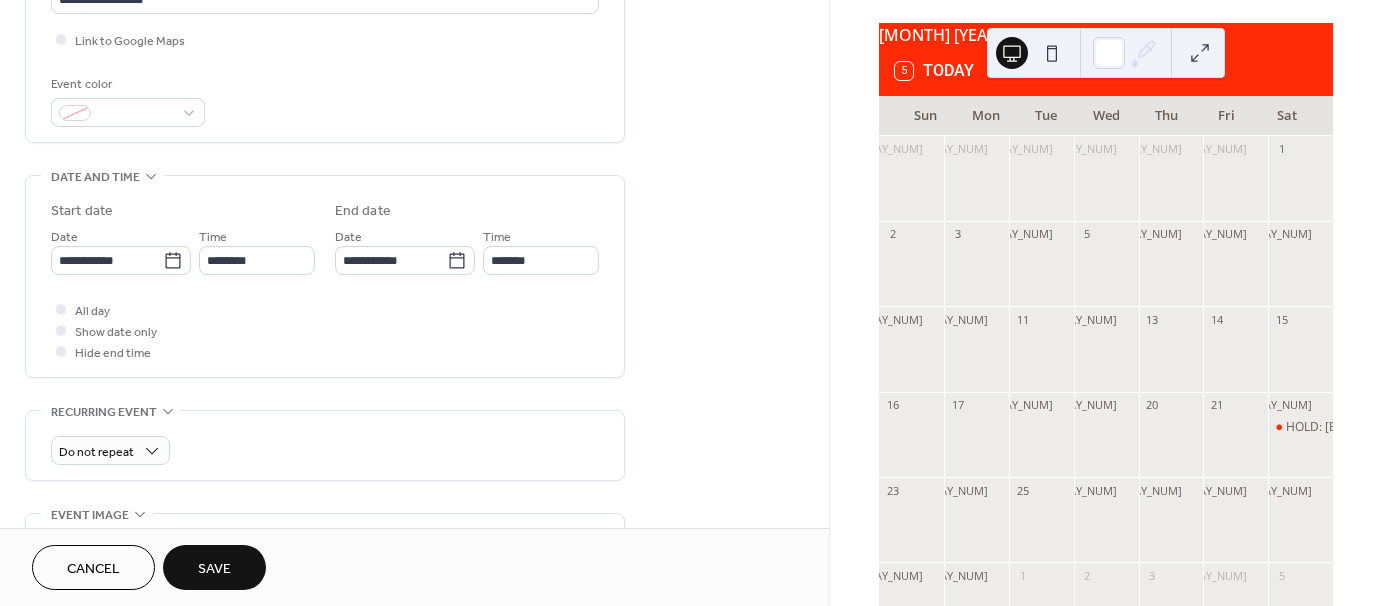 scroll, scrollTop: 500, scrollLeft: 0, axis: vertical 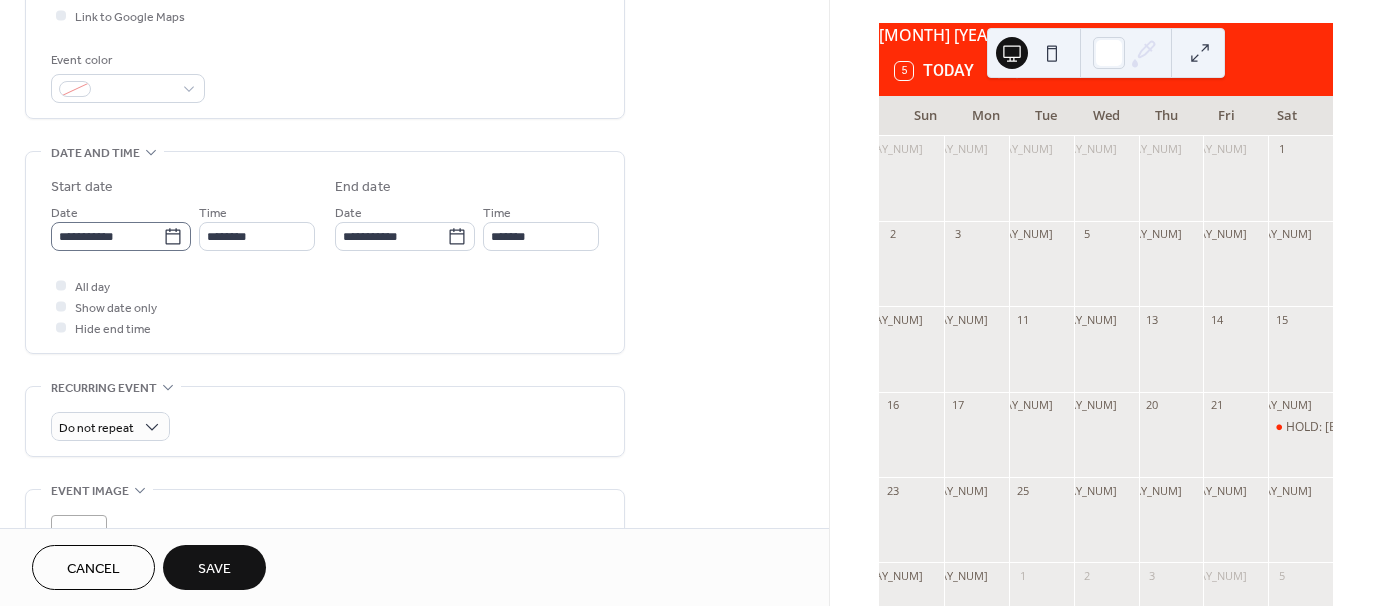 click on "**********" at bounding box center (121, 236) 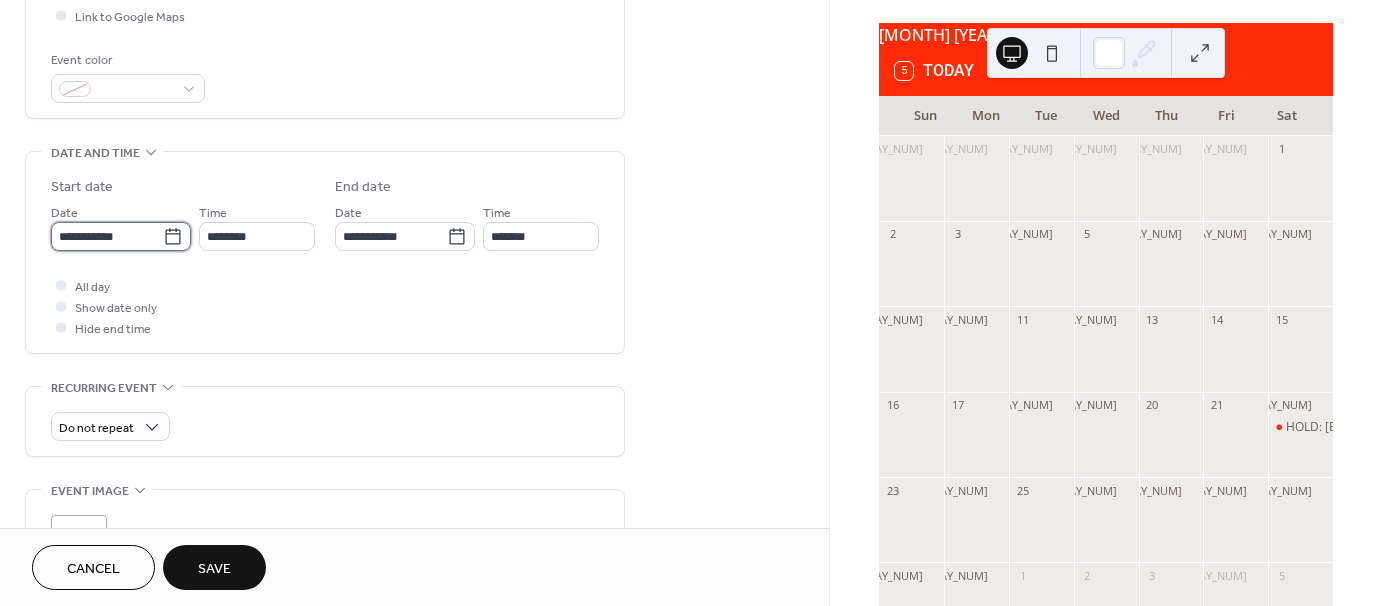 click on "**********" at bounding box center (107, 236) 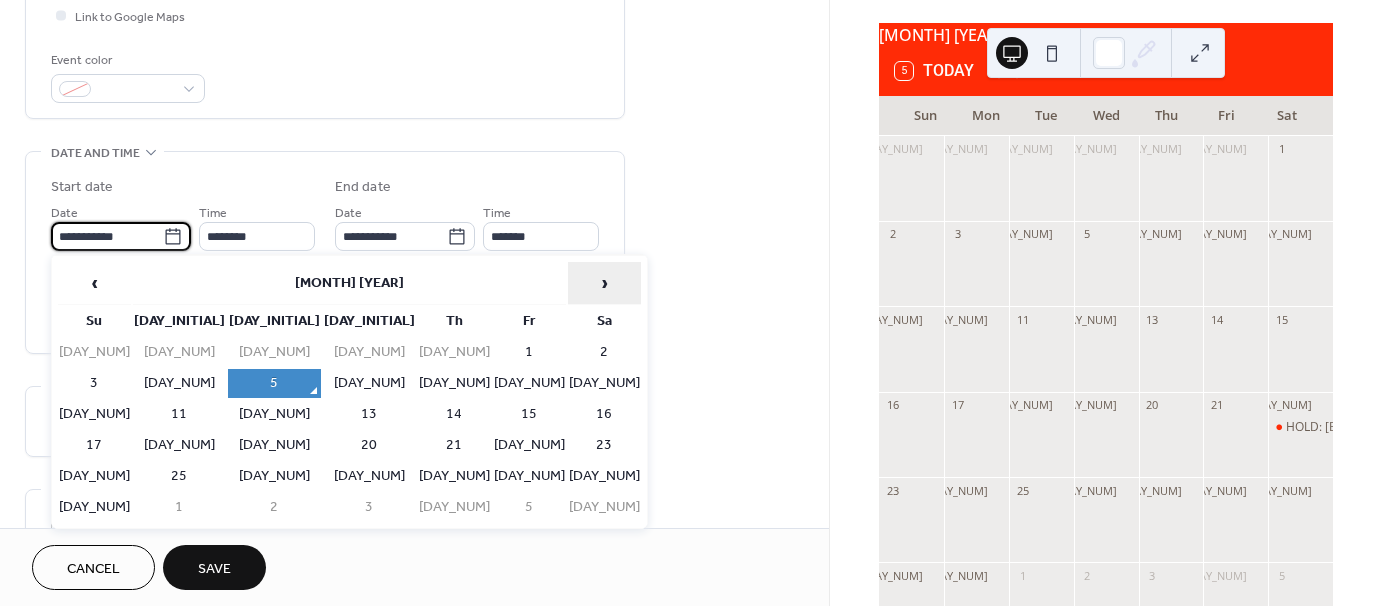 click on "›" at bounding box center [604, 283] 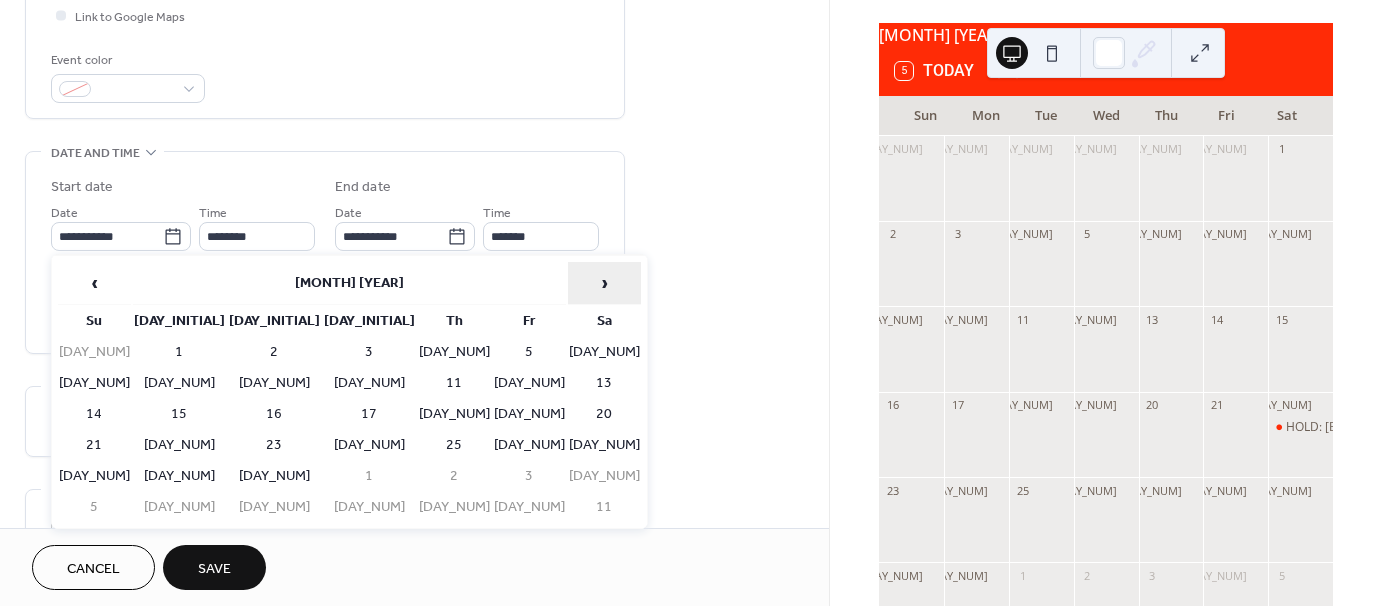 click on "›" at bounding box center (604, 283) 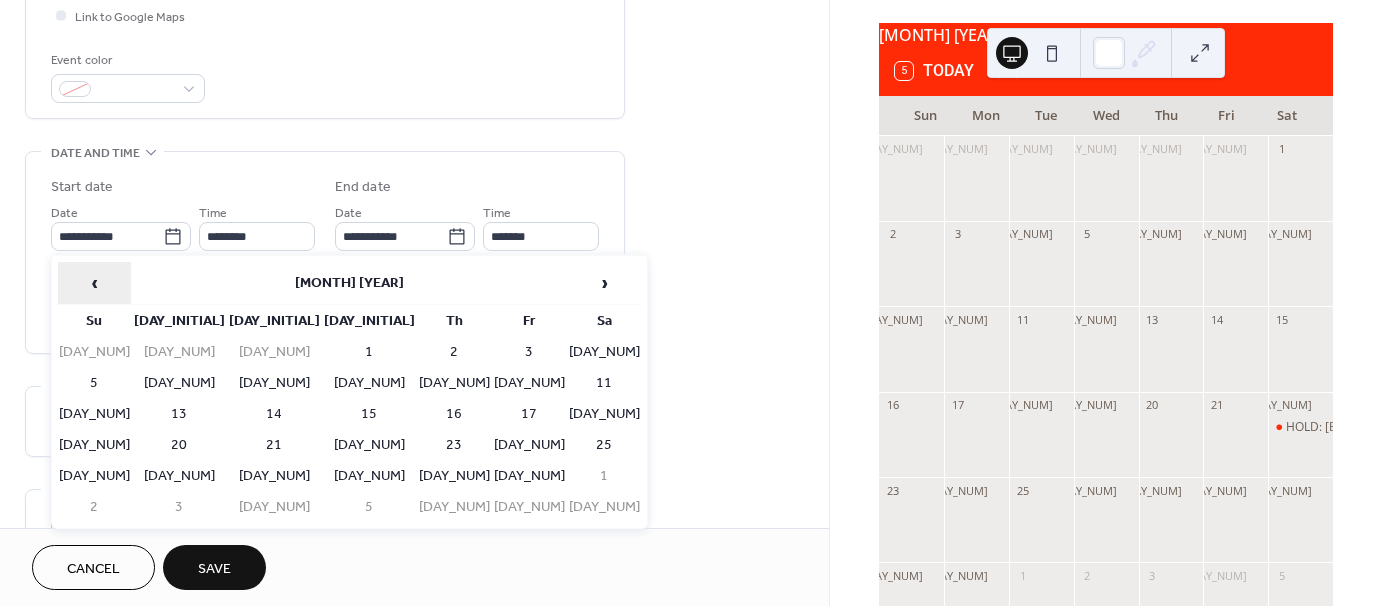 click on "‹" at bounding box center [94, 283] 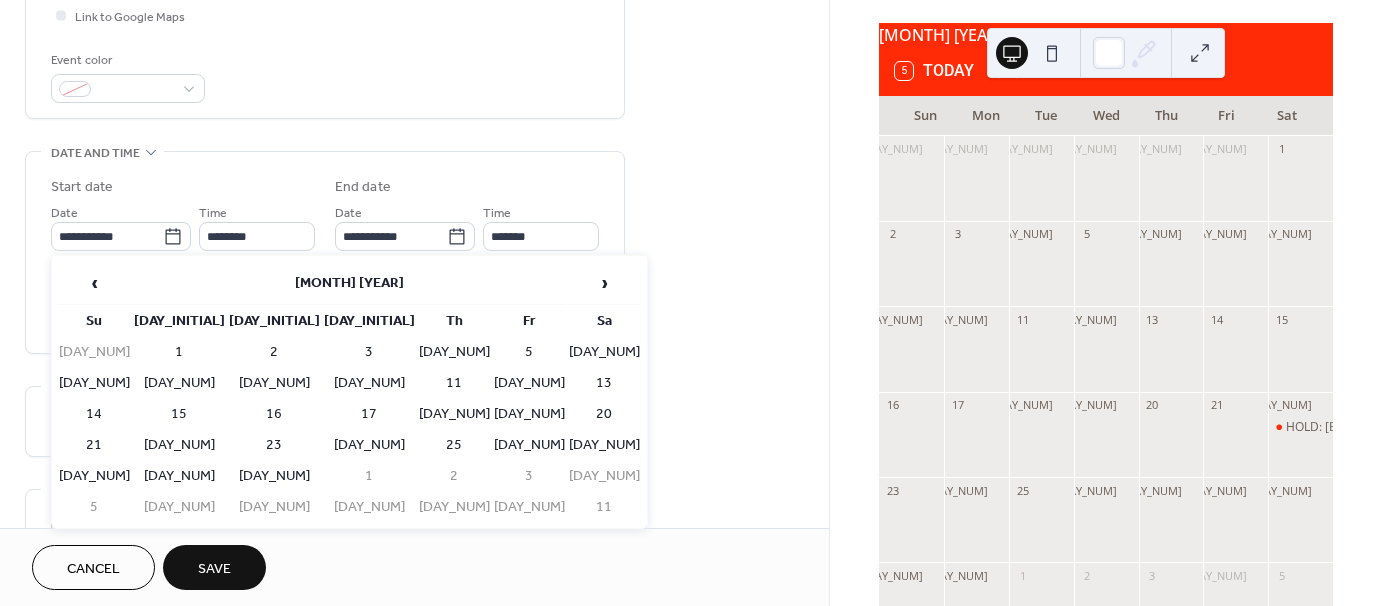 click on "**********" at bounding box center [691, 303] 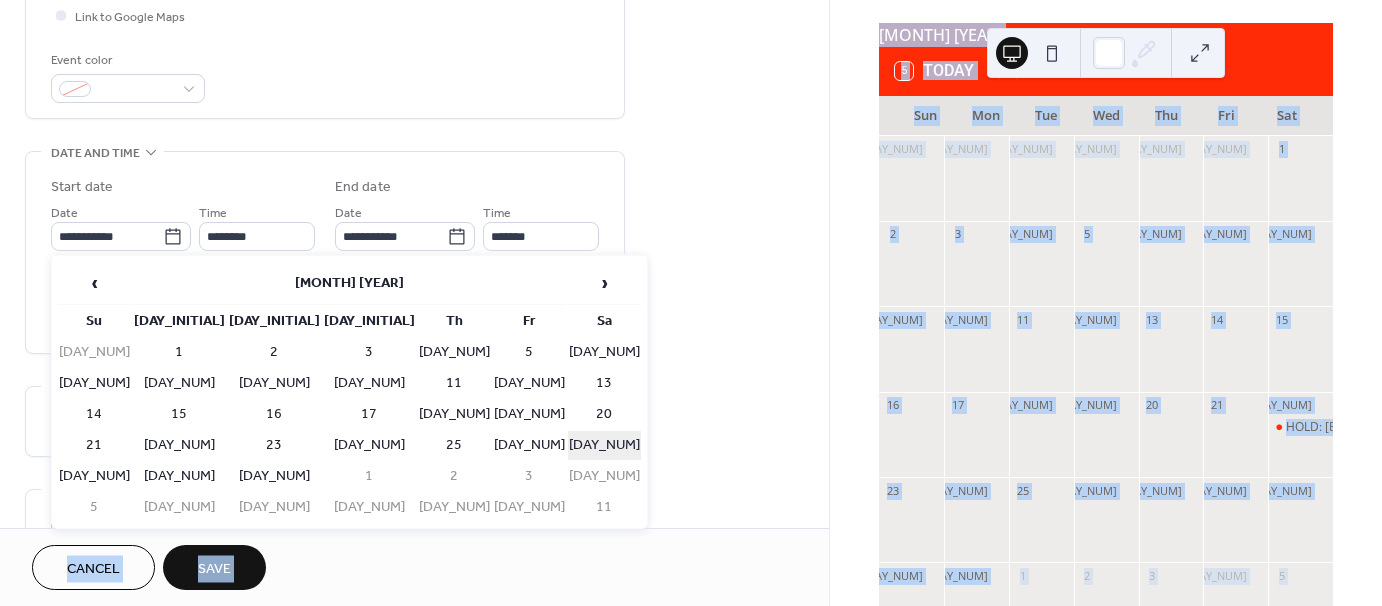 click on "27" at bounding box center (604, 445) 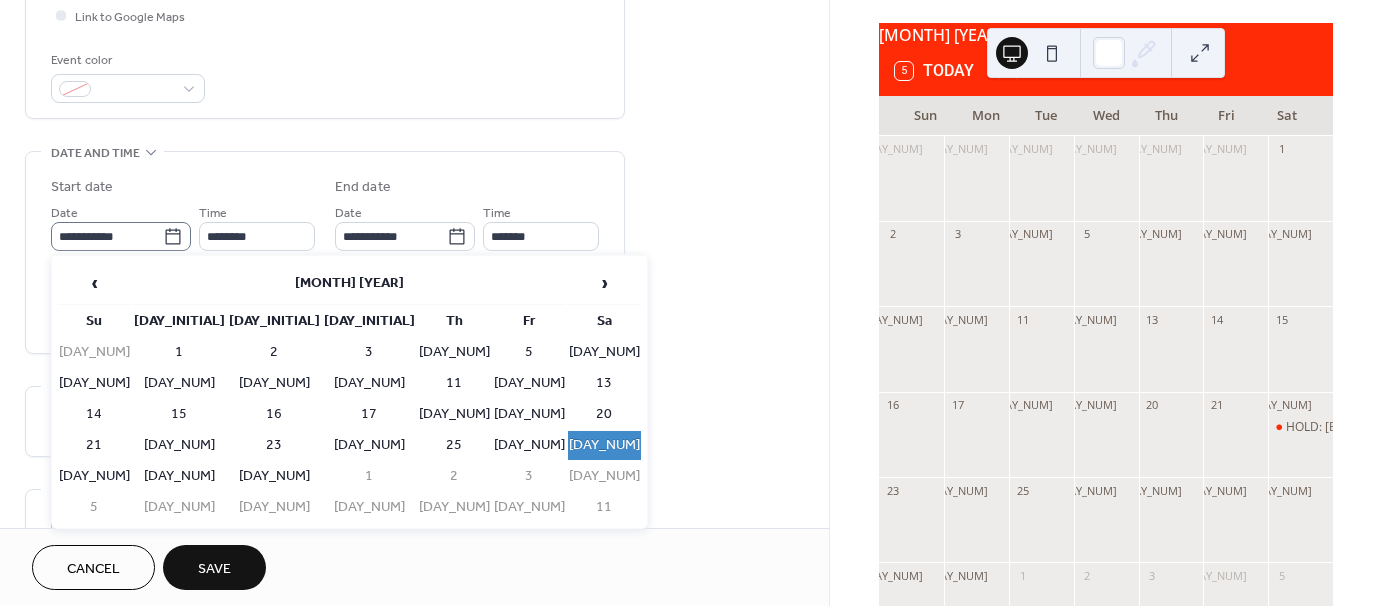 click 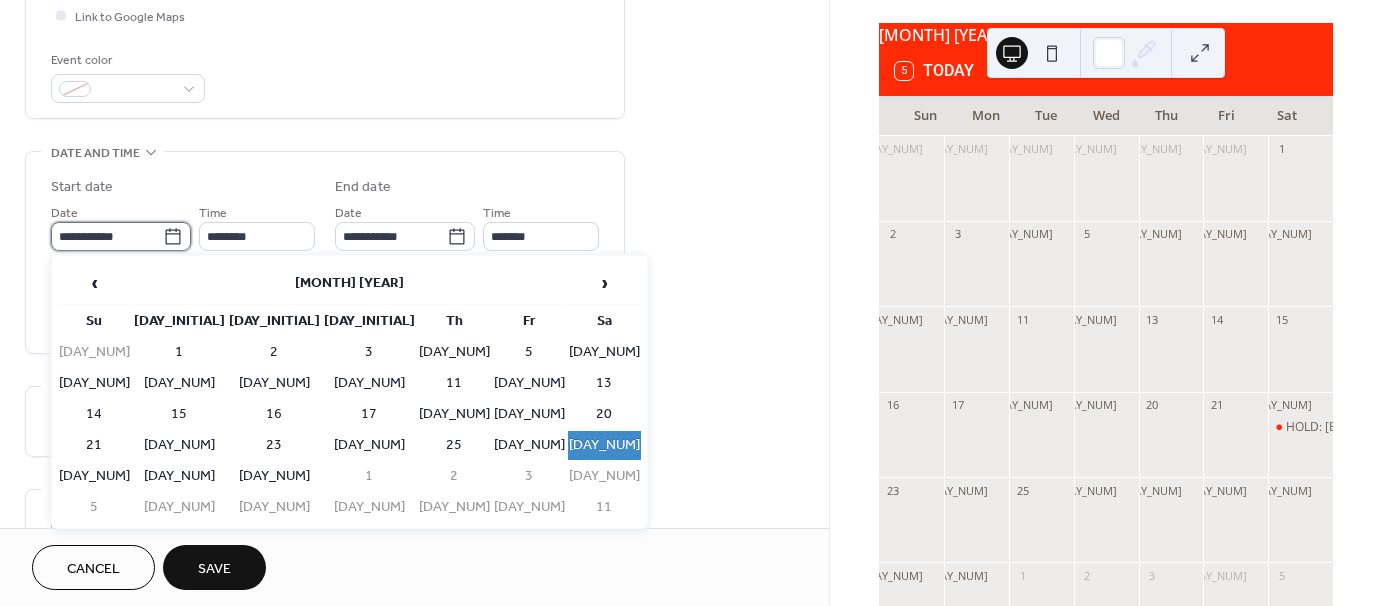 click on "**********" at bounding box center [107, 236] 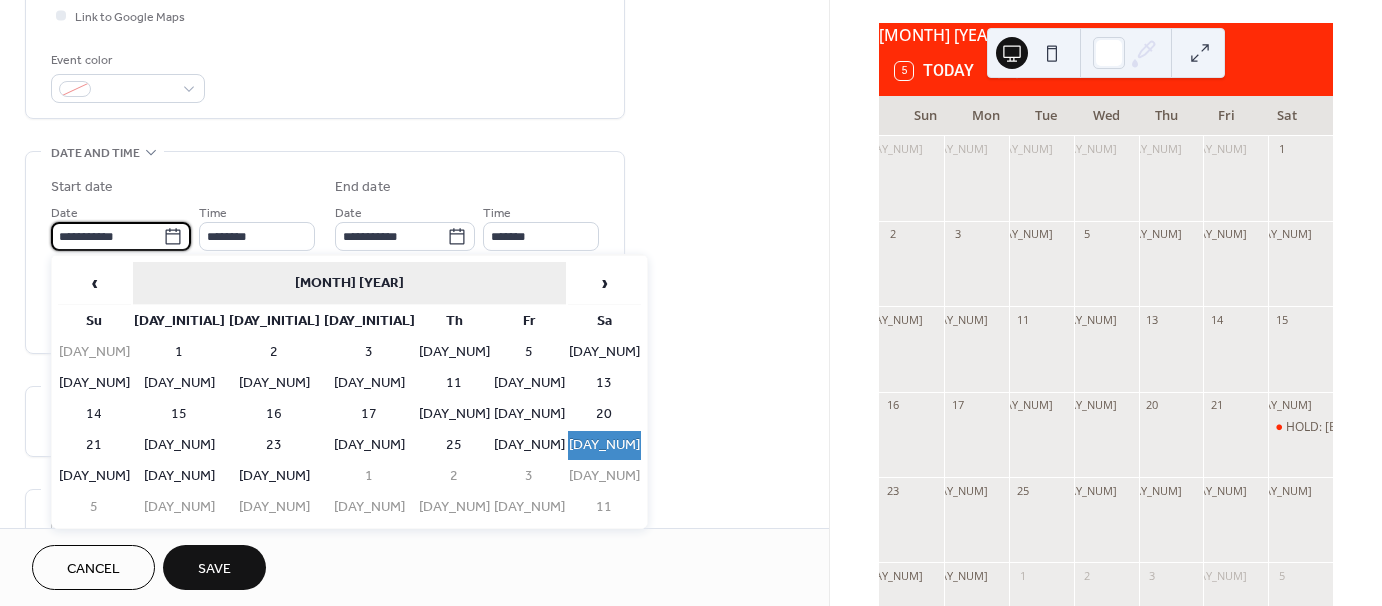 click on "September 2025" at bounding box center [349, 283] 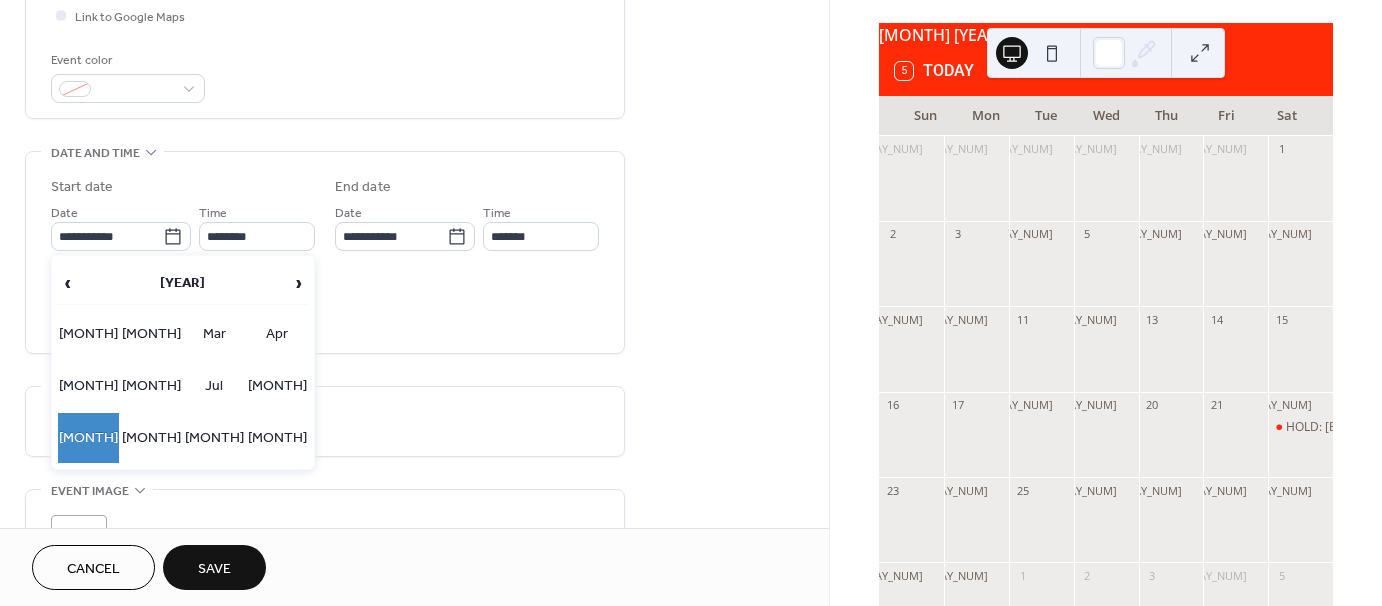 click on "Jan Feb Mar Apr May Jun Jul Aug Sep Oct Nov Dec" at bounding box center [183, 386] 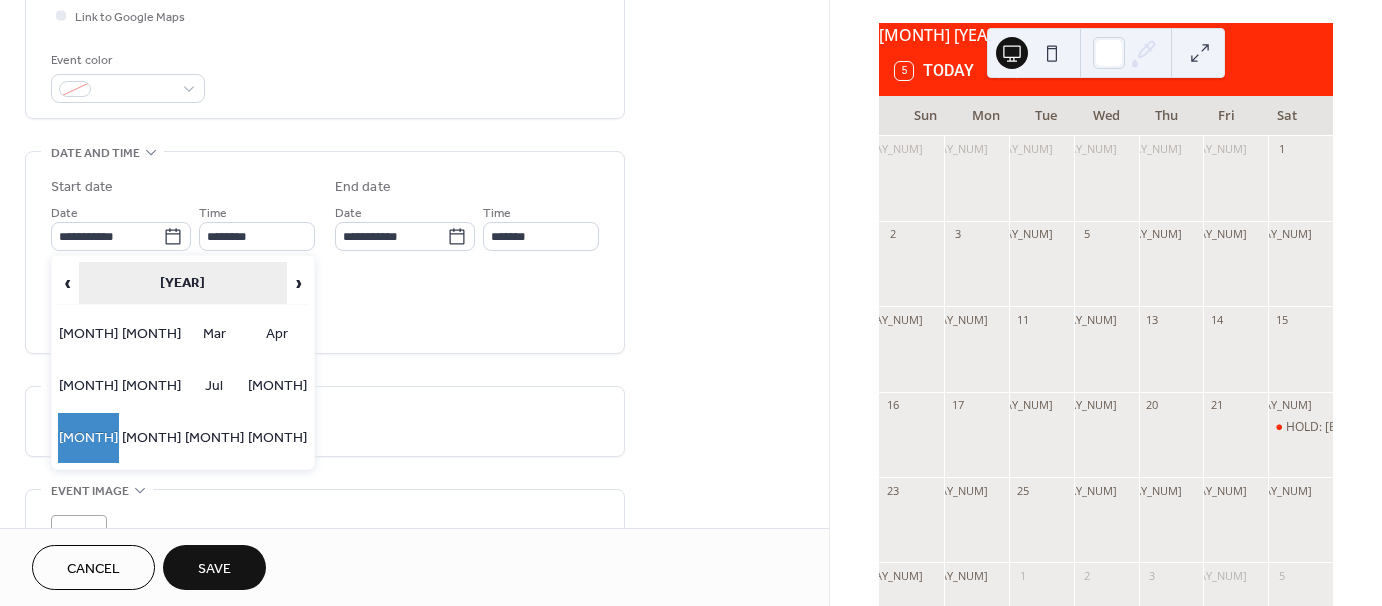 click on "2025" at bounding box center [183, 283] 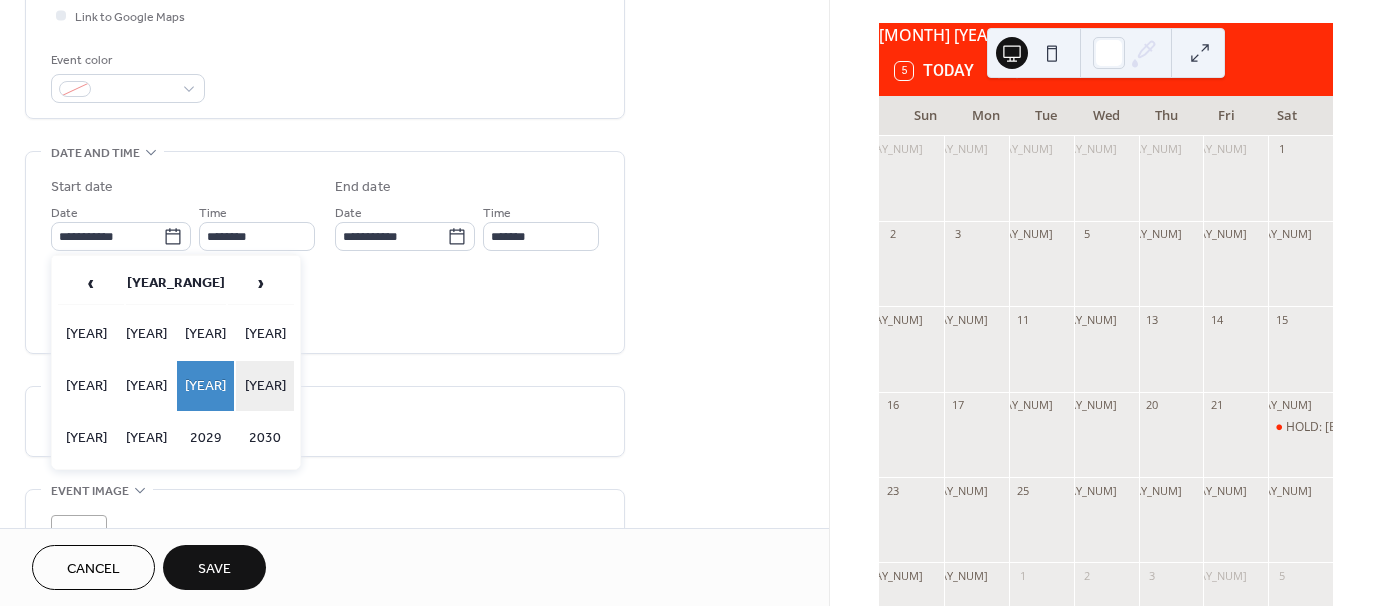 click on "2026" at bounding box center (265, 386) 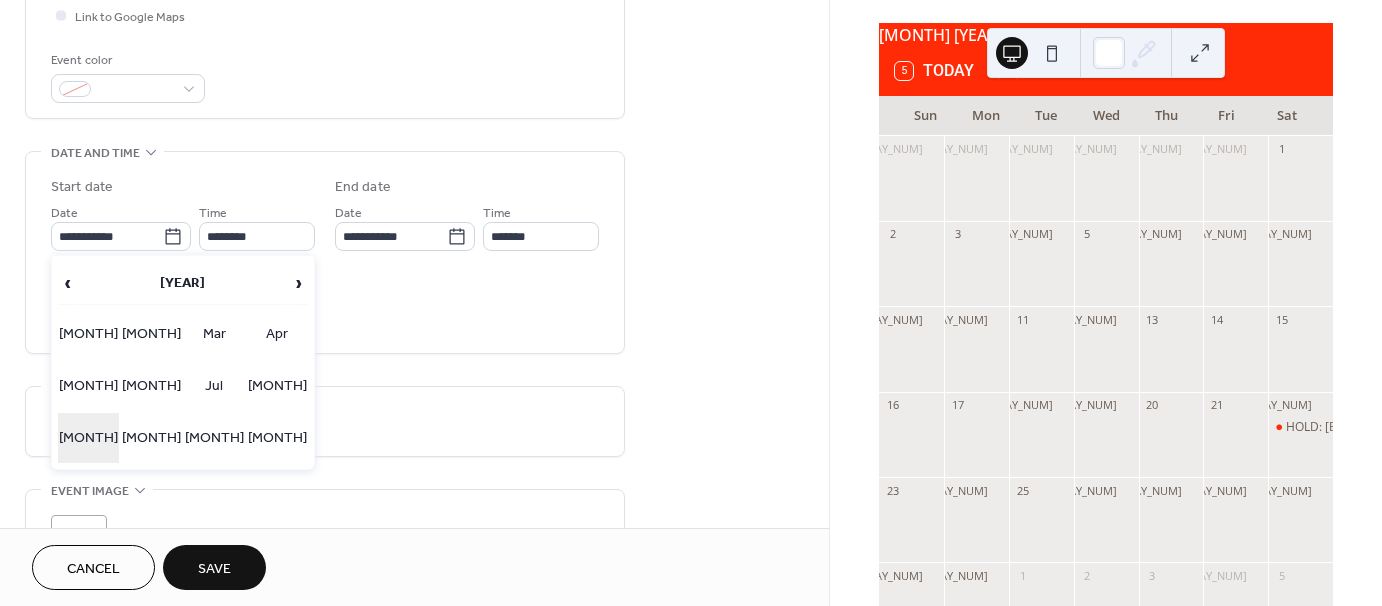 click on "Sep" at bounding box center [88, 438] 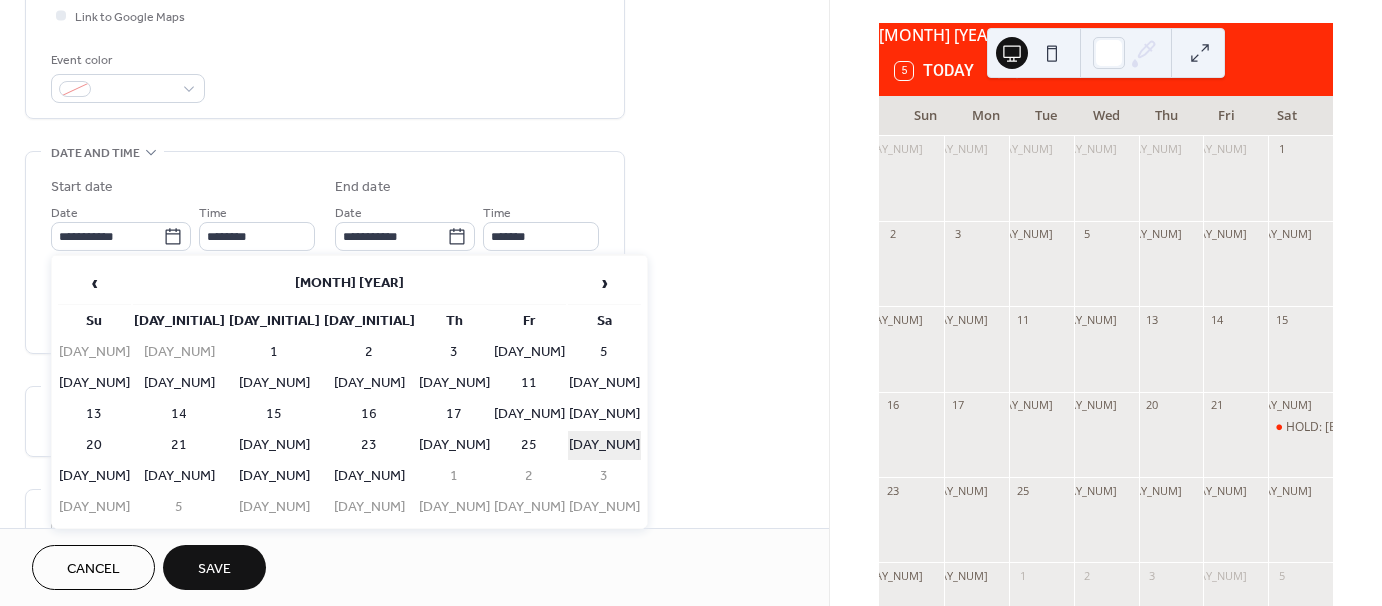 click on "26" at bounding box center [604, 445] 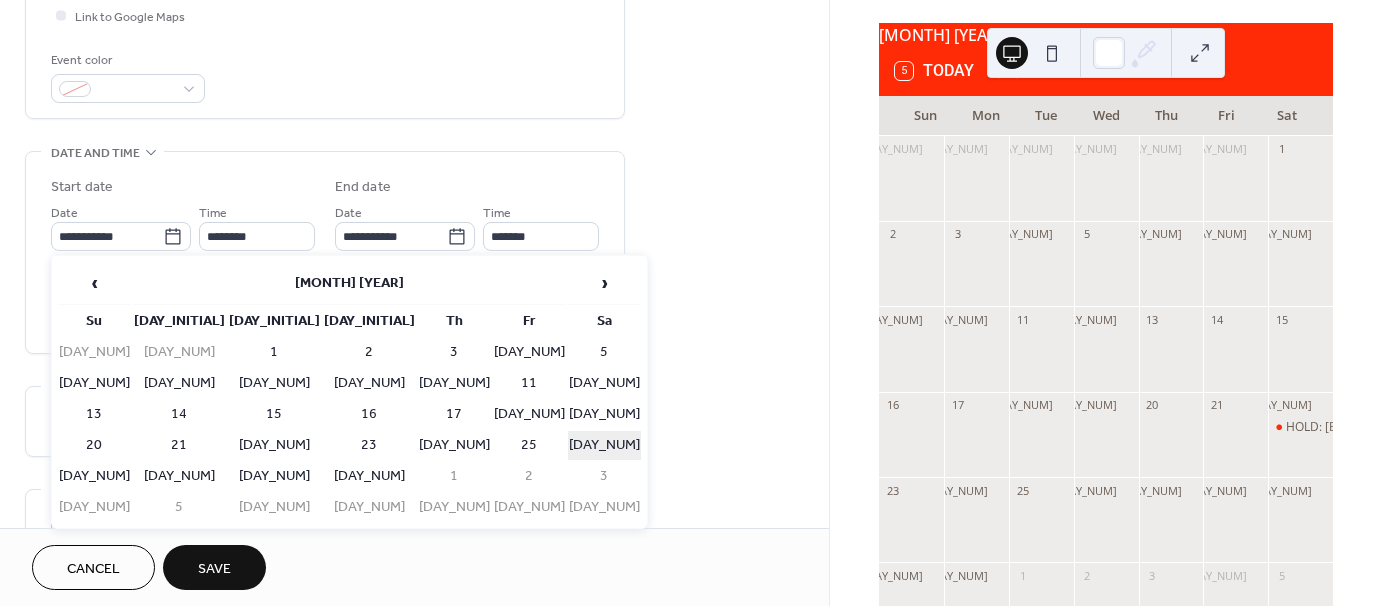type on "**********" 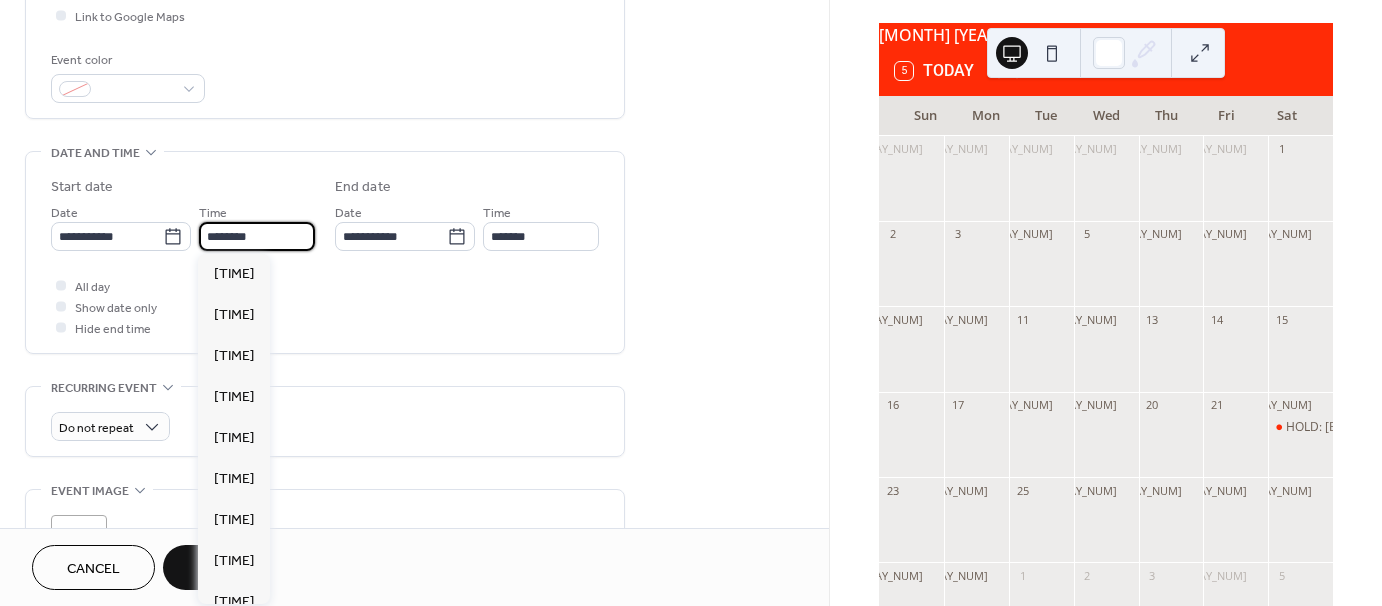 click on "********" at bounding box center [257, 236] 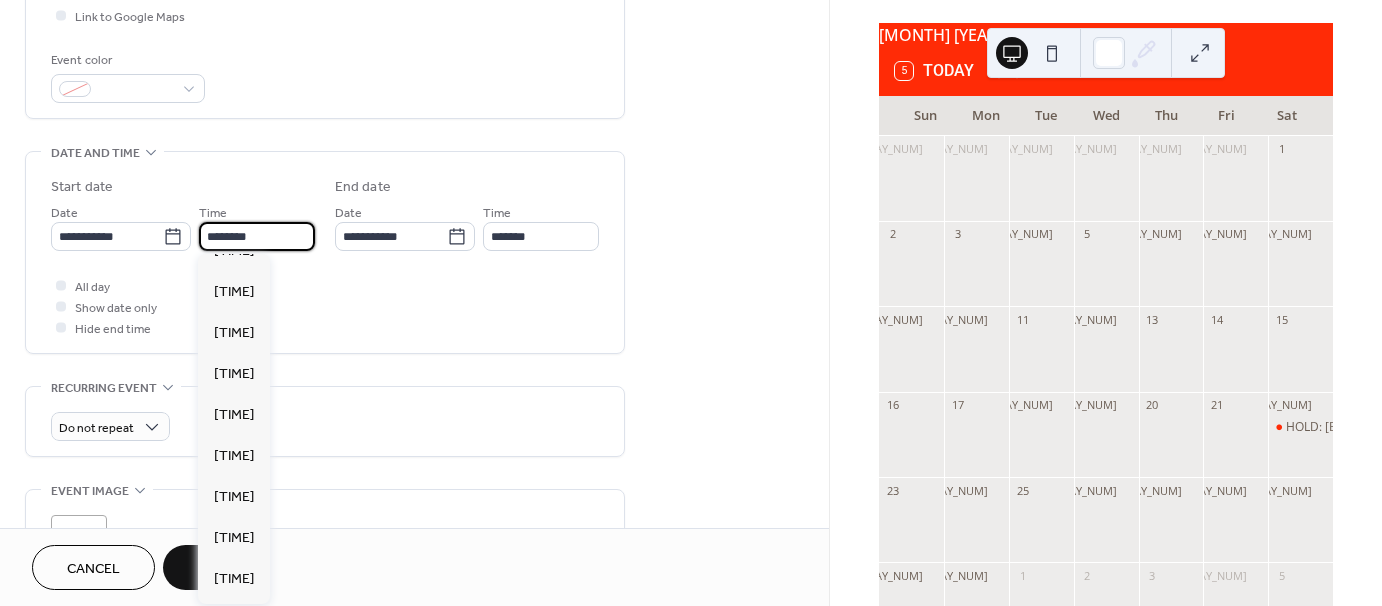 scroll, scrollTop: 968, scrollLeft: 0, axis: vertical 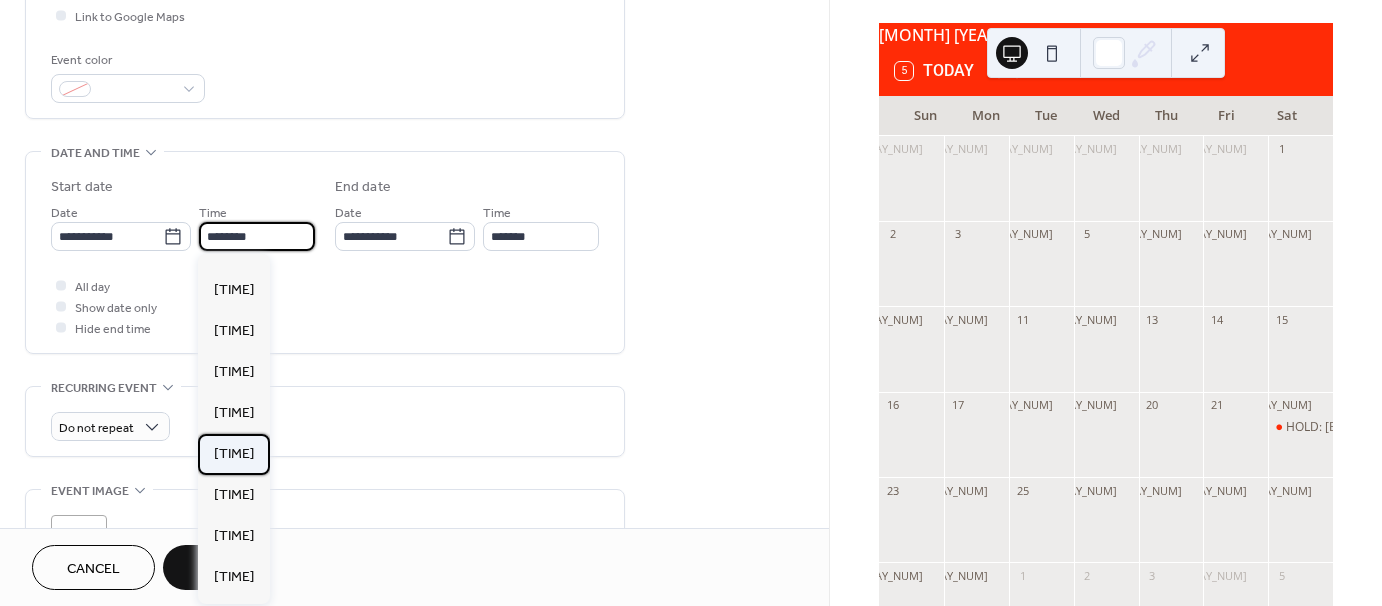 click on "7:00 am" at bounding box center (234, 454) 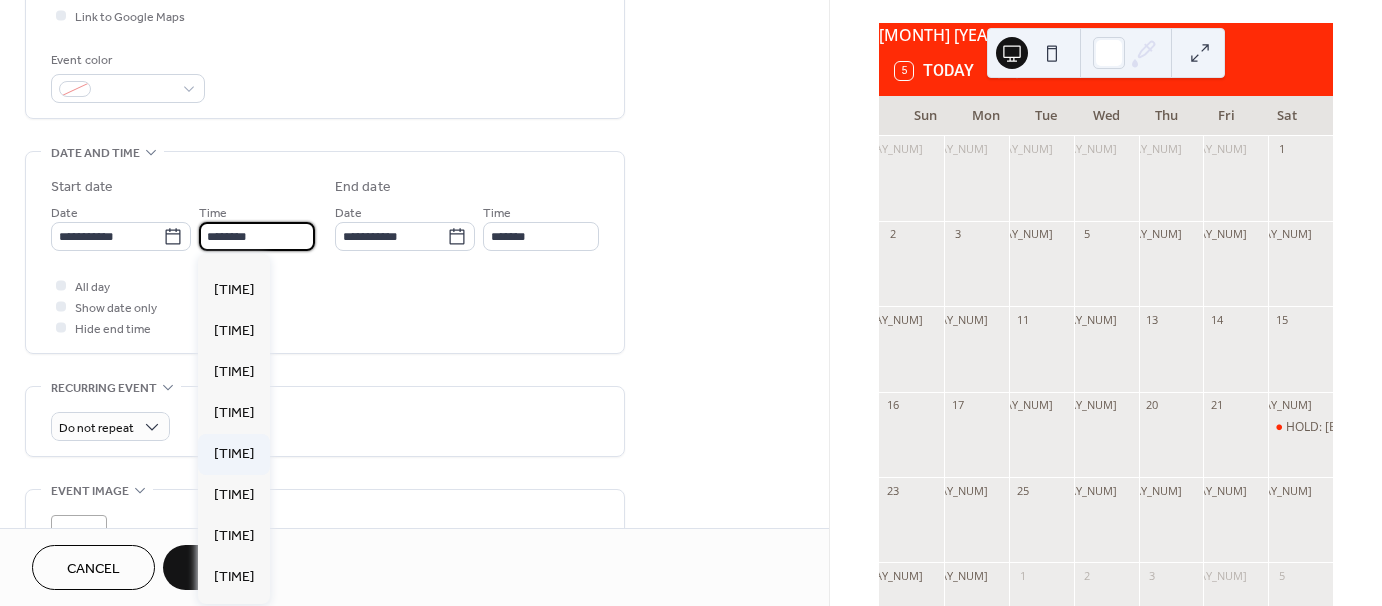 type on "*******" 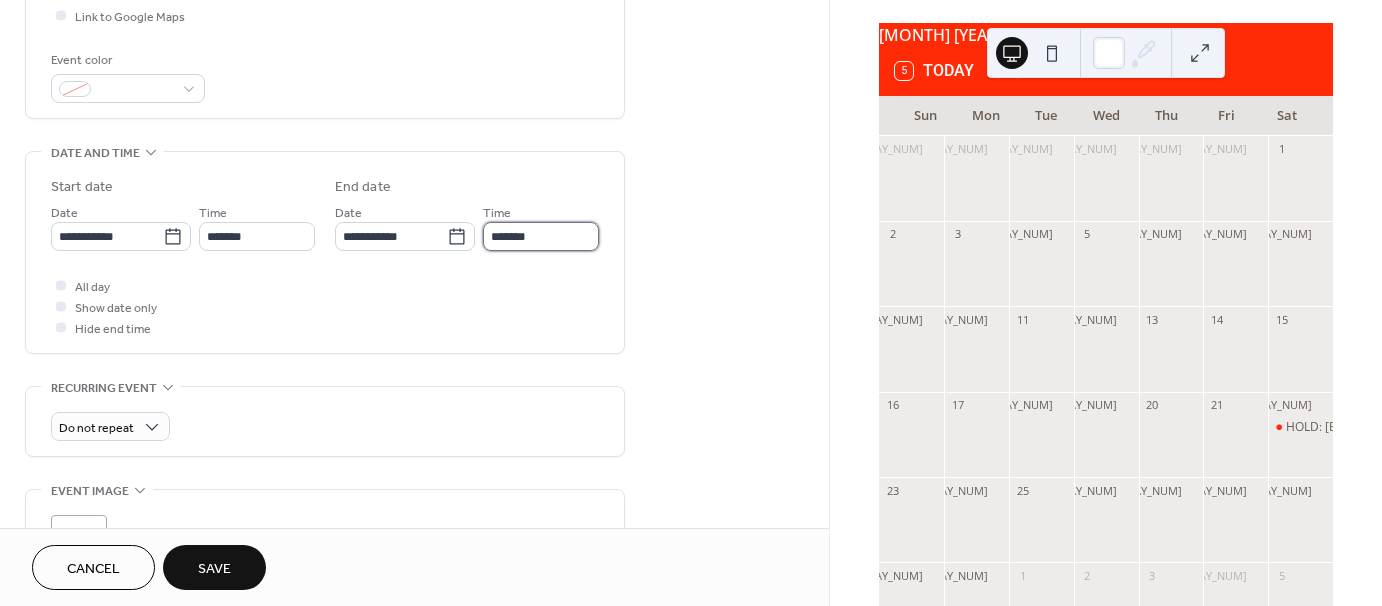 click on "*******" at bounding box center (541, 236) 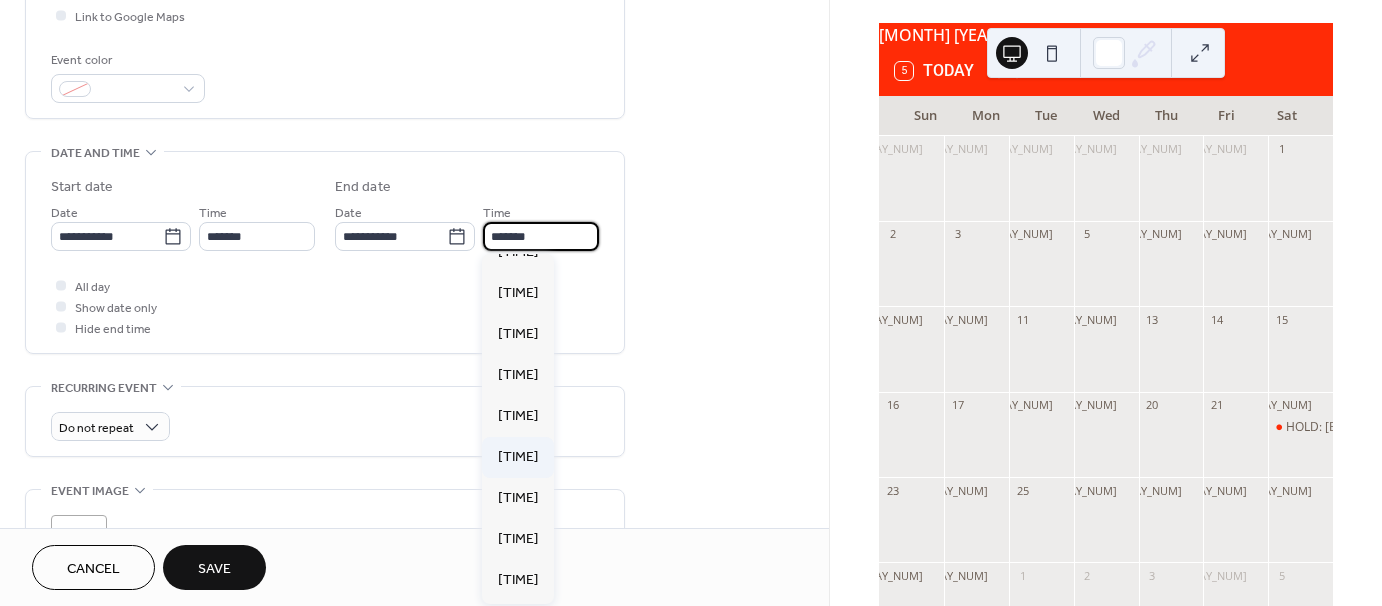 scroll, scrollTop: 600, scrollLeft: 0, axis: vertical 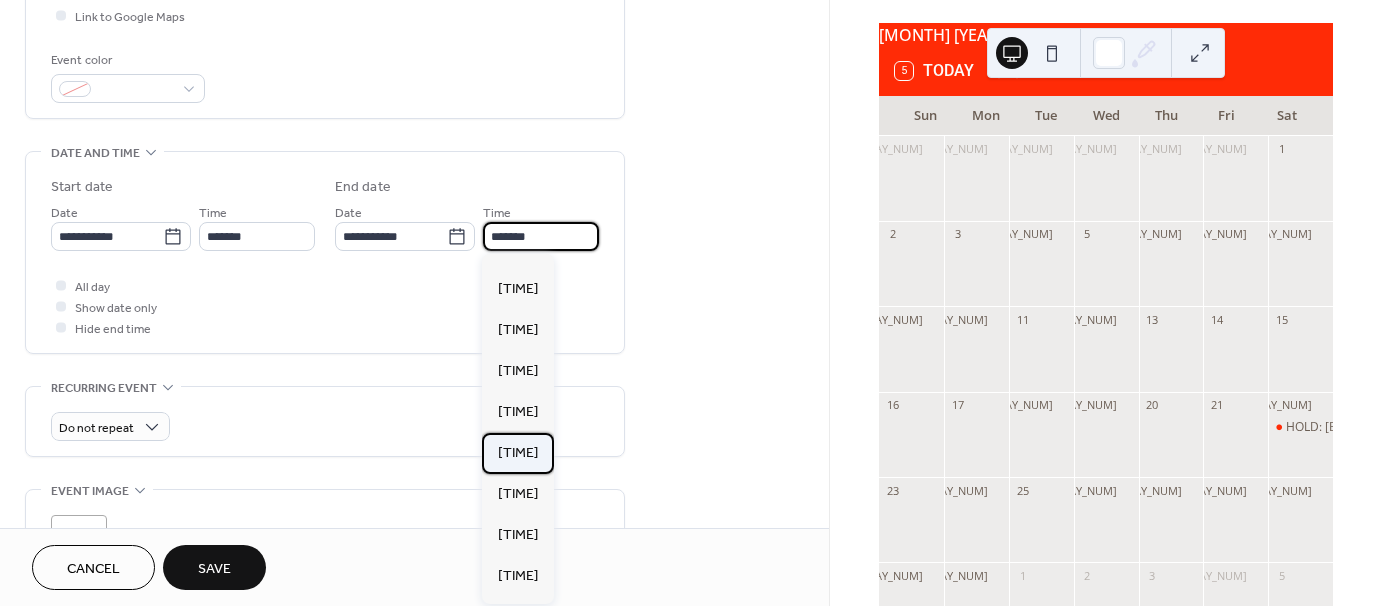 click on "12:00 pm" at bounding box center (518, 453) 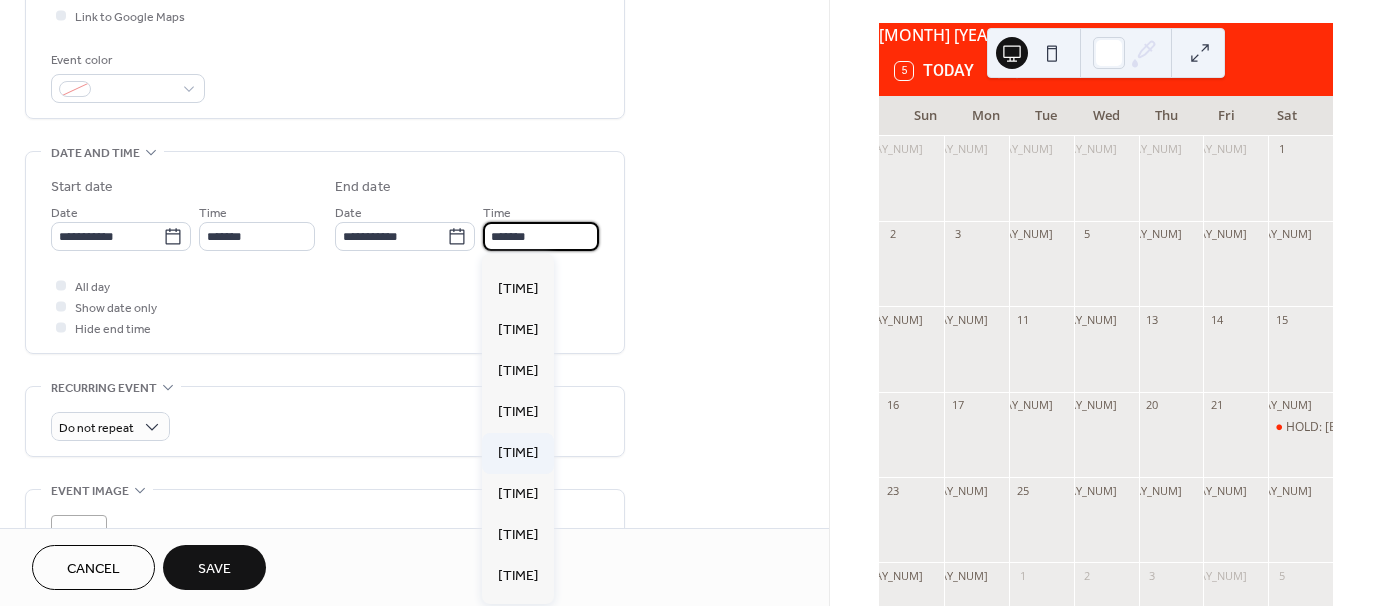 type on "********" 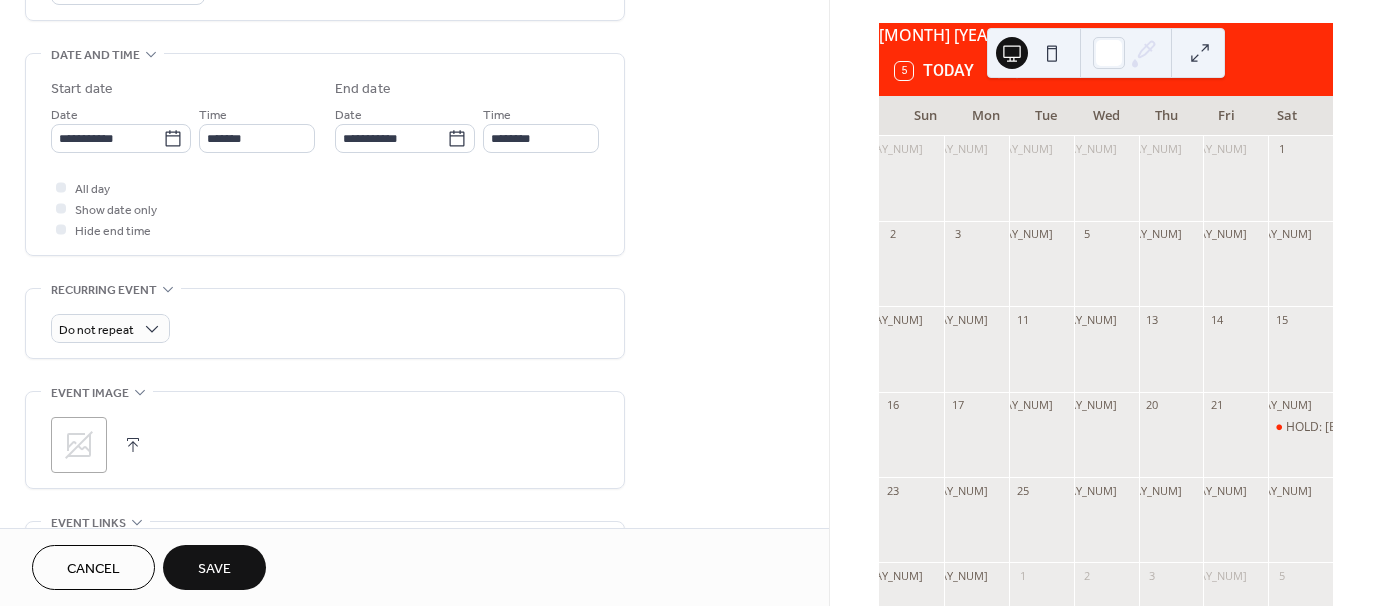 scroll, scrollTop: 600, scrollLeft: 0, axis: vertical 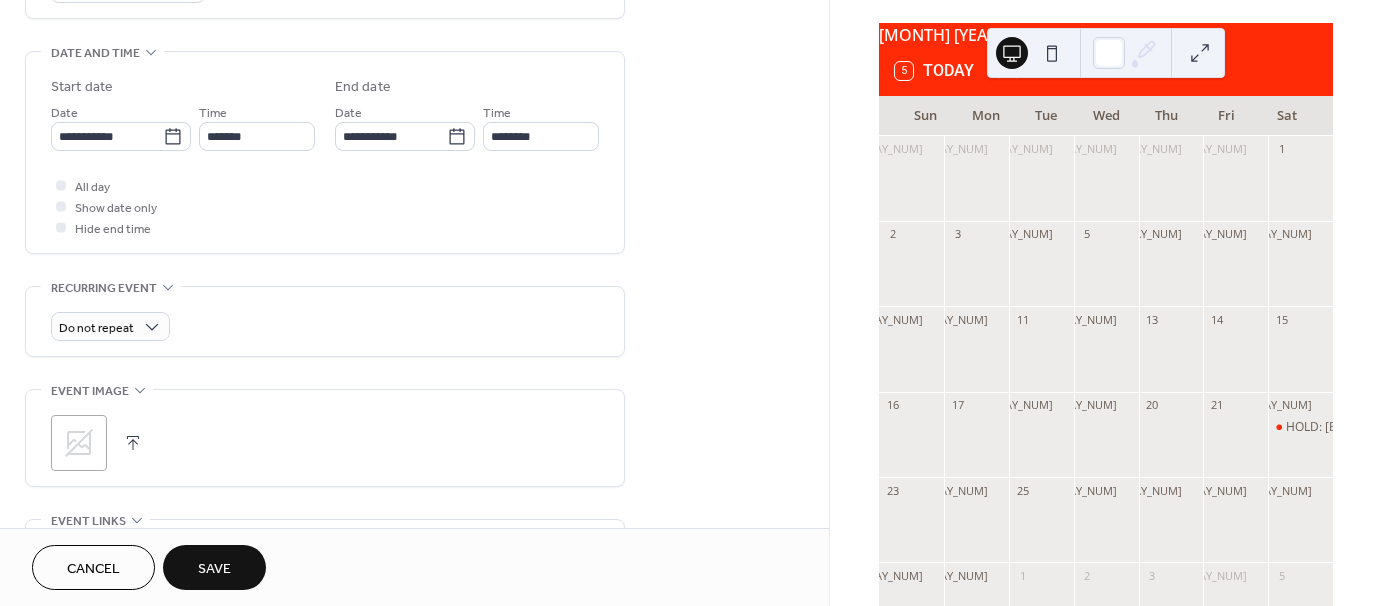 click on "Save" at bounding box center [214, 569] 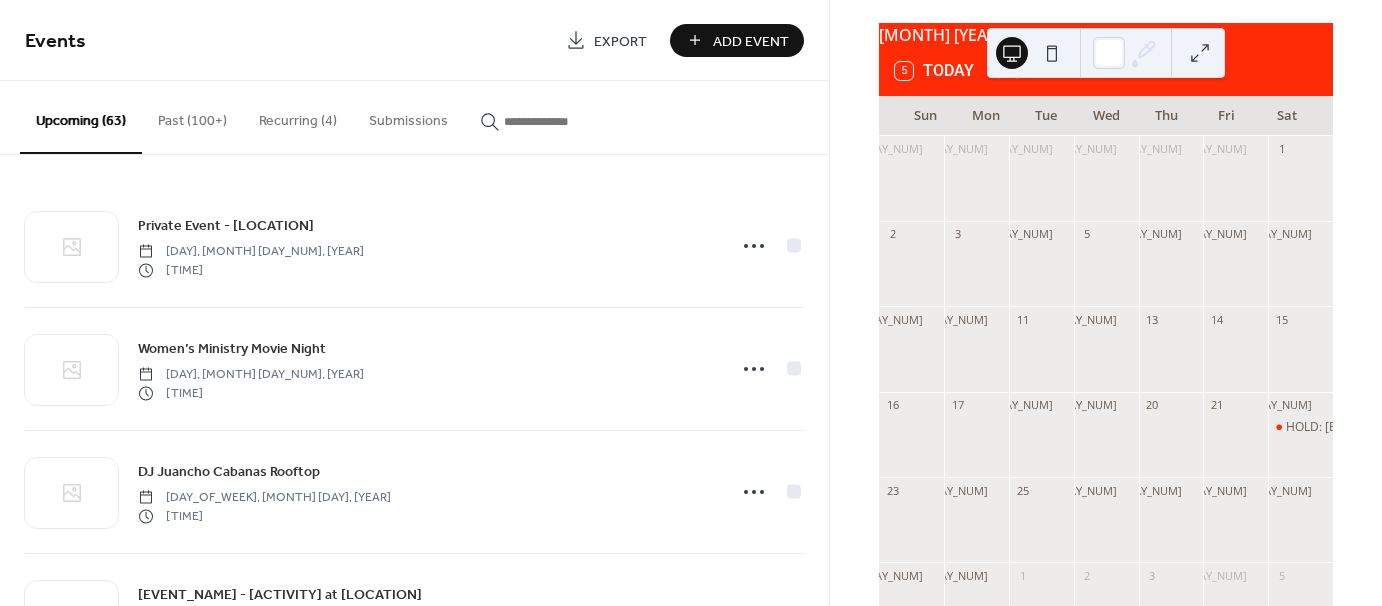 click 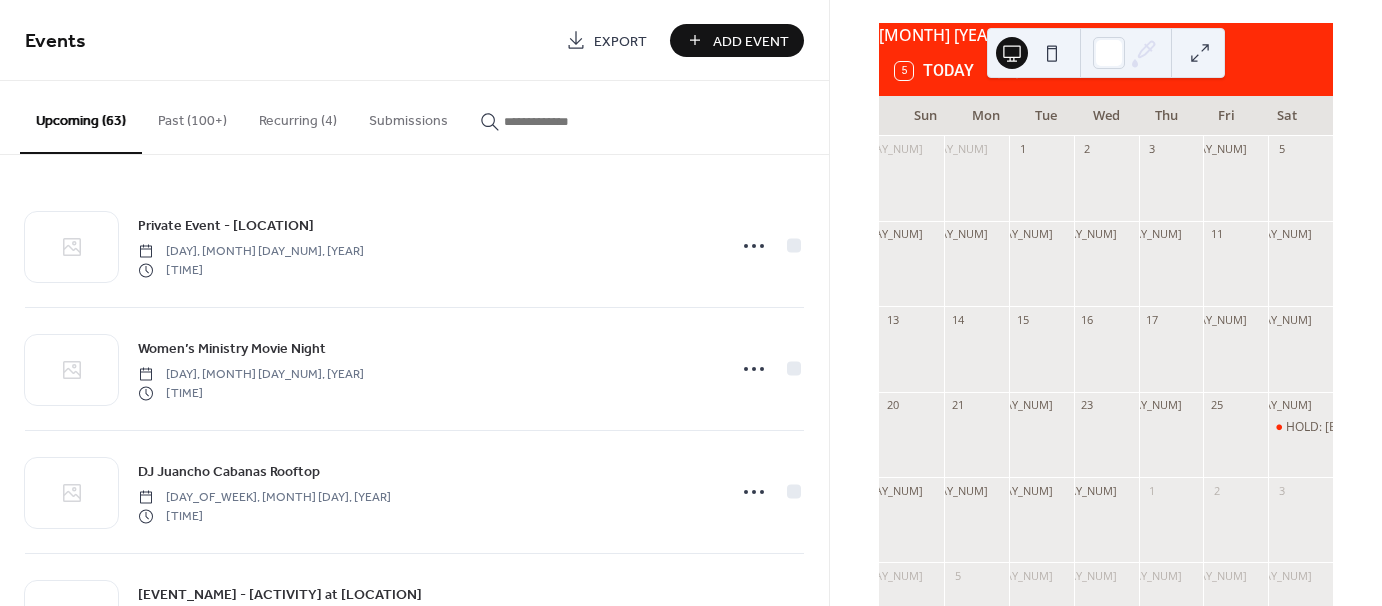 click 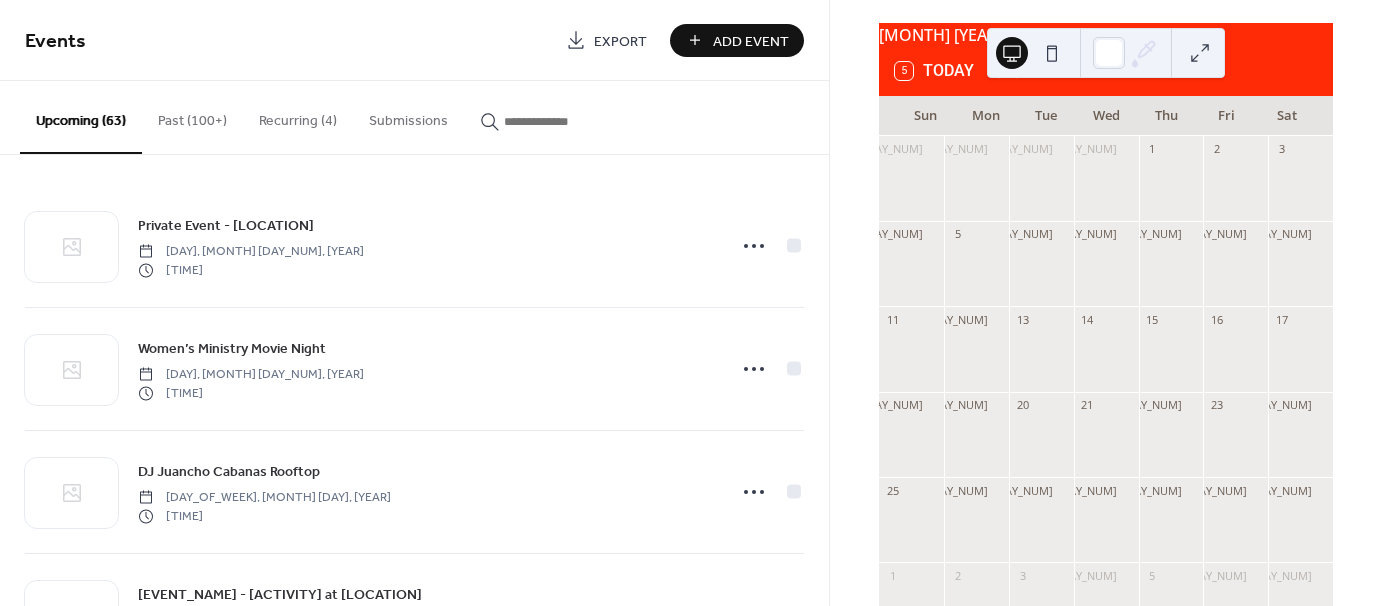 click on "Add Event" at bounding box center (751, 41) 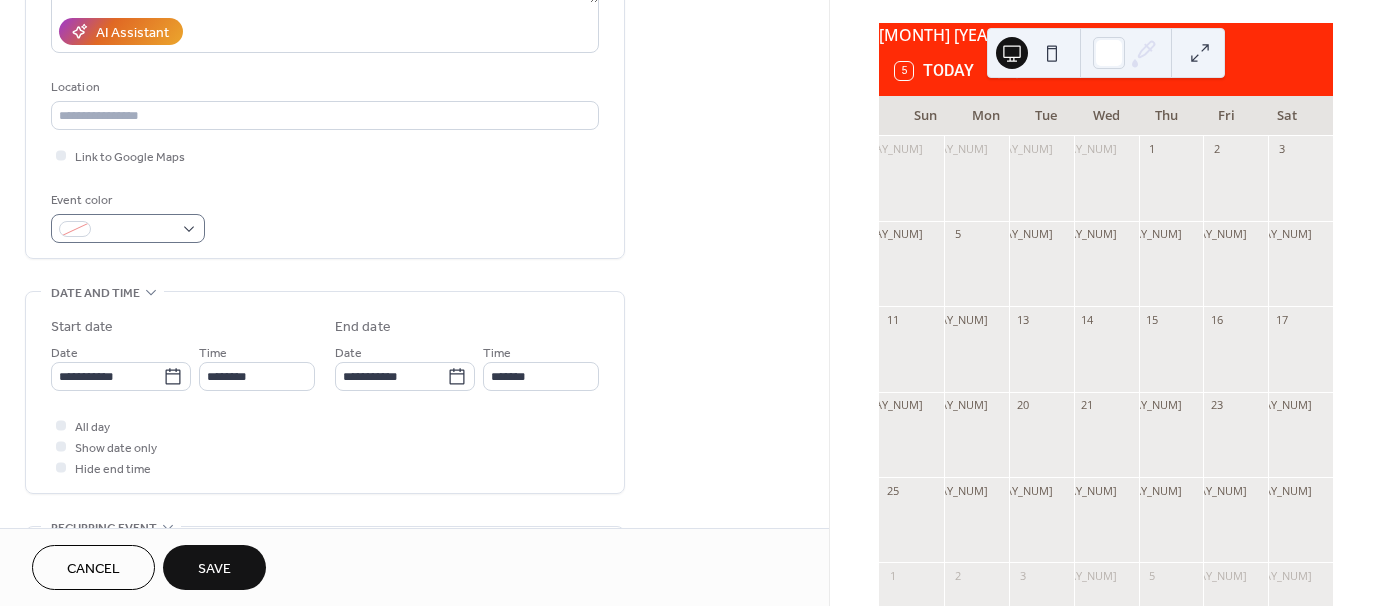 scroll, scrollTop: 400, scrollLeft: 0, axis: vertical 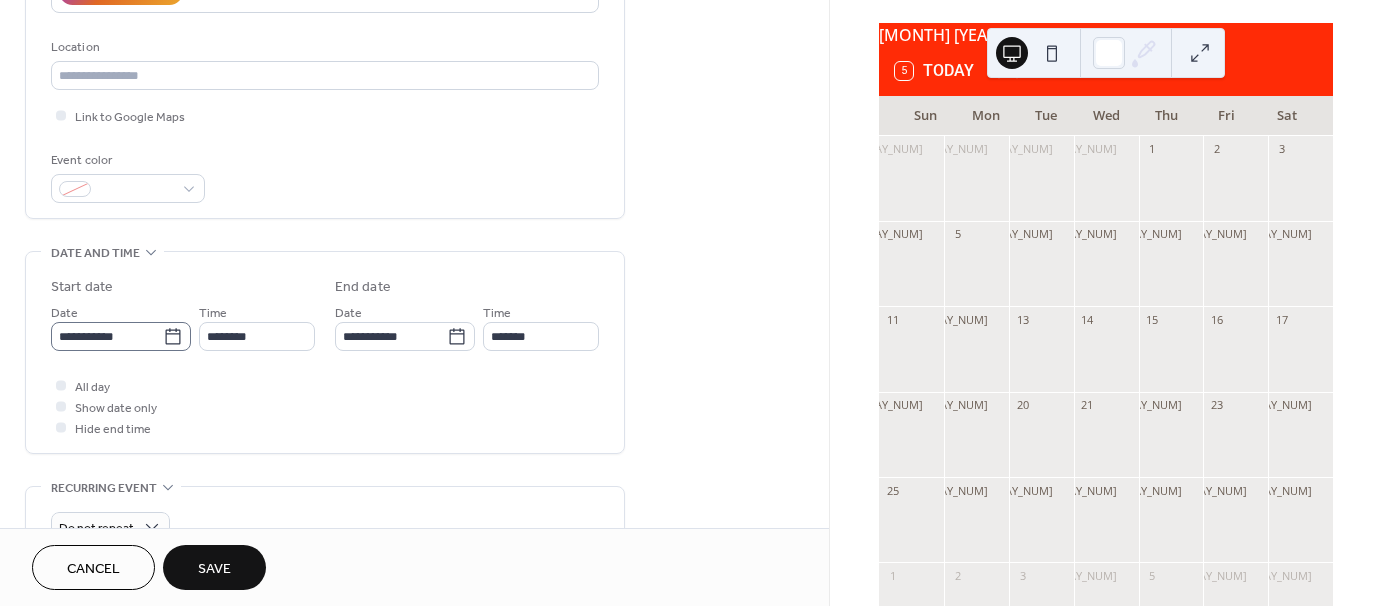 type on "**********" 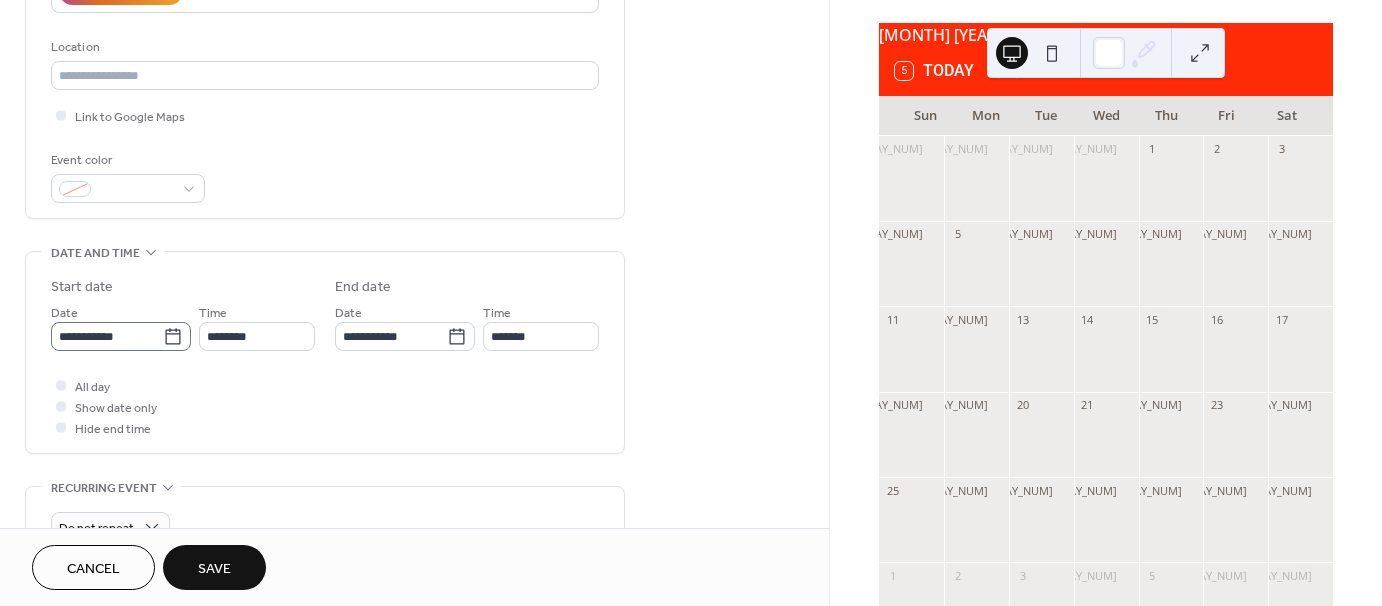click 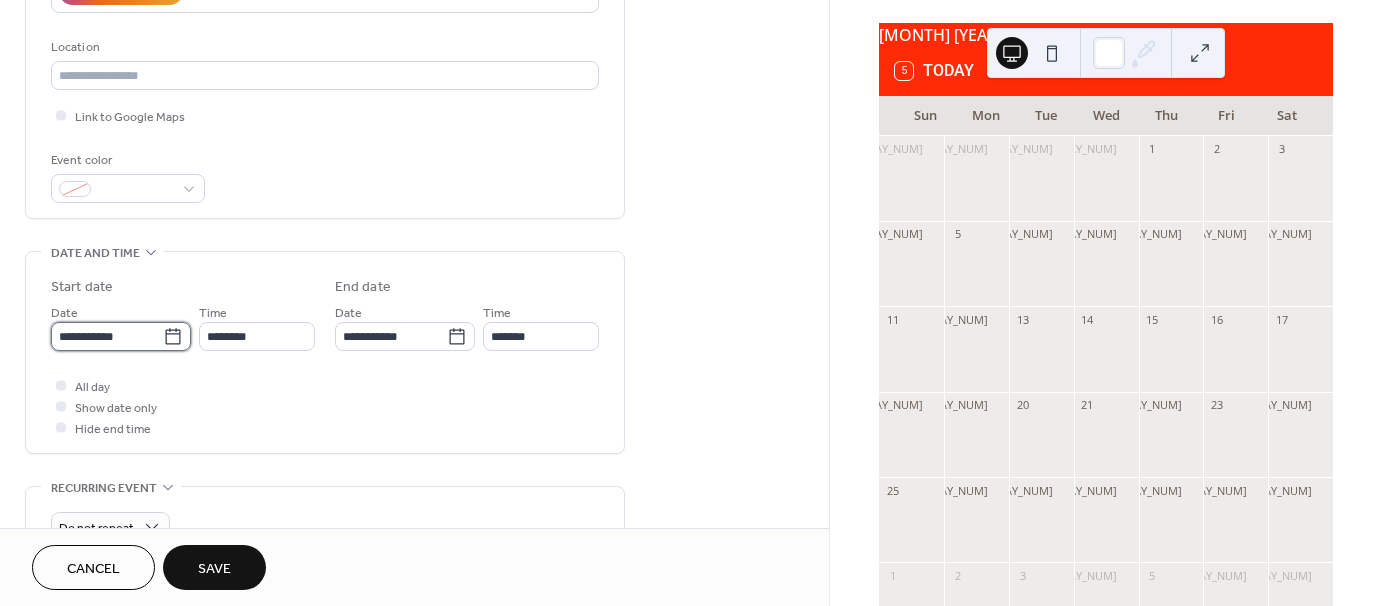 click on "**********" at bounding box center [107, 336] 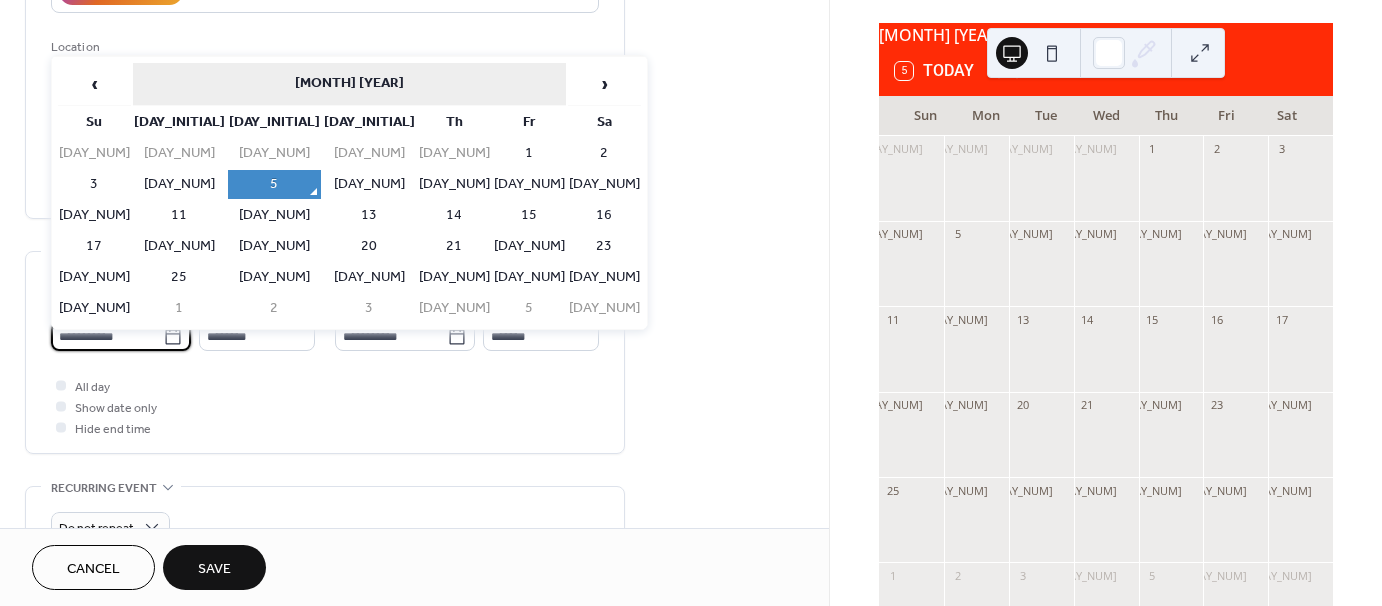 click on "August 2025" at bounding box center (349, 84) 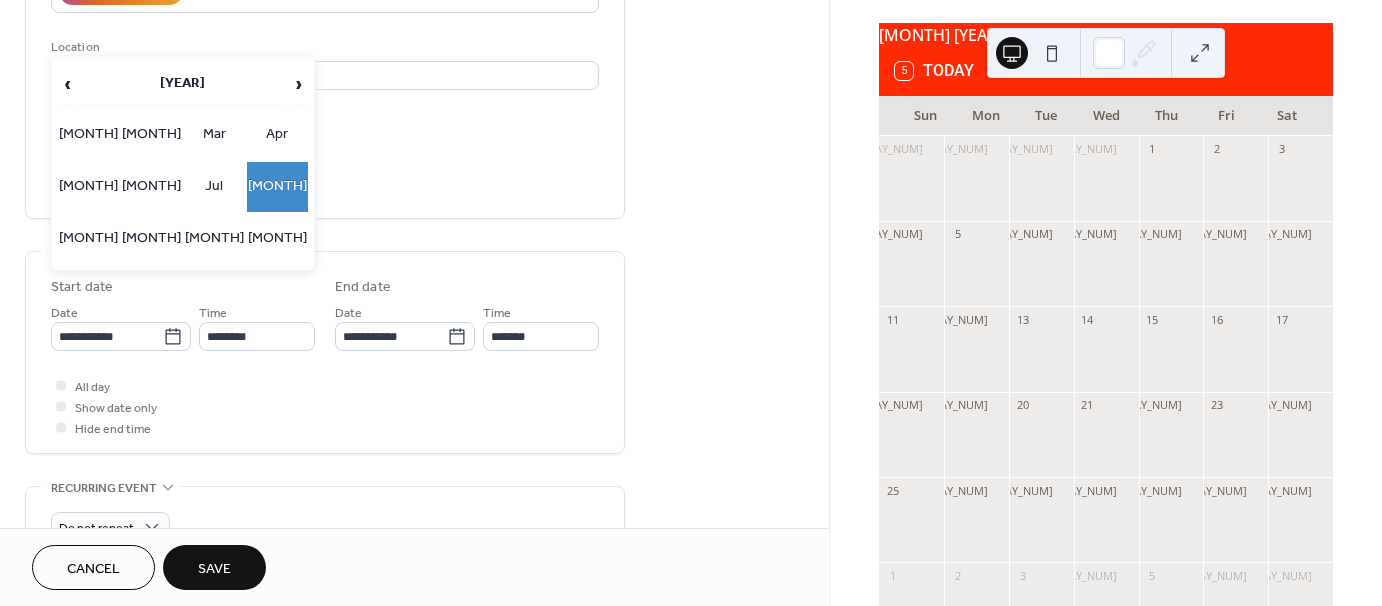 click on "2025" at bounding box center (183, 84) 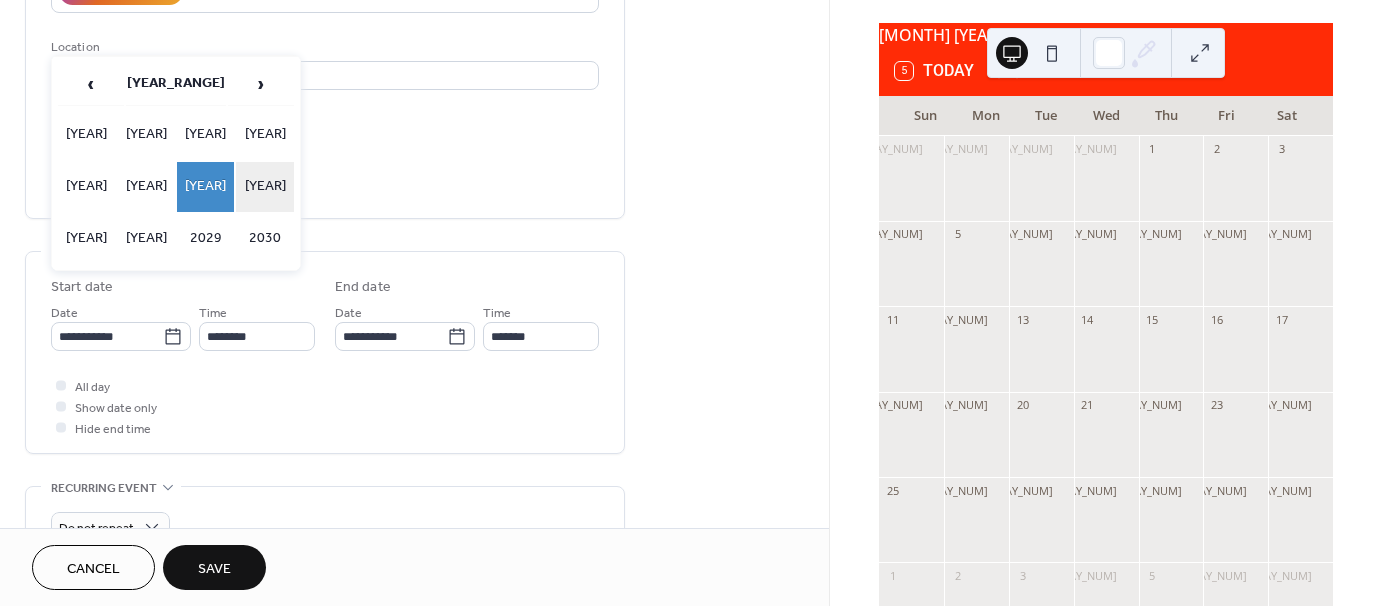 click on "2026" at bounding box center (265, 187) 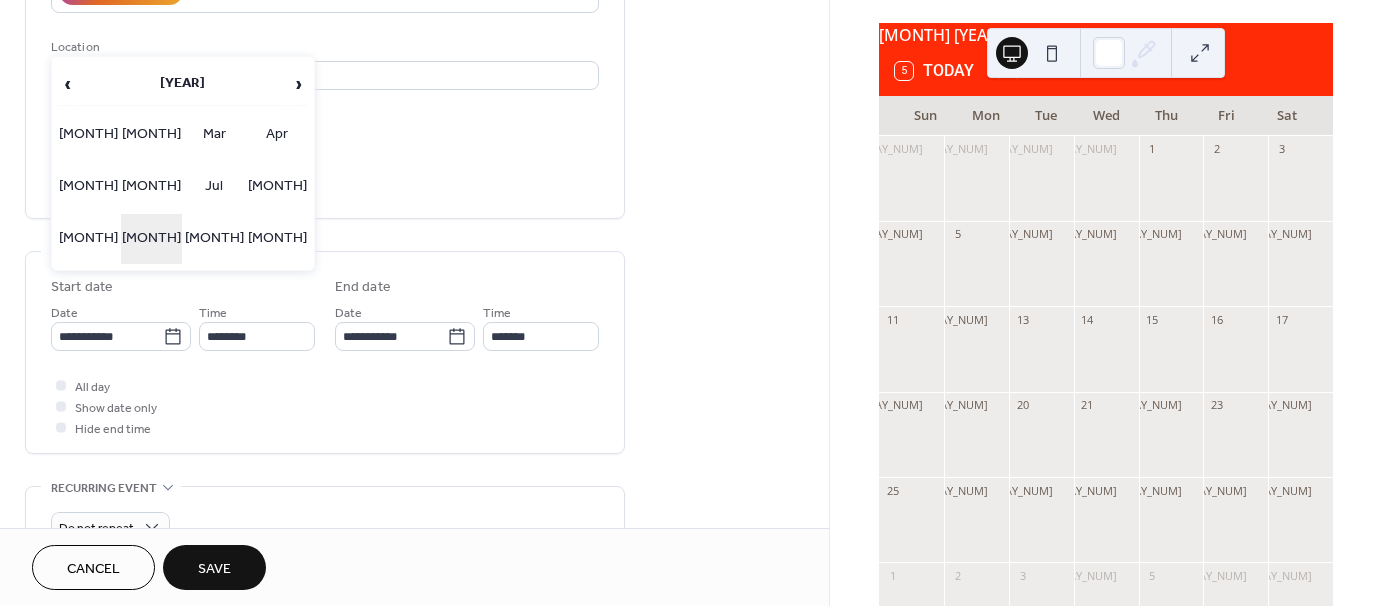 click on "Oct" at bounding box center (151, 239) 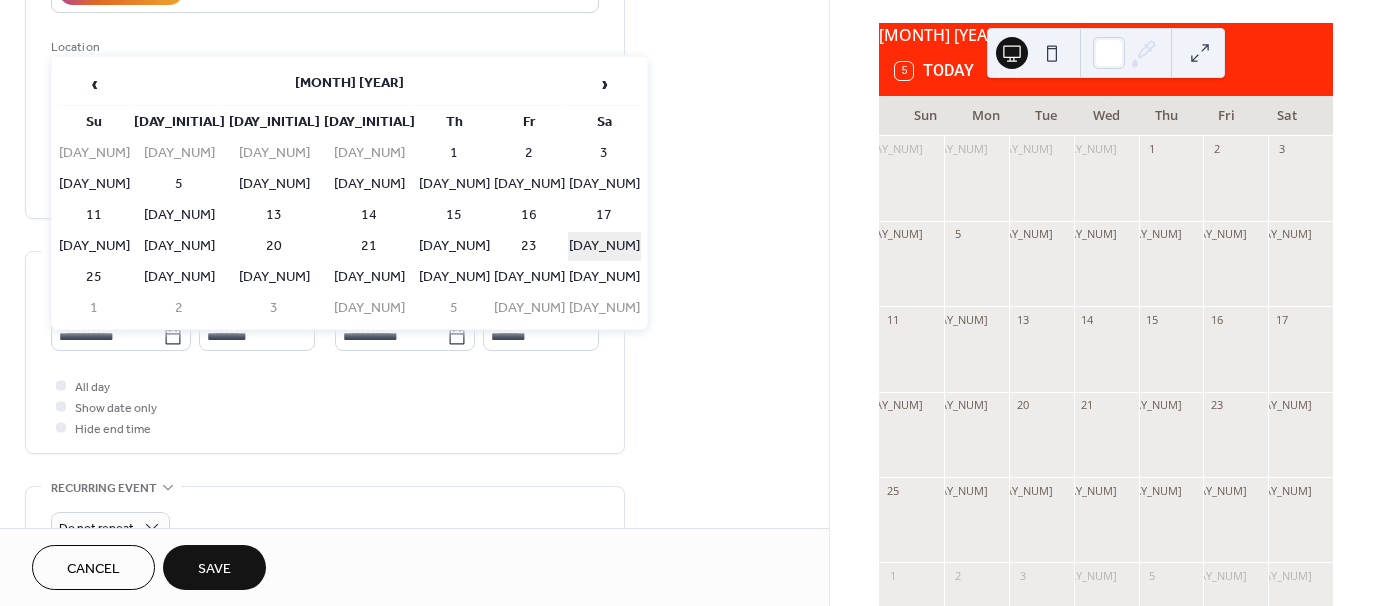 click on "24" at bounding box center [604, 246] 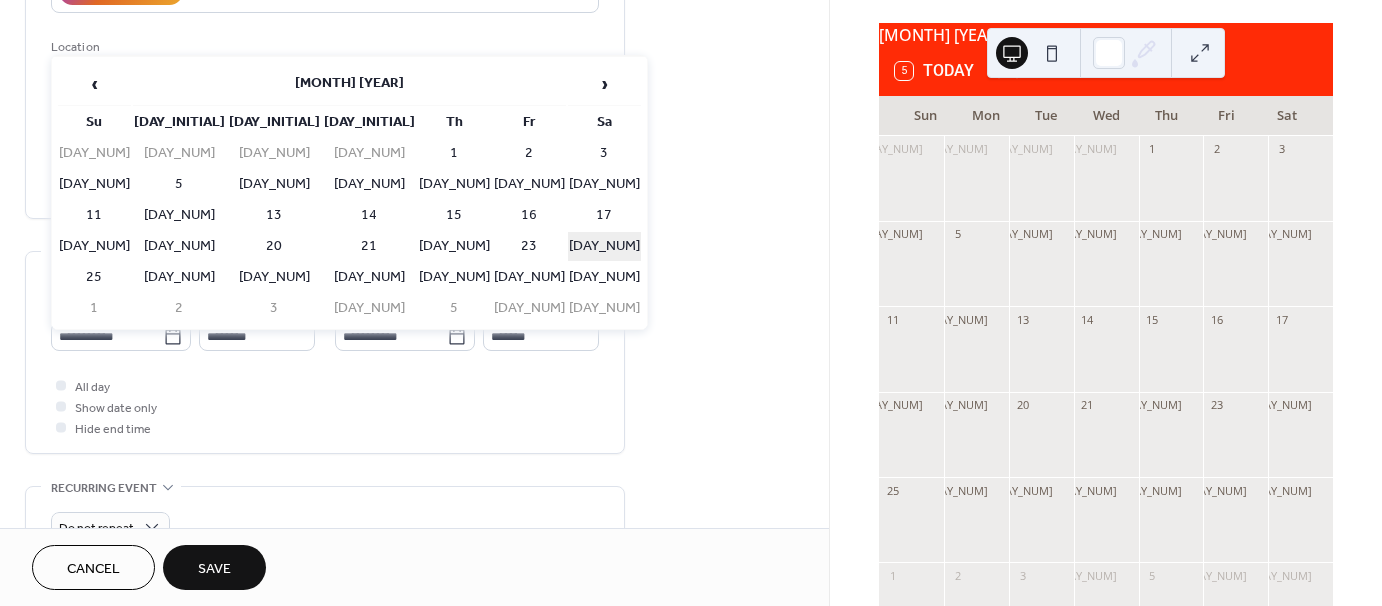 type on "**********" 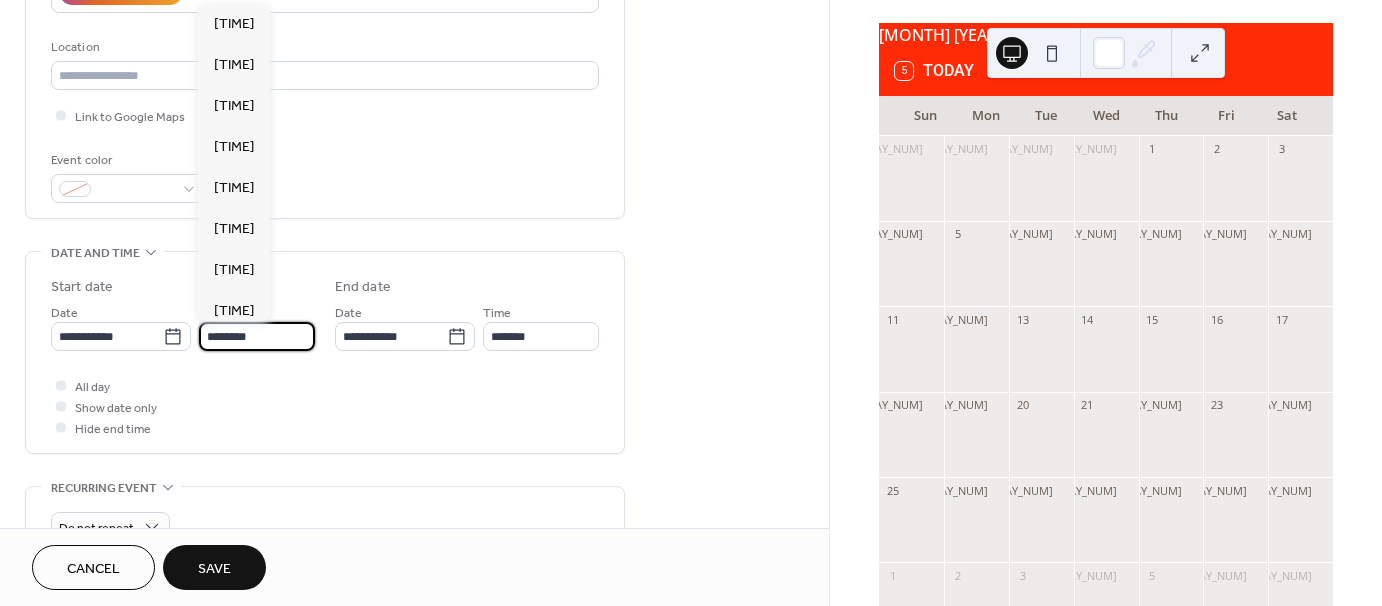 click on "********" at bounding box center (257, 336) 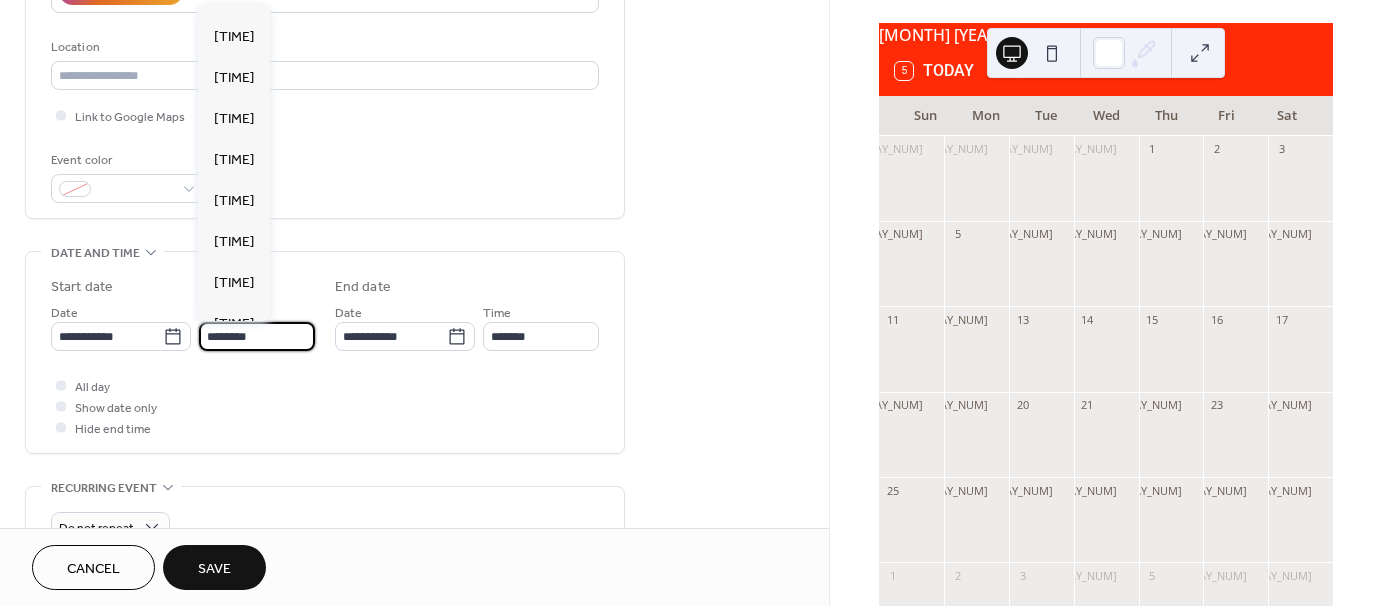 scroll, scrollTop: 968, scrollLeft: 0, axis: vertical 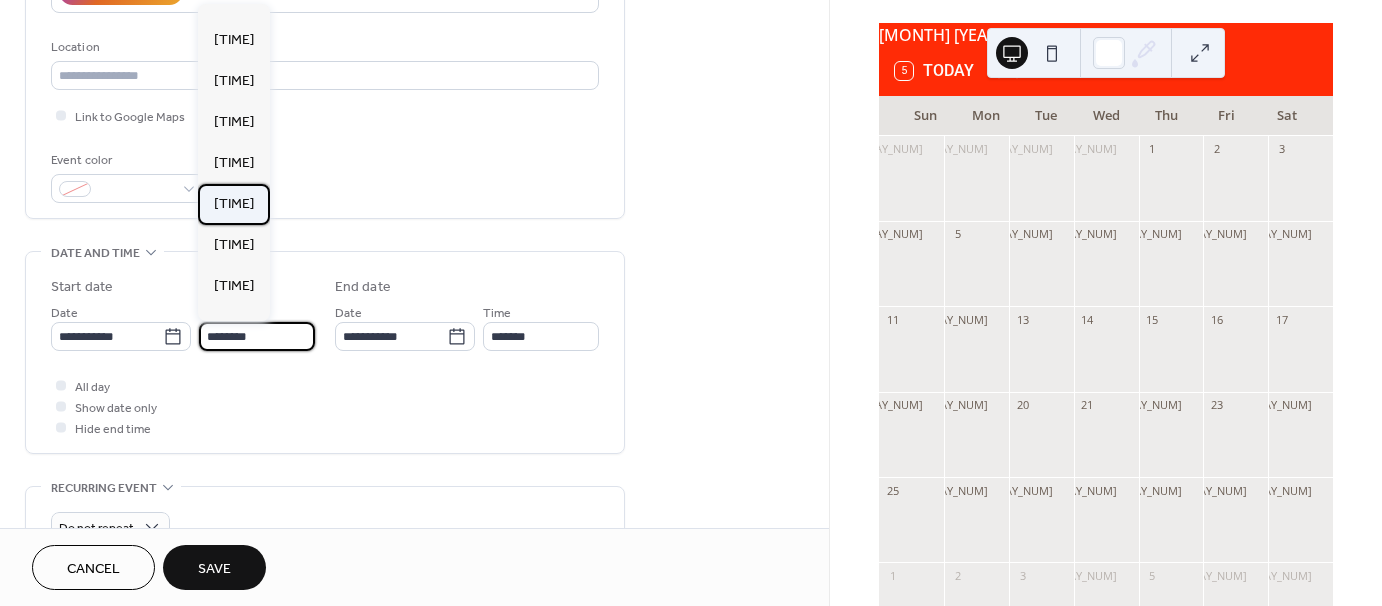 click on "7:00 am" at bounding box center (234, 204) 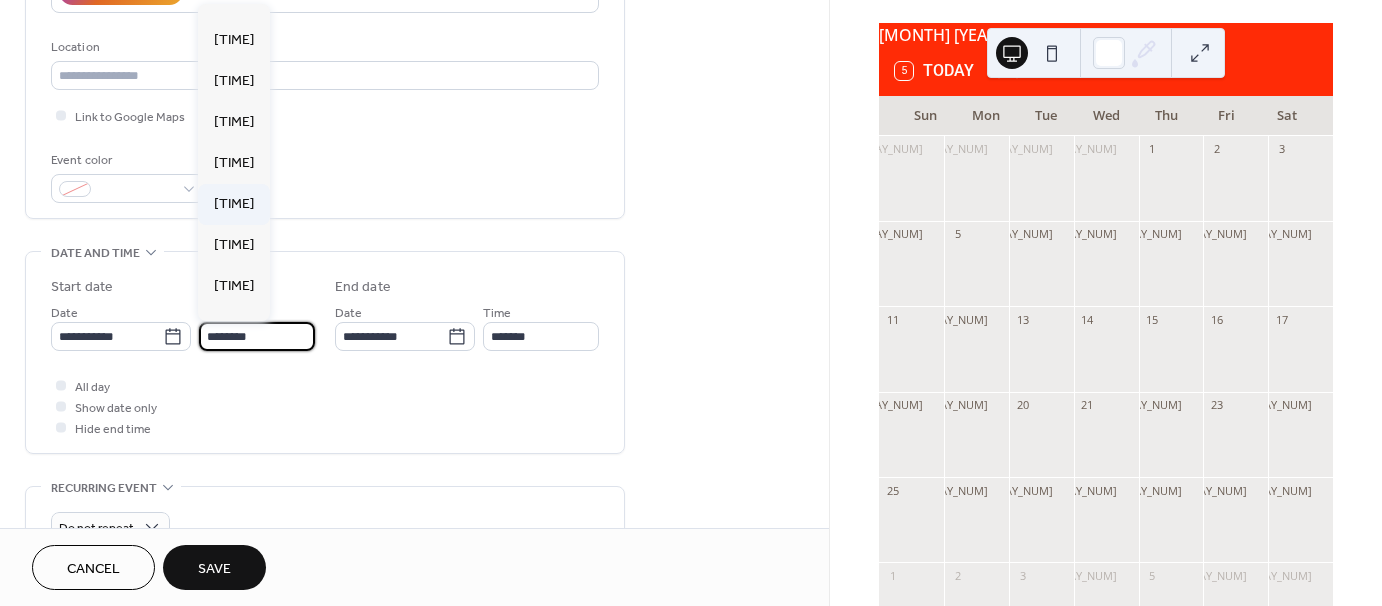 type on "*******" 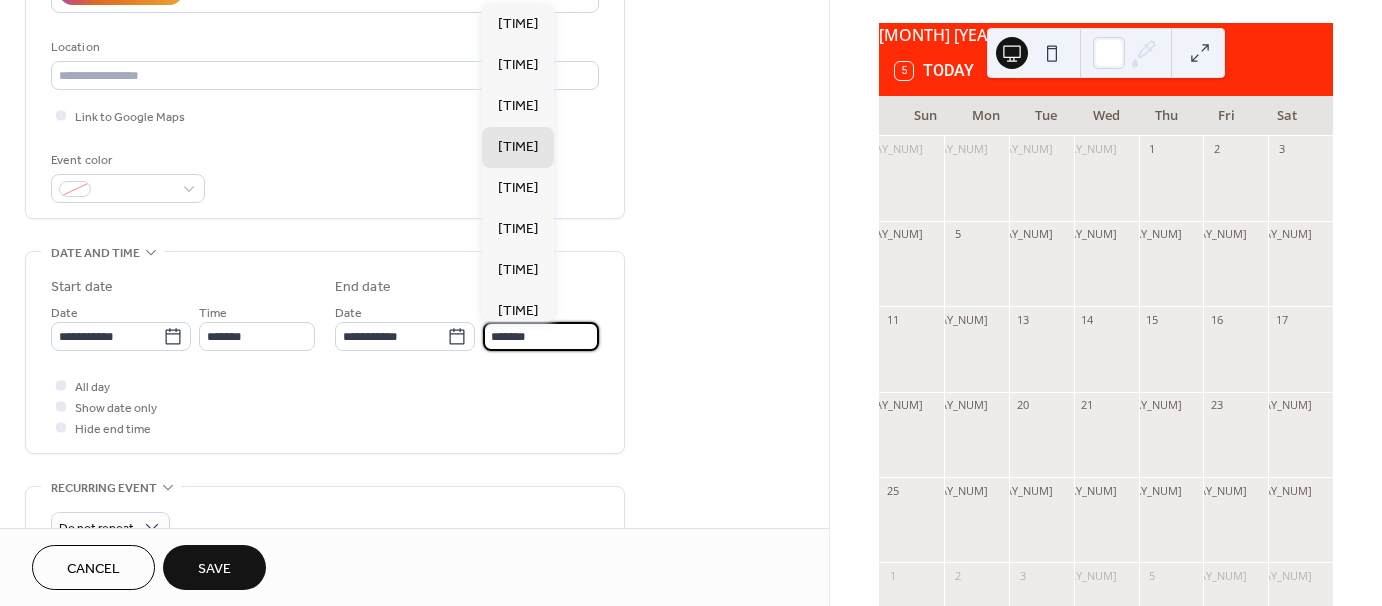click on "*******" at bounding box center (541, 336) 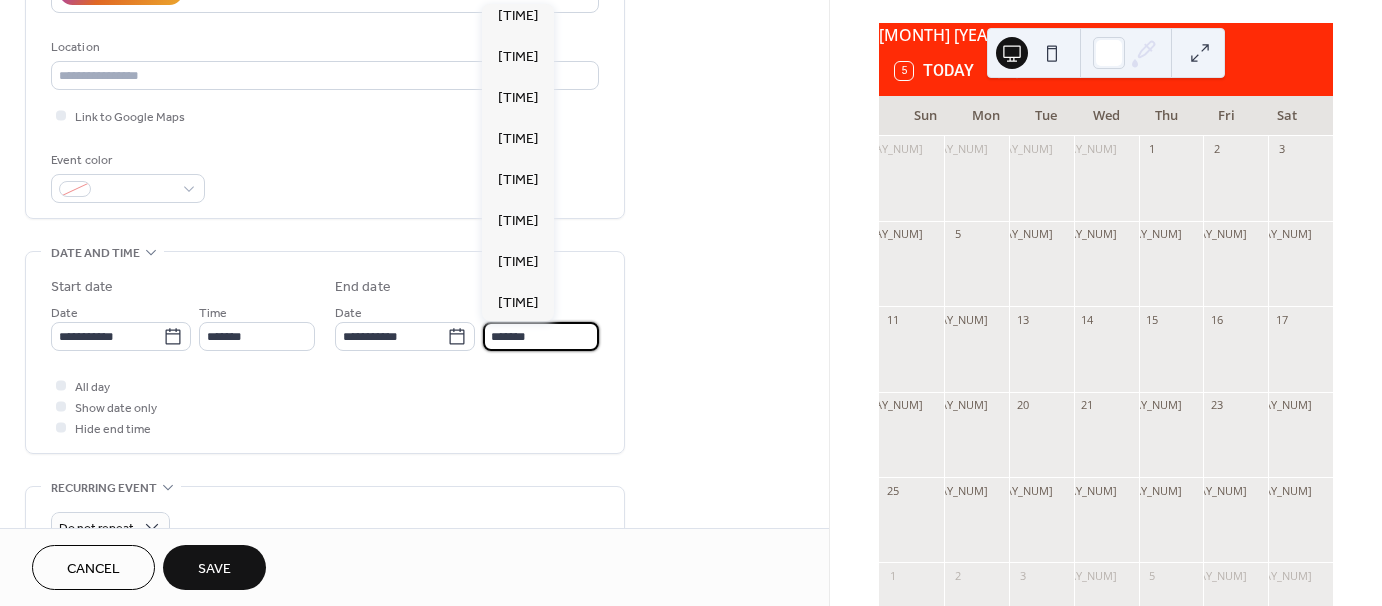 scroll, scrollTop: 600, scrollLeft: 0, axis: vertical 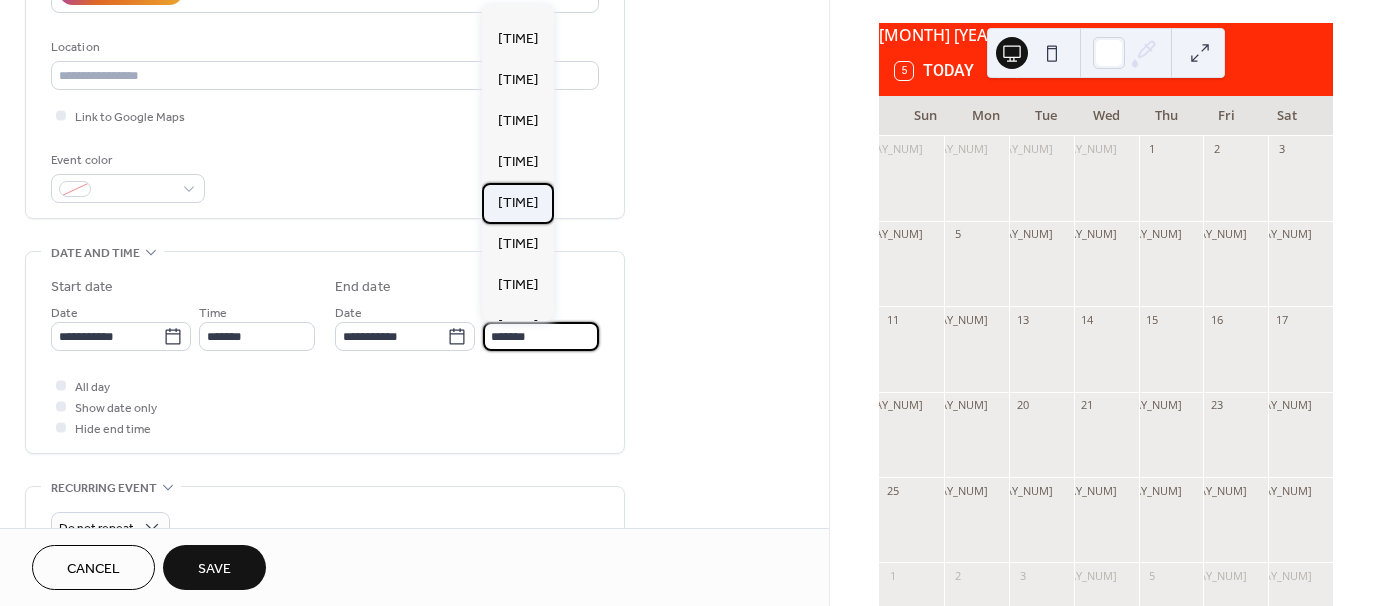 click on "12:00 pm" at bounding box center [518, 203] 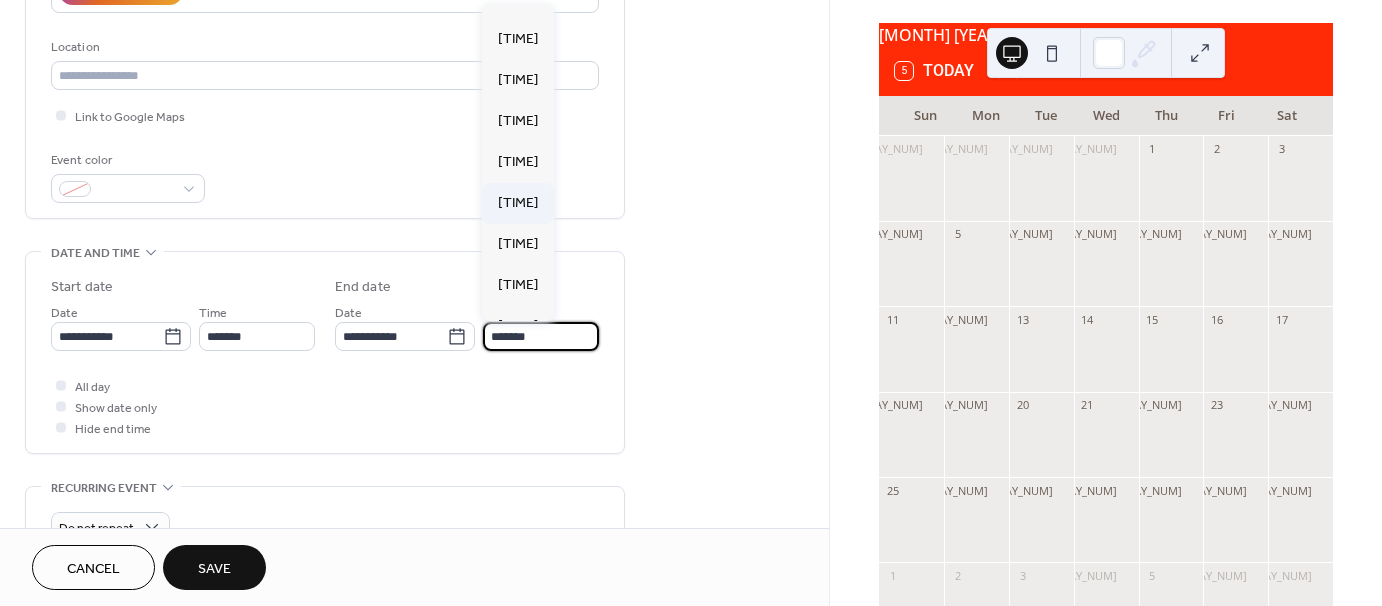 type on "********" 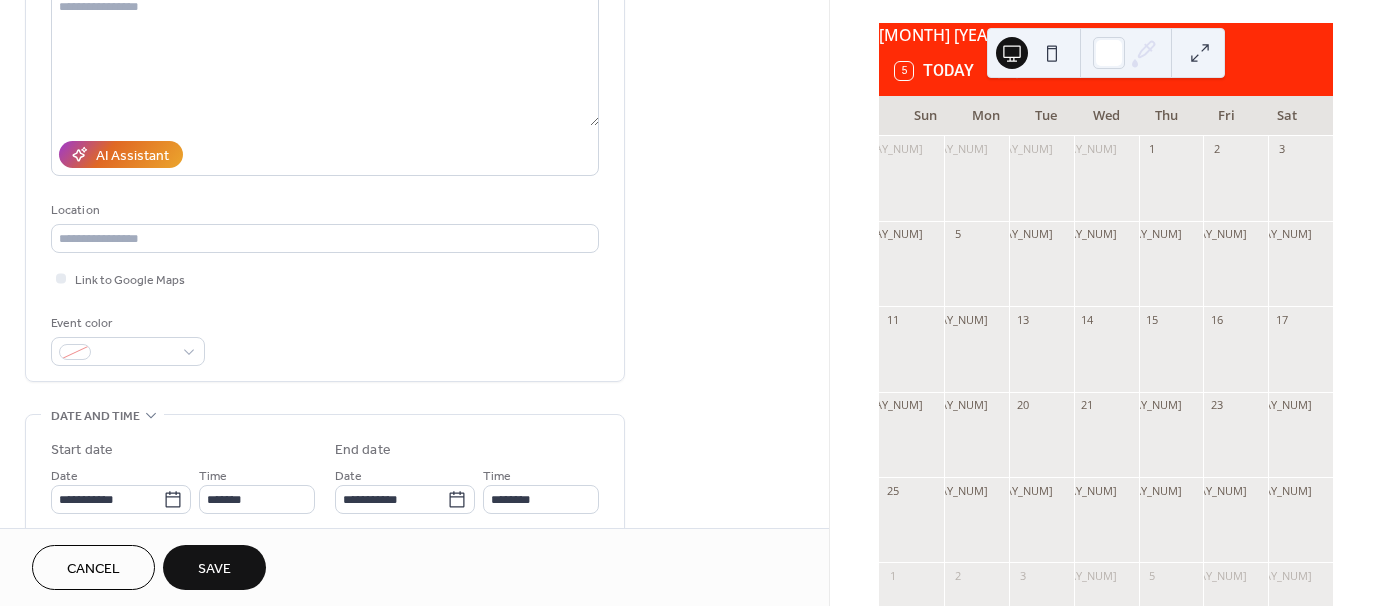 scroll, scrollTop: 200, scrollLeft: 0, axis: vertical 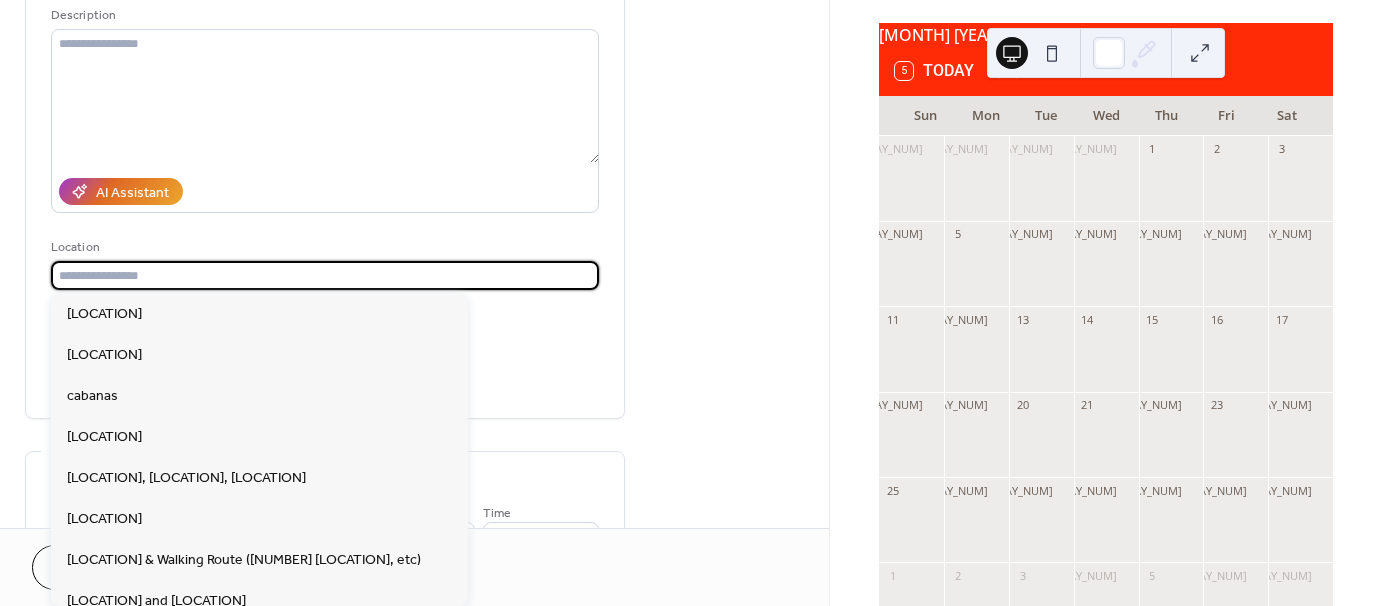 click at bounding box center (325, 275) 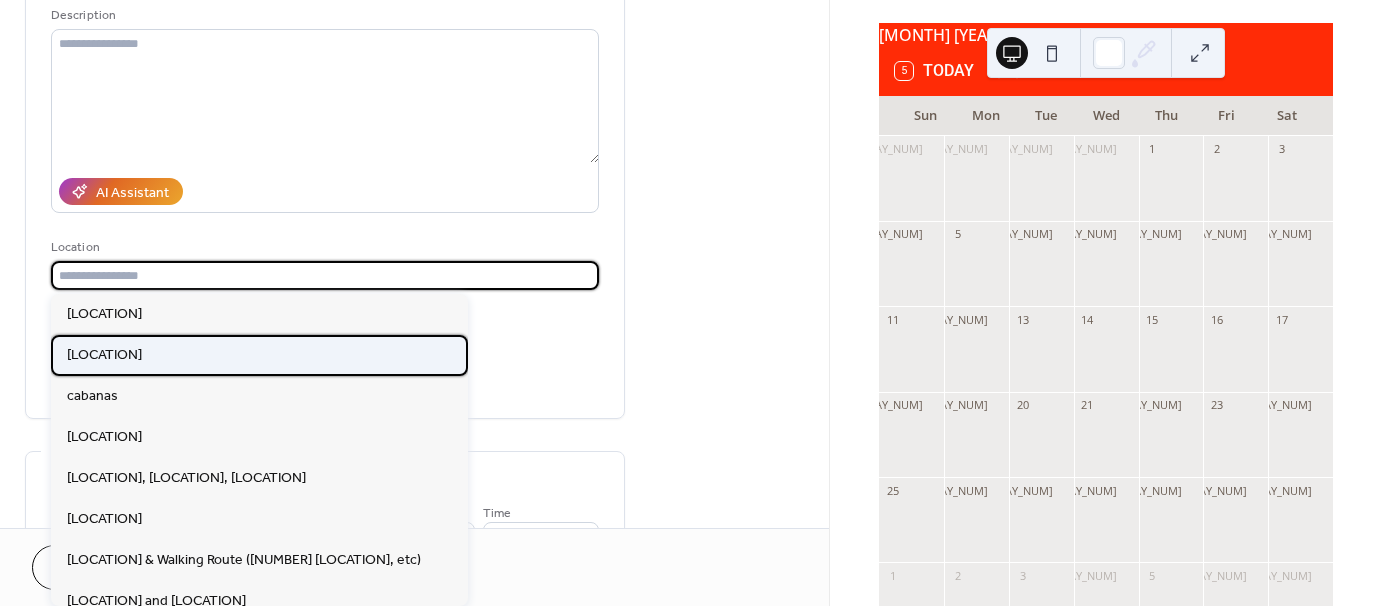 click on "BridgeWay Station" at bounding box center (259, 355) 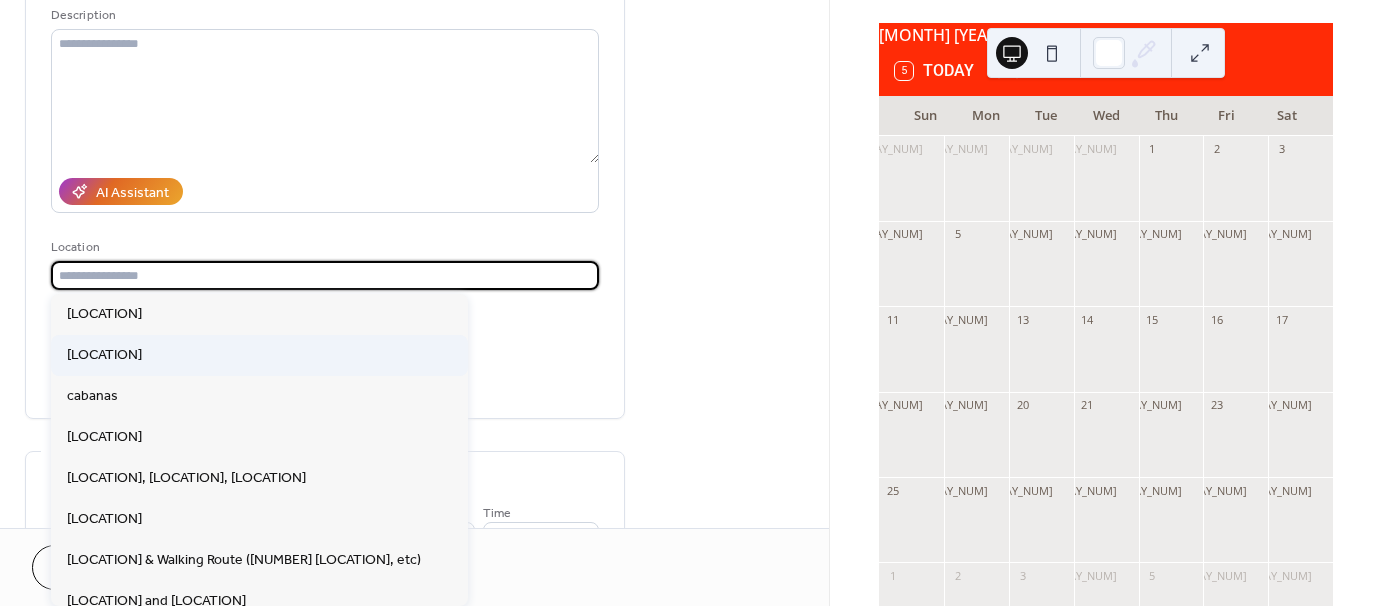 type on "**********" 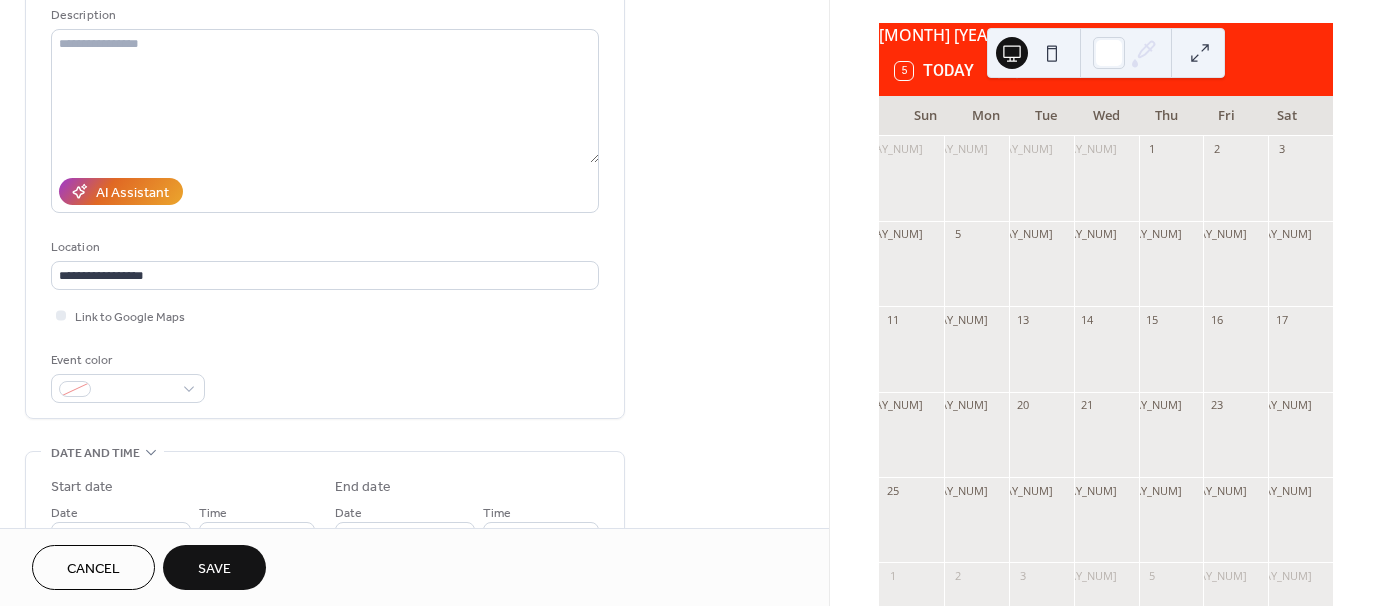 click on "Save" at bounding box center [214, 569] 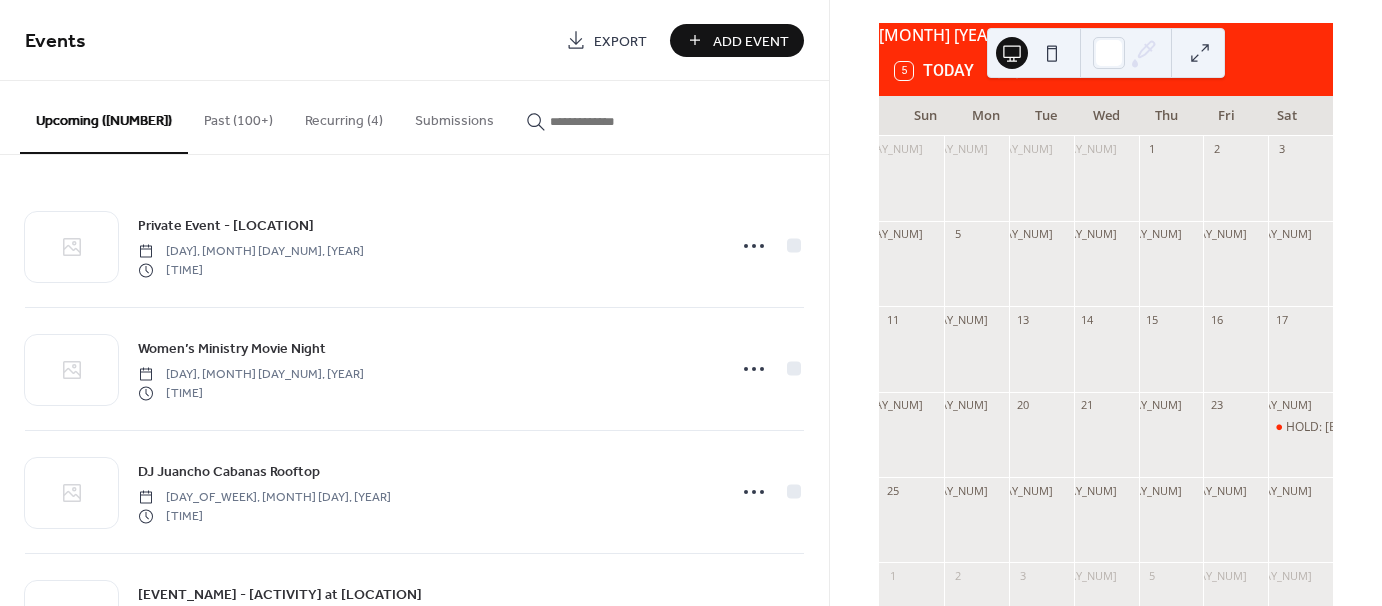 click 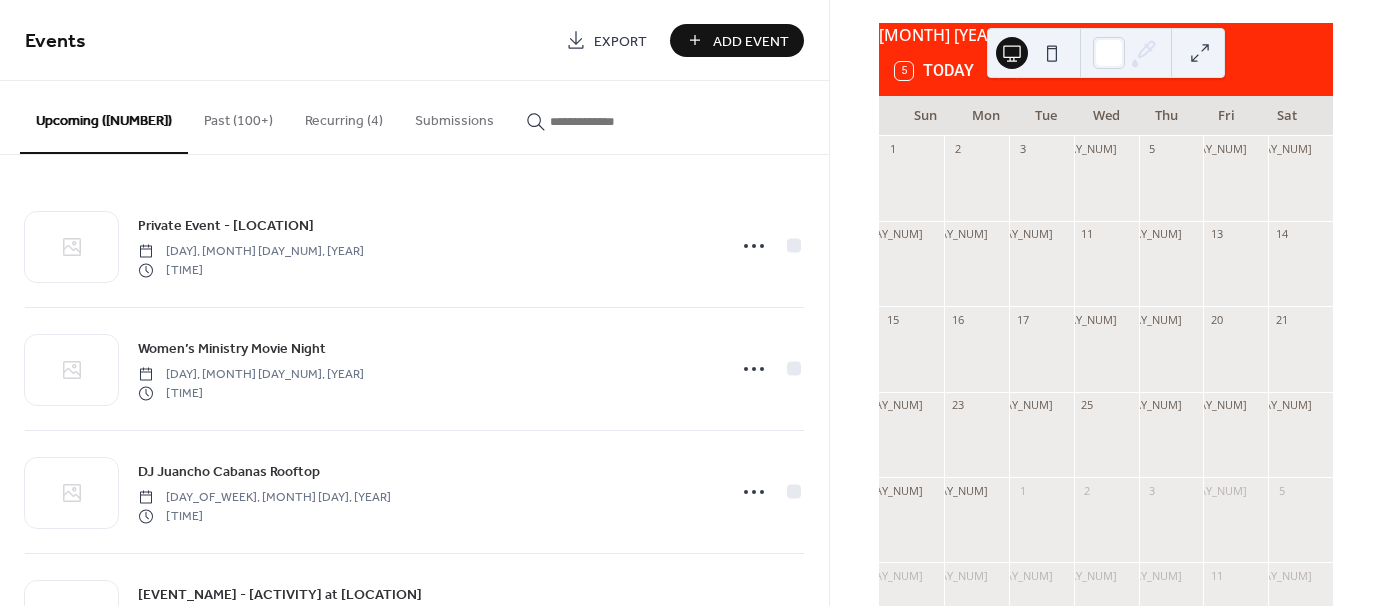 click on "Add Event" at bounding box center [737, 40] 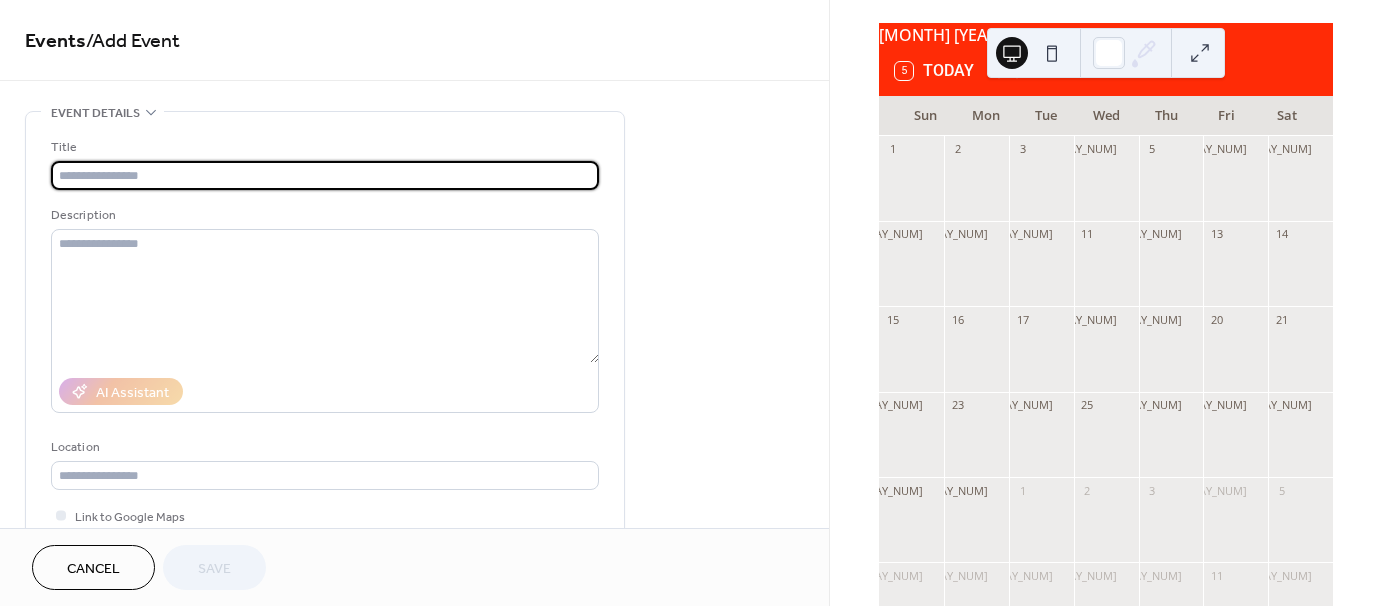 click at bounding box center [325, 175] 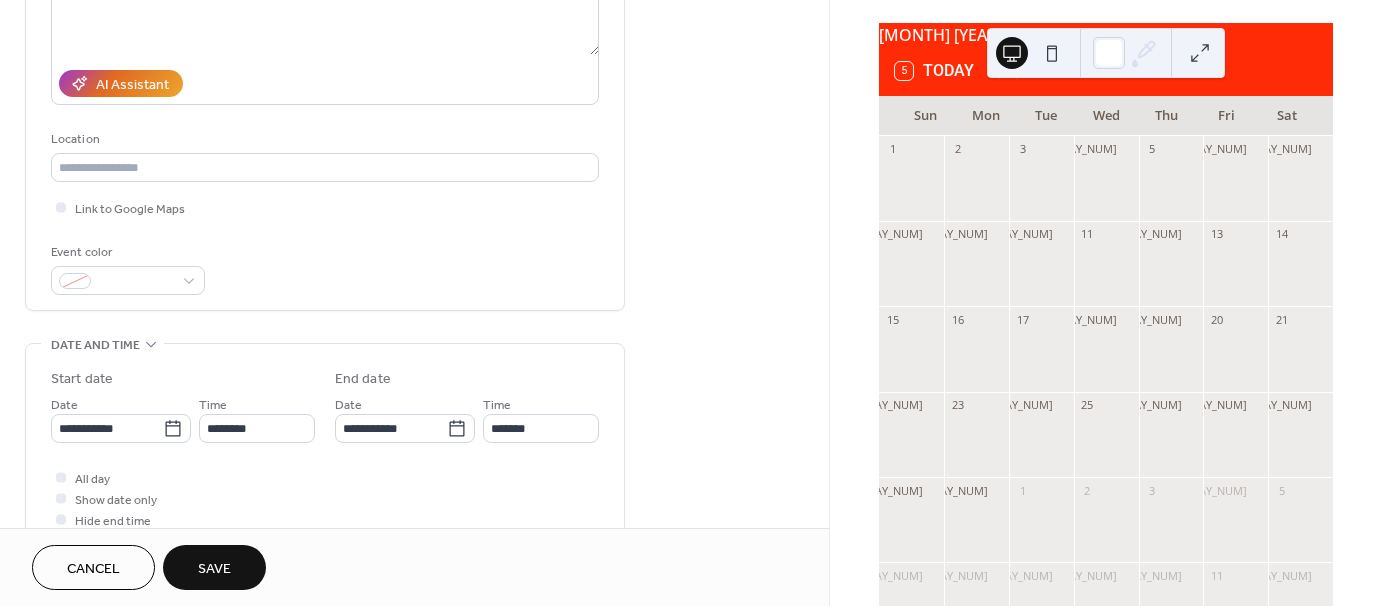 scroll, scrollTop: 400, scrollLeft: 0, axis: vertical 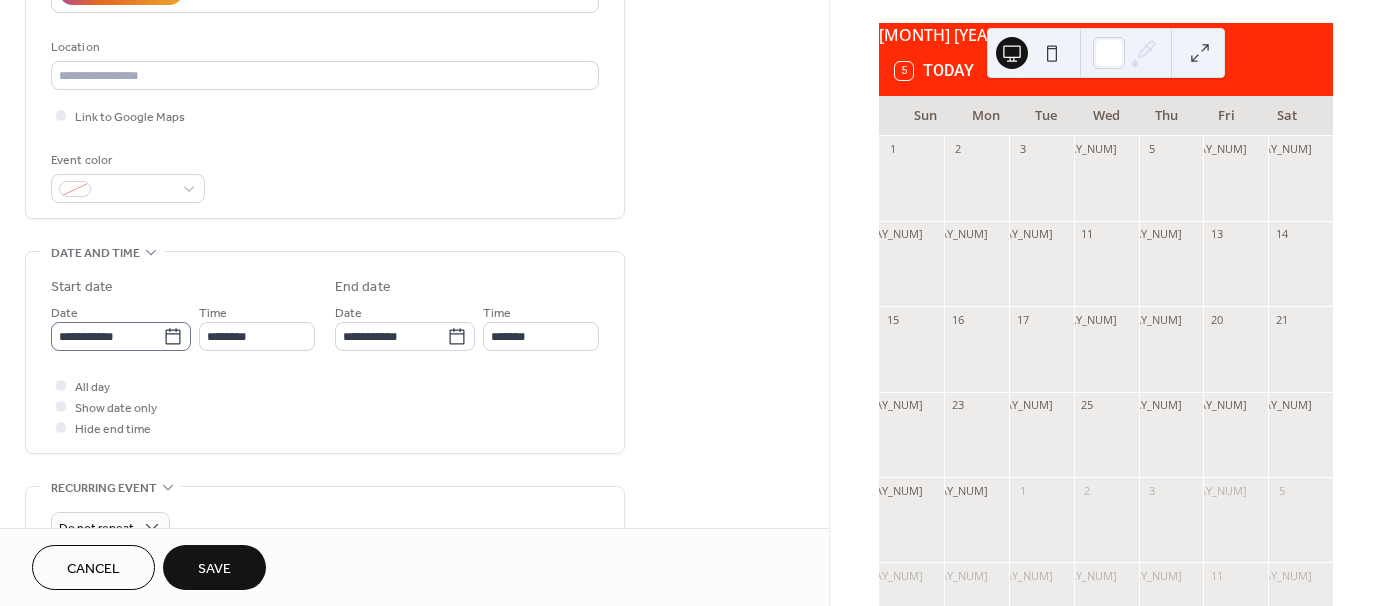 type on "**********" 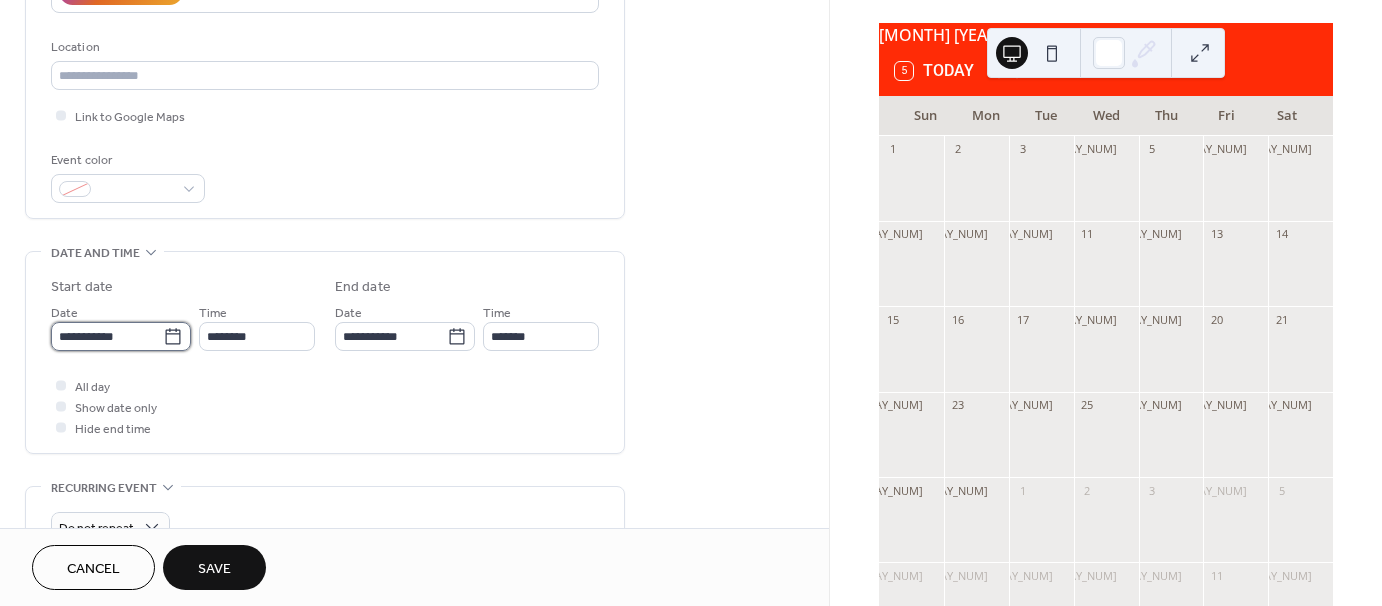 click on "**********" at bounding box center [107, 336] 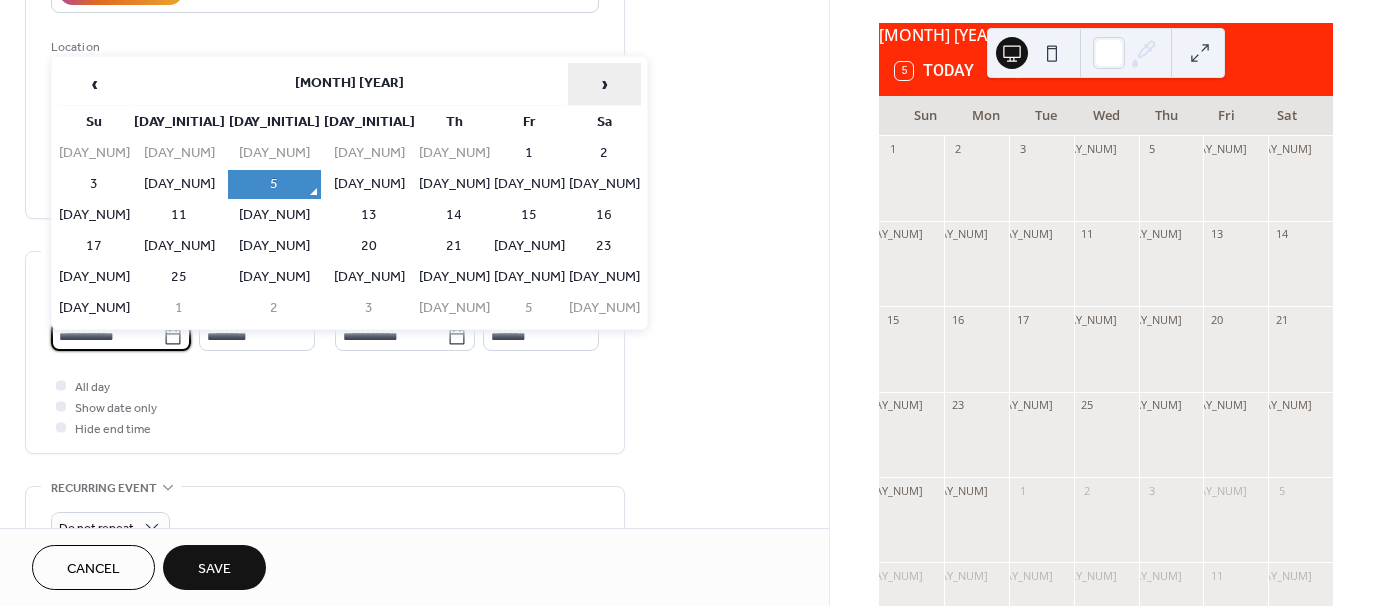 click on "›" at bounding box center [604, 84] 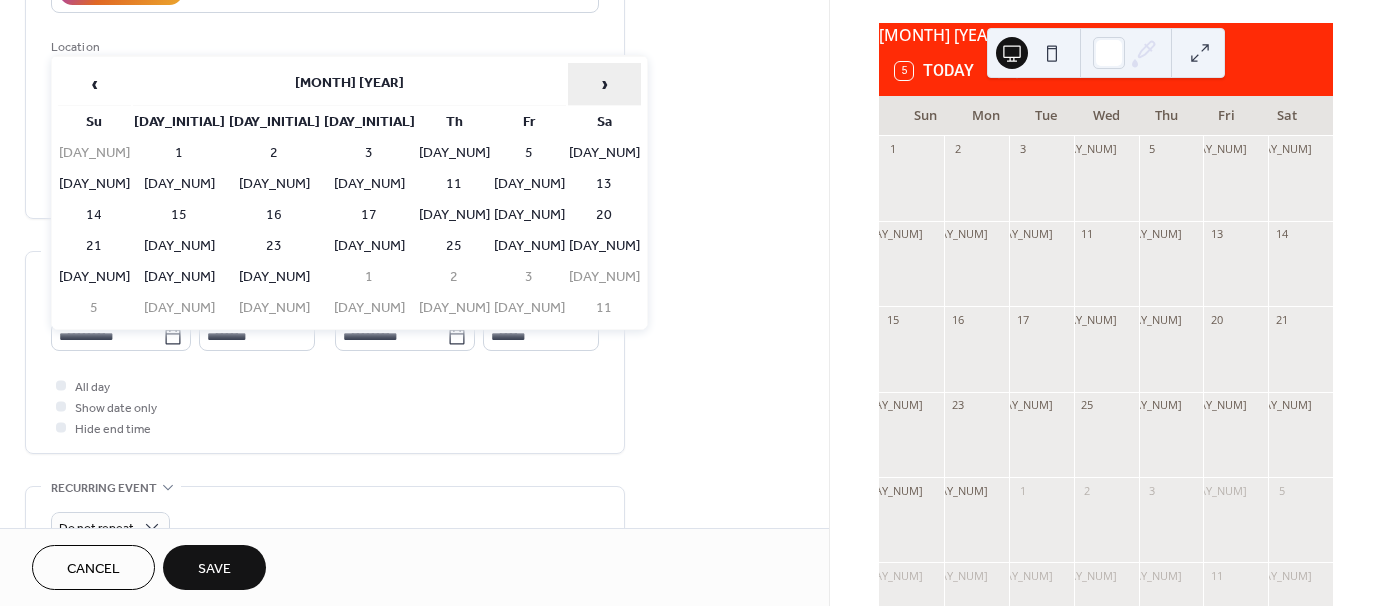 click on "›" at bounding box center (604, 84) 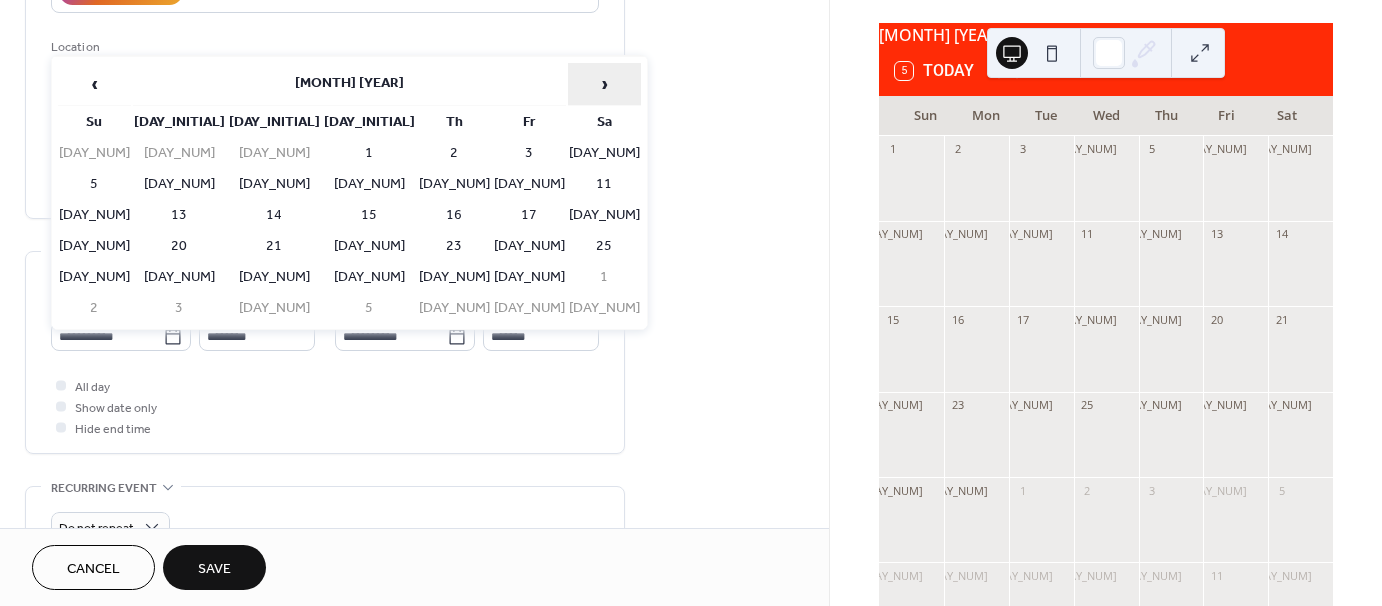 click on "›" at bounding box center (604, 84) 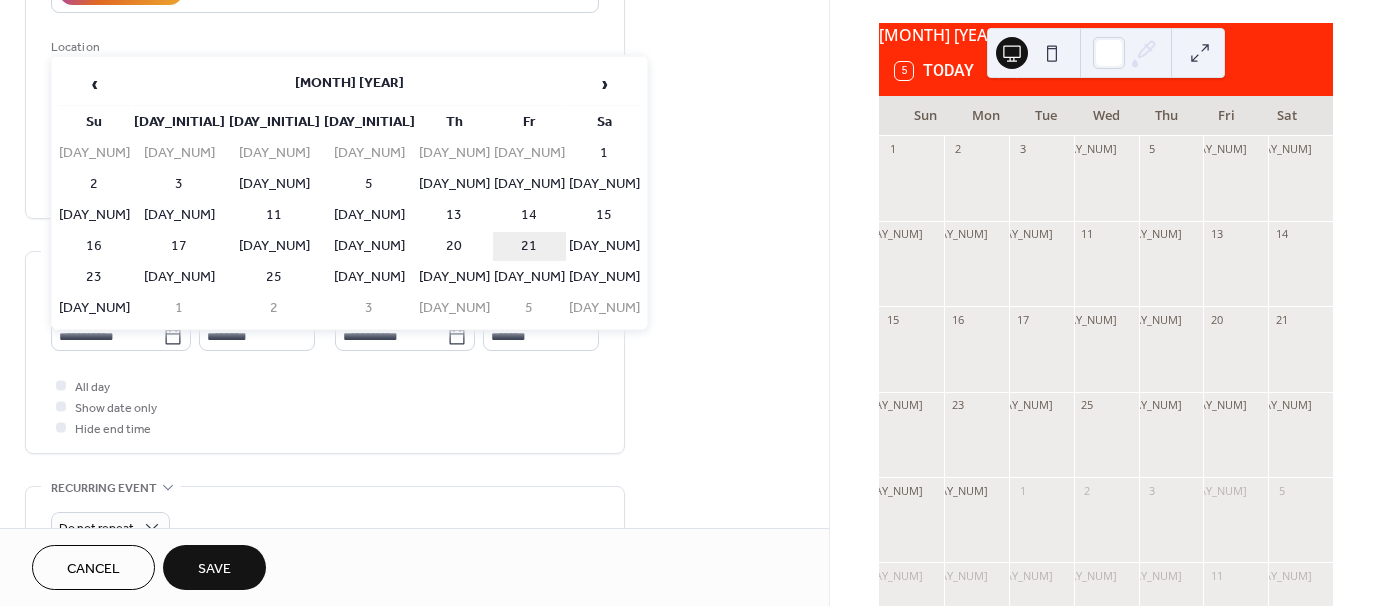 click on "21" at bounding box center [529, 246] 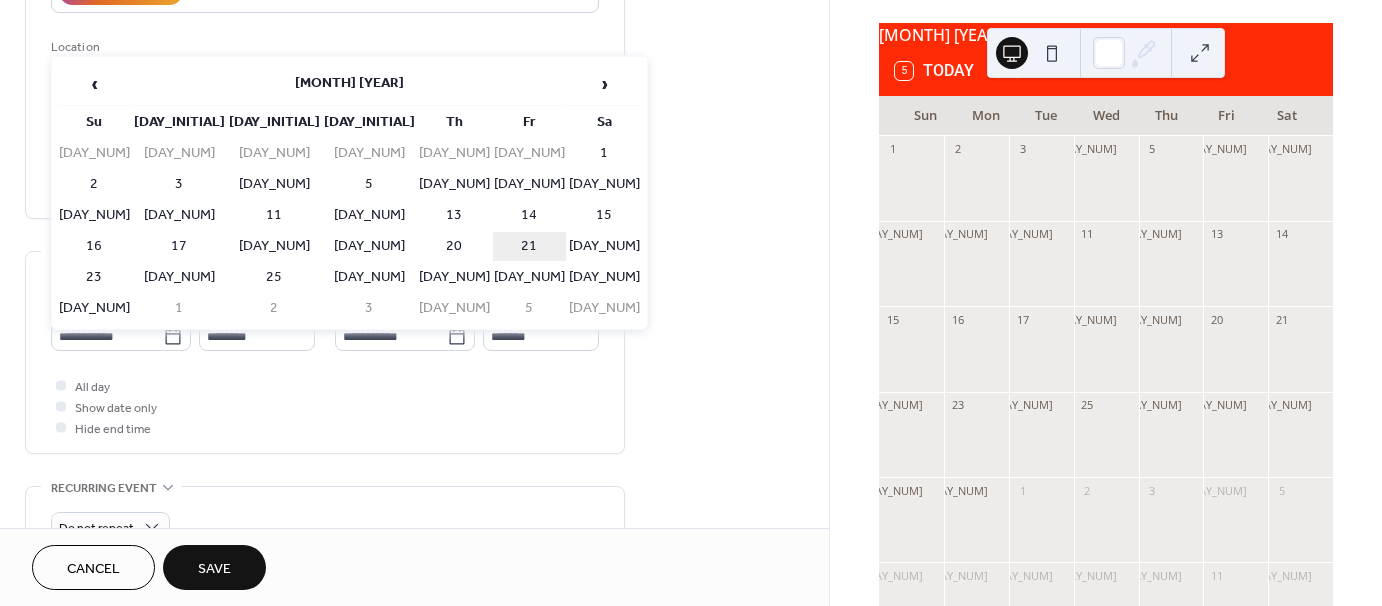 type on "**********" 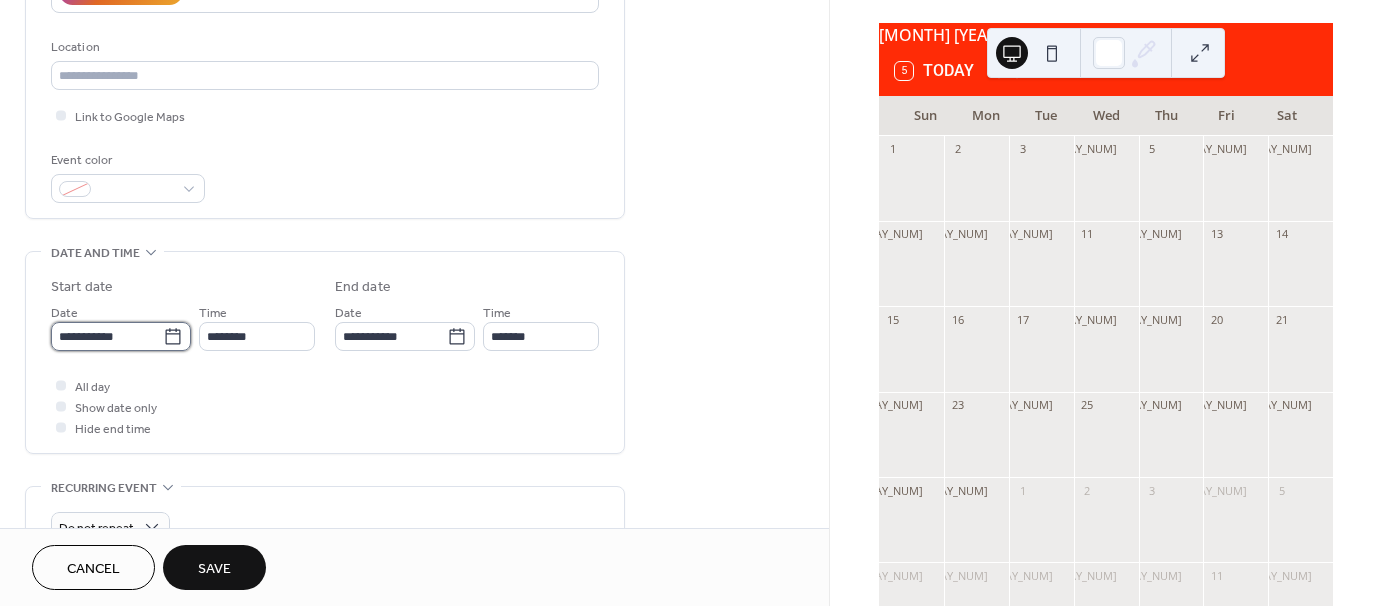 click on "**********" at bounding box center [107, 336] 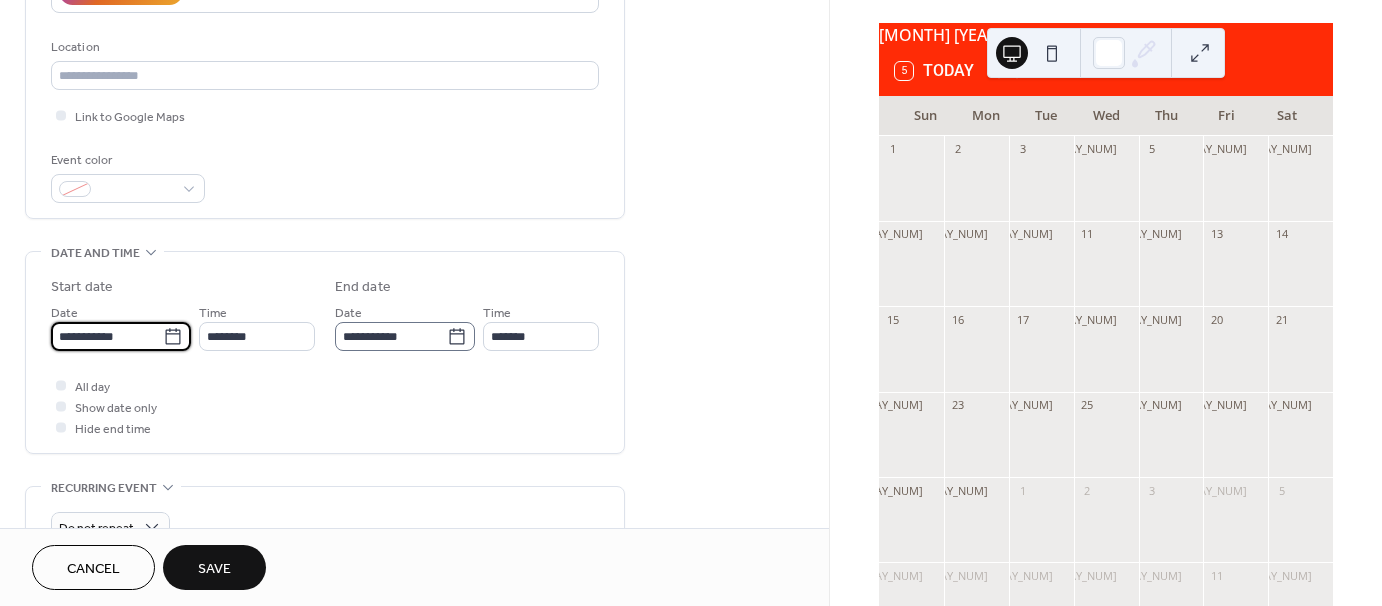 type on "**********" 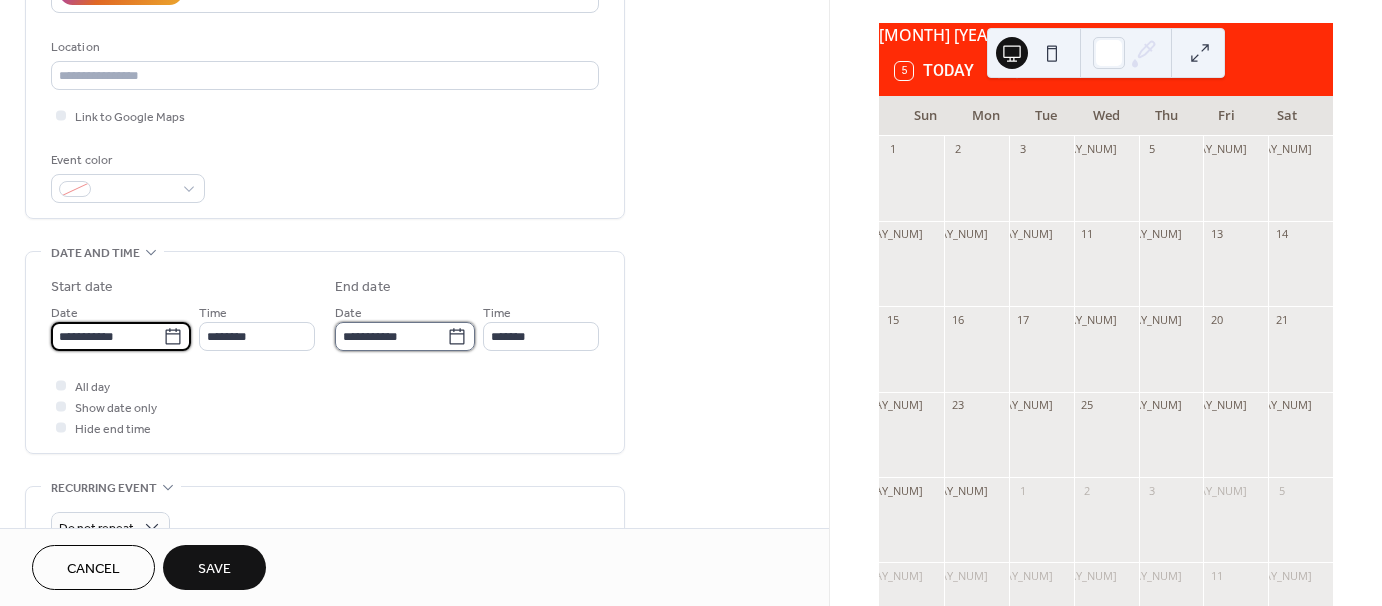 type on "**********" 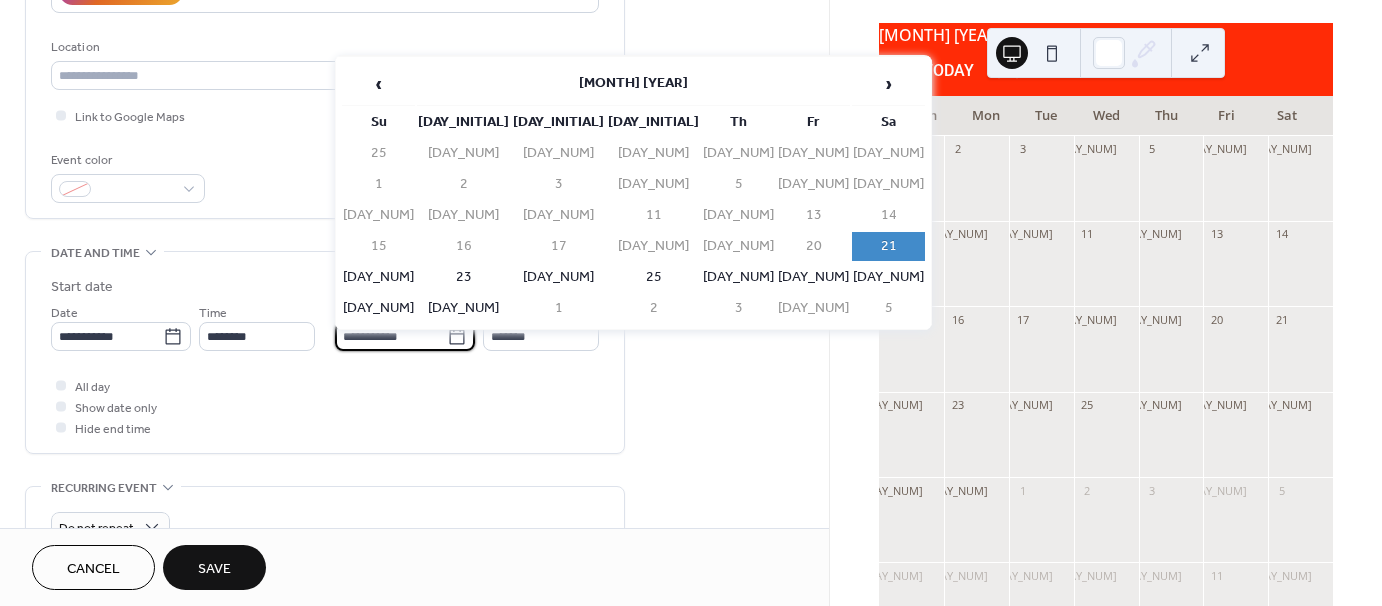 click on "**********" at bounding box center [391, 336] 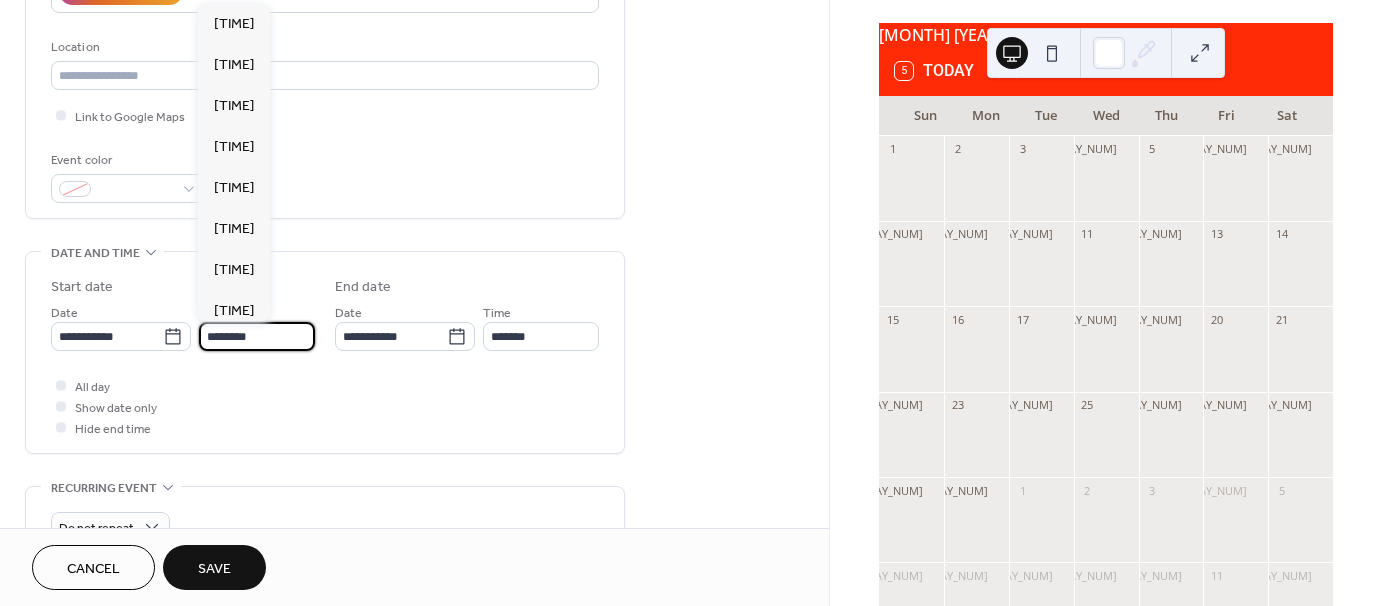 click on "********" at bounding box center (257, 336) 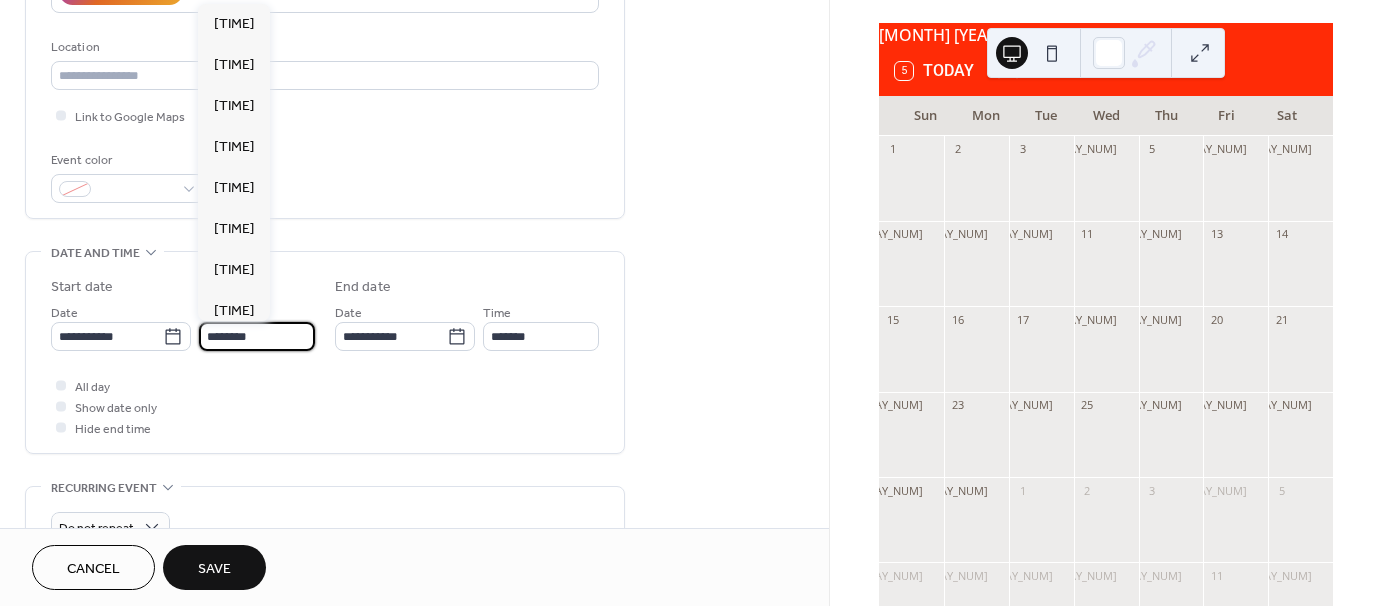 scroll, scrollTop: 1968, scrollLeft: 0, axis: vertical 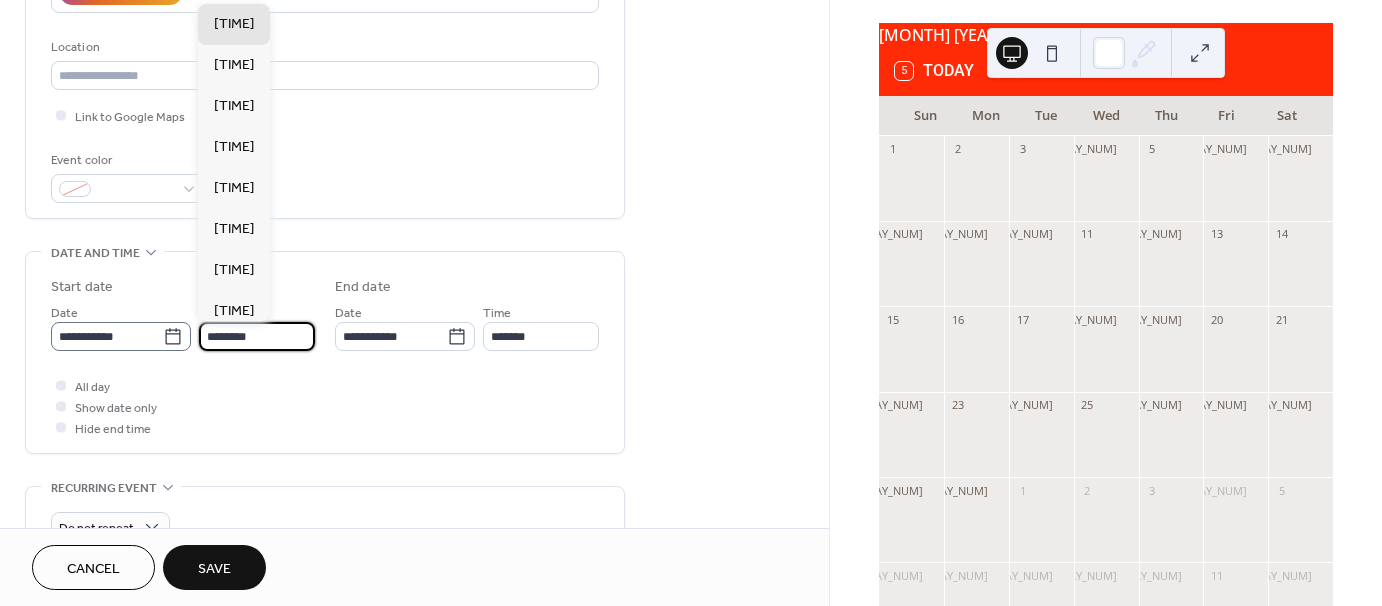 click 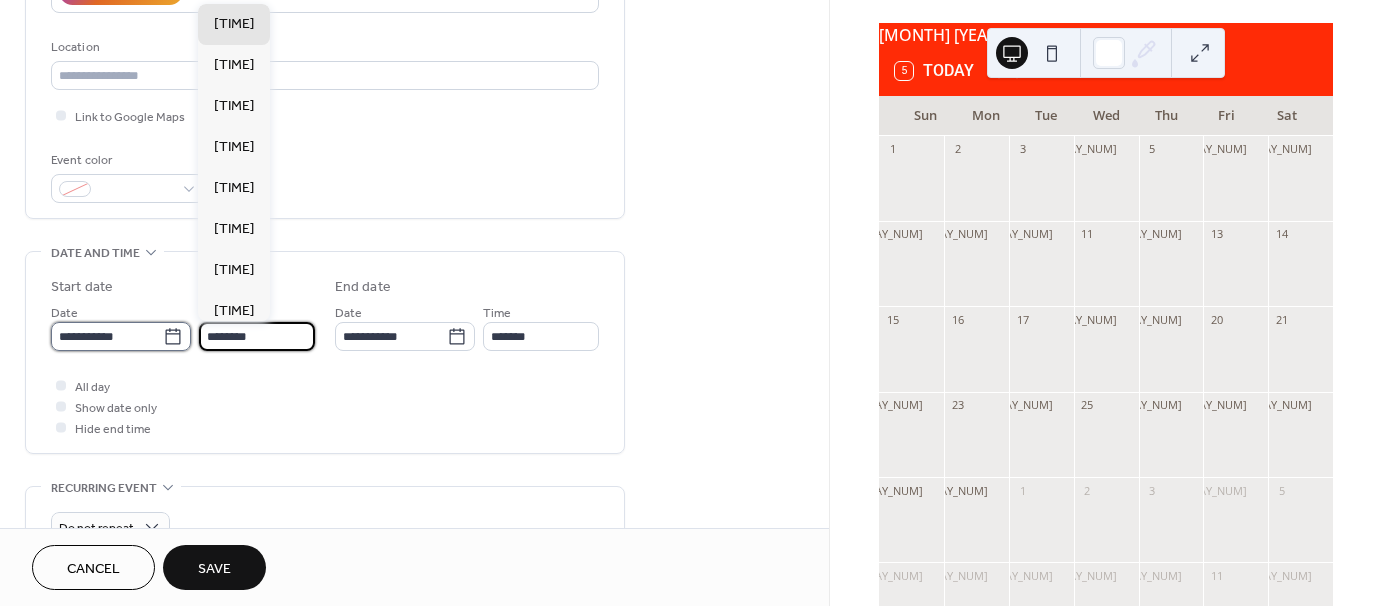 click on "**********" at bounding box center [107, 336] 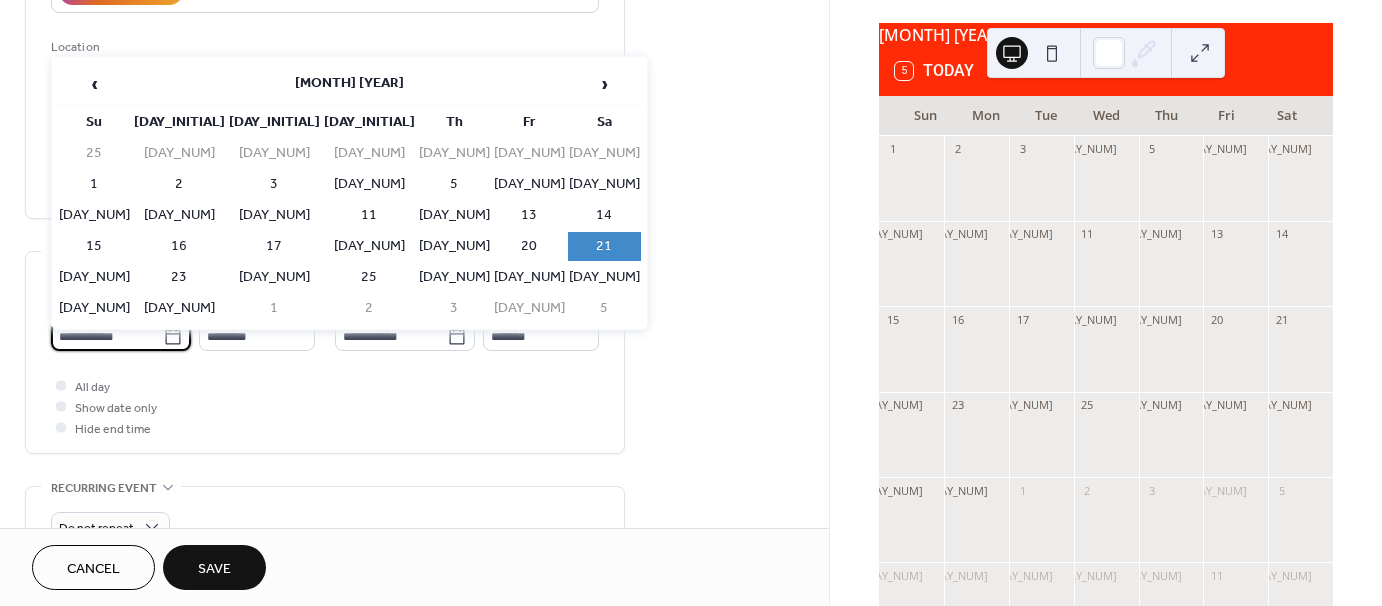click on "**********" at bounding box center [325, 352] 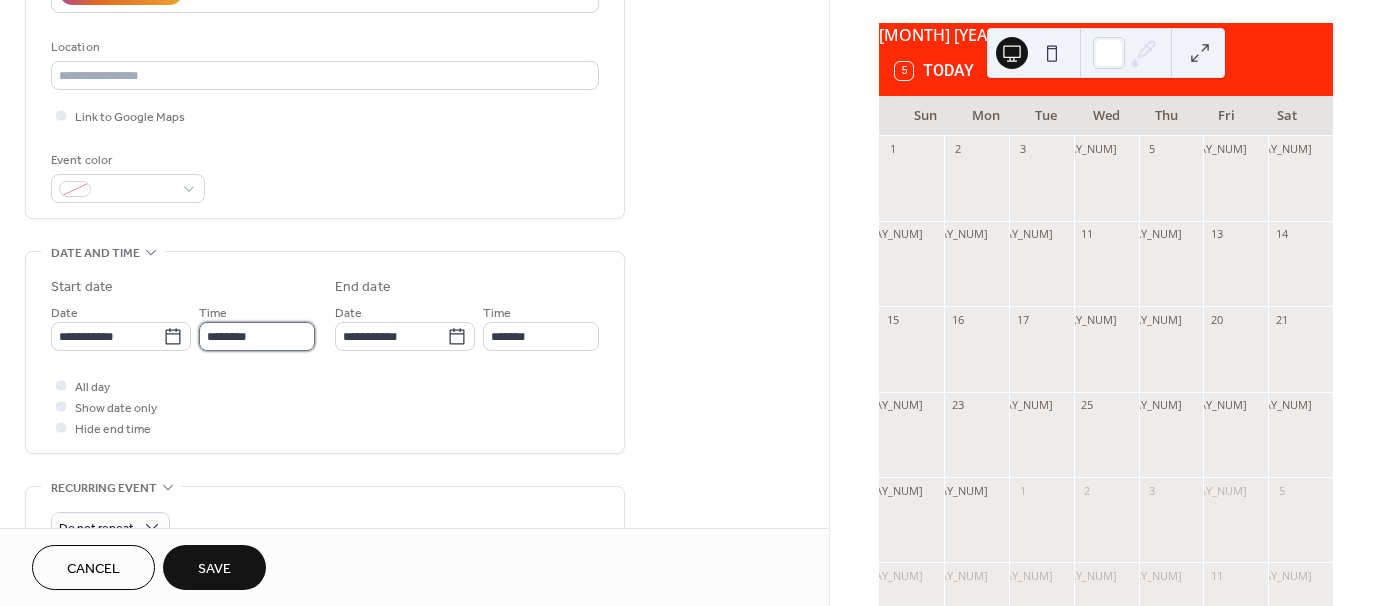 click on "********" at bounding box center (257, 336) 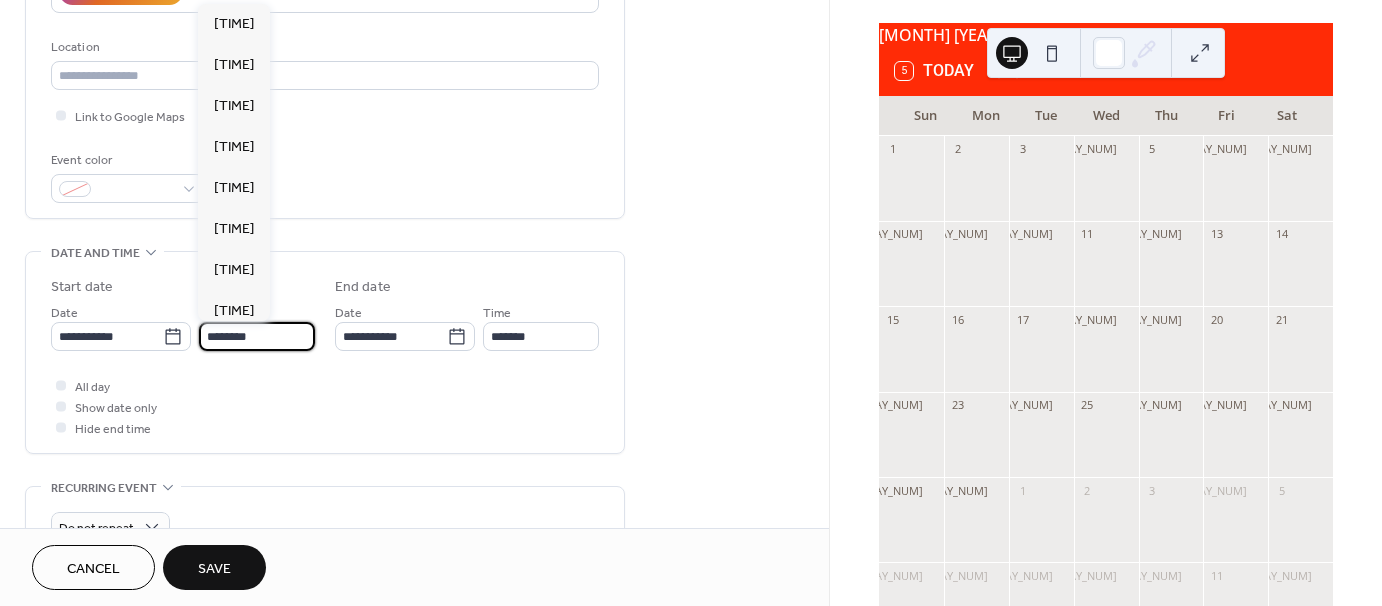 scroll, scrollTop: 1968, scrollLeft: 0, axis: vertical 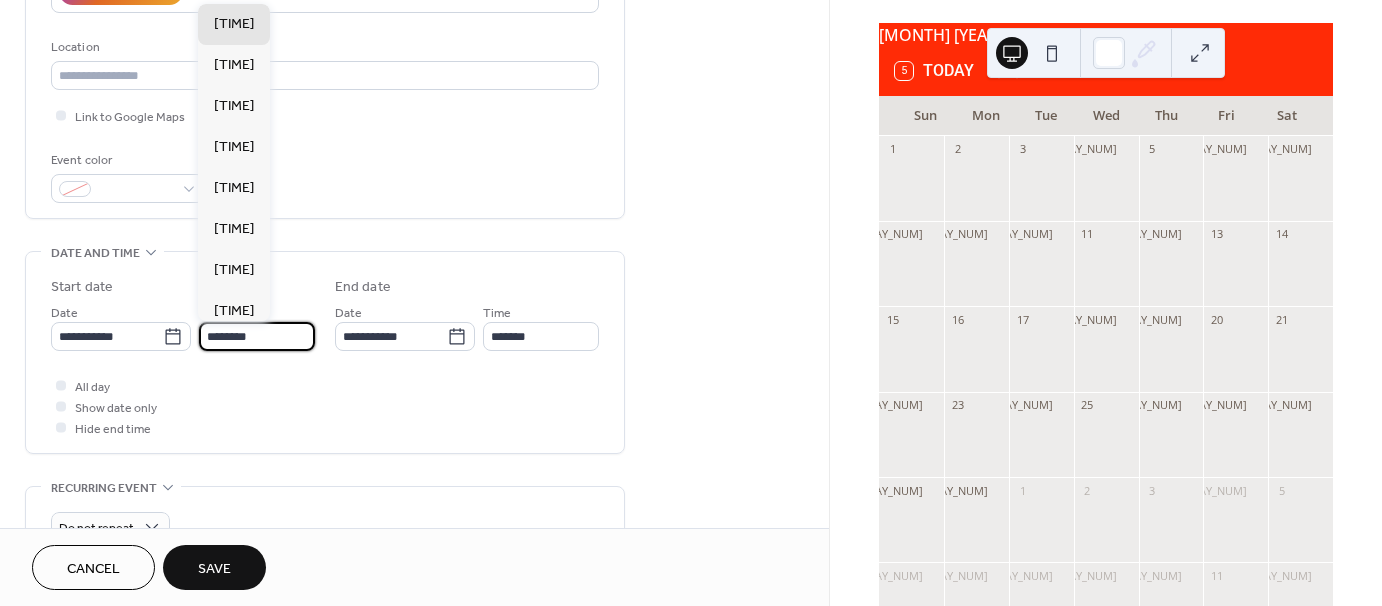 click on "********" at bounding box center [257, 336] 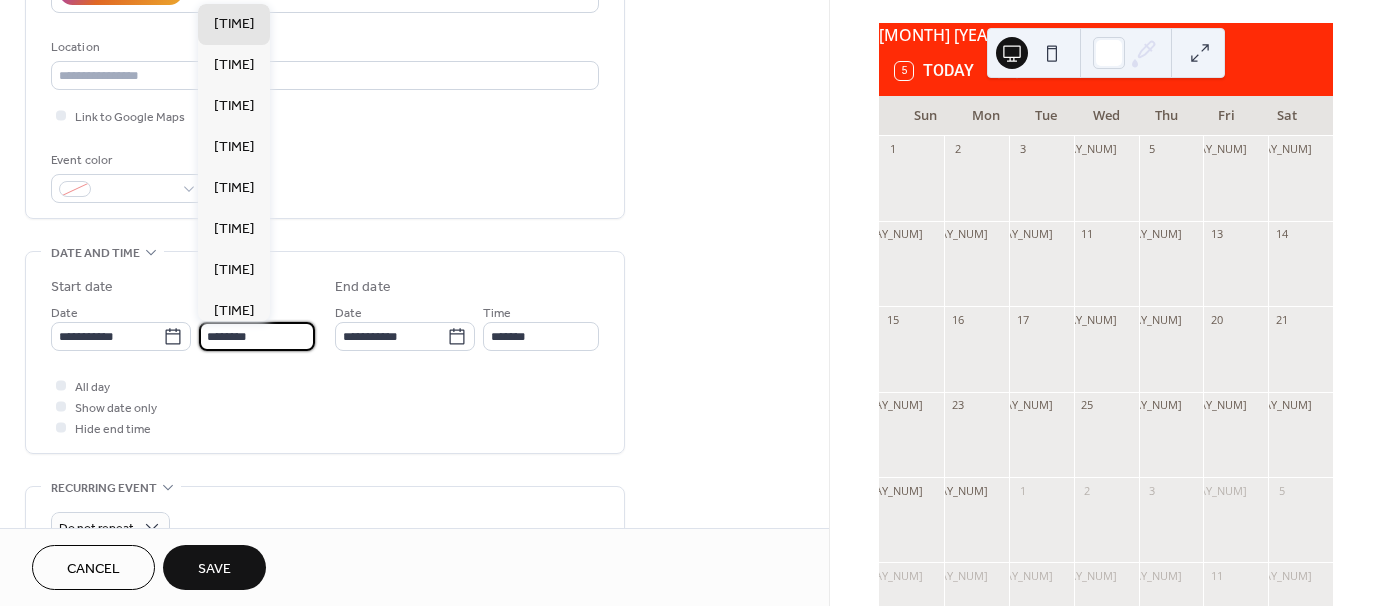 click on "********" at bounding box center [257, 336] 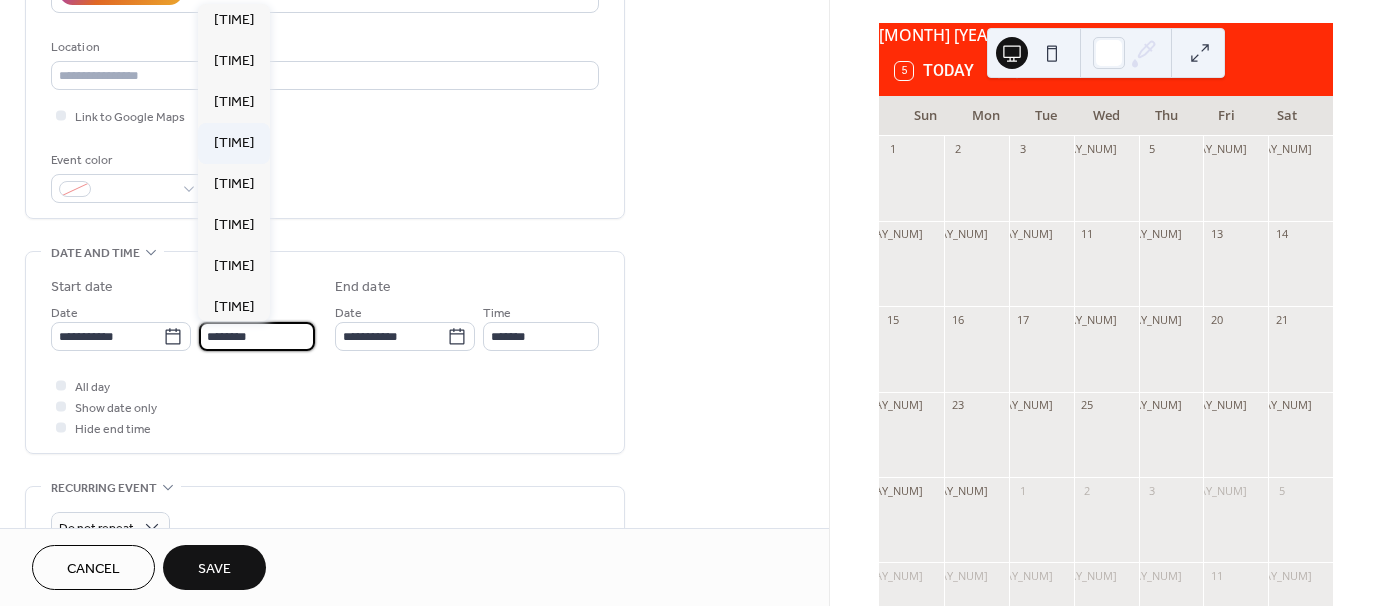 scroll, scrollTop: 868, scrollLeft: 0, axis: vertical 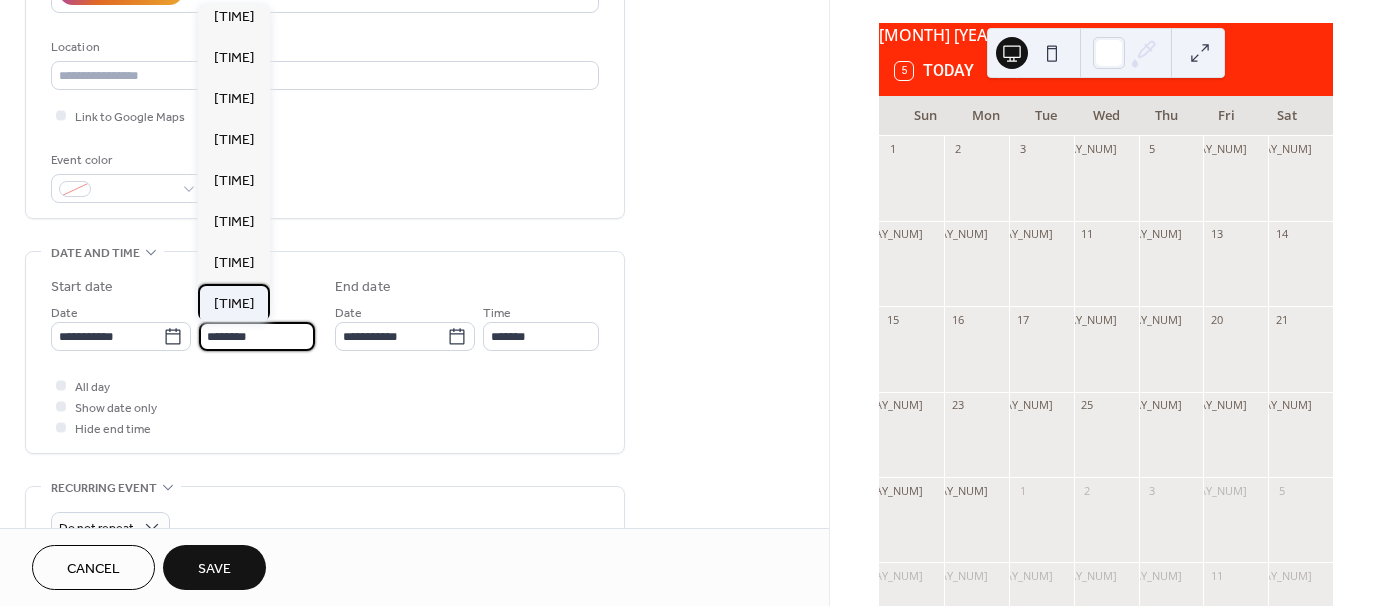 click on "7:00 am" at bounding box center [234, 304] 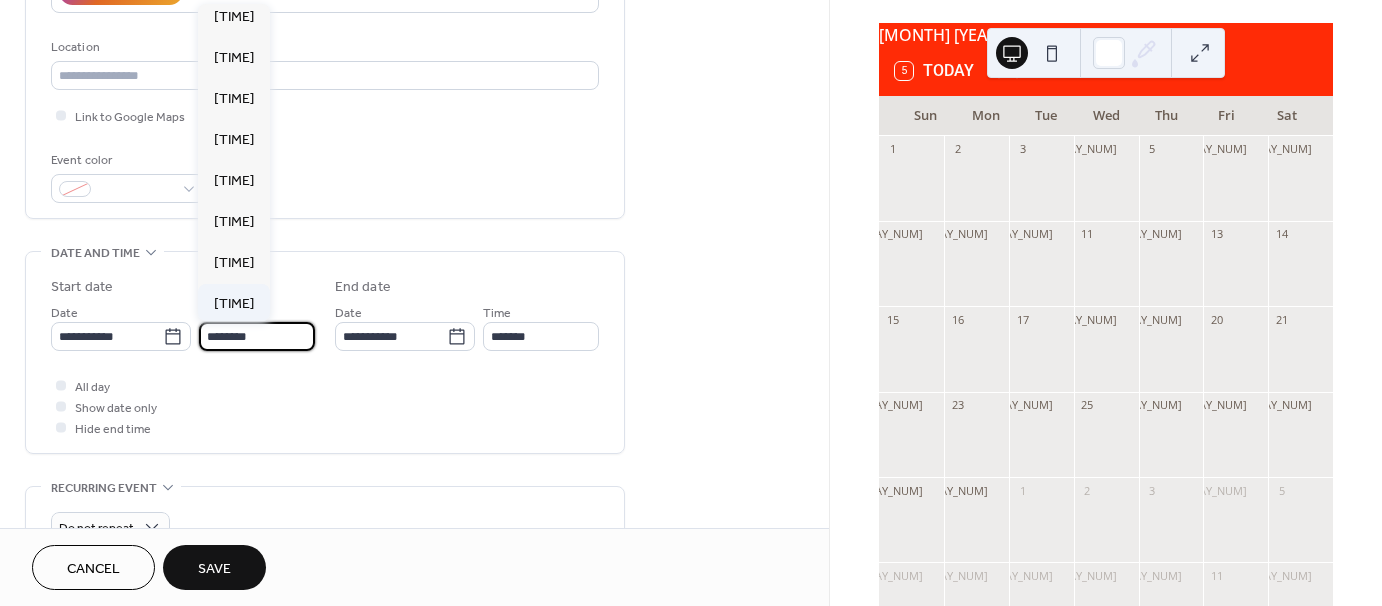 type on "*******" 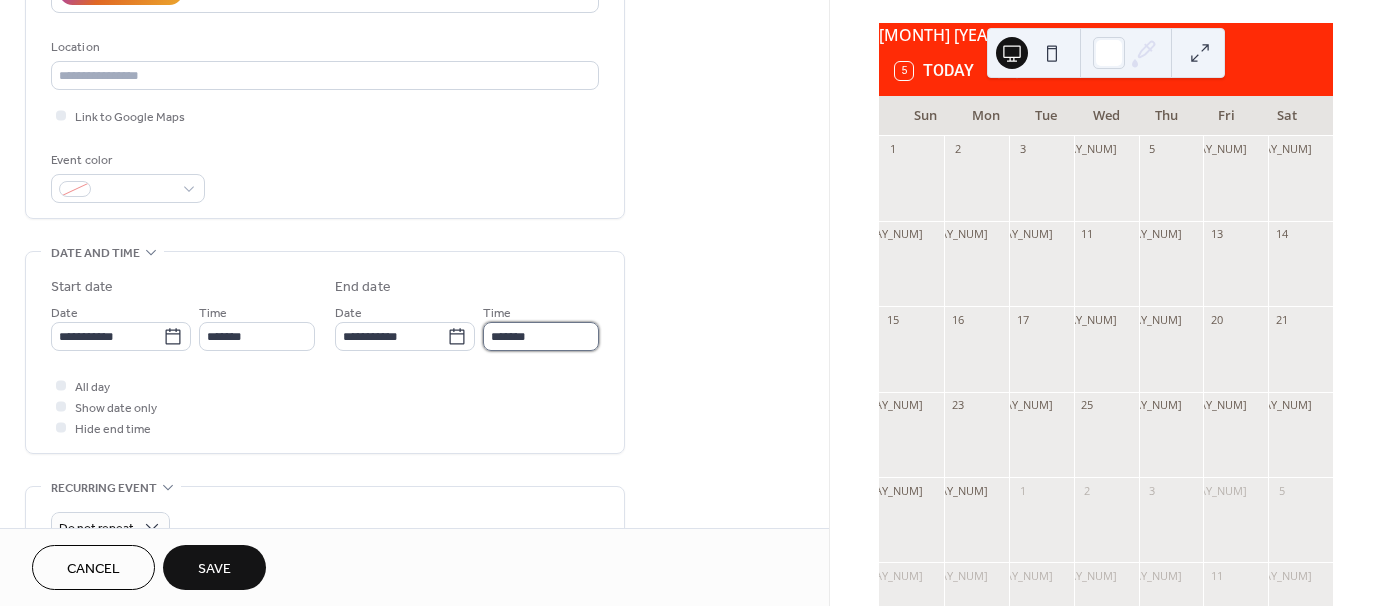 click on "*******" at bounding box center (541, 336) 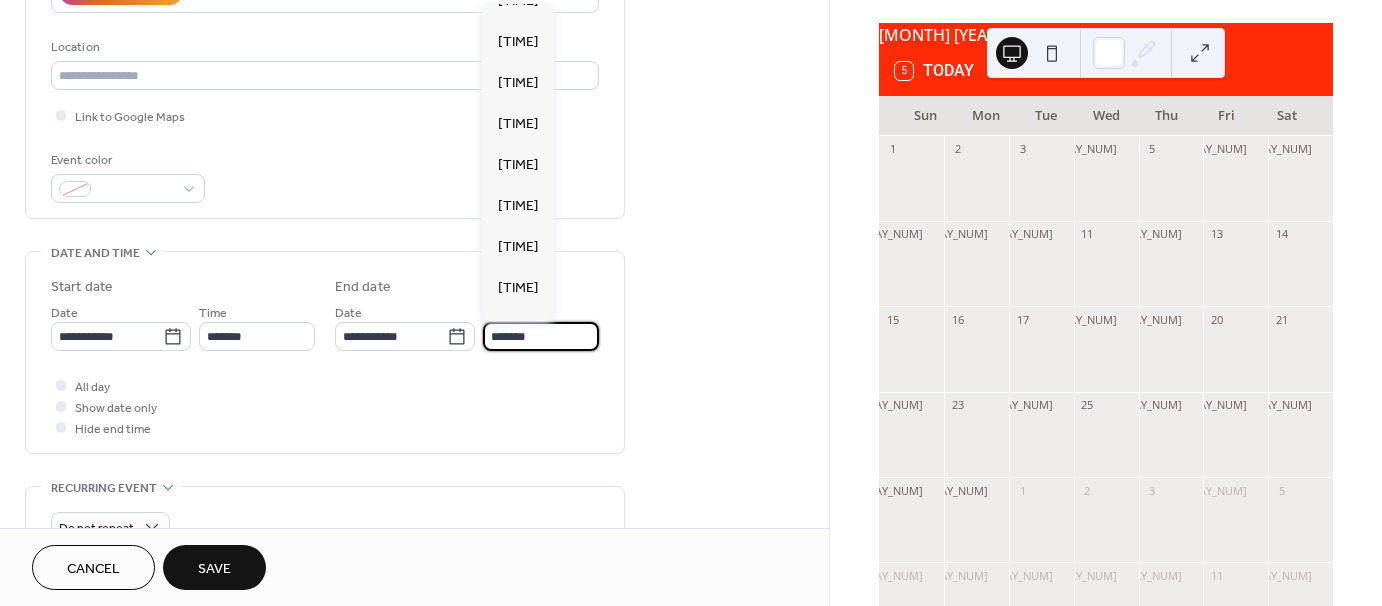 scroll, scrollTop: 600, scrollLeft: 0, axis: vertical 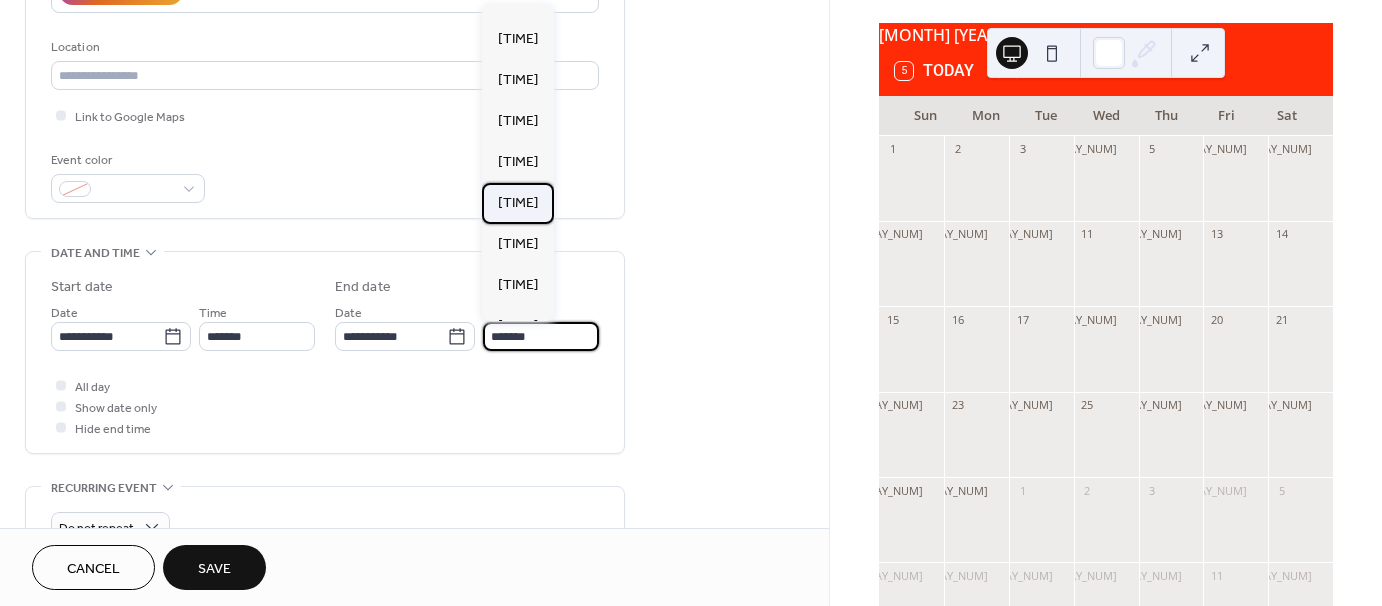 click on "12:00 pm" at bounding box center (518, 203) 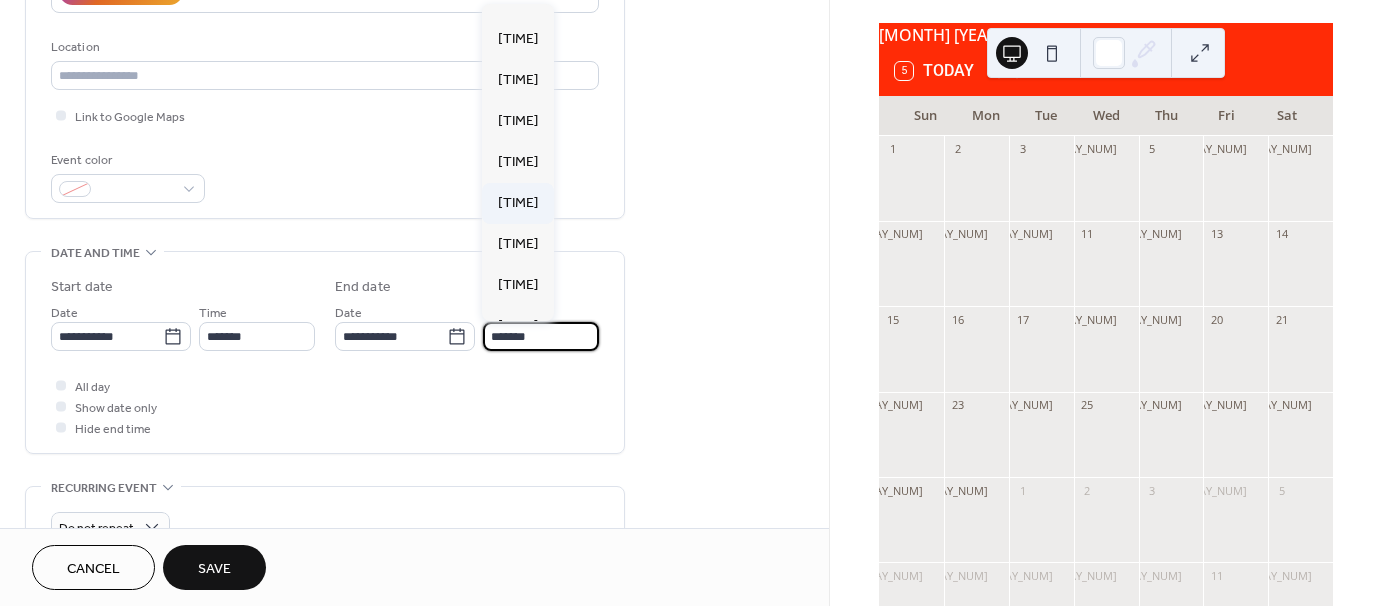type on "********" 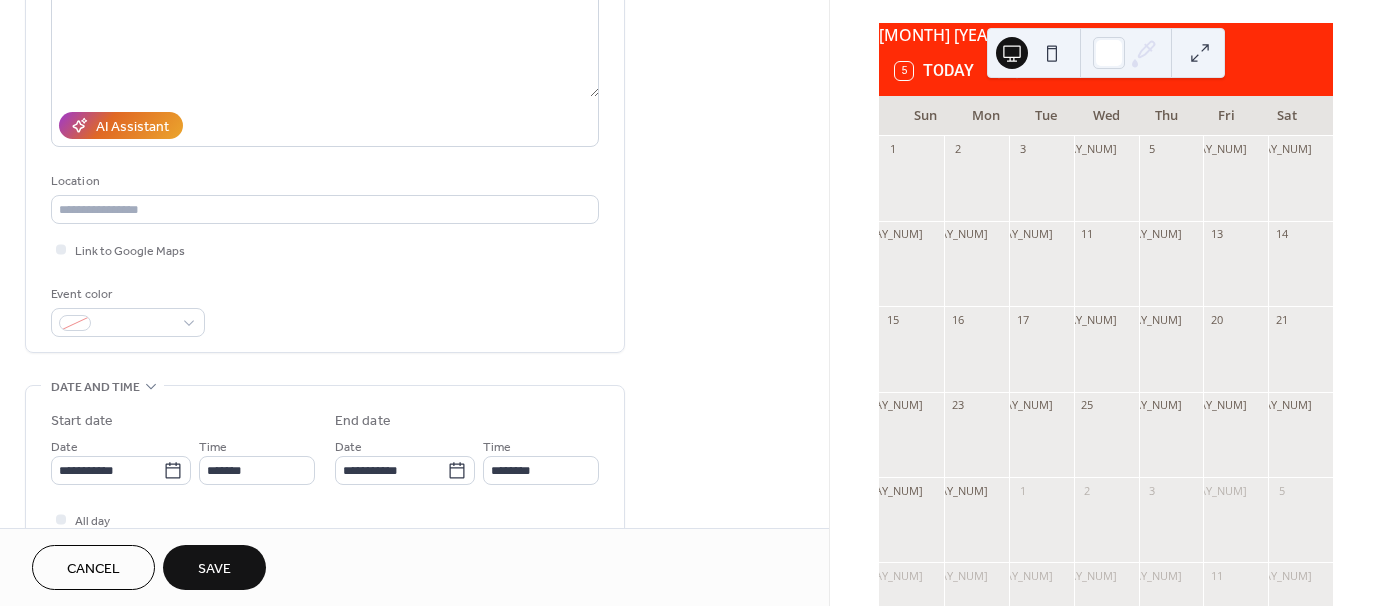 scroll, scrollTop: 200, scrollLeft: 0, axis: vertical 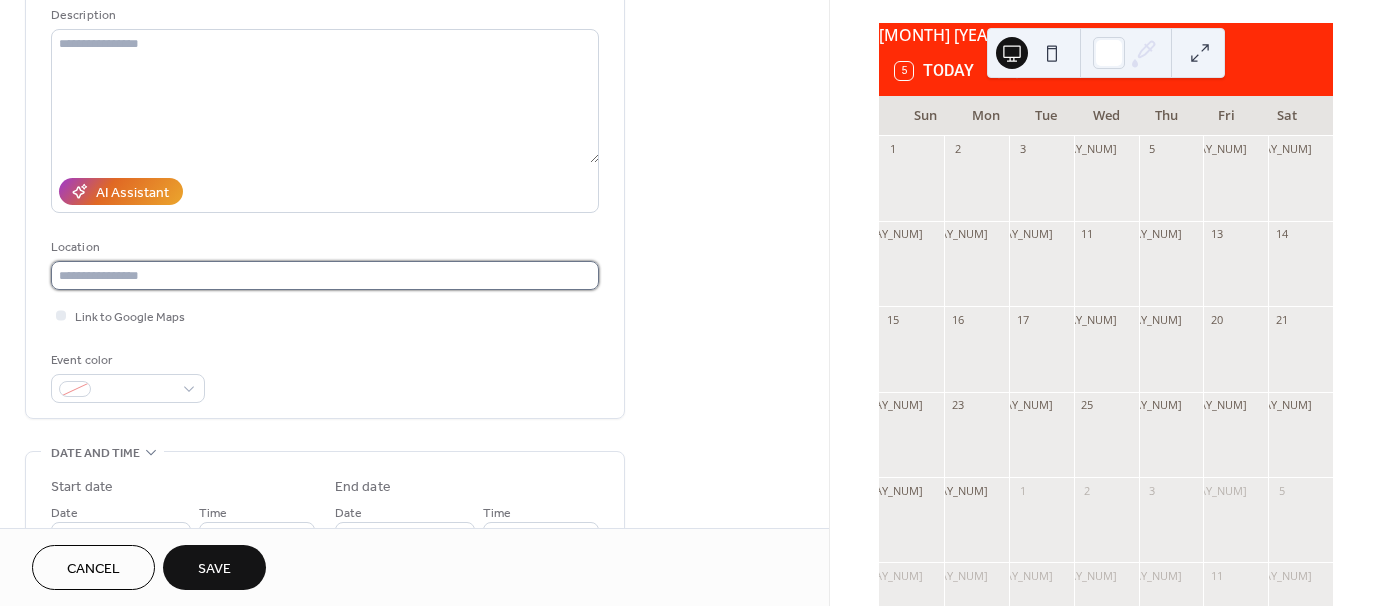 click at bounding box center (325, 275) 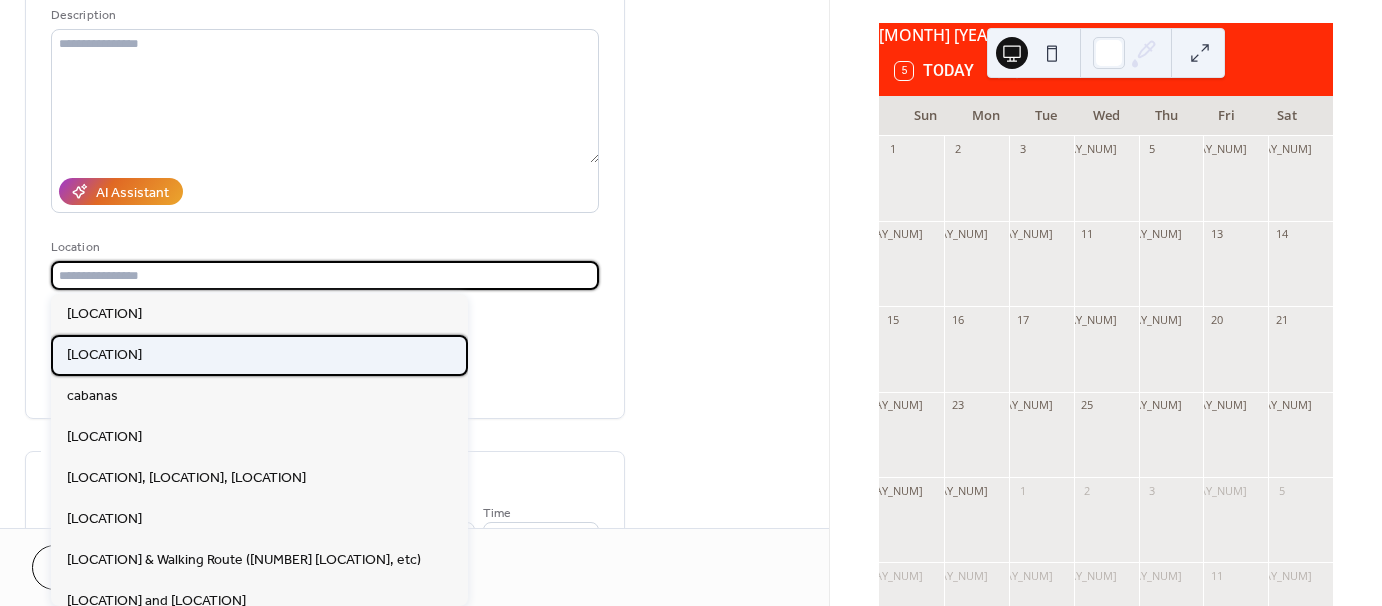 click on "BridgeWay Station" at bounding box center (259, 355) 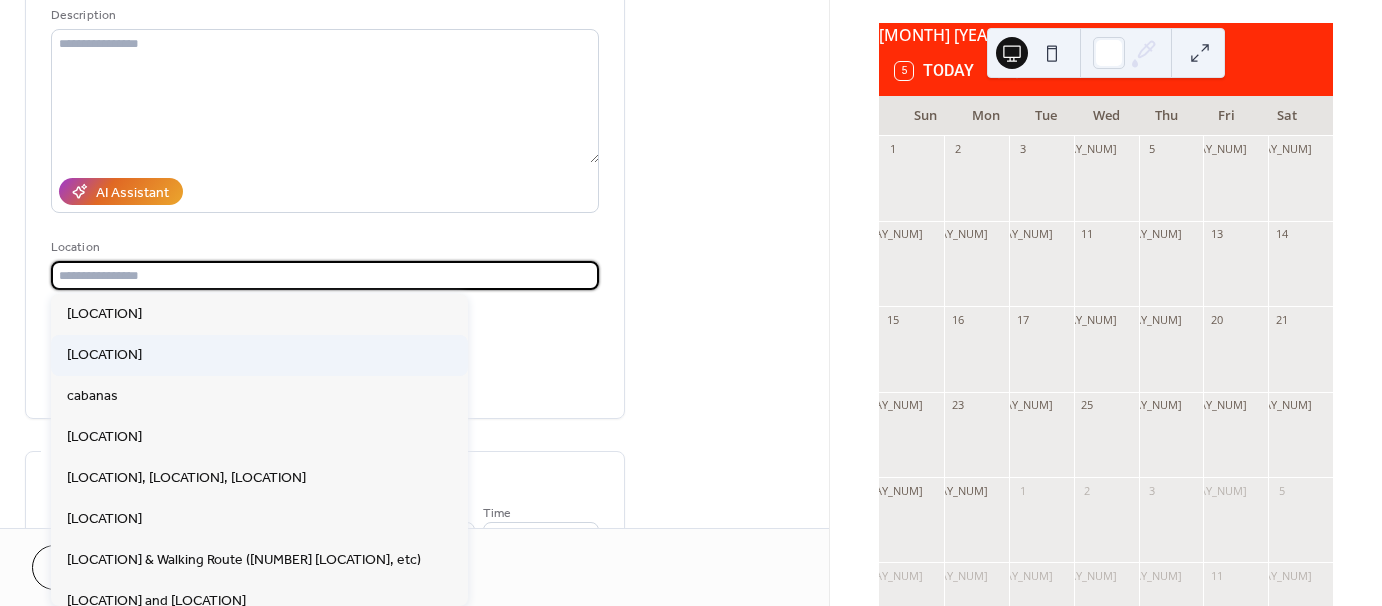 type on "**********" 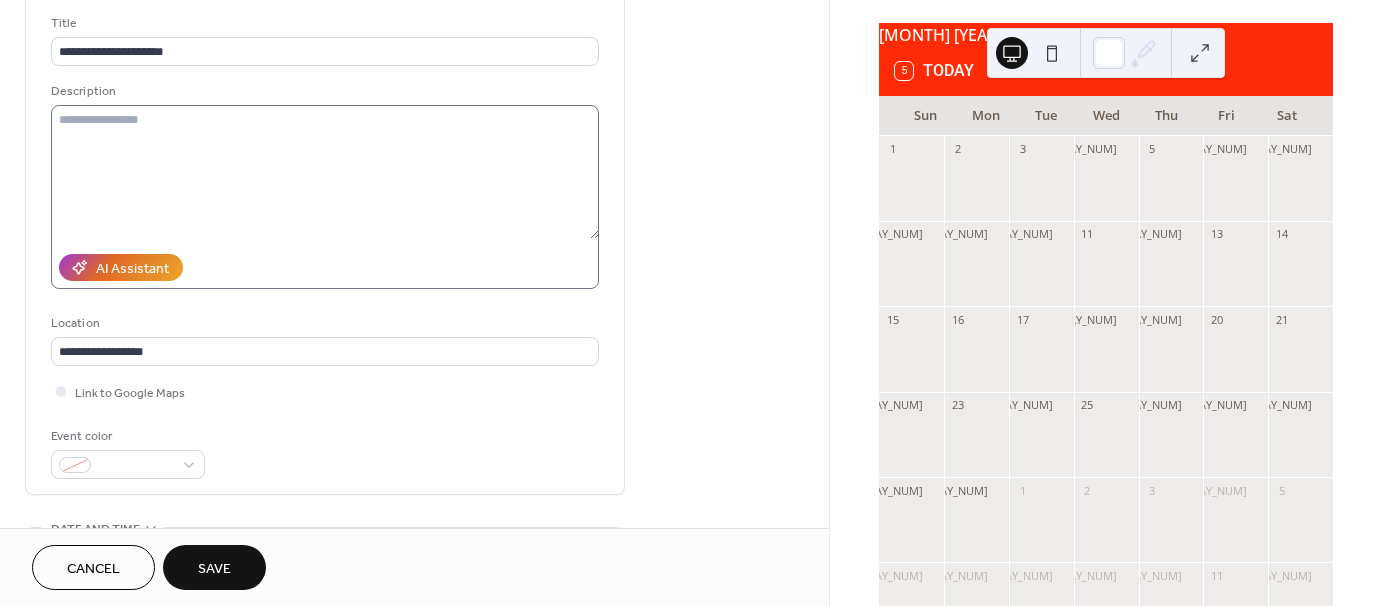scroll, scrollTop: 0, scrollLeft: 0, axis: both 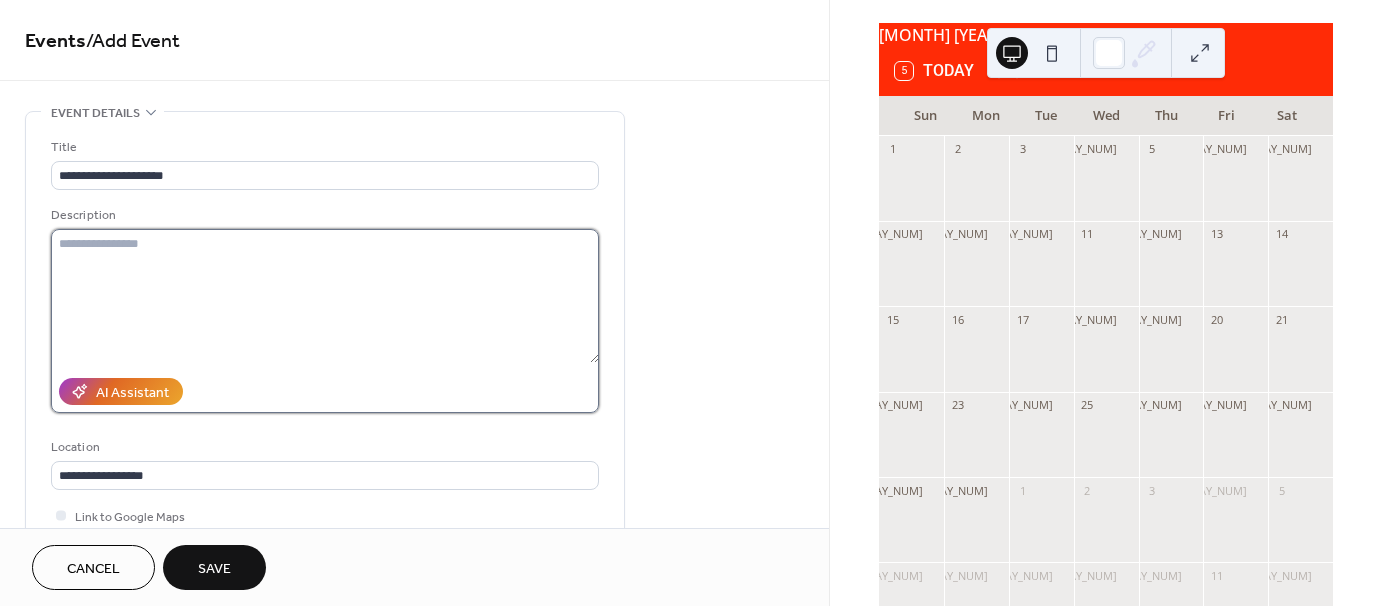 click at bounding box center (325, 296) 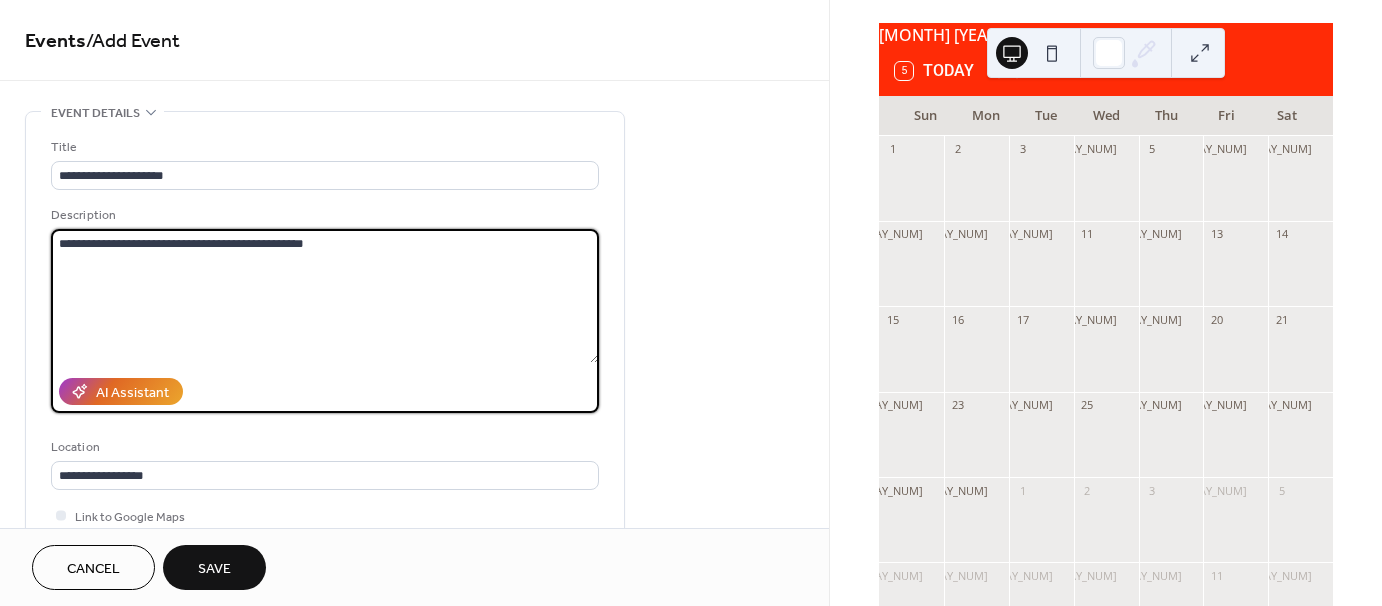 type on "**********" 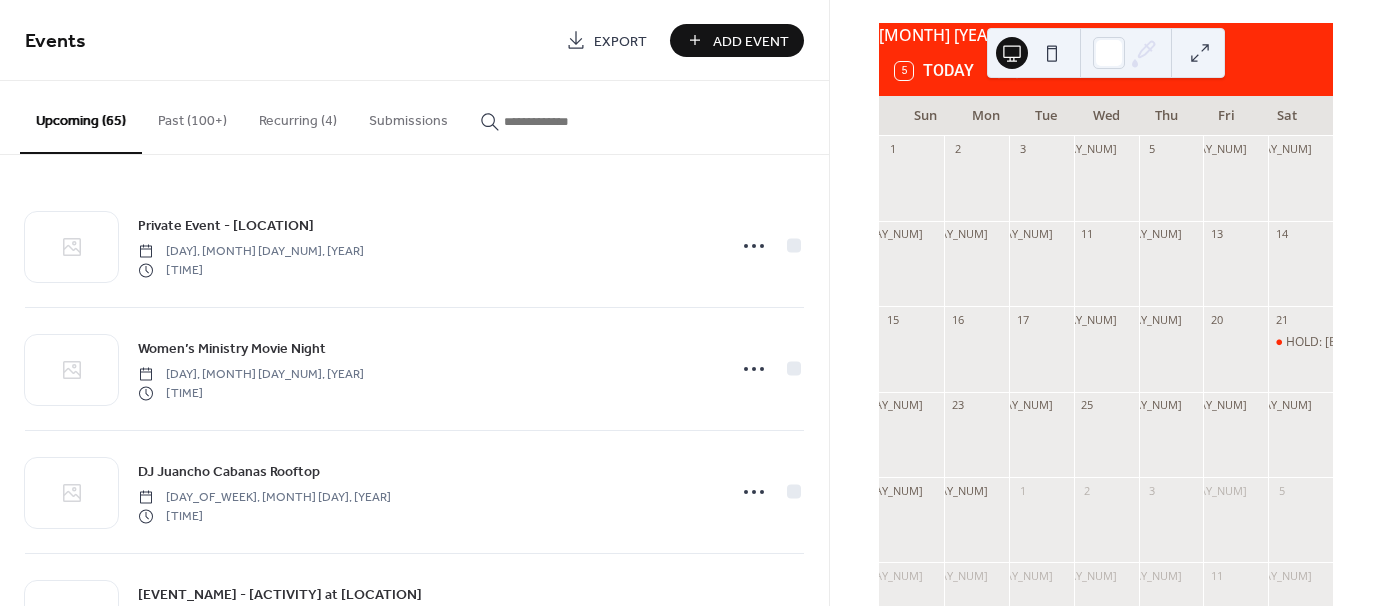 click on "Add Event" at bounding box center [751, 41] 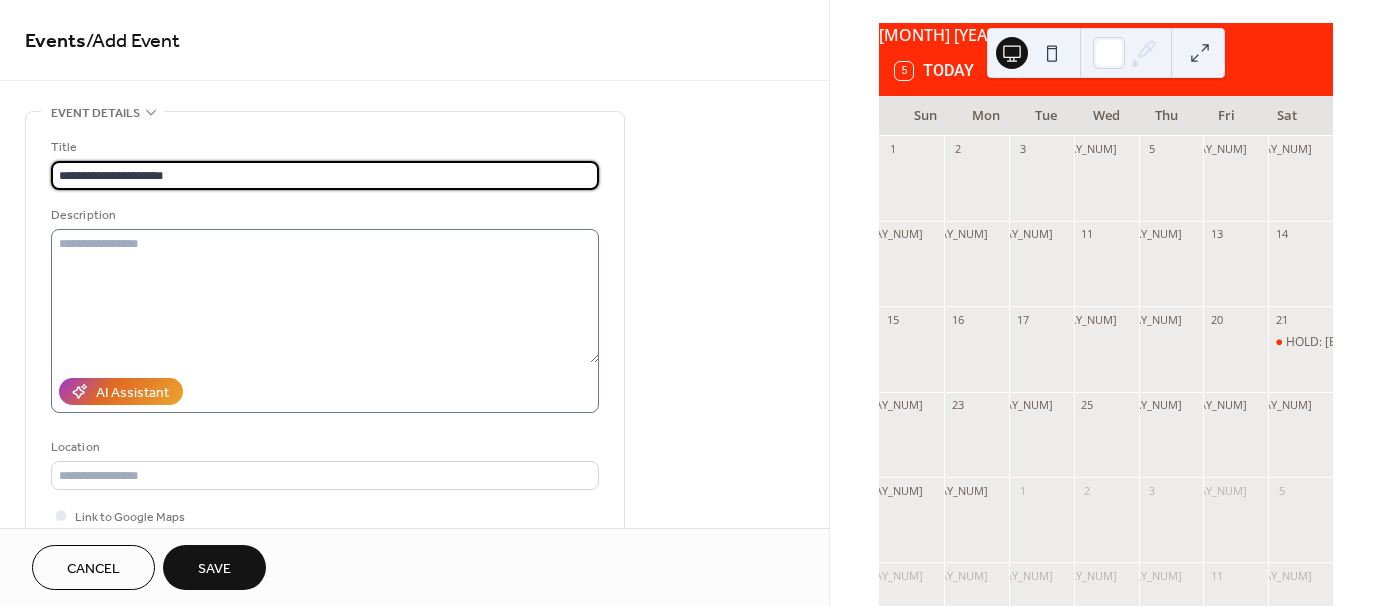 type on "**********" 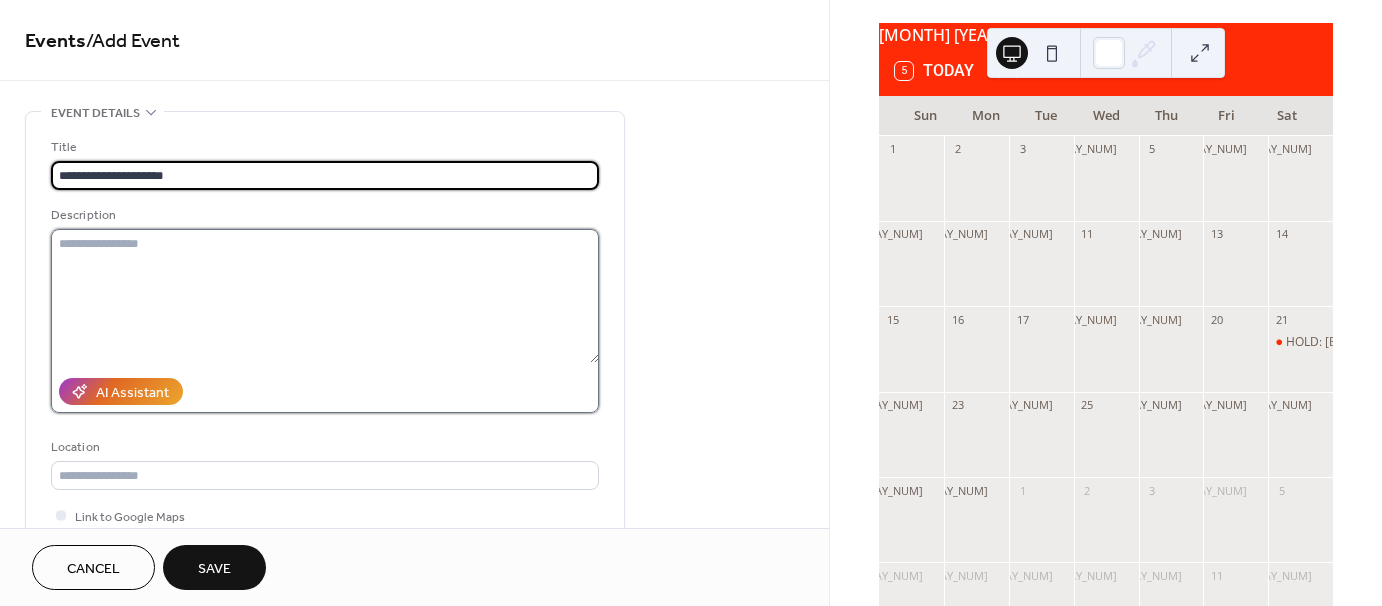 click at bounding box center (325, 296) 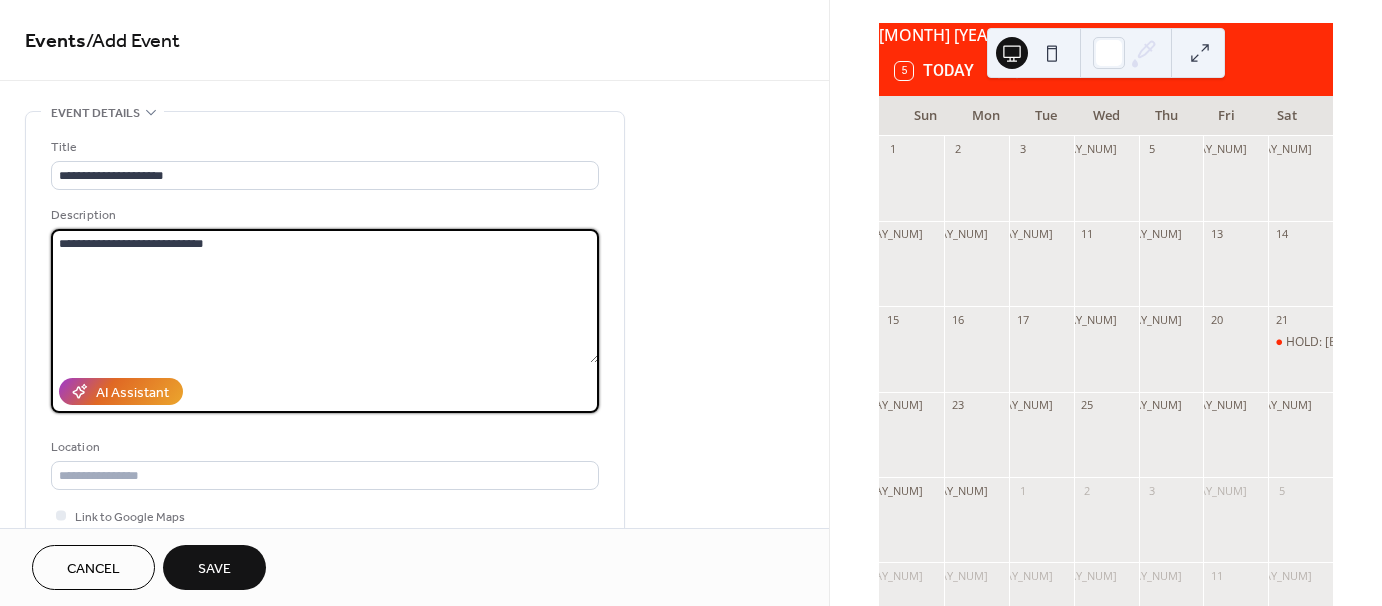 click on "**********" at bounding box center (325, 296) 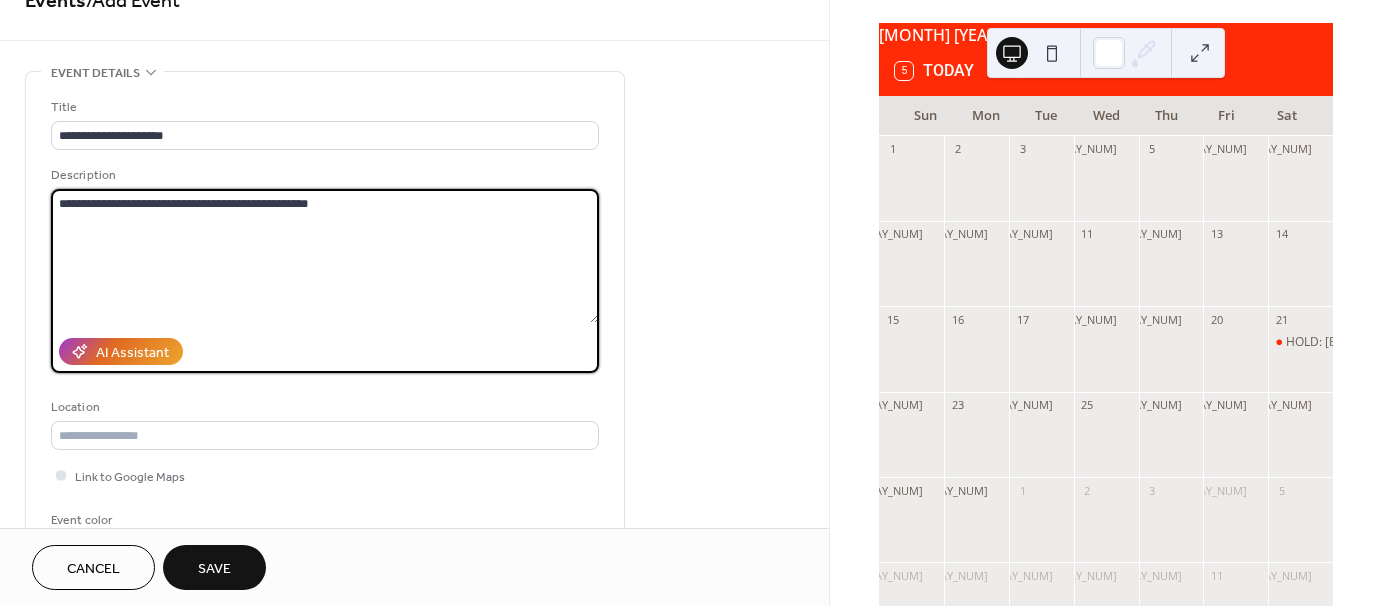 scroll, scrollTop: 100, scrollLeft: 0, axis: vertical 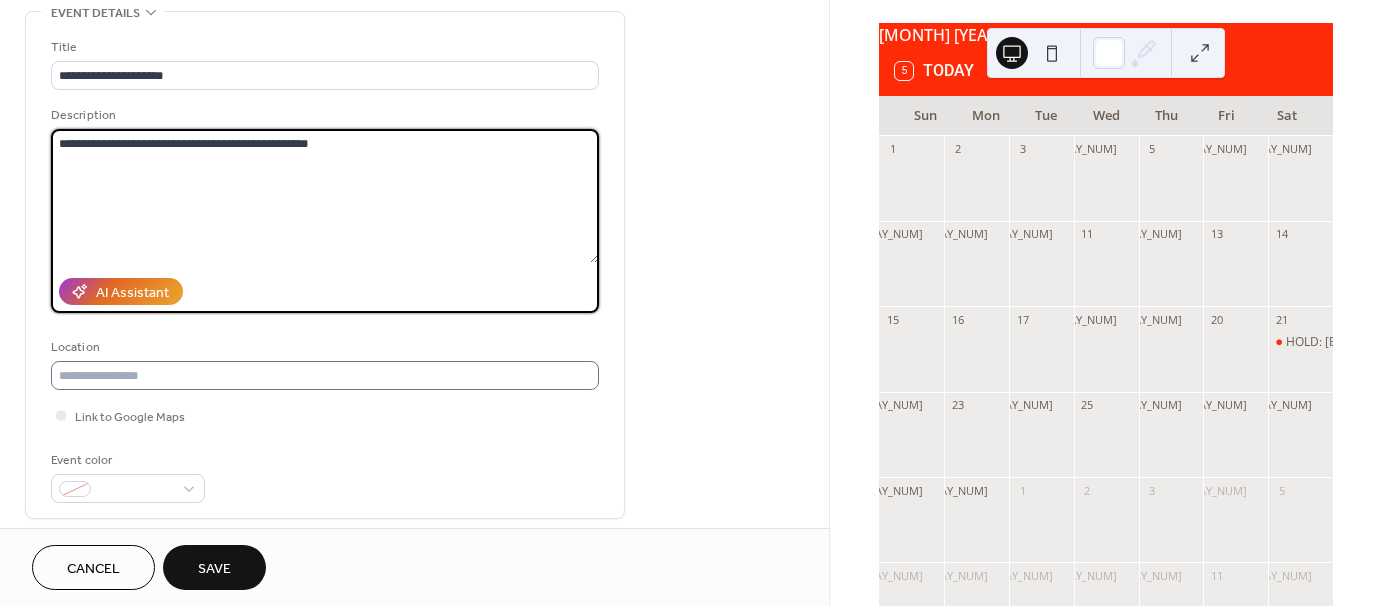 type on "**********" 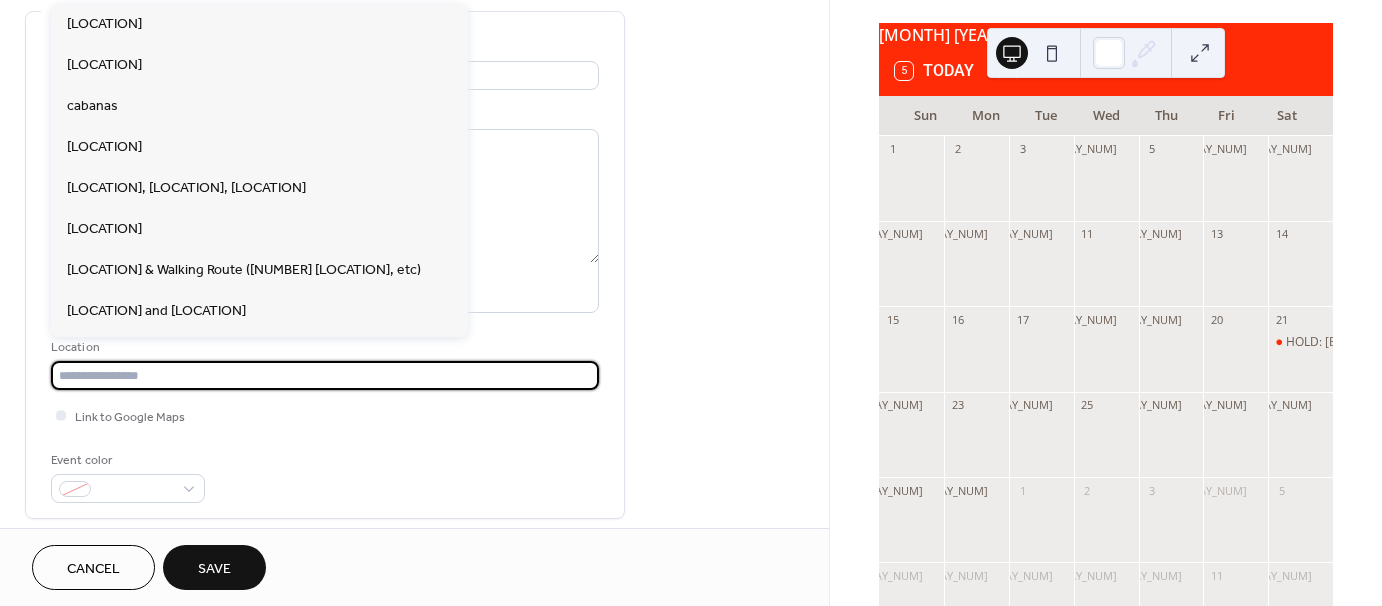 click at bounding box center (325, 375) 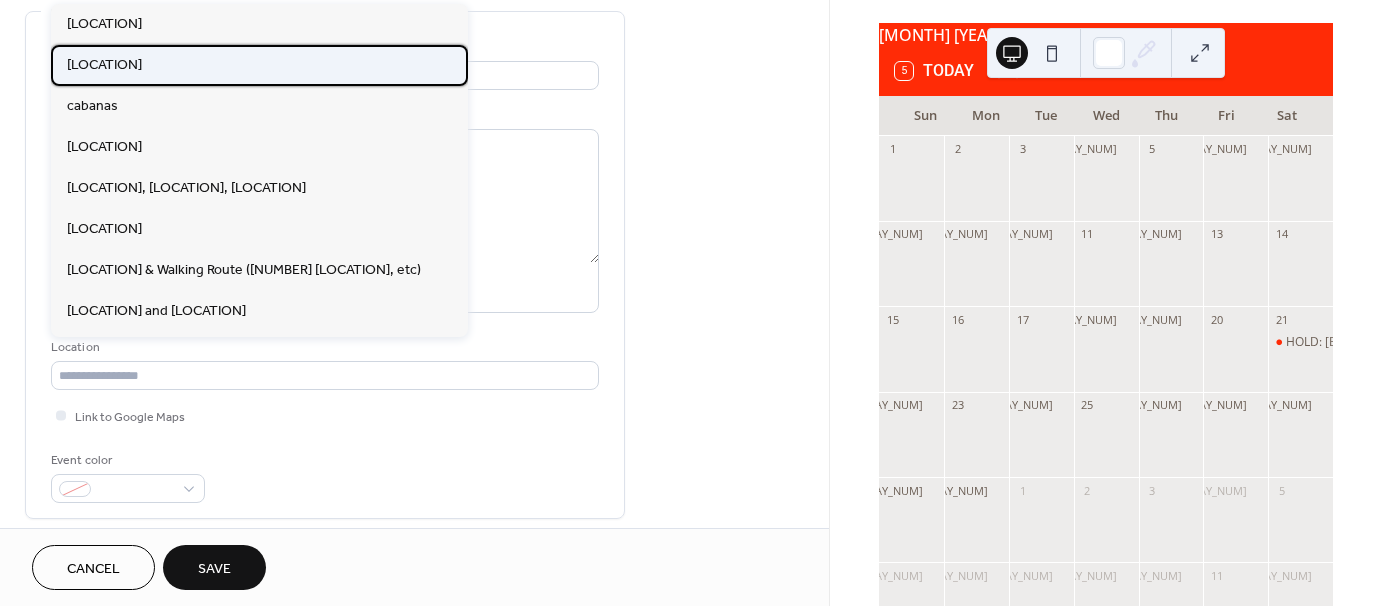 click on "BridgeWay Station" at bounding box center [259, 65] 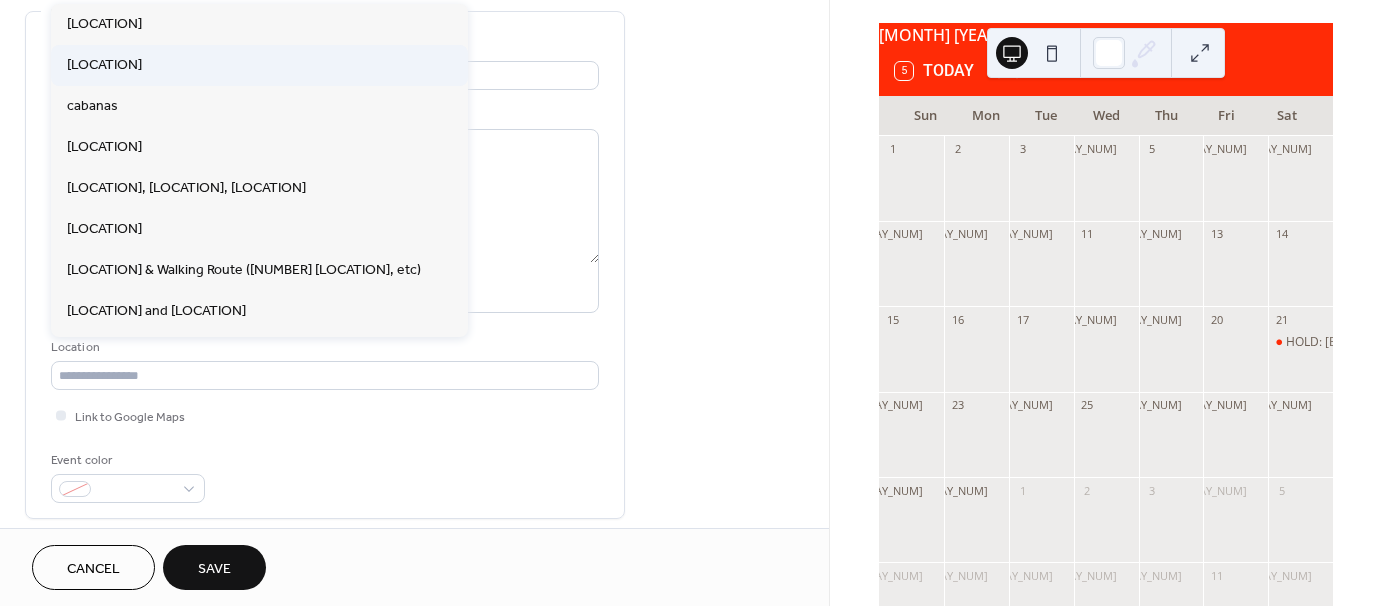 type on "**********" 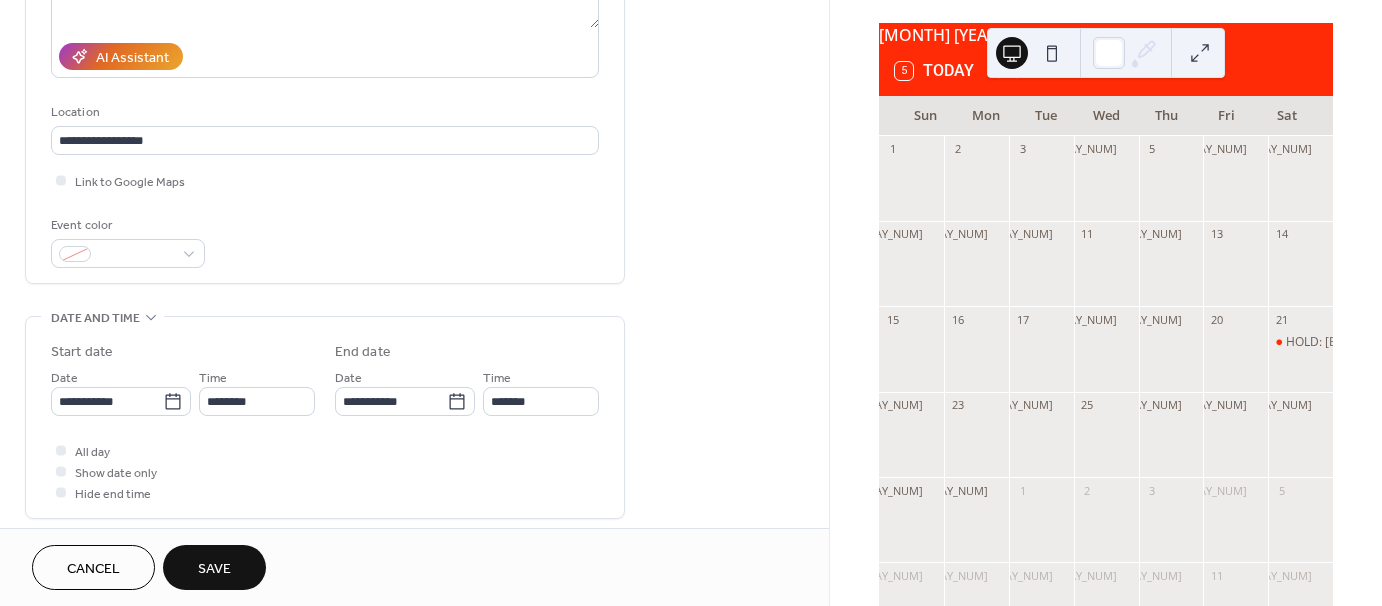 scroll, scrollTop: 400, scrollLeft: 0, axis: vertical 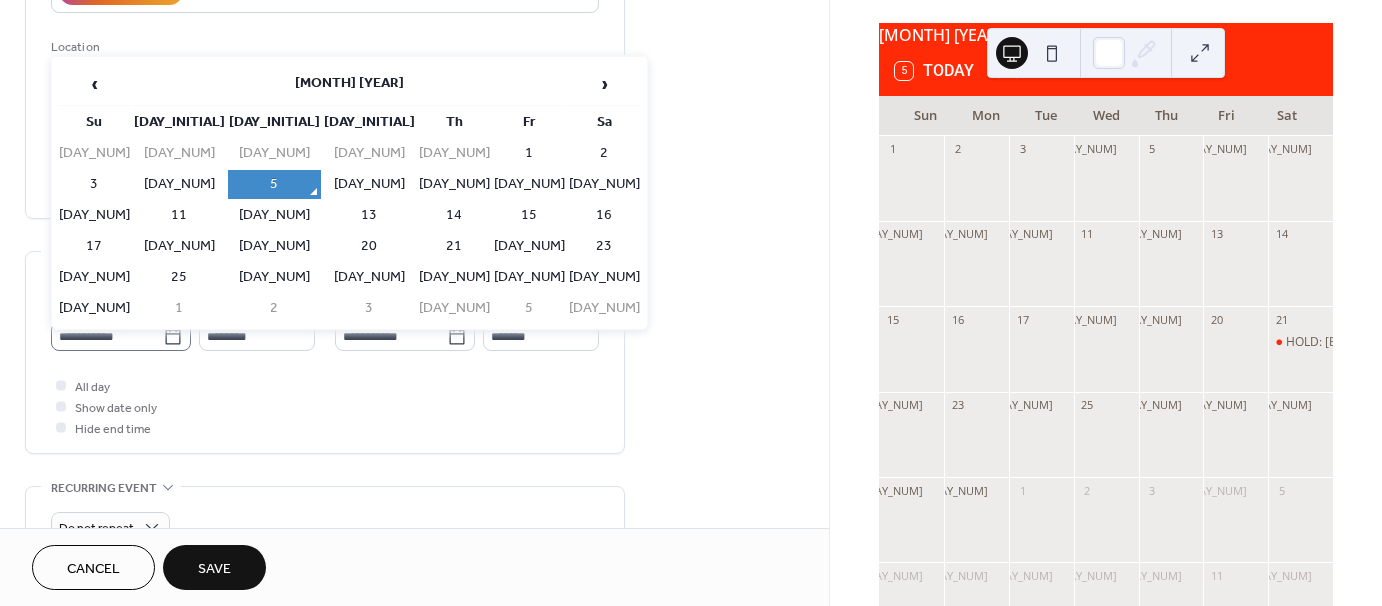 click 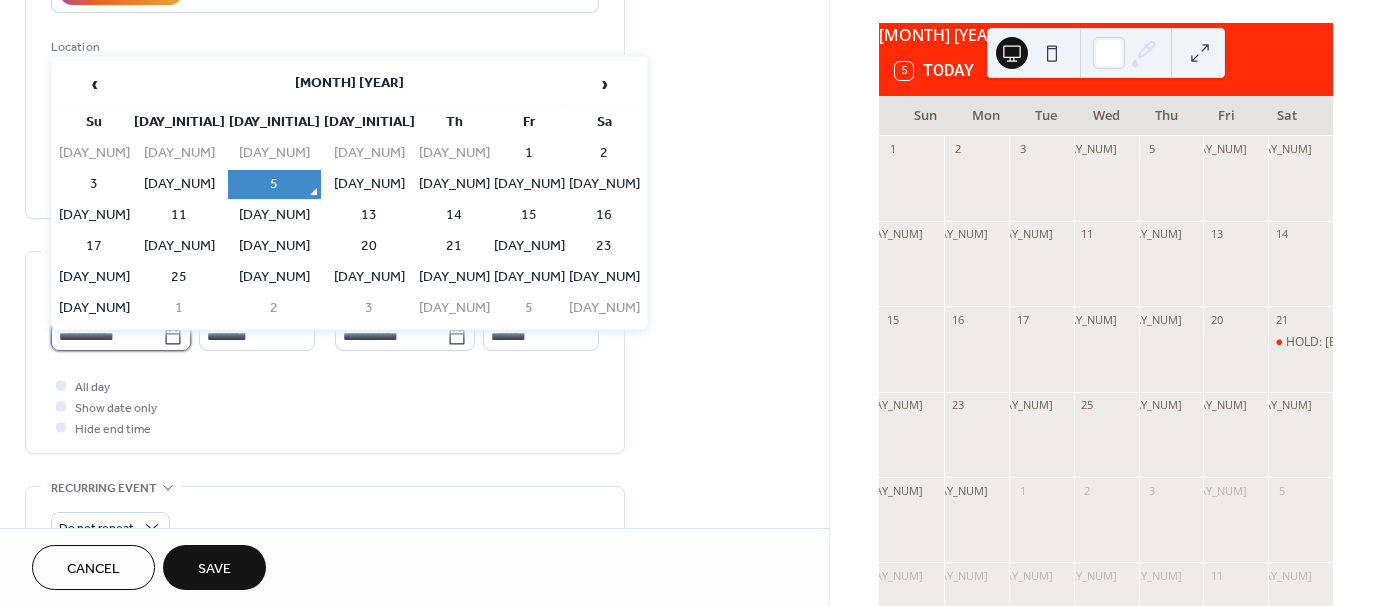 click on "**********" at bounding box center (107, 336) 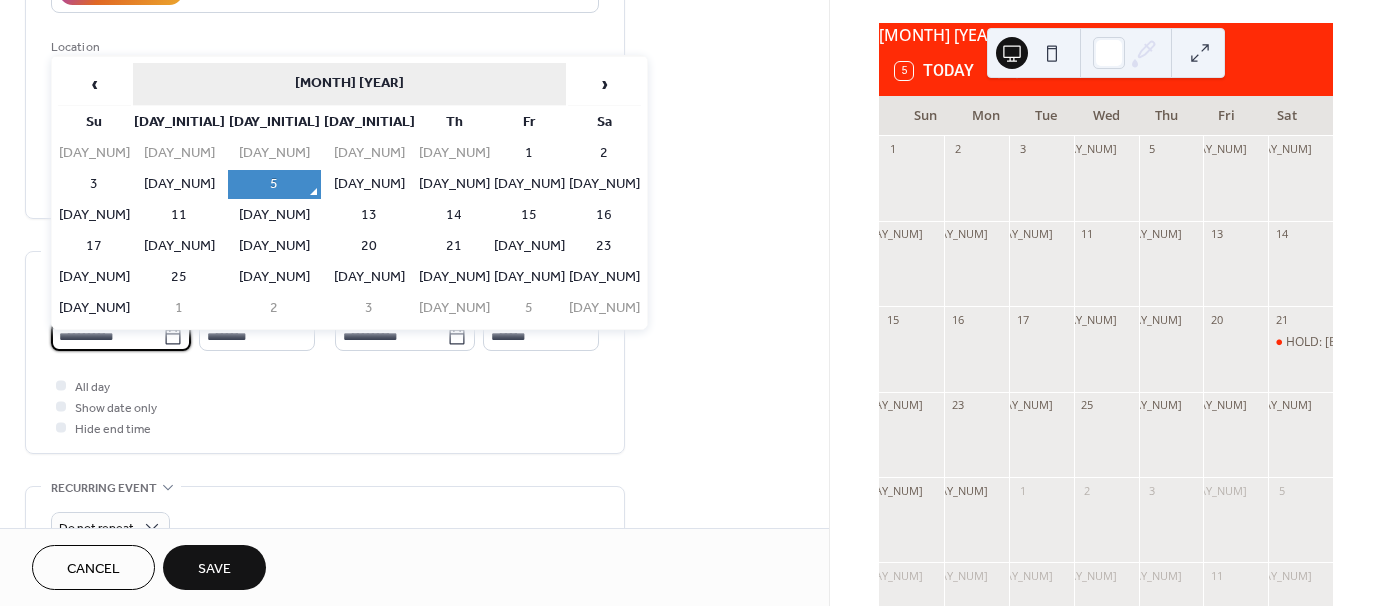 click on "August 2025" at bounding box center [349, 84] 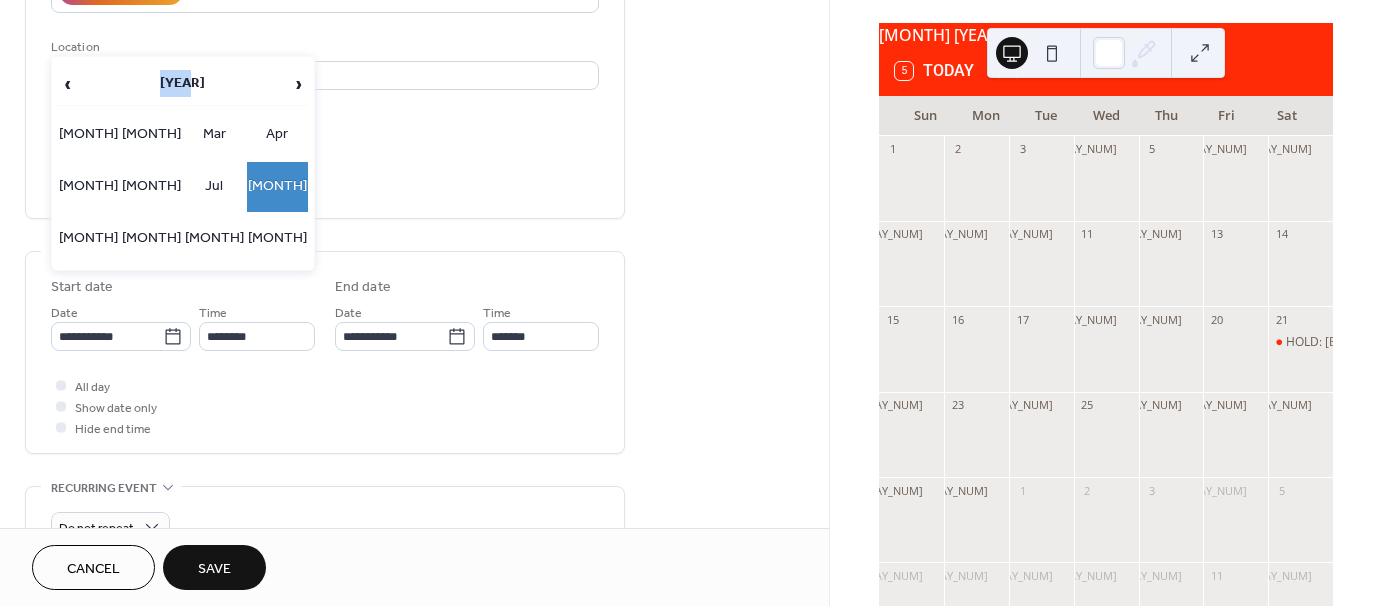 click on "2025" at bounding box center (183, 84) 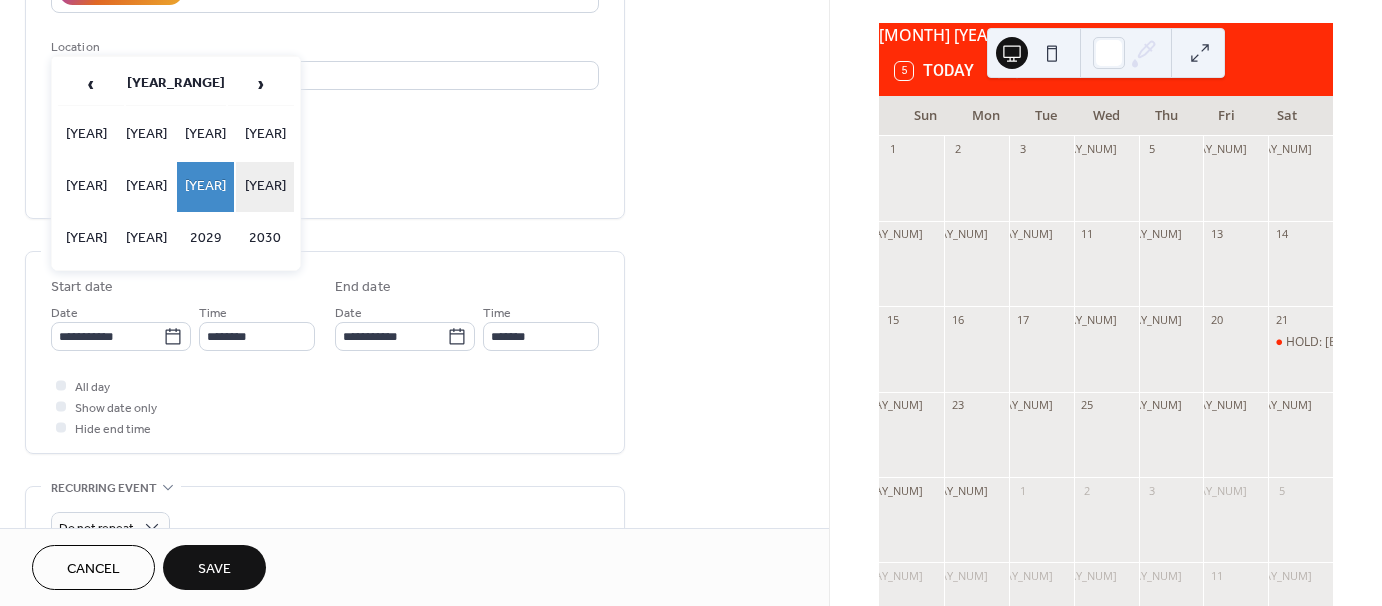 click on "2026" at bounding box center (265, 187) 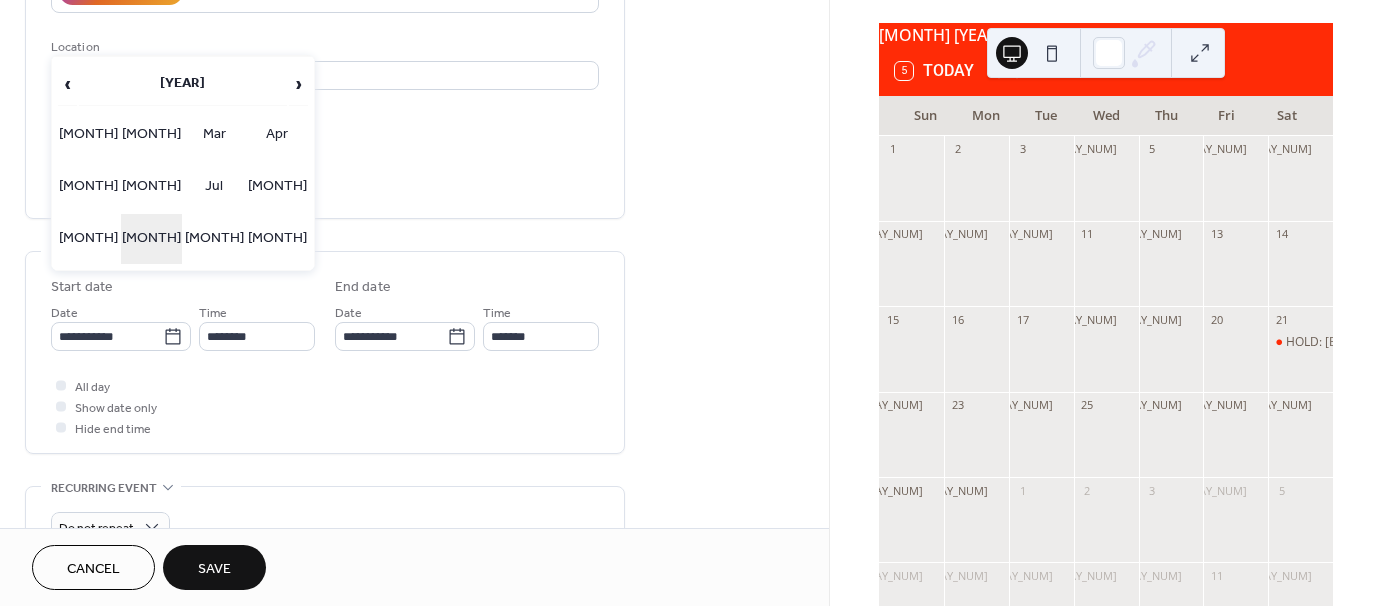 click on "Oct" at bounding box center (151, 239) 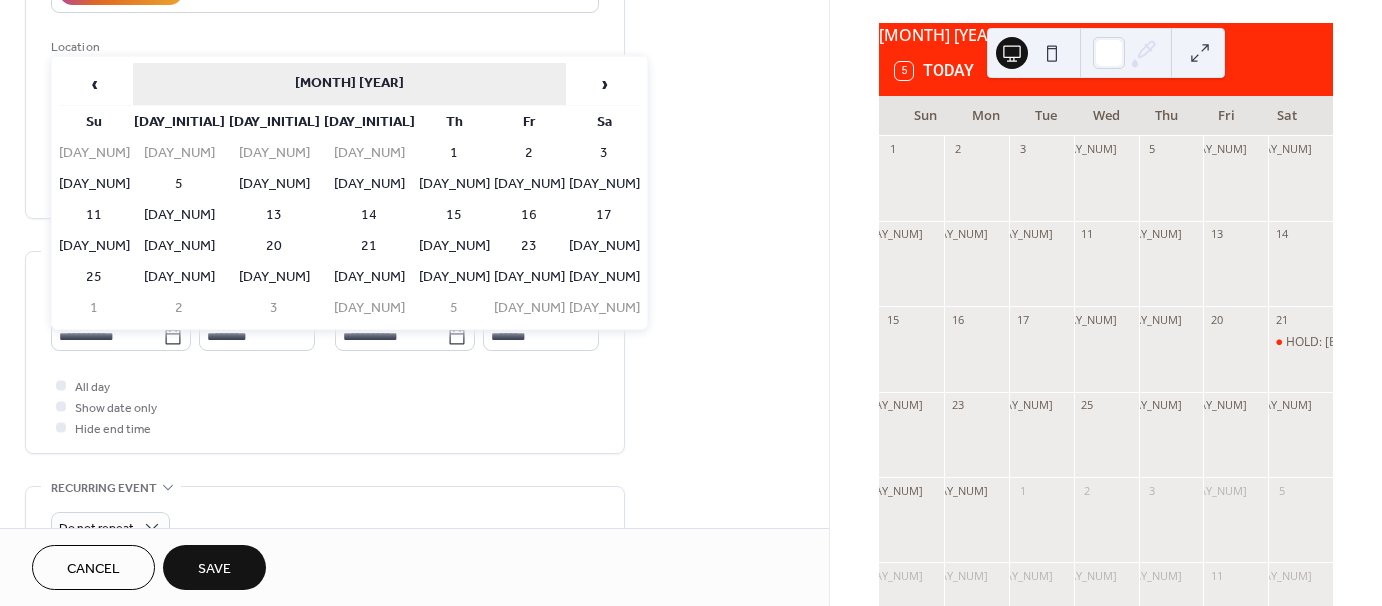 click on "October 2026" at bounding box center [349, 84] 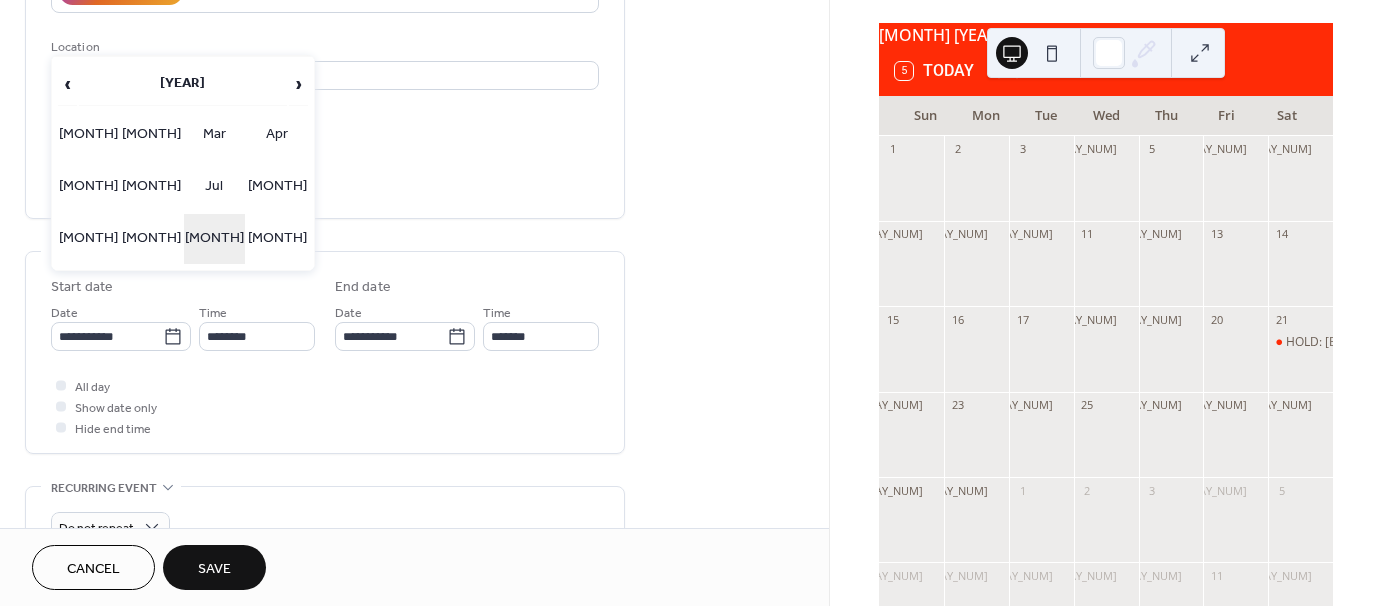 click on "Nov" at bounding box center [214, 239] 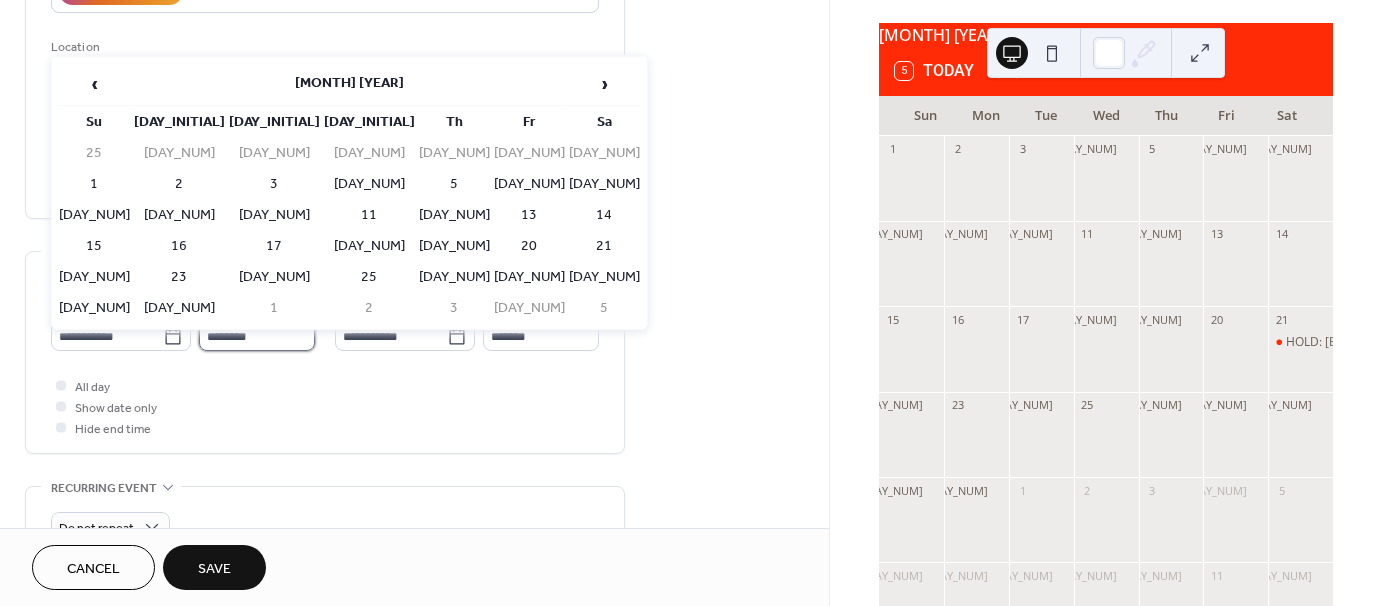 click on "********" at bounding box center [257, 336] 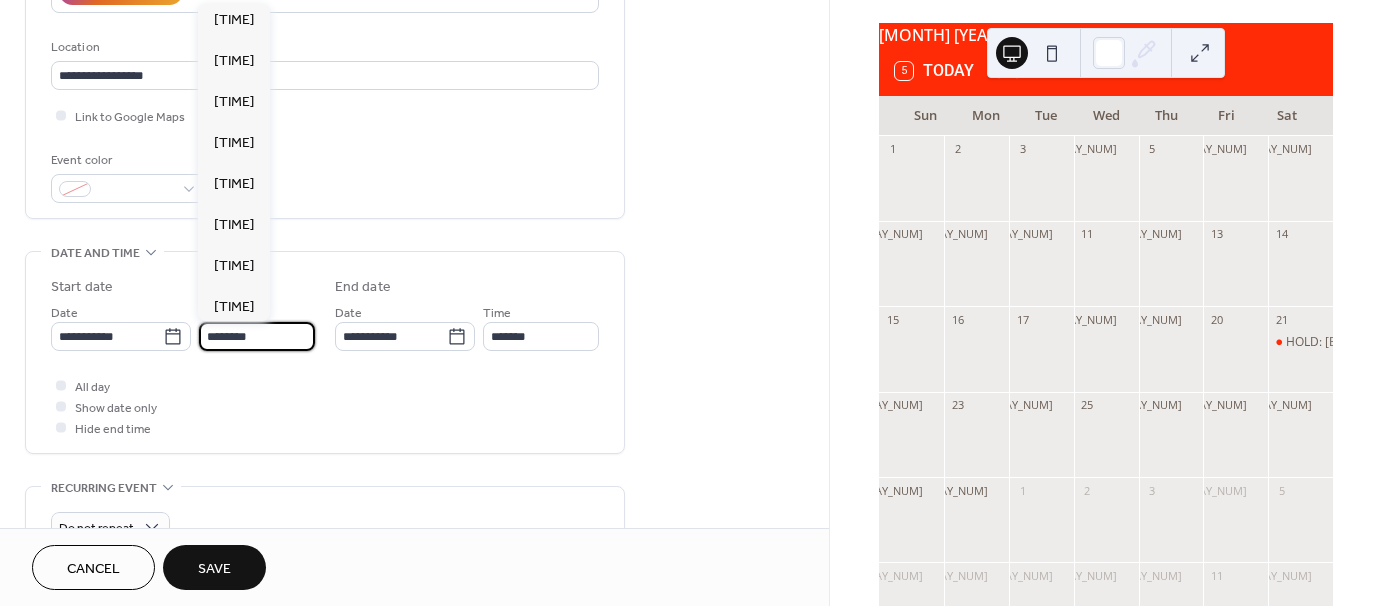scroll, scrollTop: 1068, scrollLeft: 0, axis: vertical 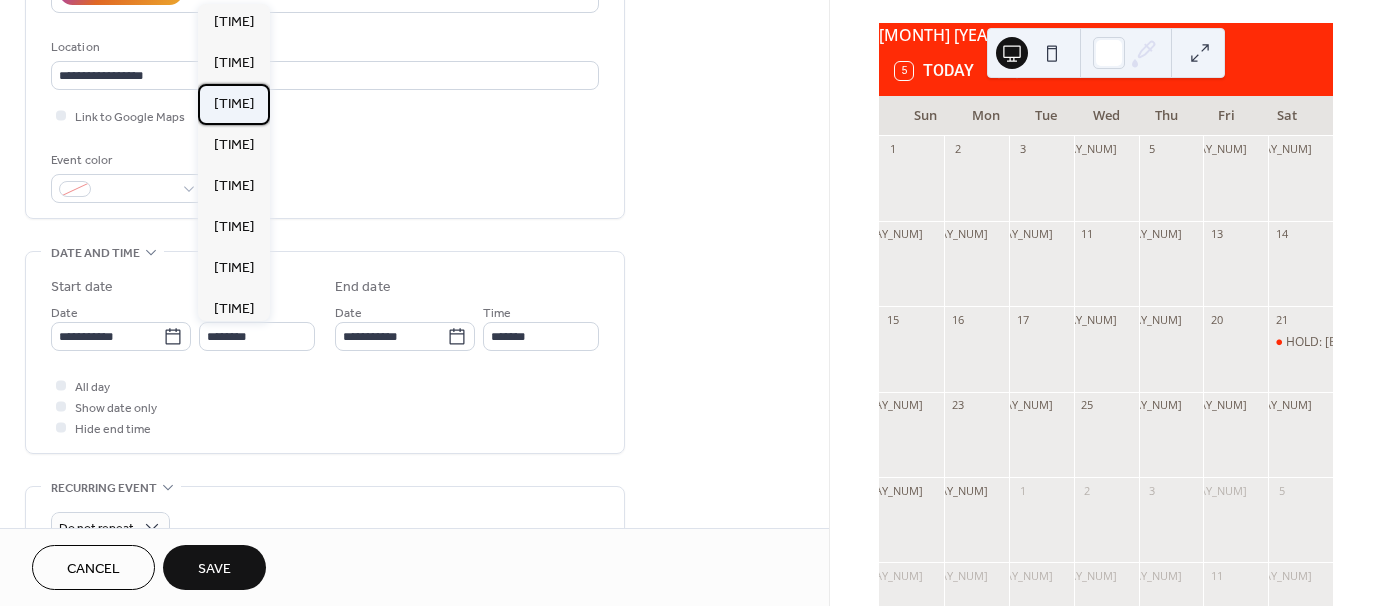 click on "7:00 am" at bounding box center (234, 104) 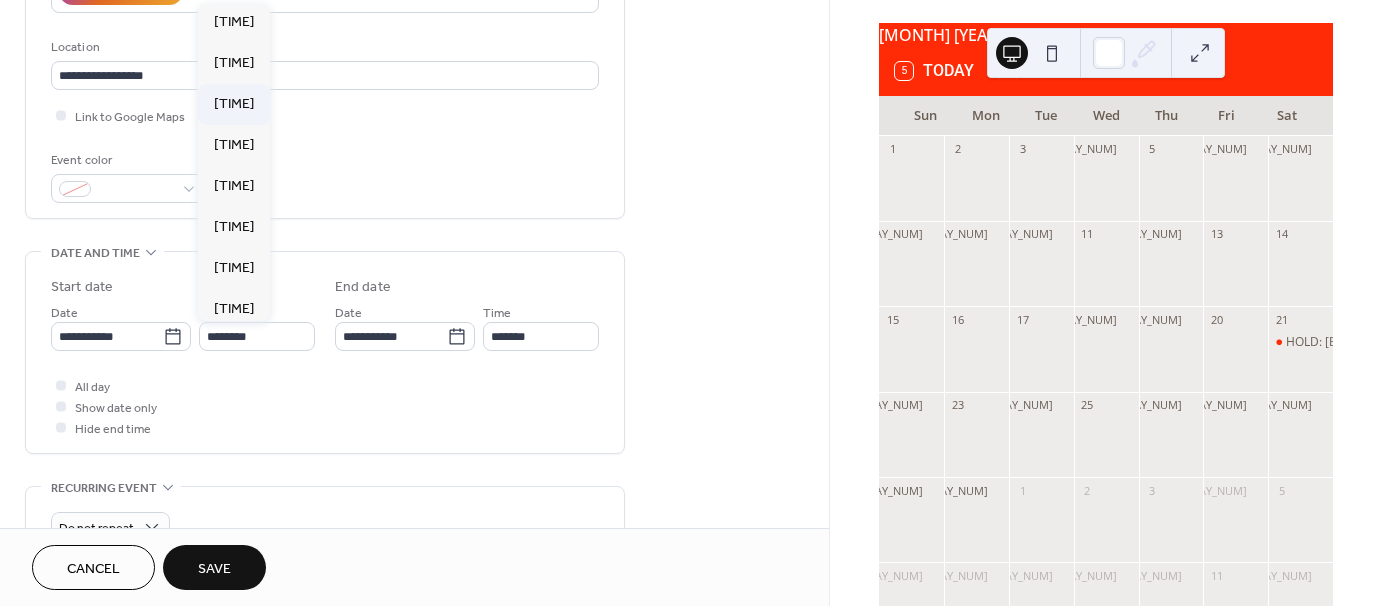 type on "*******" 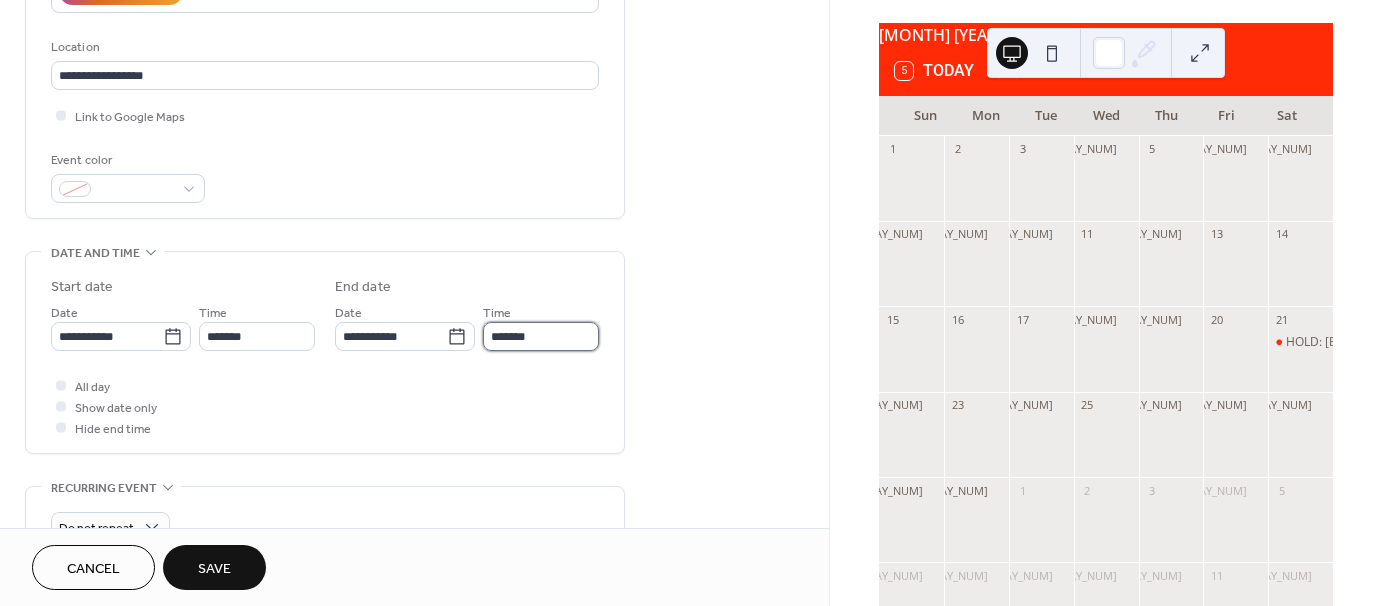click on "*******" at bounding box center [541, 336] 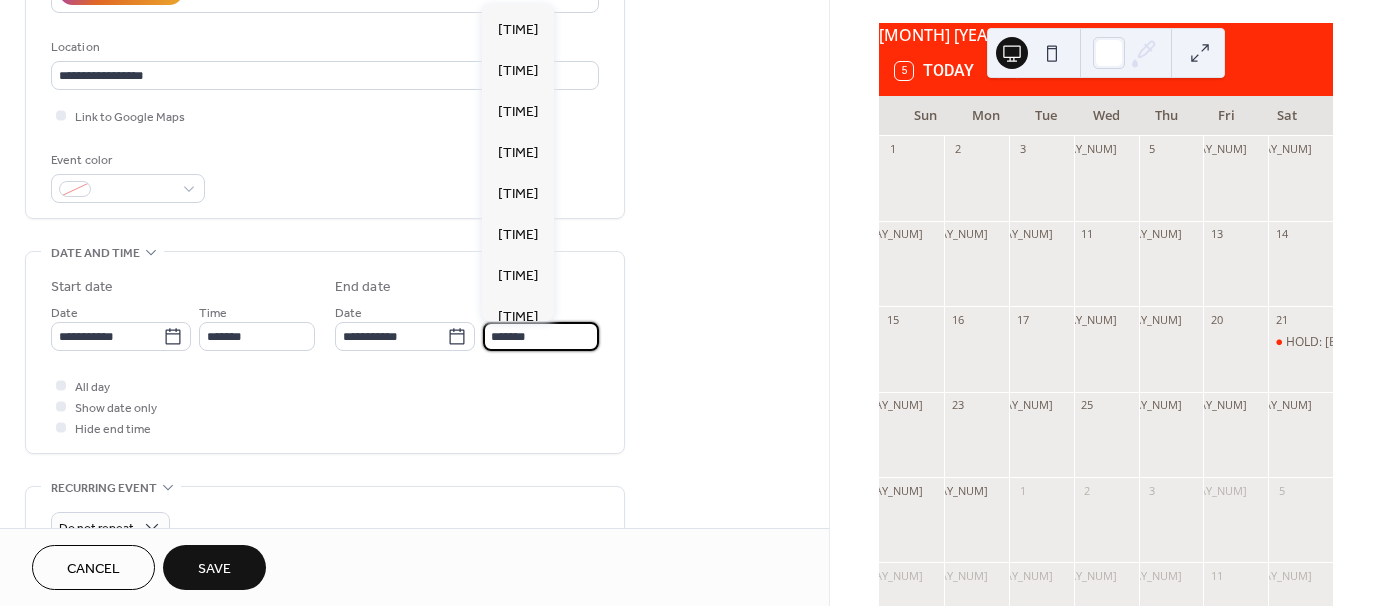 scroll, scrollTop: 500, scrollLeft: 0, axis: vertical 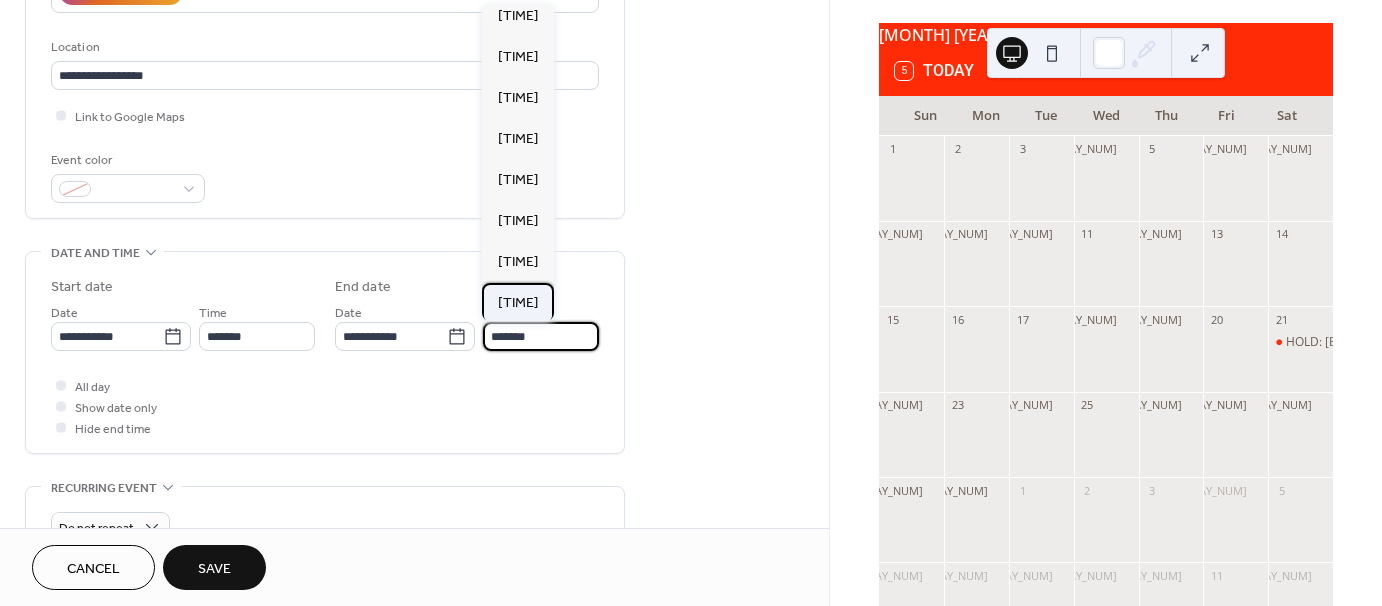 click on "12:00 pm" at bounding box center [518, 303] 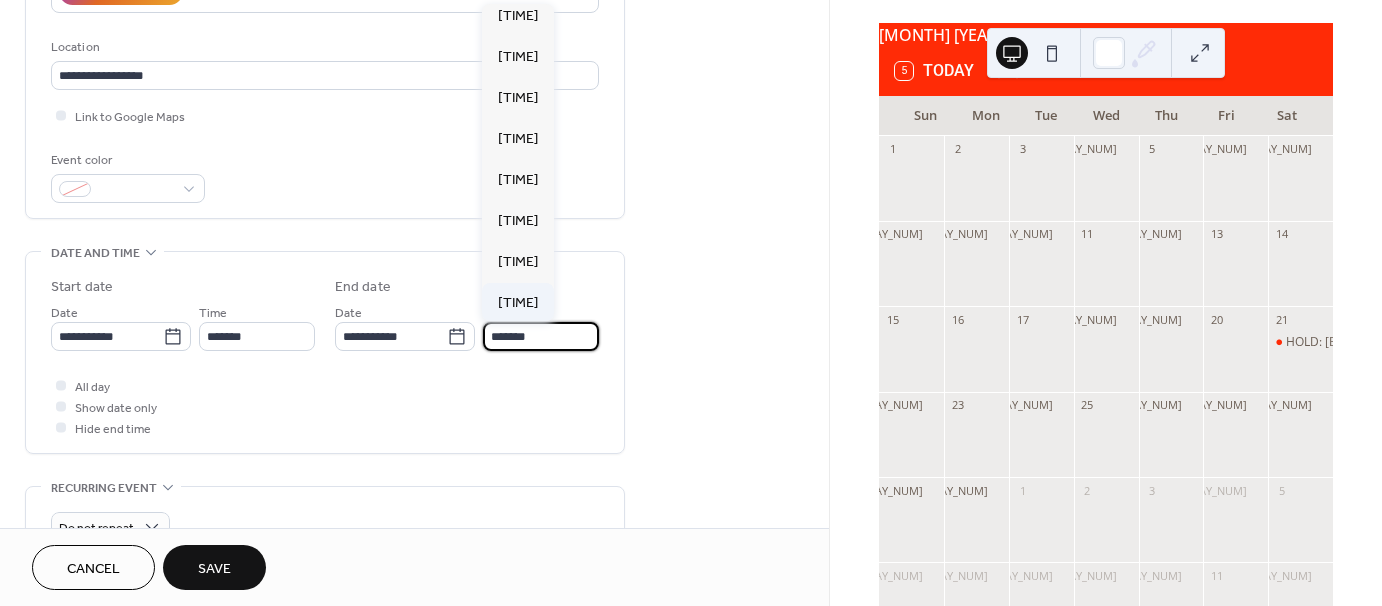 type on "********" 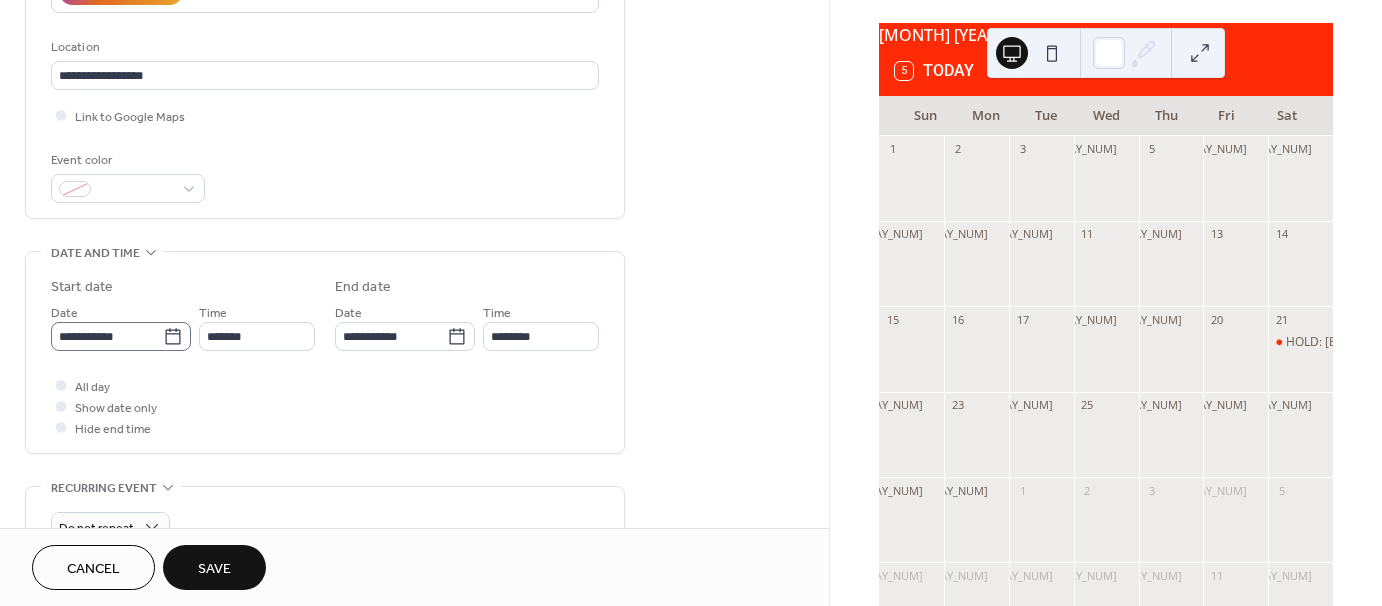 click 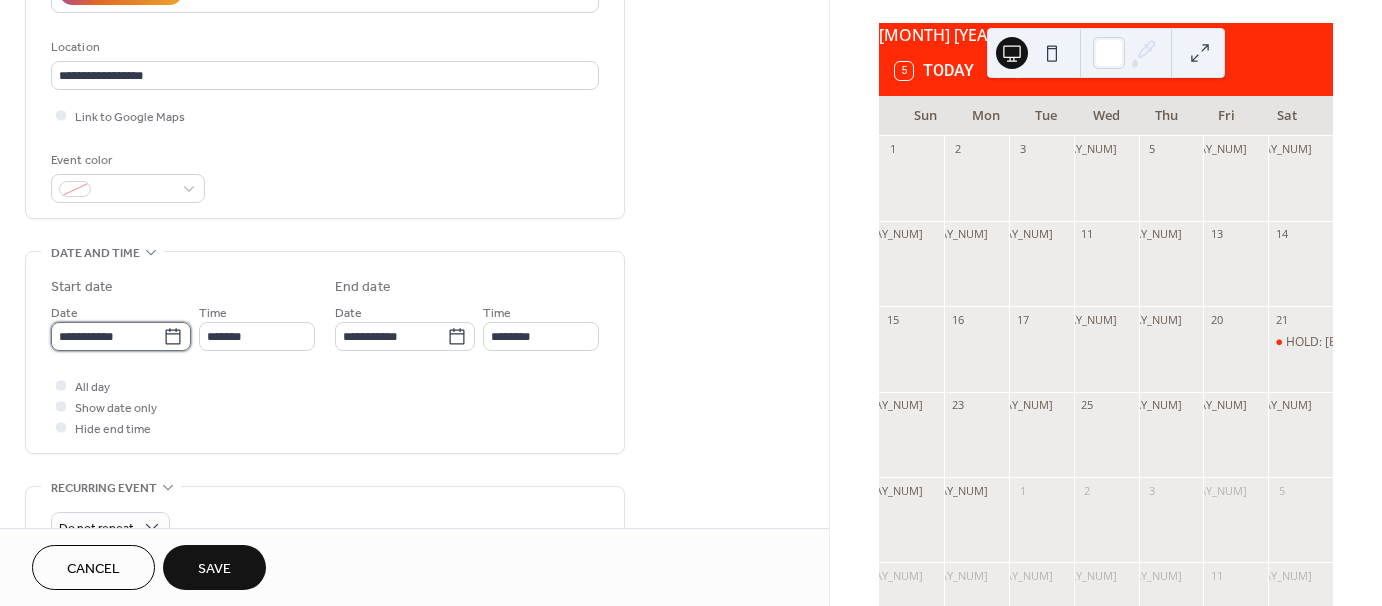 click on "**********" at bounding box center [107, 336] 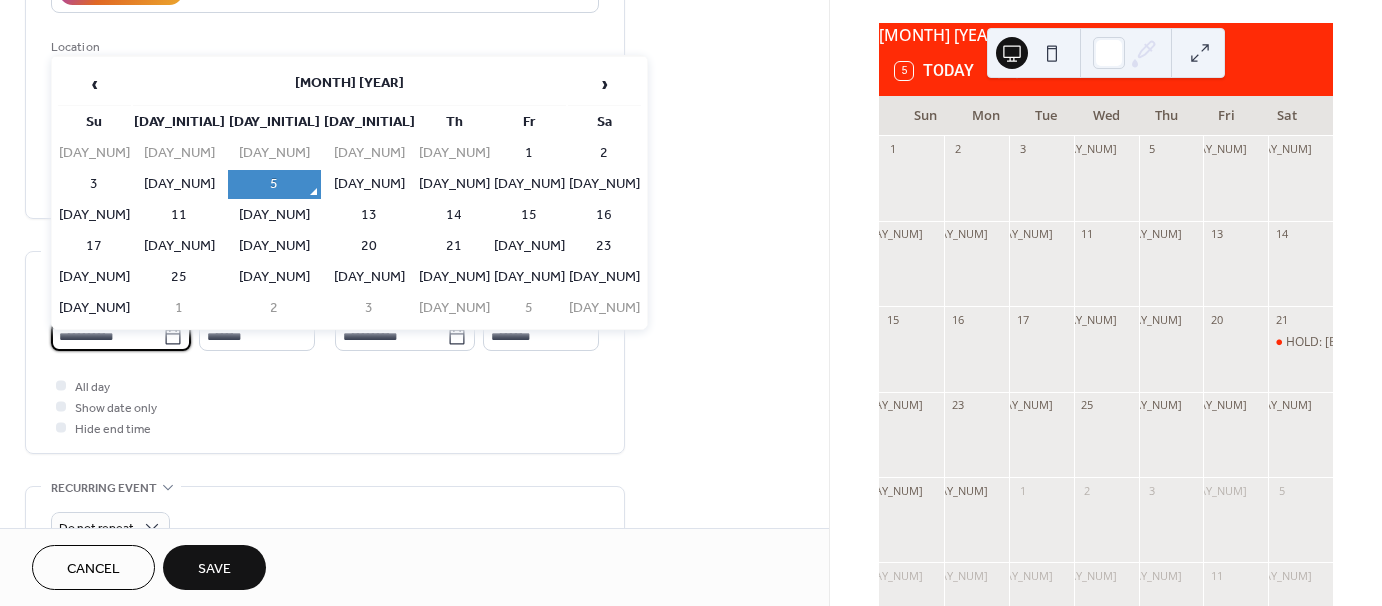 click on "‹ August 2025 › Su Mo Tu We Th Fr Sa 27 28 29 30 31 1 2 3 4 5 6 7 8 9 10 11 12 13 14 15 16 17 18 19 20 21 22 23 24 25 26 27 28 29 30 31 1 2 3 4 5 6" at bounding box center [349, 193] 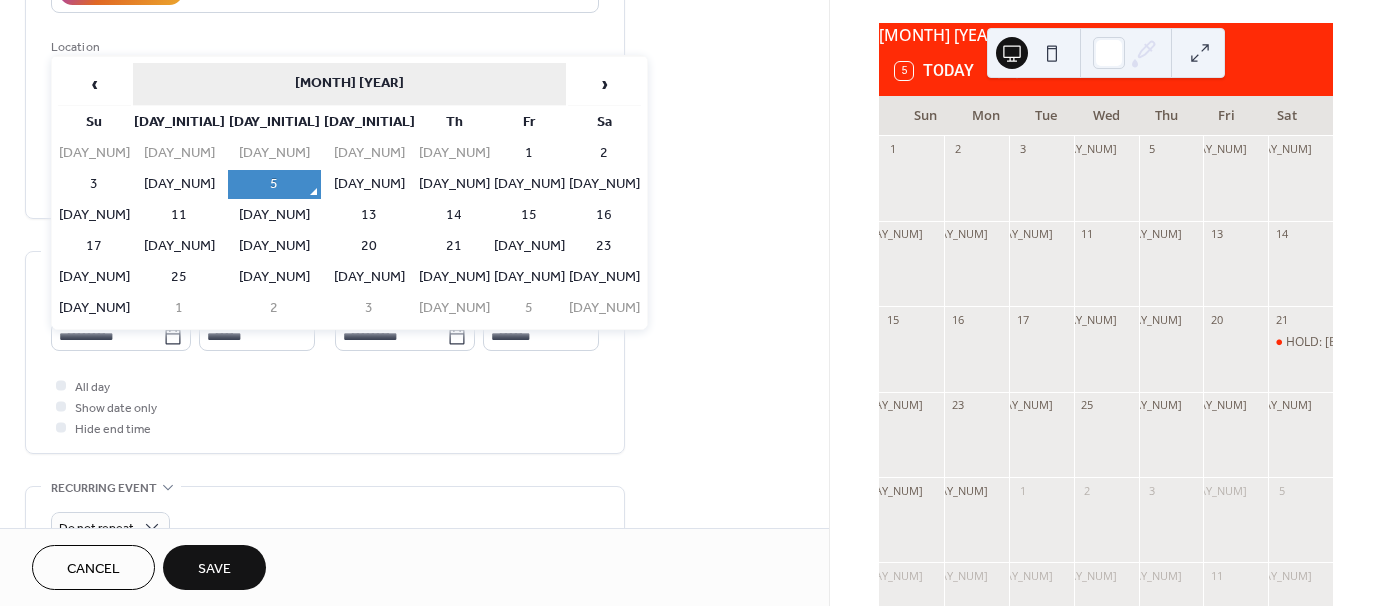click on "August 2025" at bounding box center [349, 84] 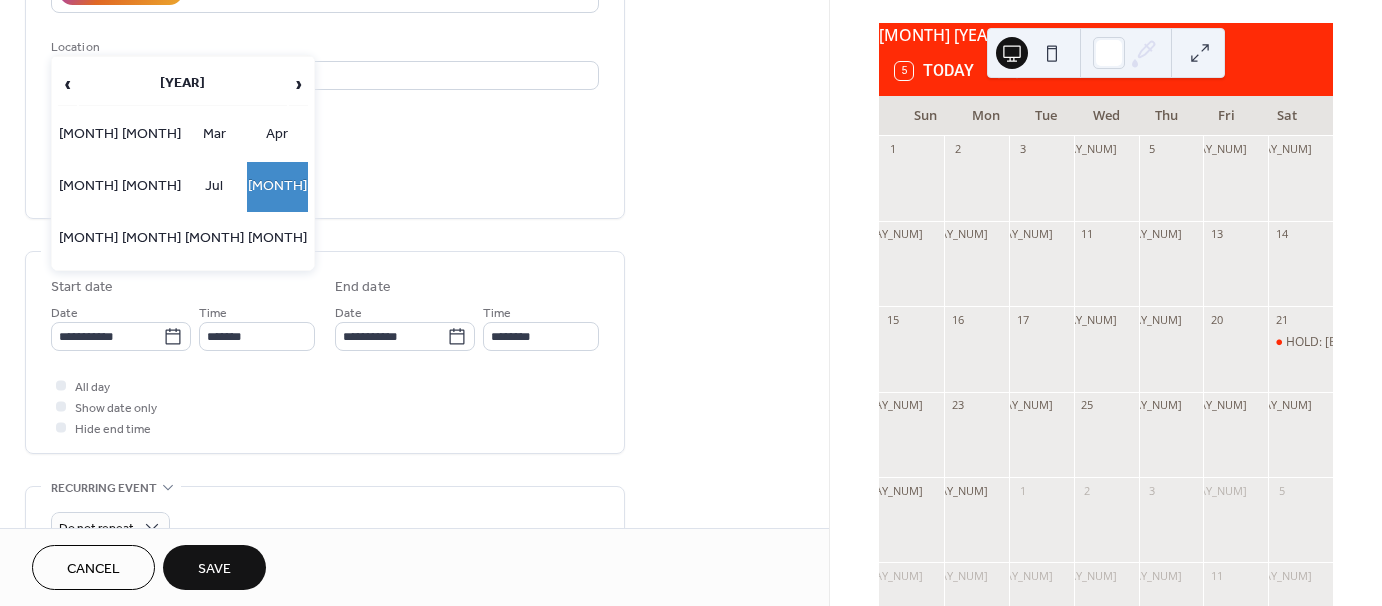 click on "2025" at bounding box center (183, 84) 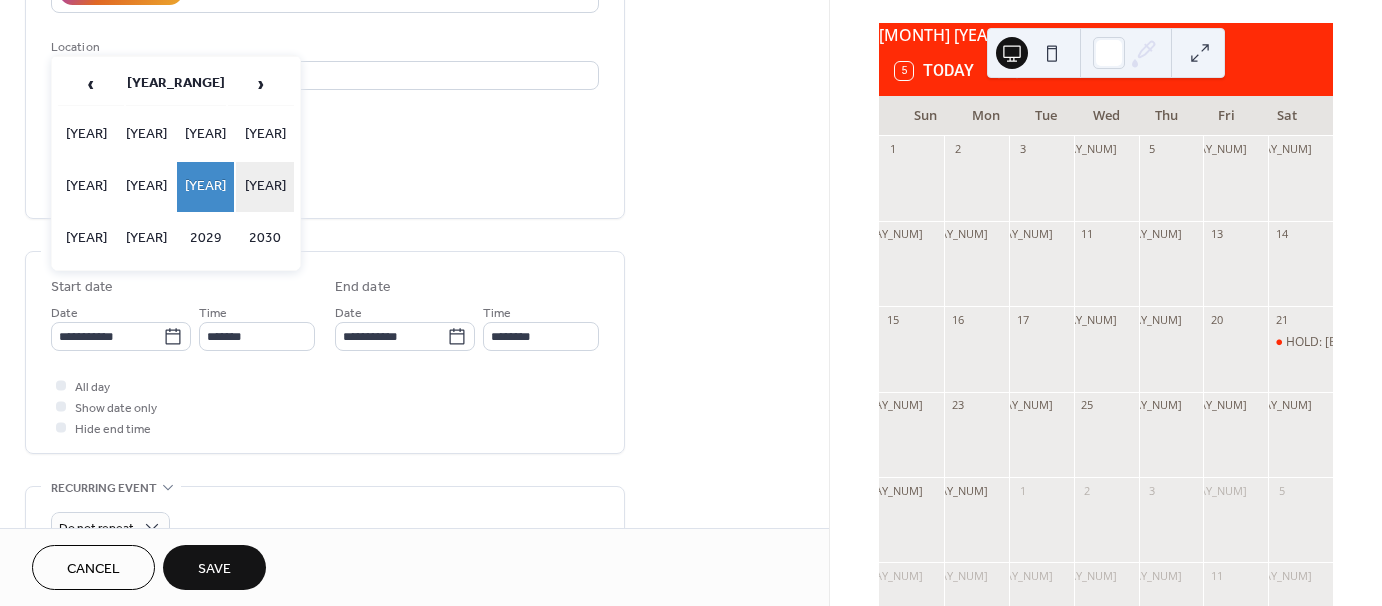 click on "2026" at bounding box center (265, 187) 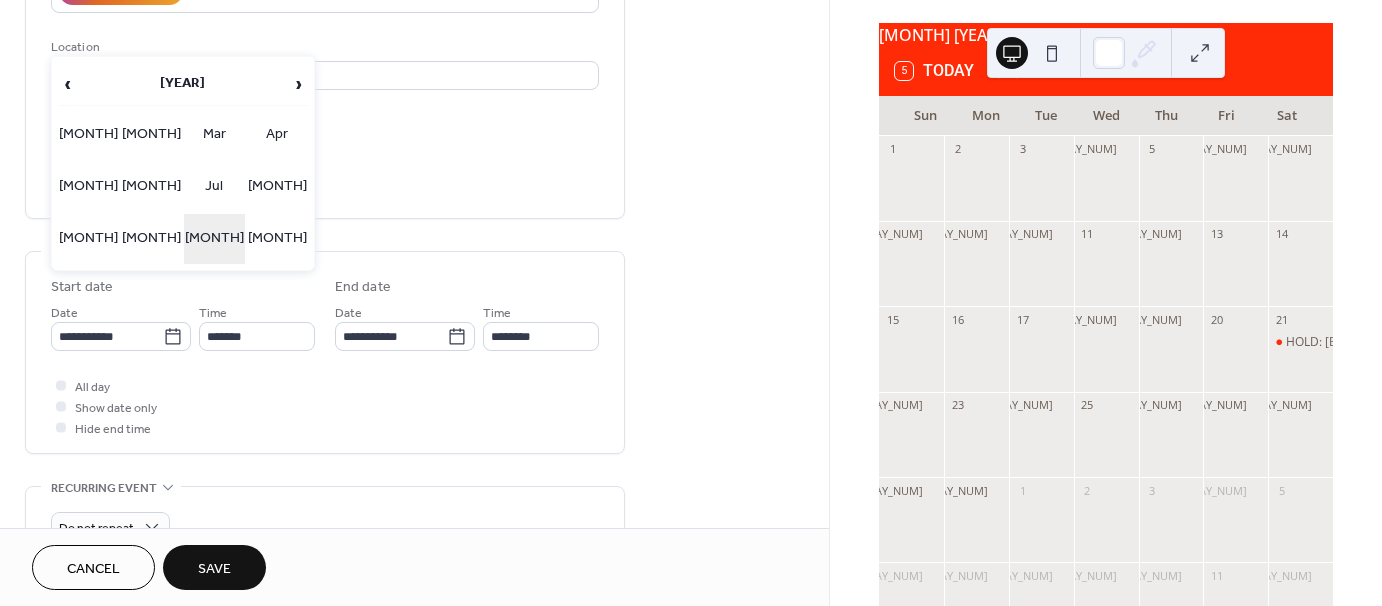 click on "Nov" at bounding box center [214, 239] 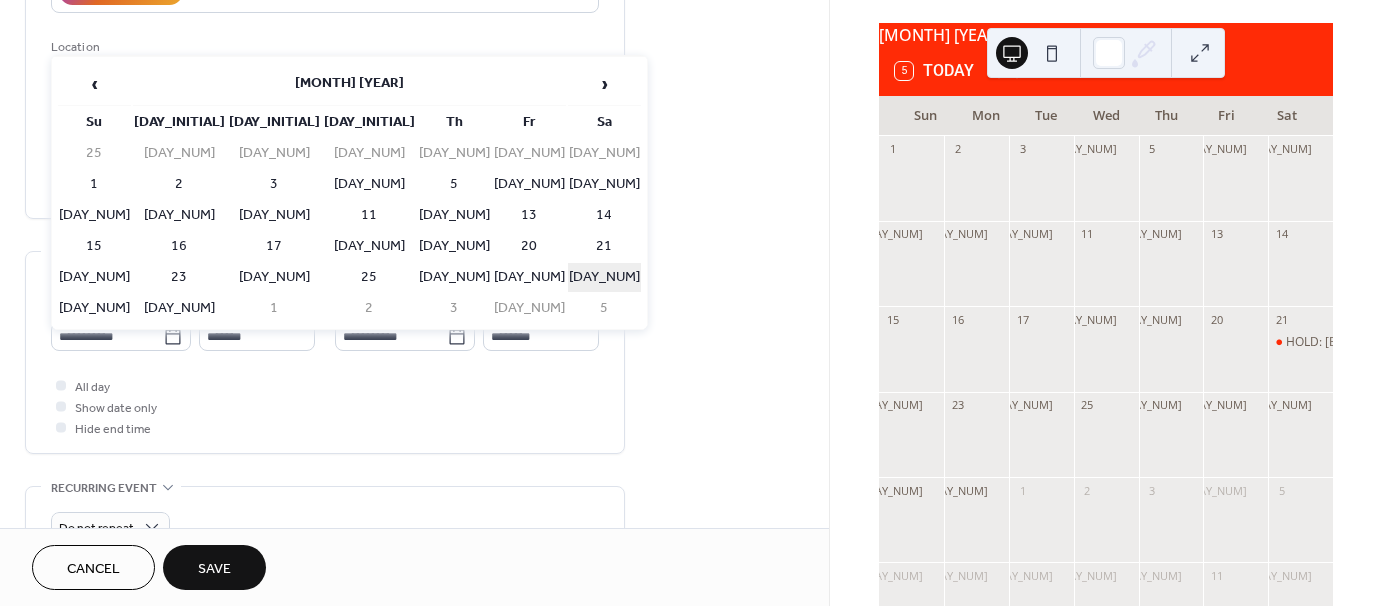 click on "28" at bounding box center [604, 277] 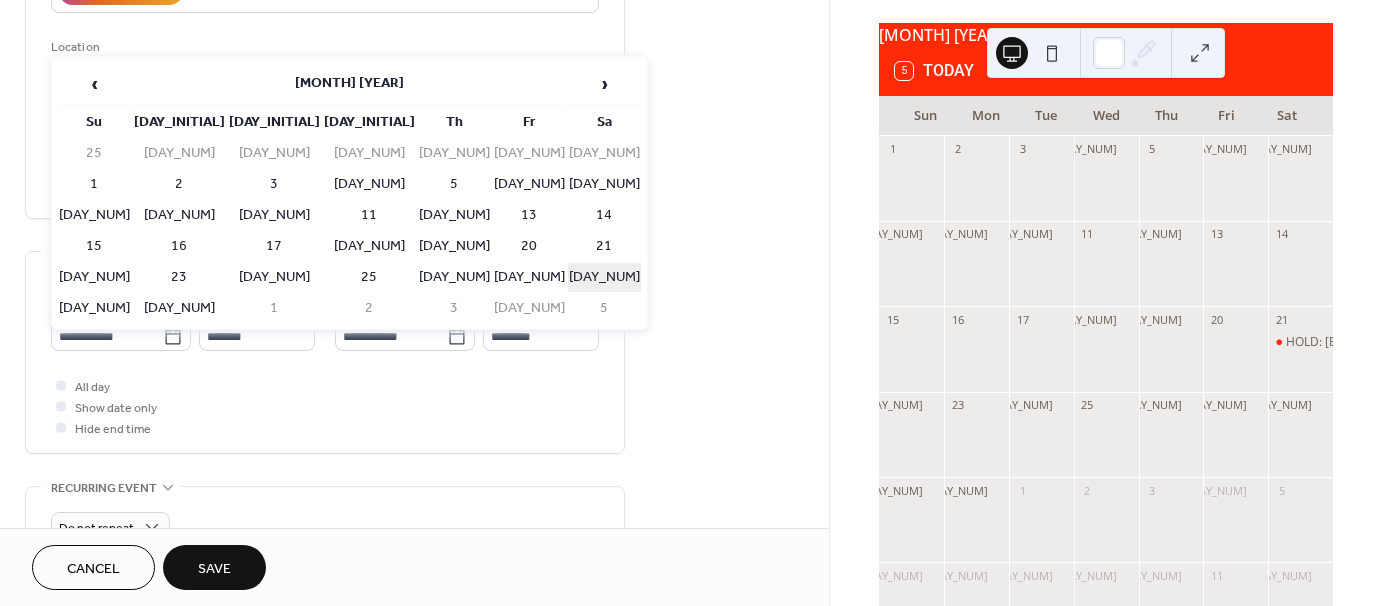 type on "**********" 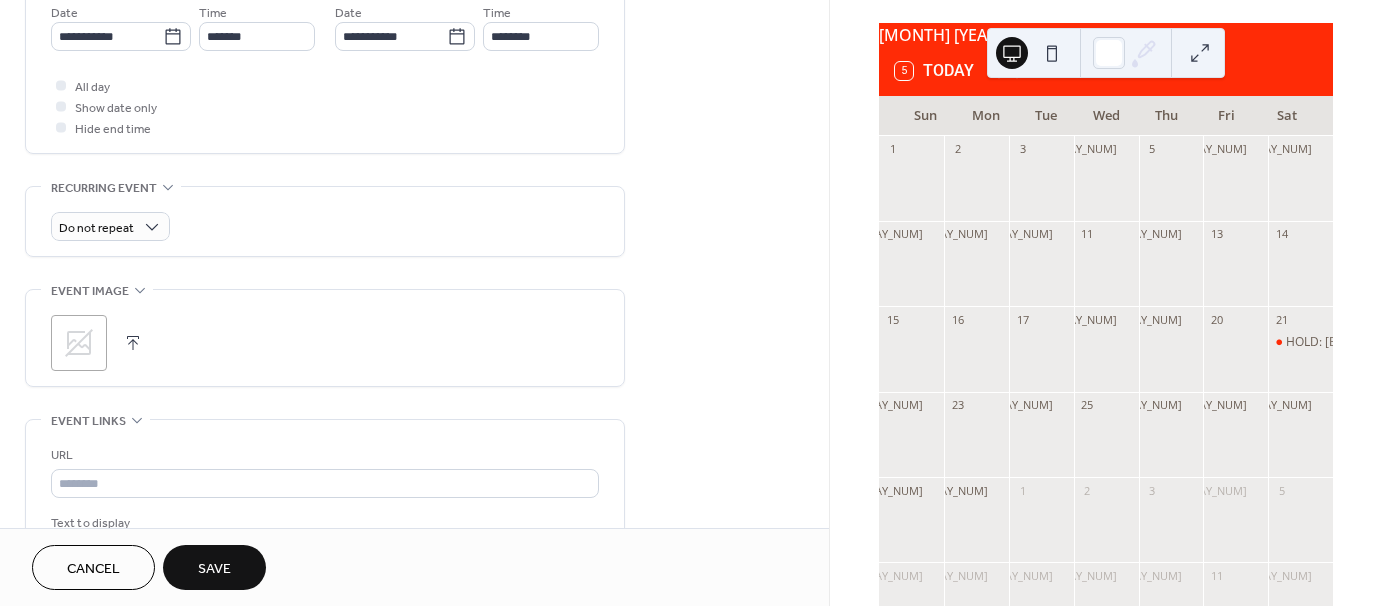 scroll, scrollTop: 200, scrollLeft: 0, axis: vertical 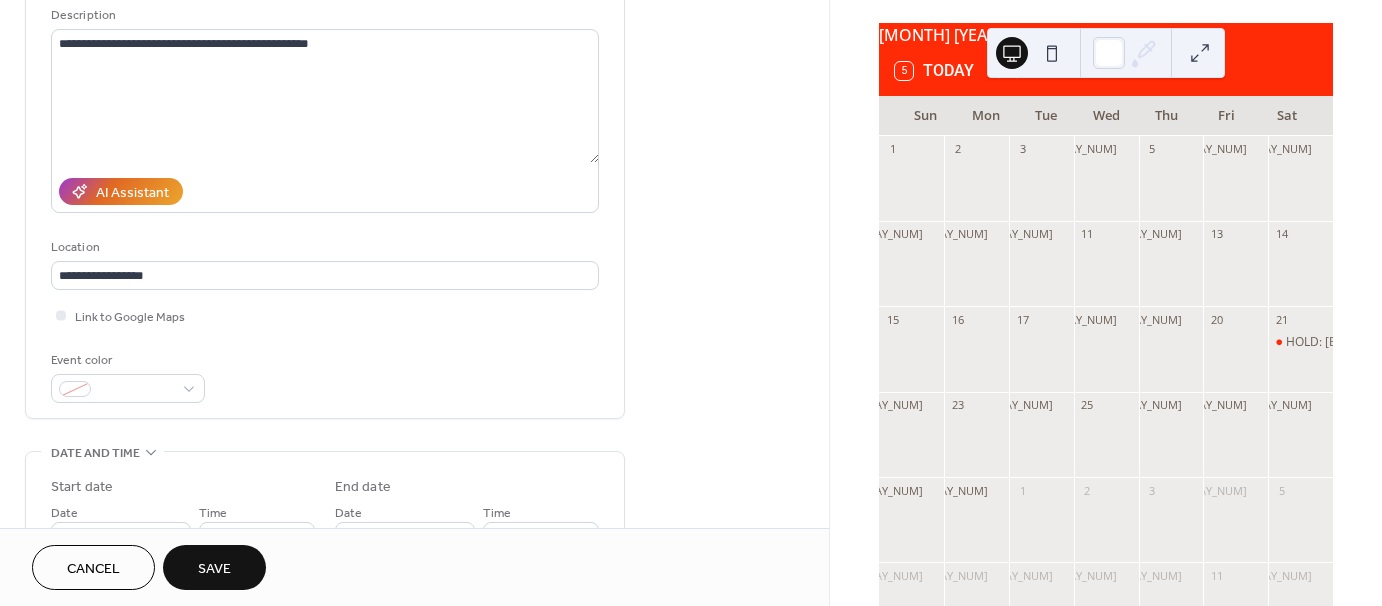 click on "Save" at bounding box center [214, 567] 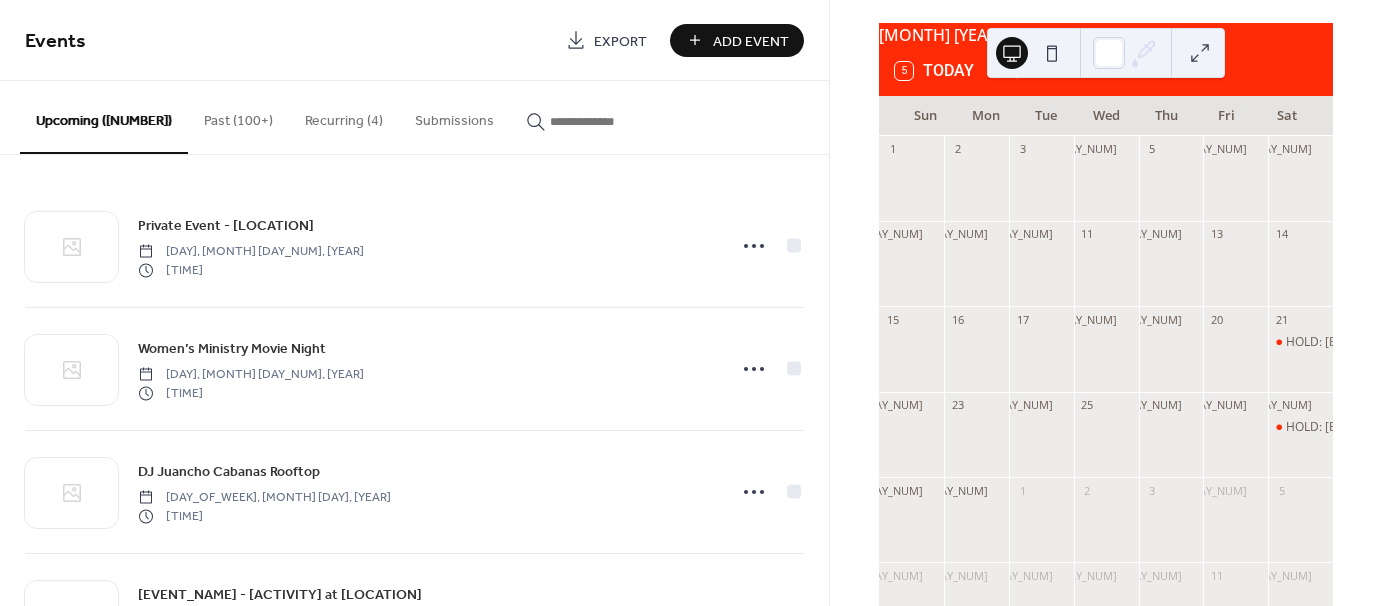 click 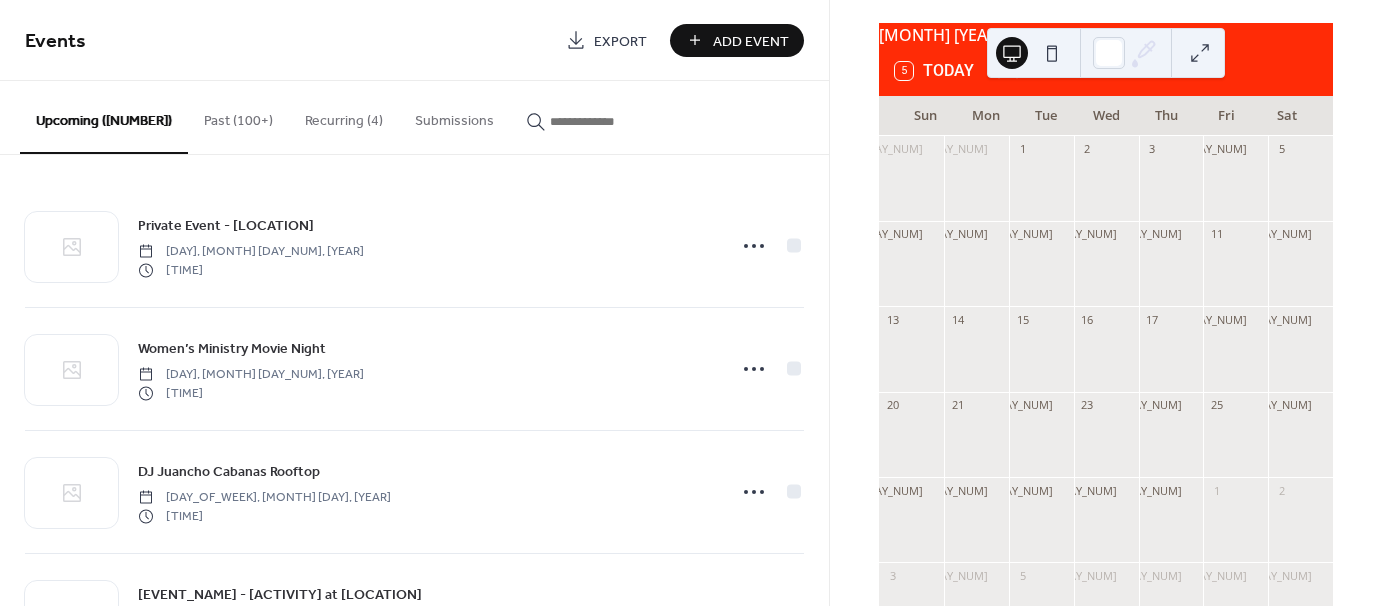 click at bounding box center [1235, 273] 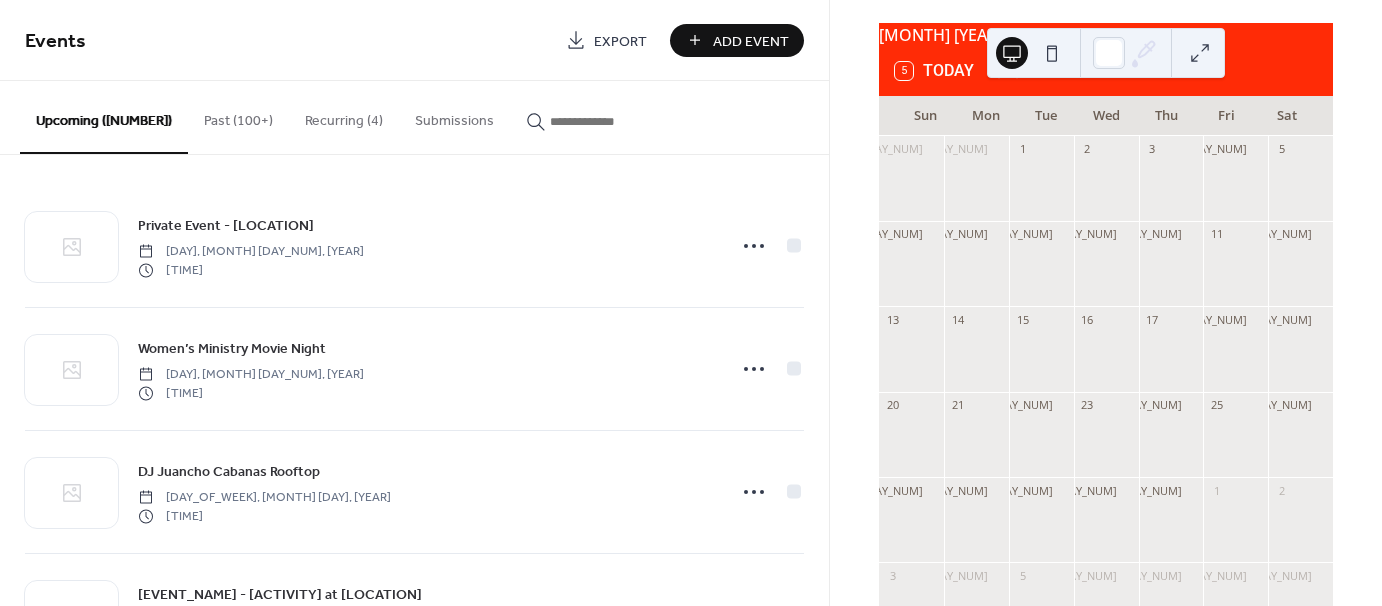 click on "Add Event" at bounding box center [751, 41] 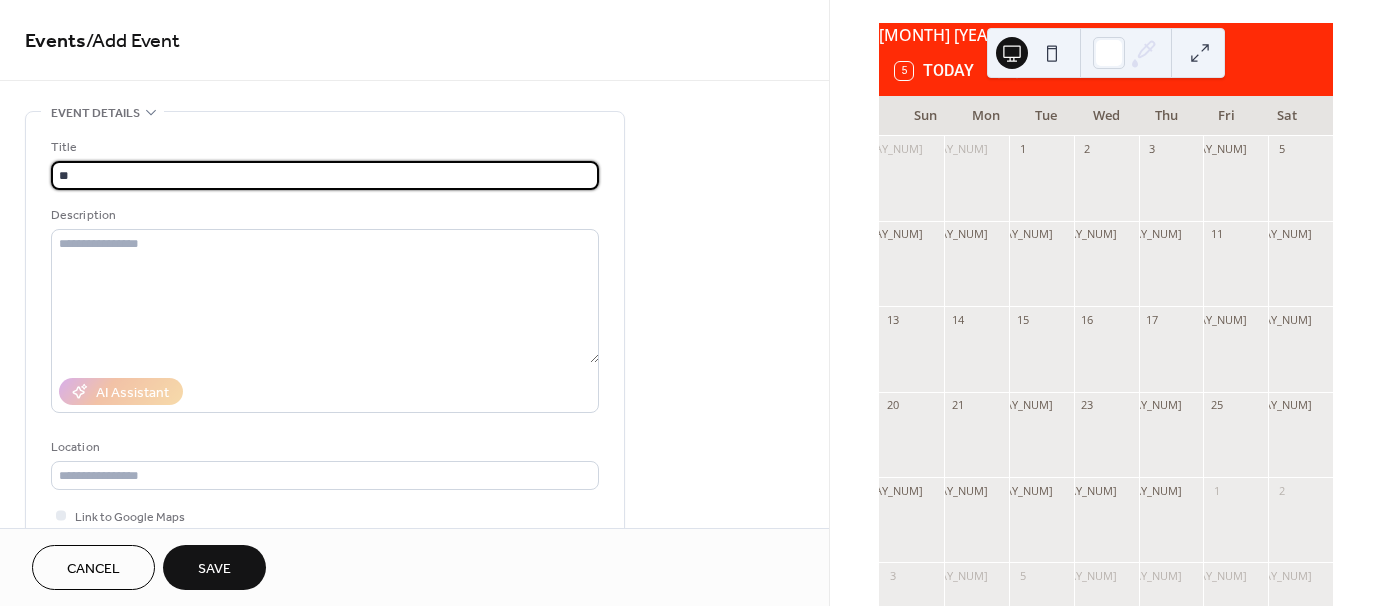 type on "*" 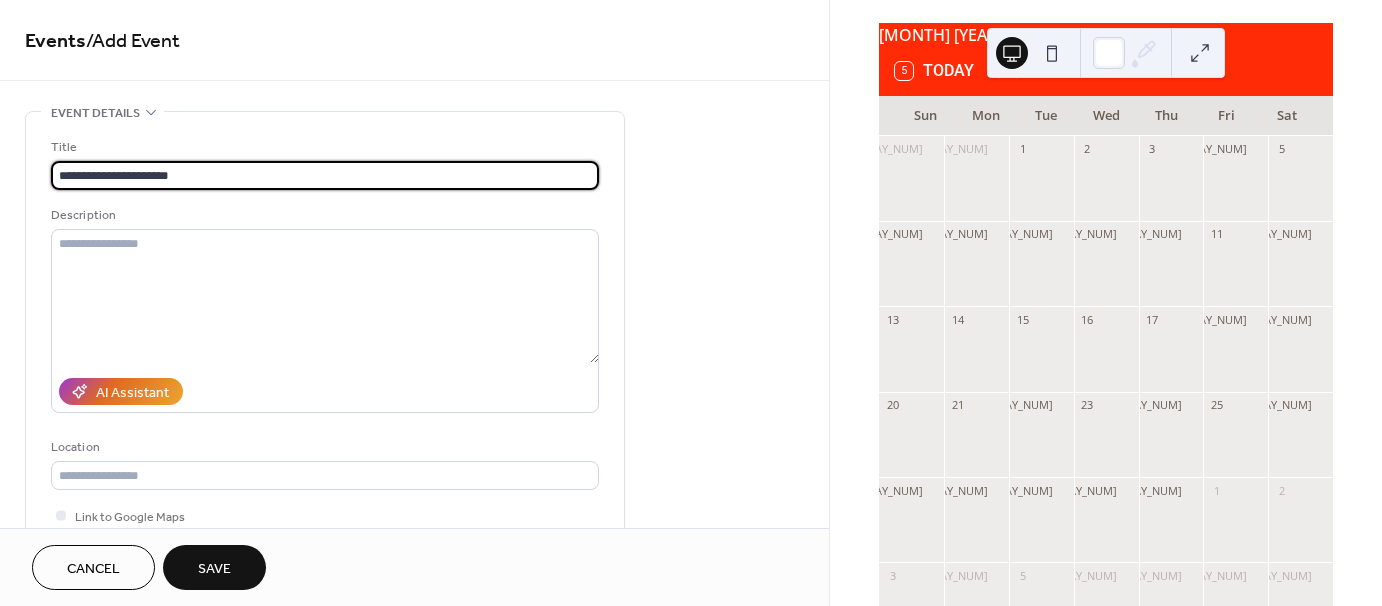 scroll, scrollTop: 1, scrollLeft: 0, axis: vertical 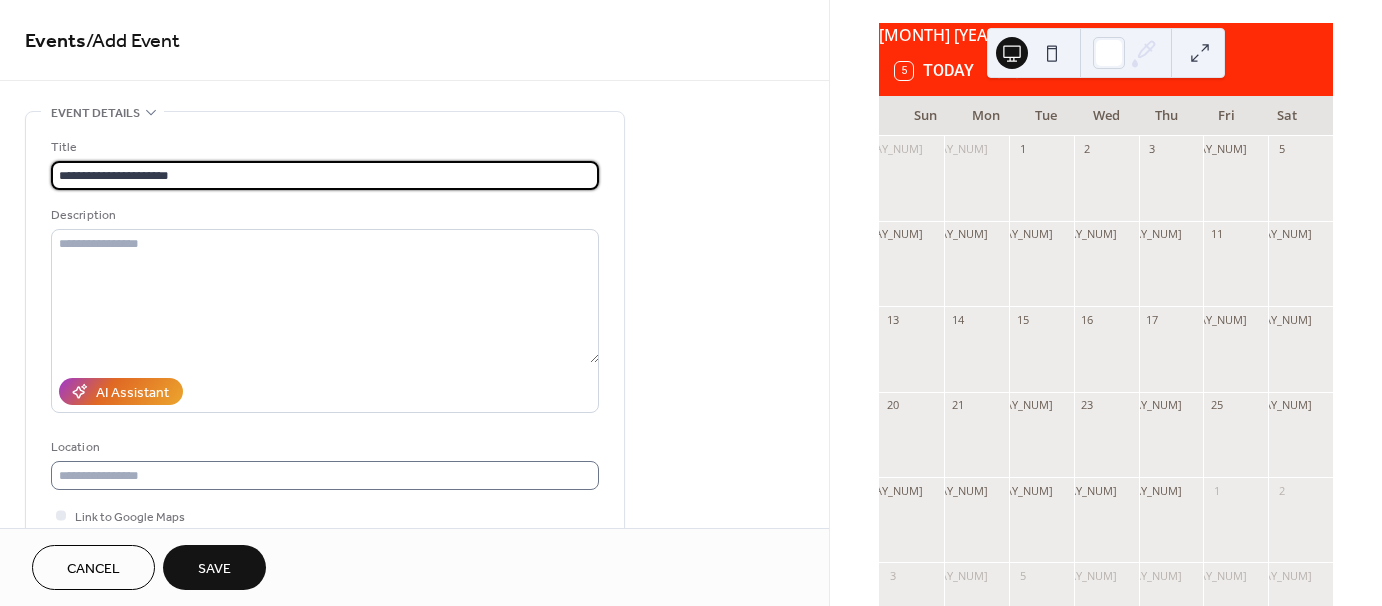 type on "**********" 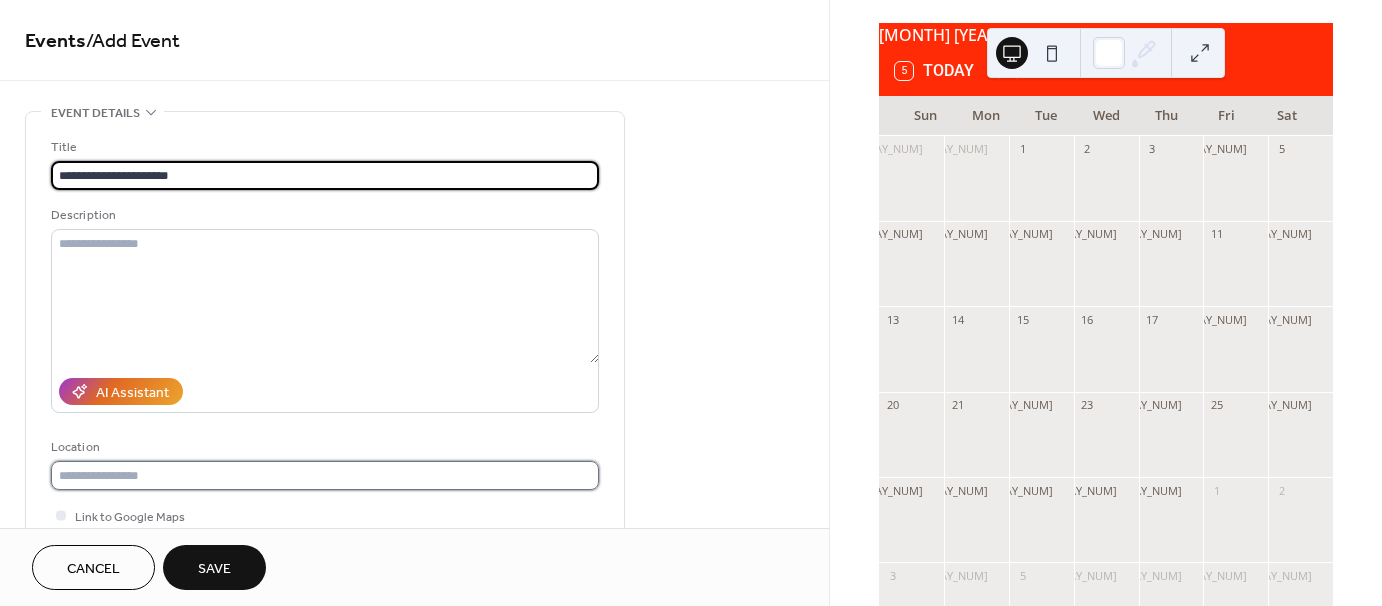 click at bounding box center (325, 475) 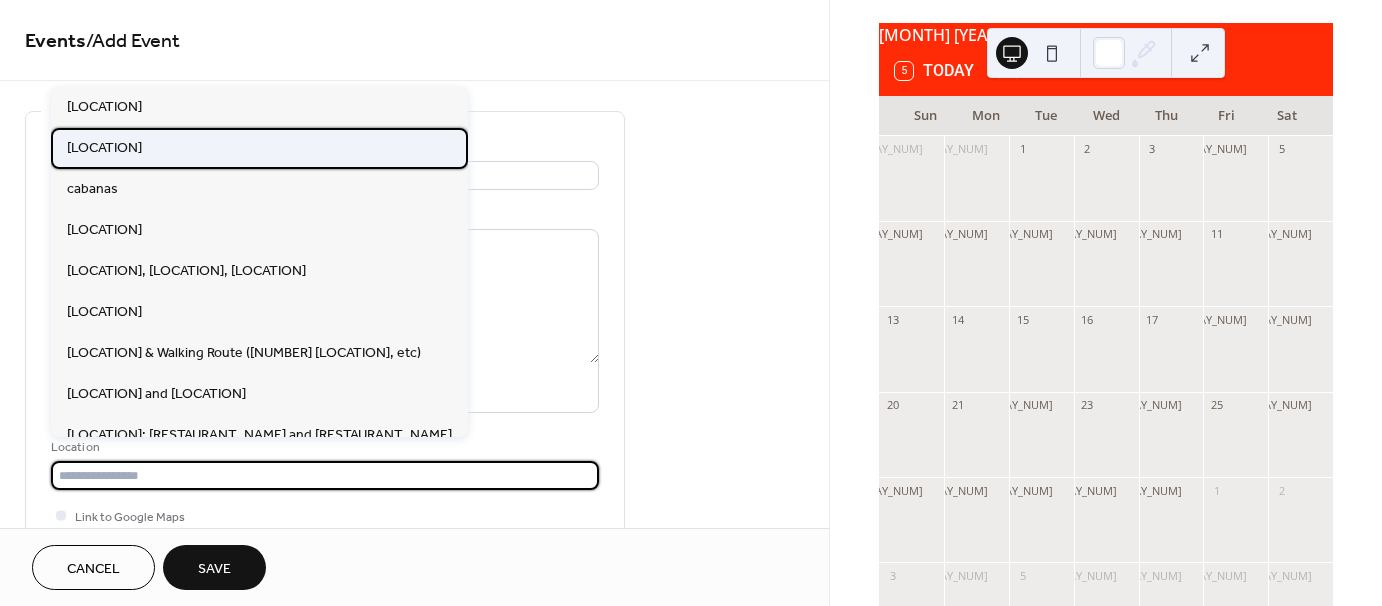 click on "BridgeWay Station" at bounding box center [104, 147] 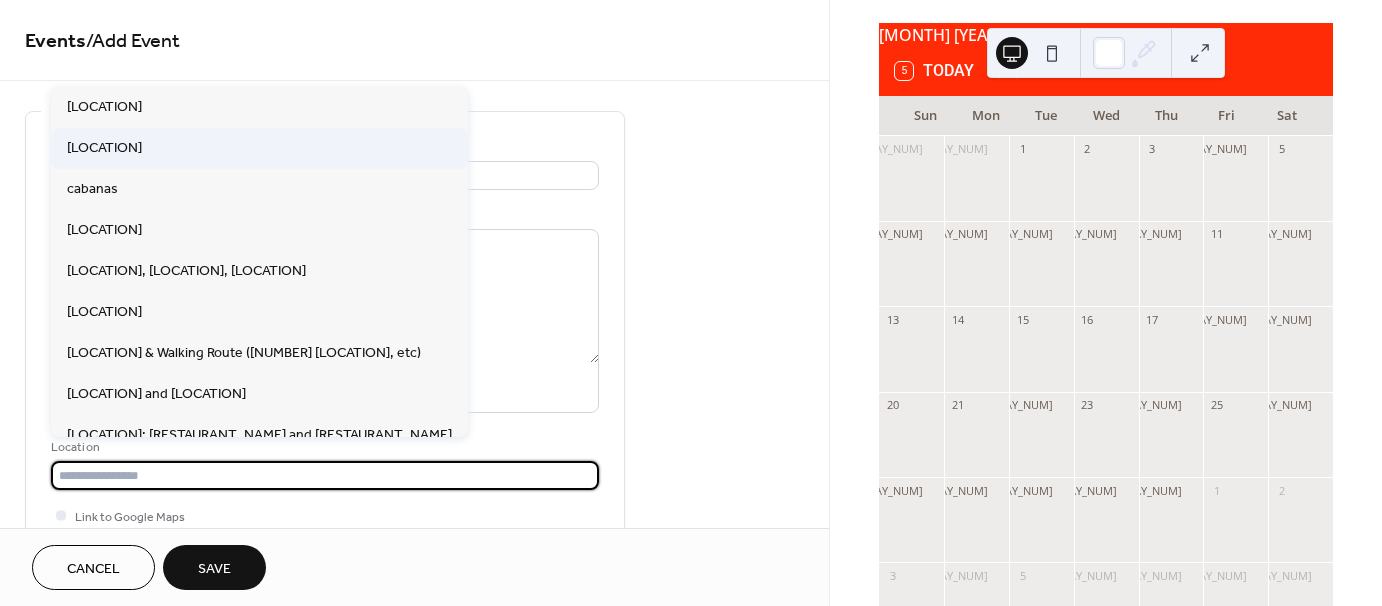 type on "**********" 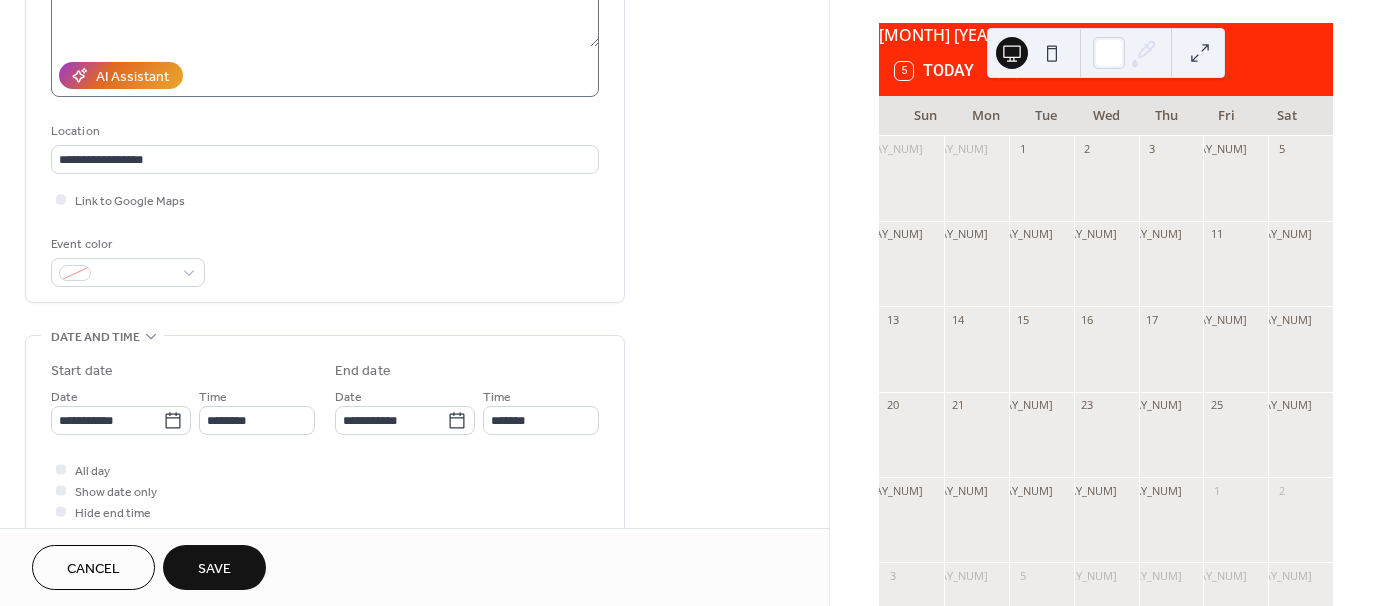scroll, scrollTop: 100, scrollLeft: 0, axis: vertical 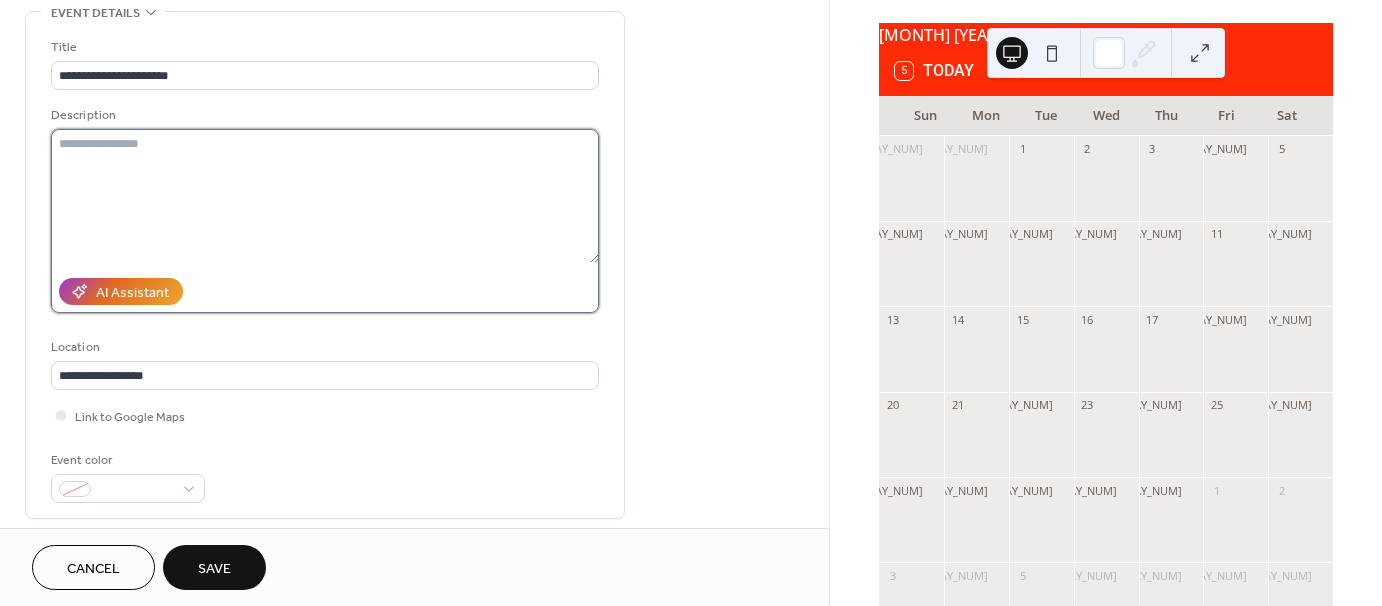 click at bounding box center (325, 196) 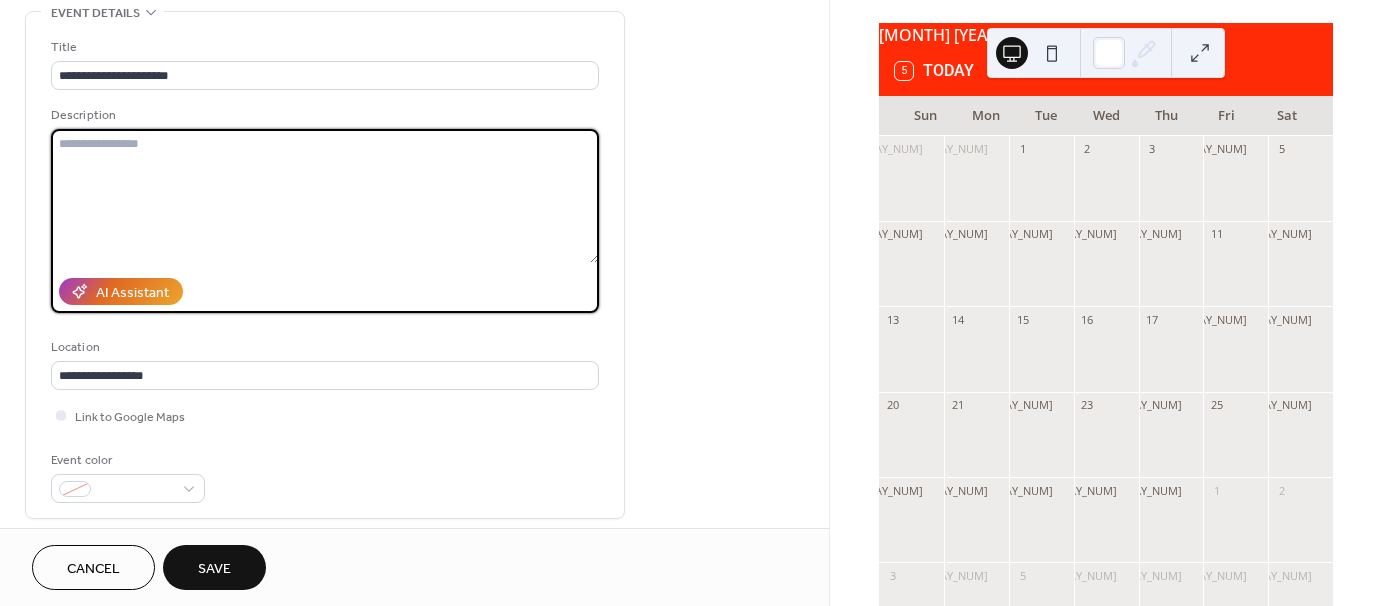 type on "*" 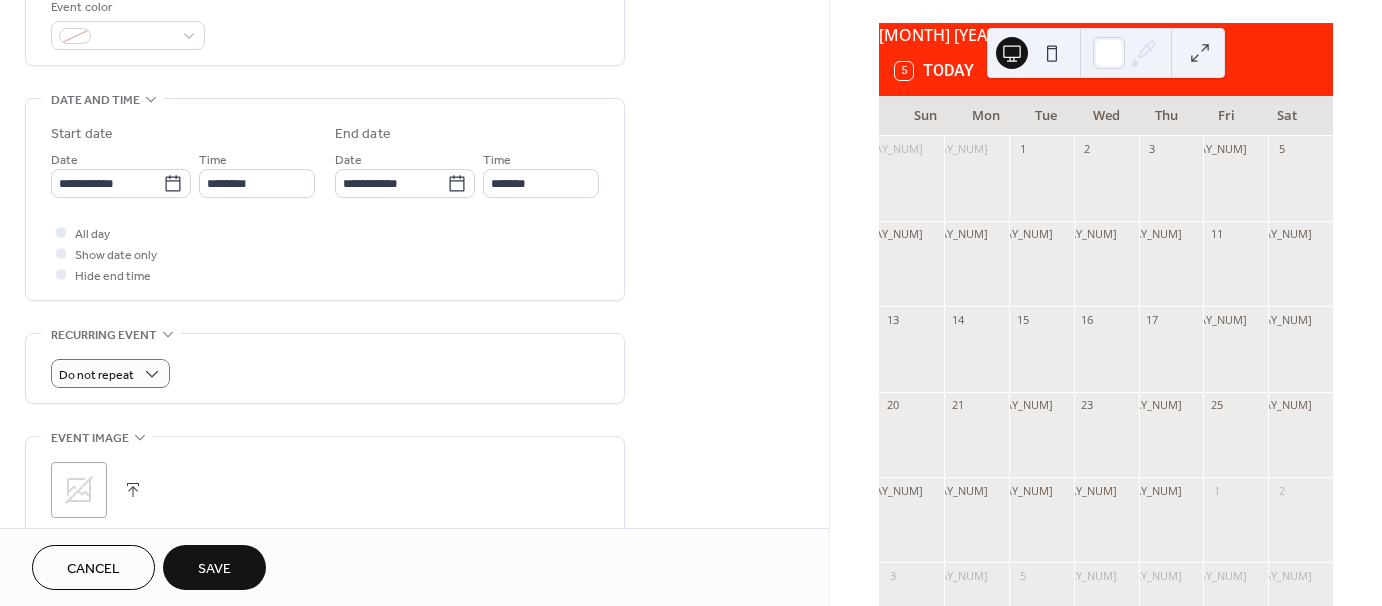 scroll, scrollTop: 600, scrollLeft: 0, axis: vertical 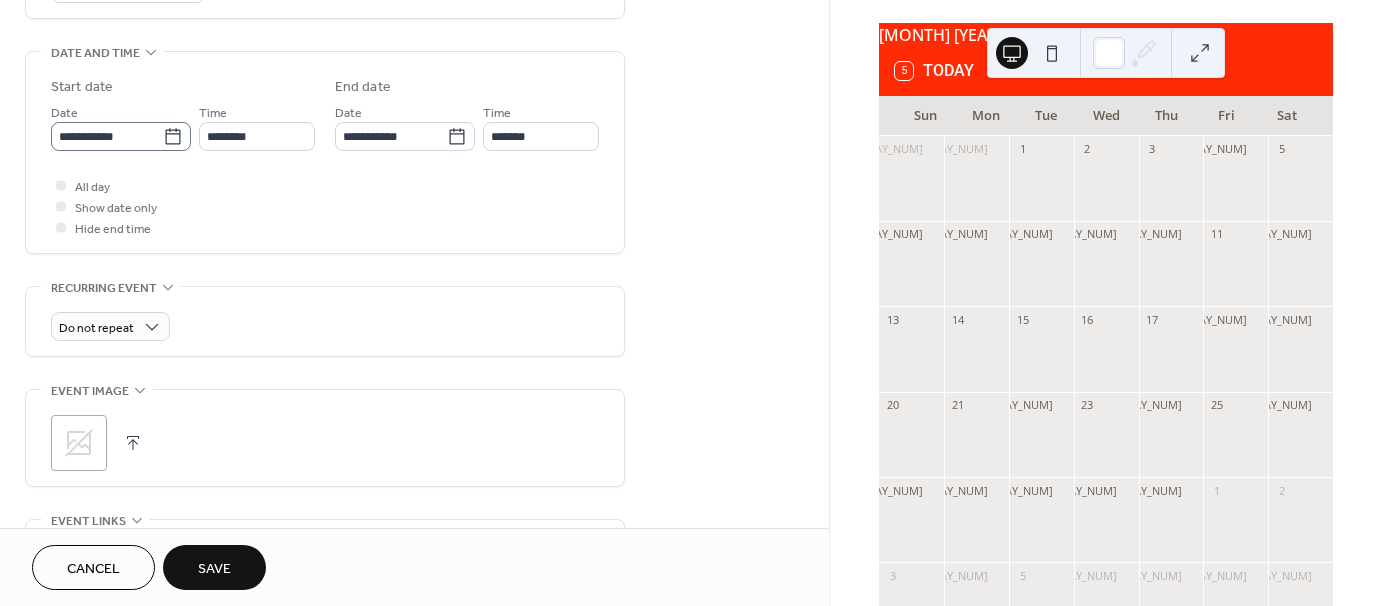 type on "**********" 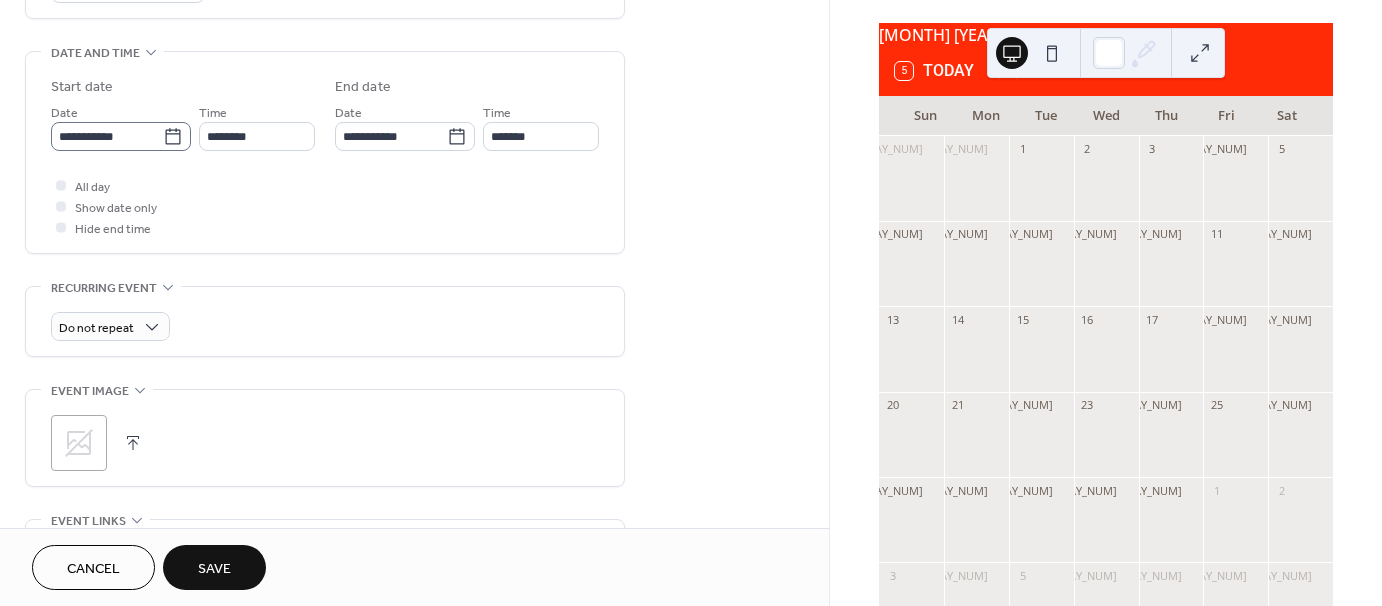click 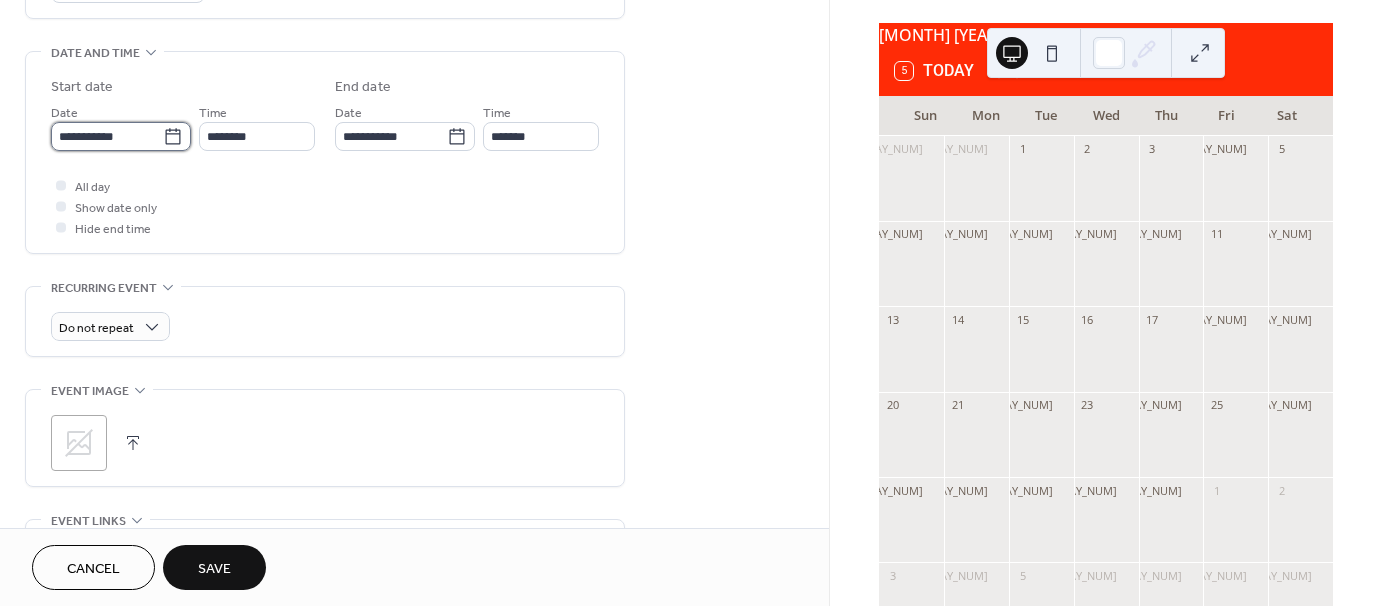 click on "**********" at bounding box center (107, 136) 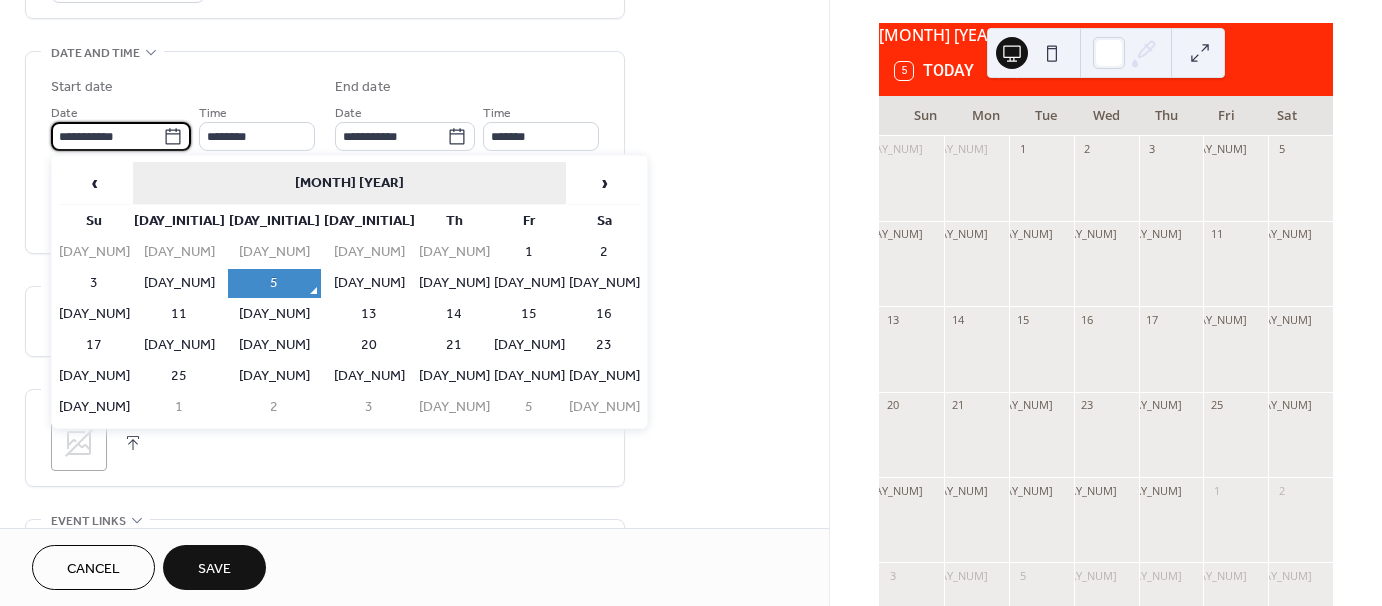 click on "August 2025" at bounding box center [349, 183] 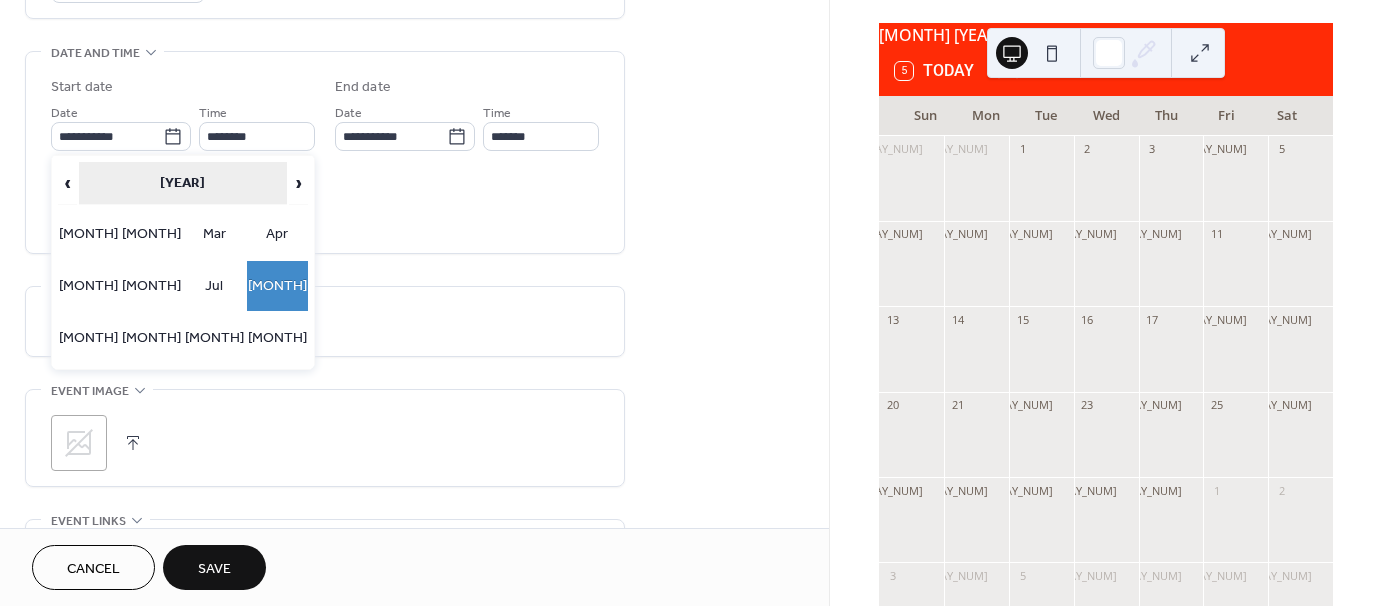 click on "2025" at bounding box center (183, 183) 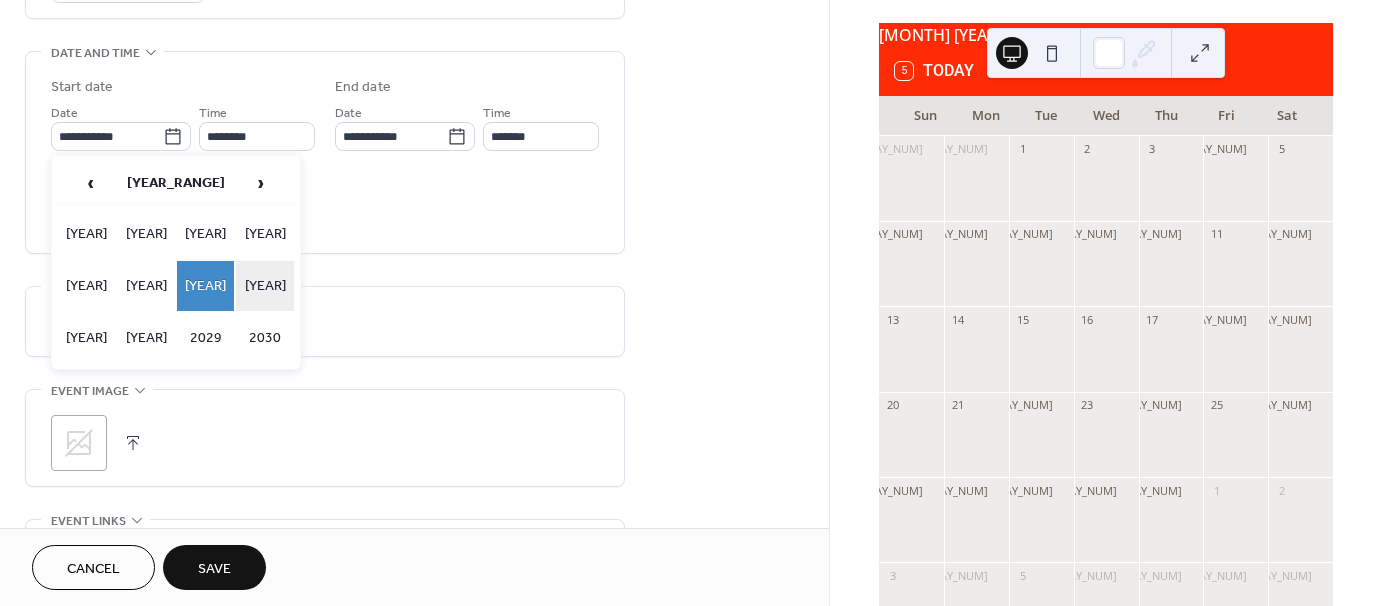click on "2026" at bounding box center (265, 286) 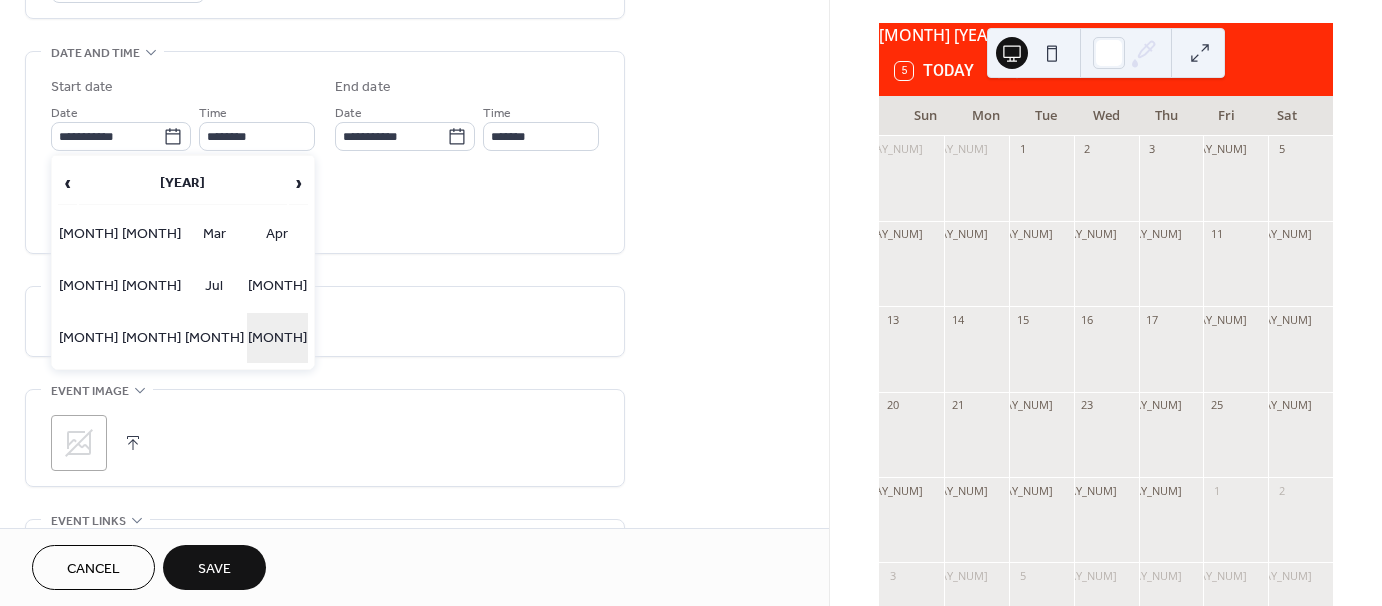click on "Dec" at bounding box center (277, 338) 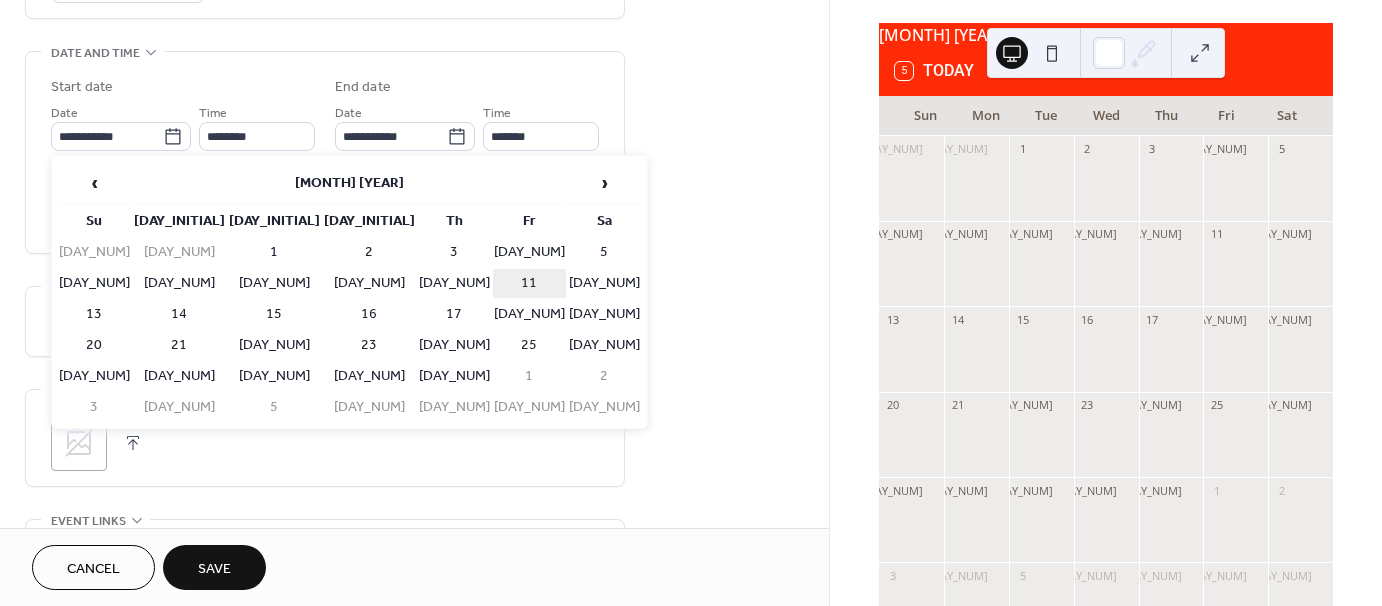 click on "11" at bounding box center (529, 283) 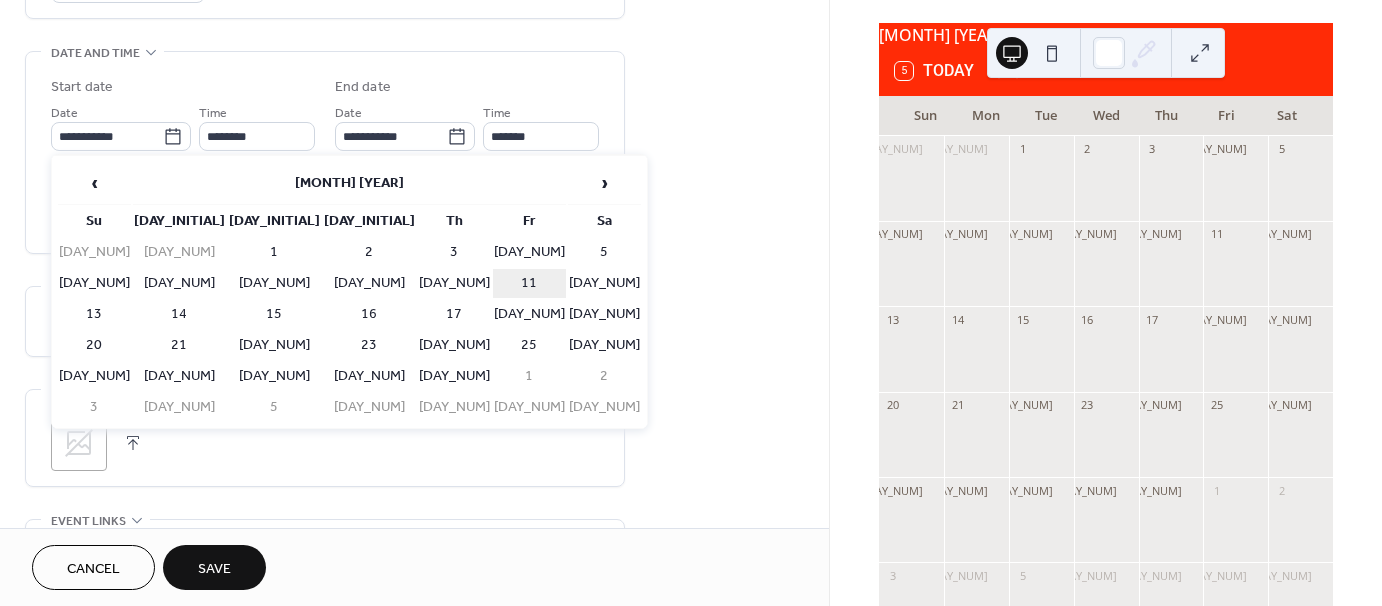 type on "**********" 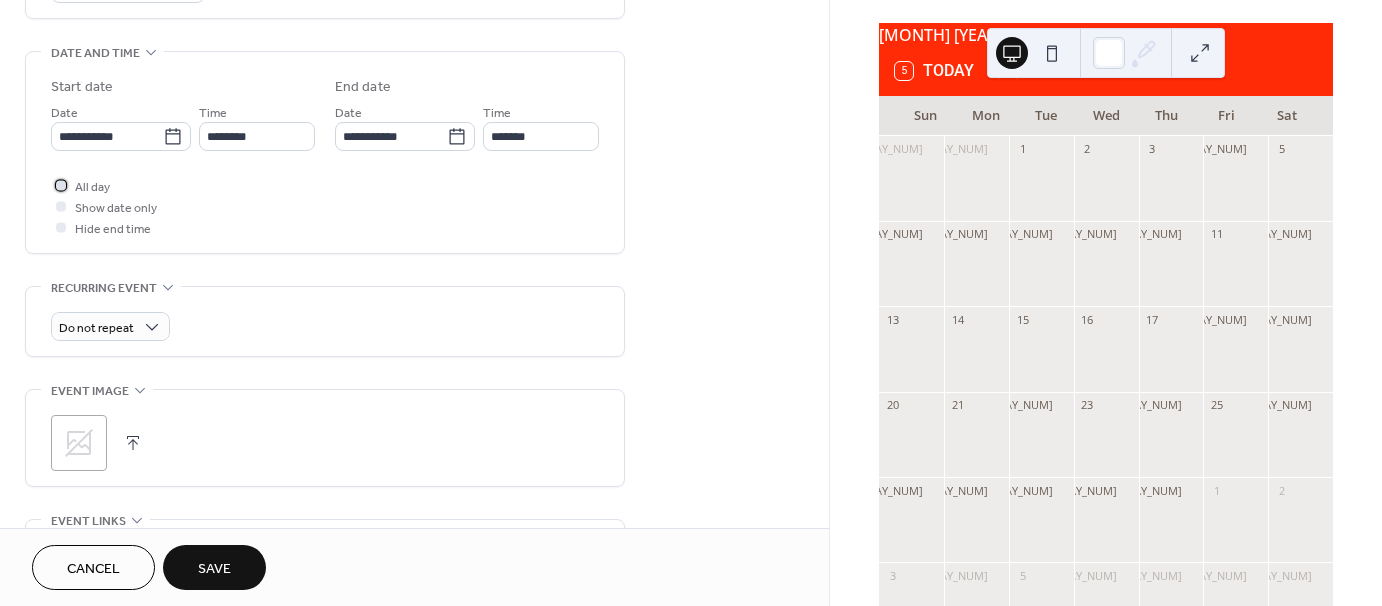 click on "All day" at bounding box center [92, 187] 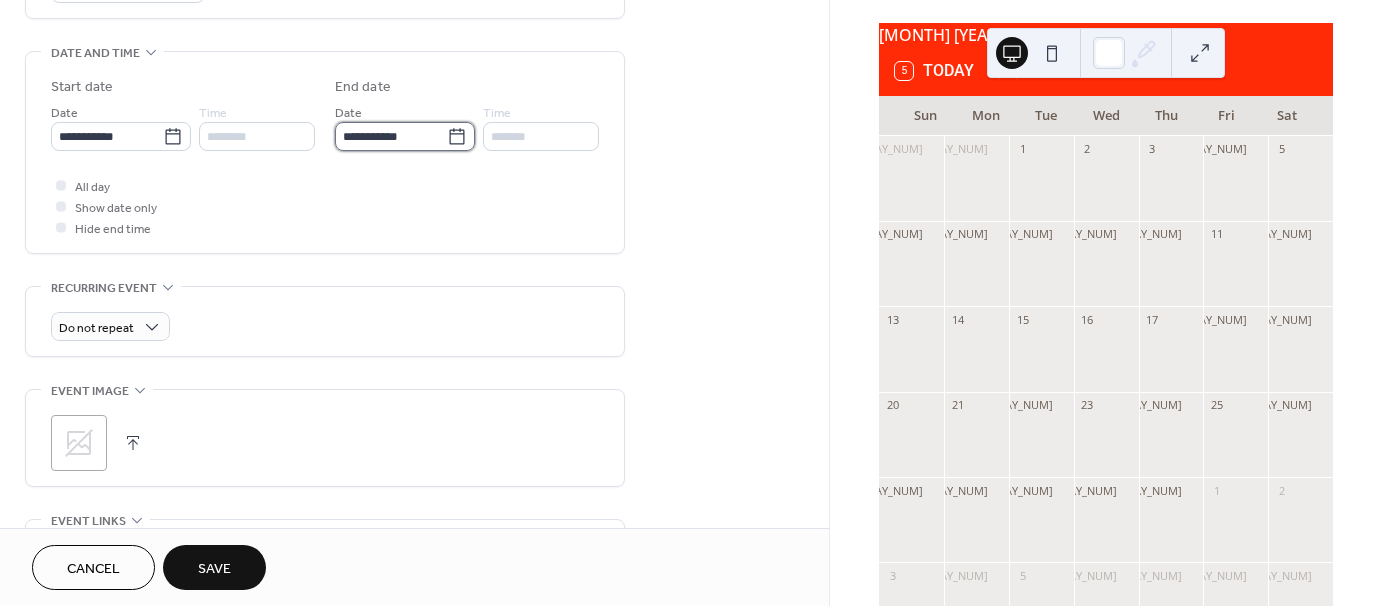 click on "**********" at bounding box center [391, 136] 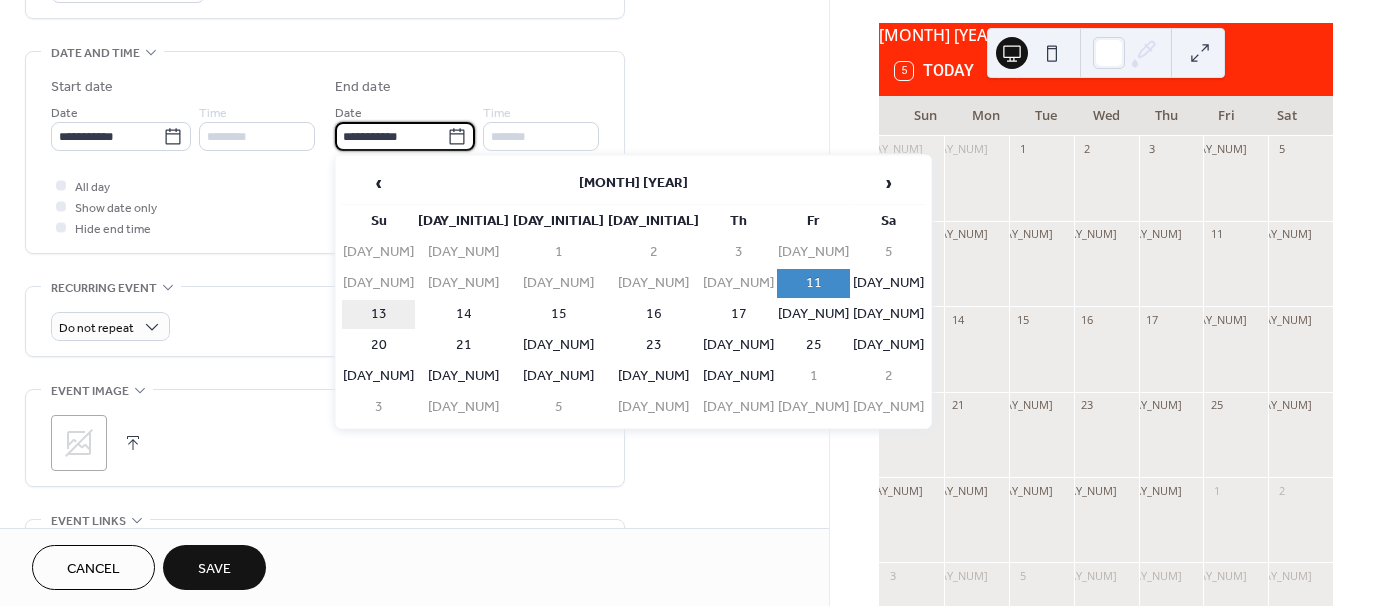 click on "13" at bounding box center [378, 314] 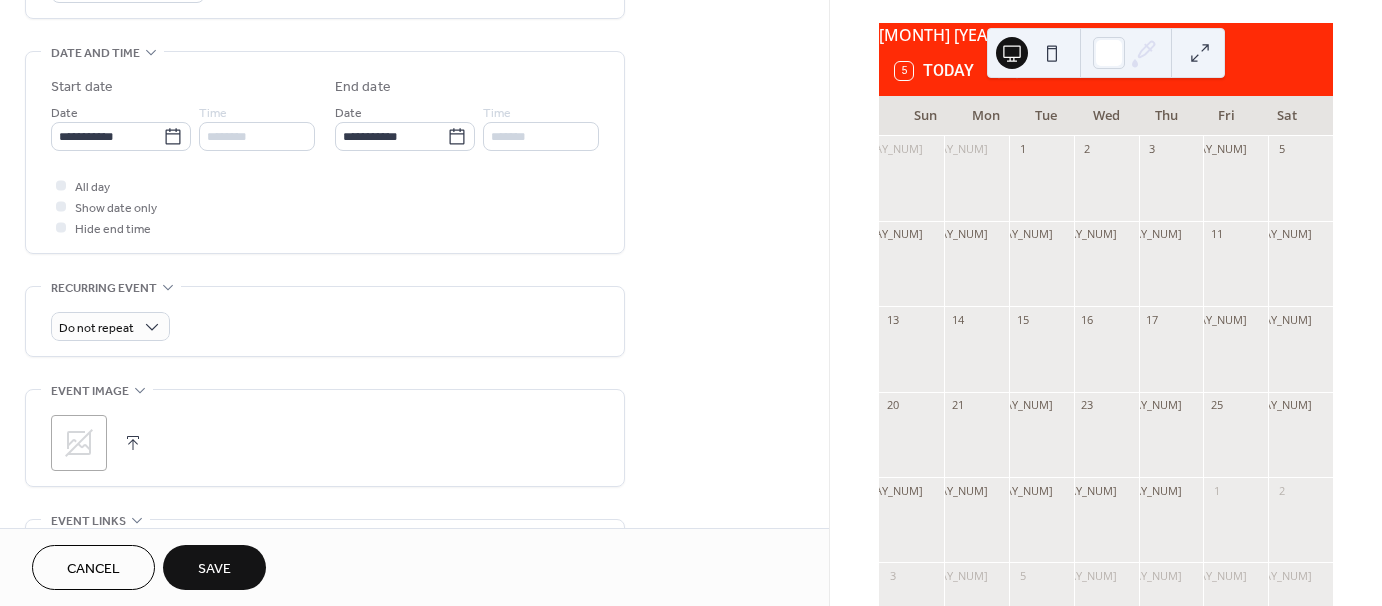 click on "All day Show date only Hide end time" at bounding box center (325, 206) 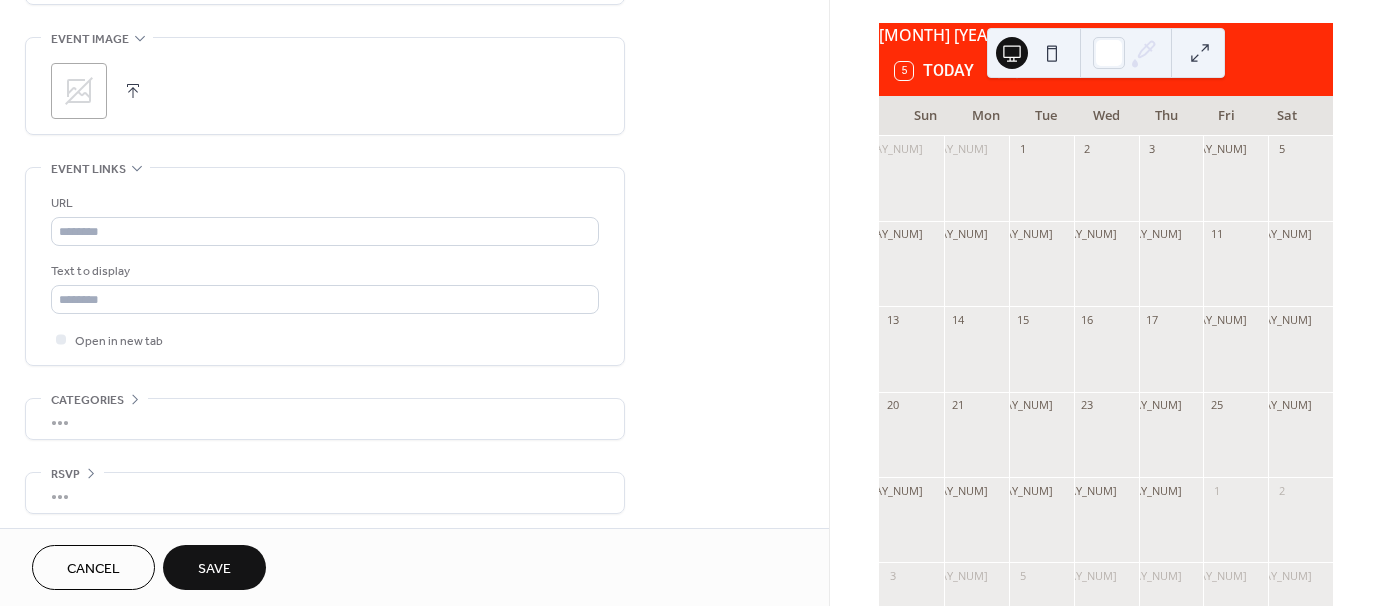 scroll, scrollTop: 955, scrollLeft: 0, axis: vertical 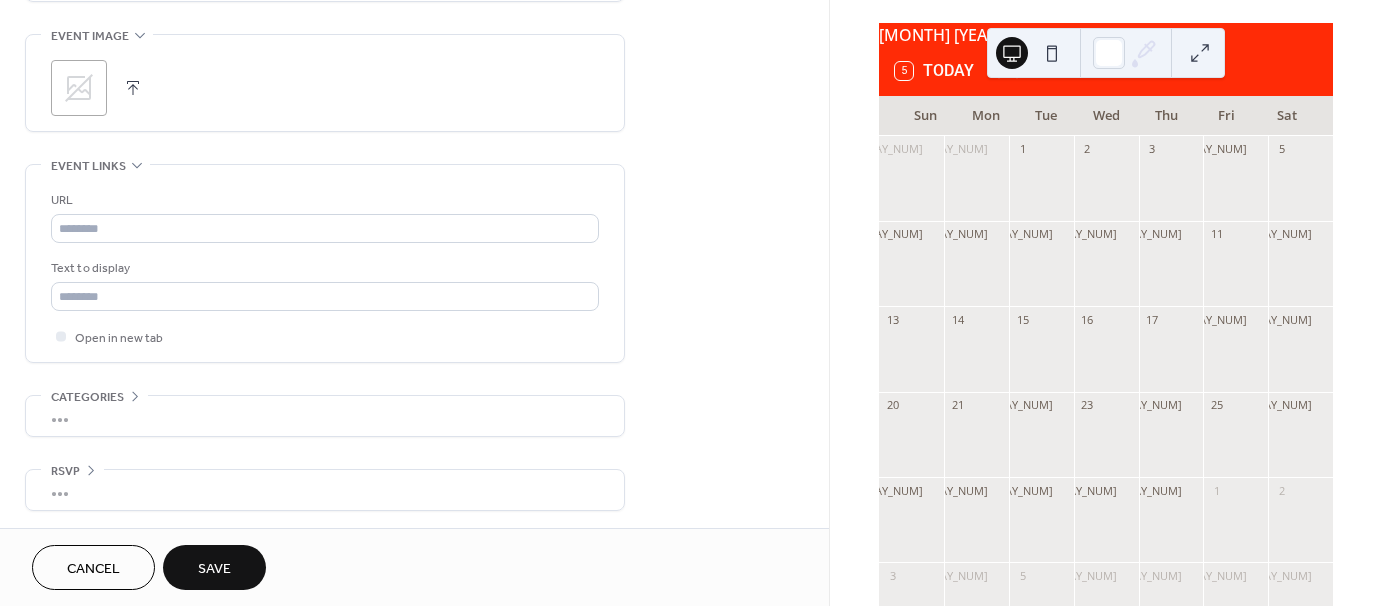 click on "Save" at bounding box center (214, 567) 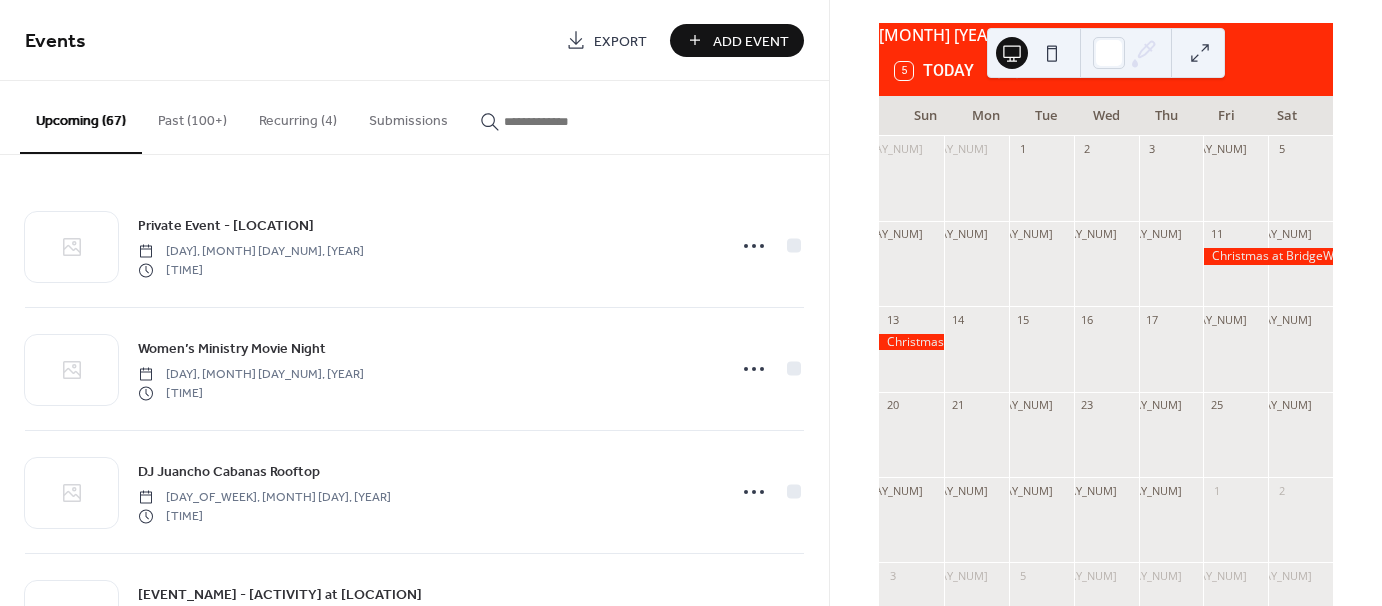 click 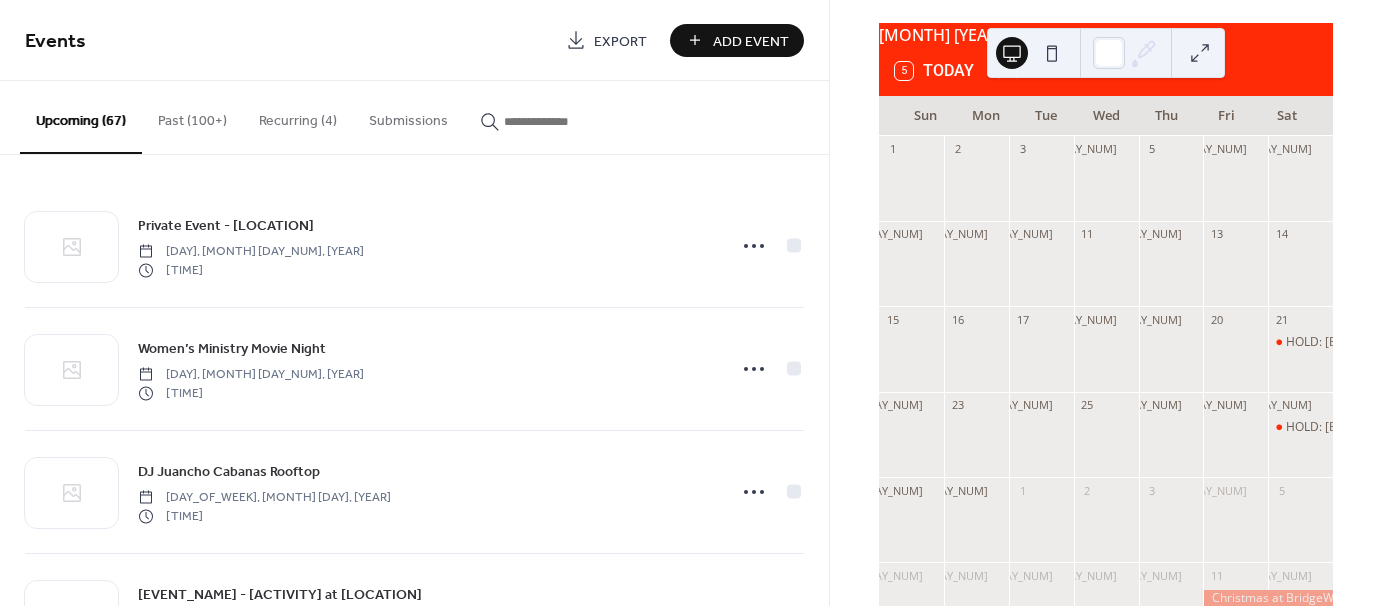 click 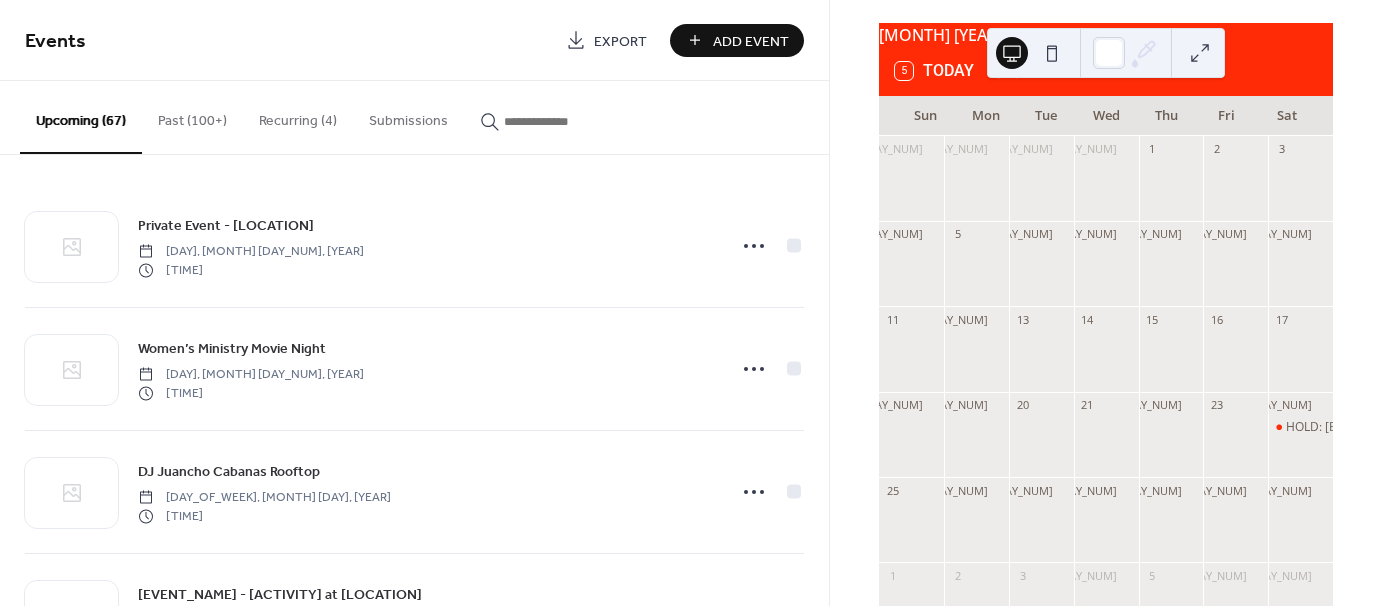click 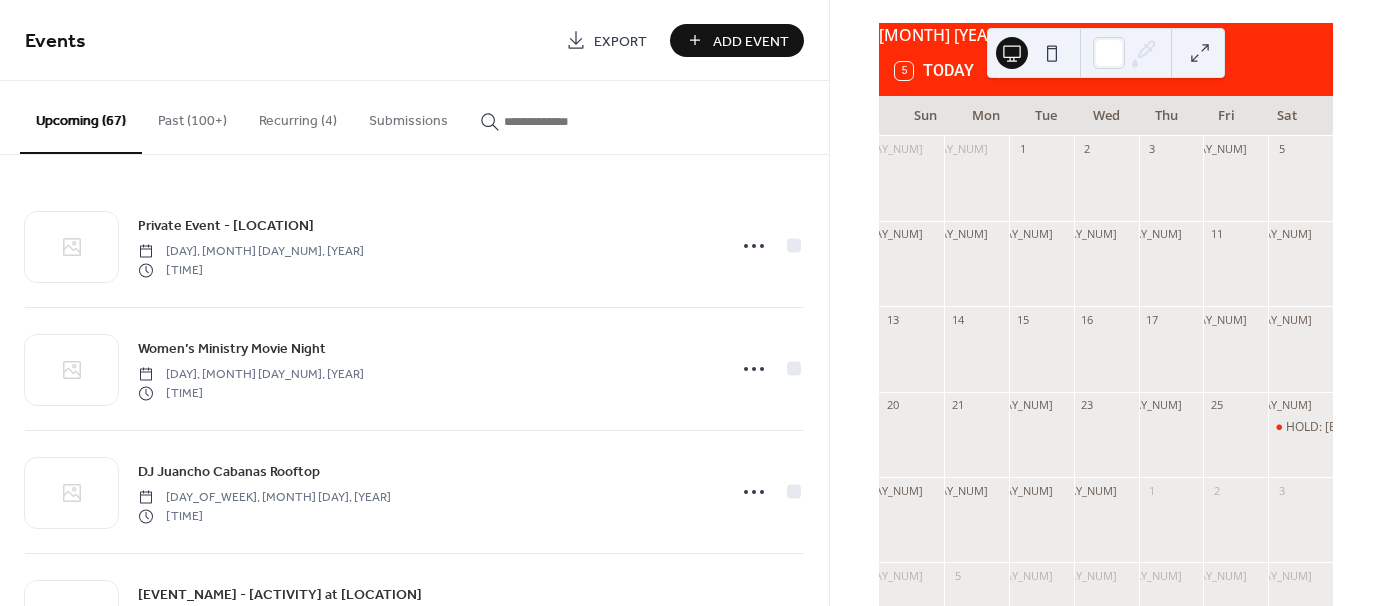 click 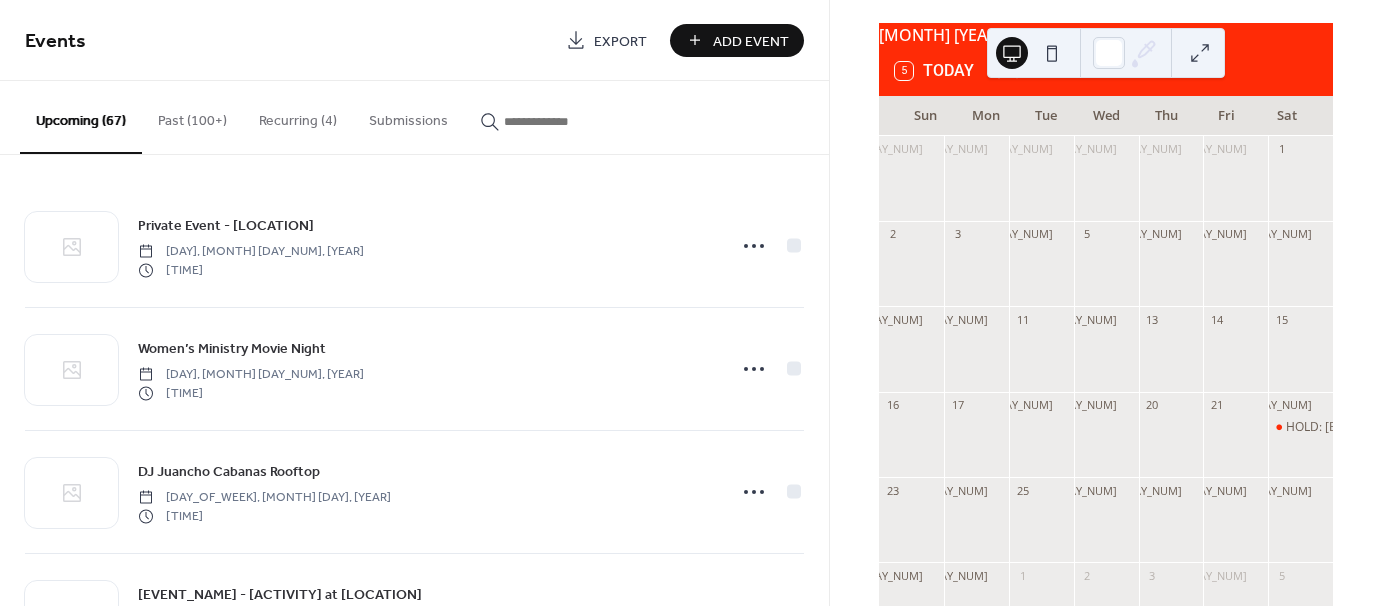 click 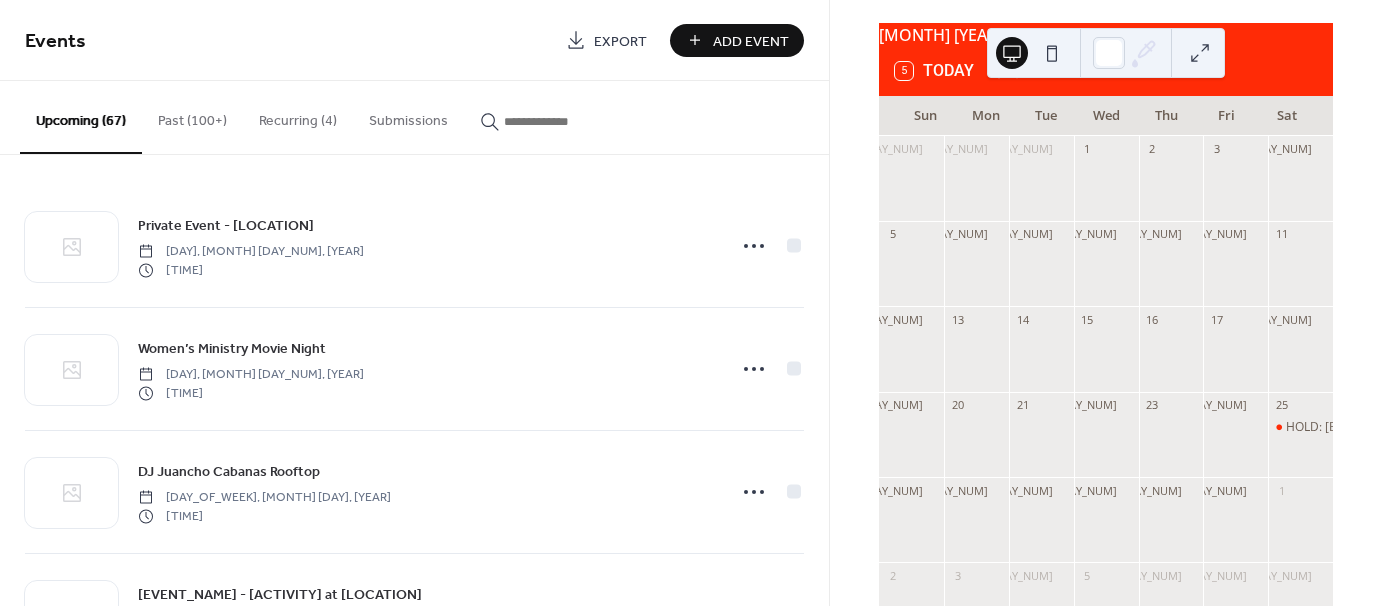 click 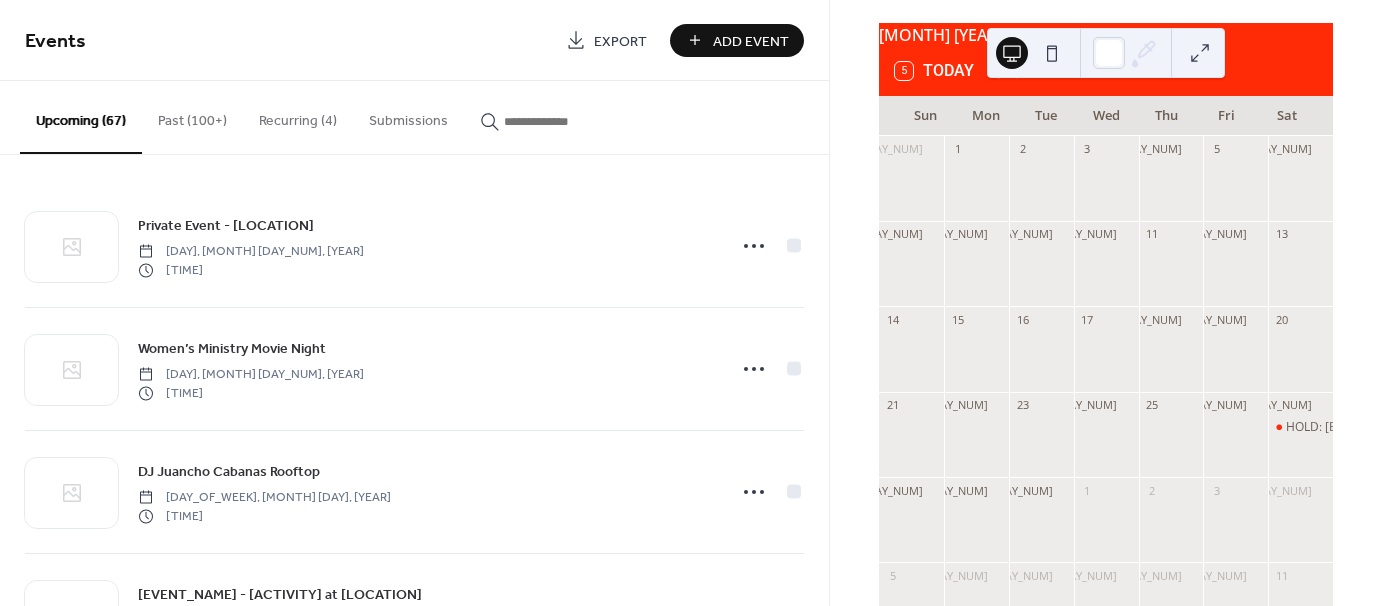click 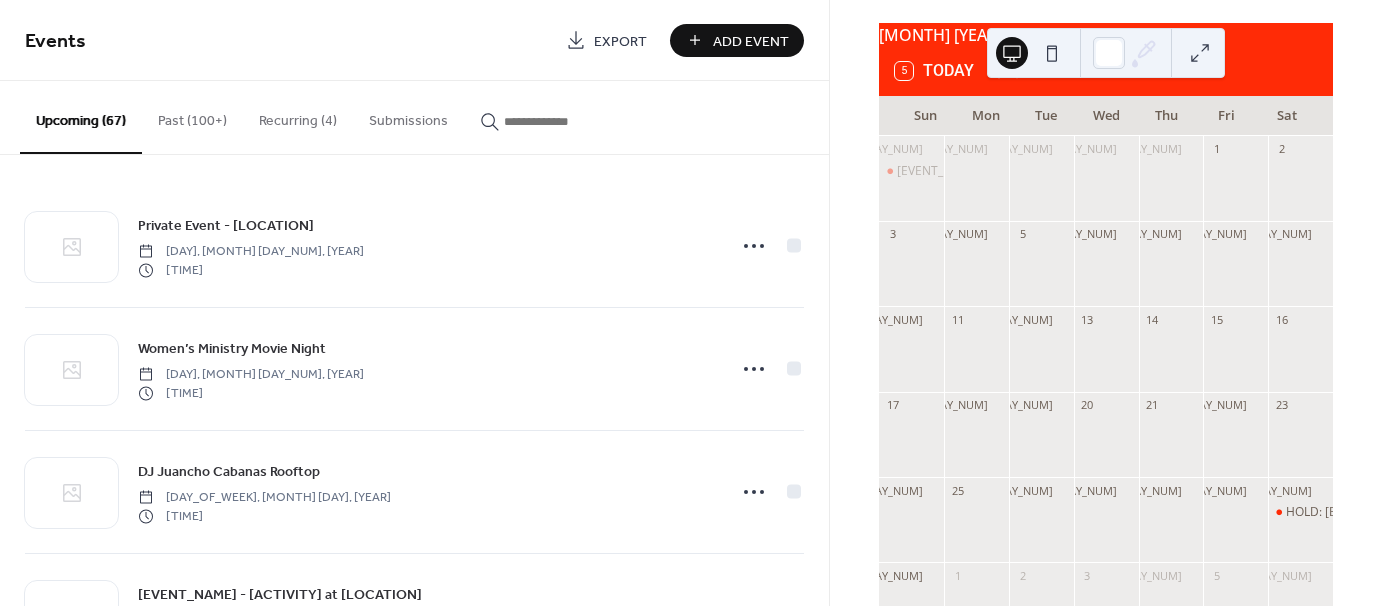 click 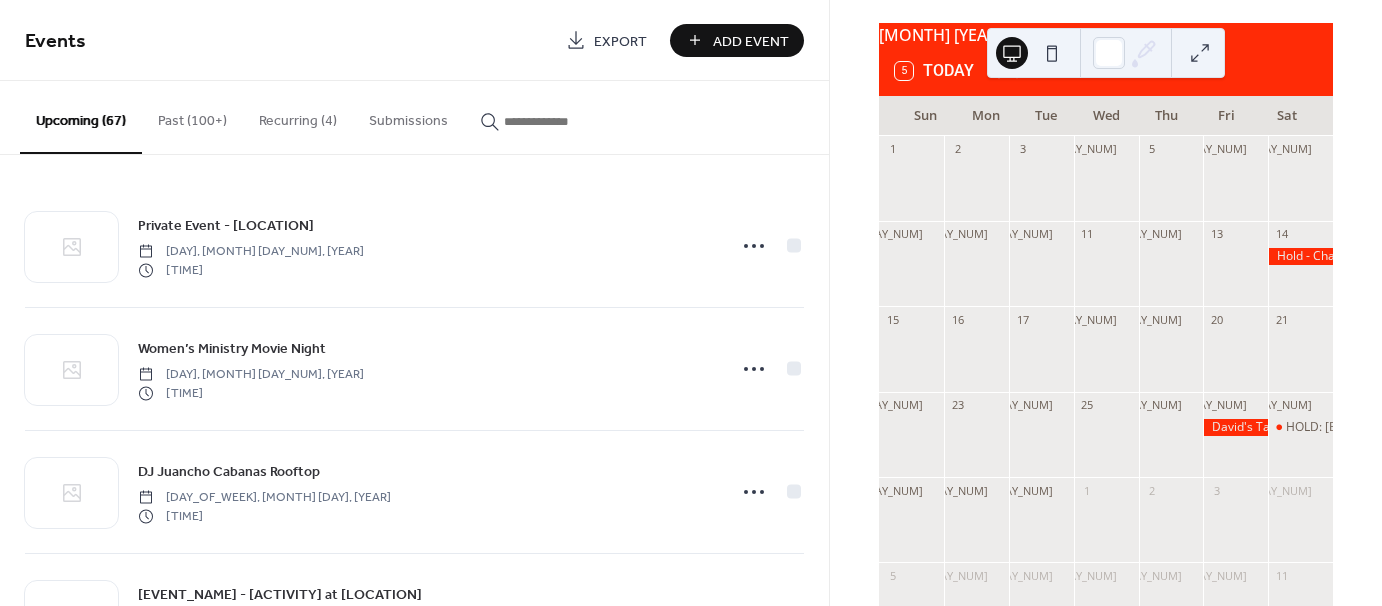 click 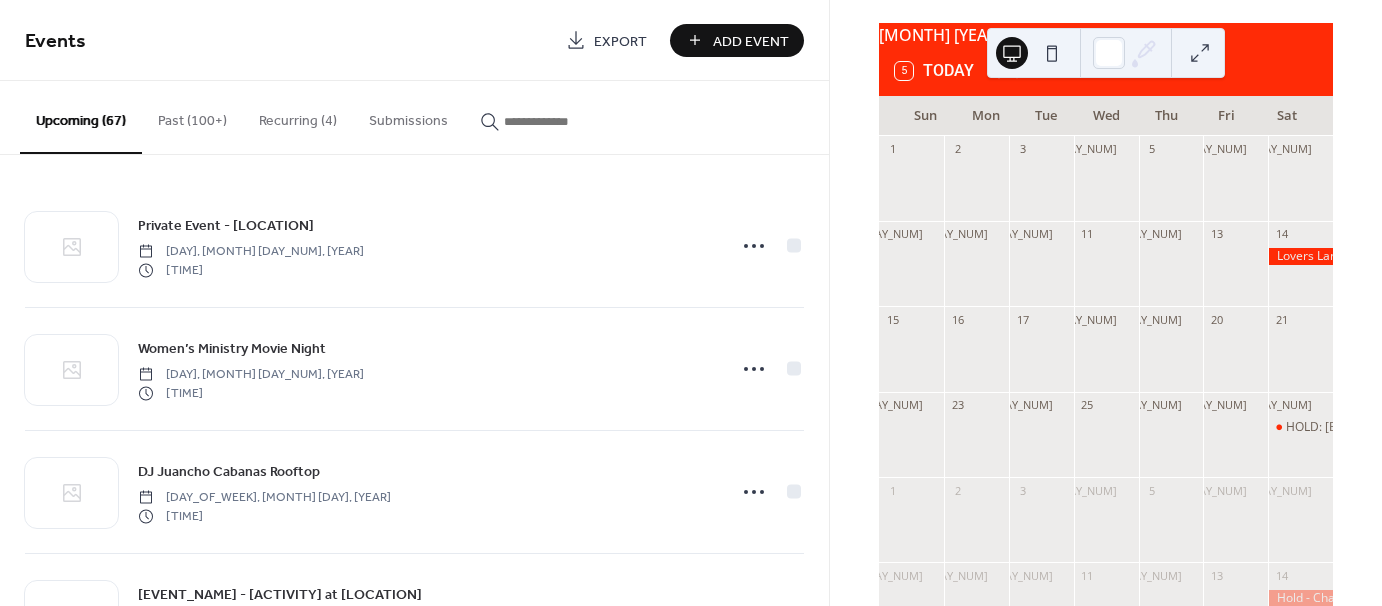 click 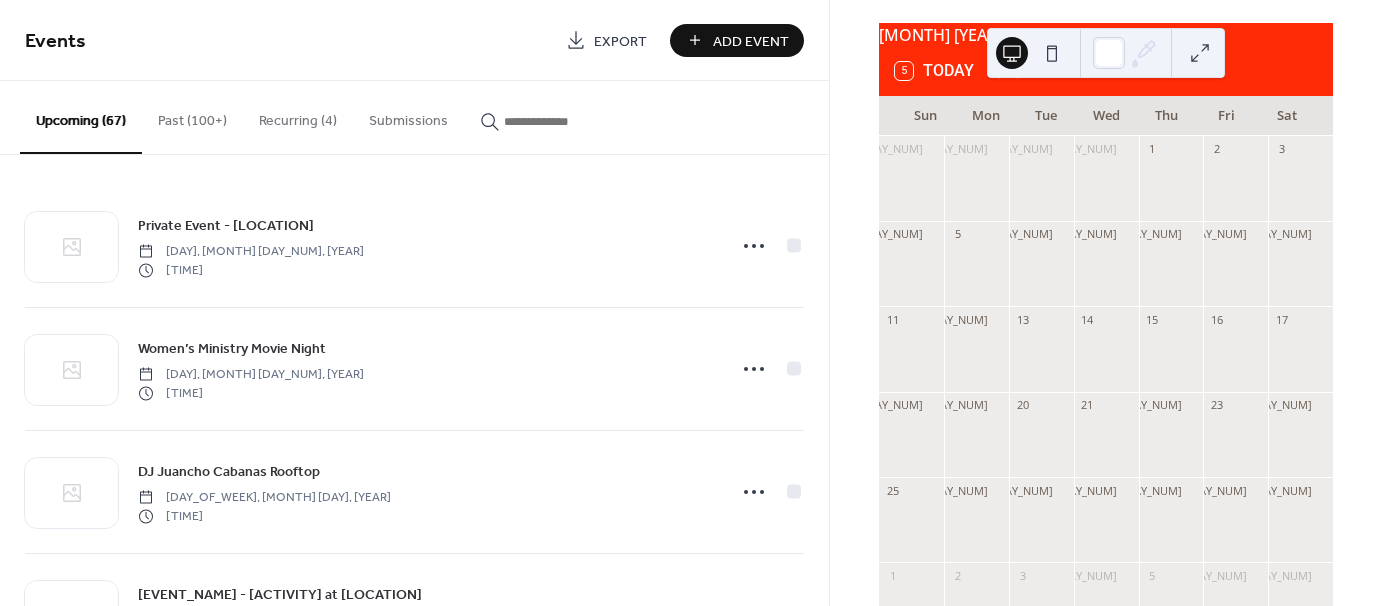 click 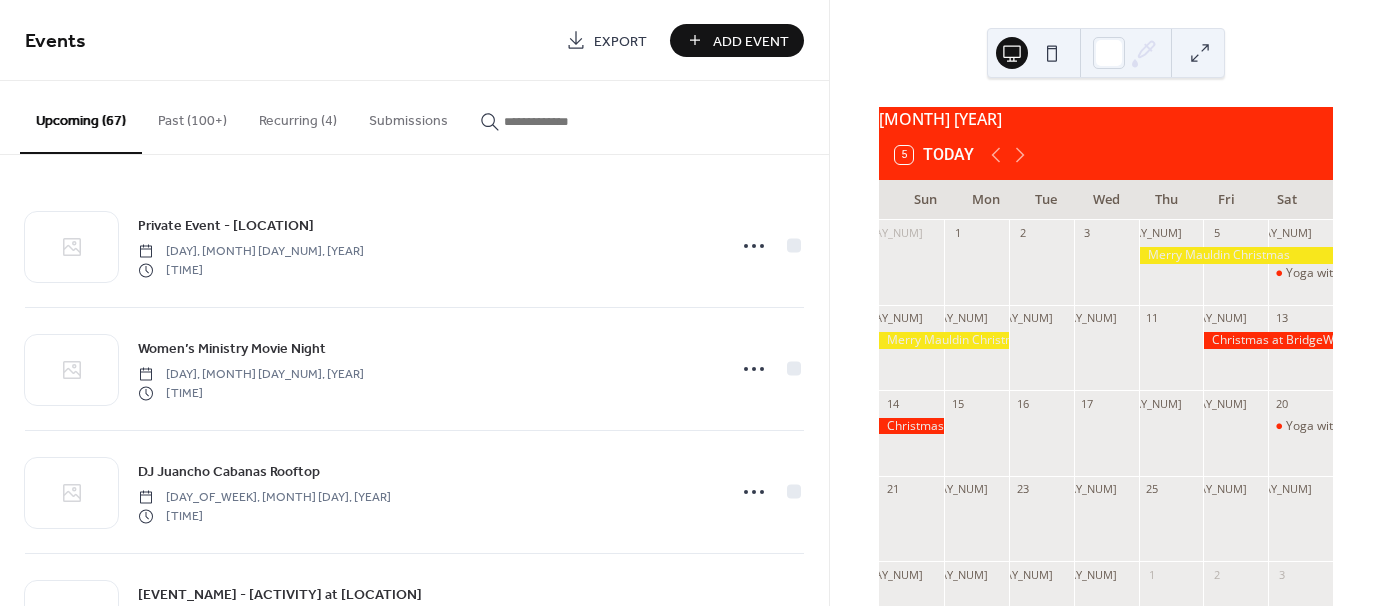 scroll, scrollTop: 0, scrollLeft: 0, axis: both 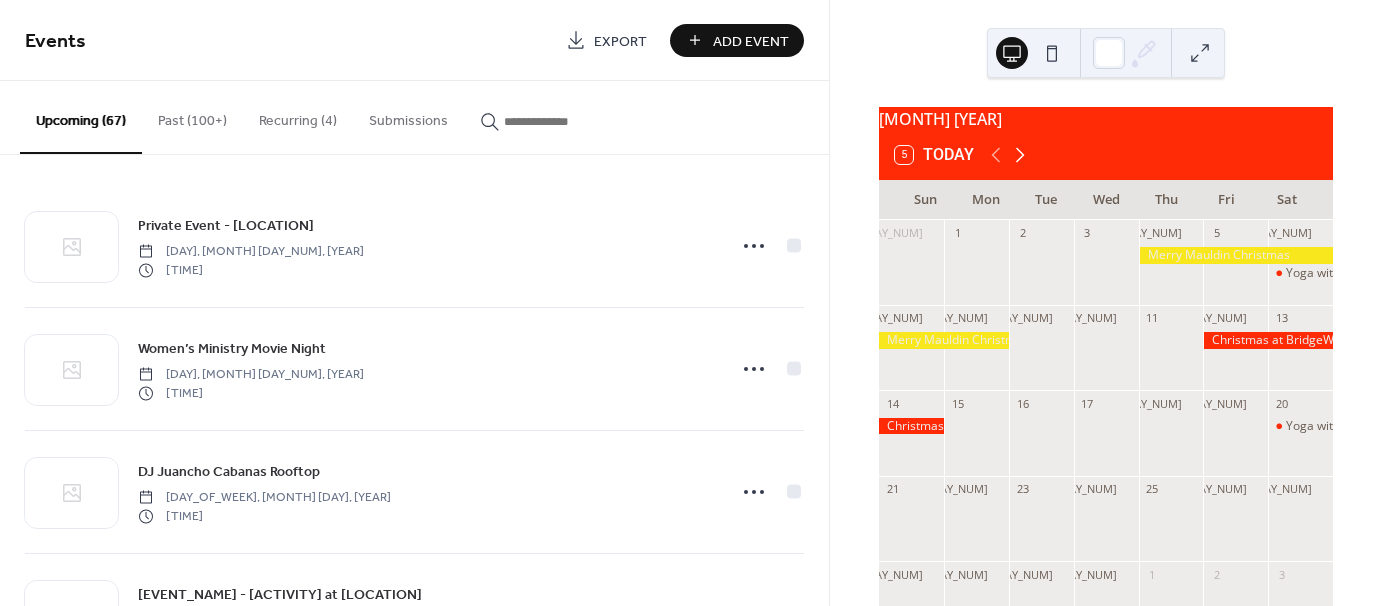 click 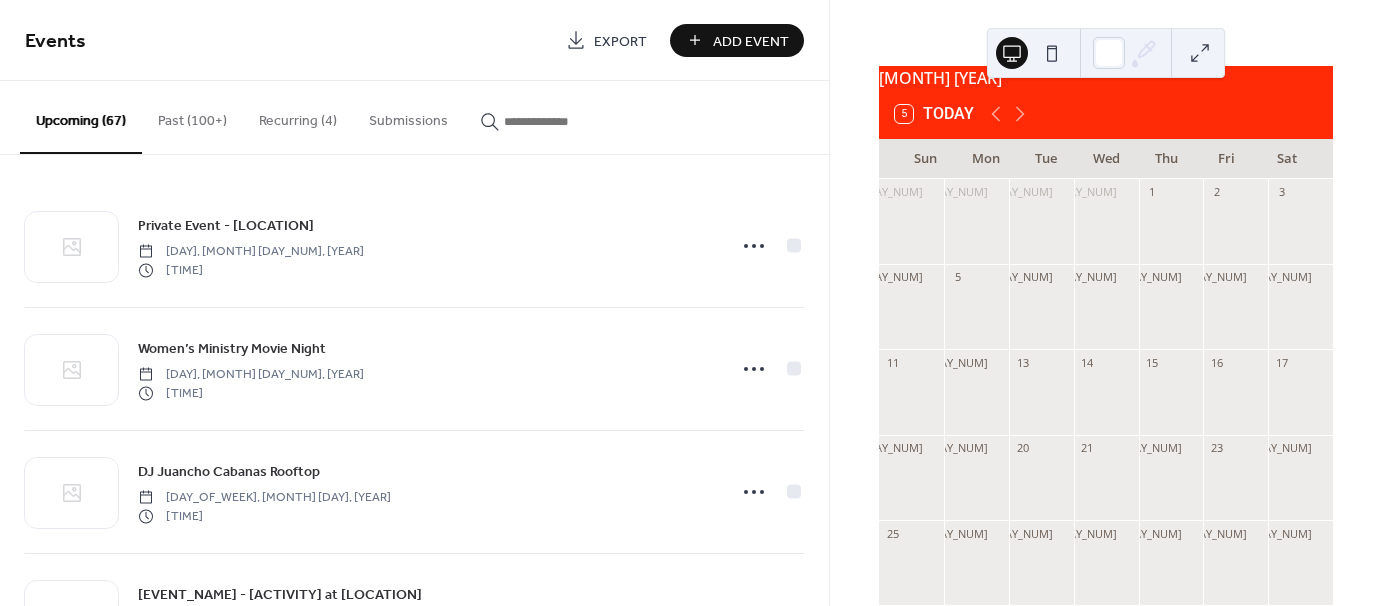 scroll, scrollTop: 184, scrollLeft: 0, axis: vertical 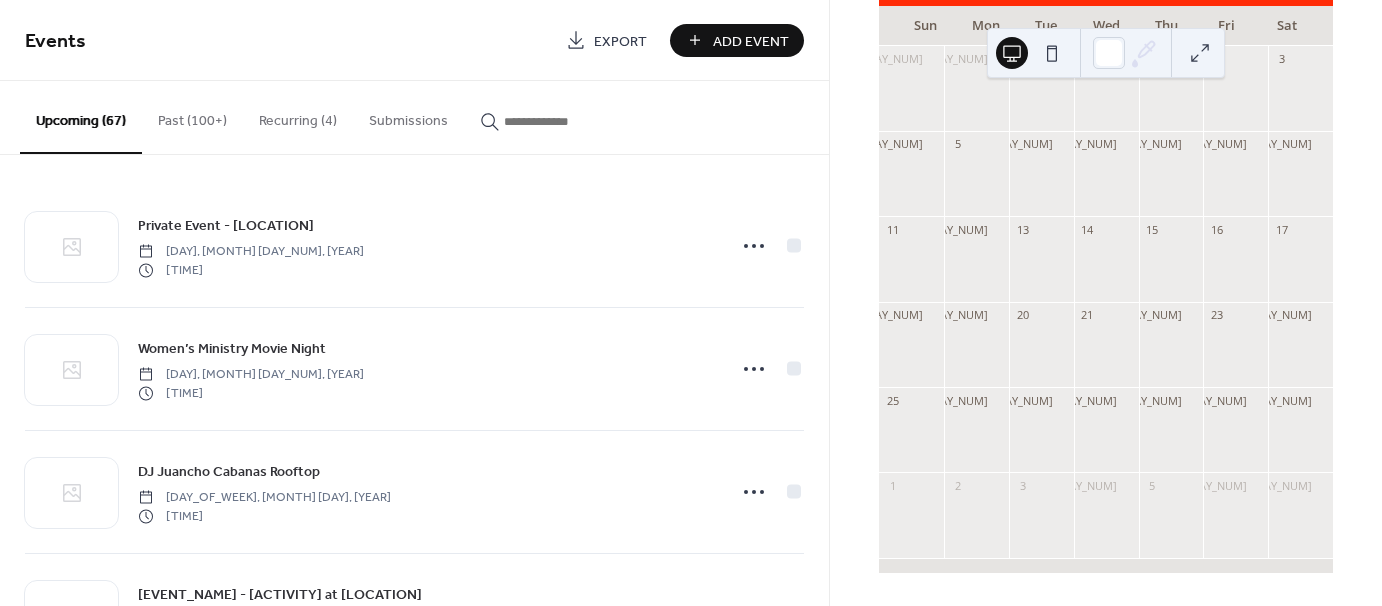 click on "Add Event" at bounding box center [751, 41] 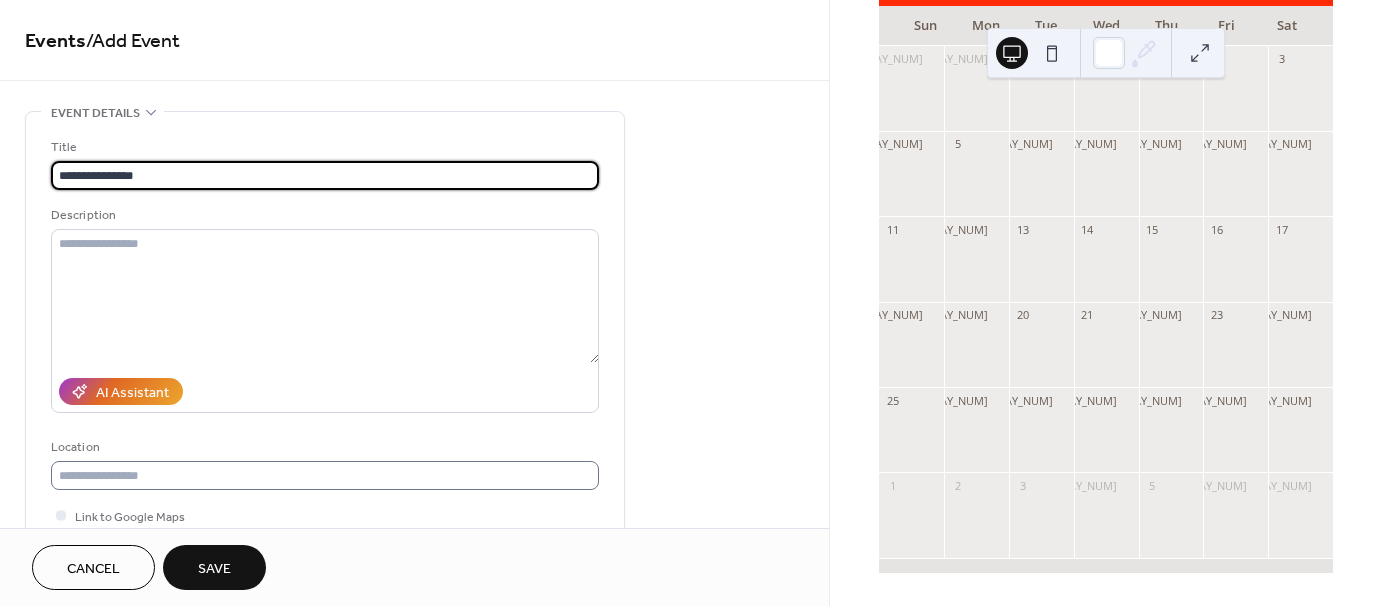 type on "**********" 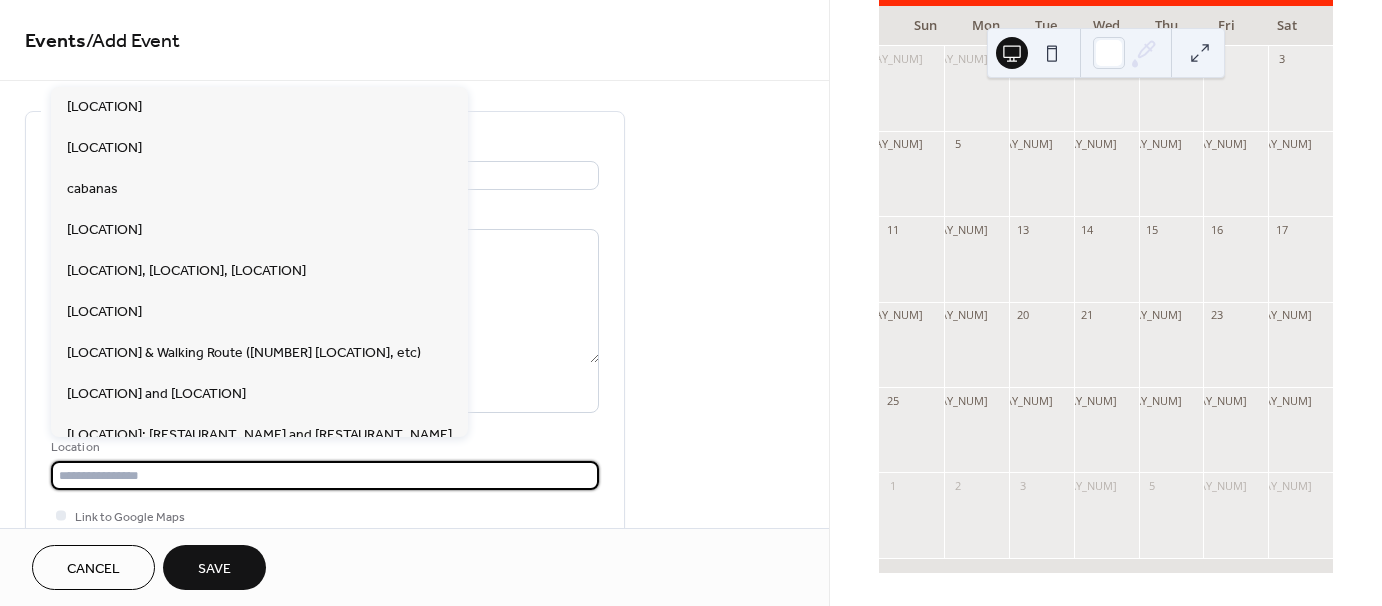 click at bounding box center (325, 475) 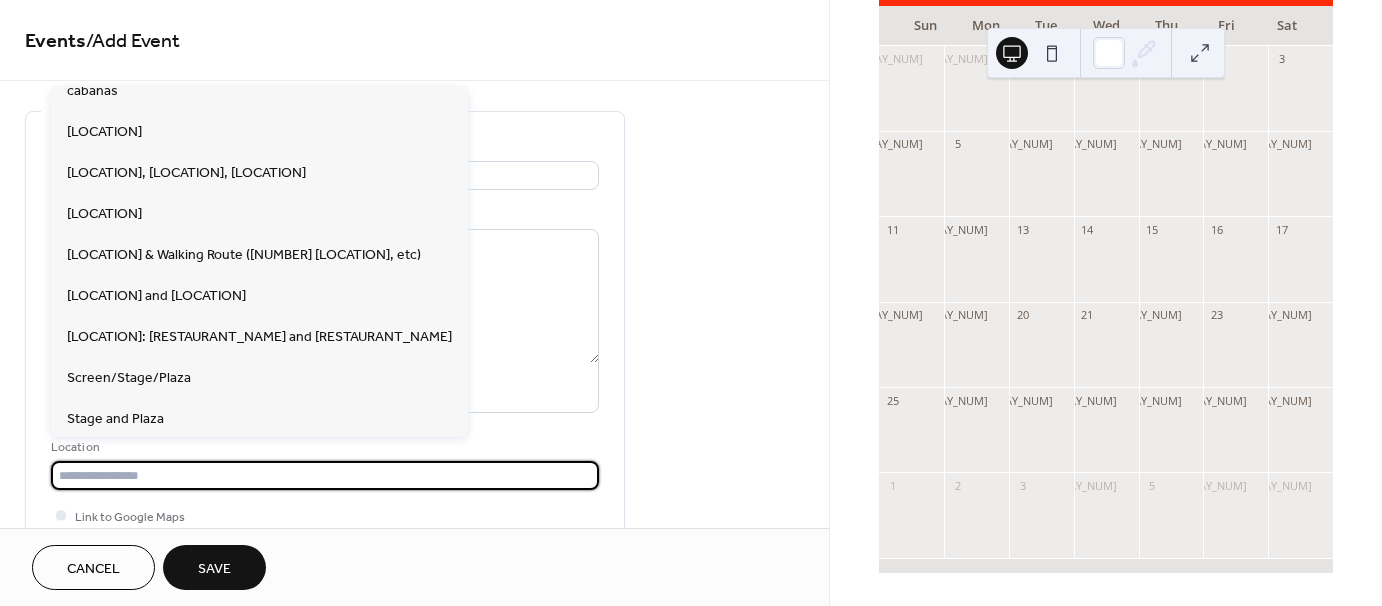 scroll, scrollTop: 0, scrollLeft: 0, axis: both 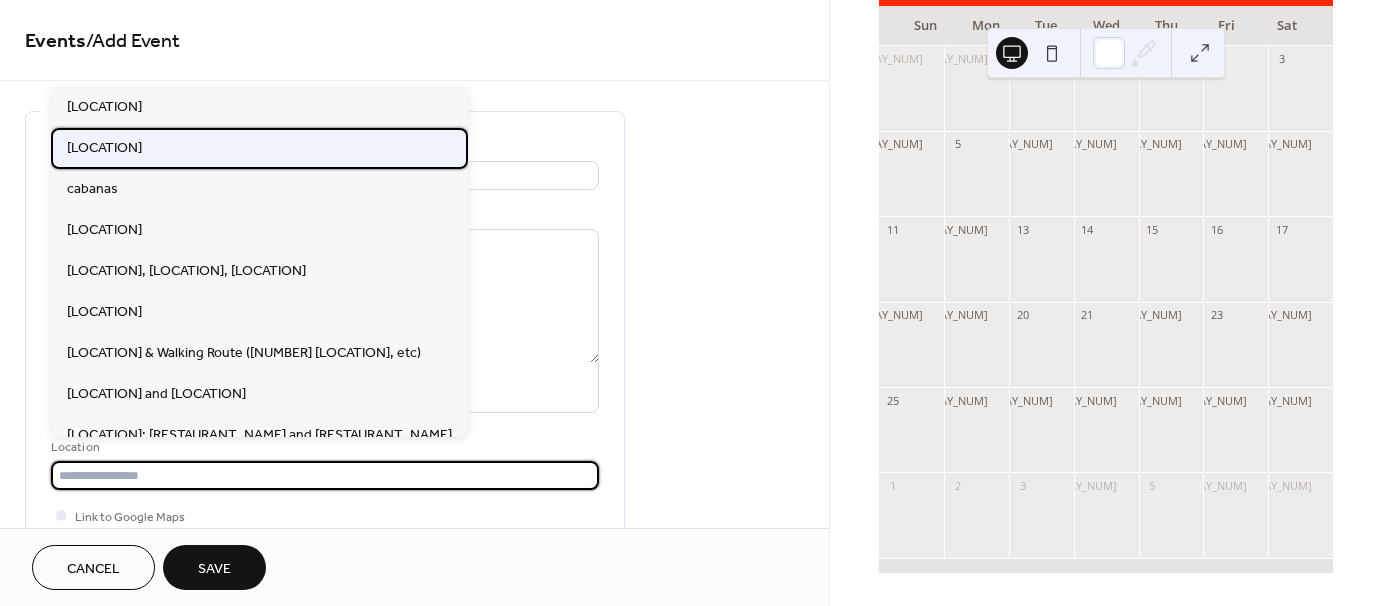 click on "BridgeWay Station" at bounding box center [259, 148] 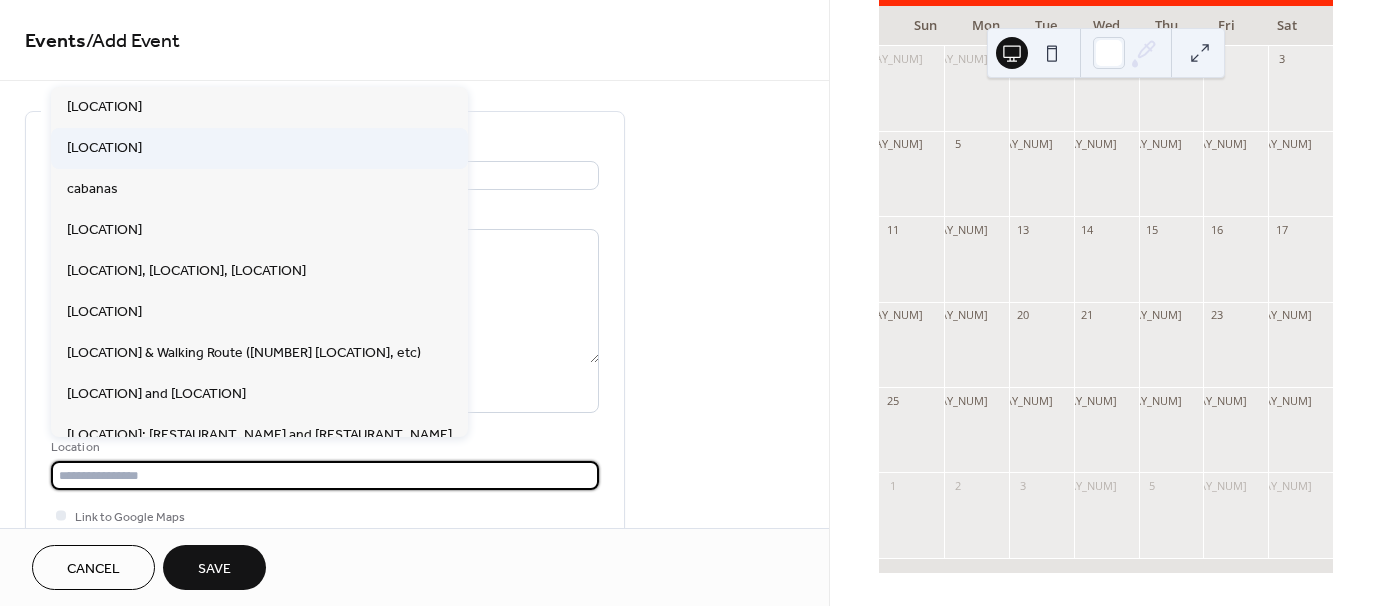 type on "**********" 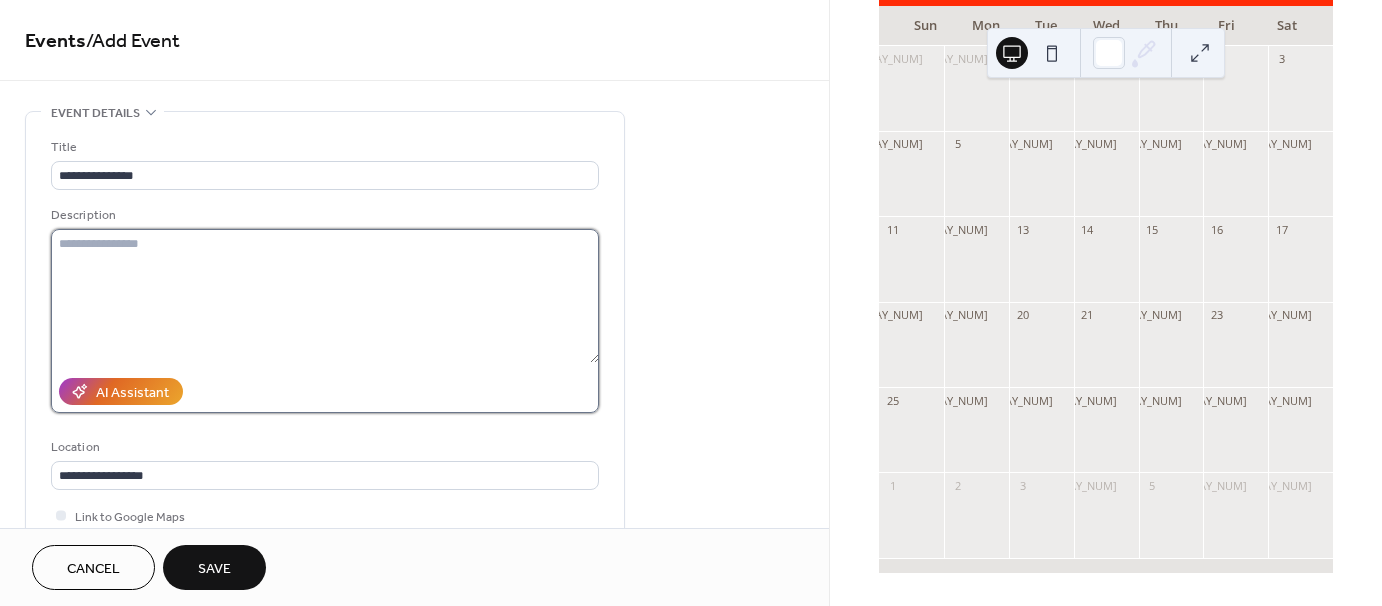 click at bounding box center (325, 296) 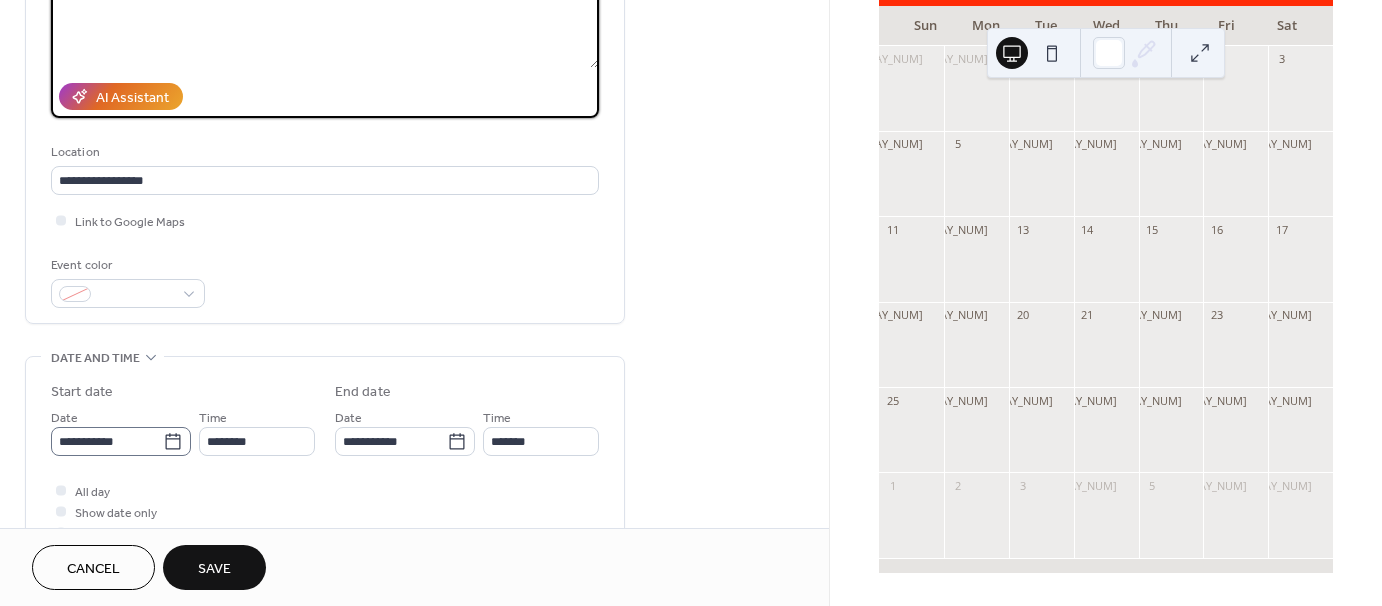 scroll, scrollTop: 300, scrollLeft: 0, axis: vertical 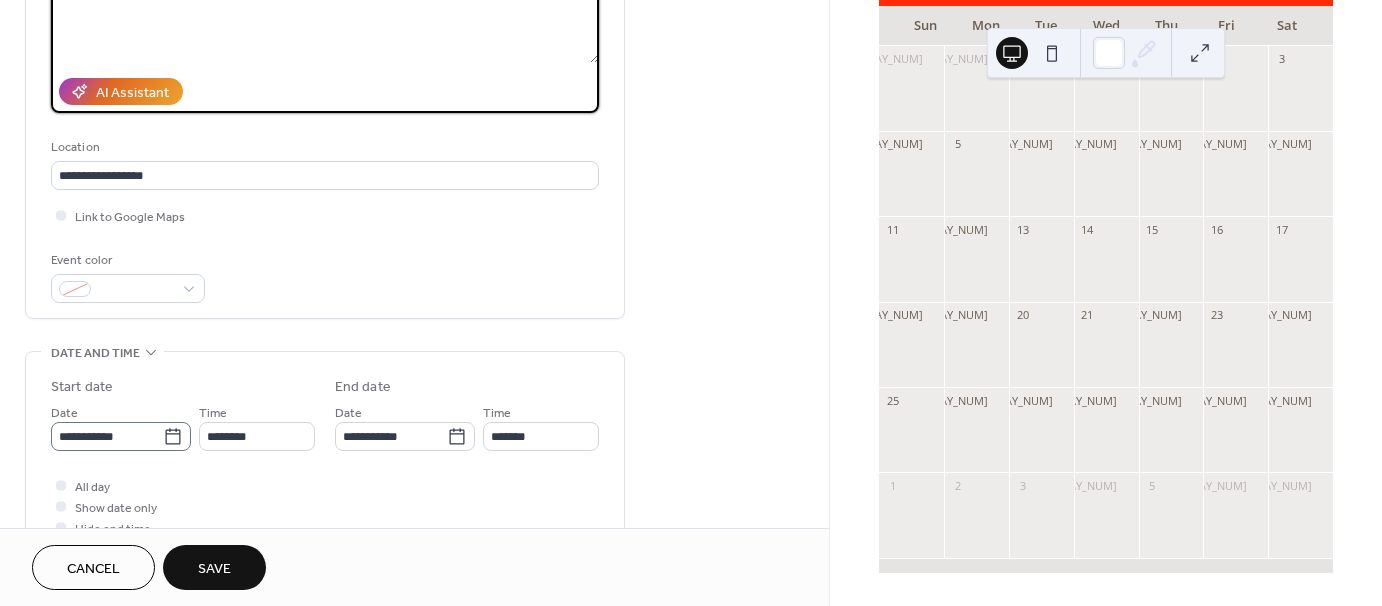 click on "**********" at bounding box center (121, 436) 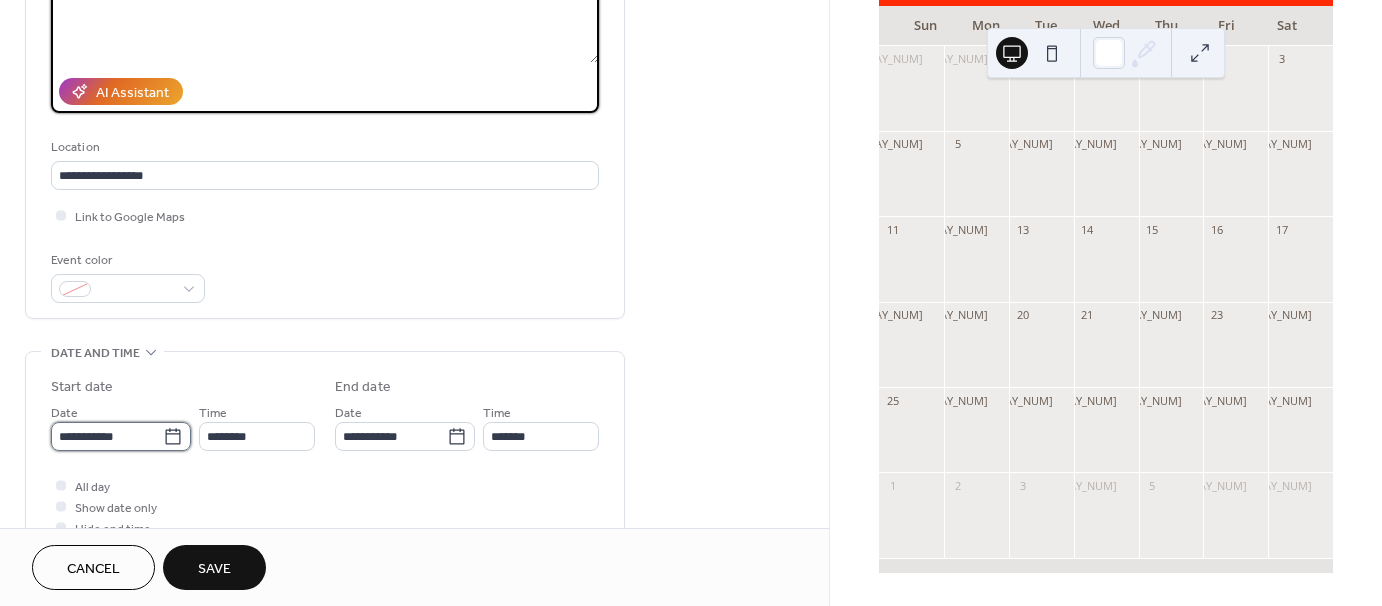 click on "**********" at bounding box center [107, 436] 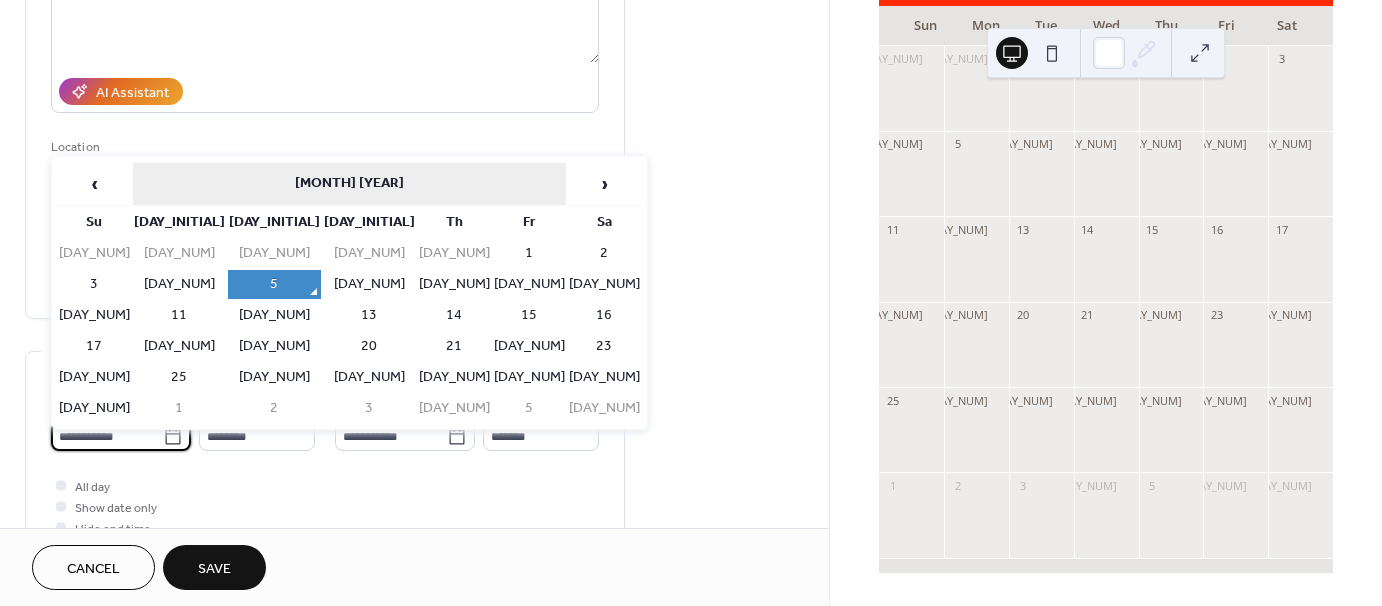 click on "August 2025" at bounding box center (349, 184) 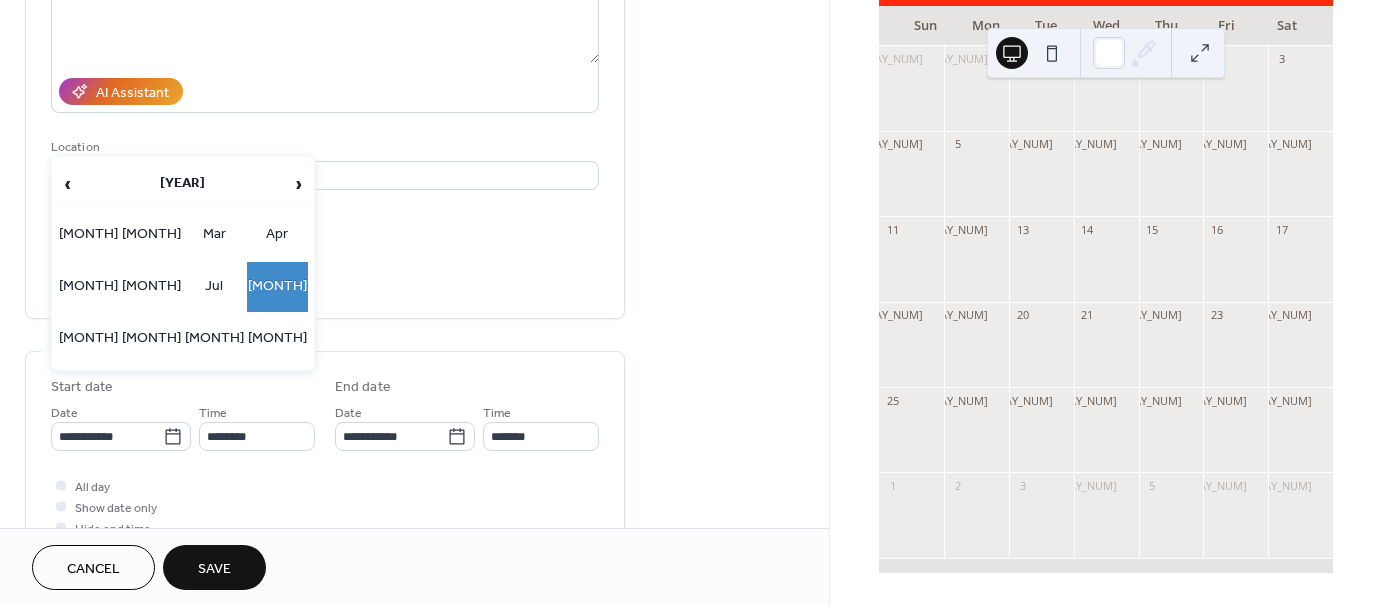 click on "2025" at bounding box center (183, 184) 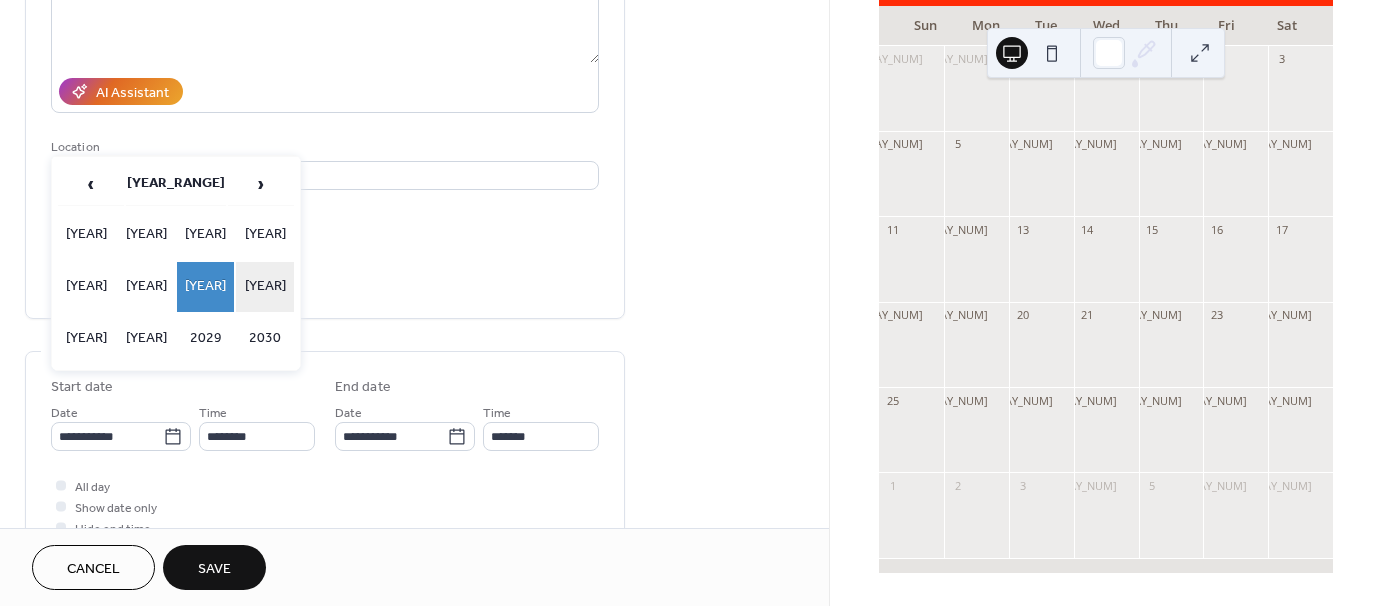 click on "2026" at bounding box center (265, 287) 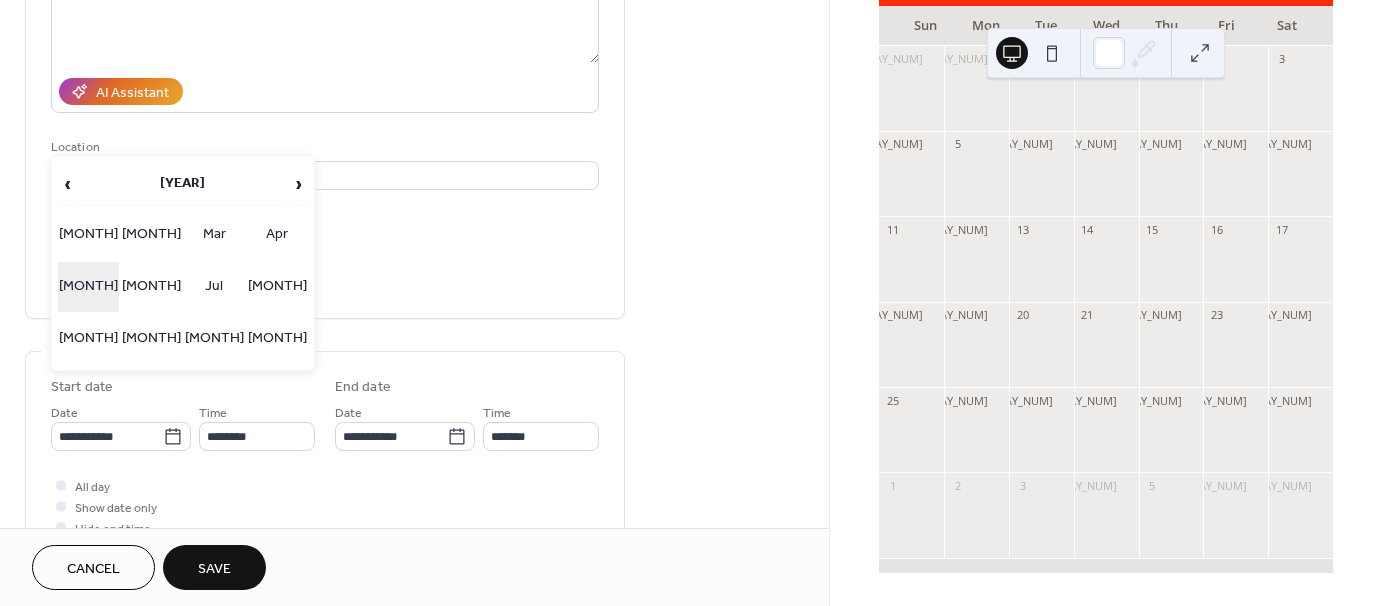 click on "May" at bounding box center [88, 287] 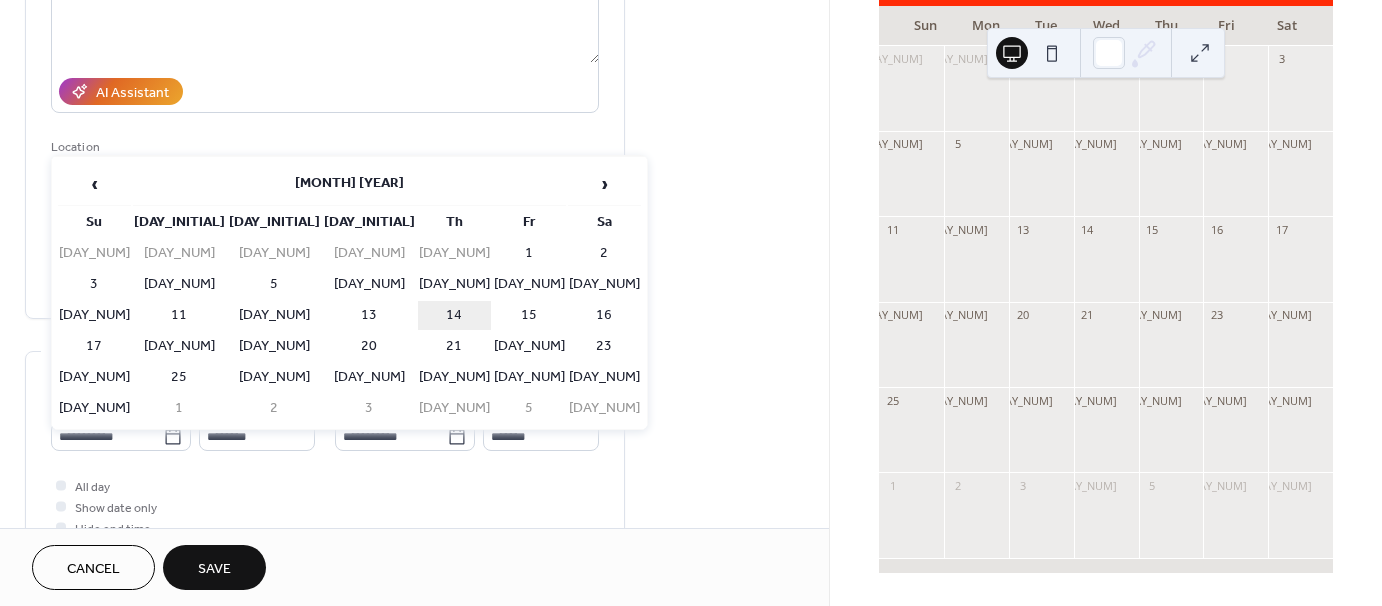 click on "14" at bounding box center [454, 315] 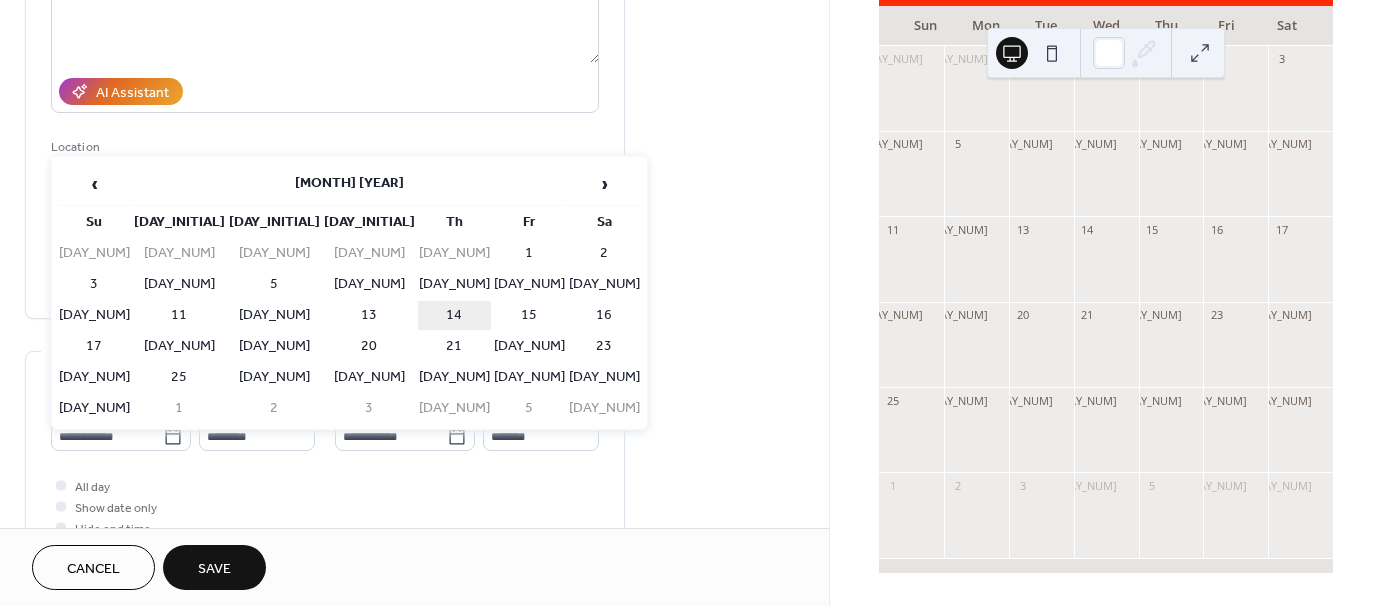 type on "**********" 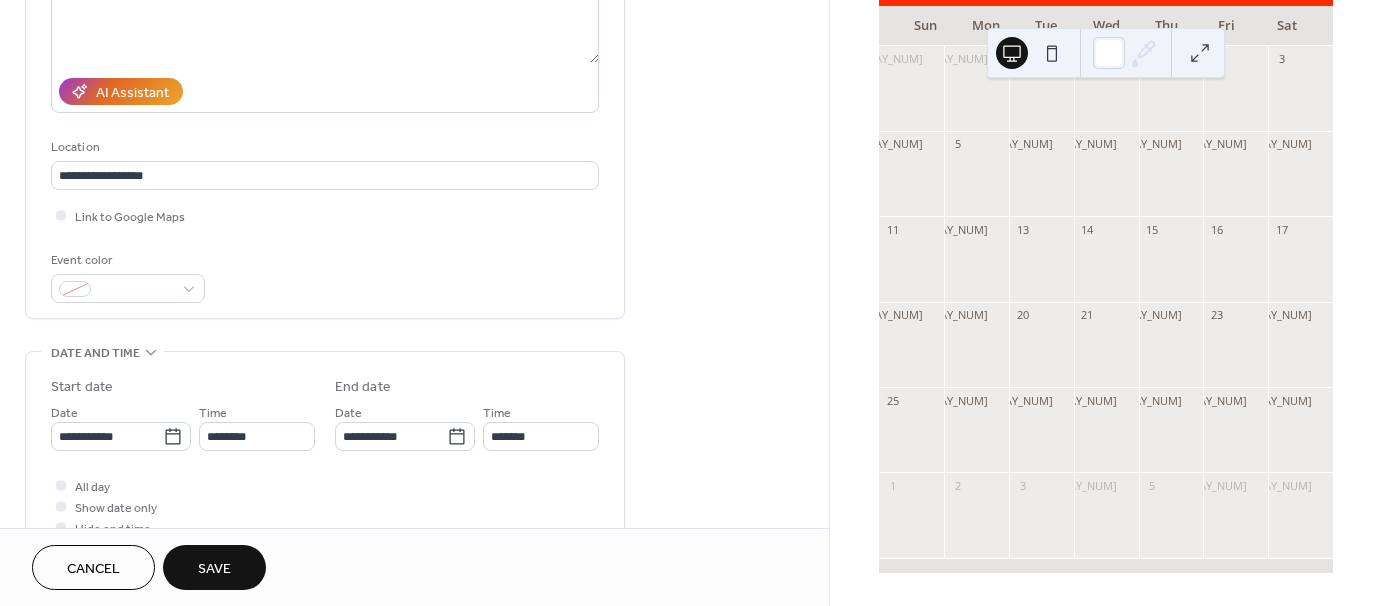 click on "**********" at bounding box center [325, 65] 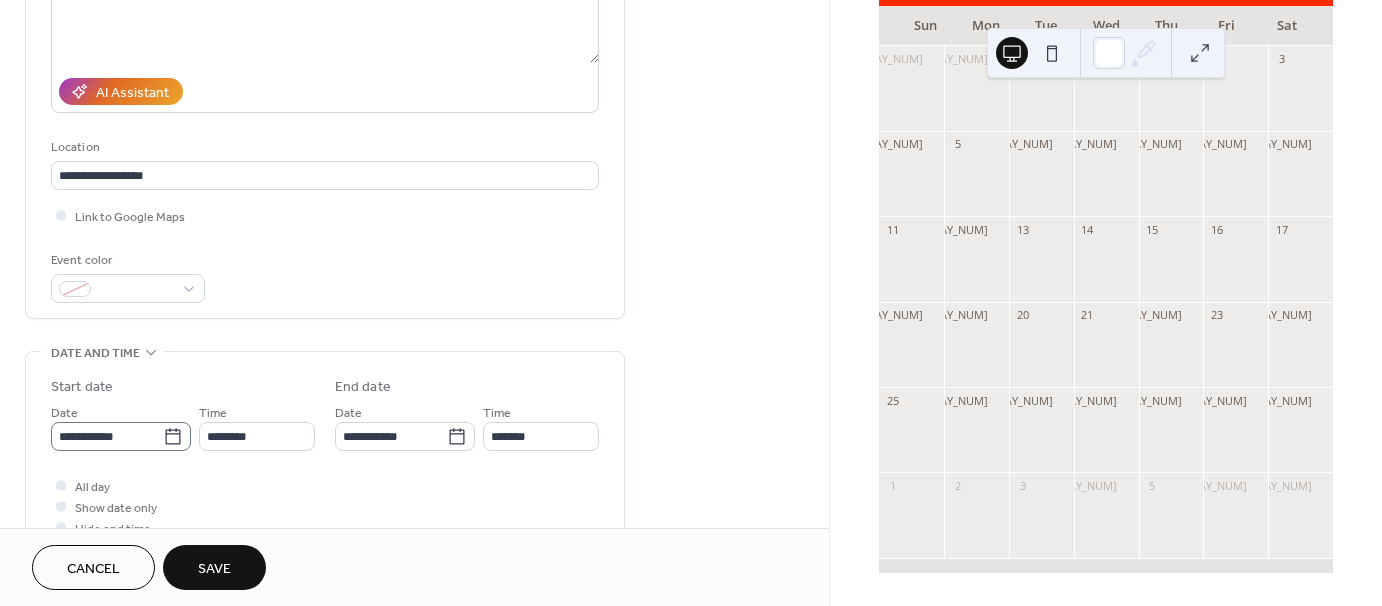 click 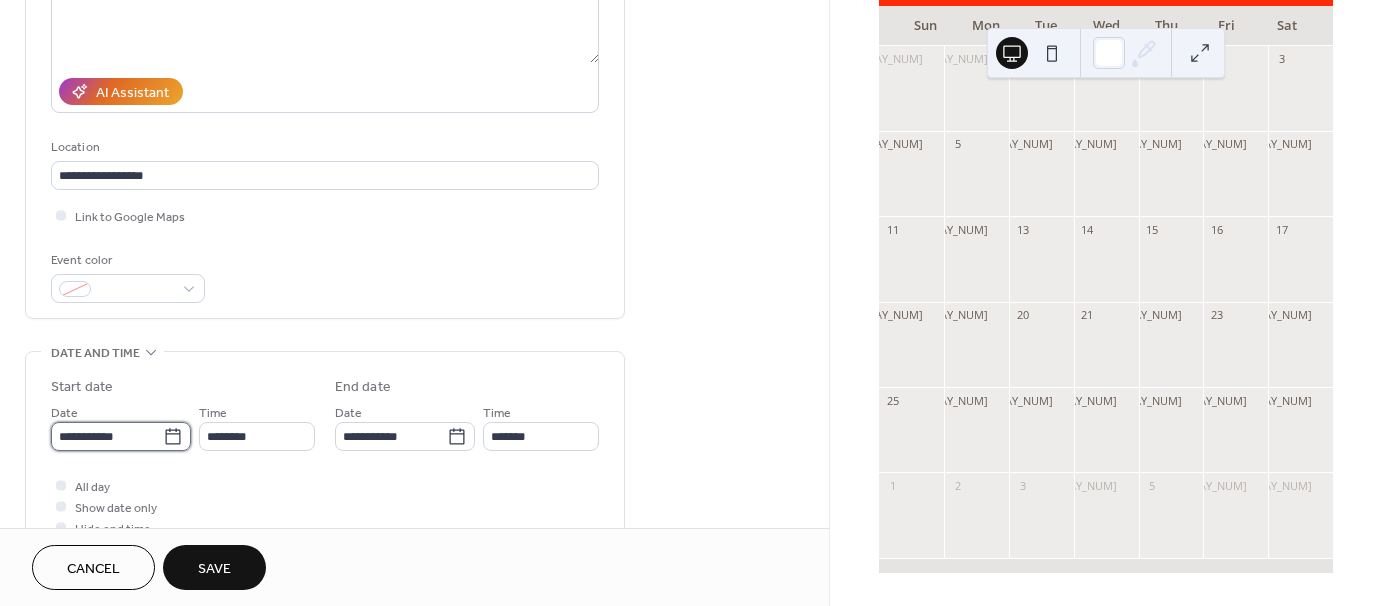 click on "**********" at bounding box center (107, 436) 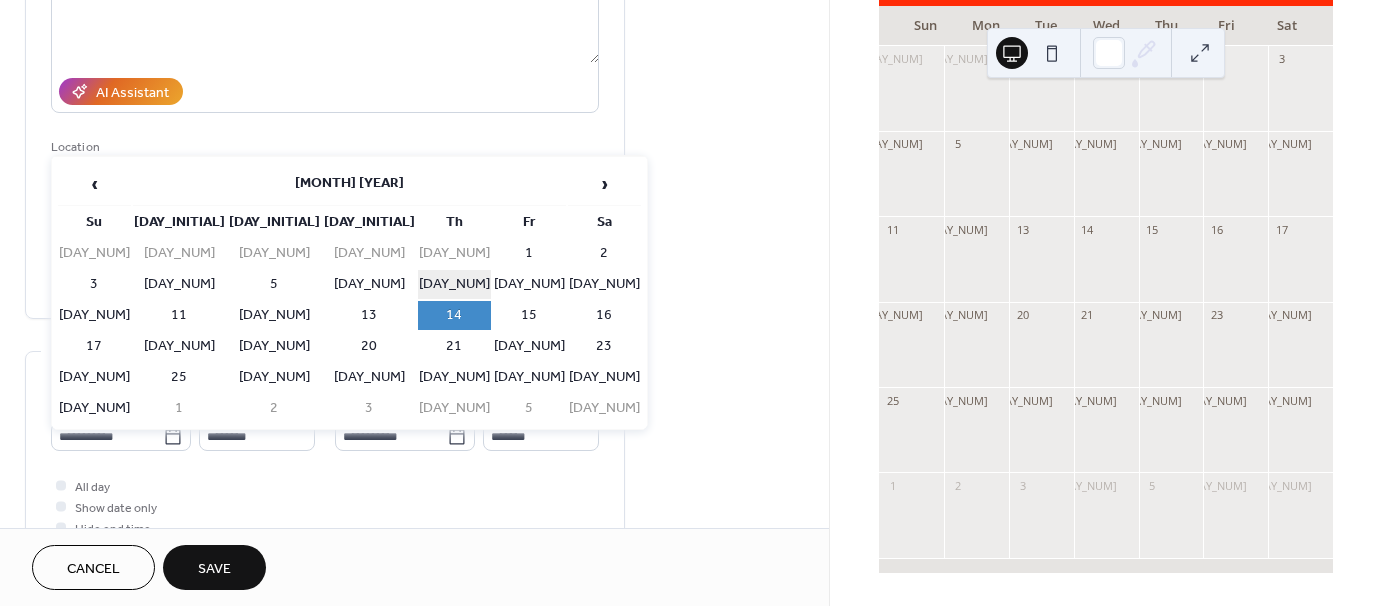 click on "7" at bounding box center [454, 284] 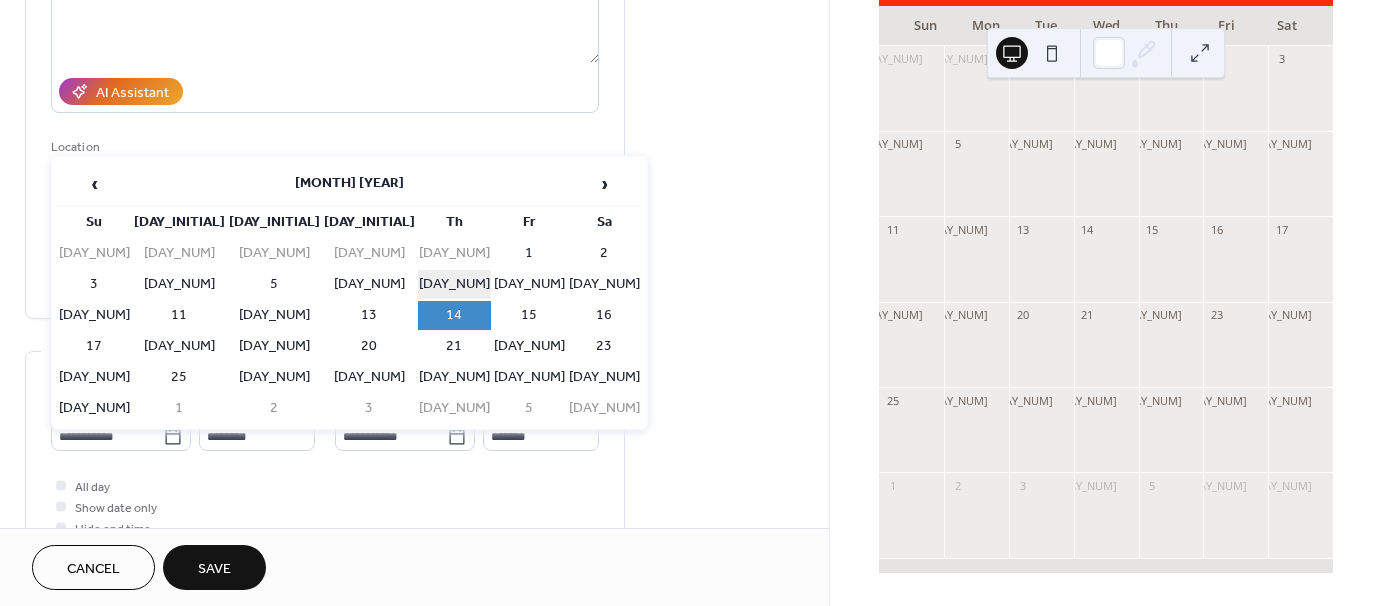 type on "**********" 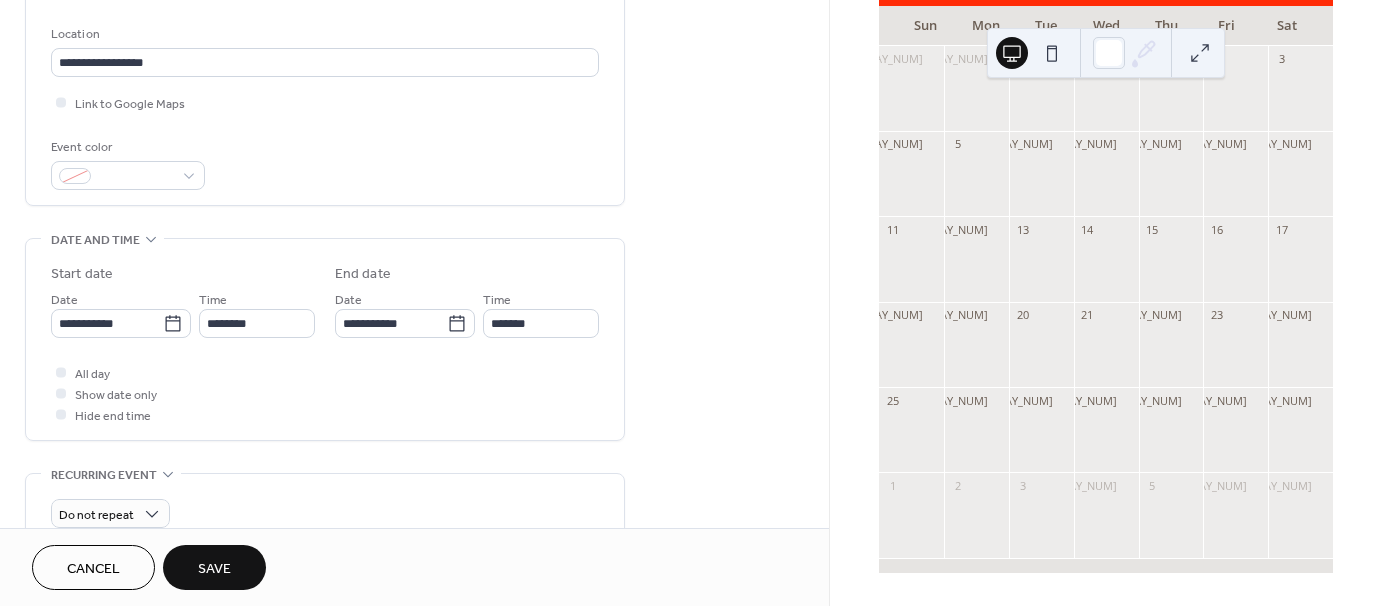 scroll, scrollTop: 500, scrollLeft: 0, axis: vertical 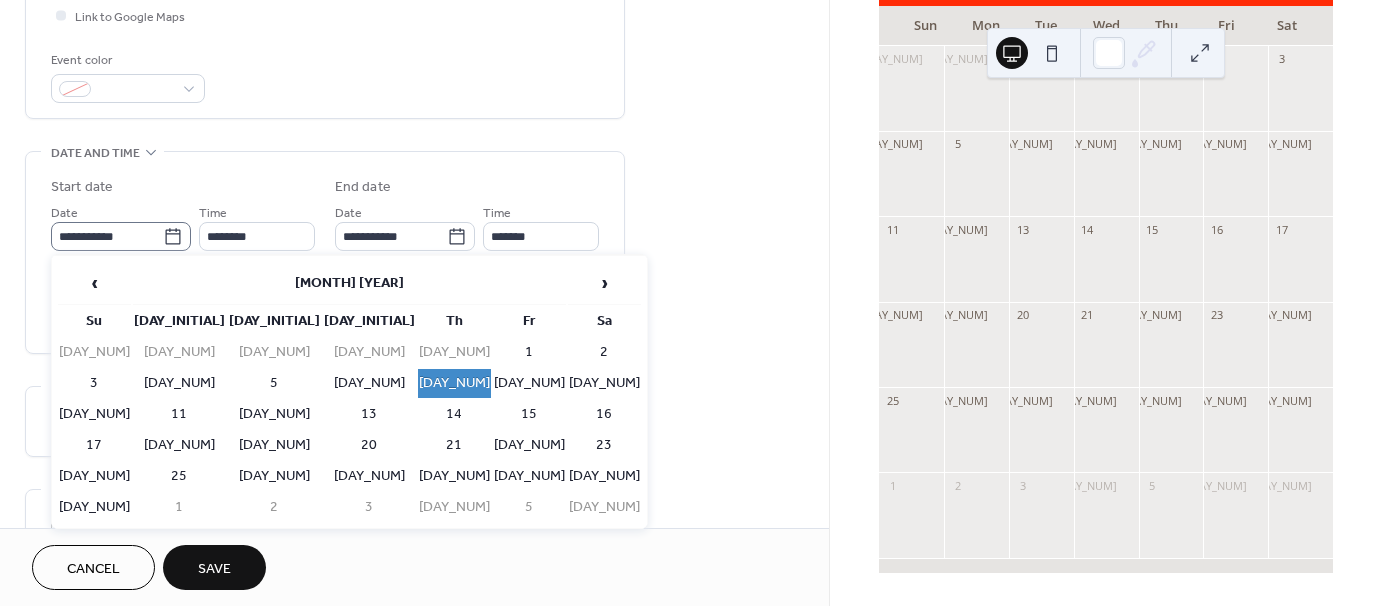click 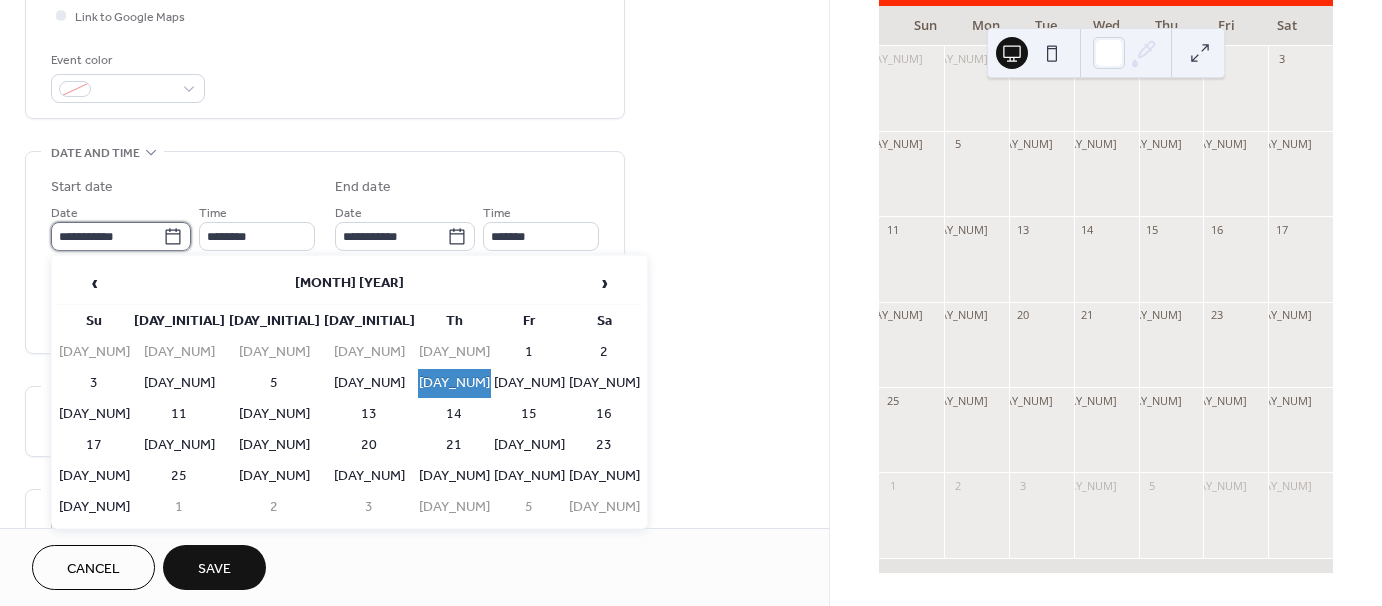click on "**********" at bounding box center [107, 236] 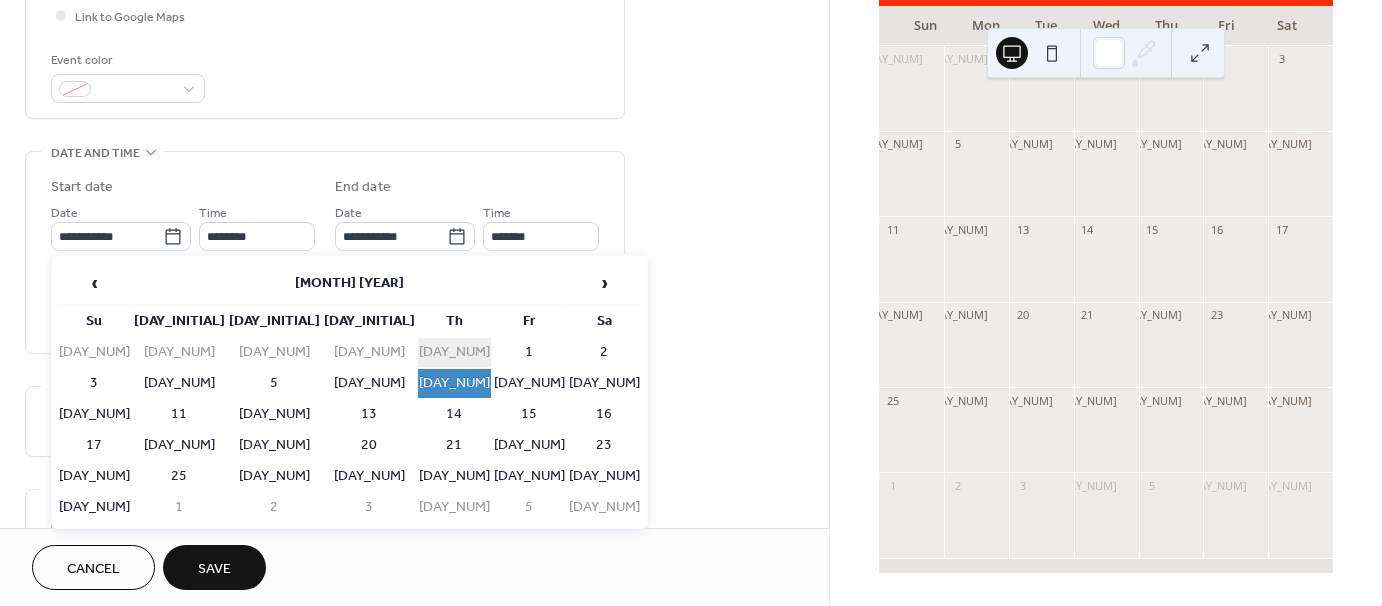 click on "30" at bounding box center (454, 352) 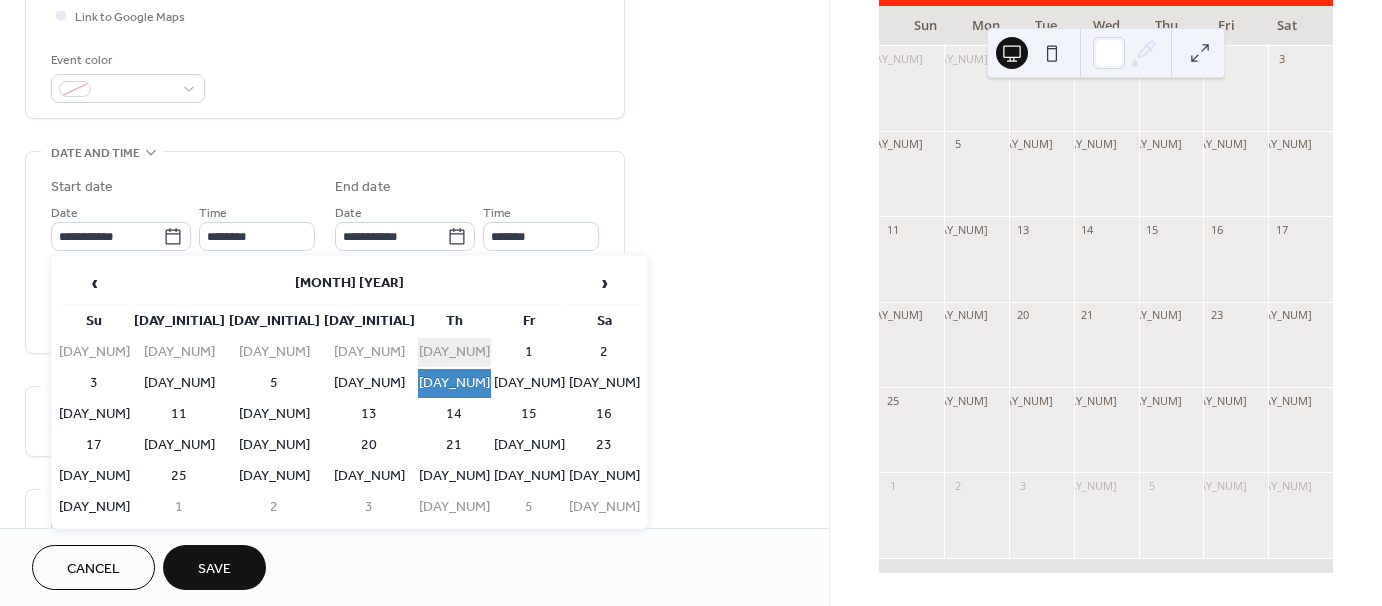 type on "**********" 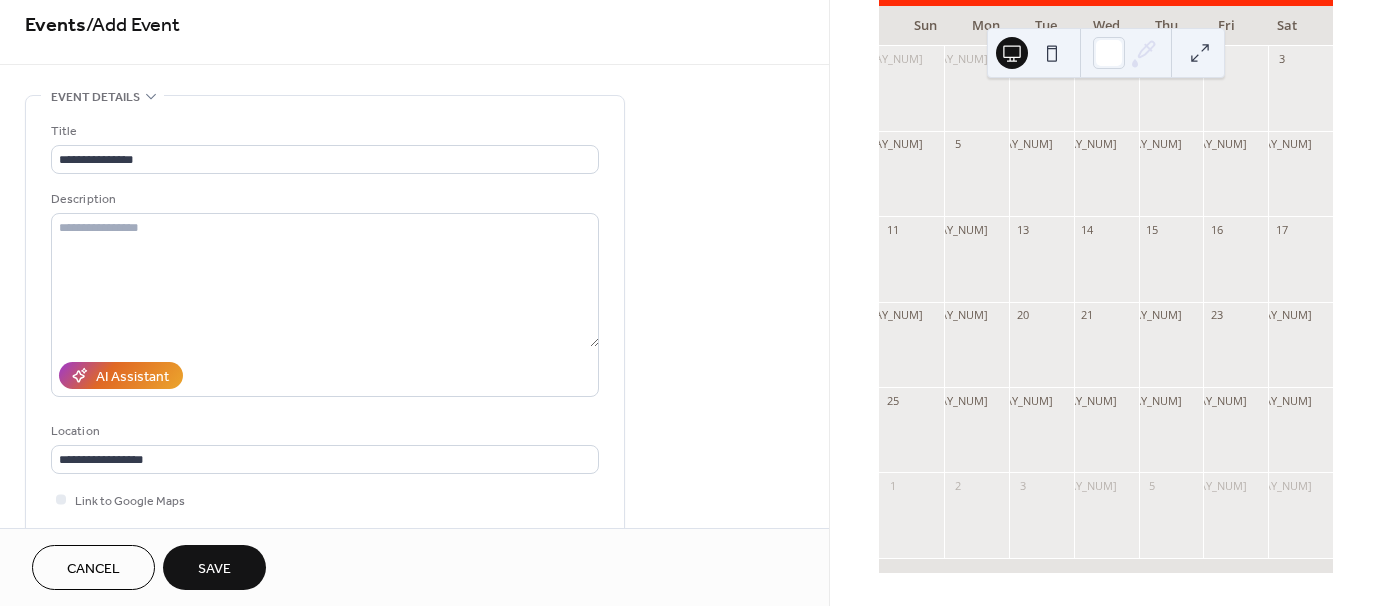 scroll, scrollTop: 0, scrollLeft: 0, axis: both 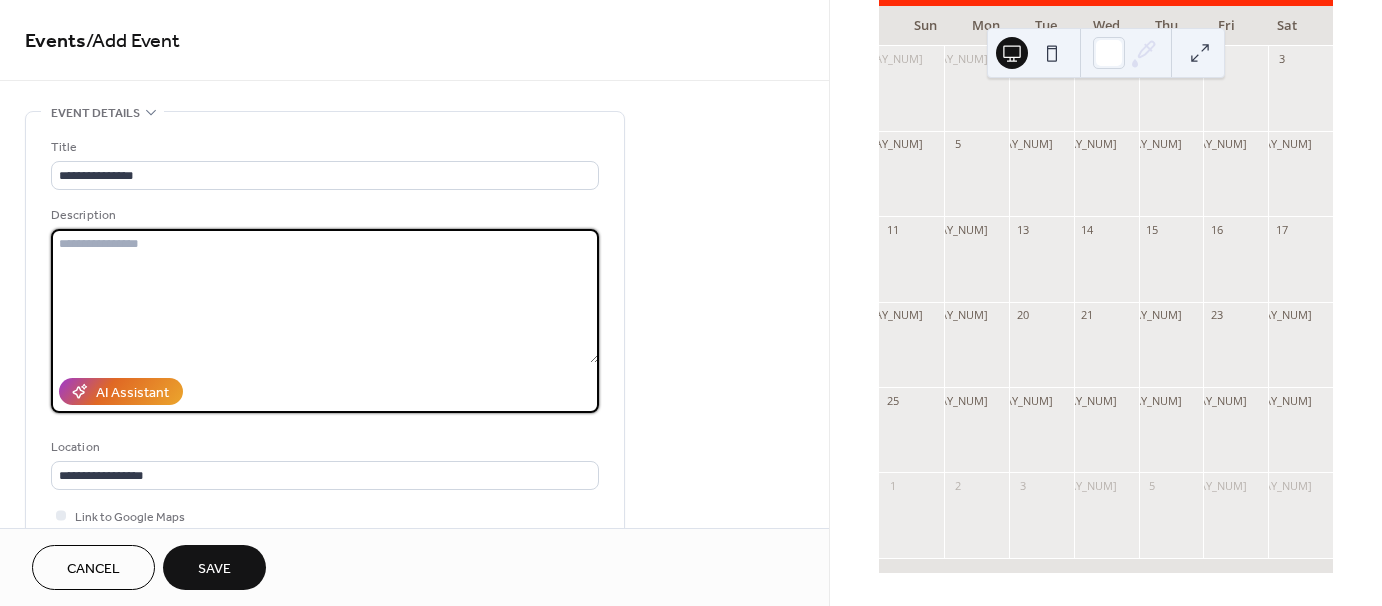 click at bounding box center (325, 296) 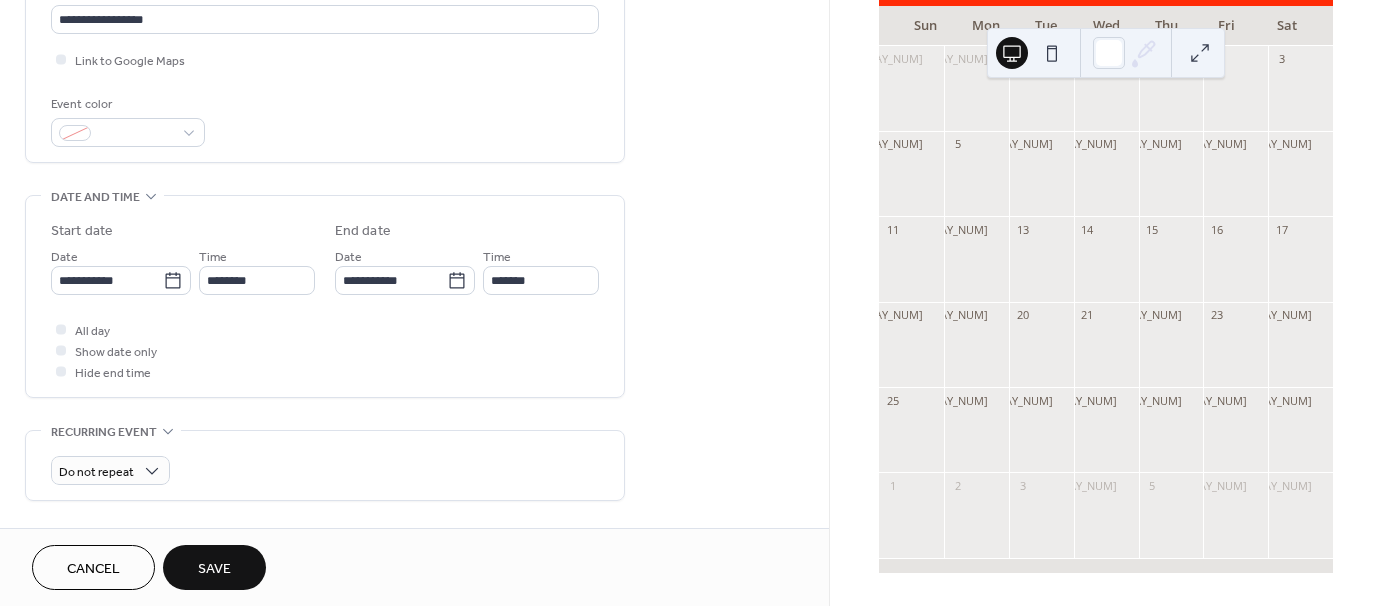 scroll, scrollTop: 500, scrollLeft: 0, axis: vertical 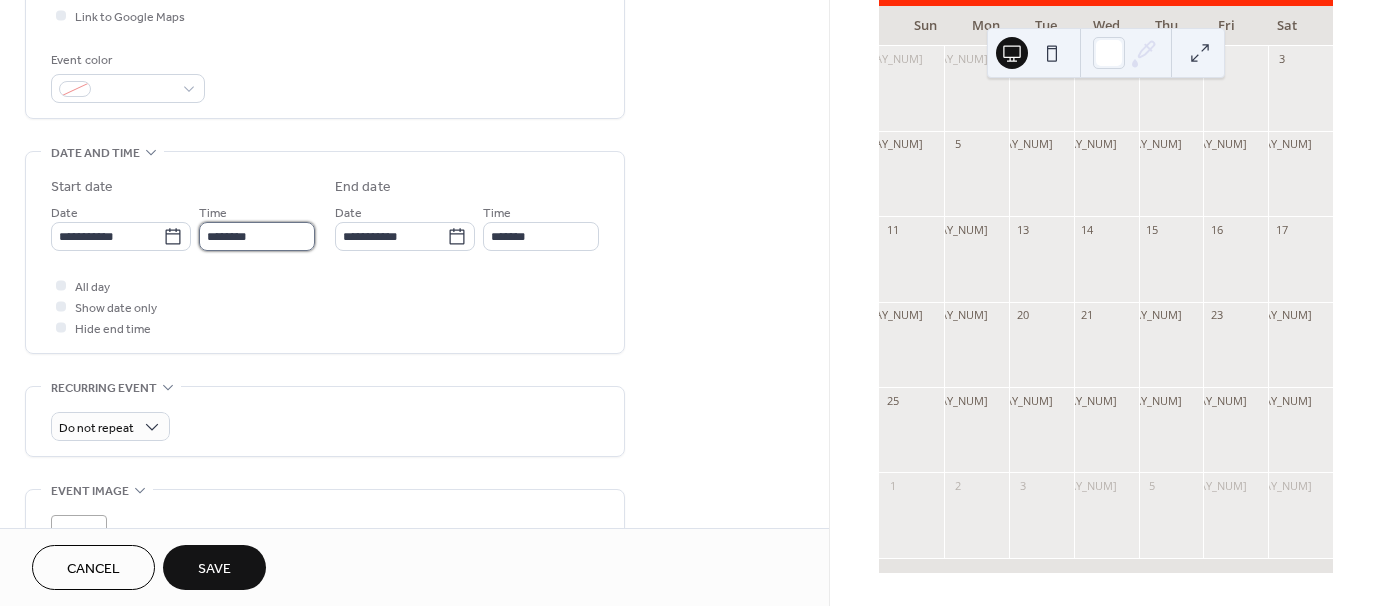 click on "********" at bounding box center [257, 236] 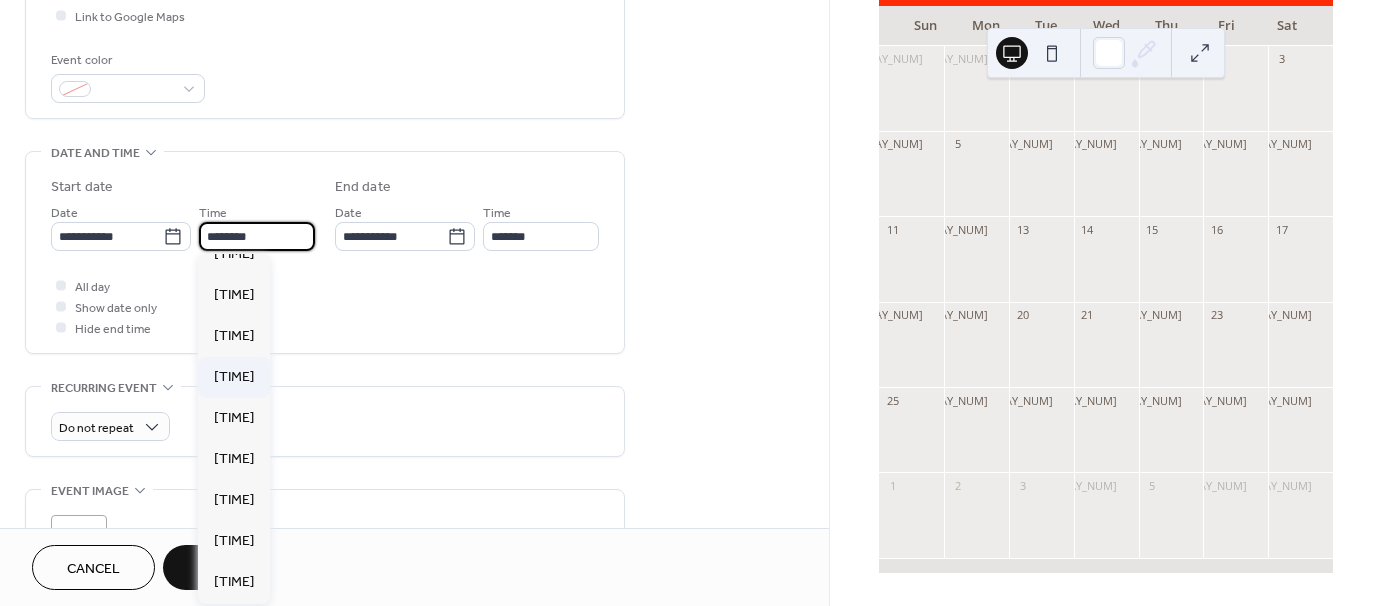 scroll, scrollTop: 2468, scrollLeft: 0, axis: vertical 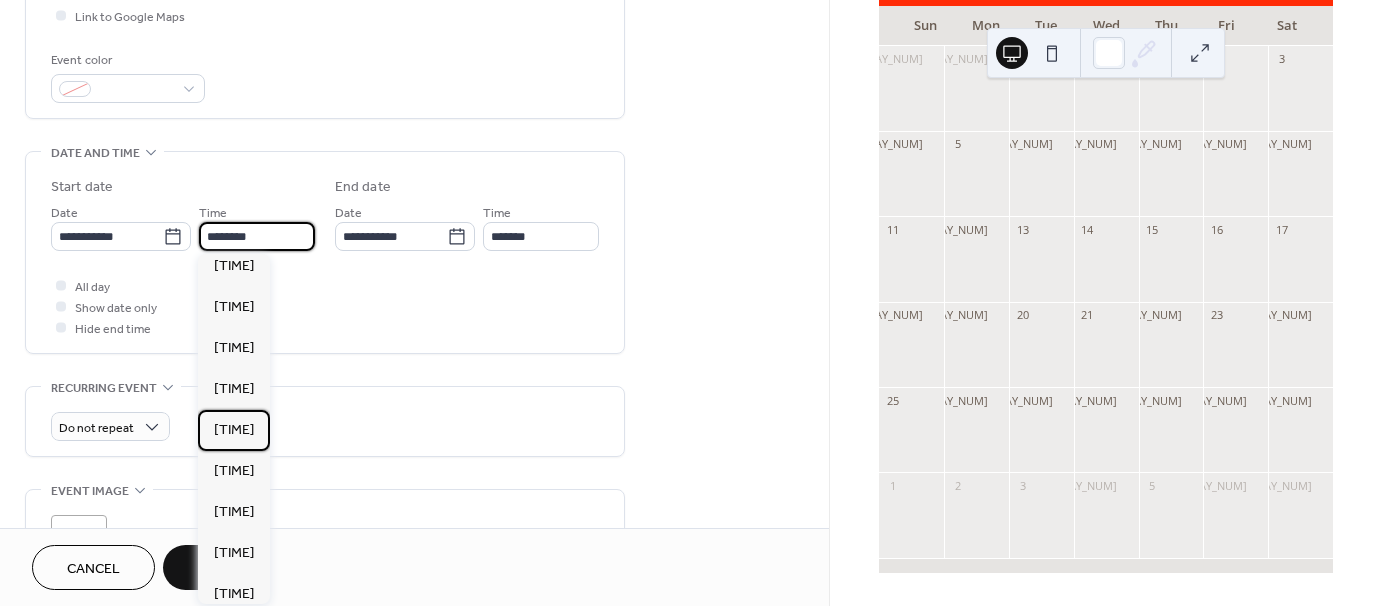 click on "4:00 pm" at bounding box center (234, 430) 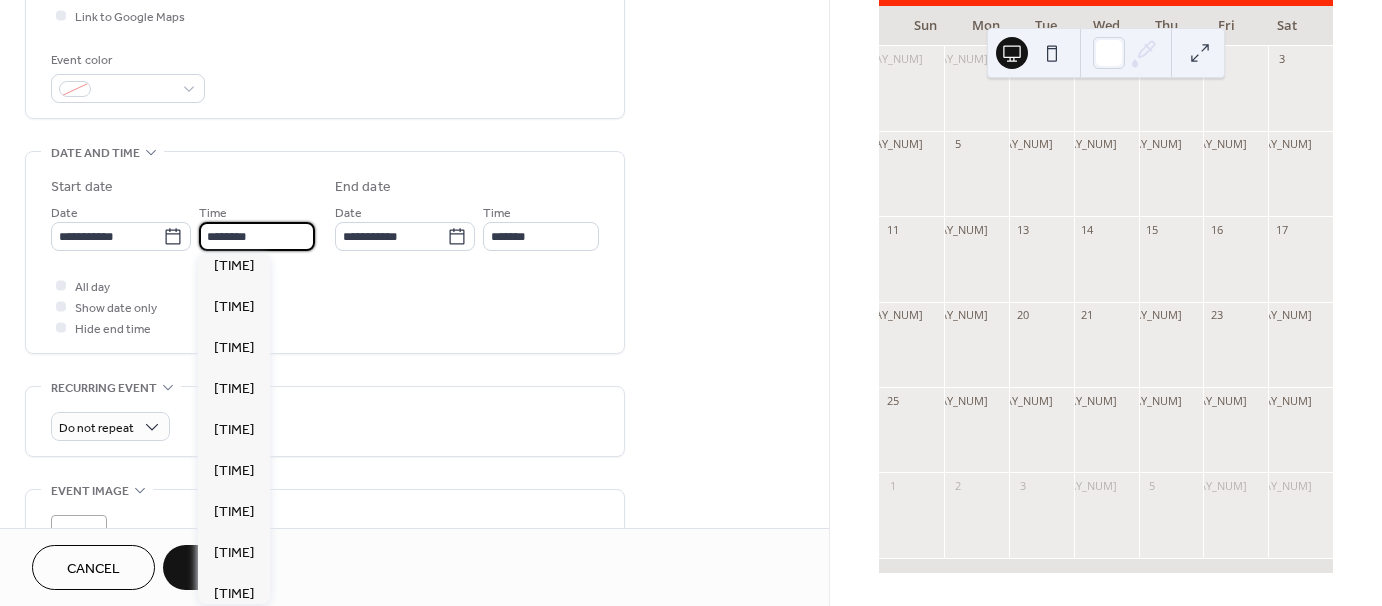 type on "*******" 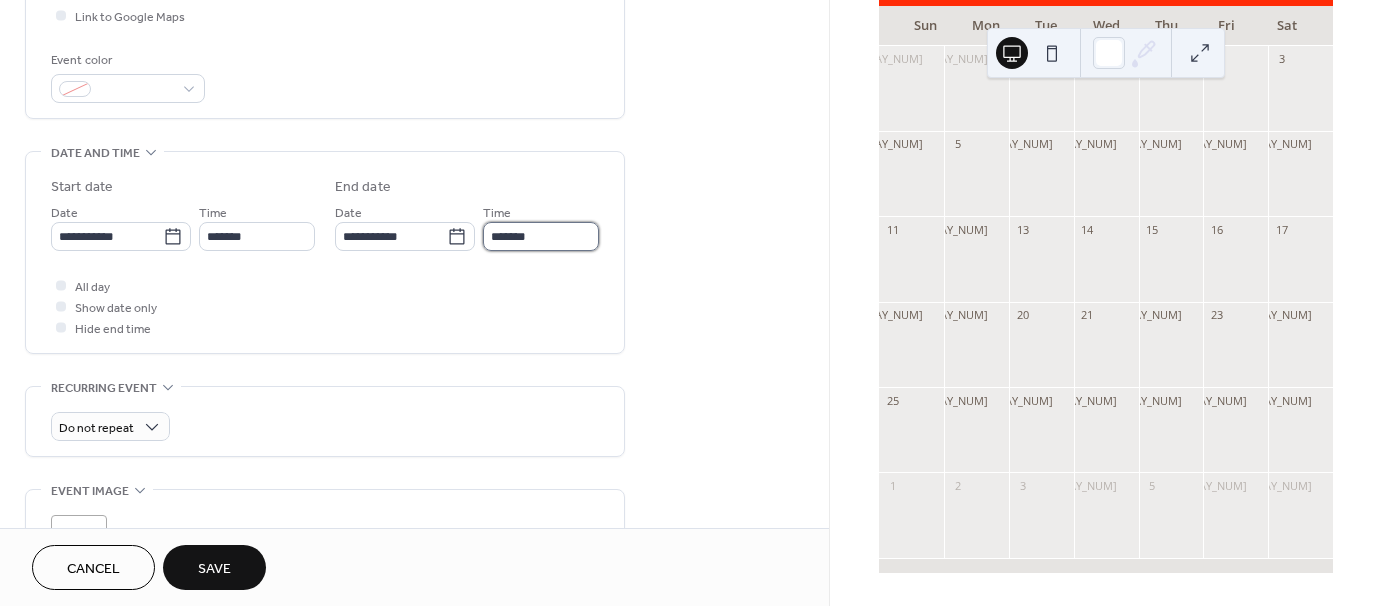 click on "*******" at bounding box center [541, 236] 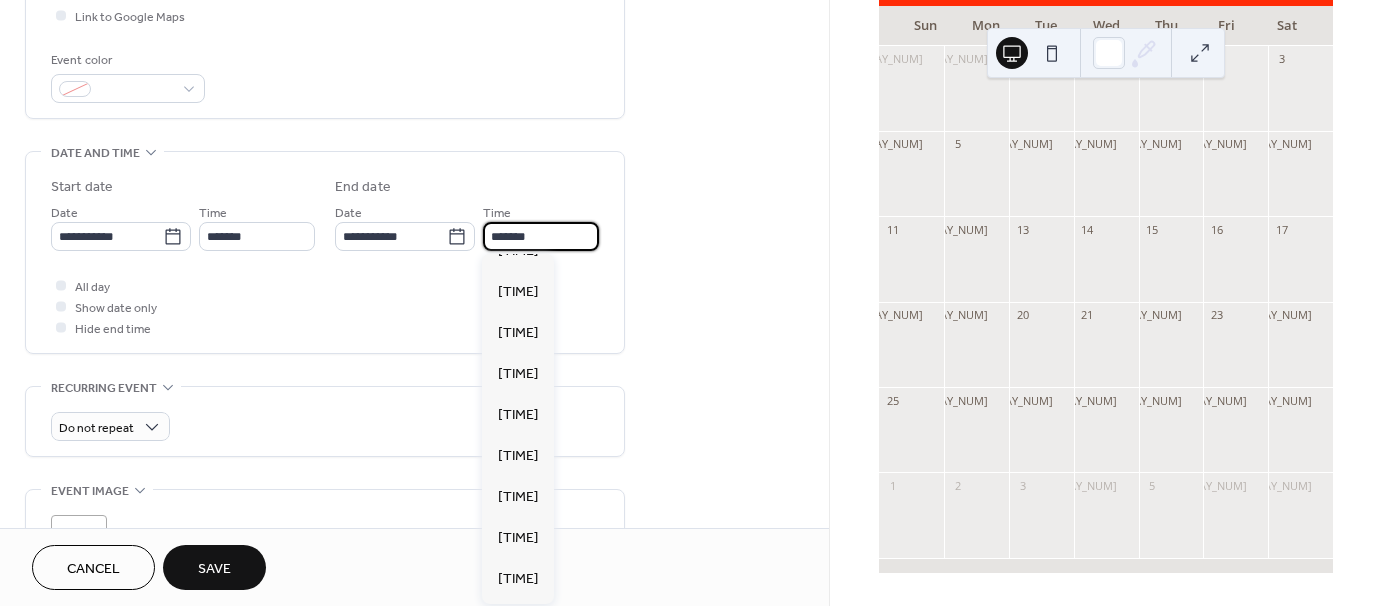 scroll, scrollTop: 400, scrollLeft: 0, axis: vertical 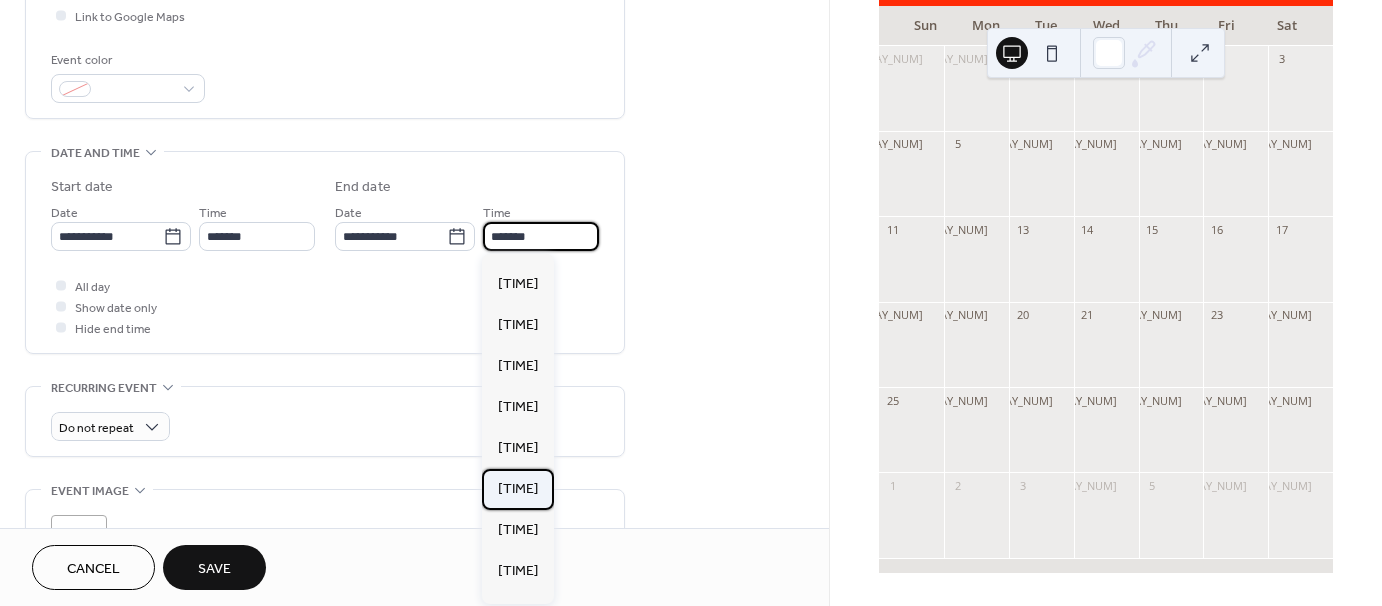 click on "8:00 pm" at bounding box center [518, 489] 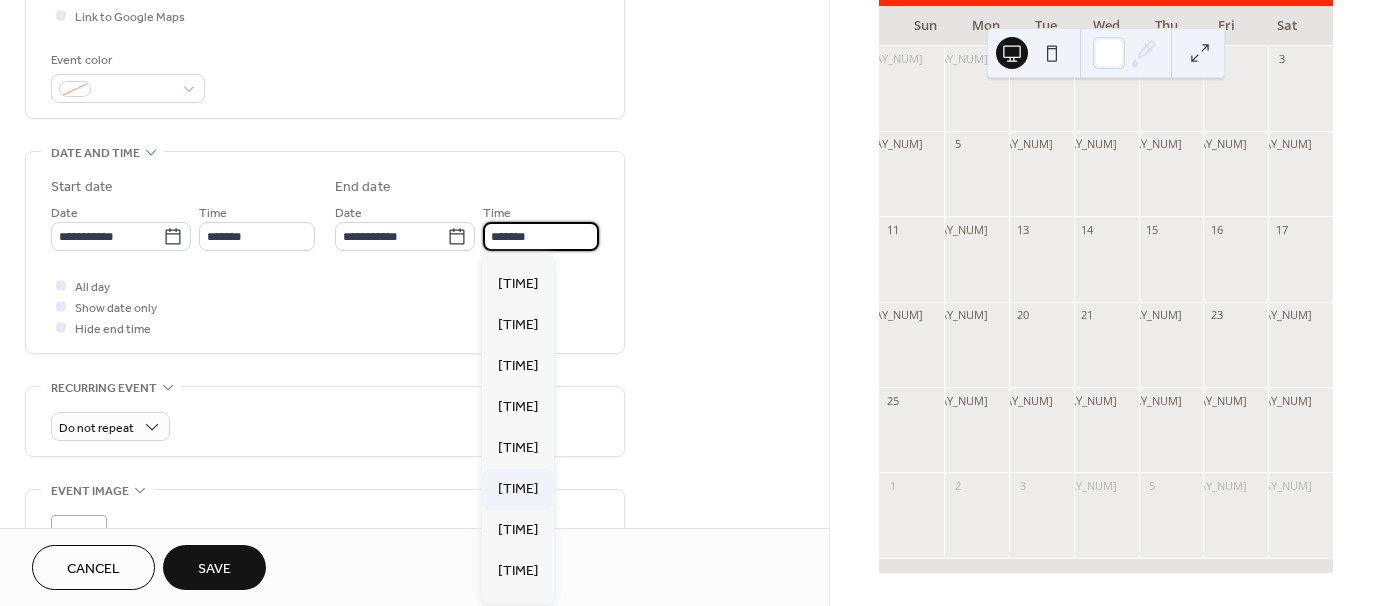 type on "*******" 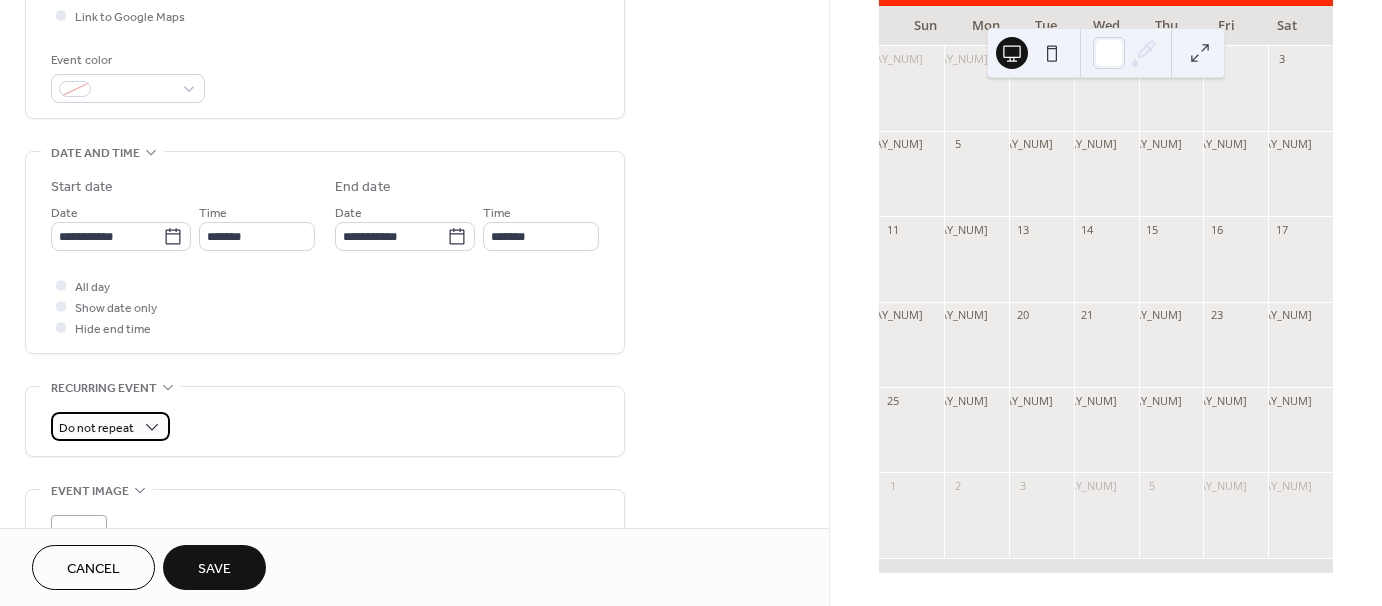 click on "Do not repeat" at bounding box center (96, 428) 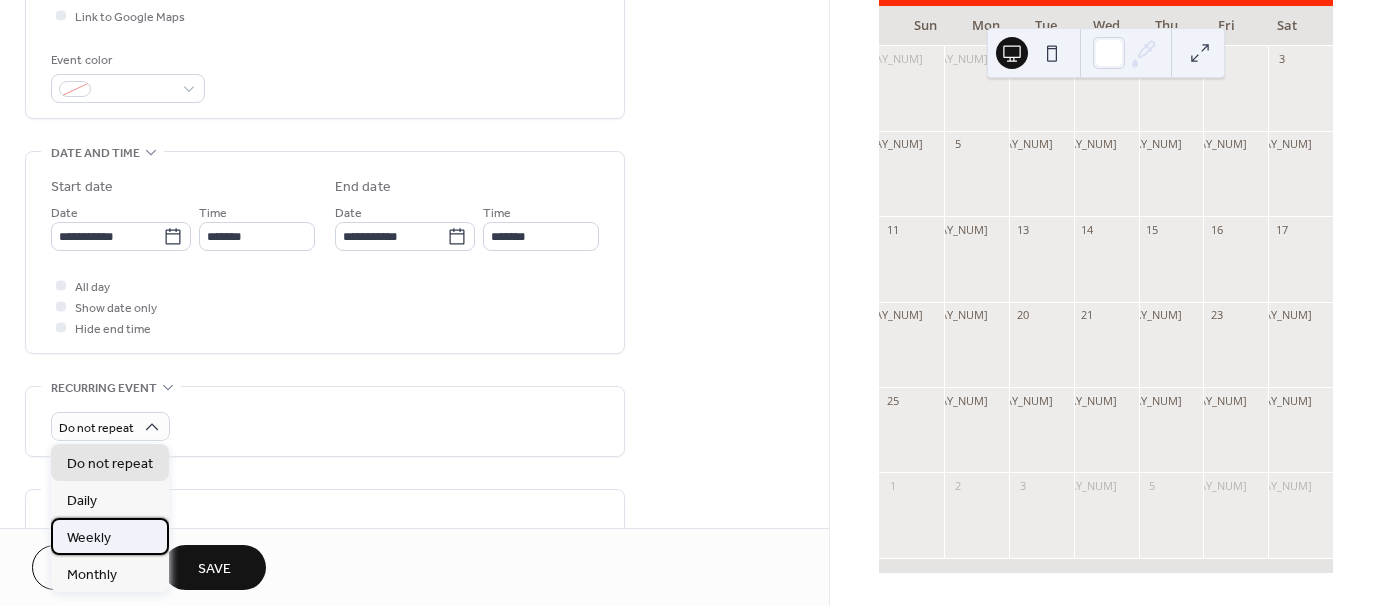 click on "Weekly" at bounding box center [110, 536] 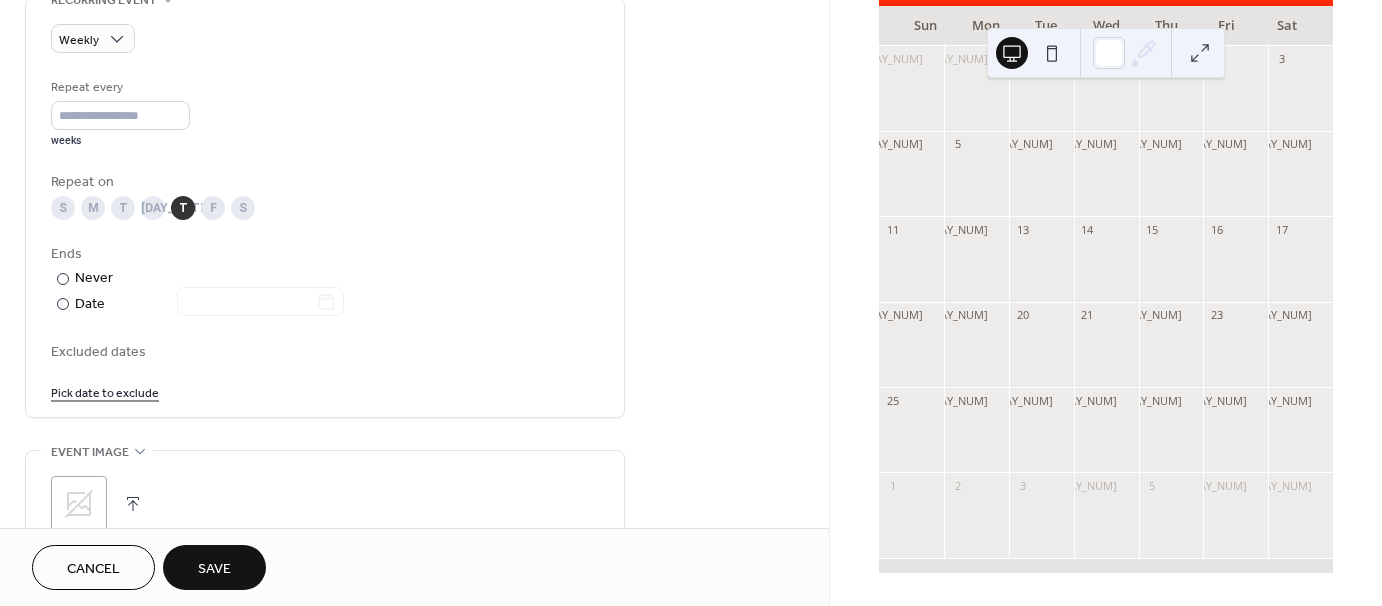 scroll, scrollTop: 900, scrollLeft: 0, axis: vertical 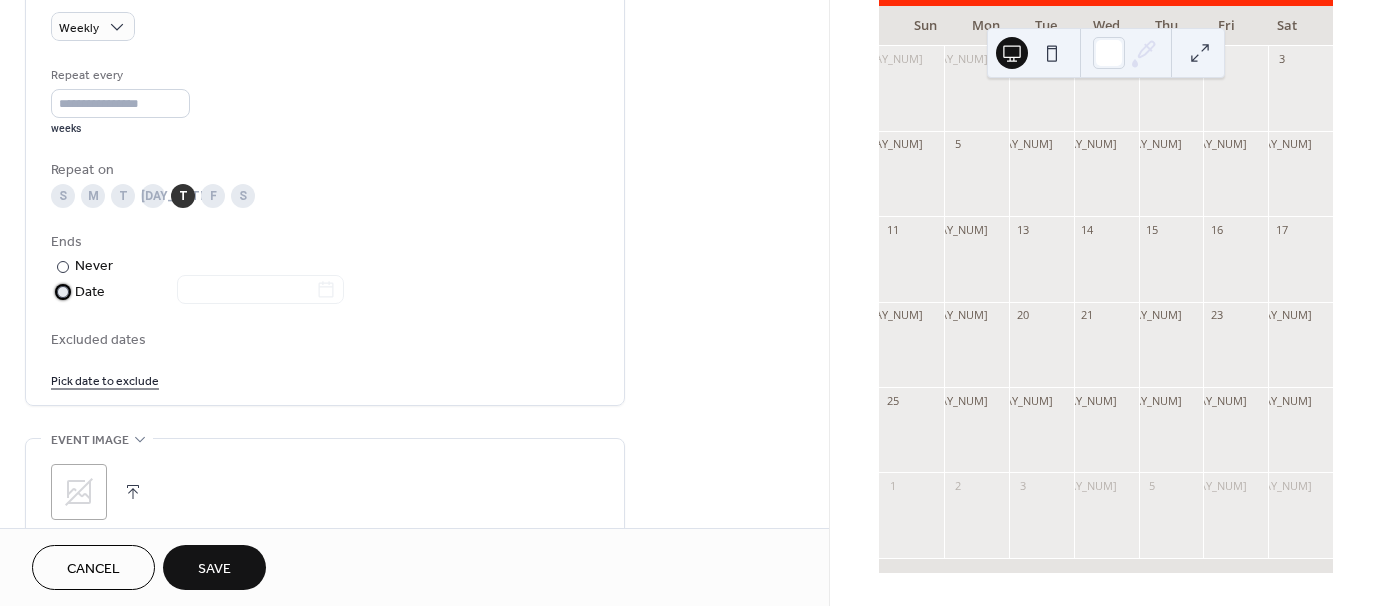 click at bounding box center [63, 292] 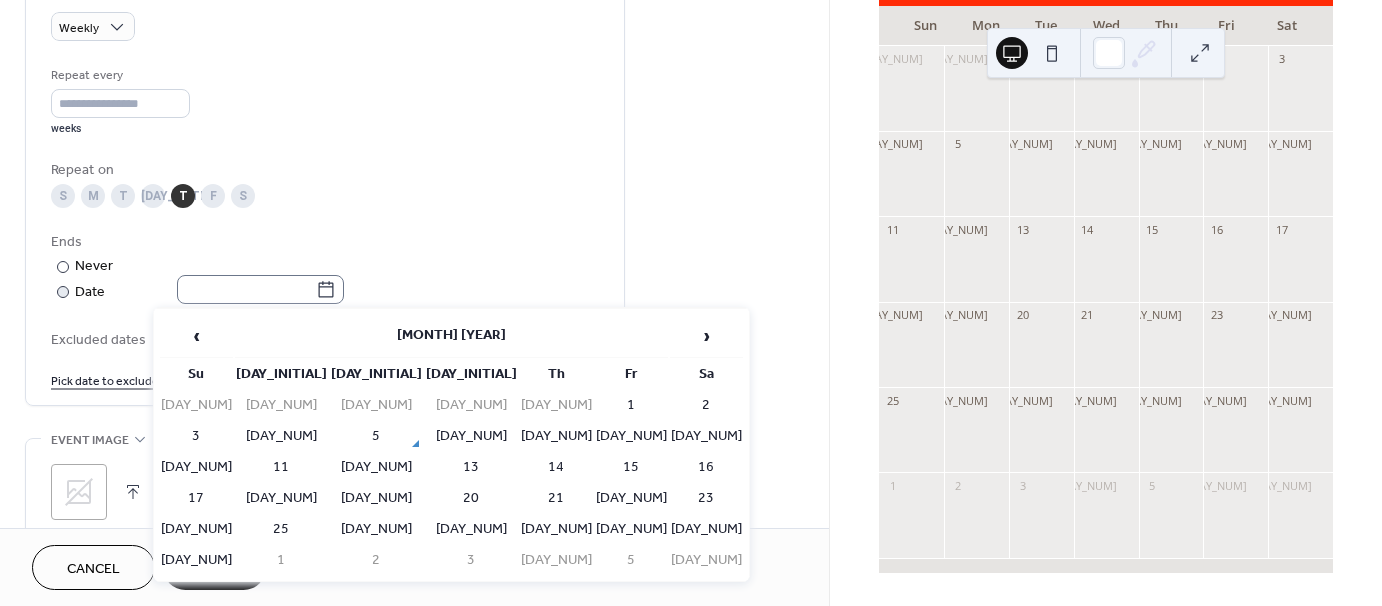 click 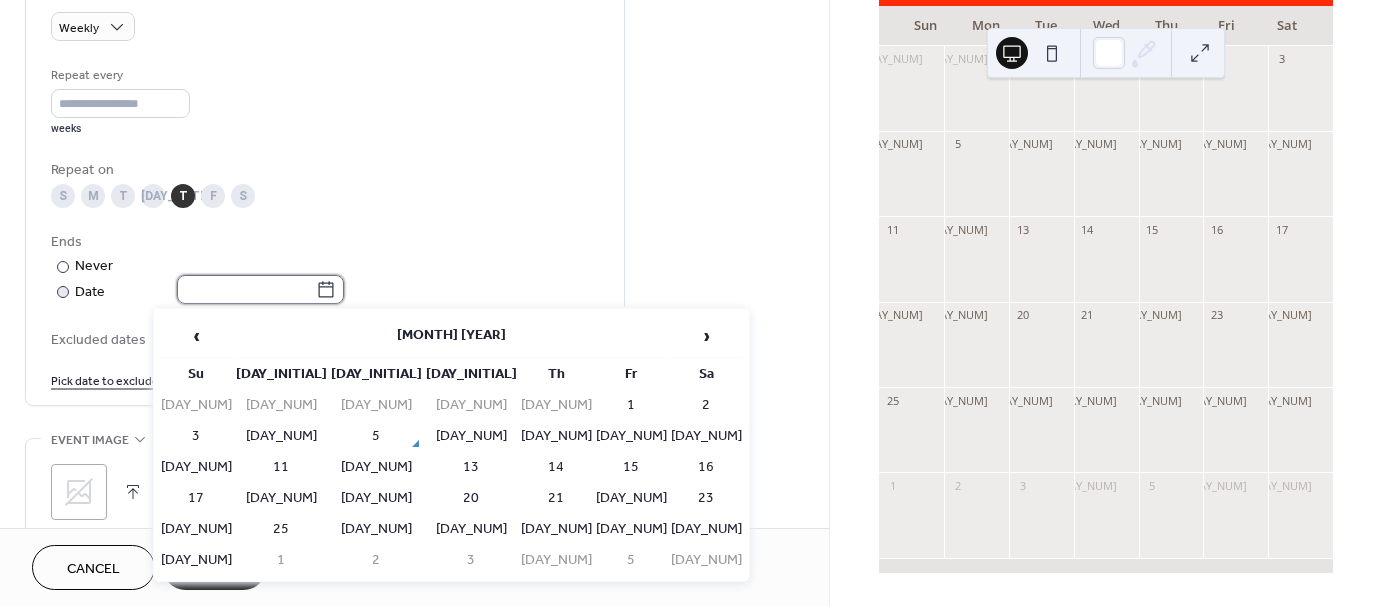 click at bounding box center [246, 289] 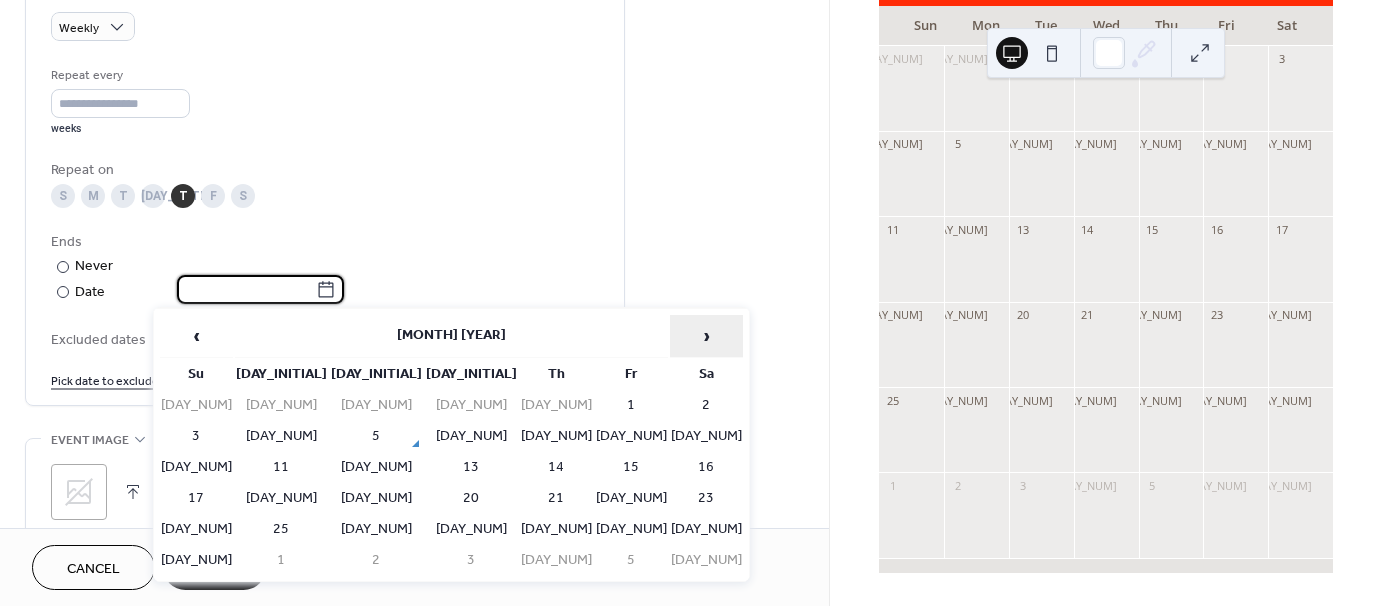 click on "›" at bounding box center (706, 336) 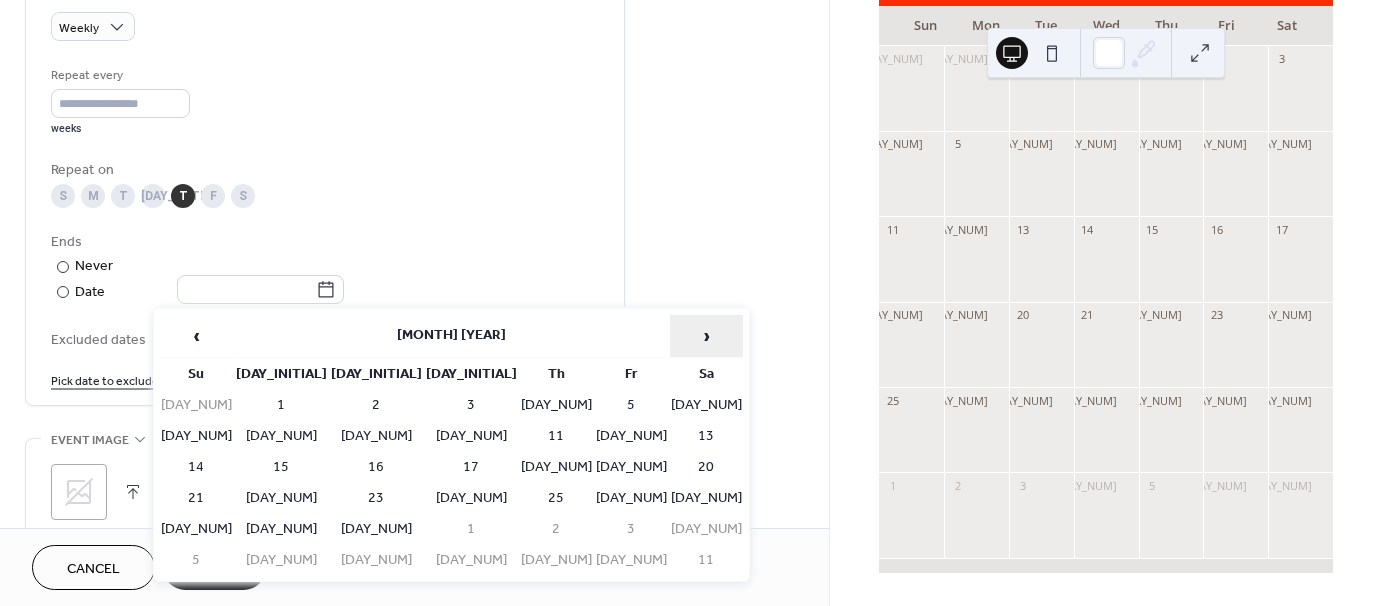 click on "›" at bounding box center [706, 336] 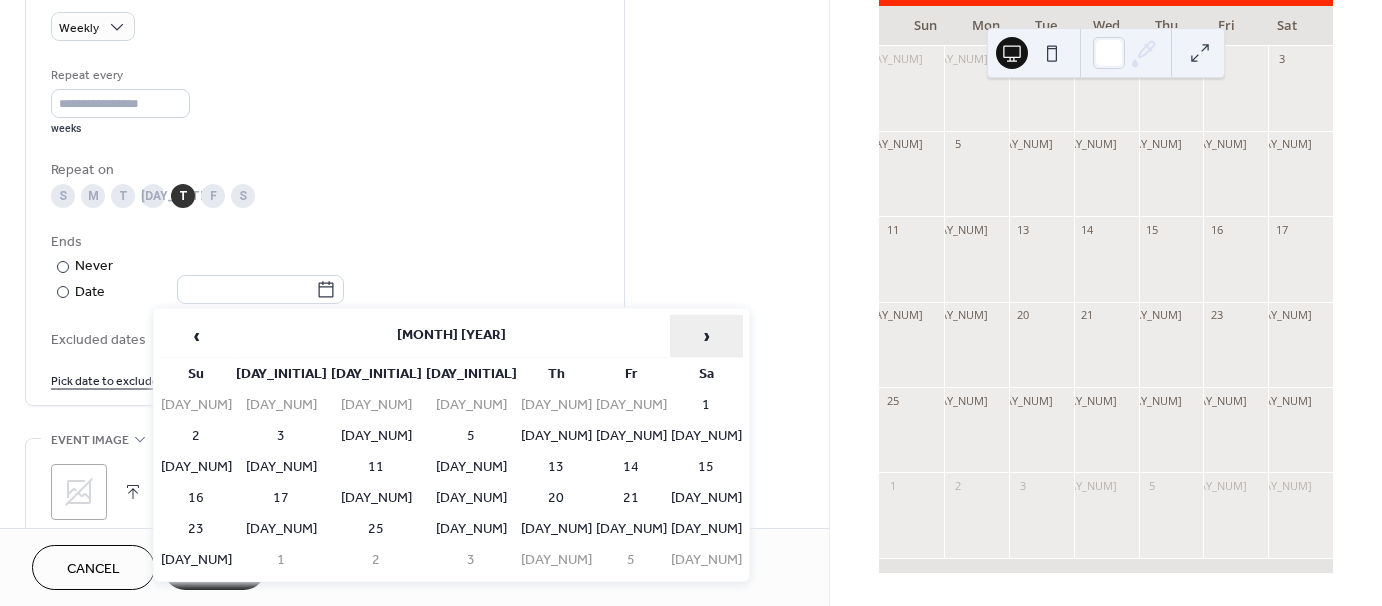 click on "›" at bounding box center [706, 336] 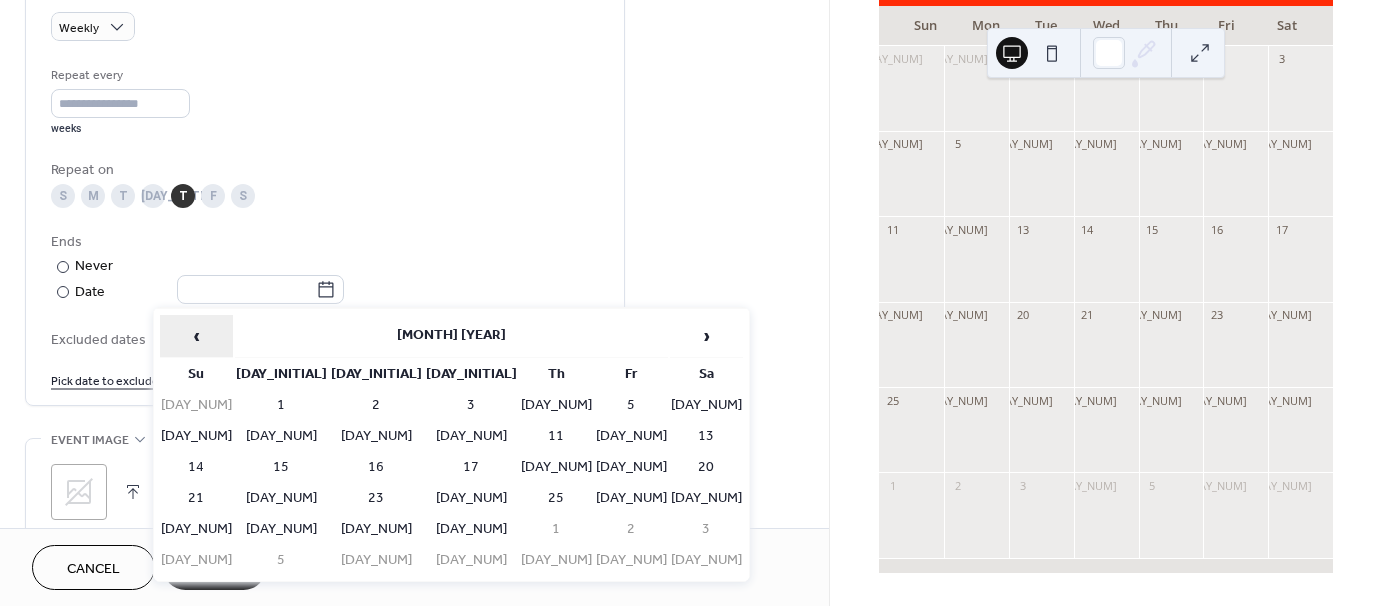 click on "‹" at bounding box center (196, 336) 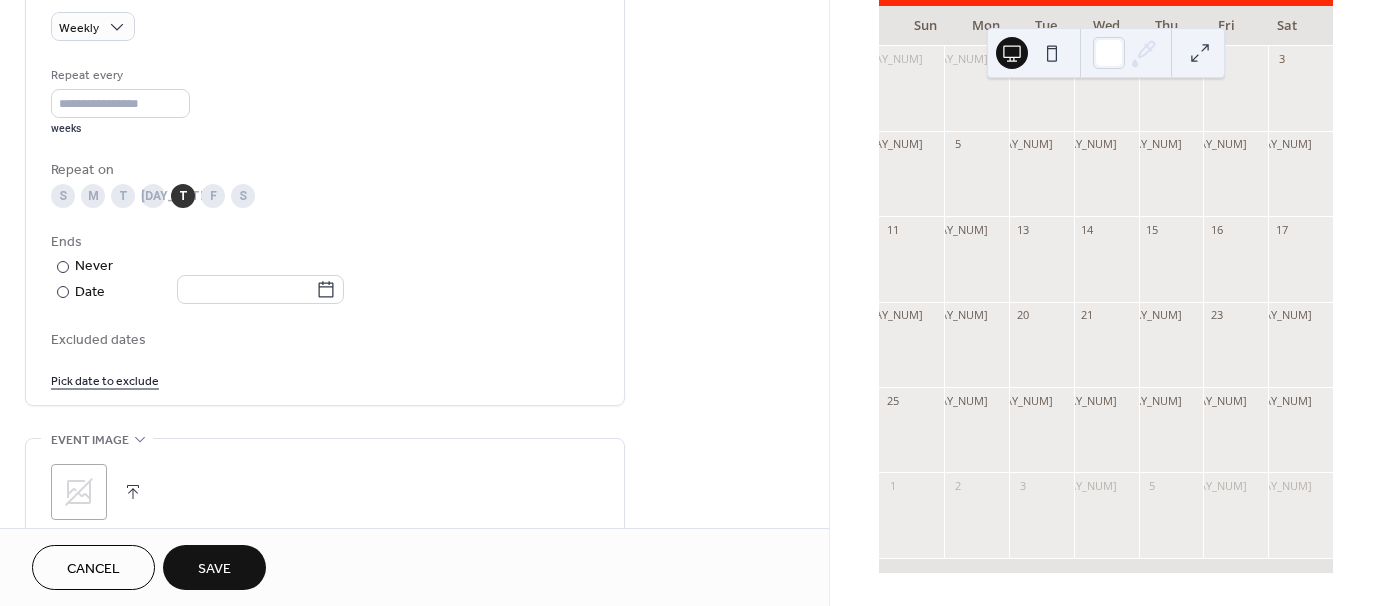click on "Repeat every * weeks Repeat on S M T W T F S Ends ​ Never ​ Date Excluded dates   Pick date to exclude" at bounding box center [325, 227] 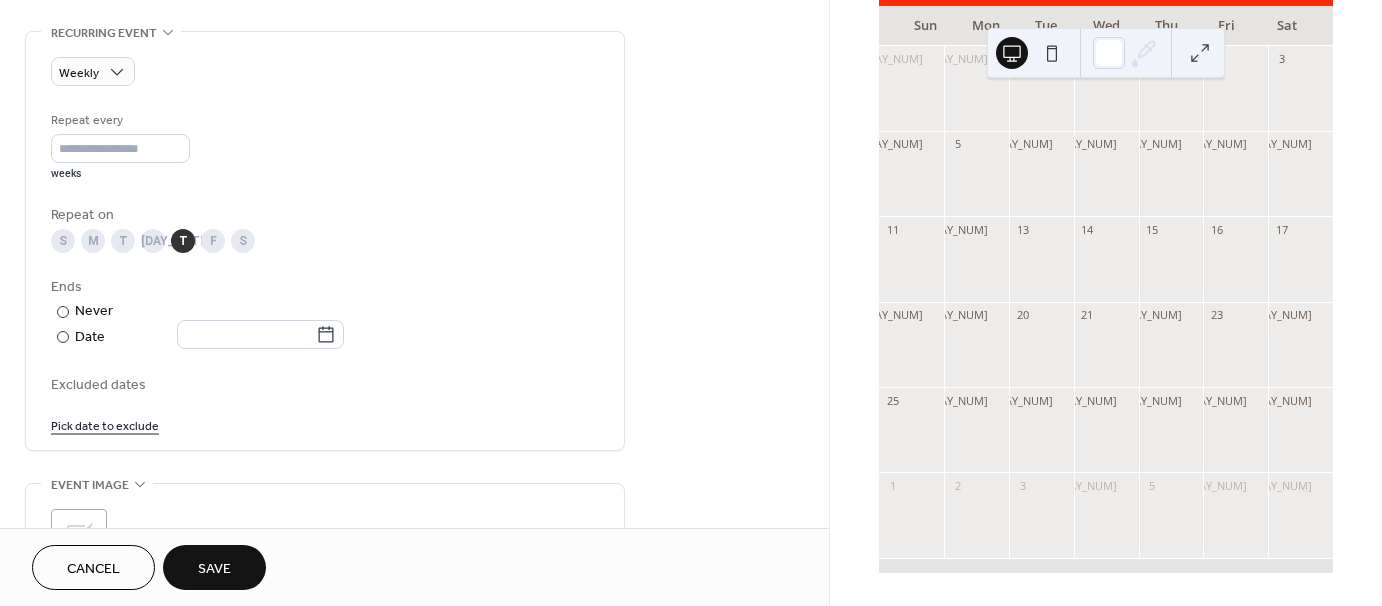 scroll, scrollTop: 900, scrollLeft: 0, axis: vertical 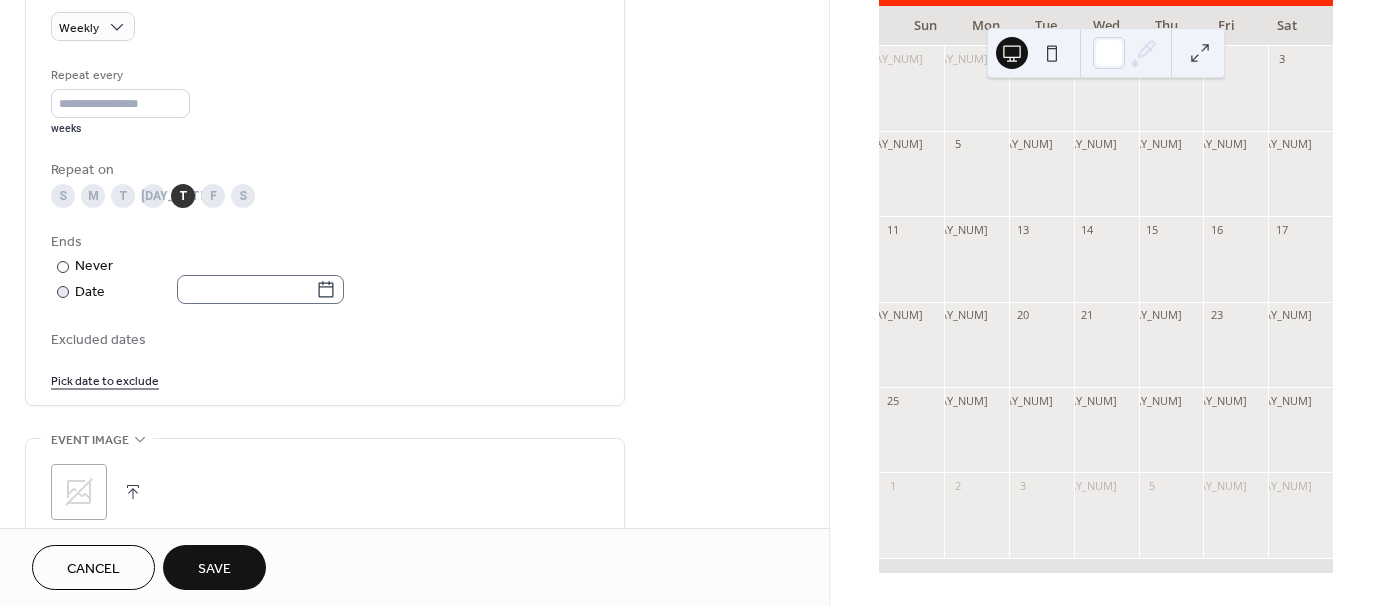 click 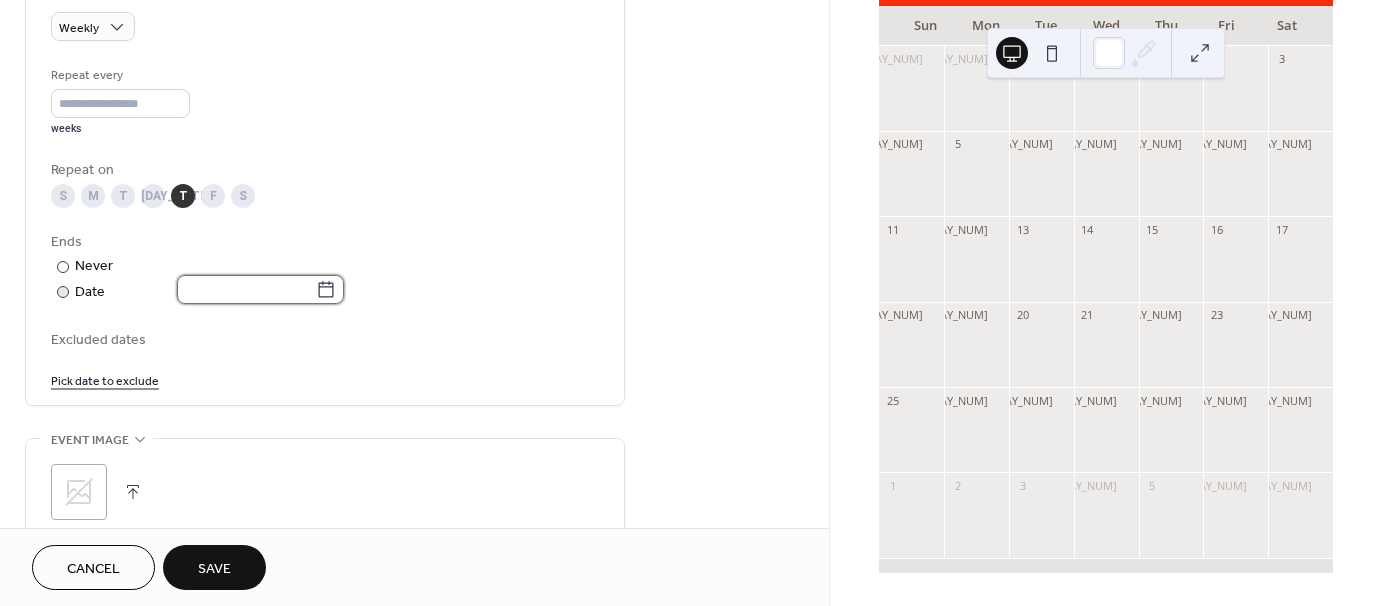 click at bounding box center (246, 289) 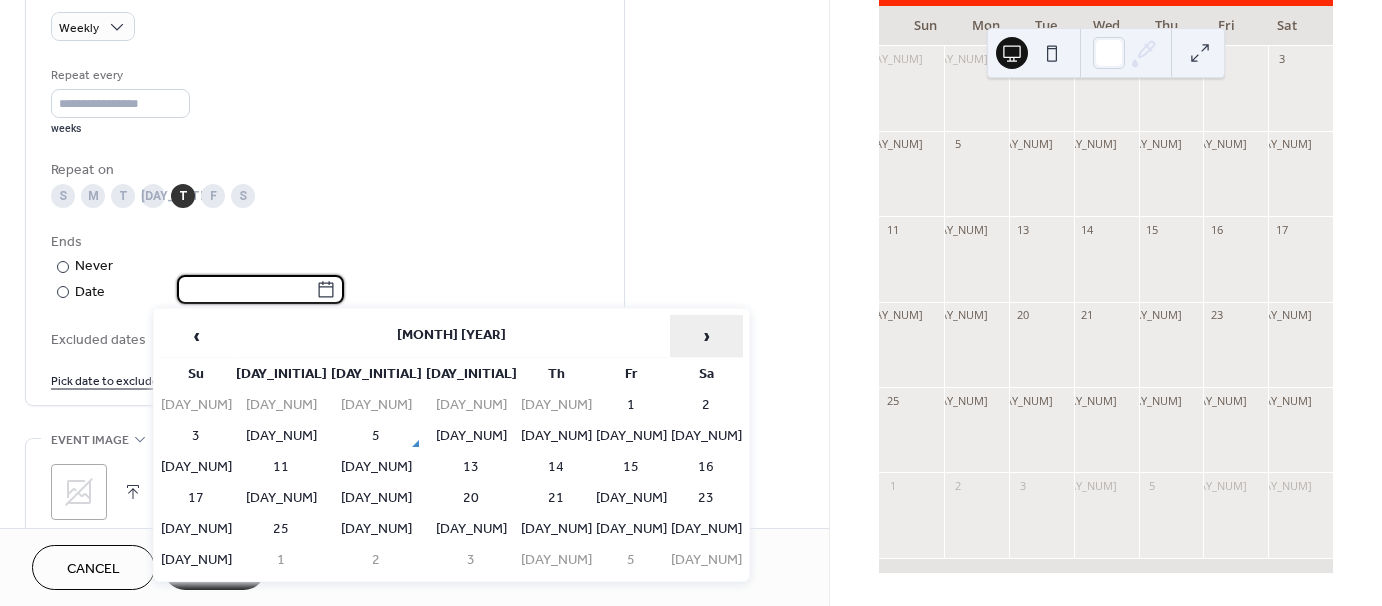 click on "›" at bounding box center [706, 336] 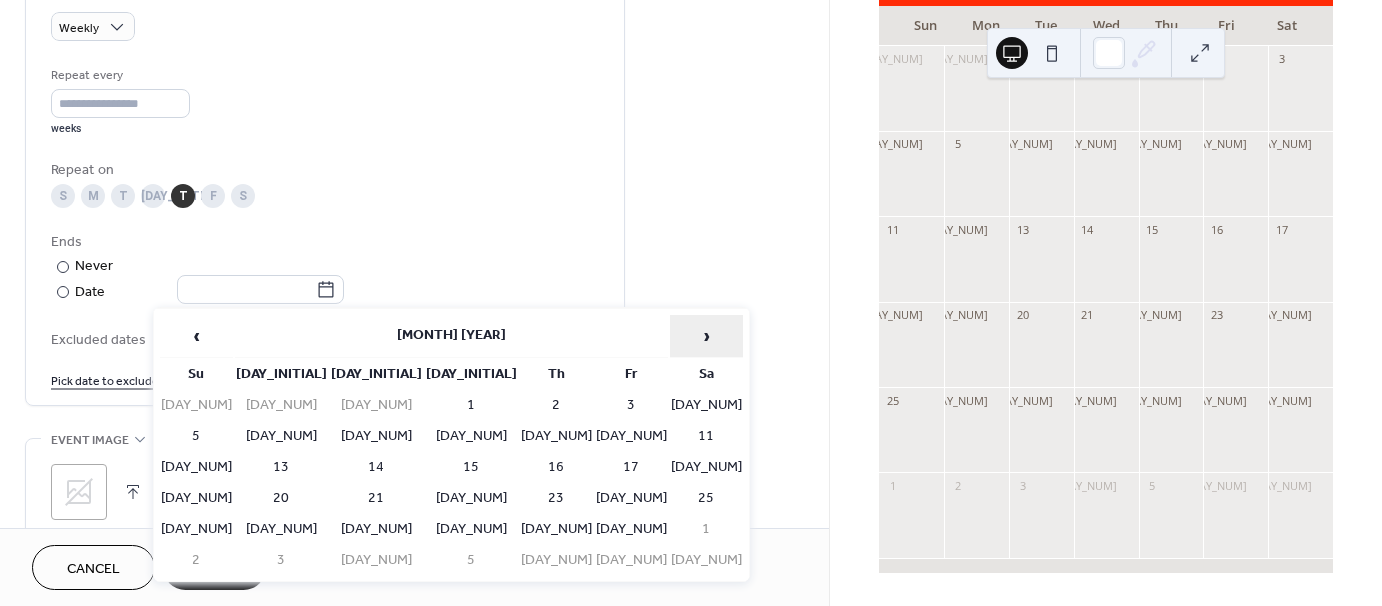click on "›" at bounding box center [706, 336] 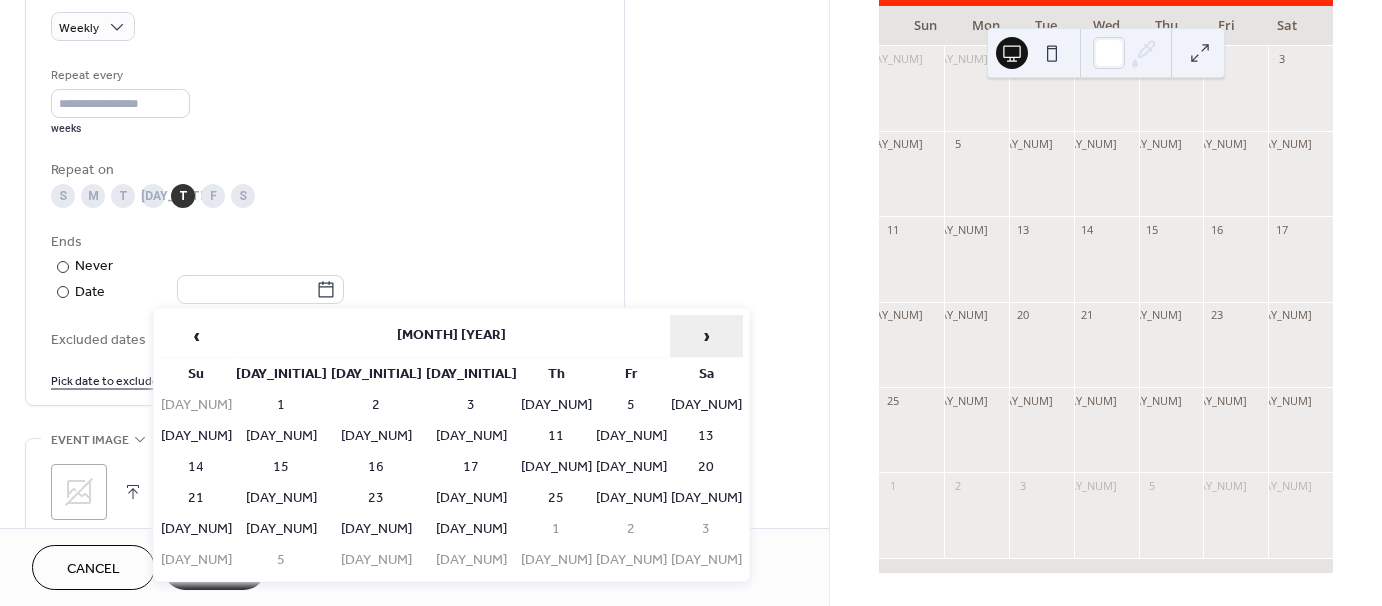 click on "›" at bounding box center (706, 336) 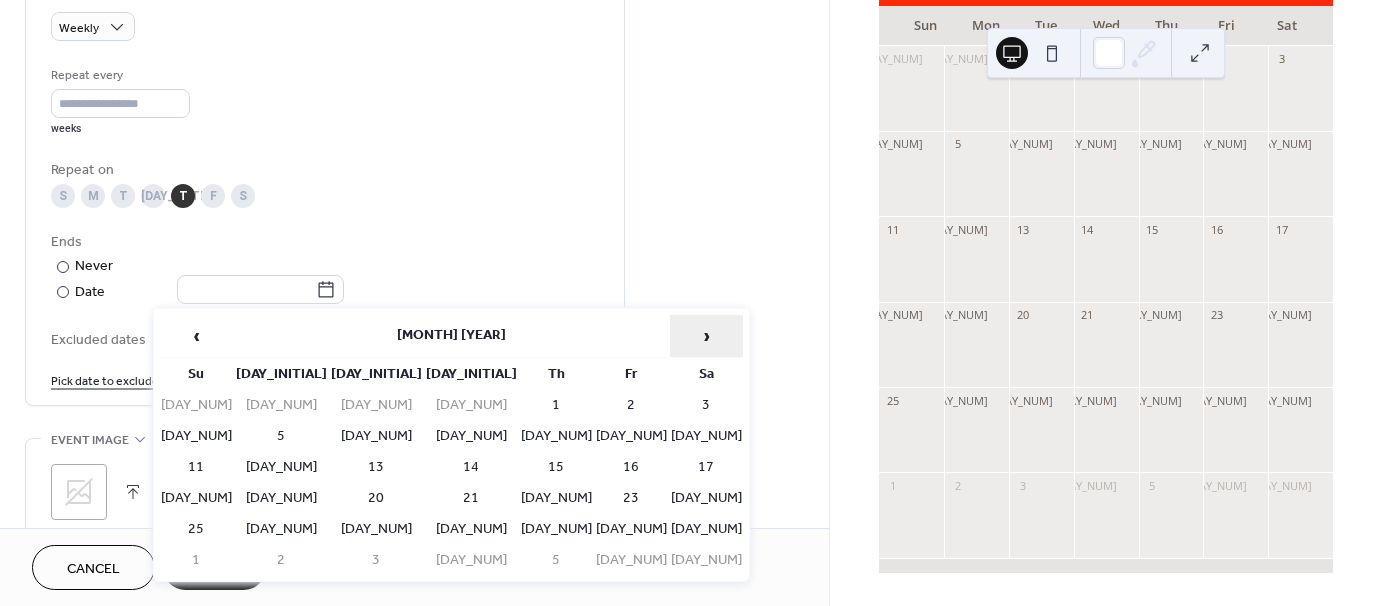 click on "›" at bounding box center [706, 336] 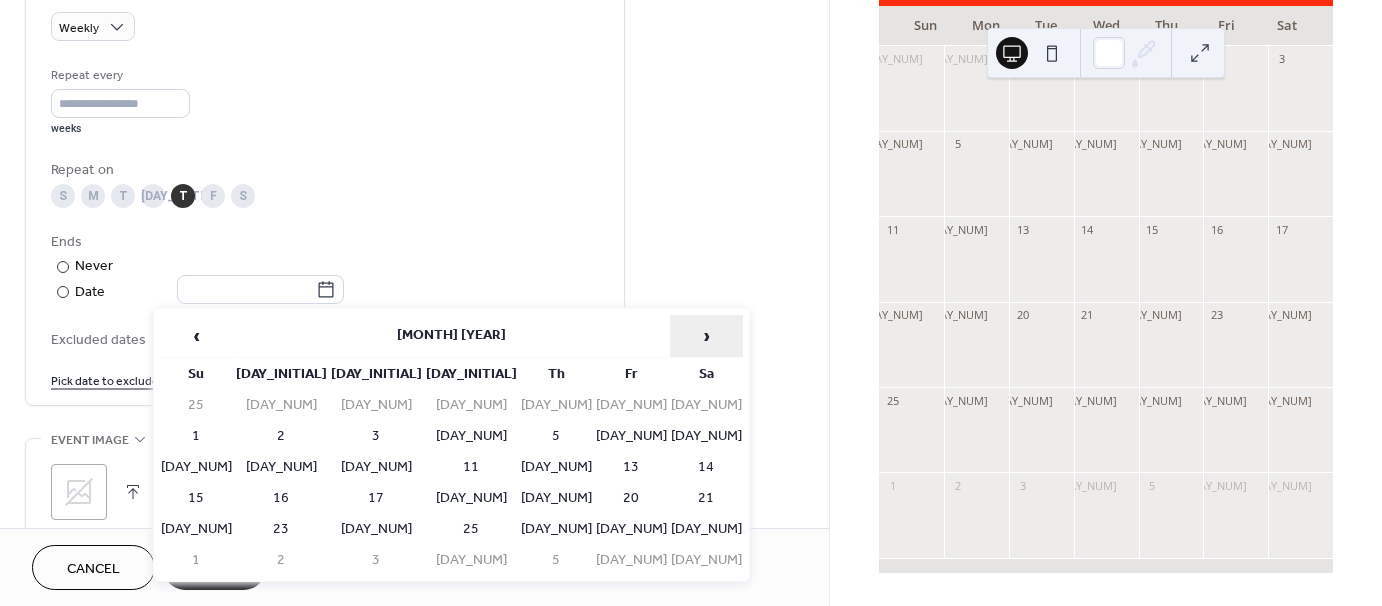 click on "›" at bounding box center [706, 336] 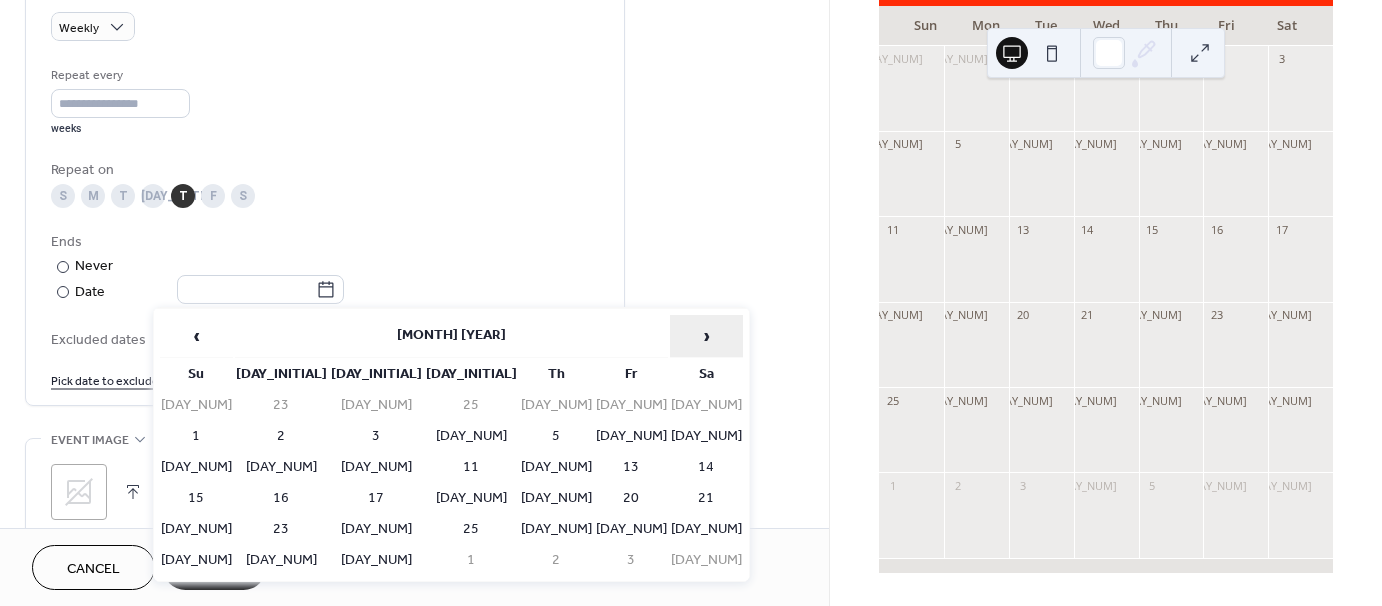 click on "›" at bounding box center (706, 336) 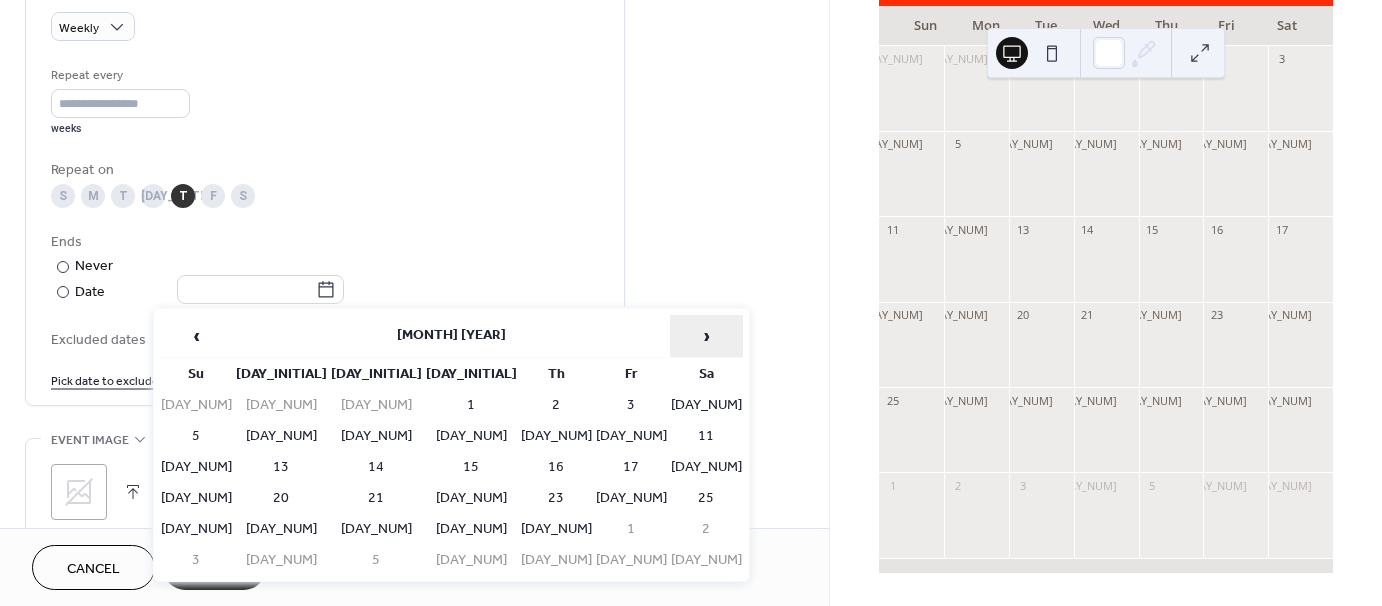click on "›" at bounding box center [706, 336] 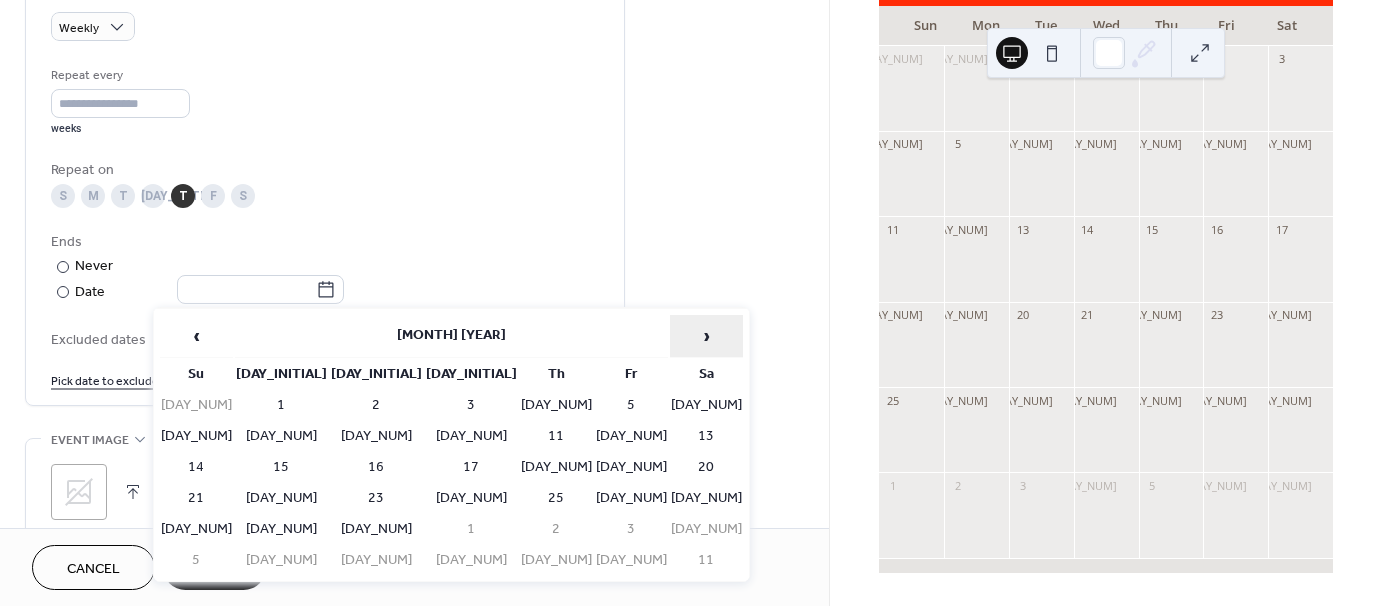 click on "›" at bounding box center [706, 336] 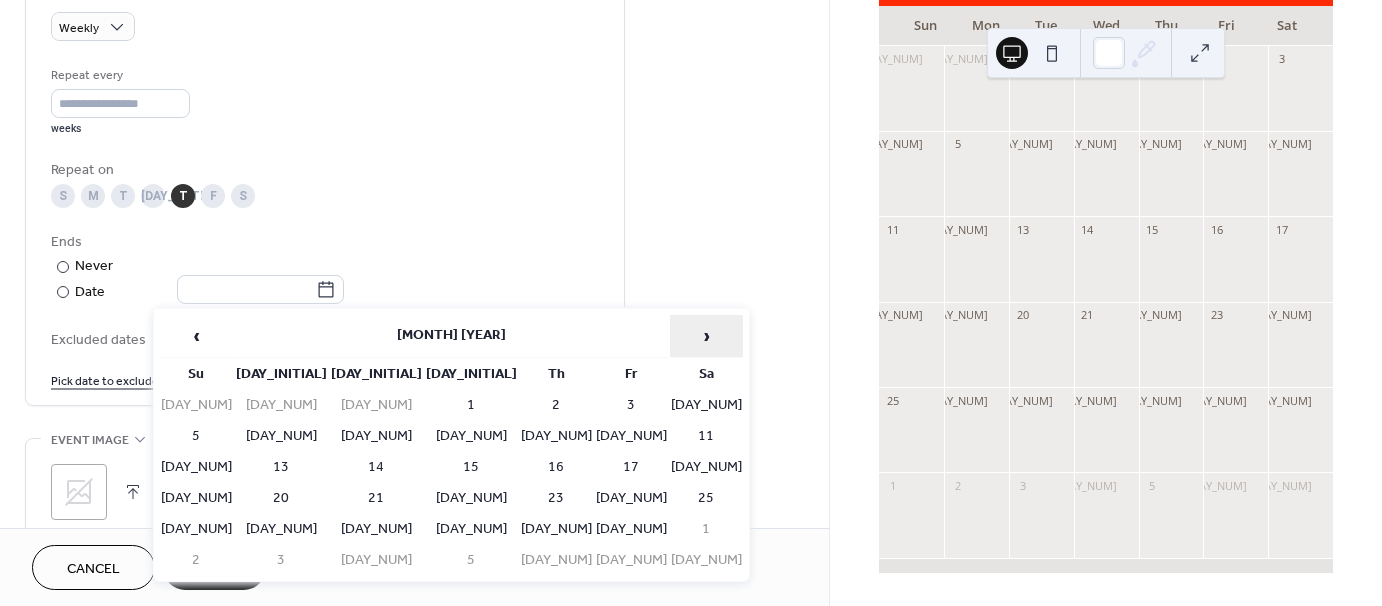 click on "›" at bounding box center (706, 336) 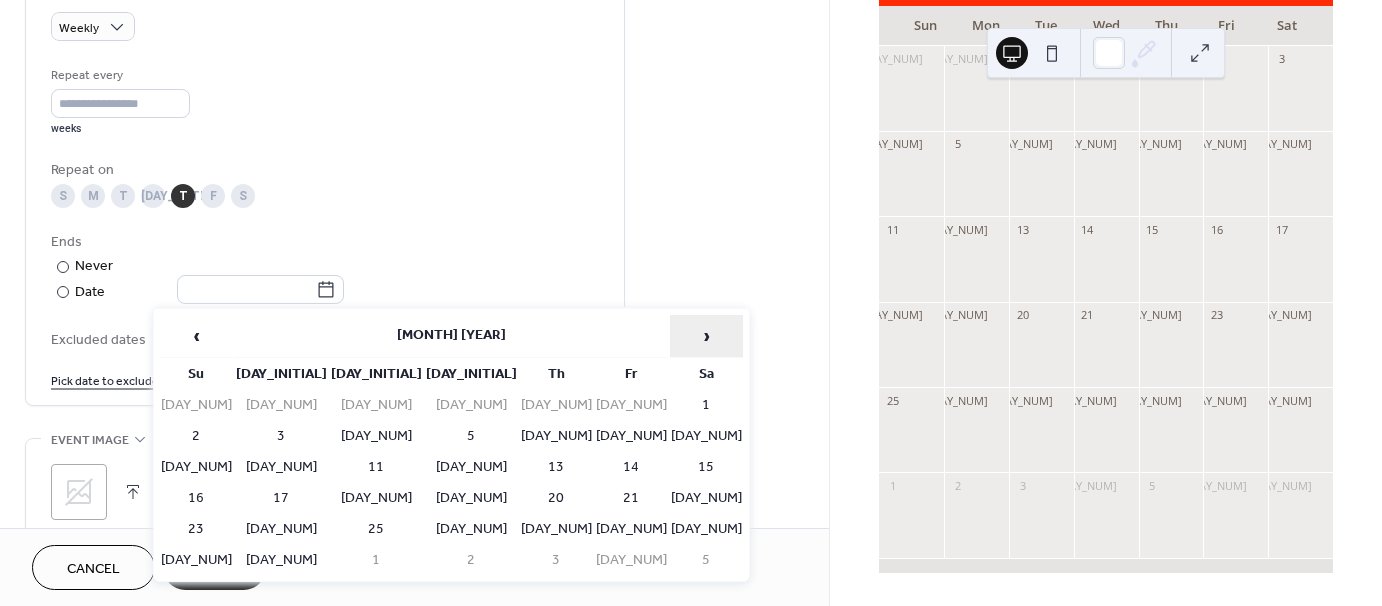 click on "›" at bounding box center (706, 336) 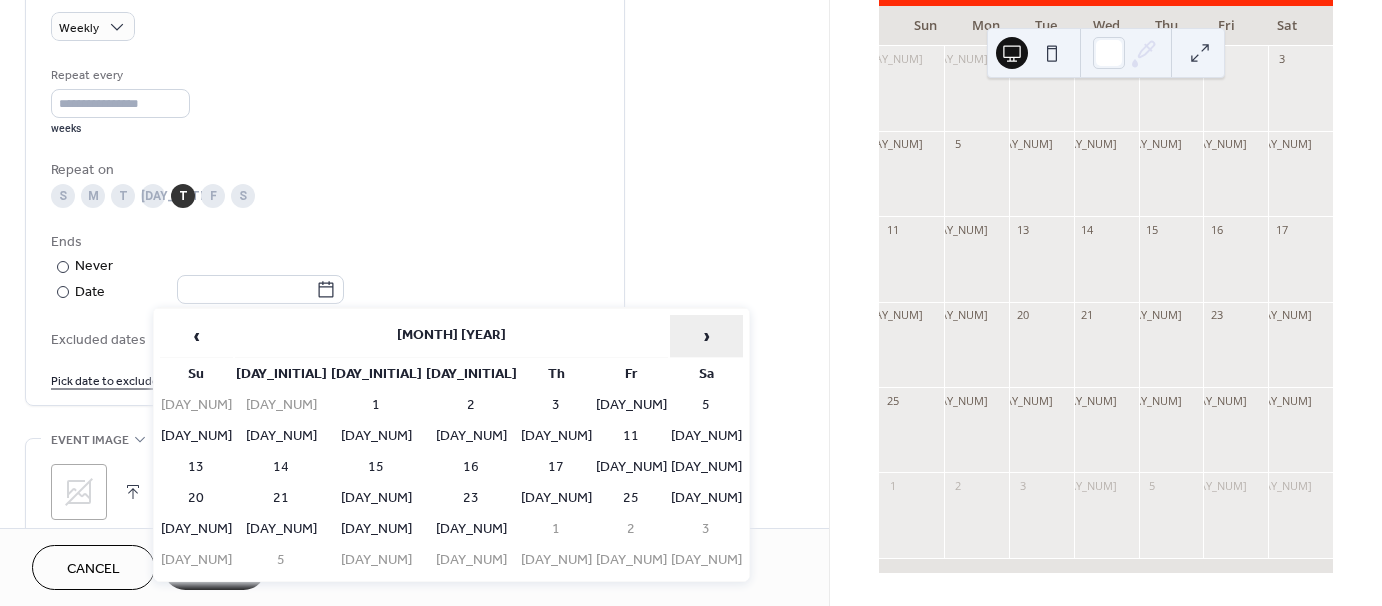 click on "›" at bounding box center [706, 336] 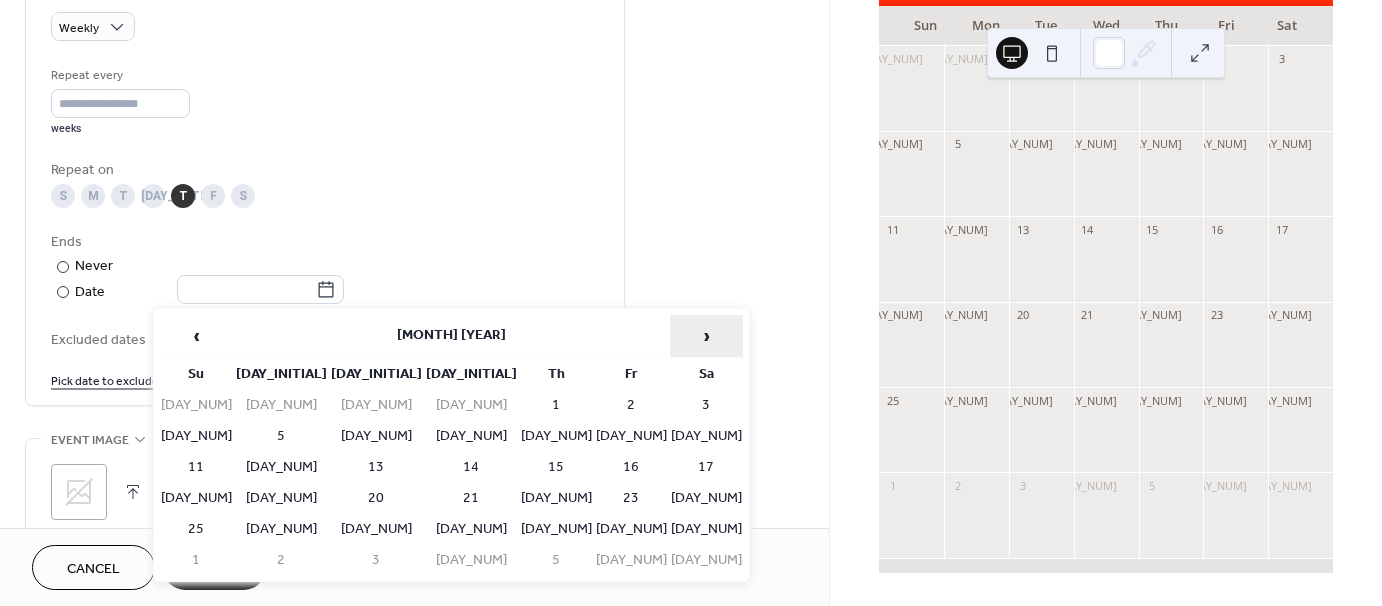 click on "›" at bounding box center (706, 336) 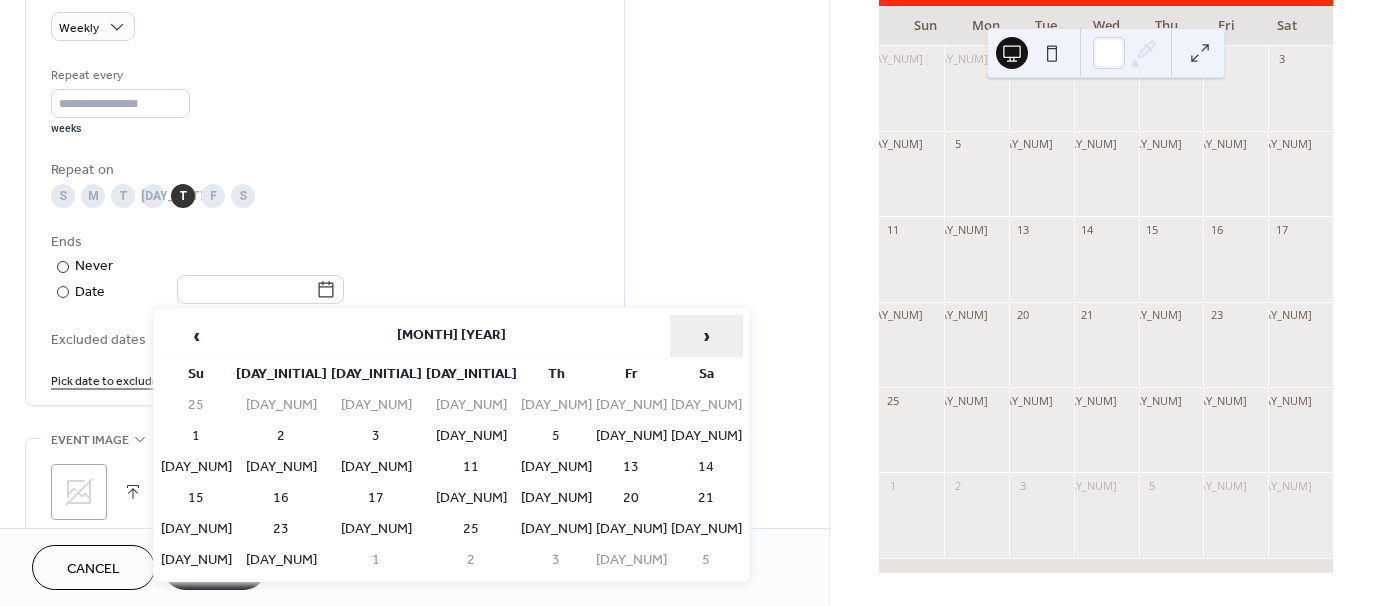 click on "›" at bounding box center (706, 336) 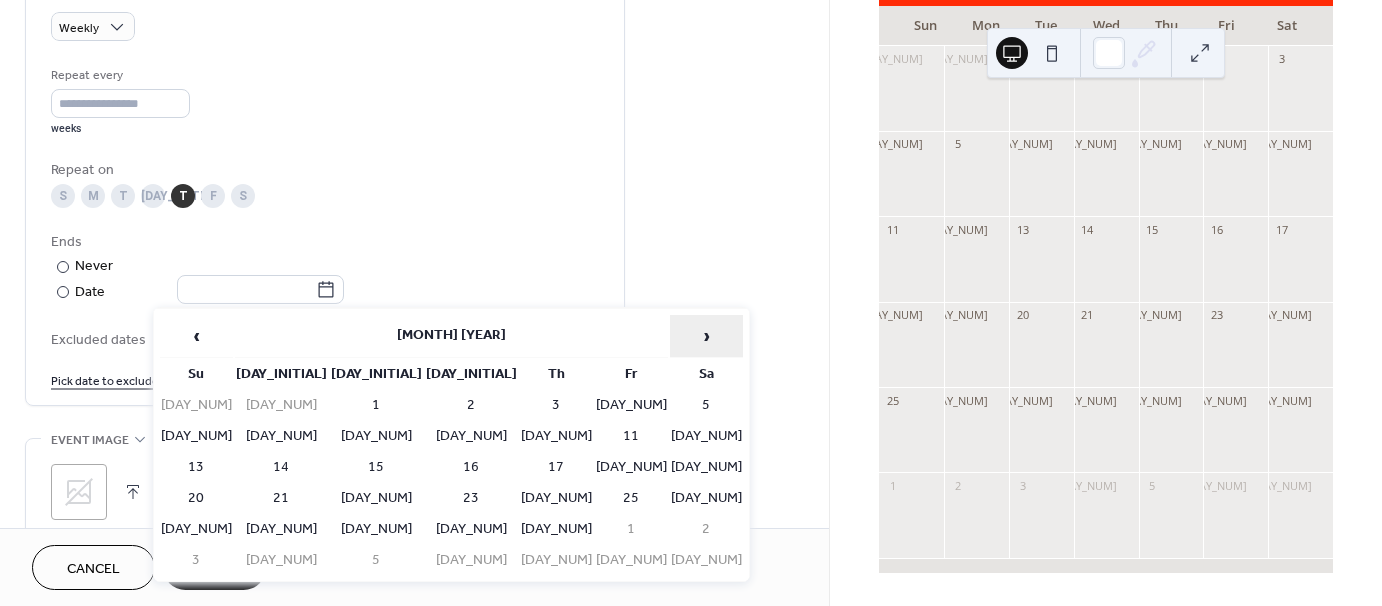 click on "›" at bounding box center [706, 336] 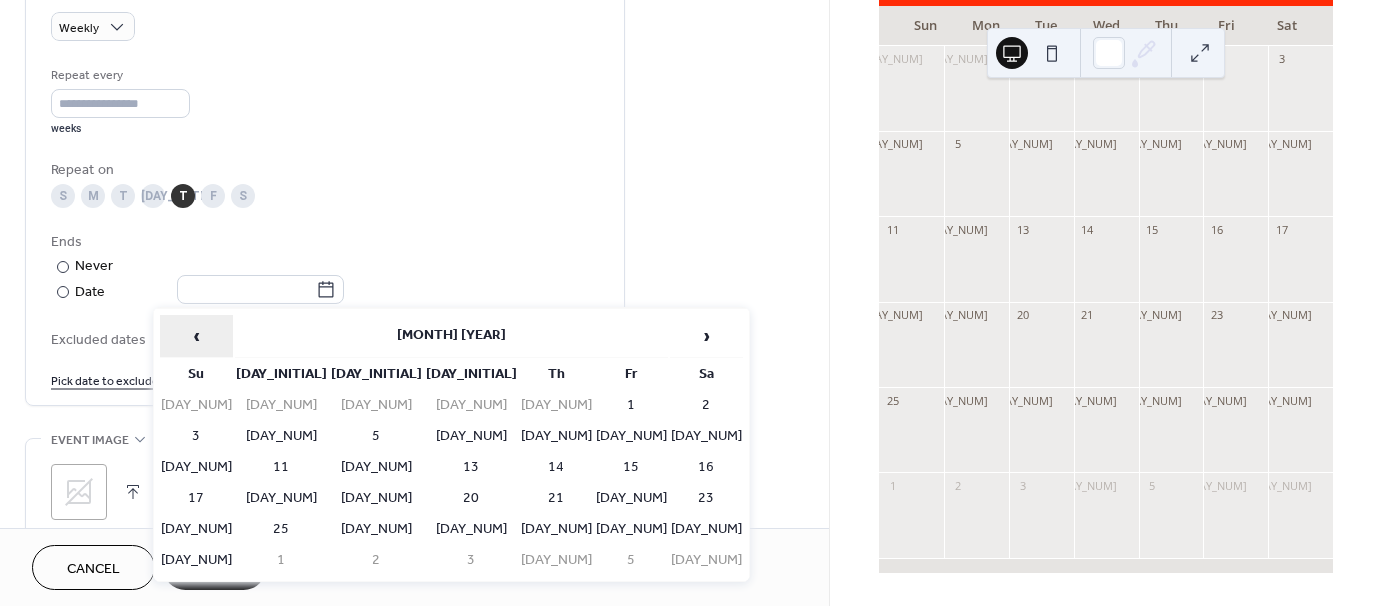 click on "‹" at bounding box center (196, 336) 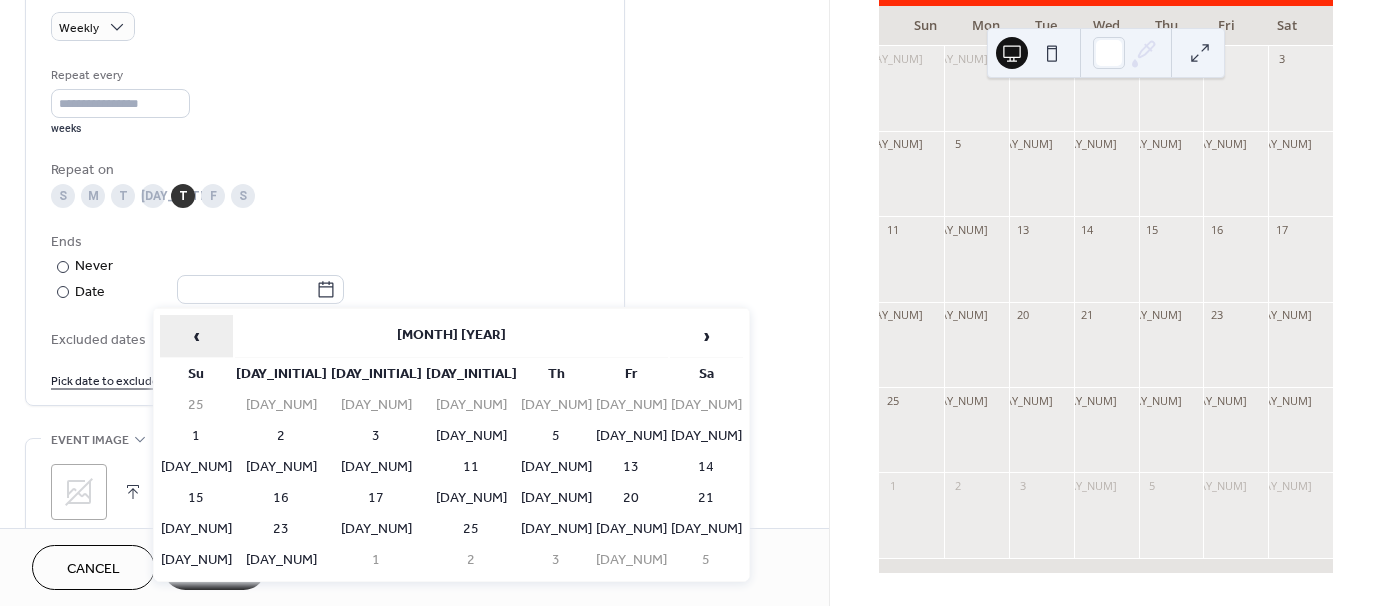 click on "‹" at bounding box center [196, 336] 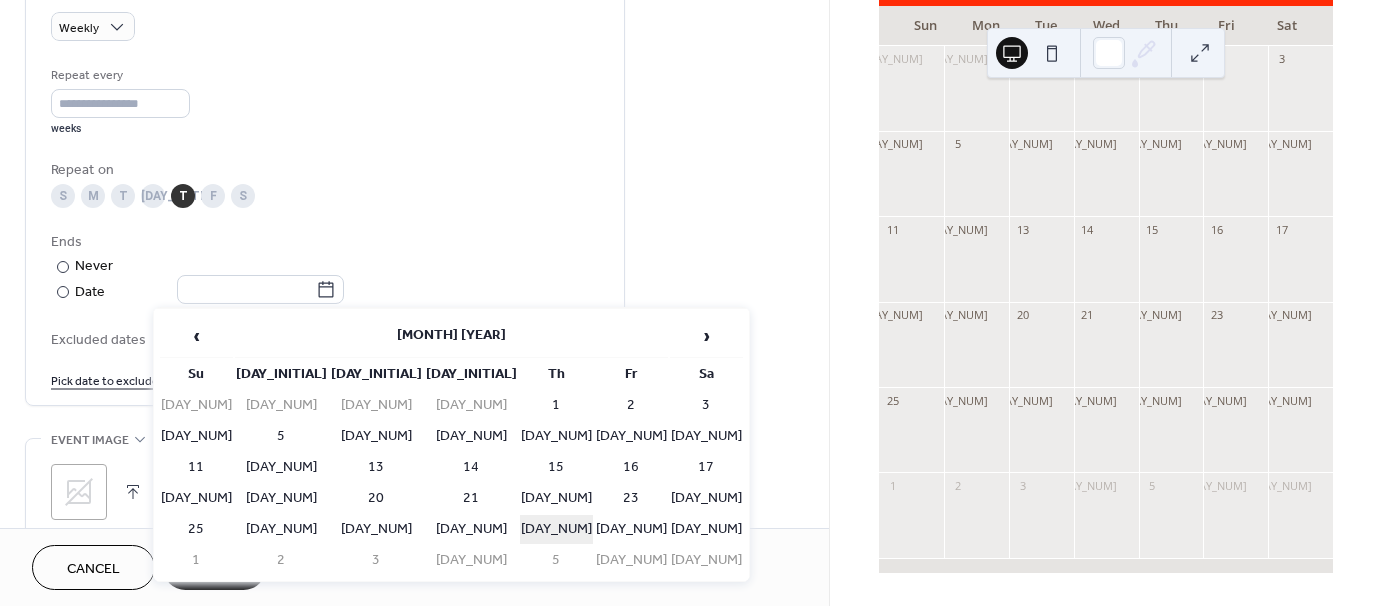 click on "29" at bounding box center (556, 529) 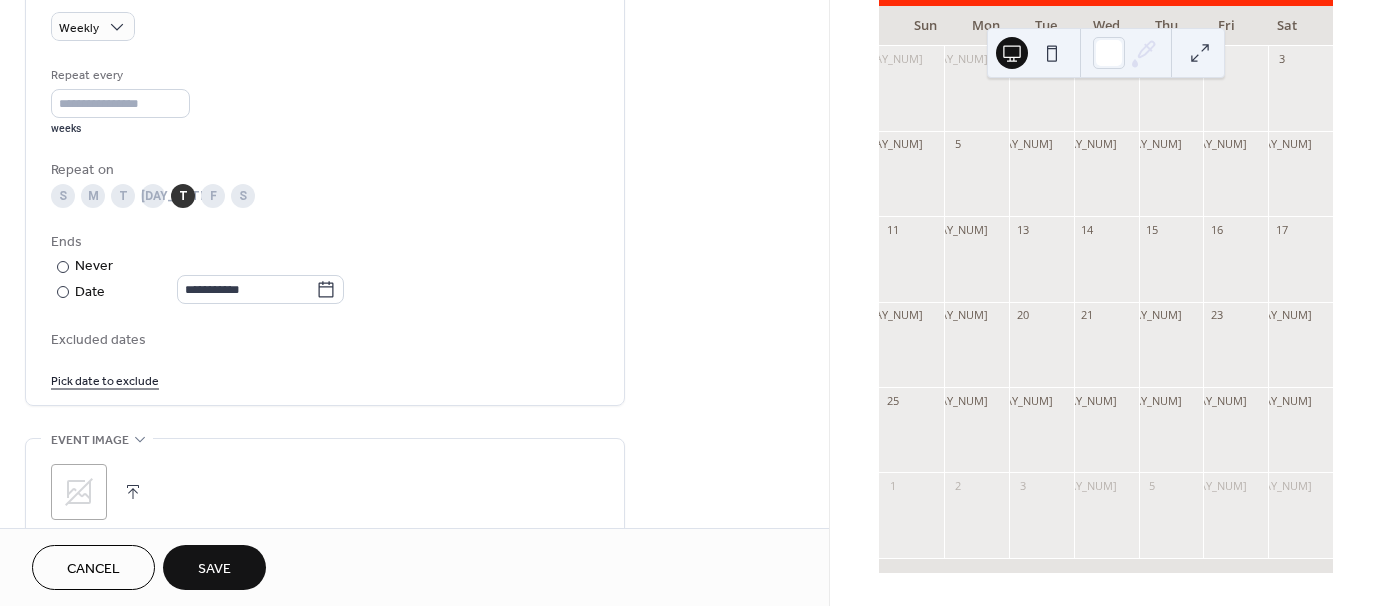 click on "**********" at bounding box center (325, 227) 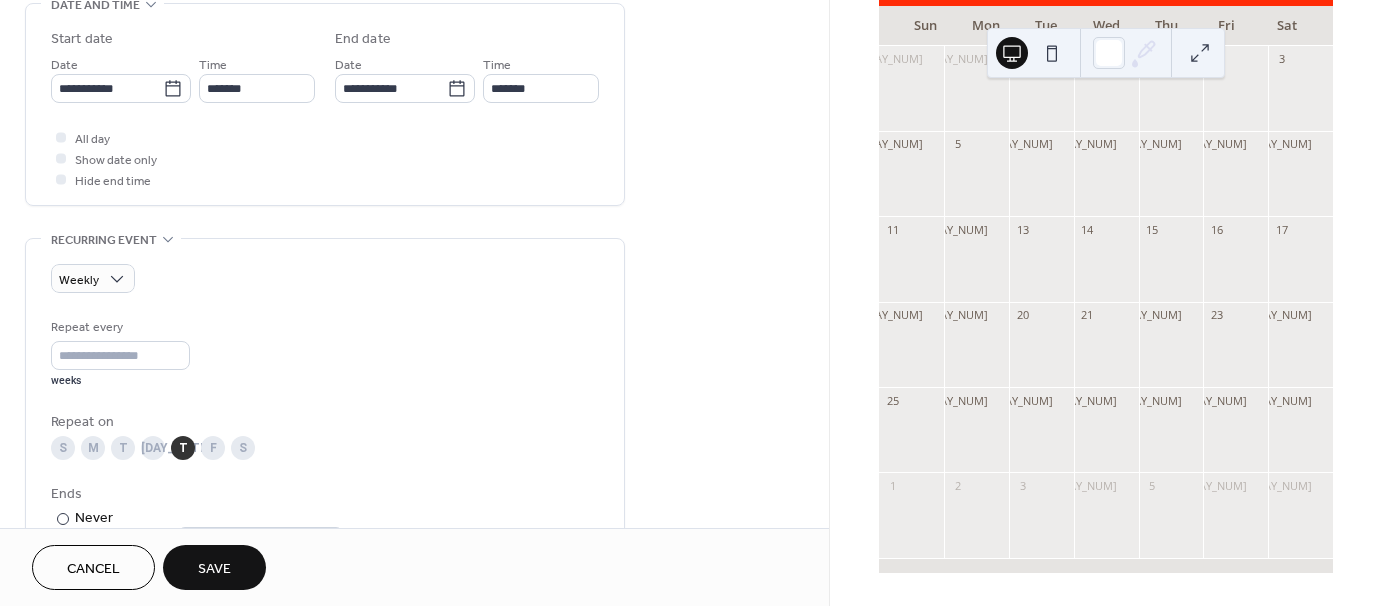 scroll, scrollTop: 600, scrollLeft: 0, axis: vertical 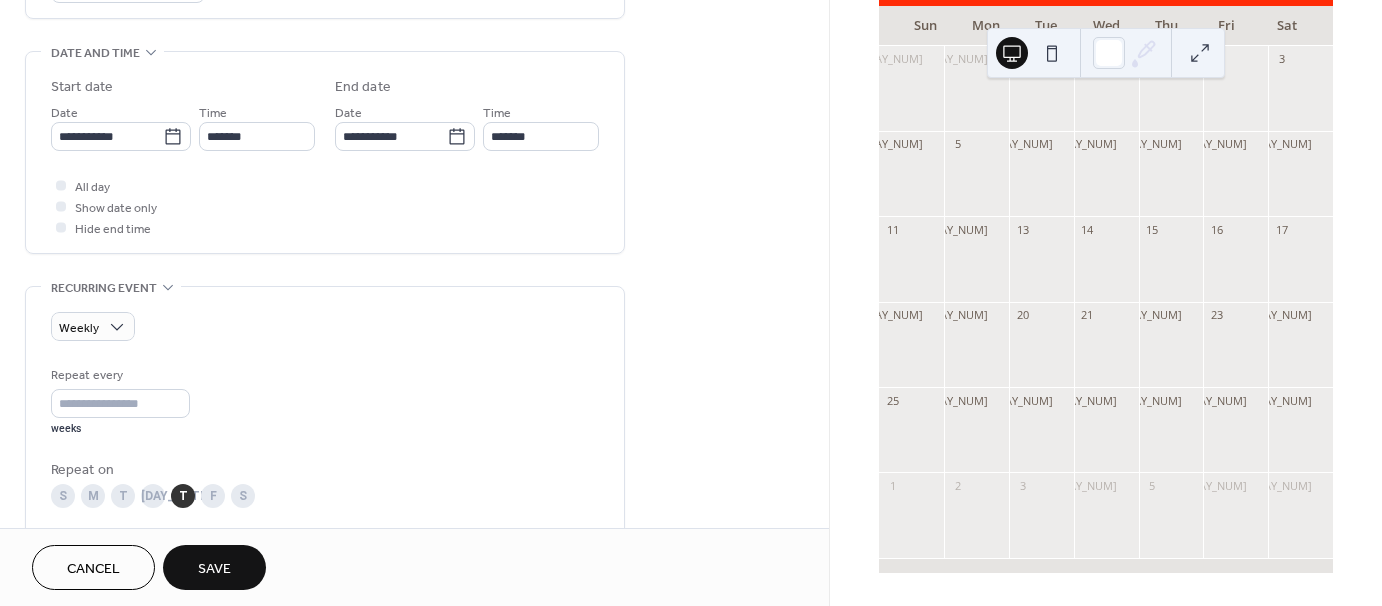 click on "Repeat every * weeks" at bounding box center [325, 400] 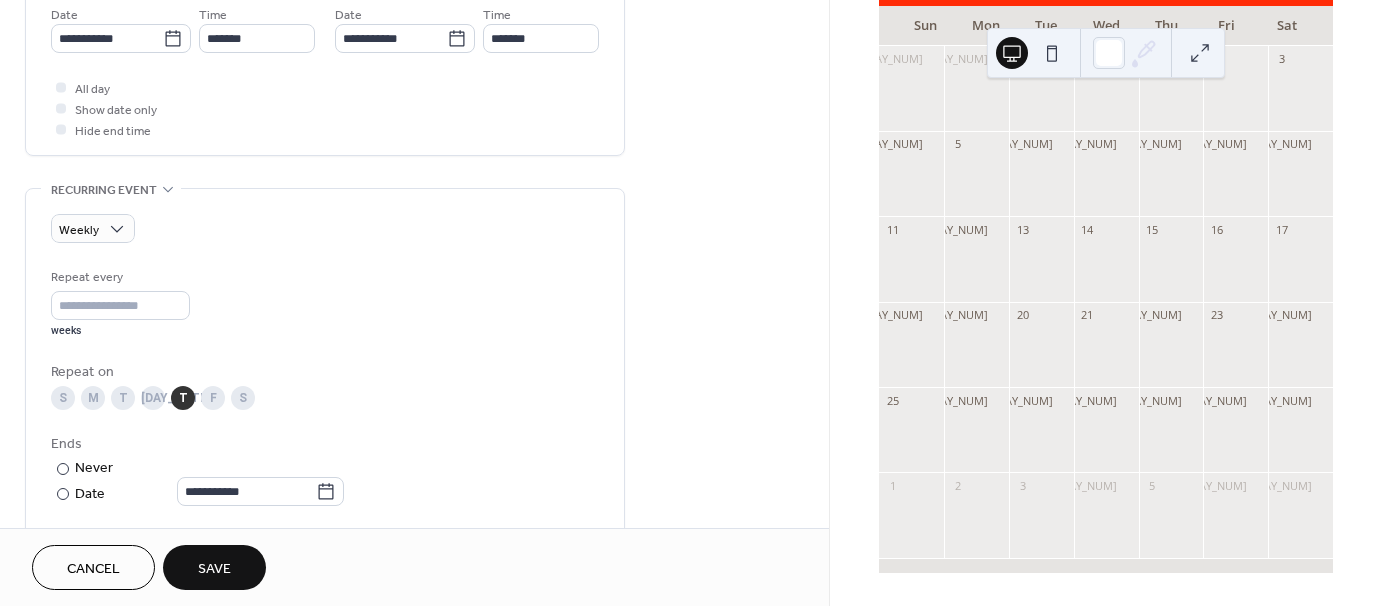 scroll, scrollTop: 700, scrollLeft: 0, axis: vertical 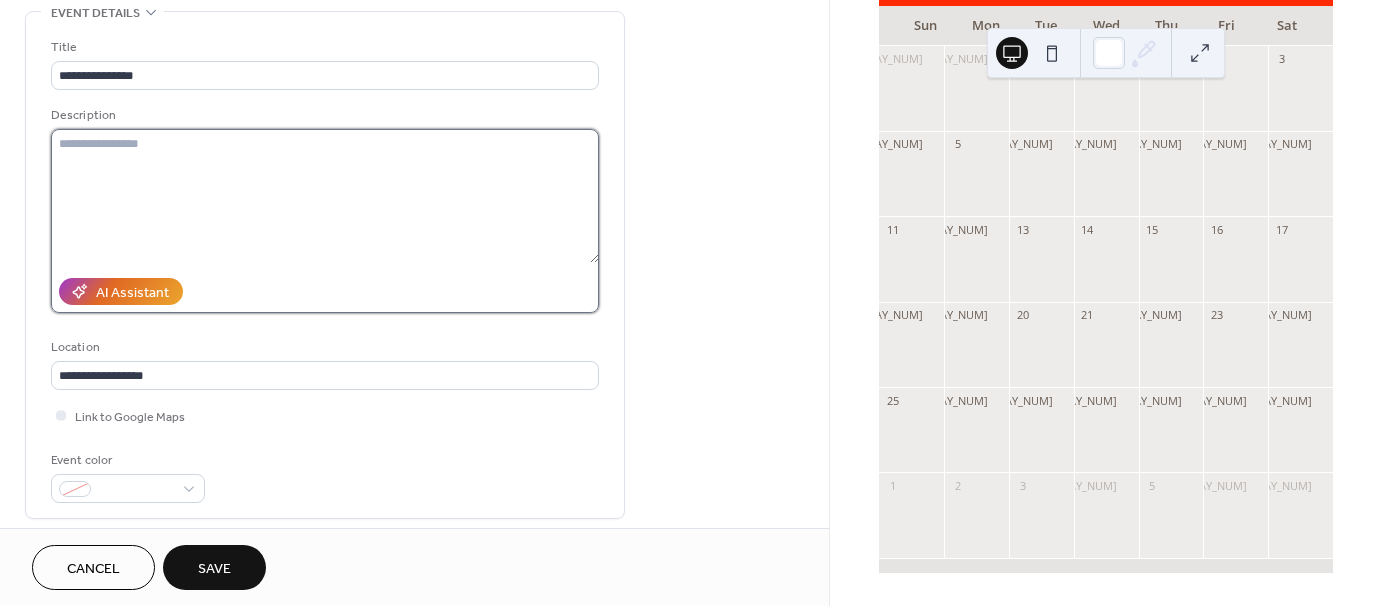 click at bounding box center (325, 196) 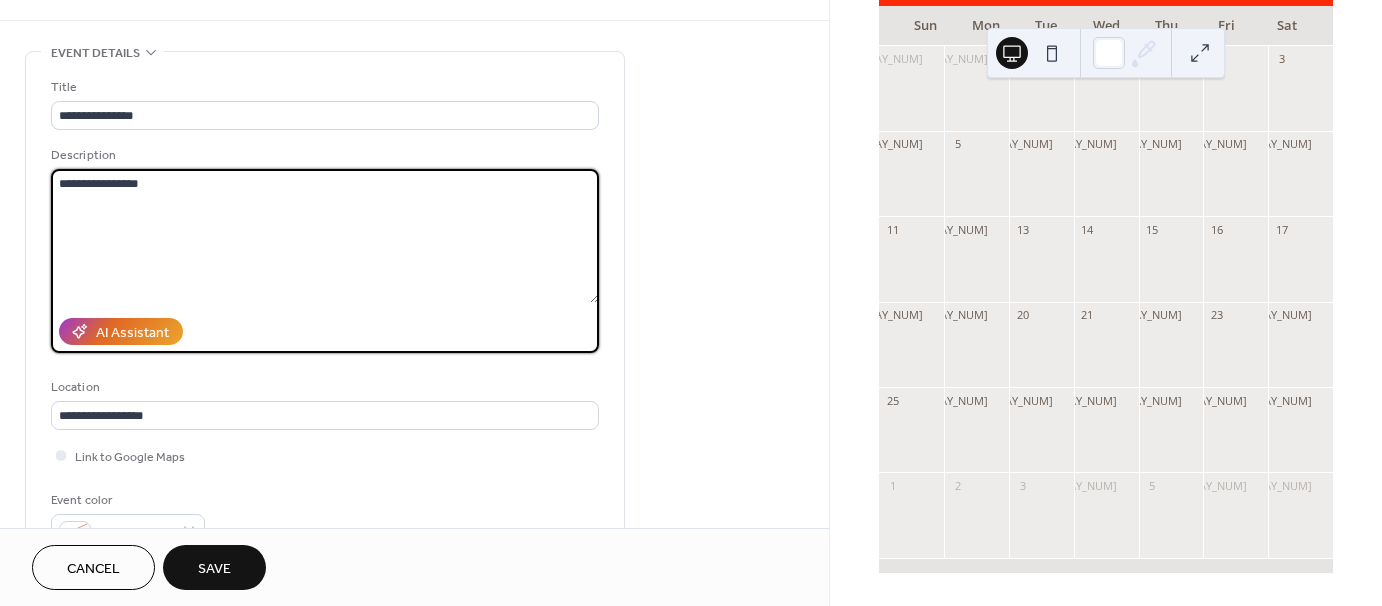 scroll, scrollTop: 58, scrollLeft: 0, axis: vertical 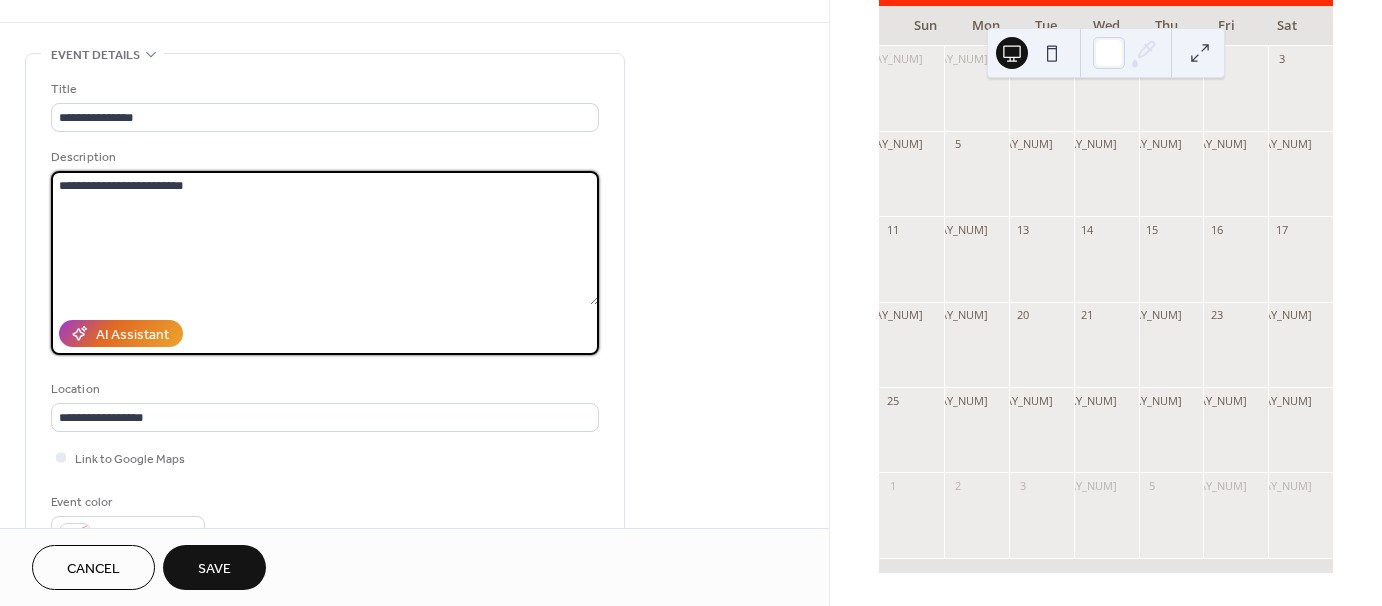 click on "**********" at bounding box center (325, 238) 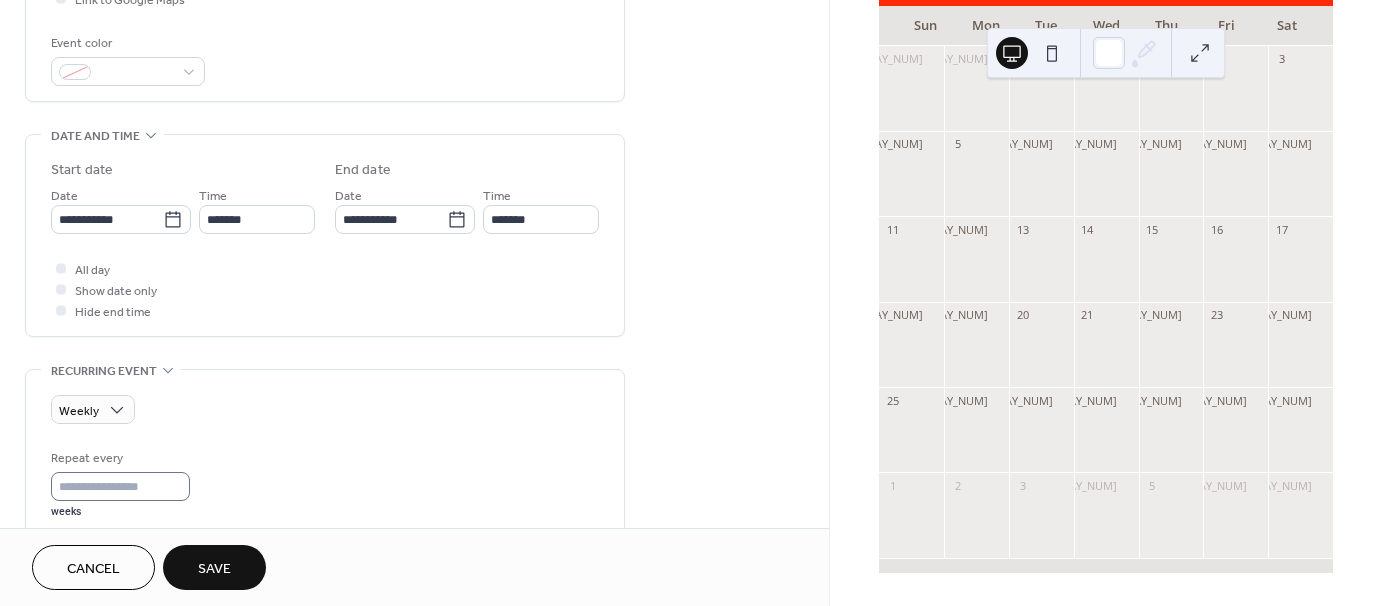 scroll, scrollTop: 558, scrollLeft: 0, axis: vertical 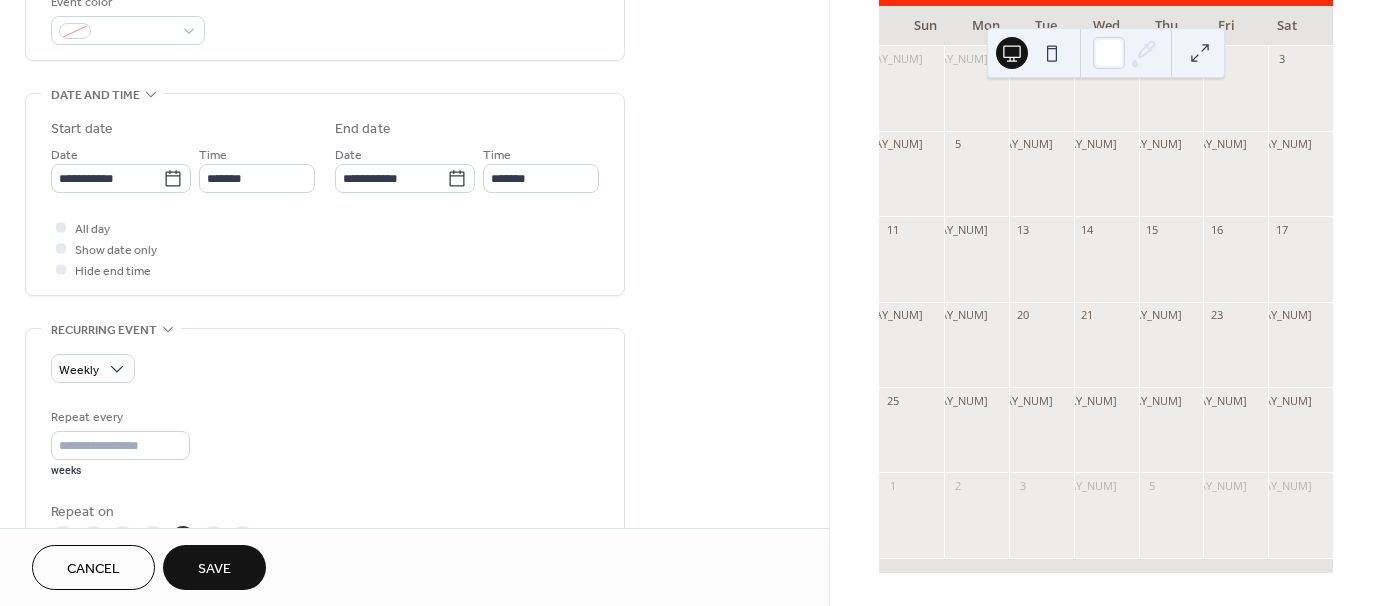 type on "**********" 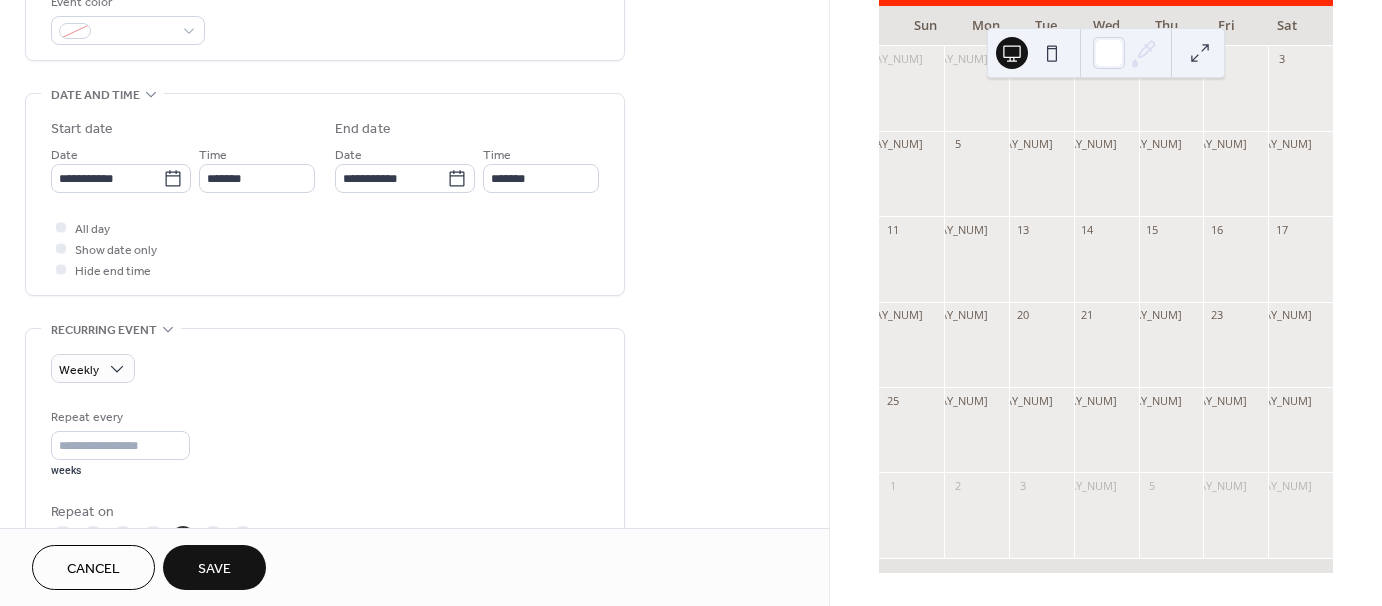 click on "Save" at bounding box center [214, 569] 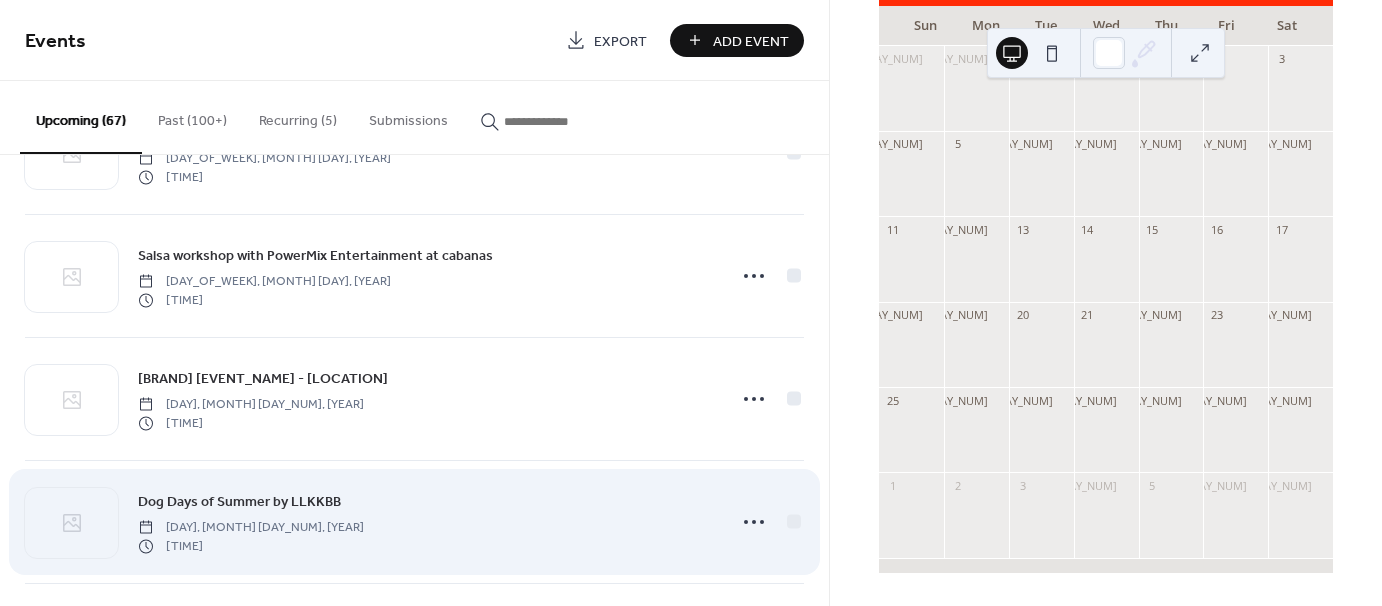 scroll, scrollTop: 1800, scrollLeft: 0, axis: vertical 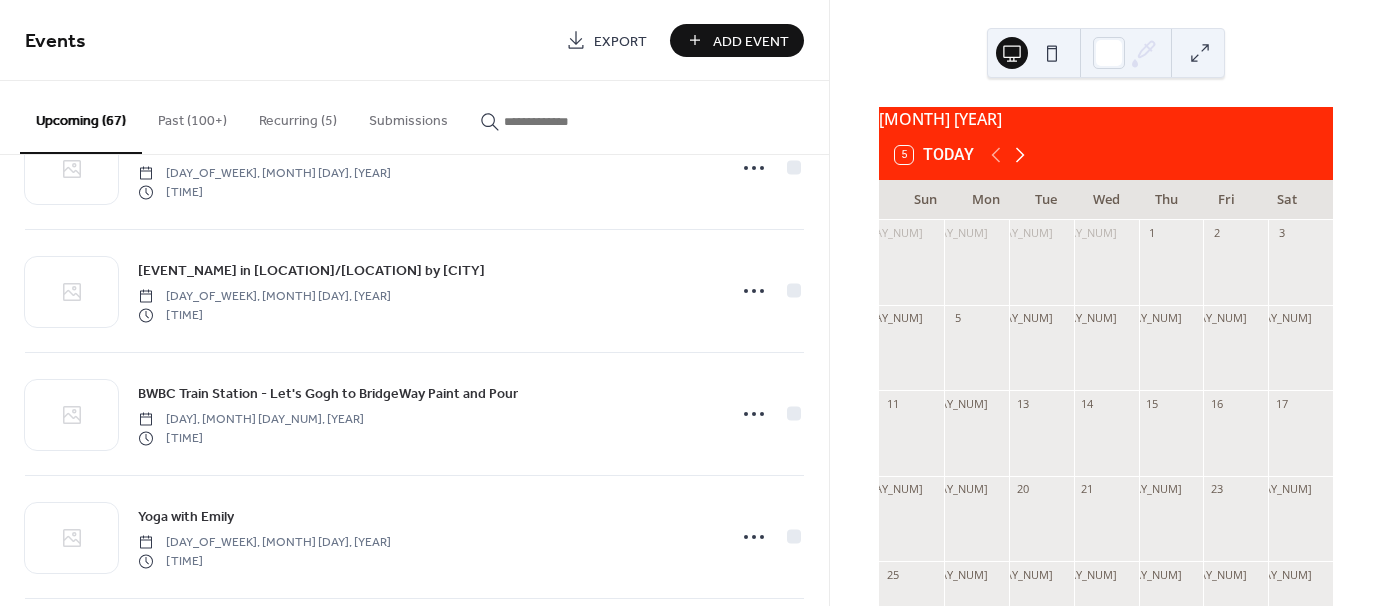 click 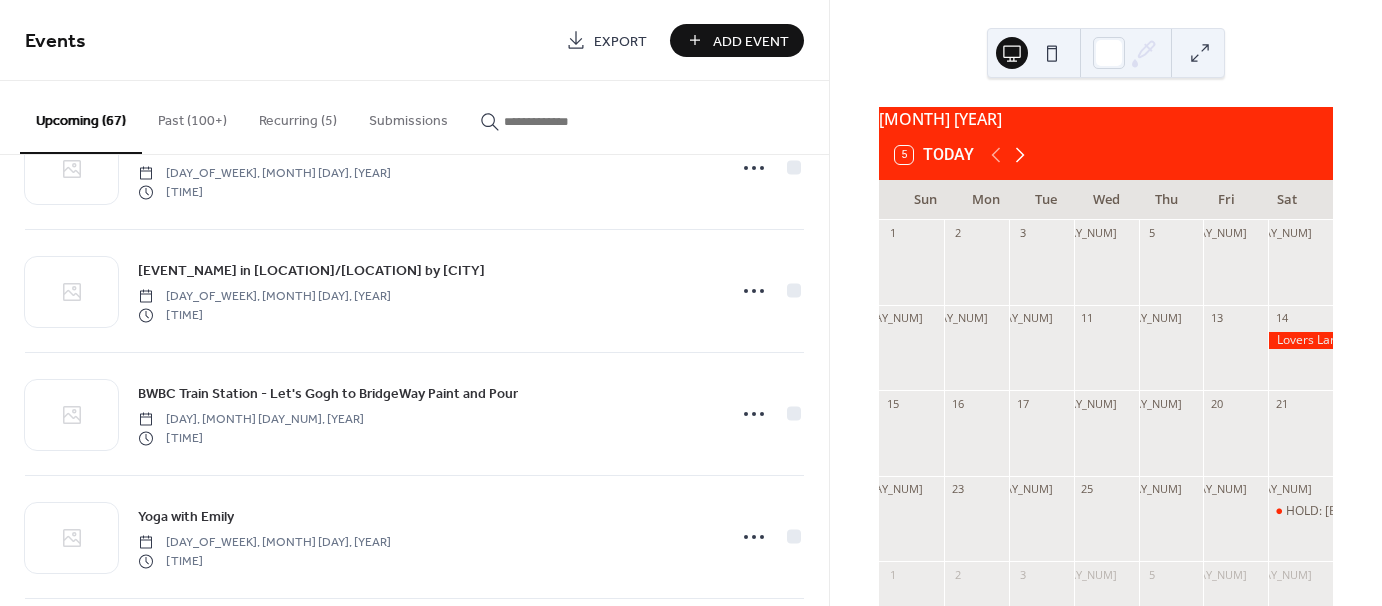 click 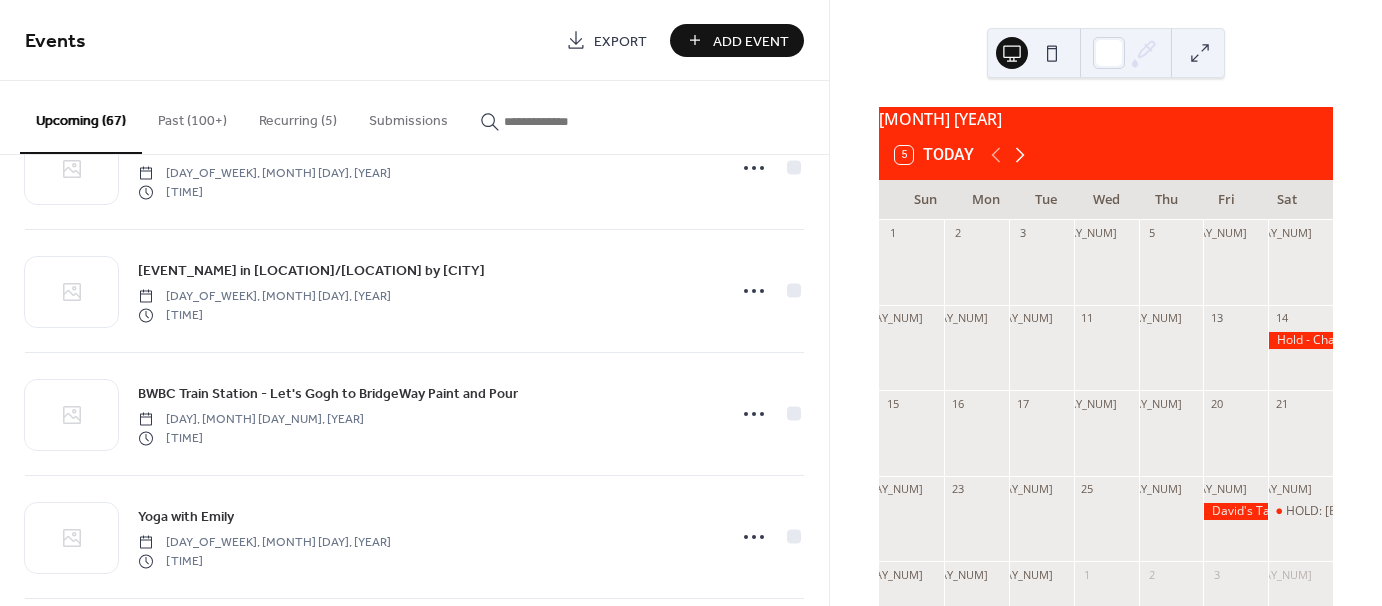 click 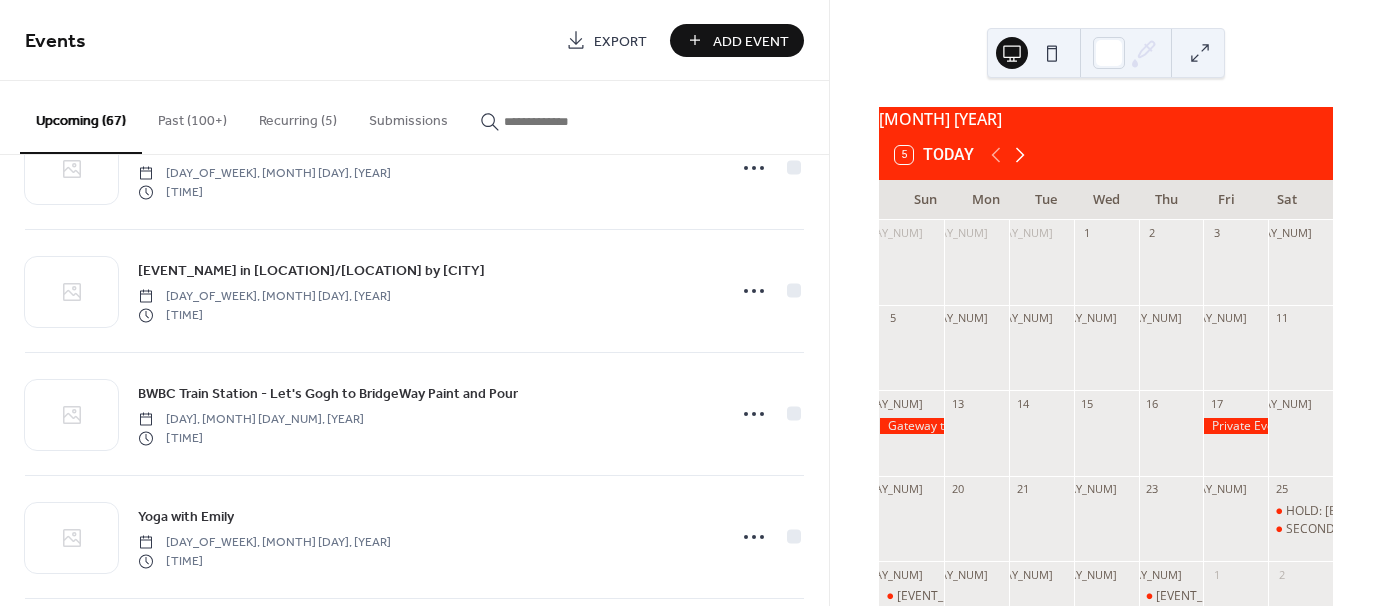click 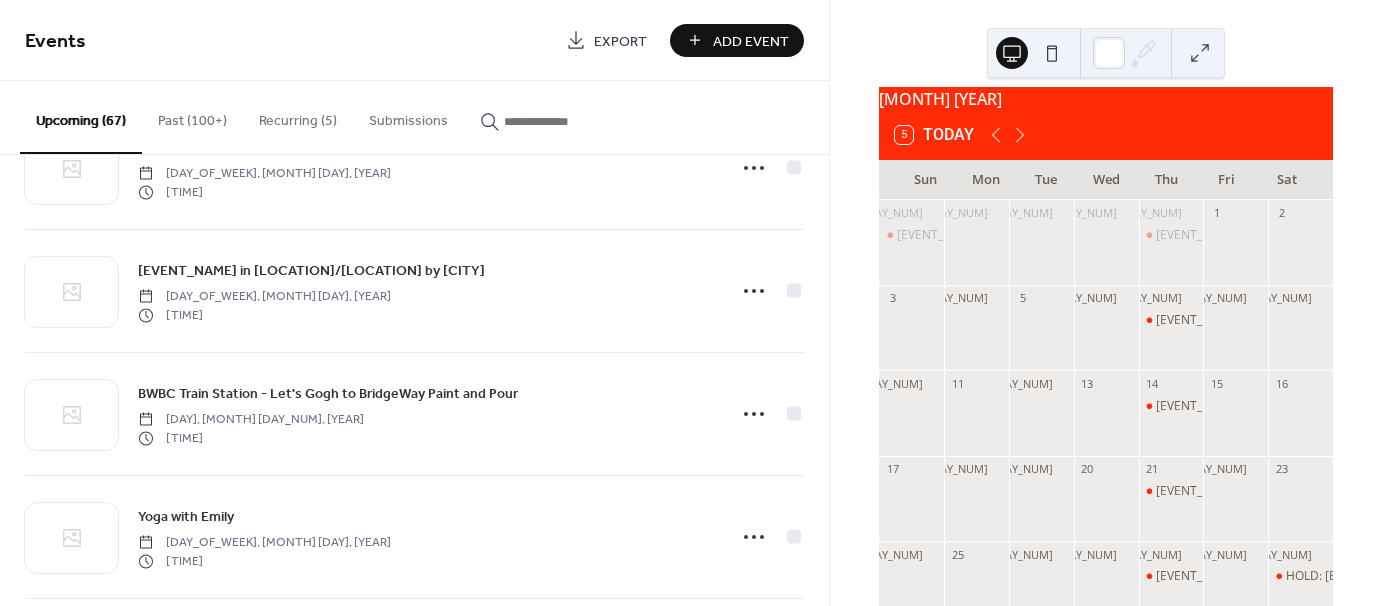 scroll, scrollTop: 0, scrollLeft: 0, axis: both 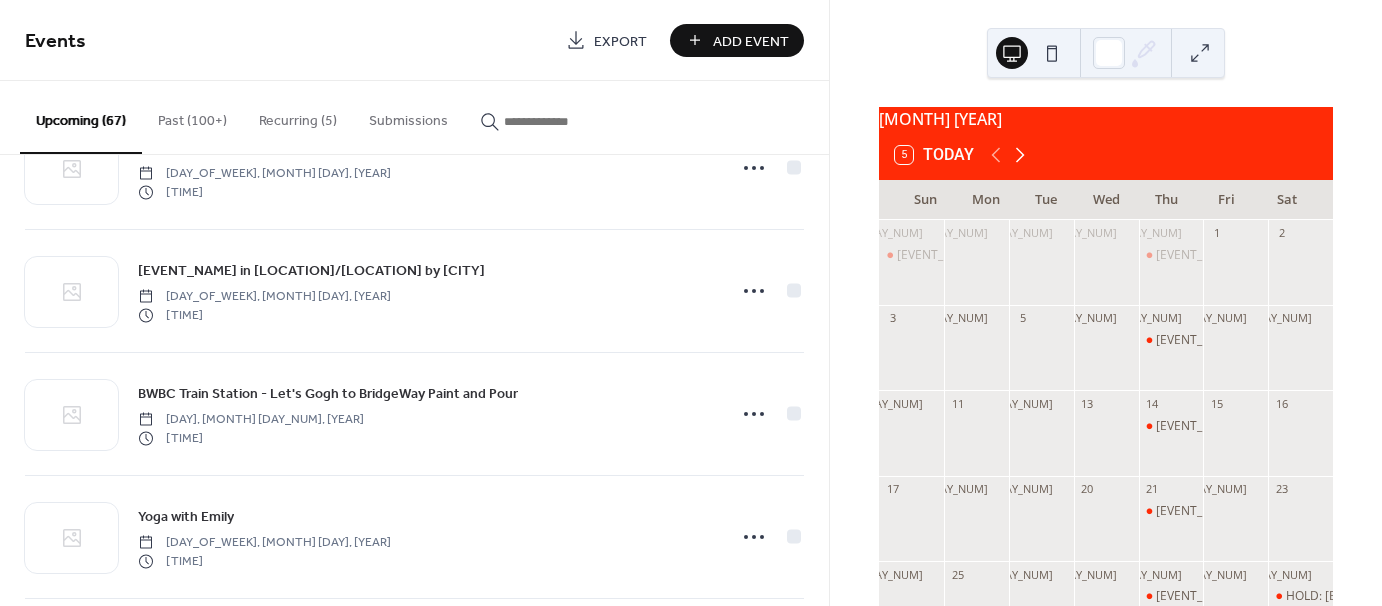 click 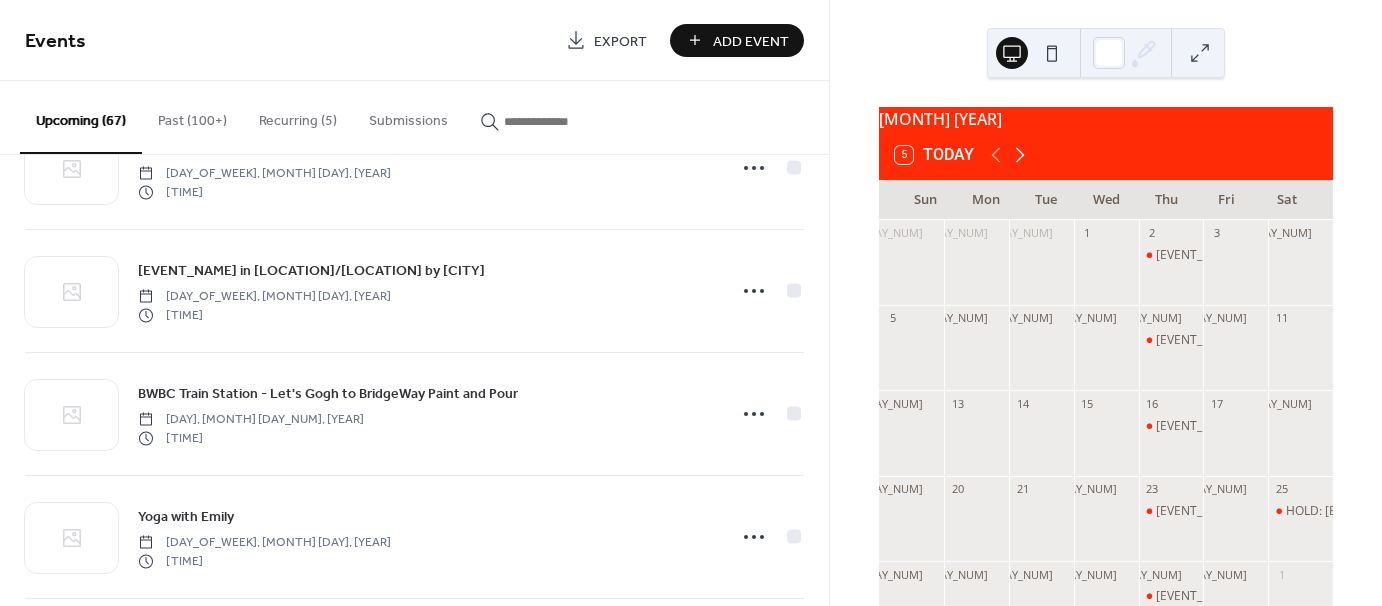 click 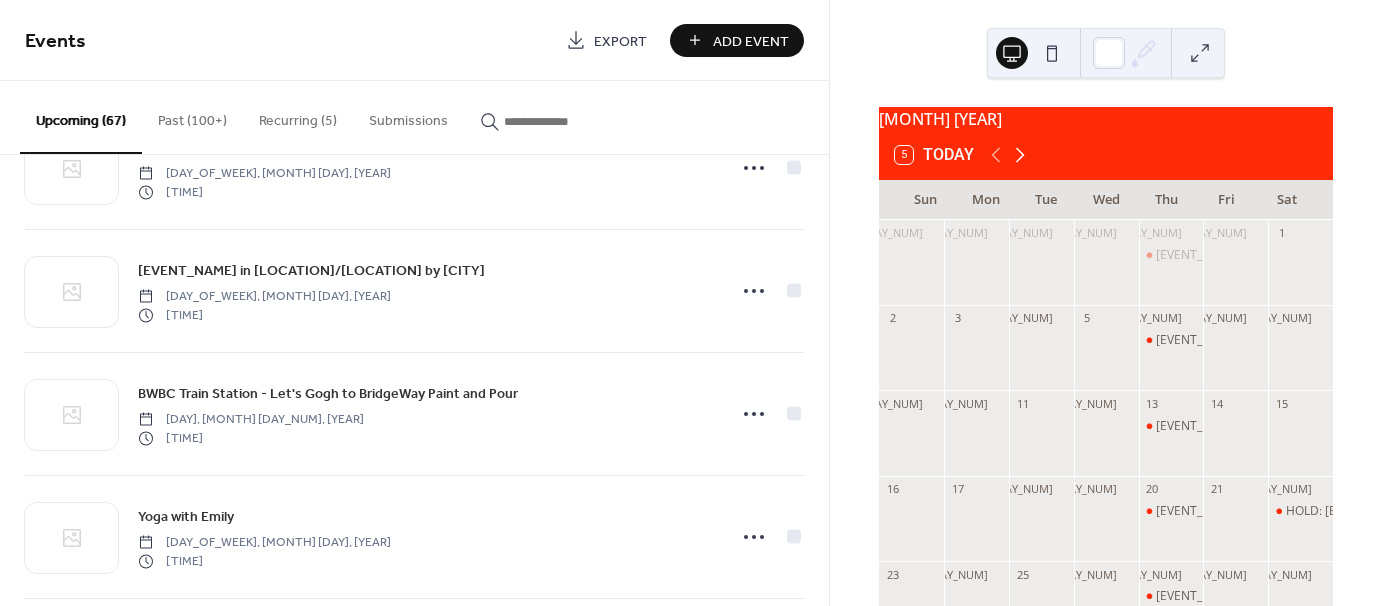 click 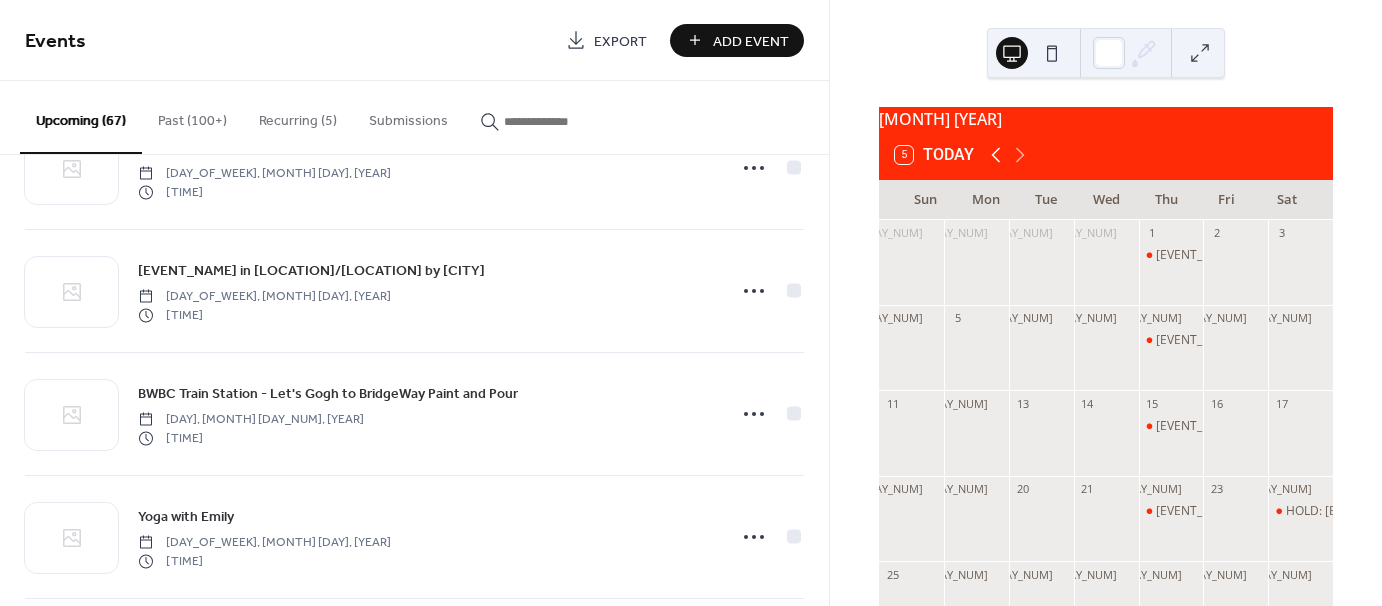 click 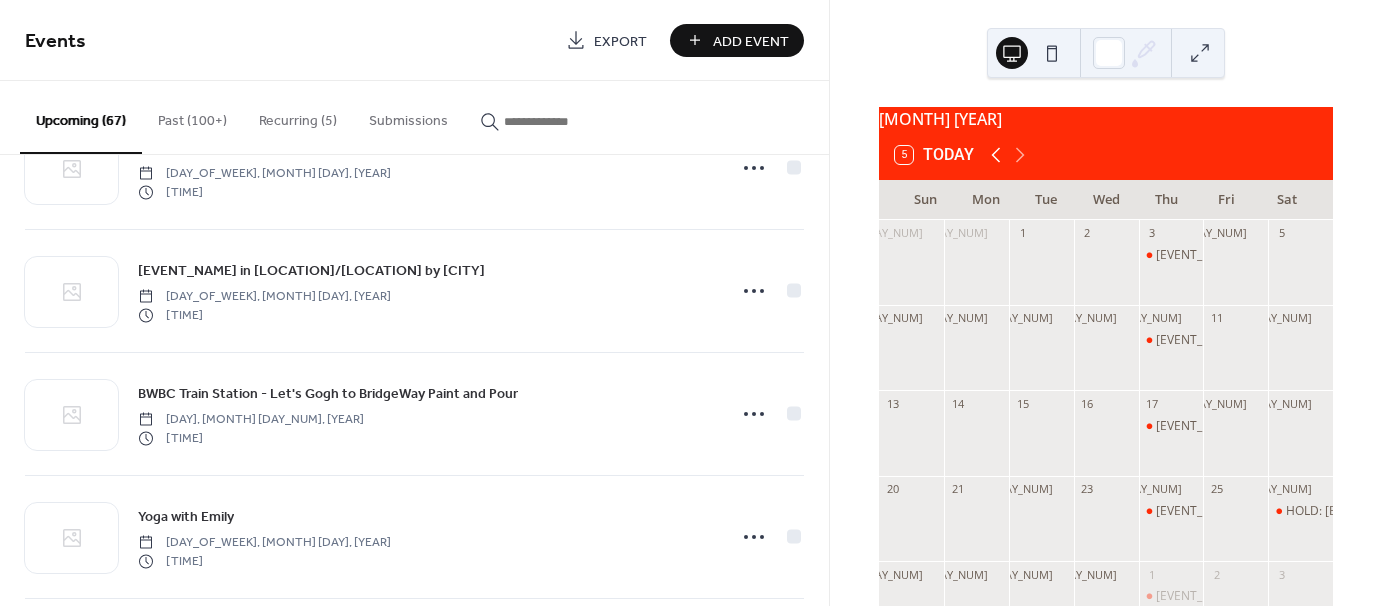 click 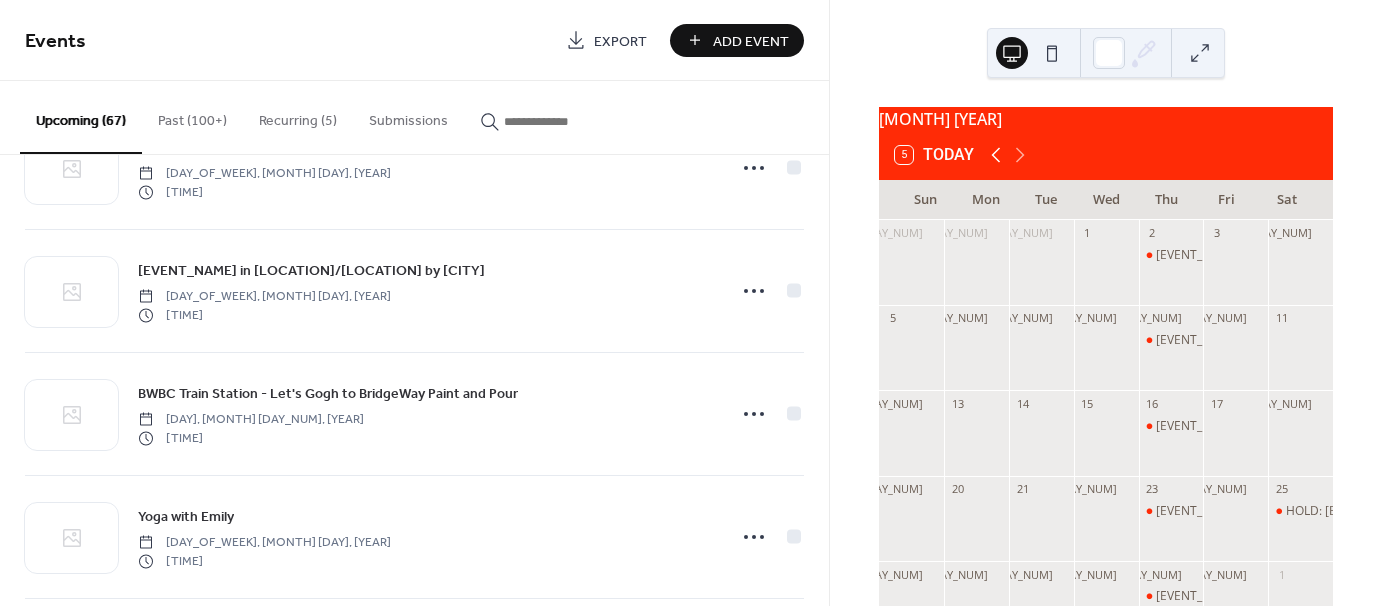 click 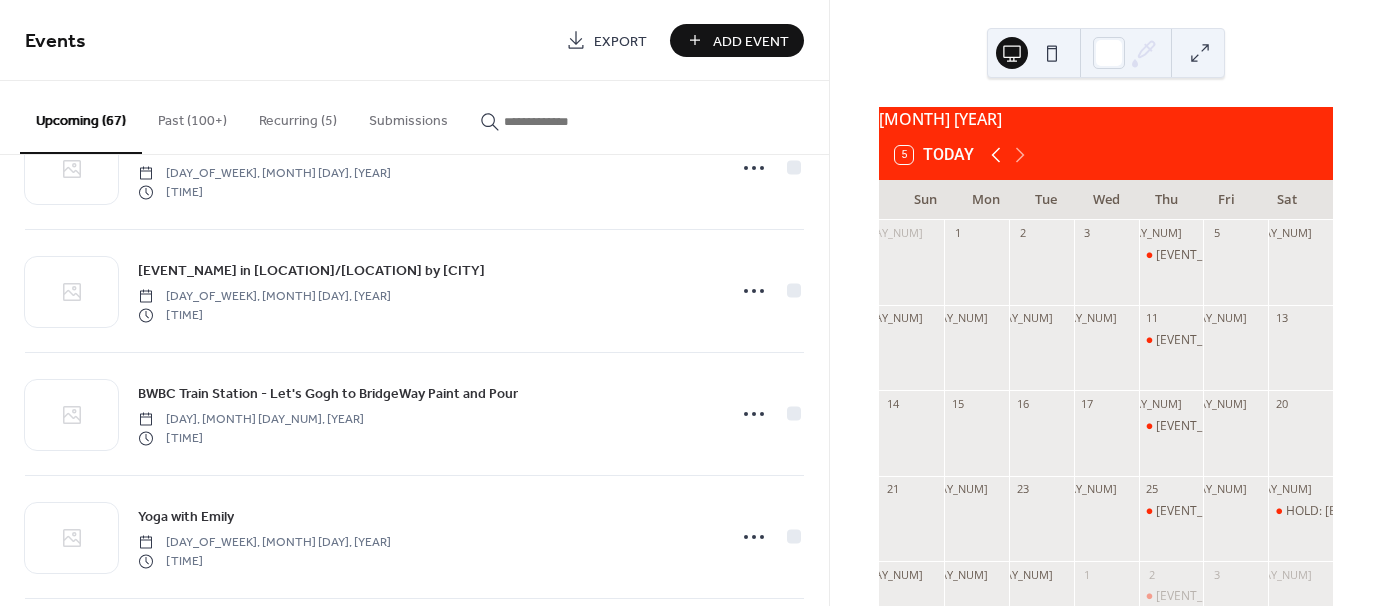 click 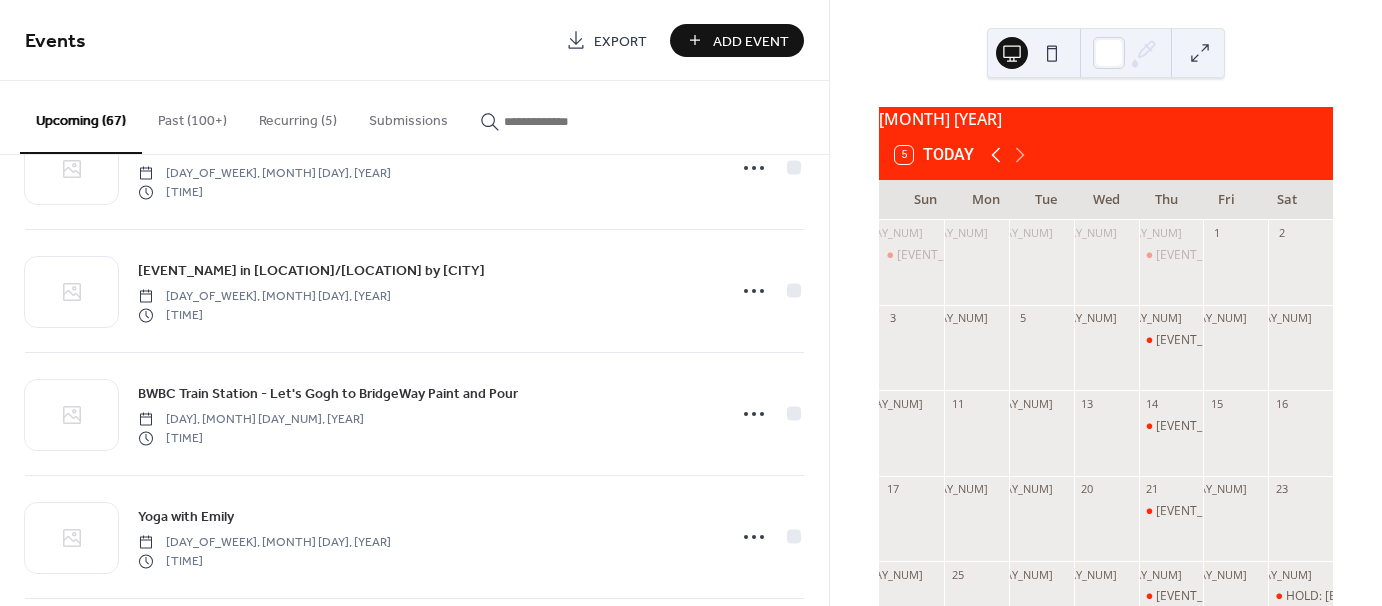 click 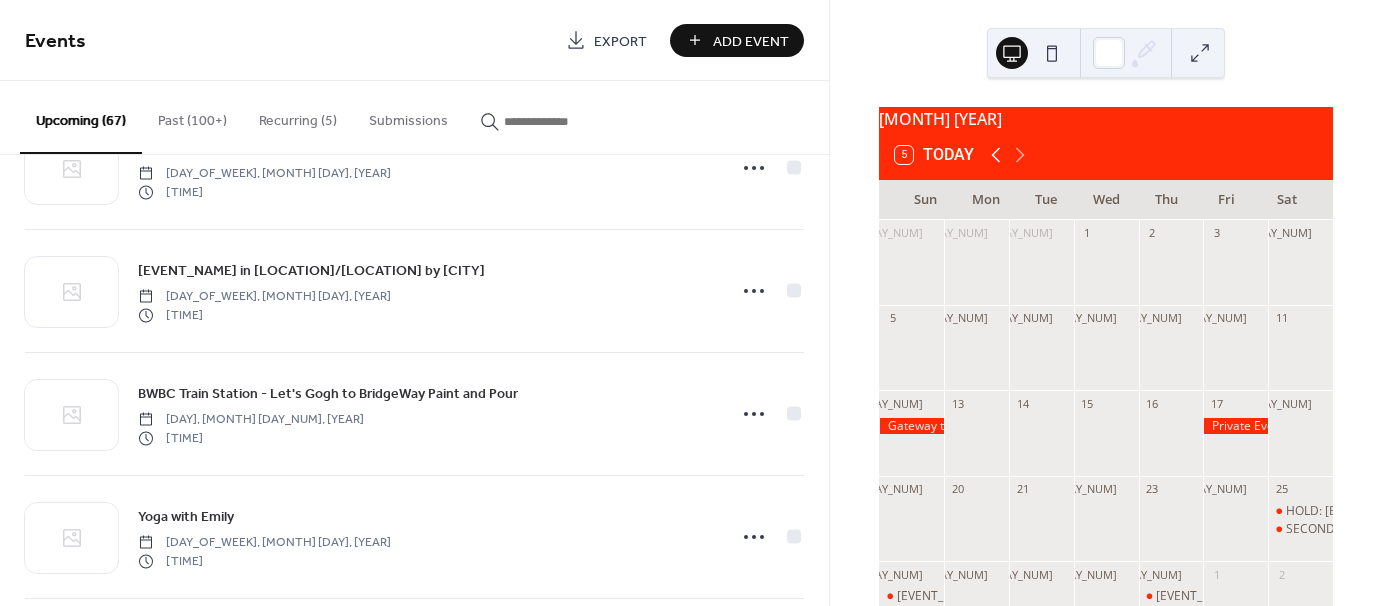 click 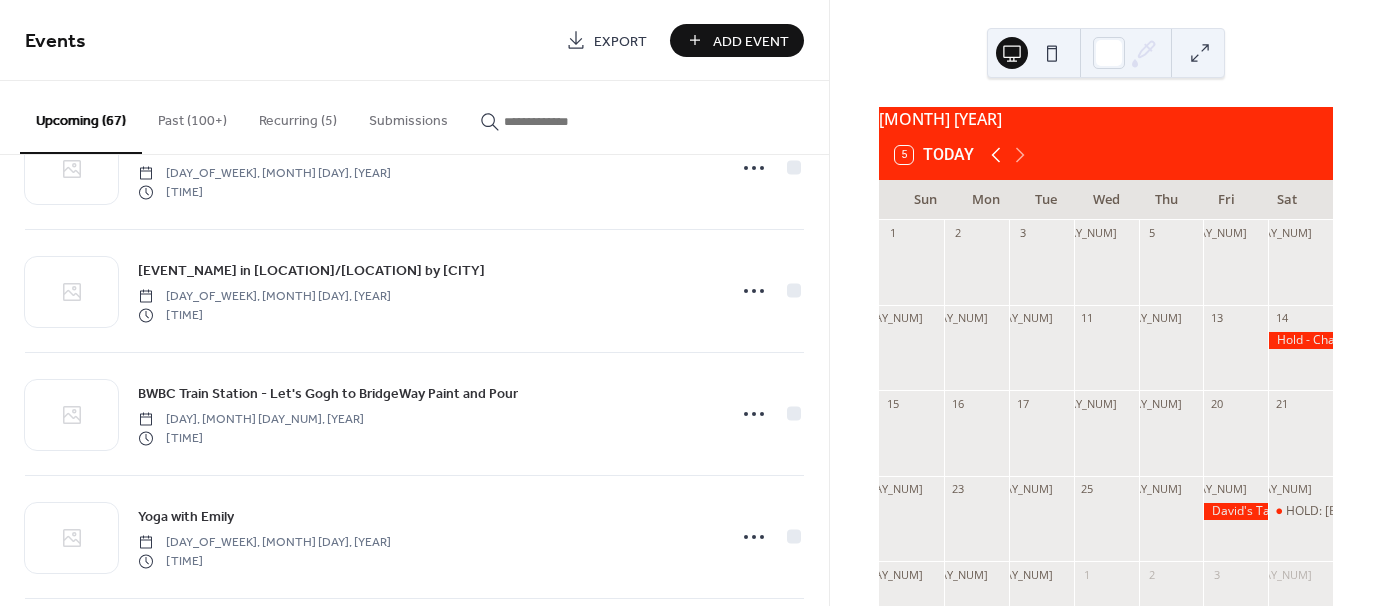 click 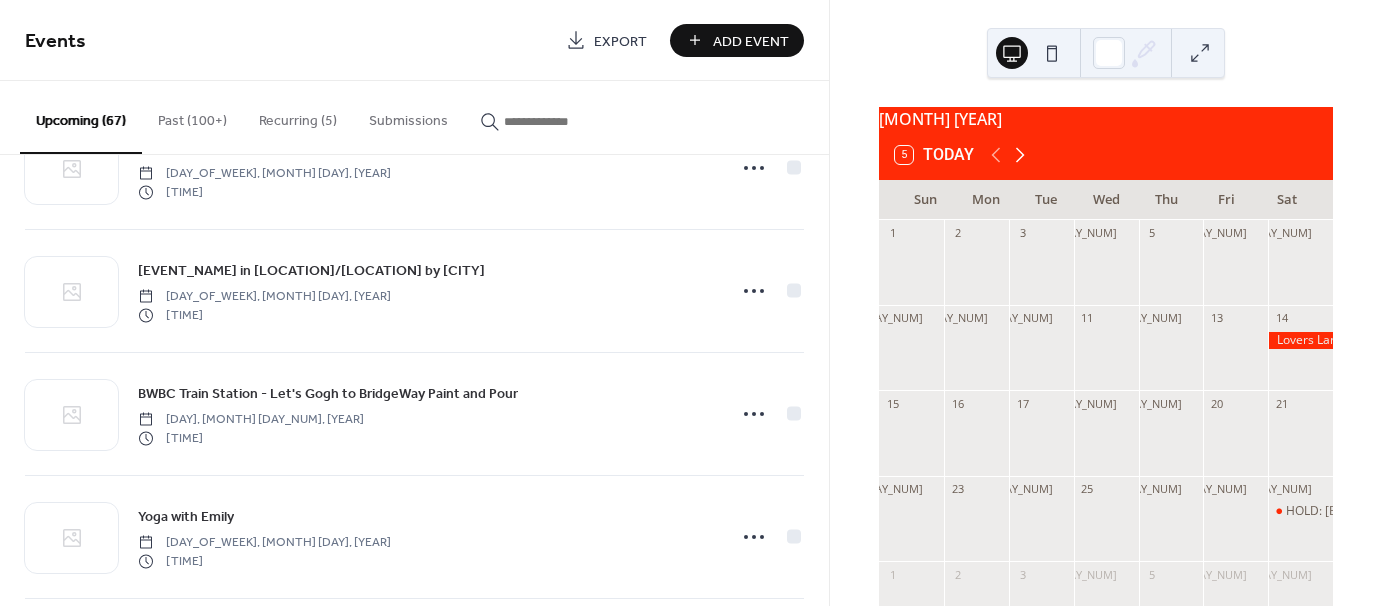 click 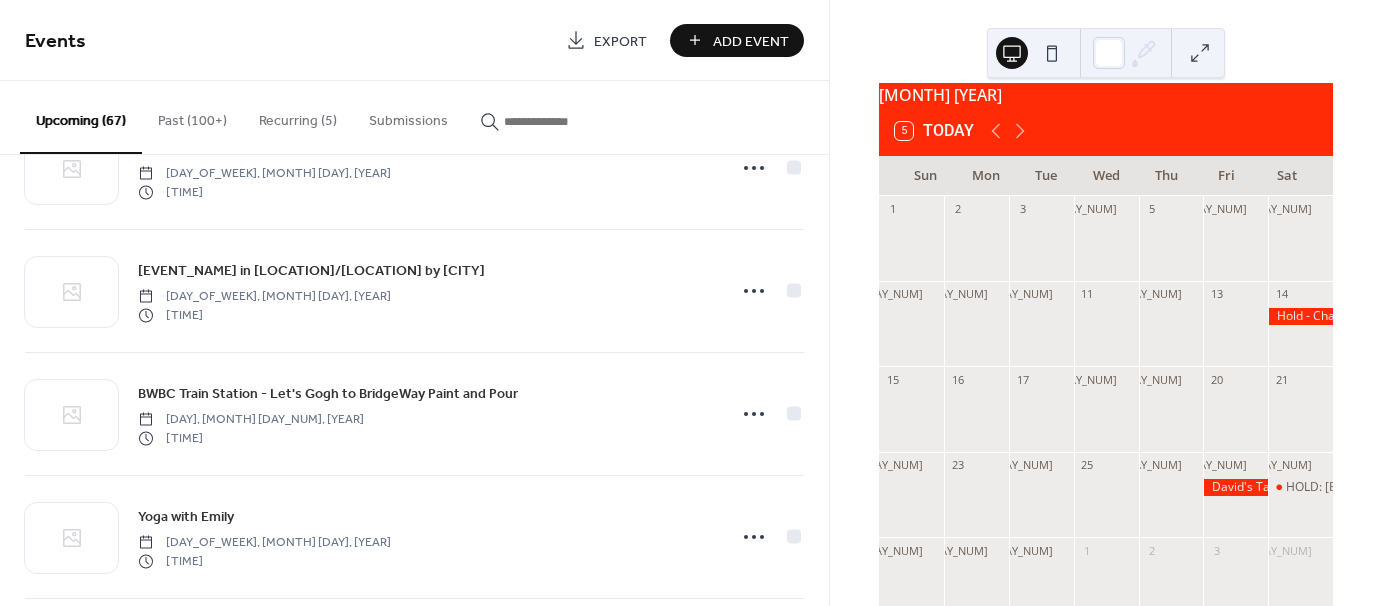 scroll, scrollTop: 100, scrollLeft: 0, axis: vertical 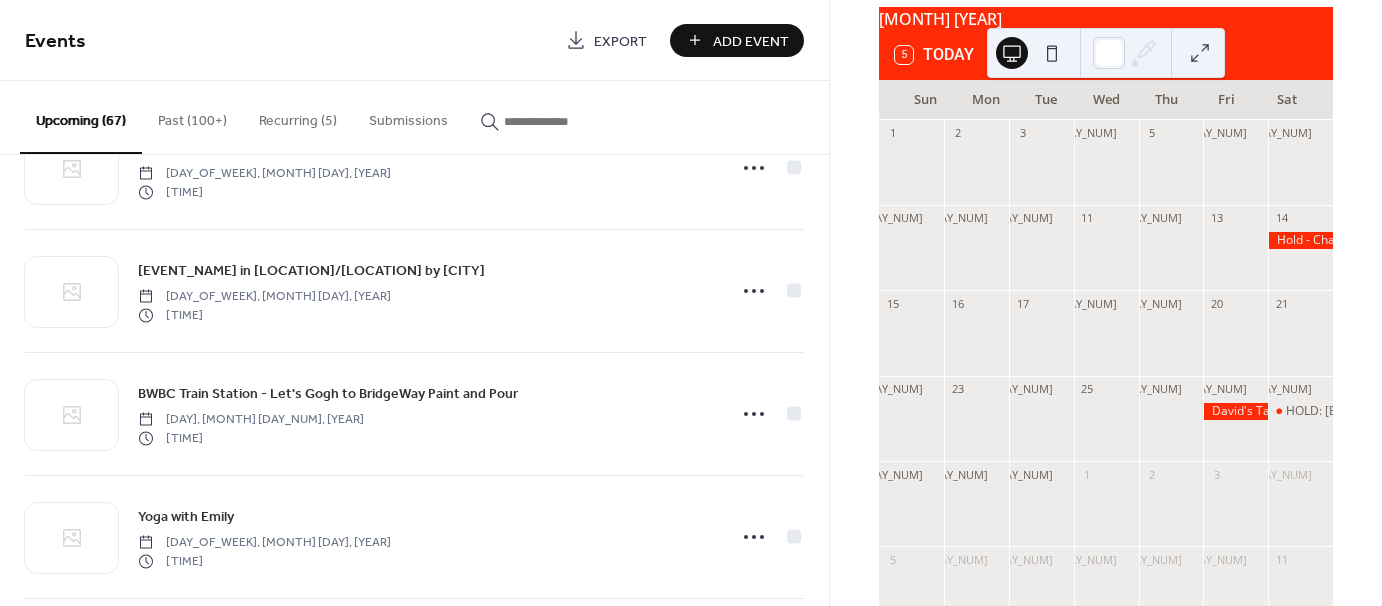 click at bounding box center (1300, 257) 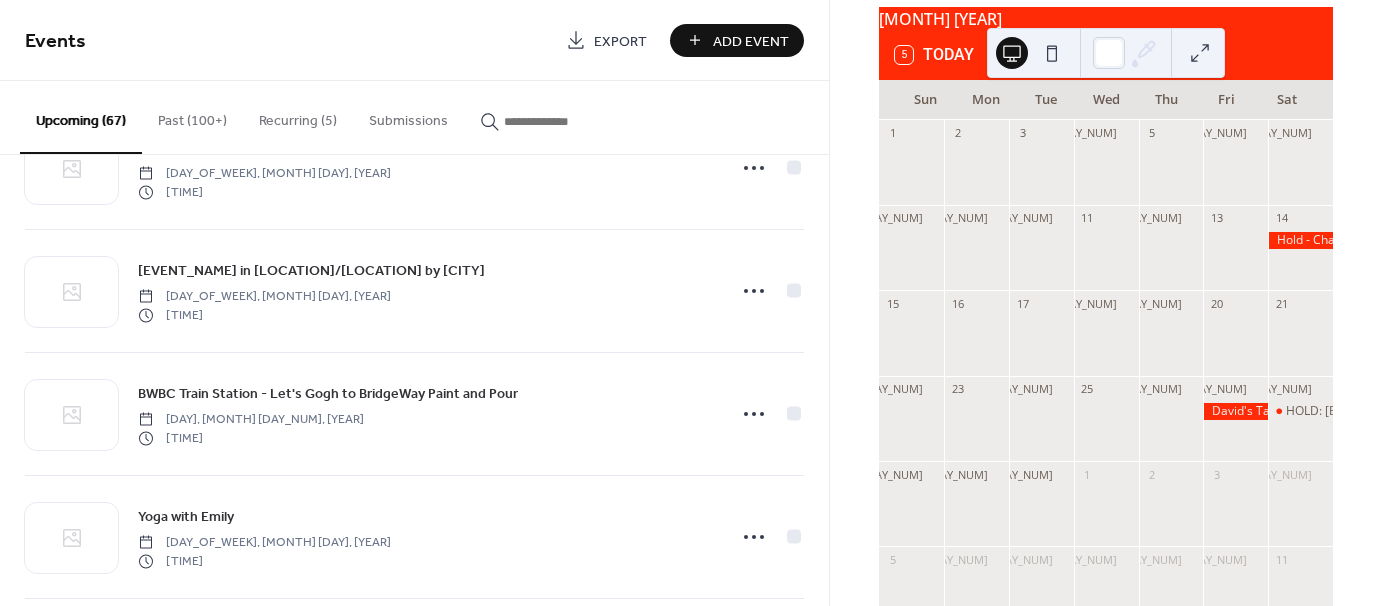 click on "Add Event" at bounding box center (751, 41) 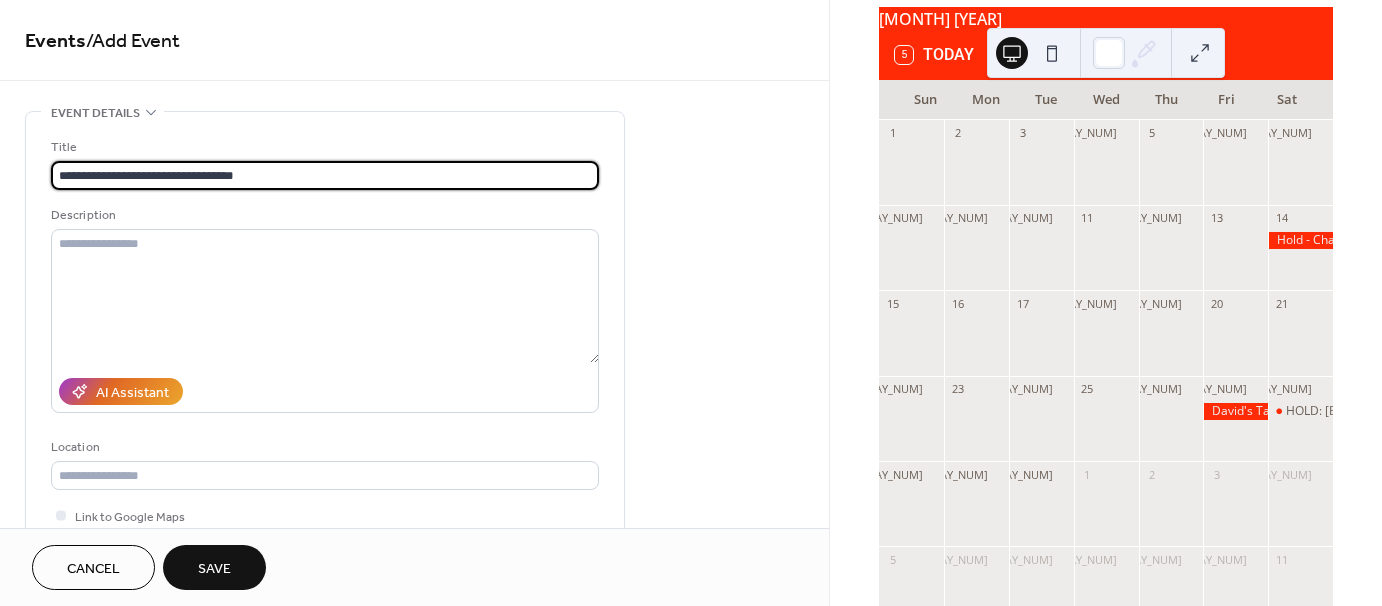 drag, startPoint x: 254, startPoint y: 170, endPoint x: 152, endPoint y: 173, distance: 102.044106 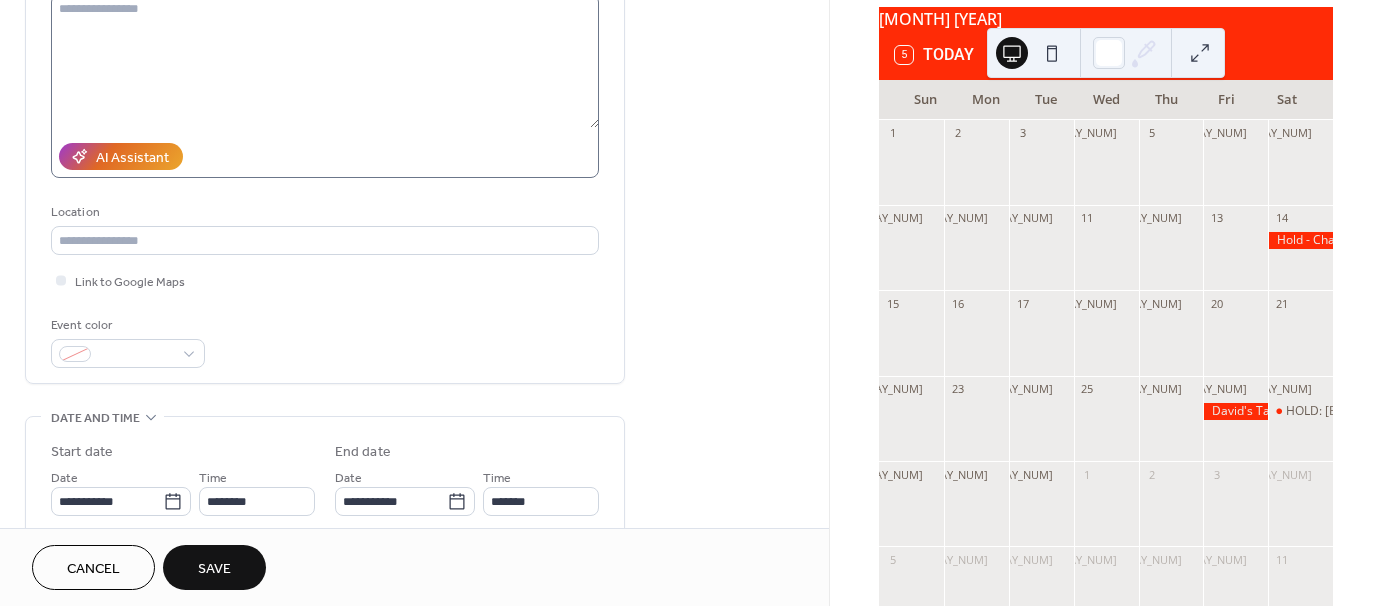 scroll, scrollTop: 300, scrollLeft: 0, axis: vertical 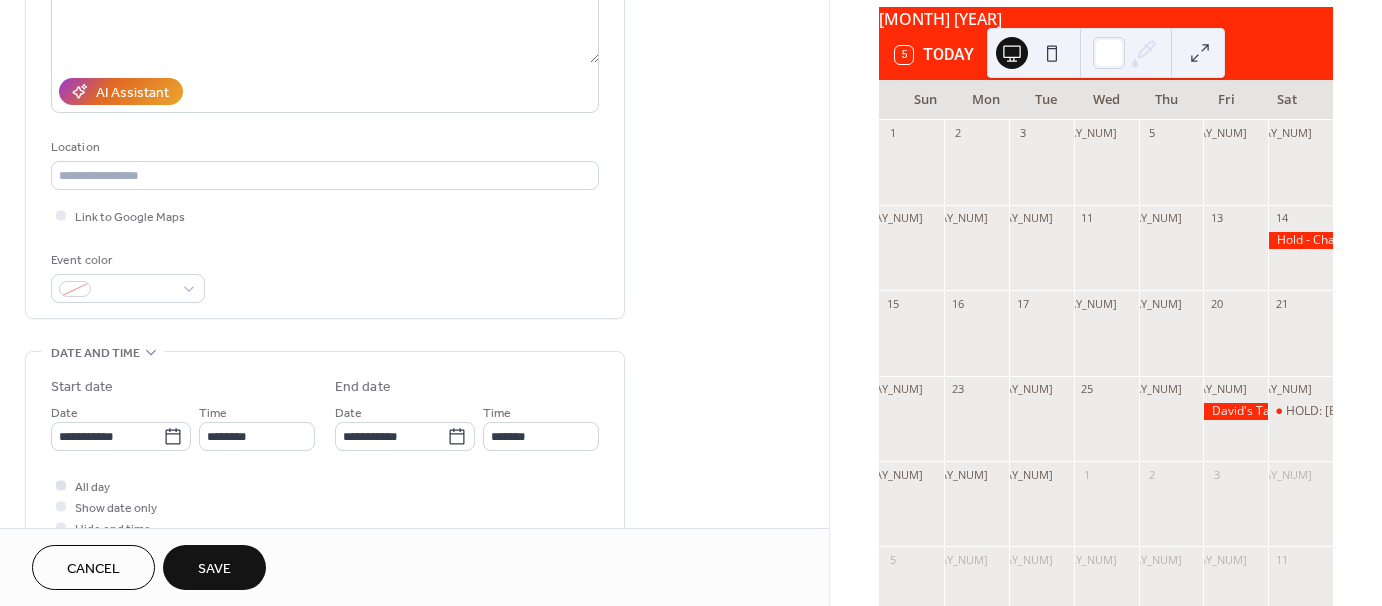 type on "**********" 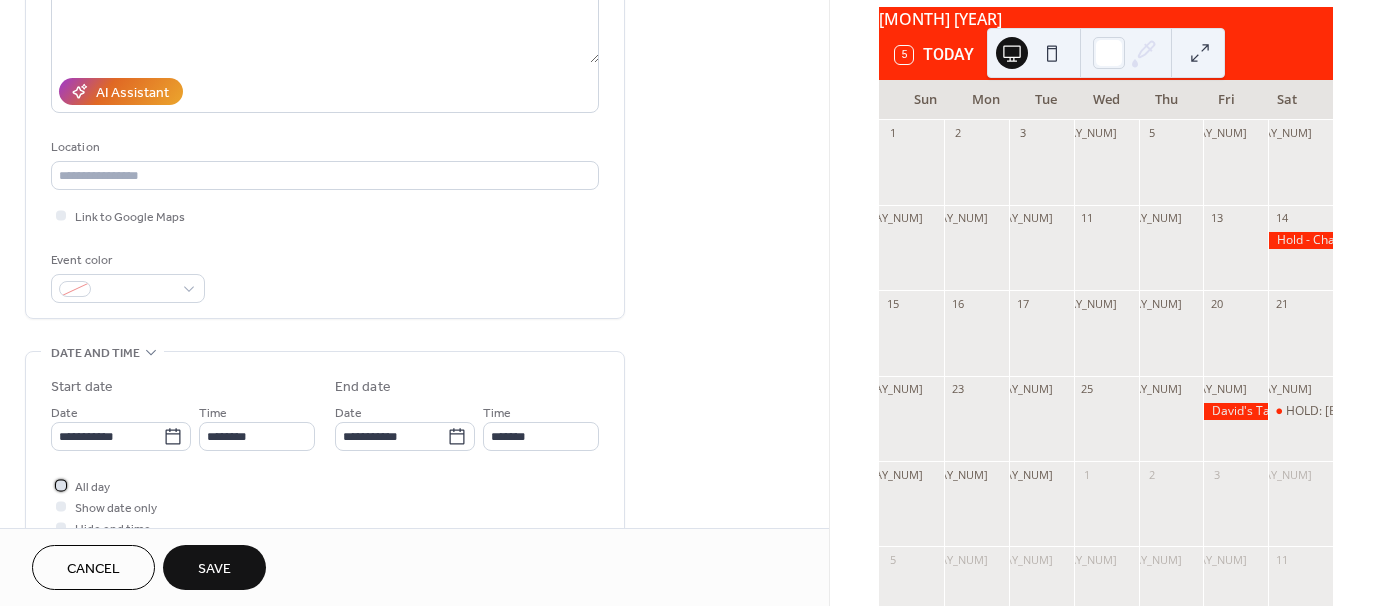 click on "All day" at bounding box center (92, 487) 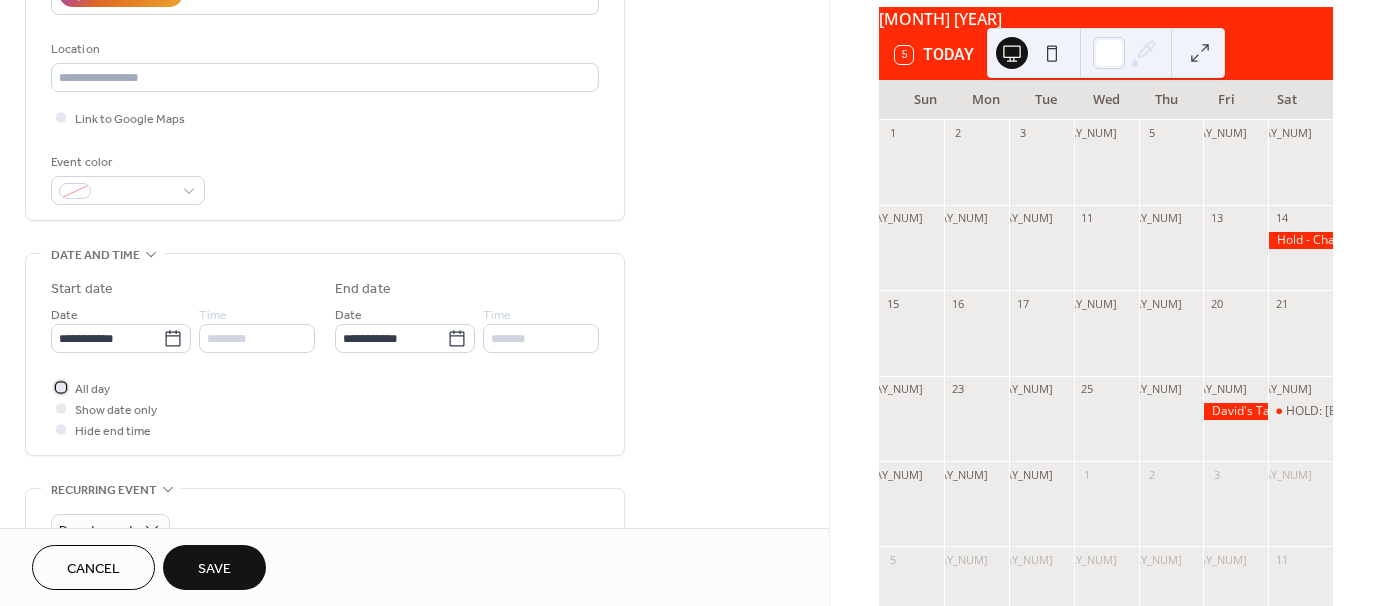 scroll, scrollTop: 400, scrollLeft: 0, axis: vertical 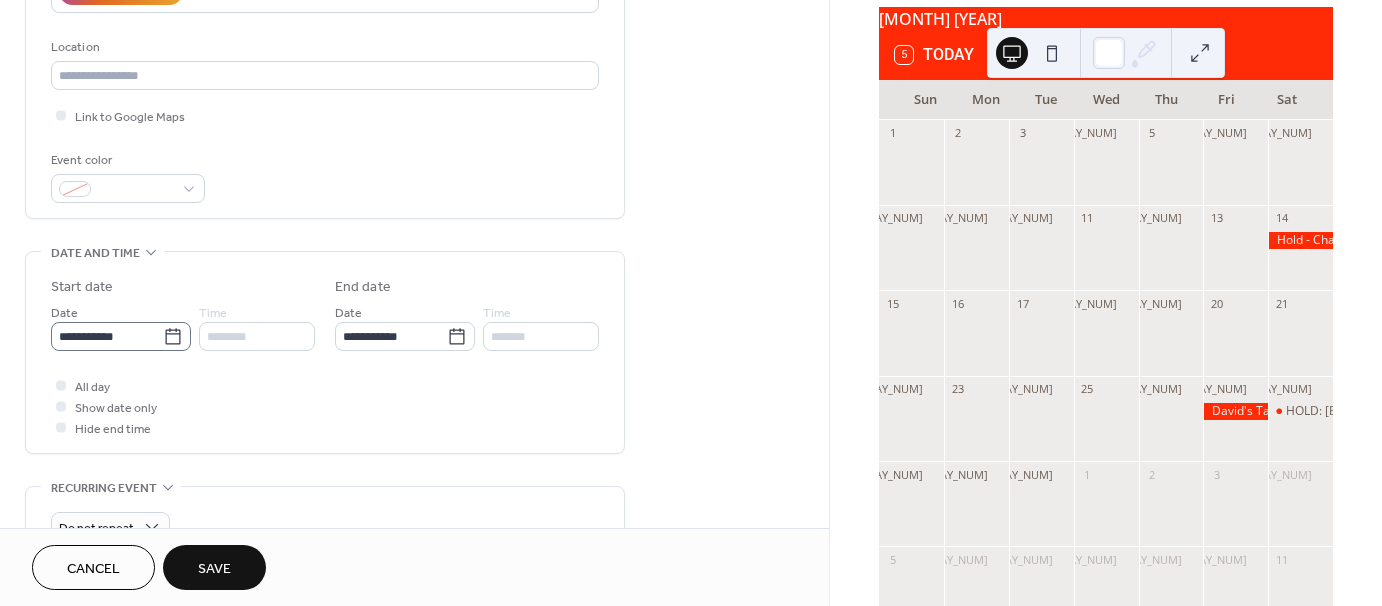 click 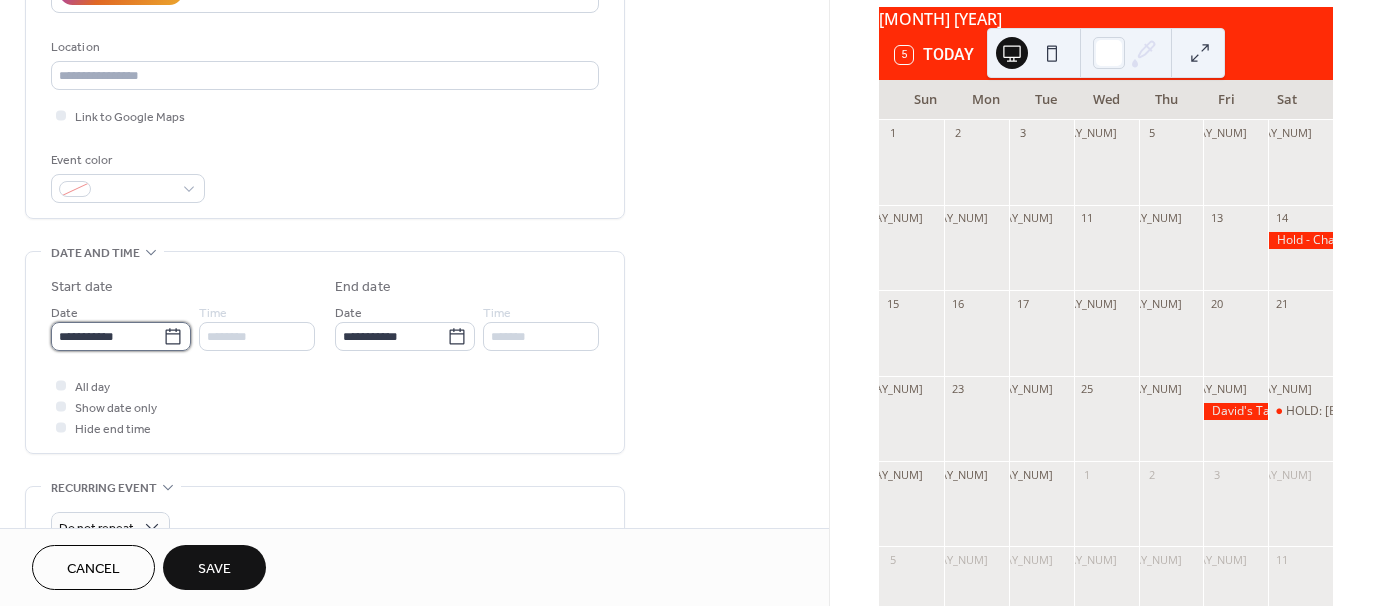 click on "**********" at bounding box center [107, 336] 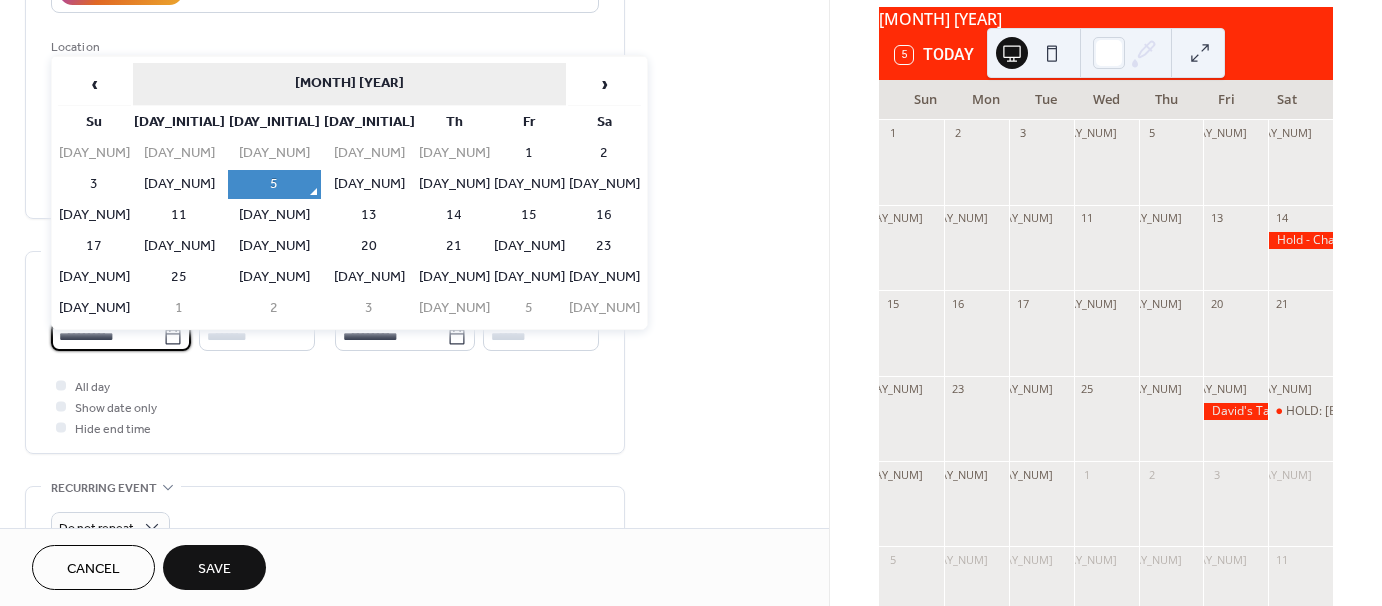 click on "August 2025" at bounding box center [349, 84] 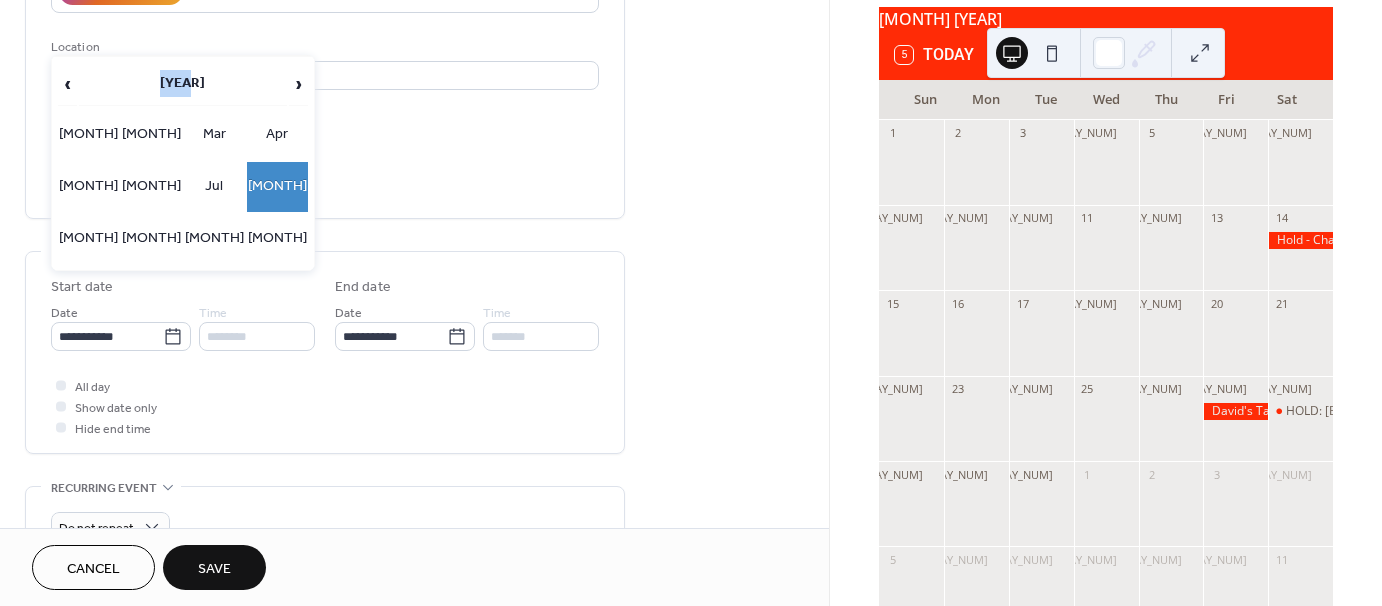 click on "2025" at bounding box center (183, 84) 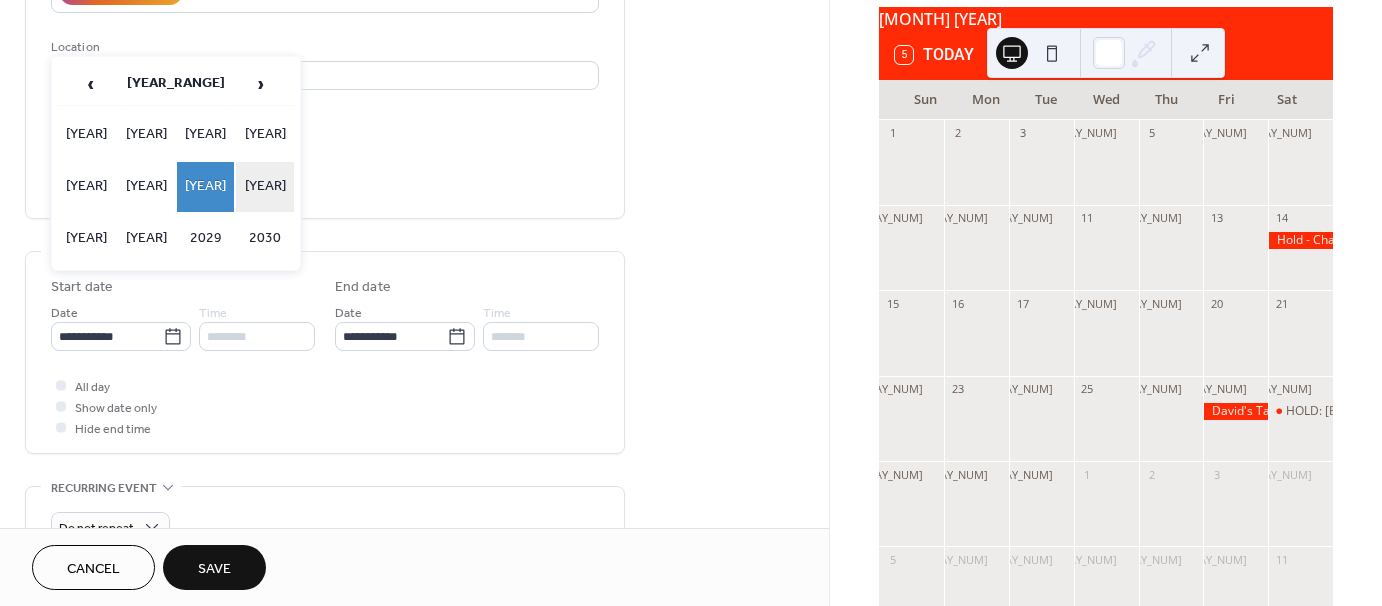 click on "2026" at bounding box center [265, 187] 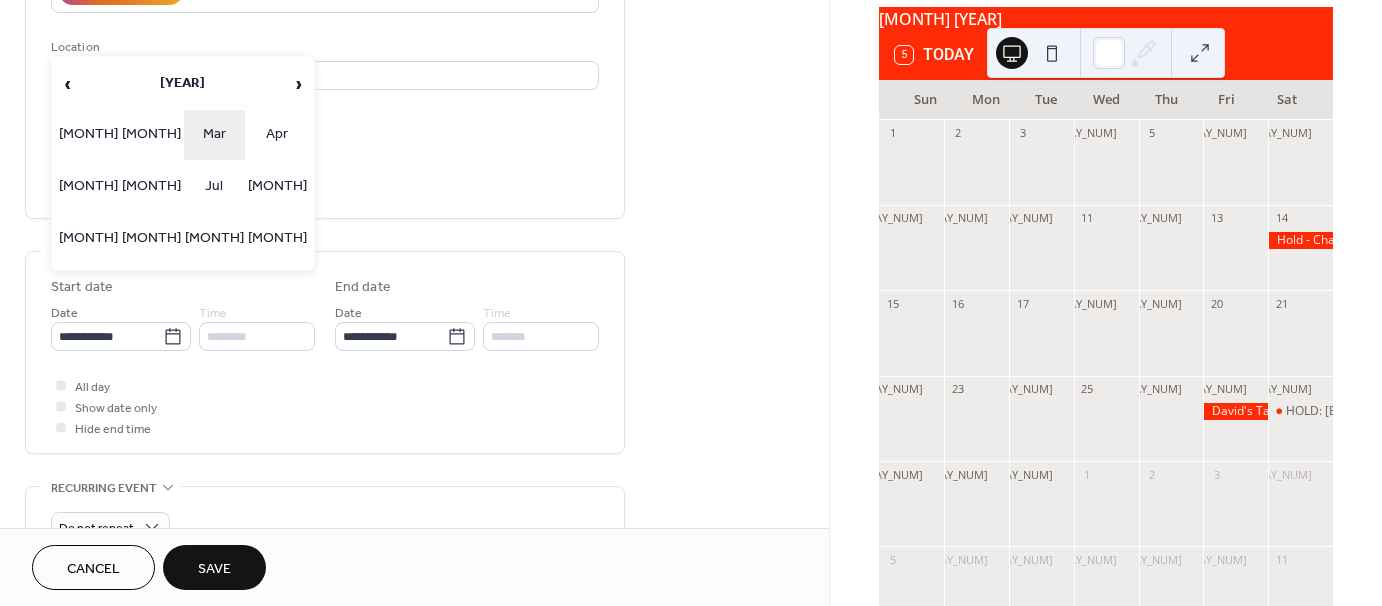 click on "Mar" at bounding box center [214, 135] 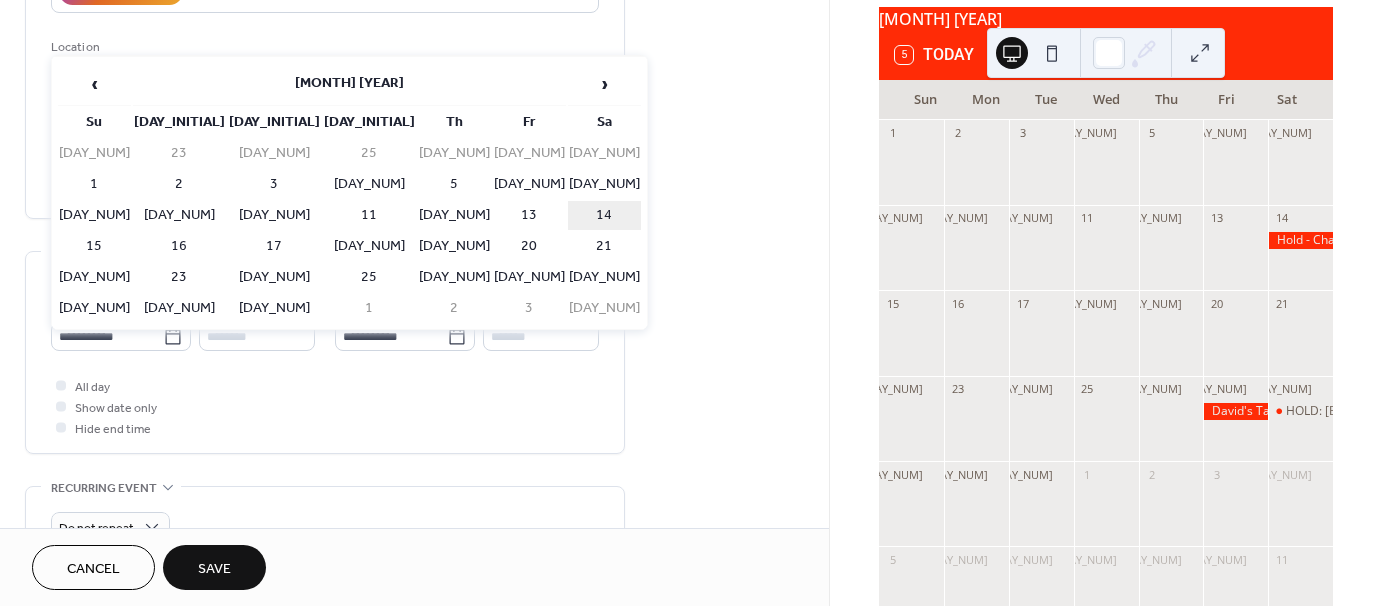 click on "14" at bounding box center [604, 215] 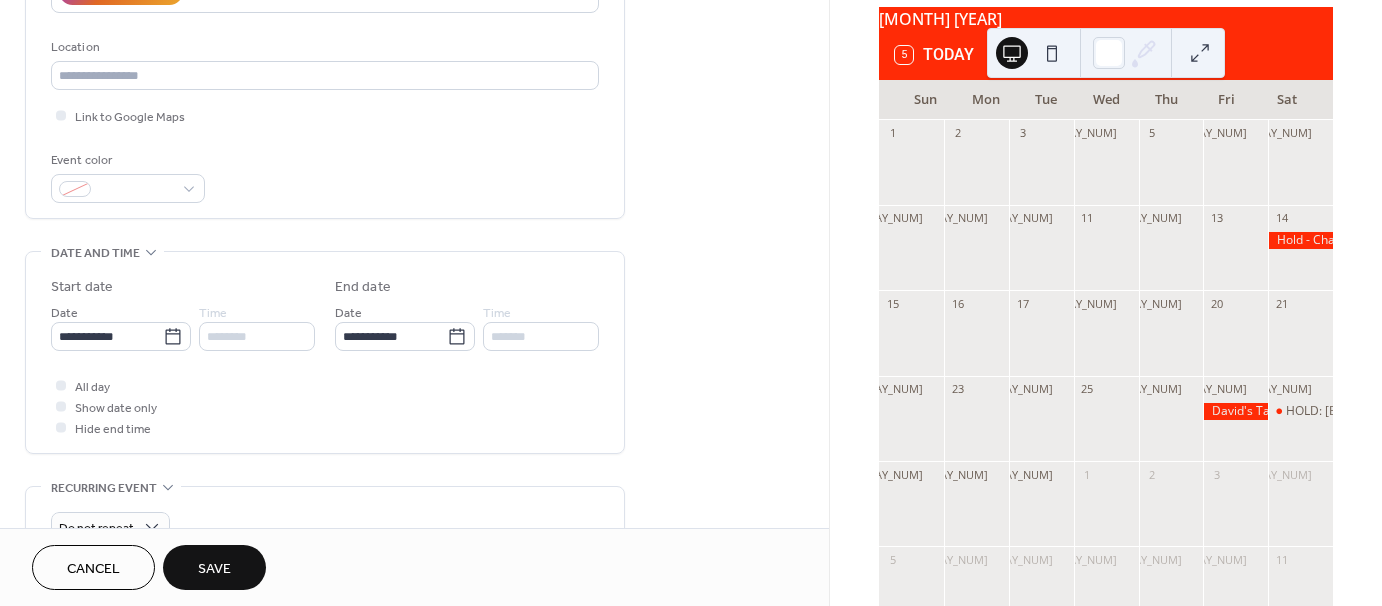 click on "Save" at bounding box center [214, 567] 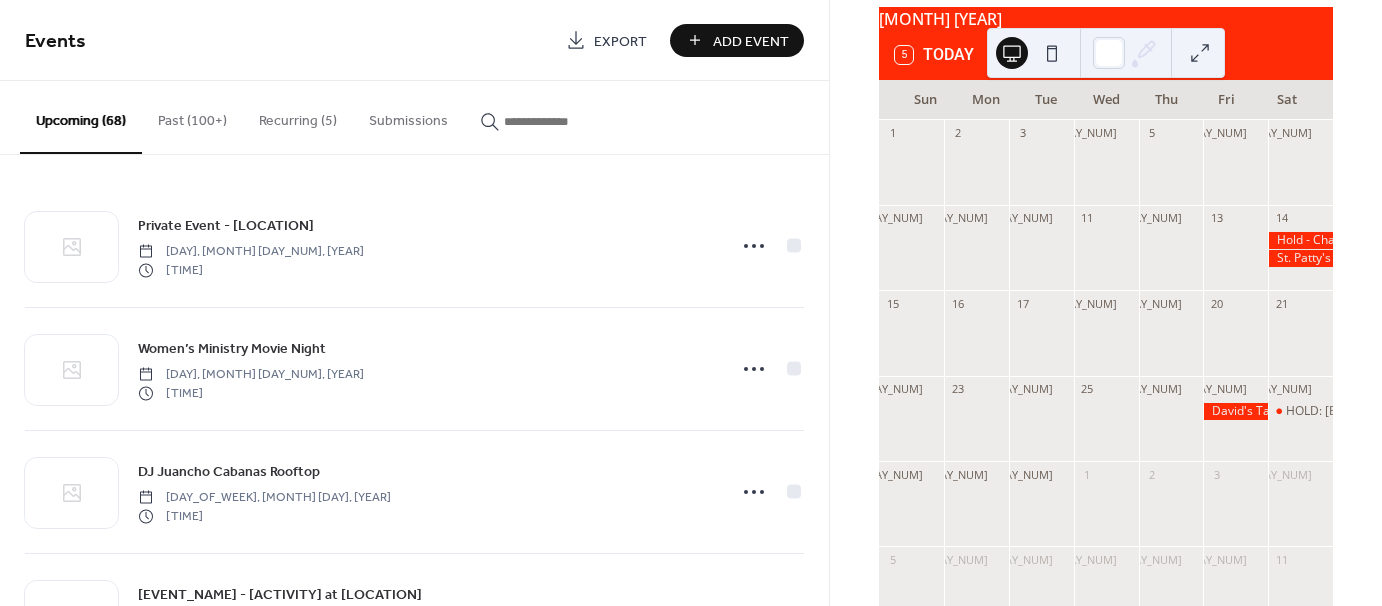click on "Add Event" at bounding box center [751, 41] 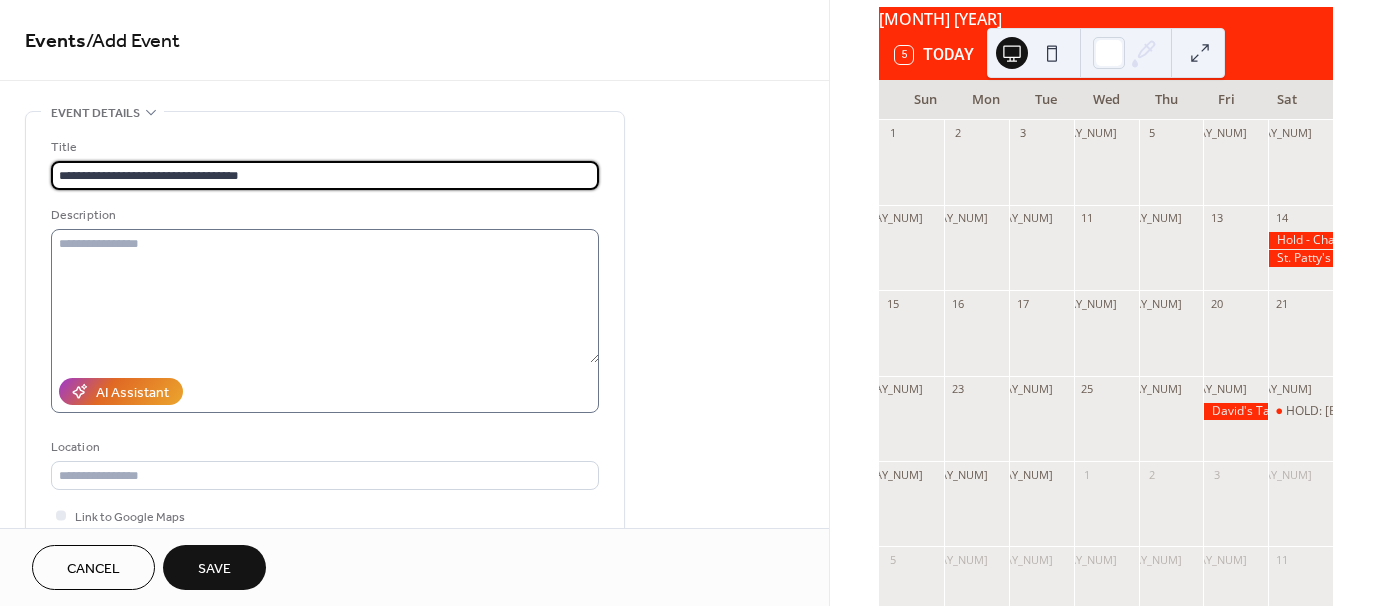 type on "**********" 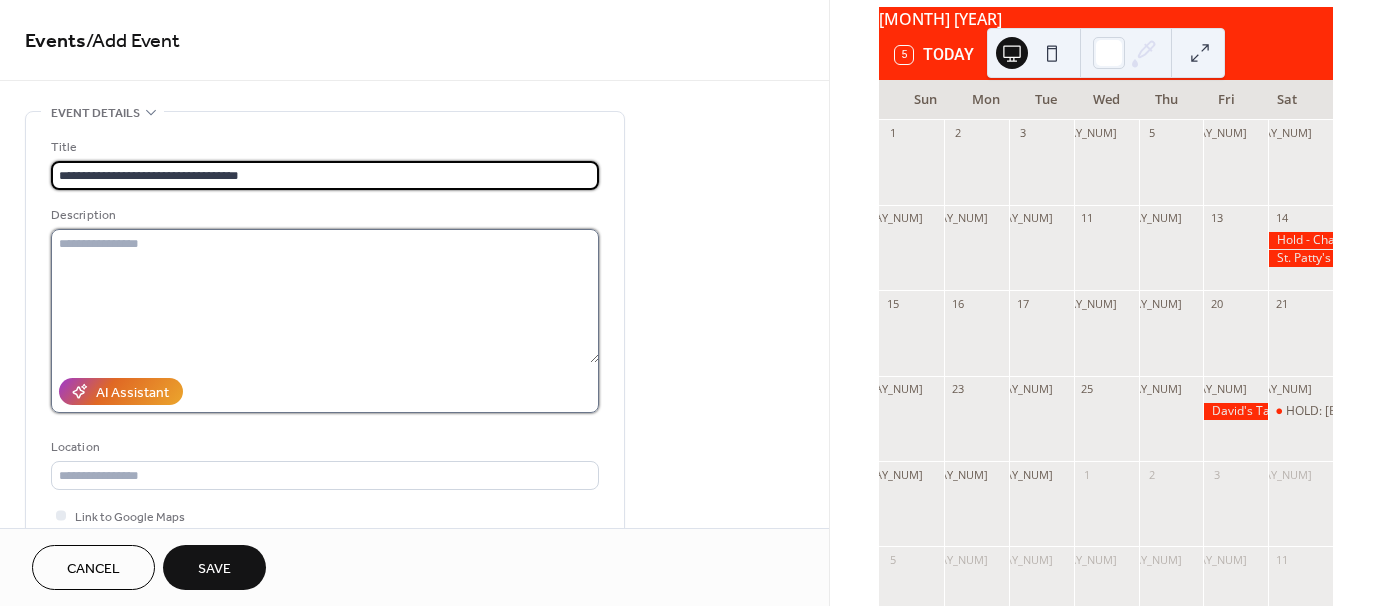 click at bounding box center [325, 296] 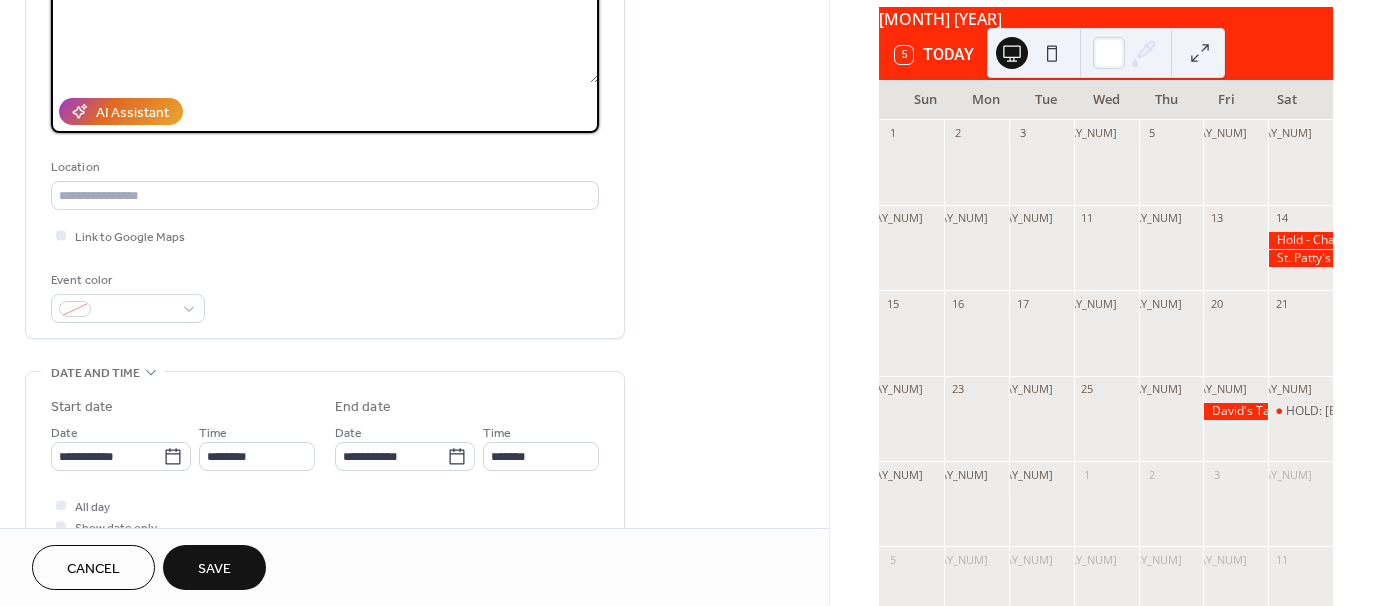 scroll, scrollTop: 300, scrollLeft: 0, axis: vertical 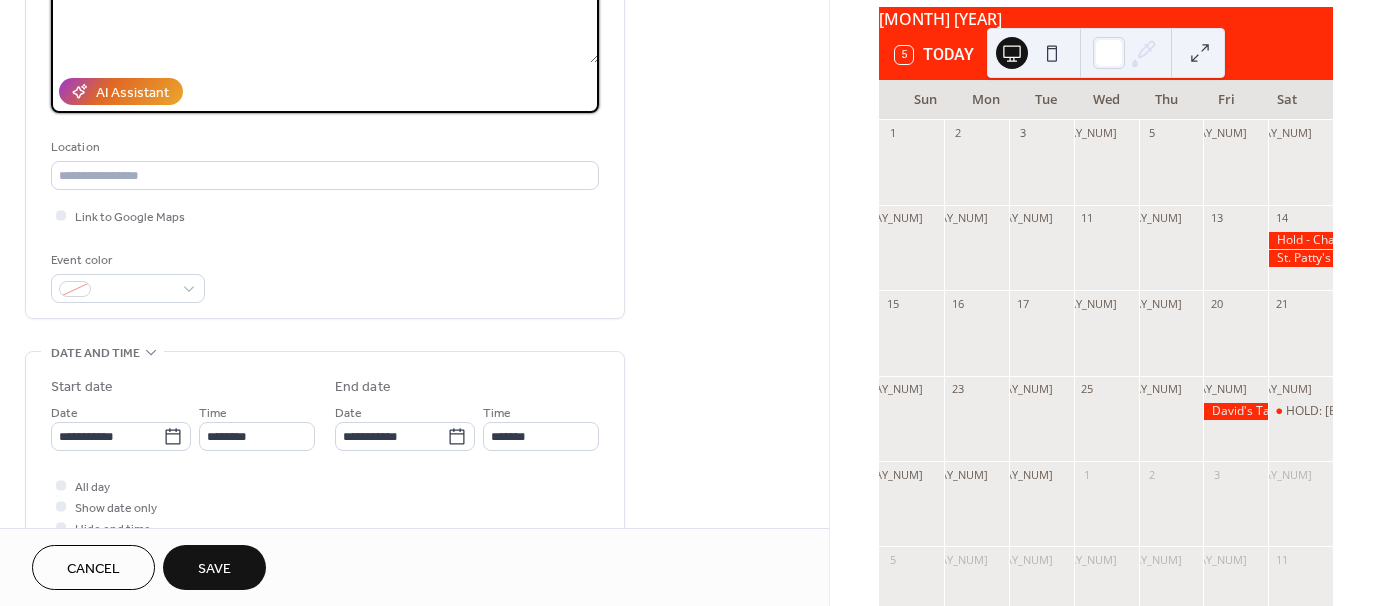 type on "**********" 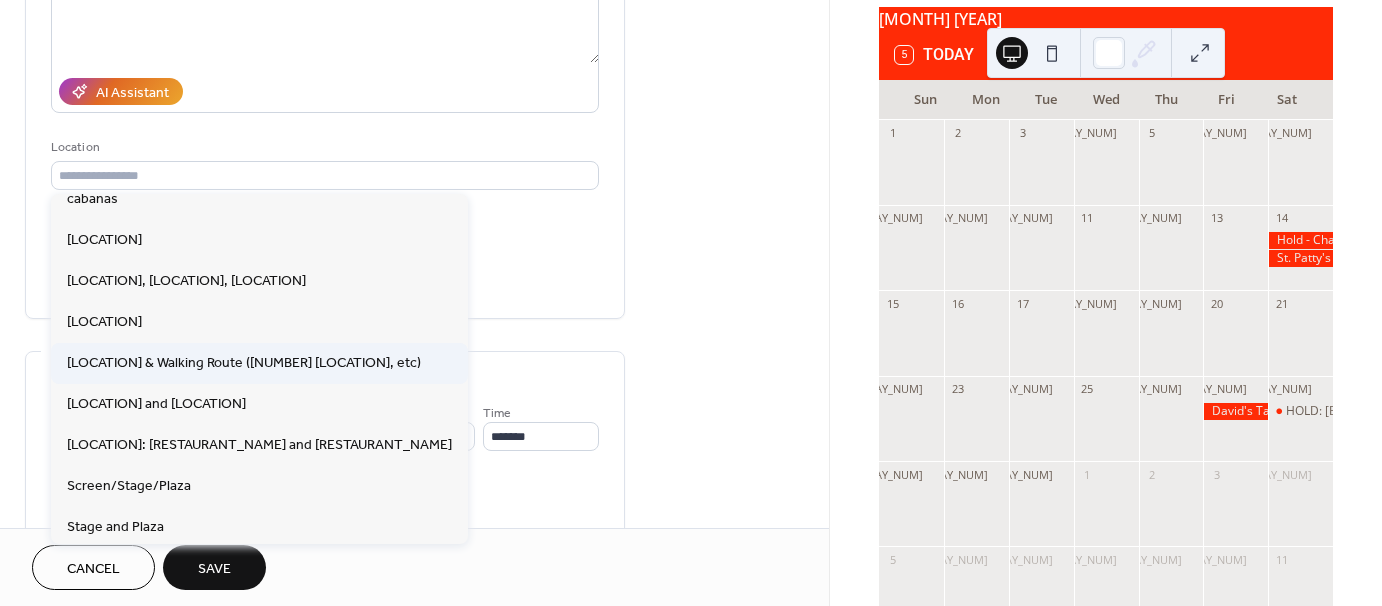 scroll, scrollTop: 100, scrollLeft: 0, axis: vertical 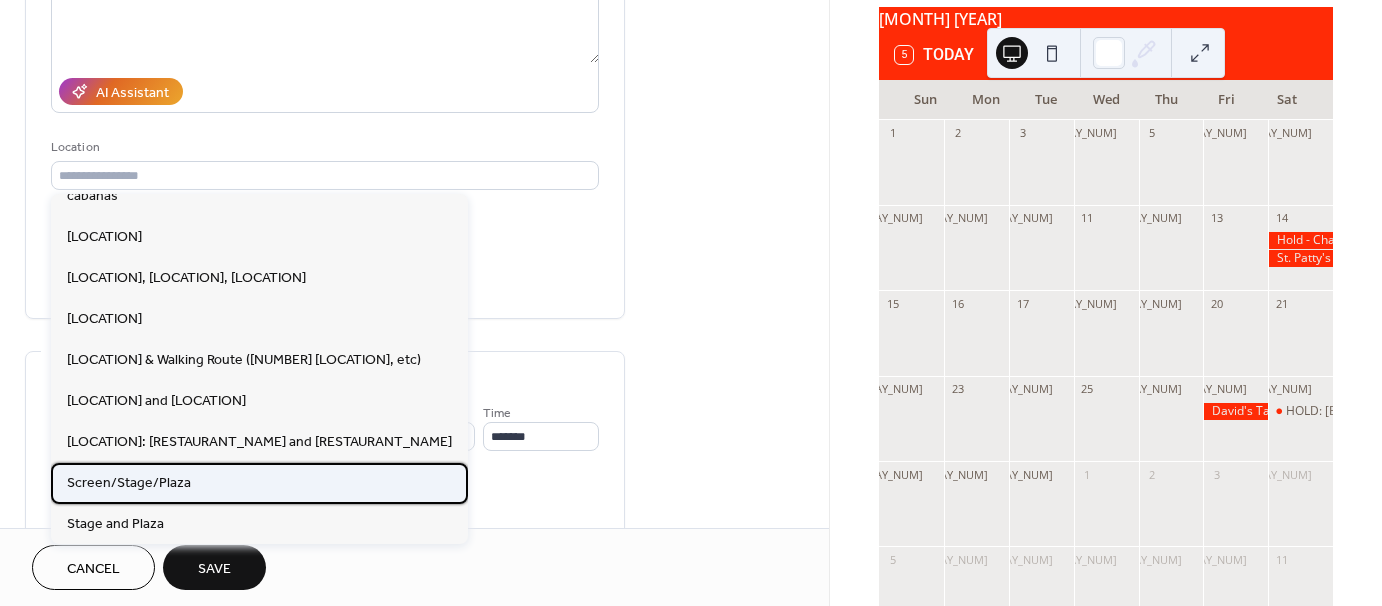 click on "Screen/Stage/Plaza" at bounding box center (259, 483) 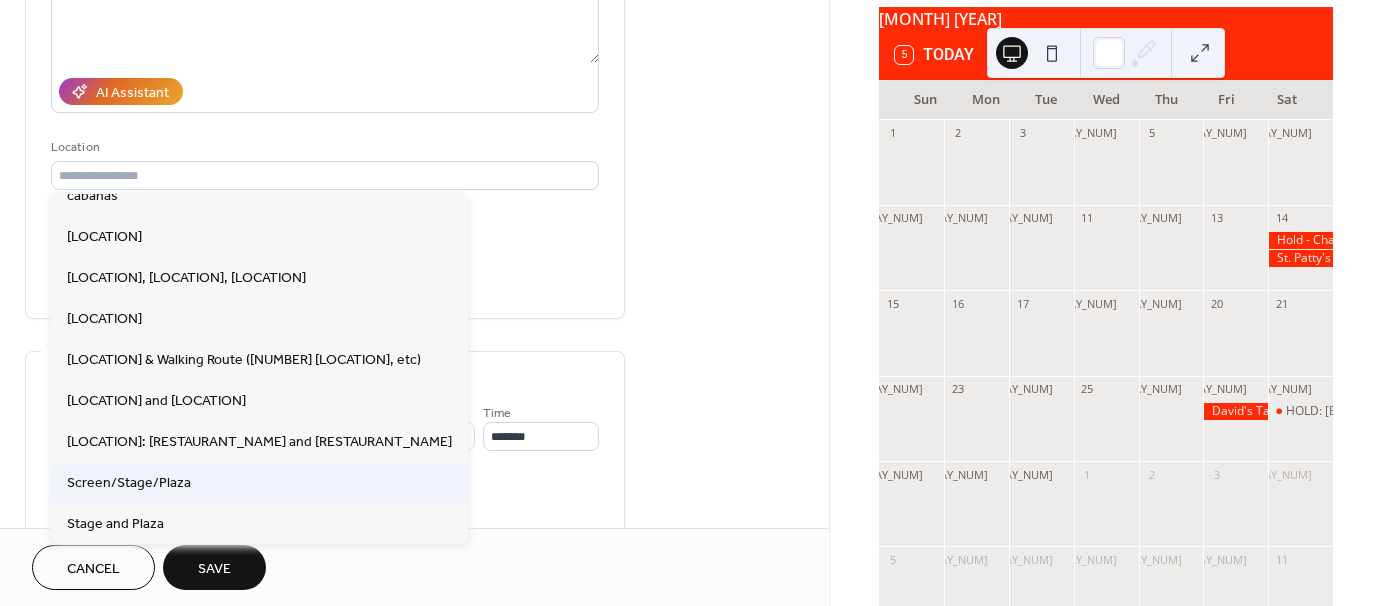 type on "**********" 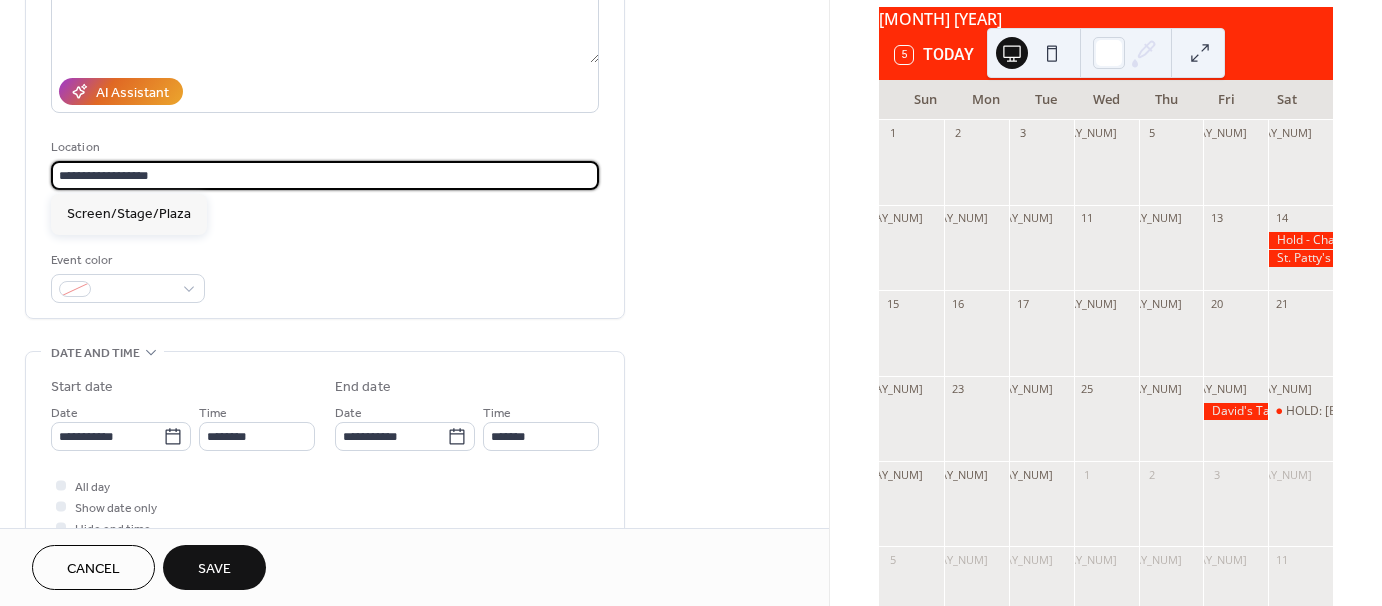 click on "**********" at bounding box center [325, 175] 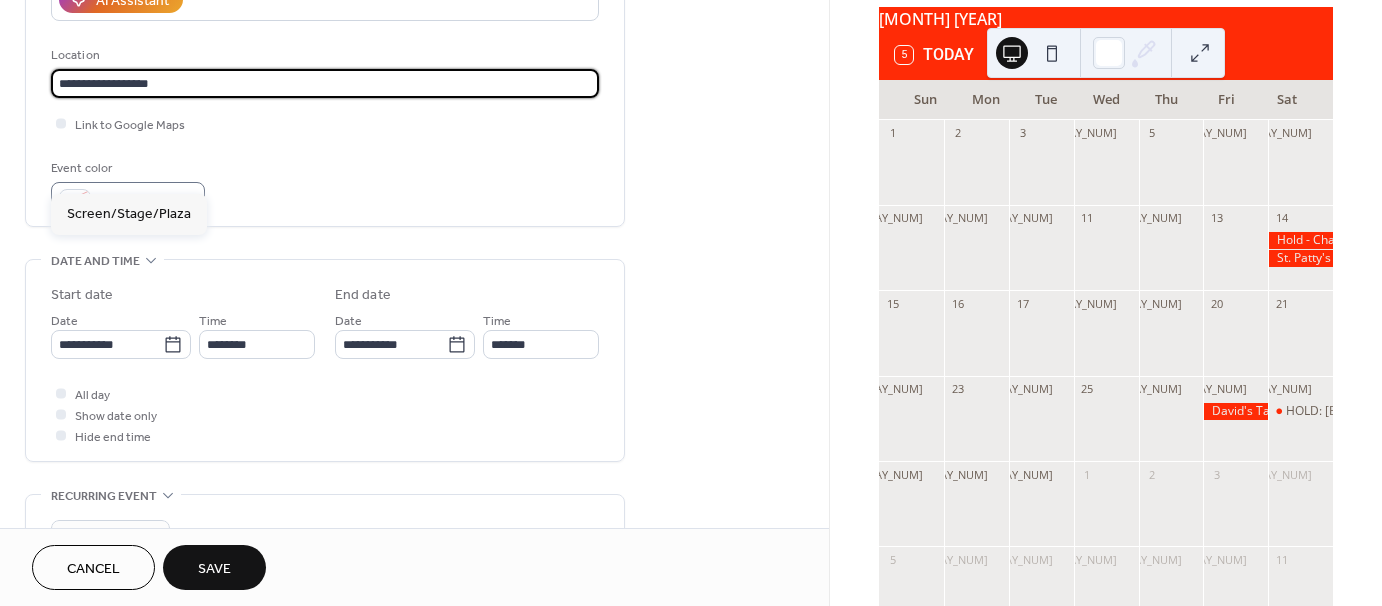 scroll, scrollTop: 400, scrollLeft: 0, axis: vertical 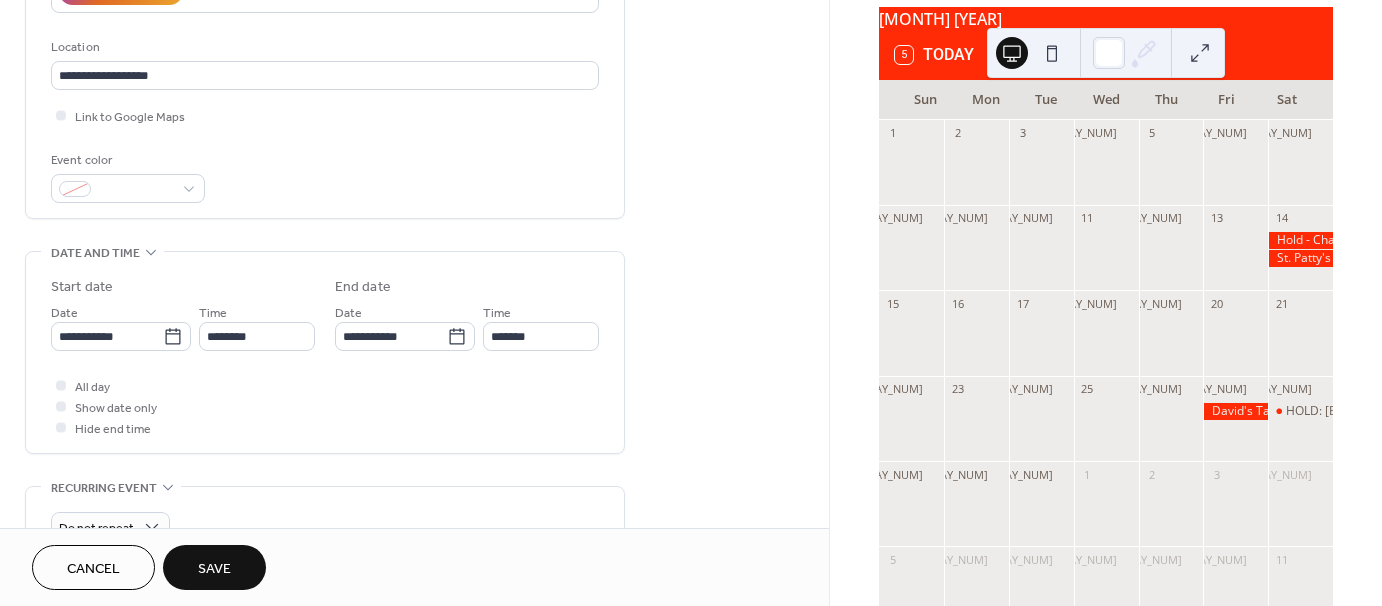 click on "**********" at bounding box center [325, -35] 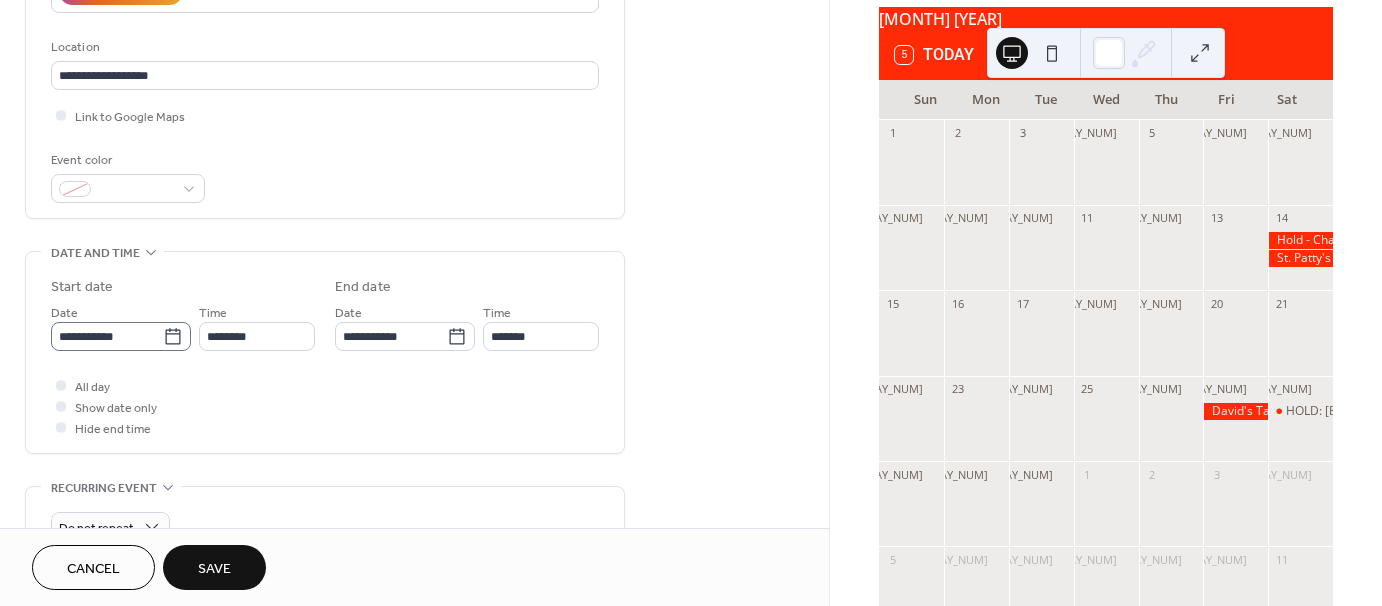 click 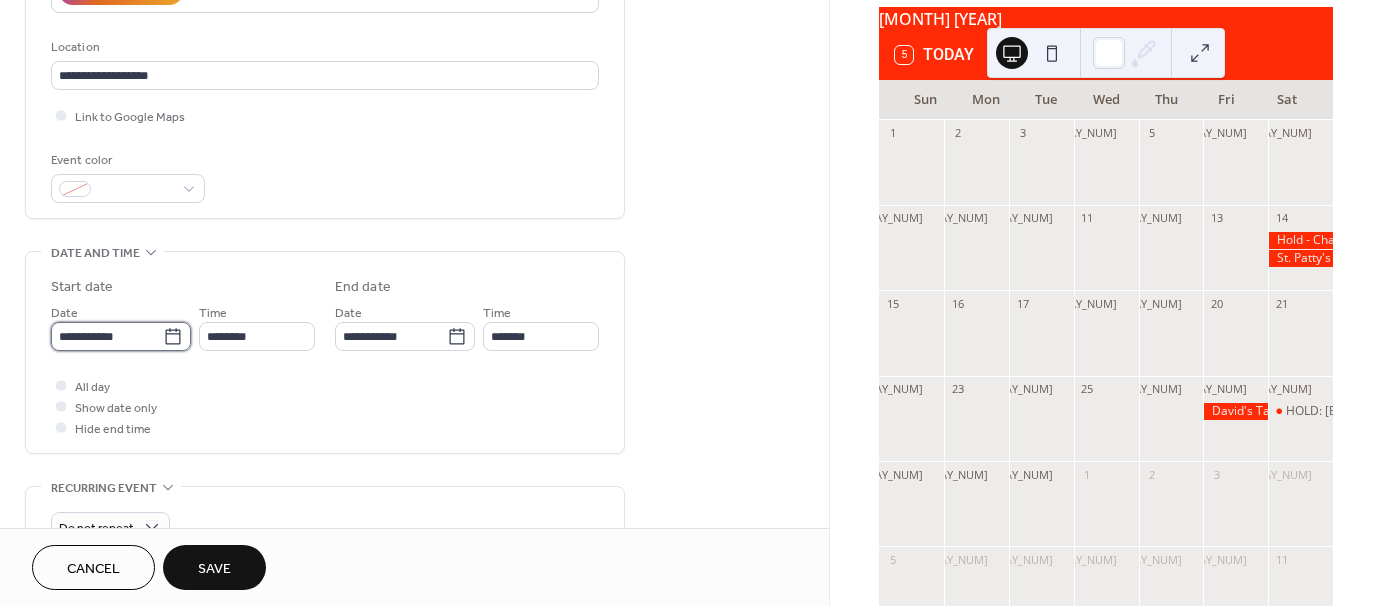 click on "**********" at bounding box center (107, 336) 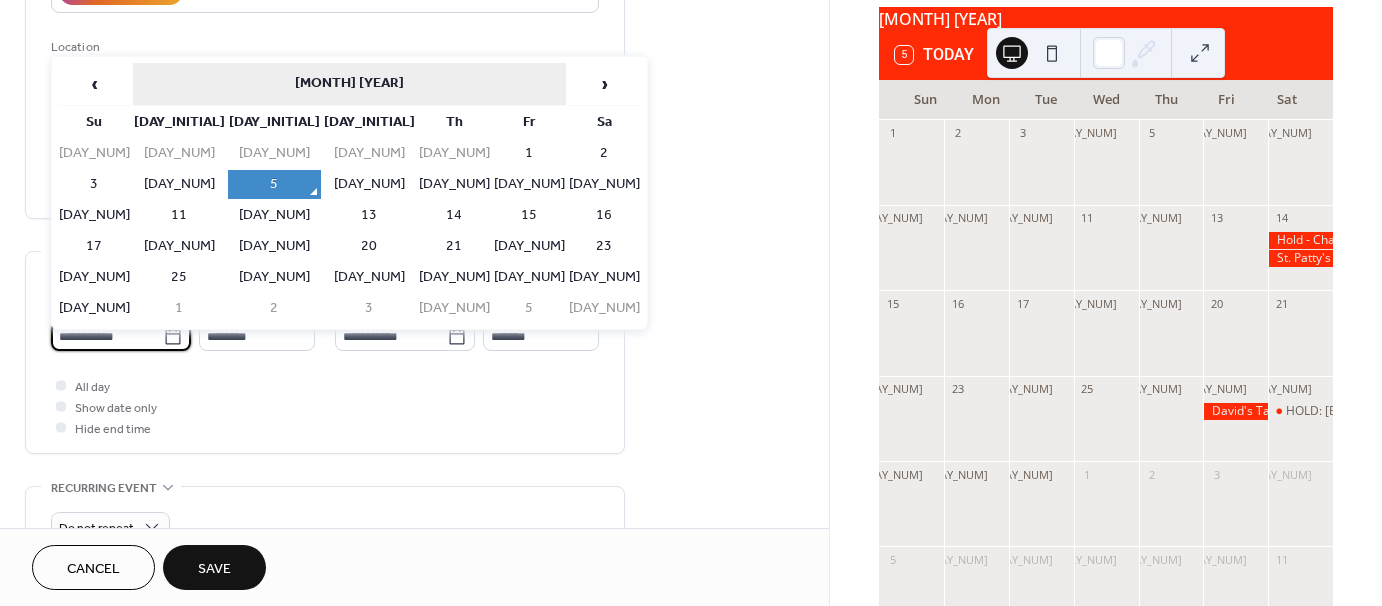 click on "August 2025" at bounding box center [349, 84] 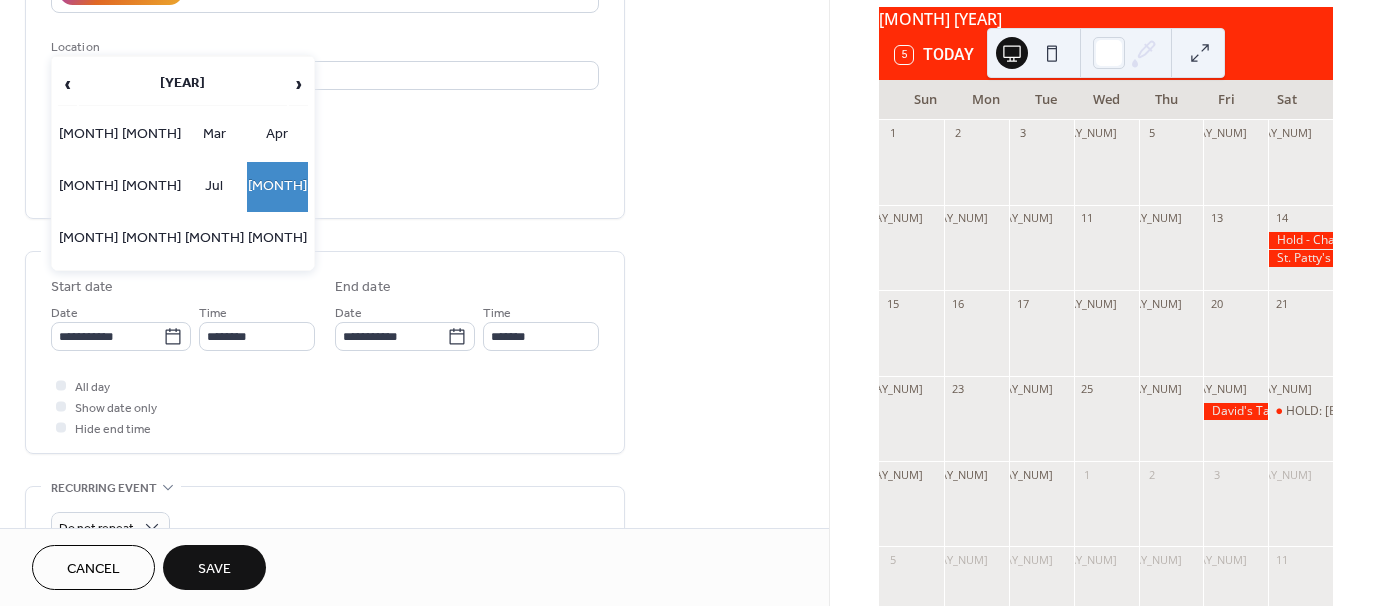 click on "2025" at bounding box center (183, 84) 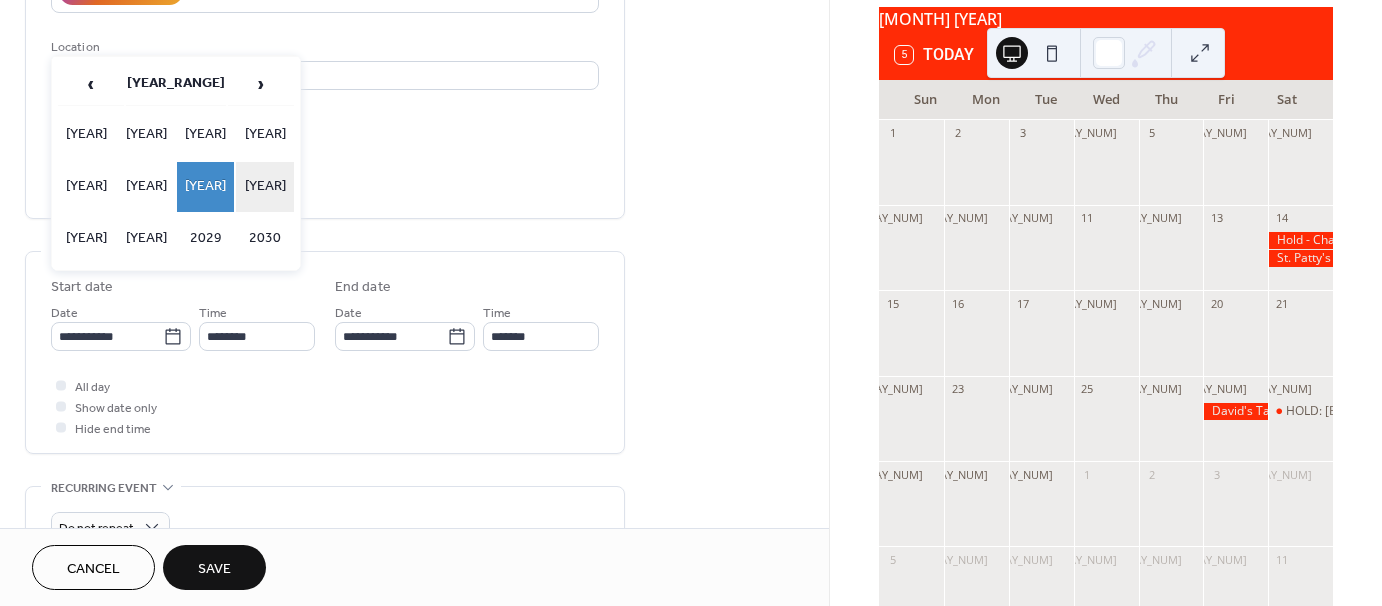 click on "2026" at bounding box center (265, 187) 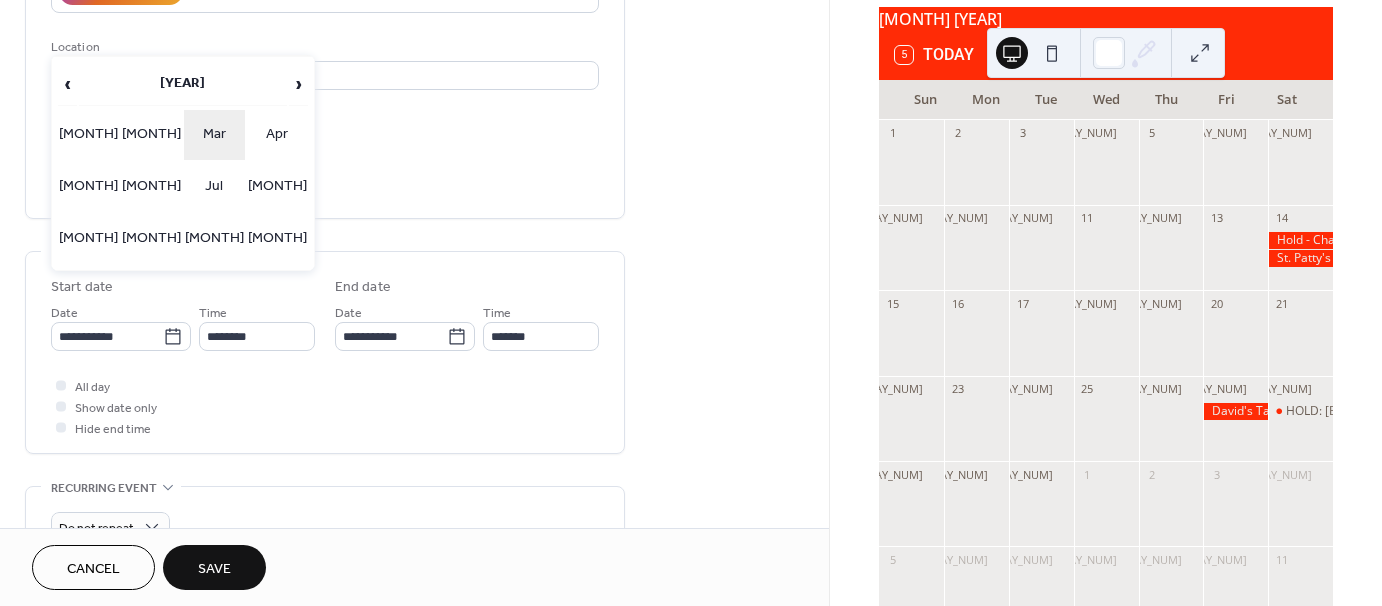 click on "Mar" at bounding box center (214, 135) 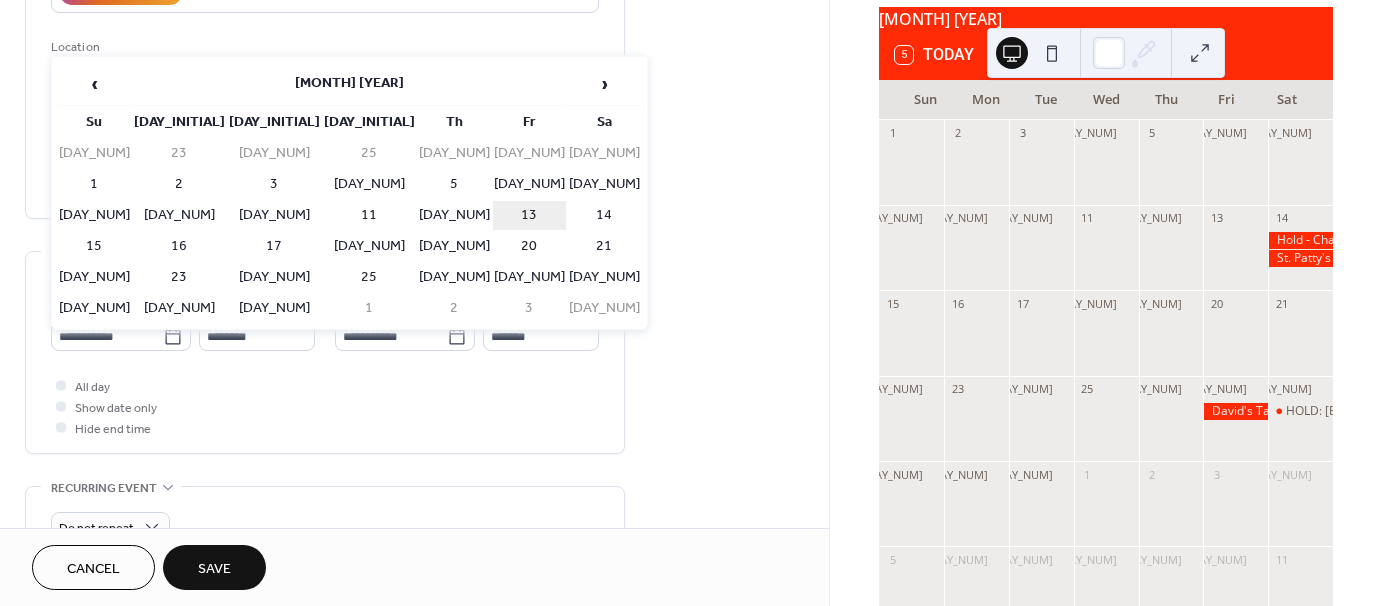 click on "13" at bounding box center [529, 215] 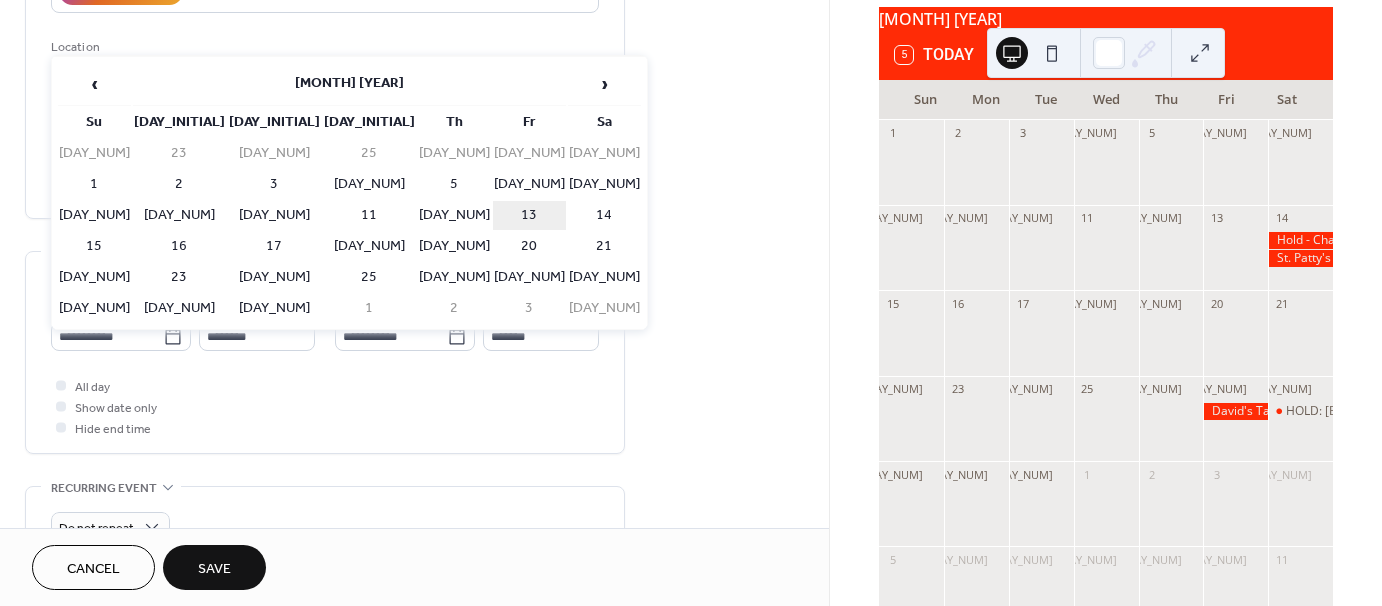 type on "**********" 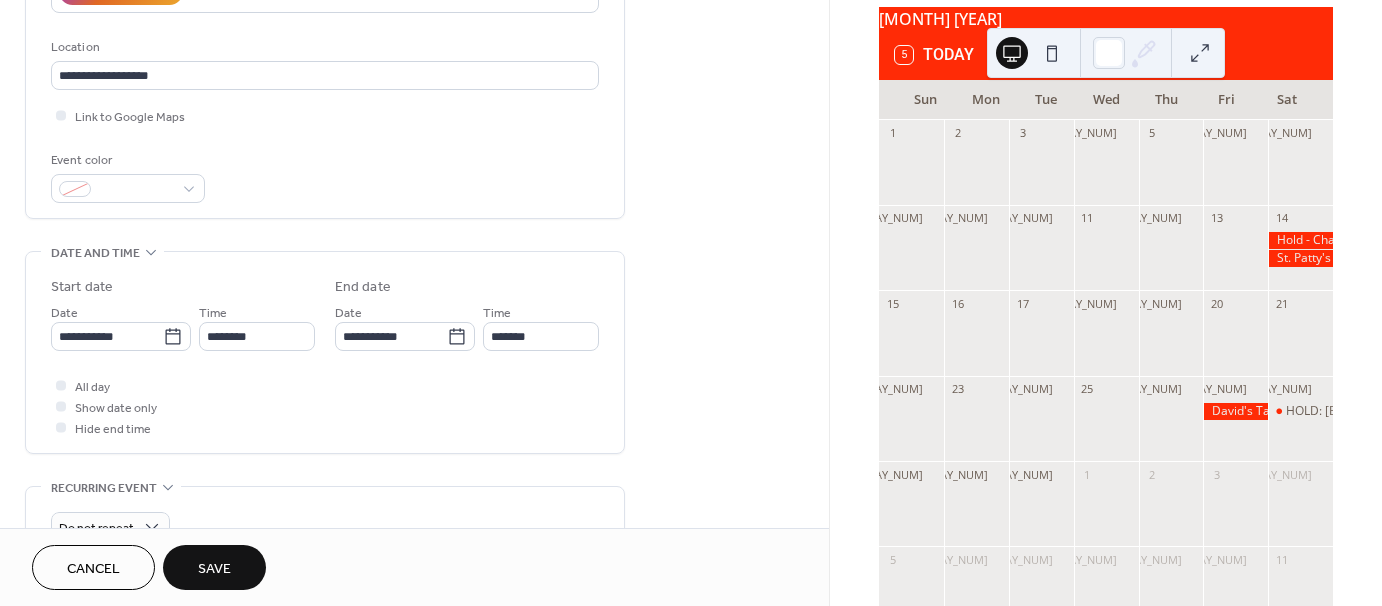 click on "**********" at bounding box center (325, 357) 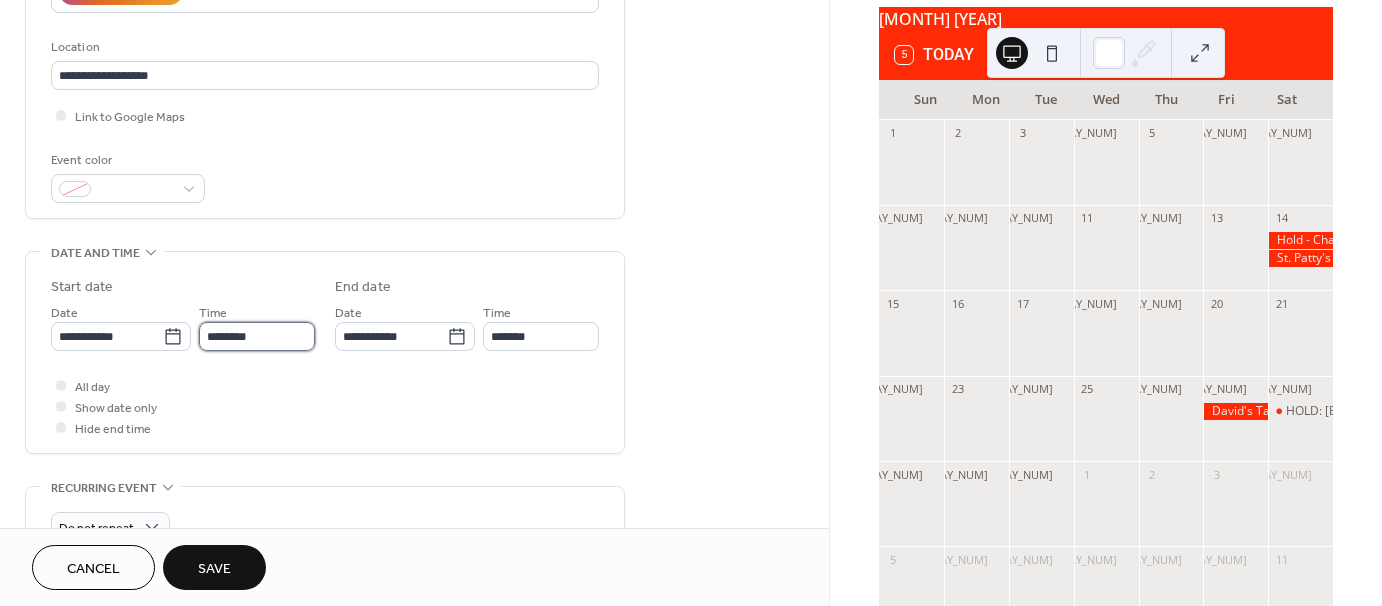 click on "********" at bounding box center (257, 336) 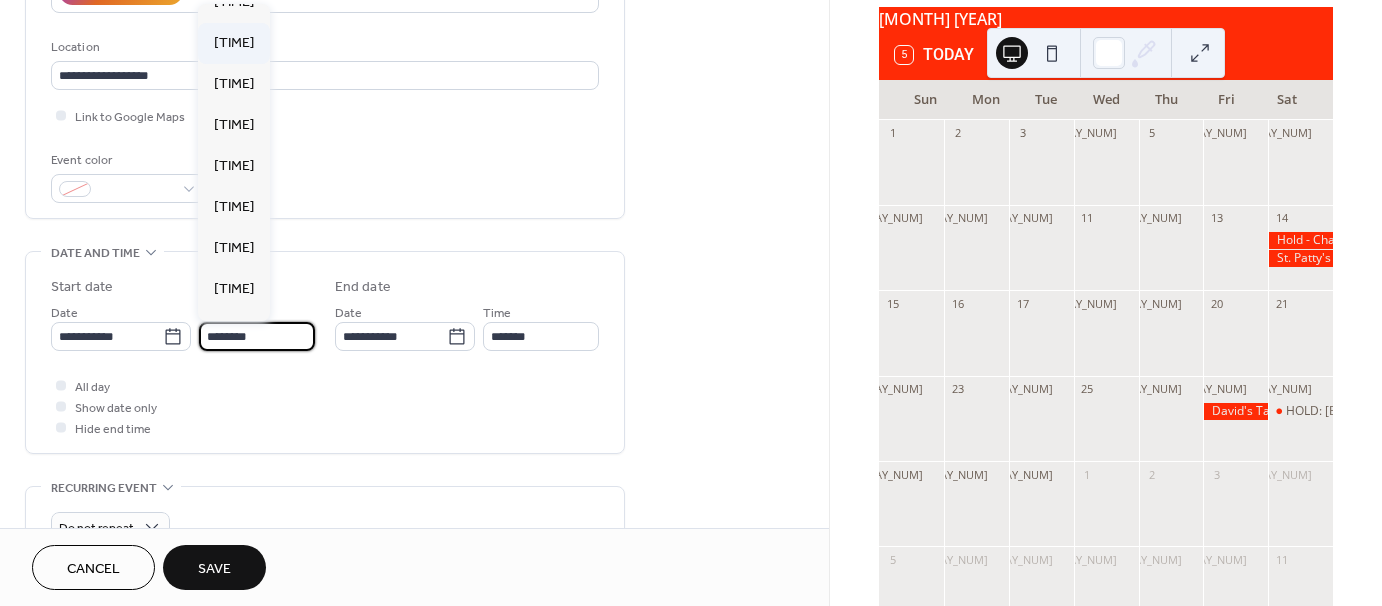 scroll, scrollTop: 2568, scrollLeft: 0, axis: vertical 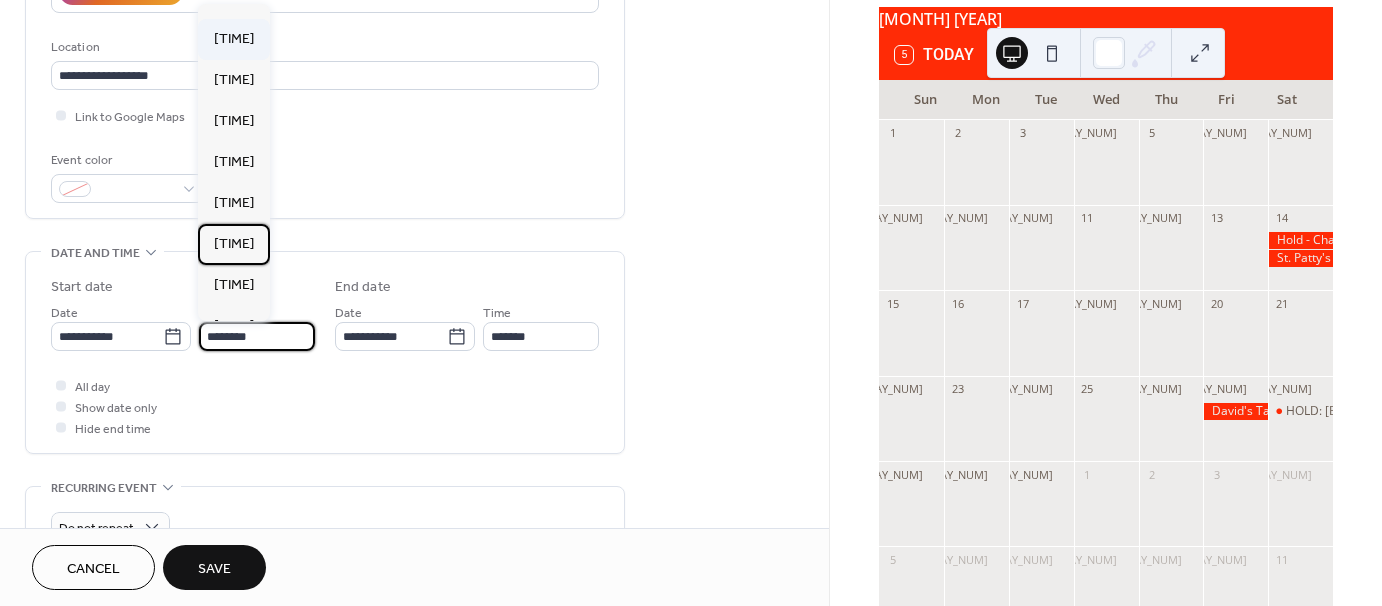 click on "5:00 pm" at bounding box center [234, 244] 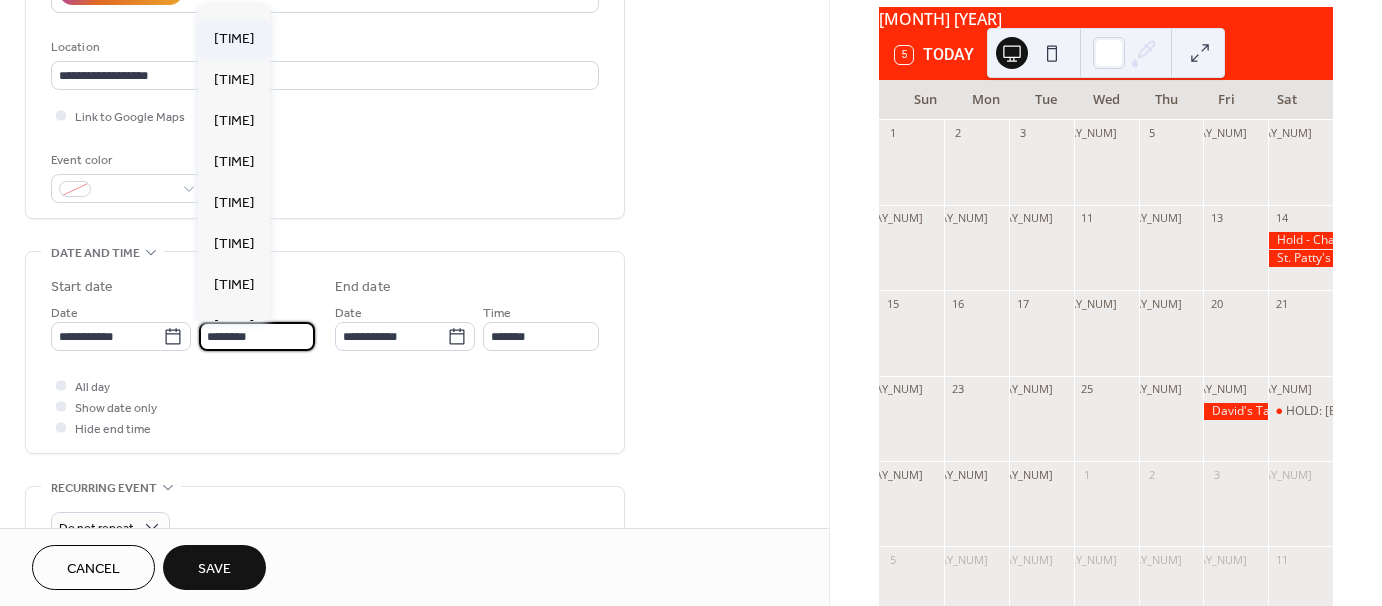 type on "*******" 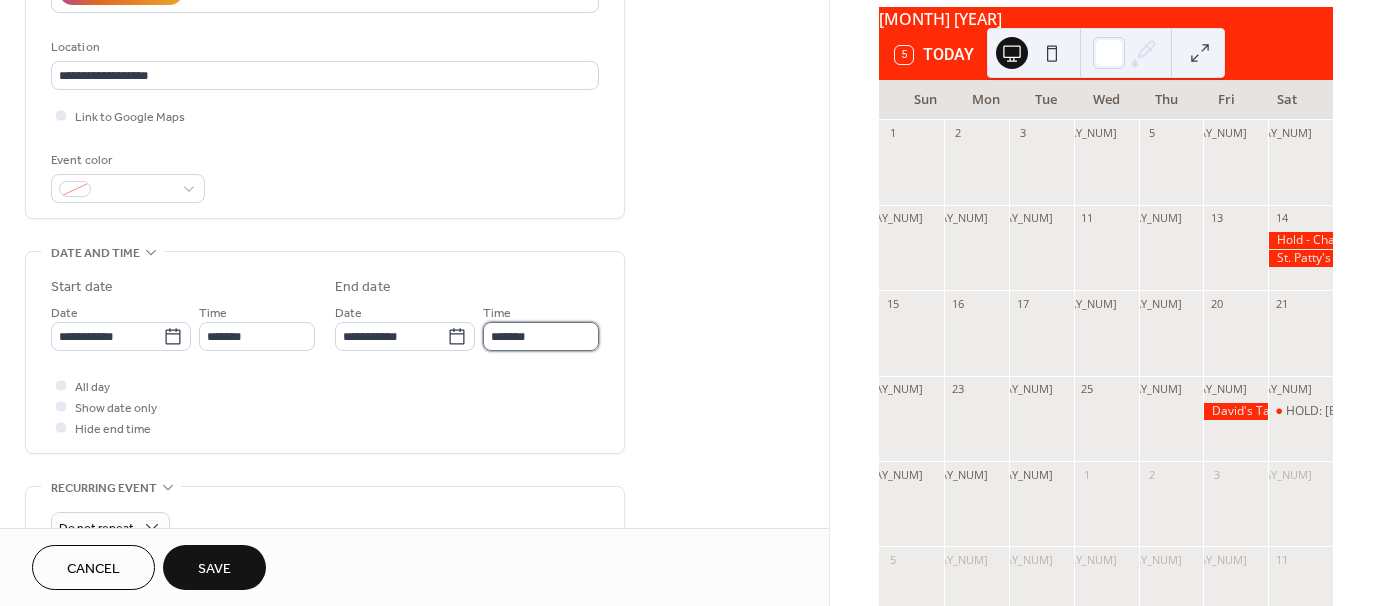 click on "*******" at bounding box center [541, 336] 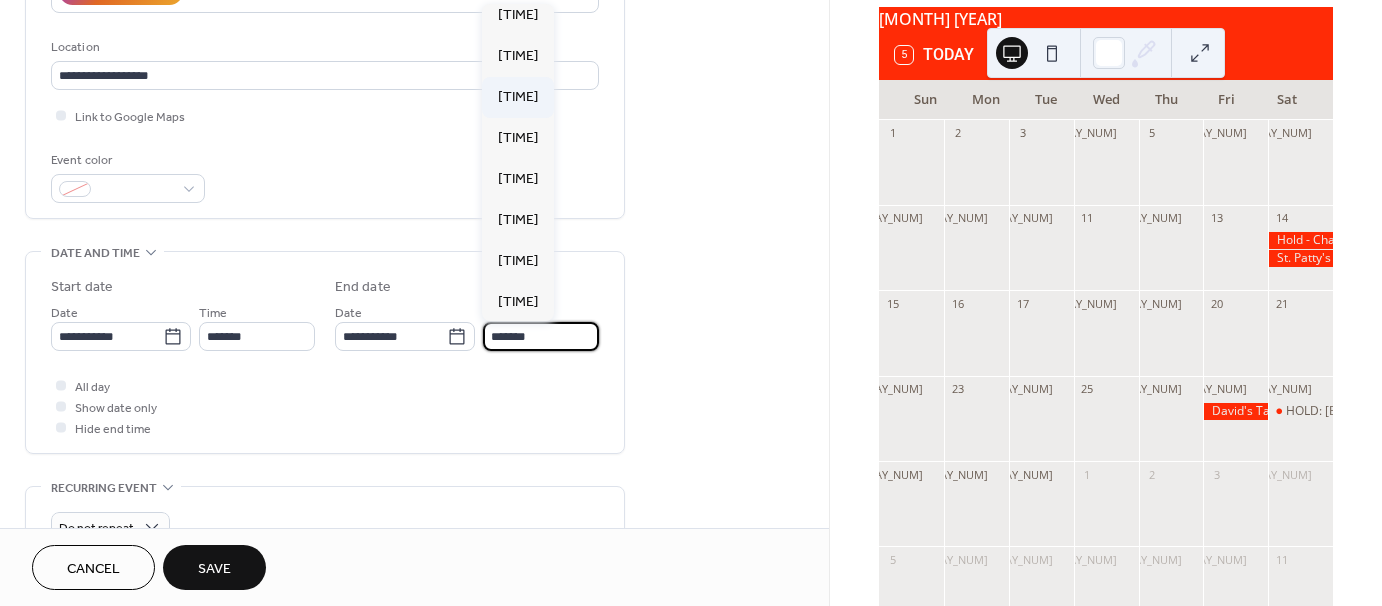 scroll, scrollTop: 400, scrollLeft: 0, axis: vertical 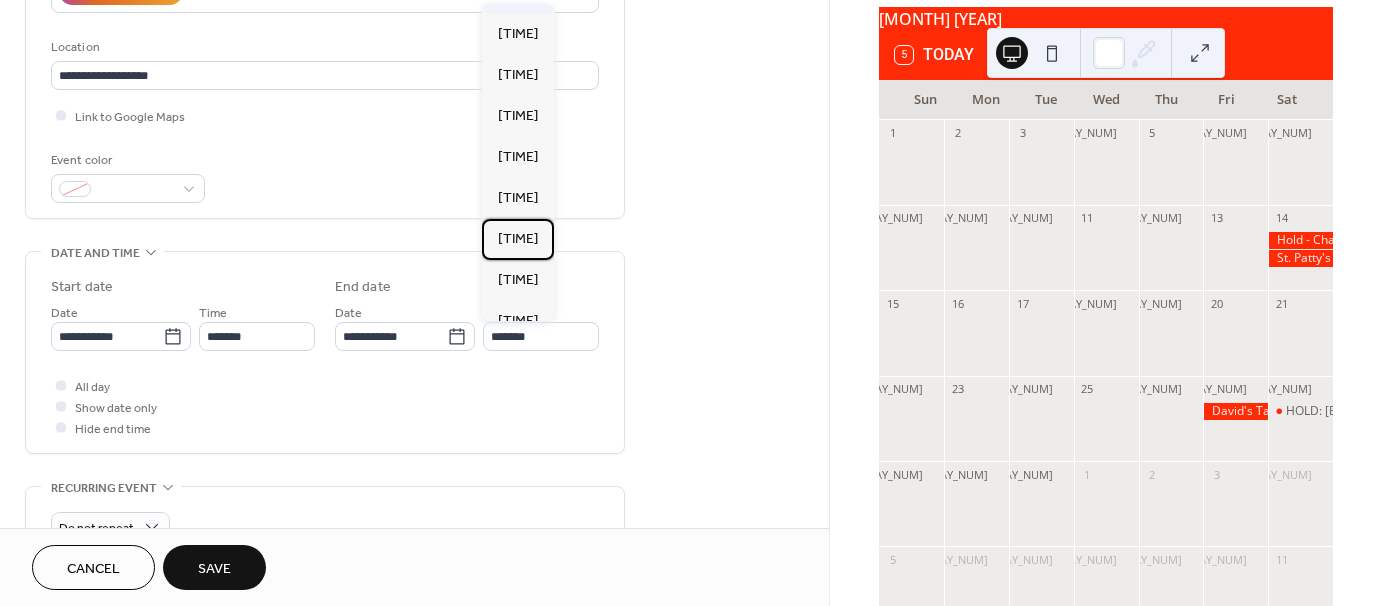click on "9:00 pm" at bounding box center (518, 239) 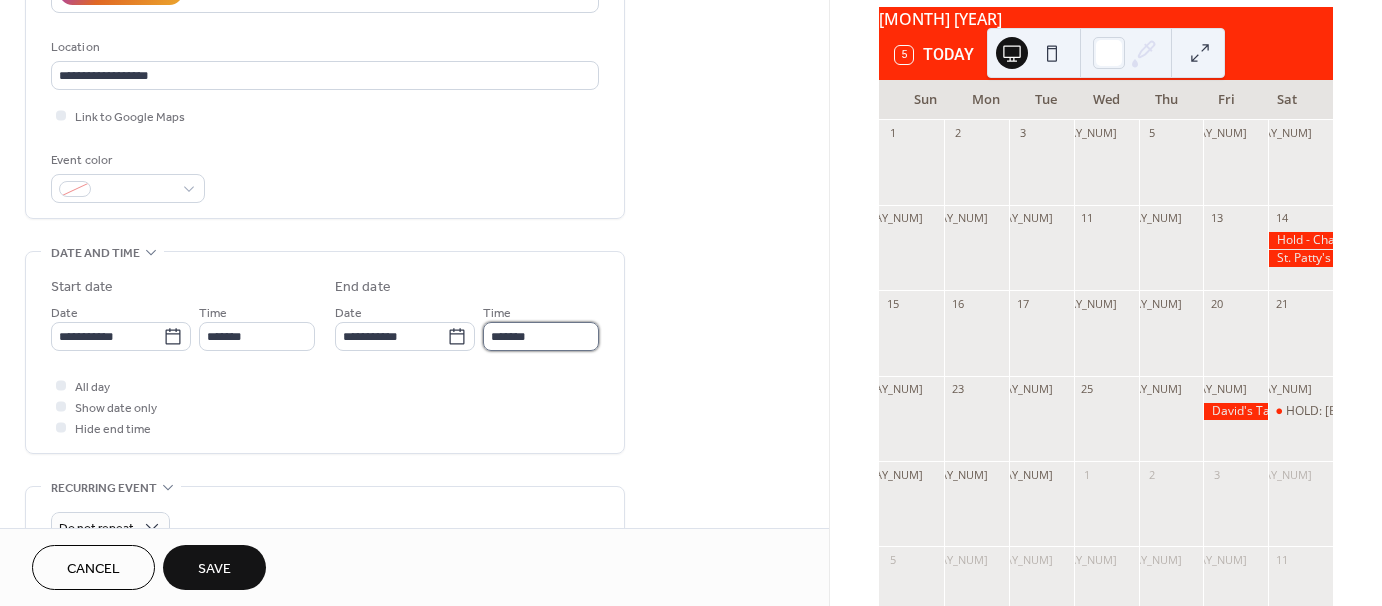 click on "*******" at bounding box center [541, 336] 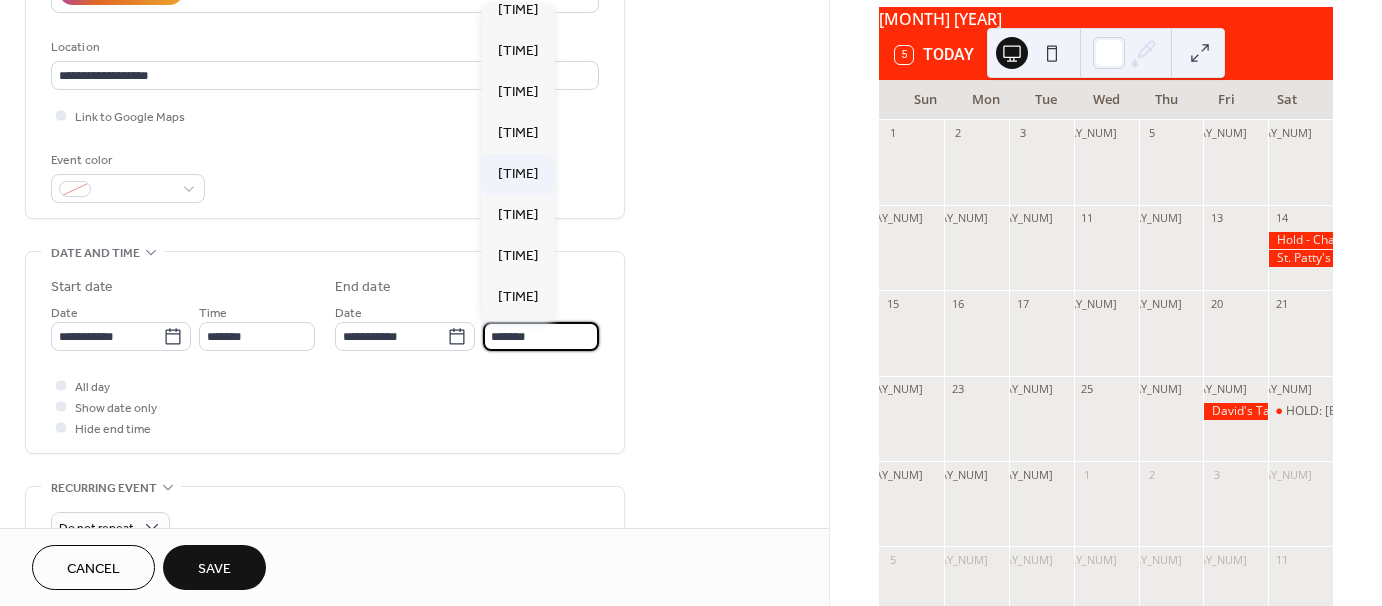 scroll, scrollTop: 715, scrollLeft: 0, axis: vertical 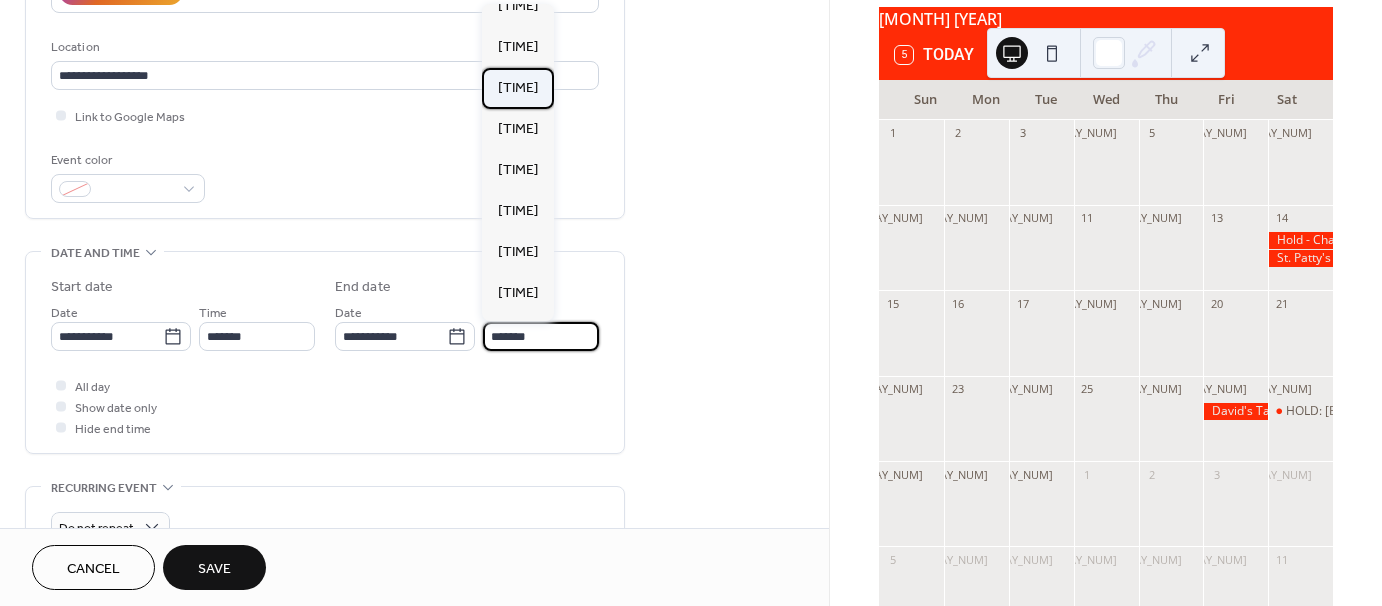 click on "10:00 pm" at bounding box center (518, 88) 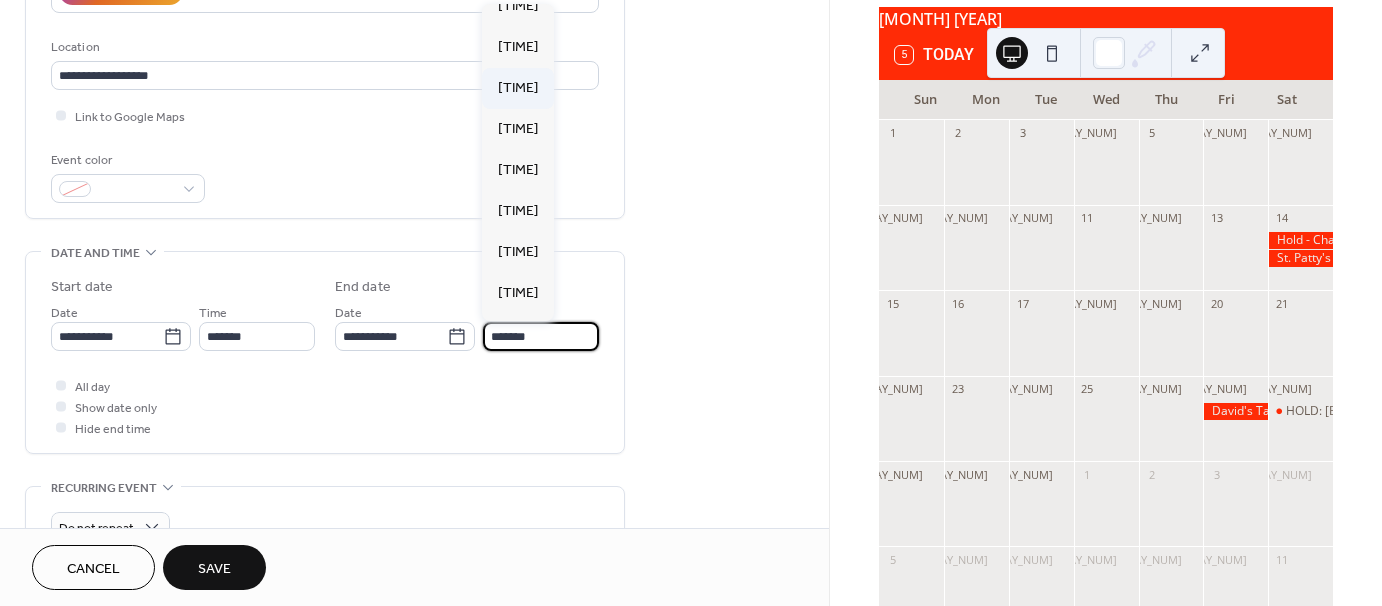 type on "********" 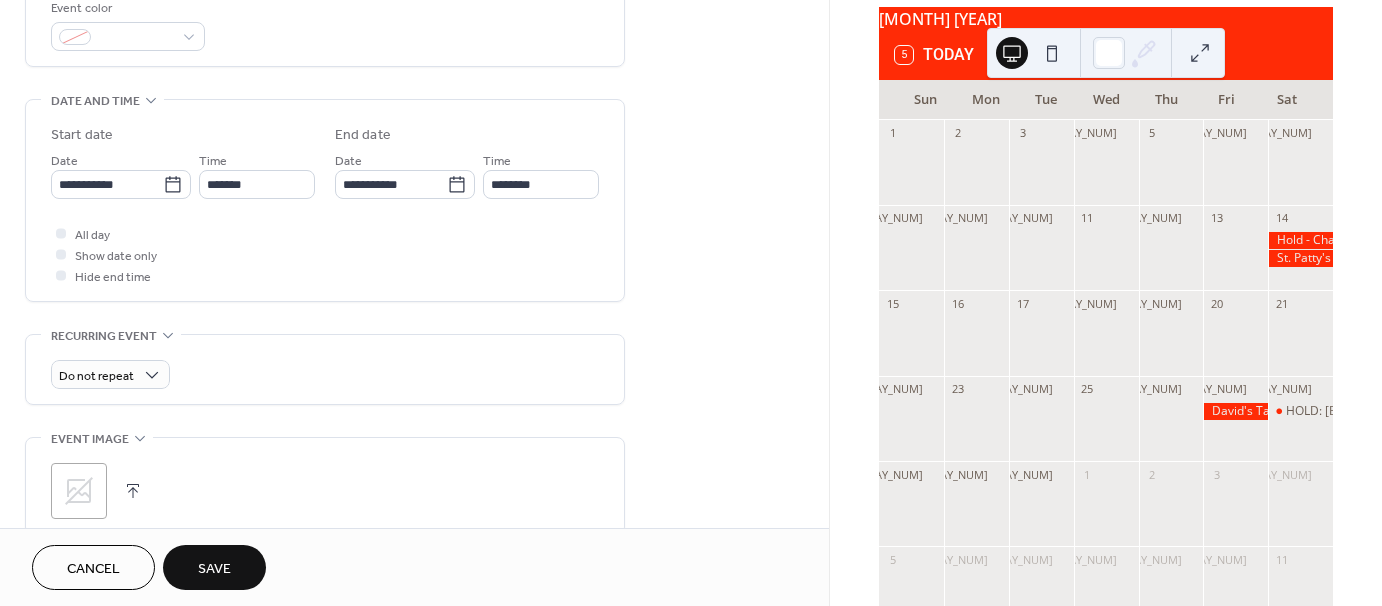 scroll, scrollTop: 600, scrollLeft: 0, axis: vertical 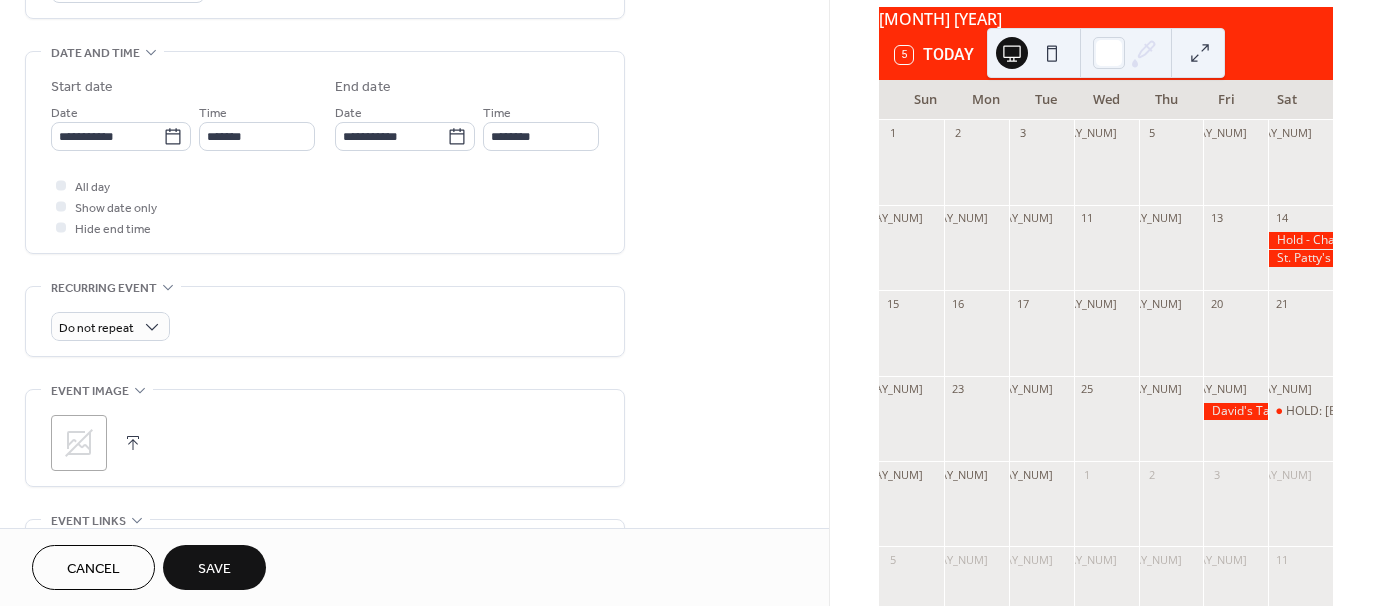 click on "Save" at bounding box center [214, 567] 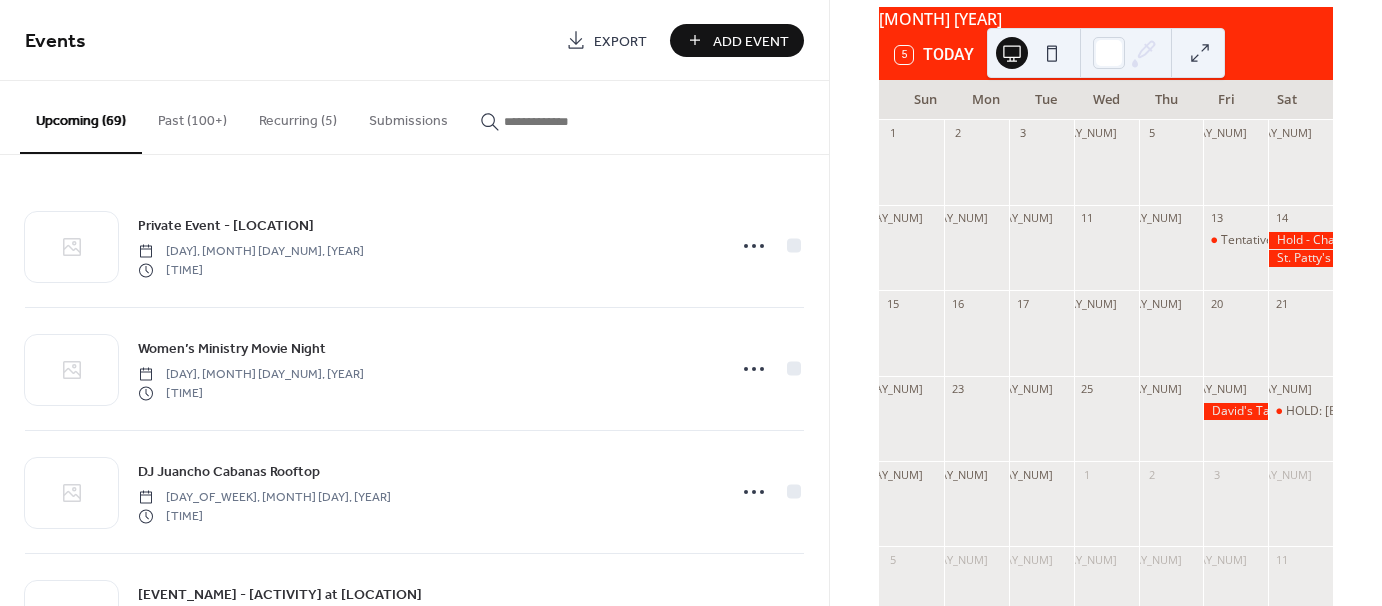 click on "Add Event" at bounding box center (751, 41) 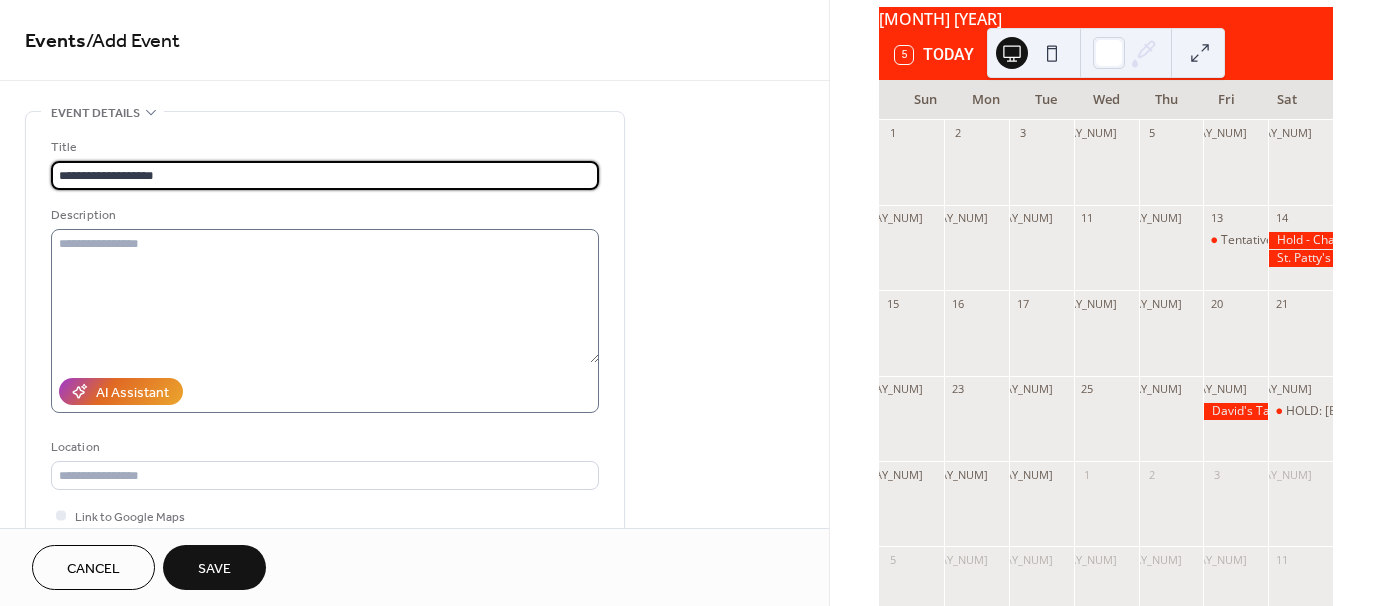 type on "**********" 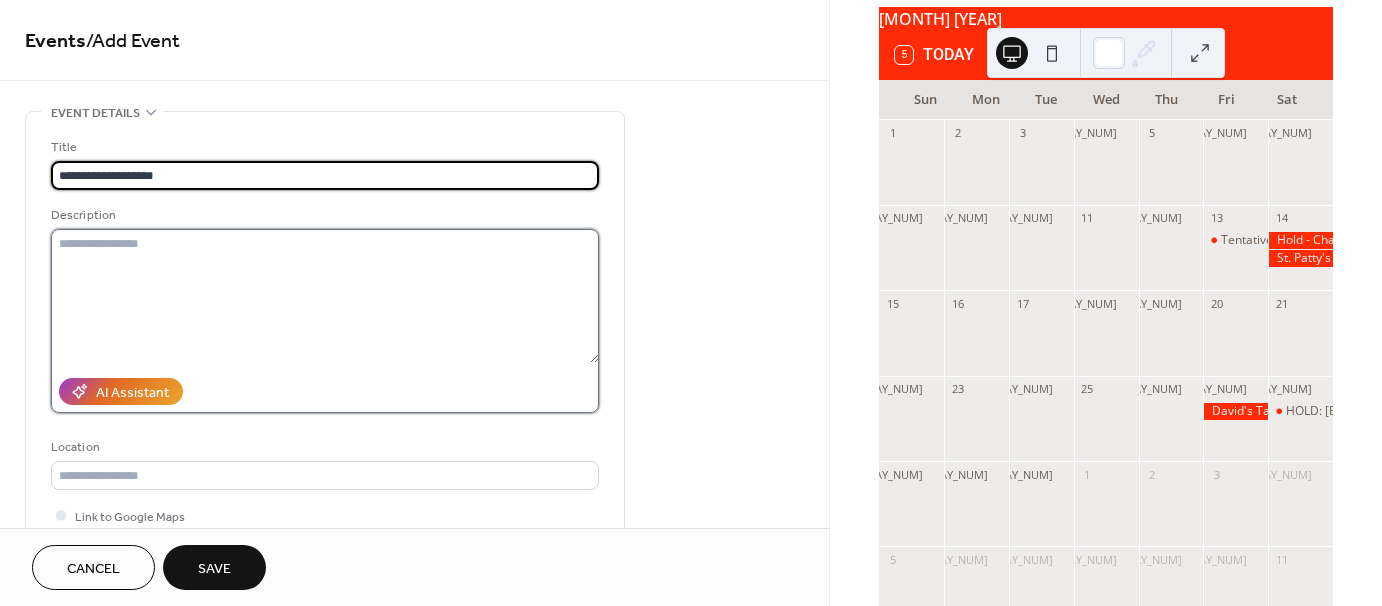 click at bounding box center (325, 296) 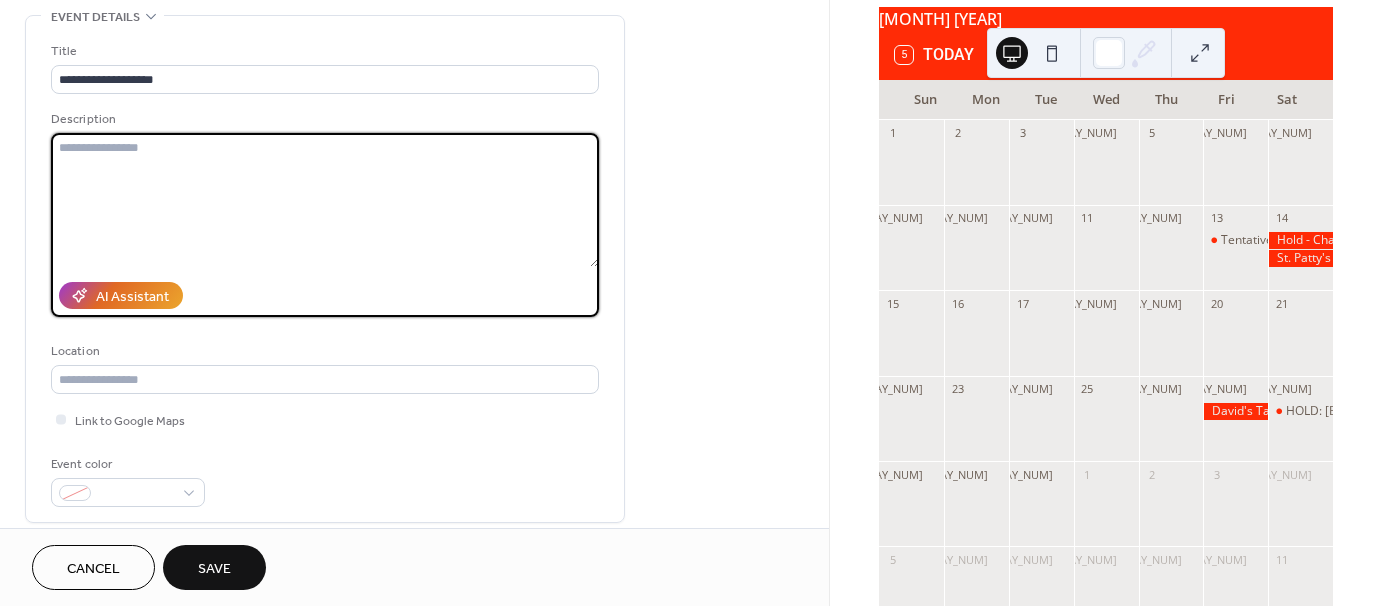 scroll, scrollTop: 100, scrollLeft: 0, axis: vertical 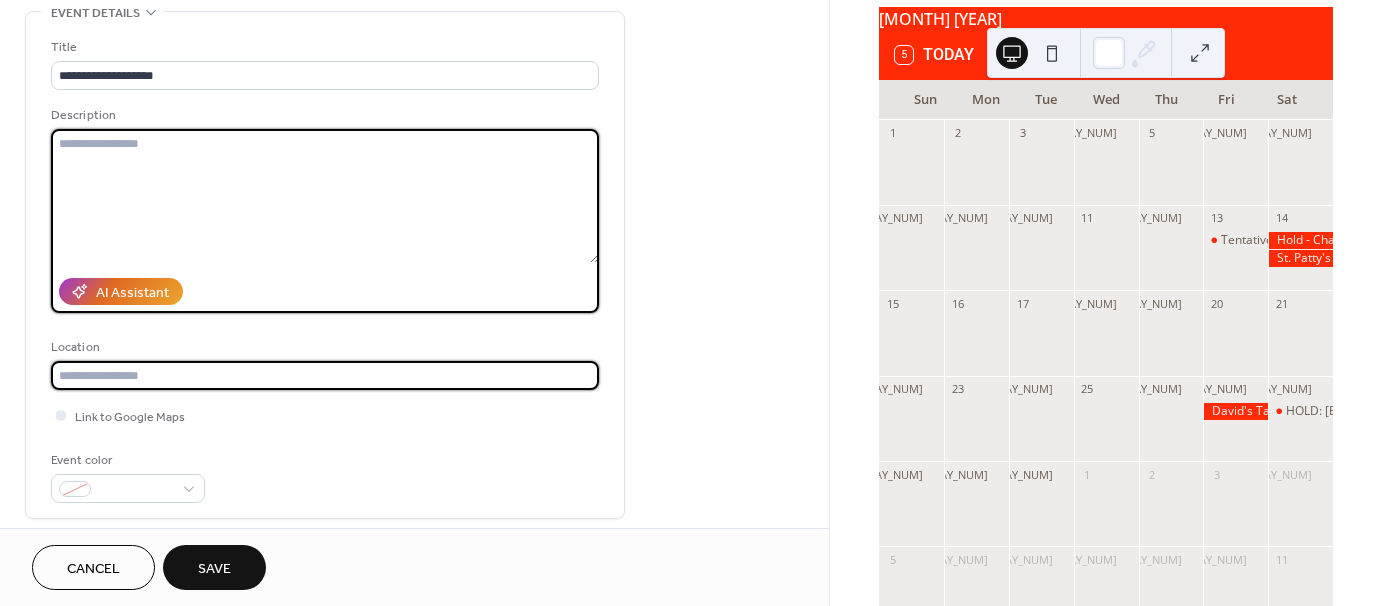 click at bounding box center [325, 375] 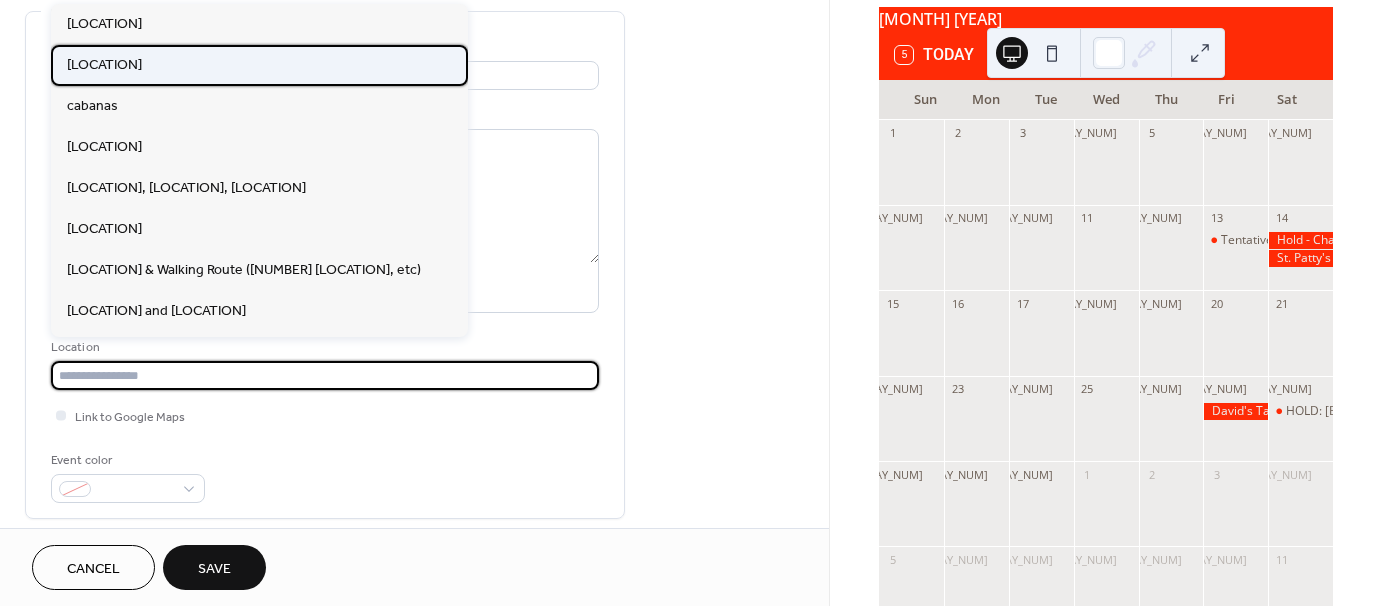click on "BridgeWay Station" at bounding box center [104, 65] 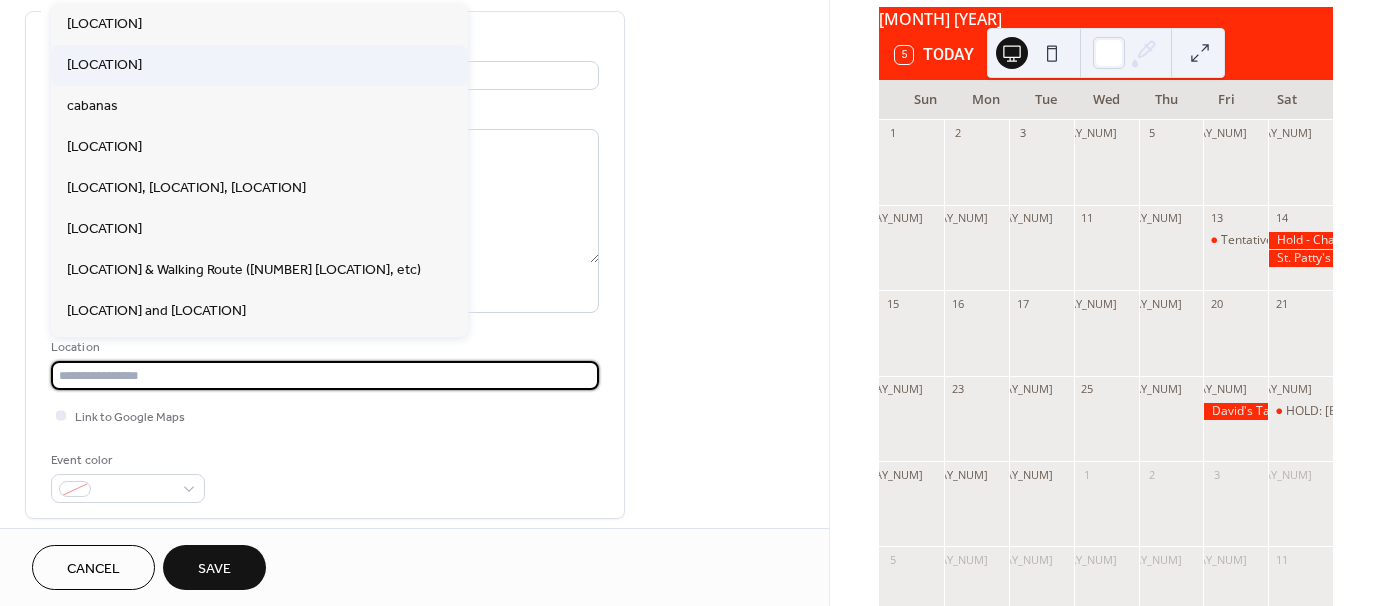 type on "**********" 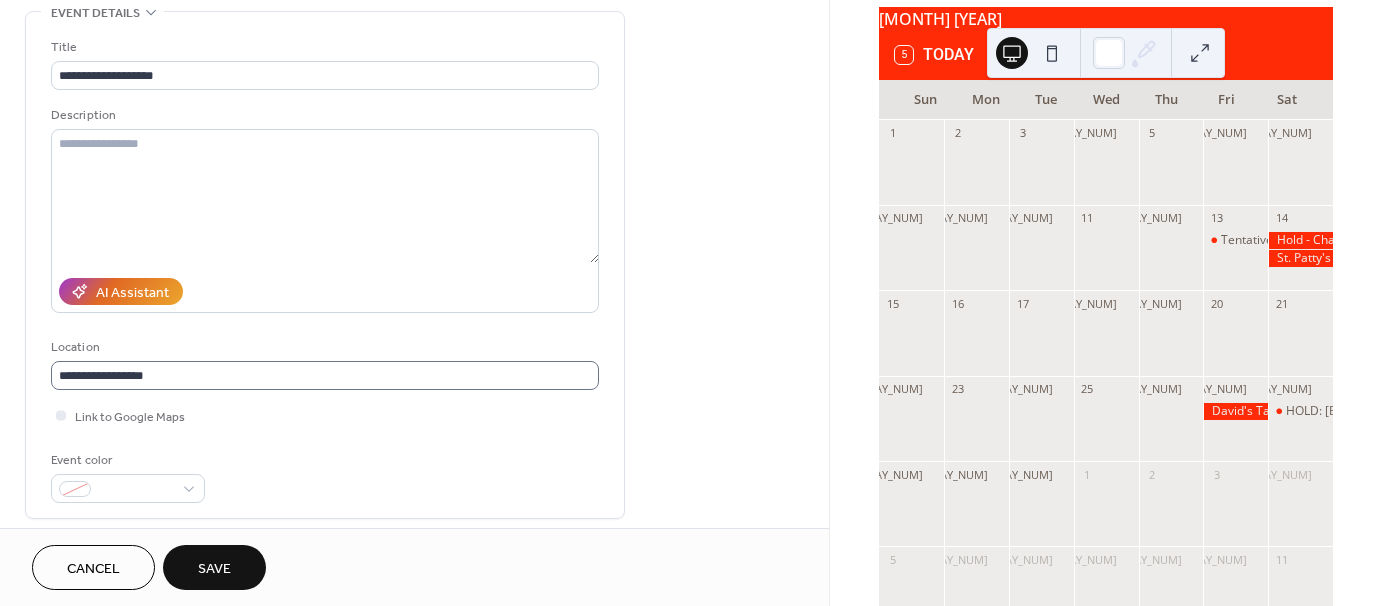 scroll, scrollTop: 1, scrollLeft: 0, axis: vertical 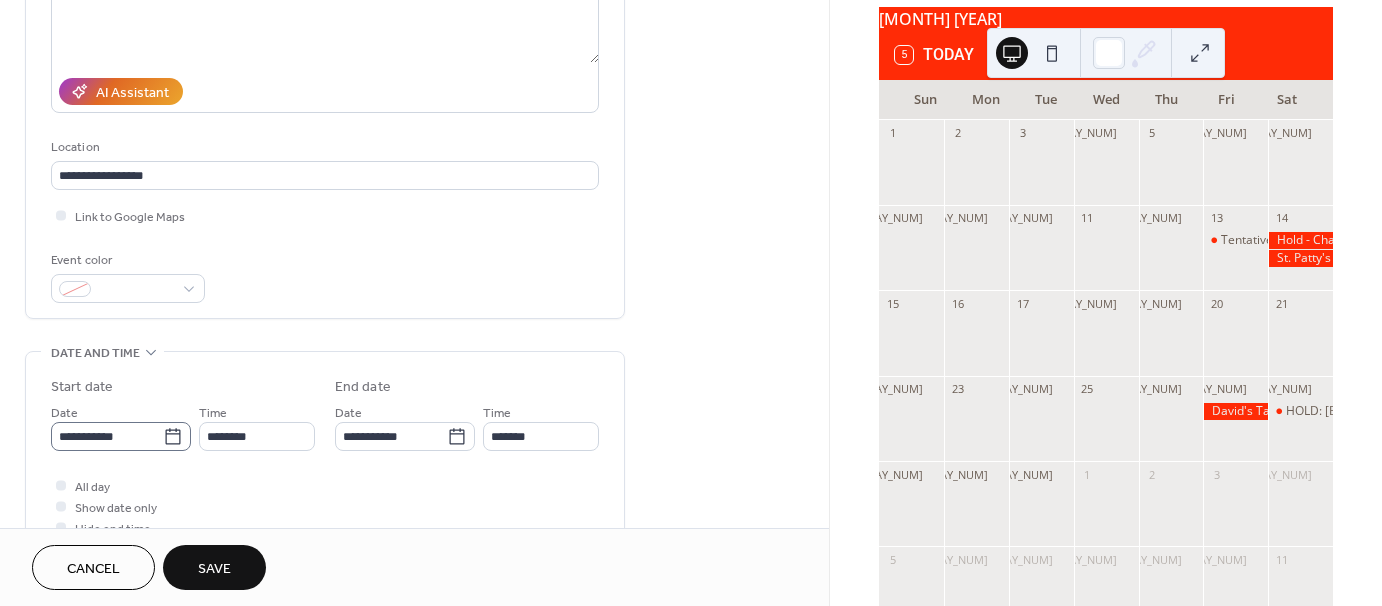 click 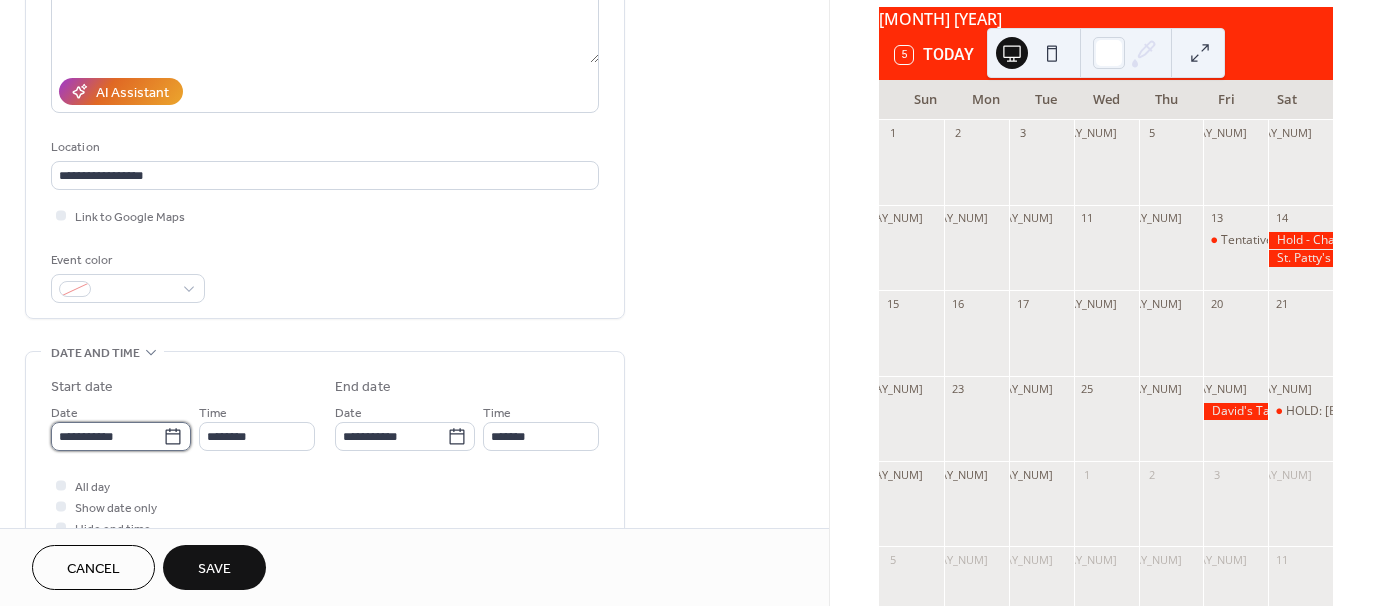 click on "**********" at bounding box center [107, 436] 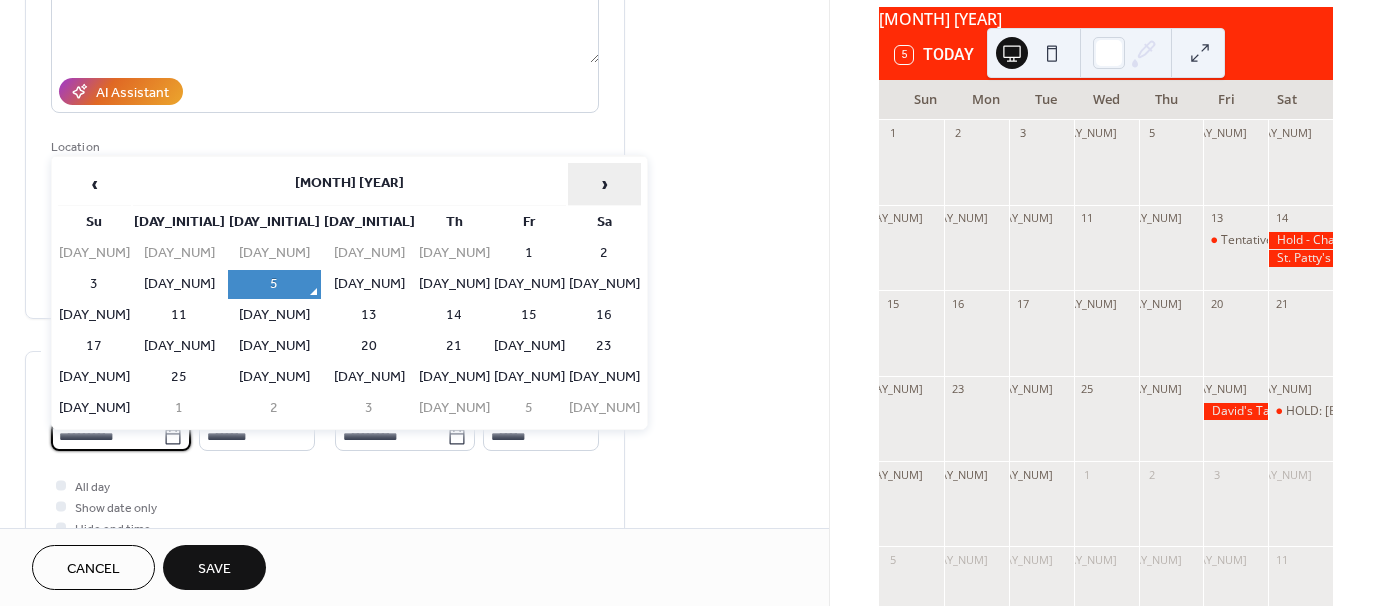 click on "›" at bounding box center [604, 184] 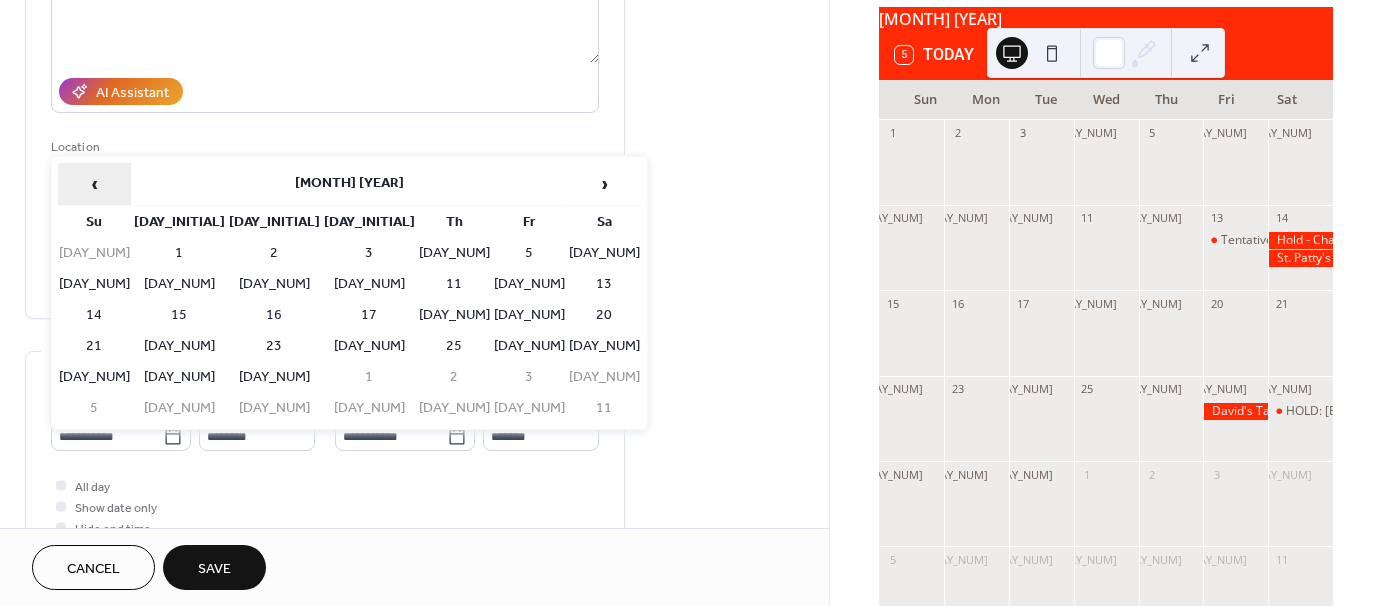 click on "‹" at bounding box center [94, 184] 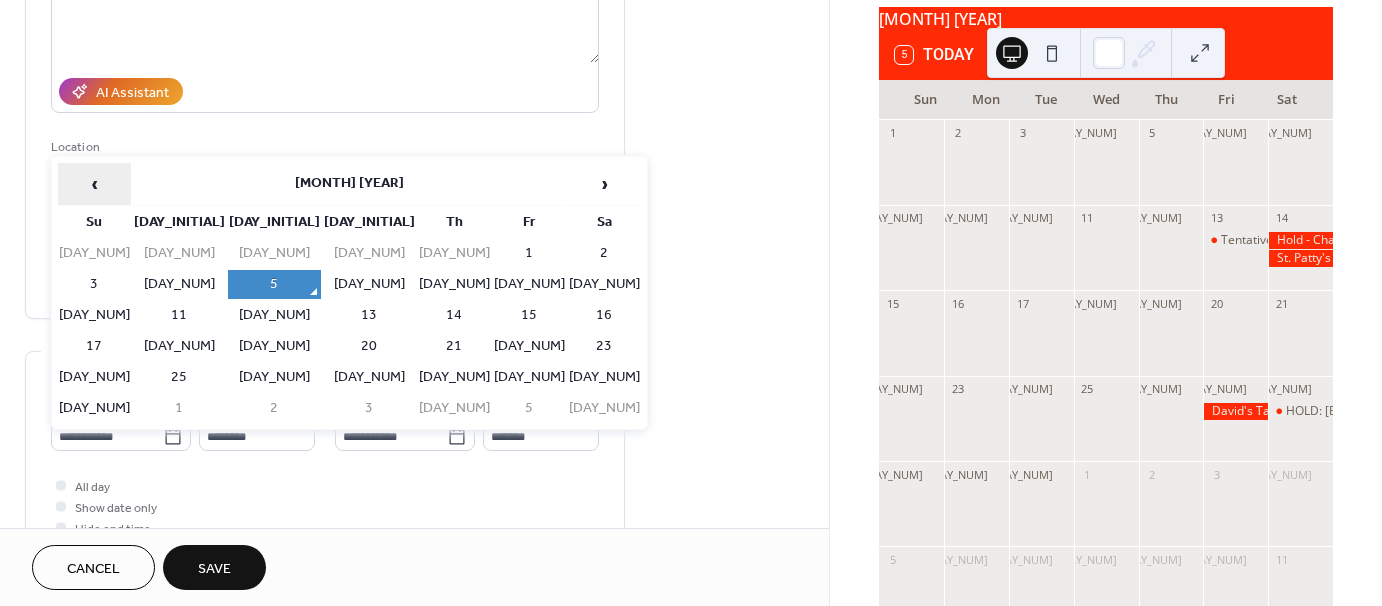 click on "‹" at bounding box center [94, 184] 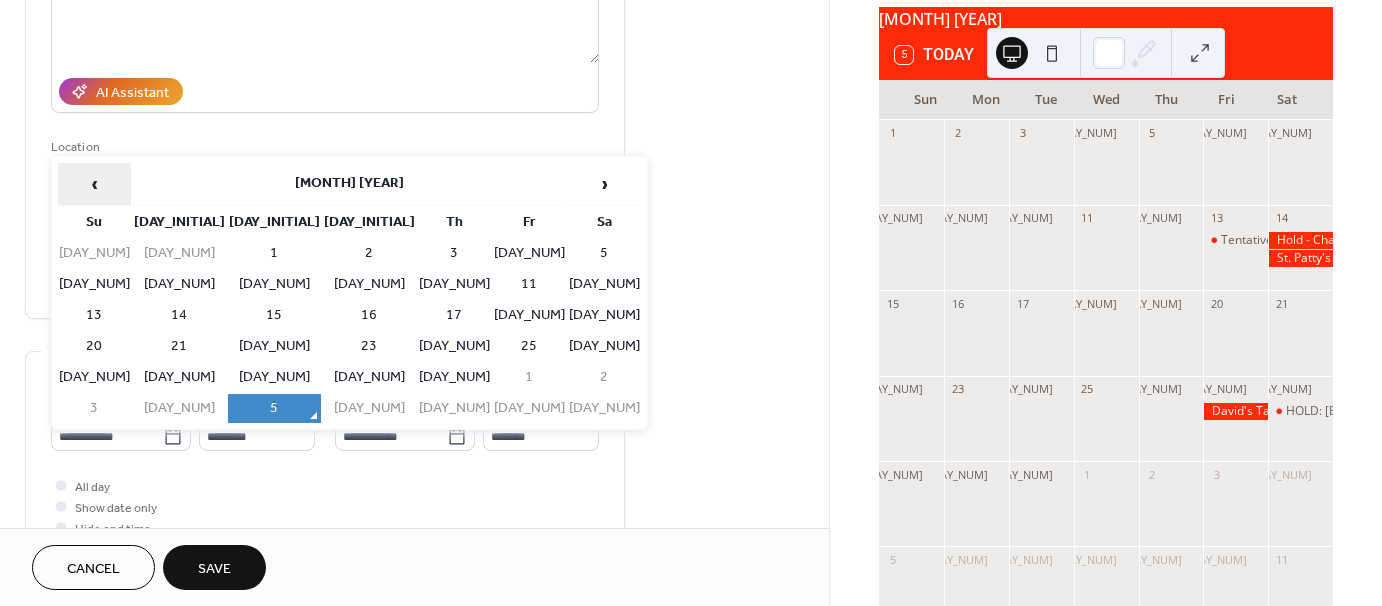 click on "‹" at bounding box center [94, 184] 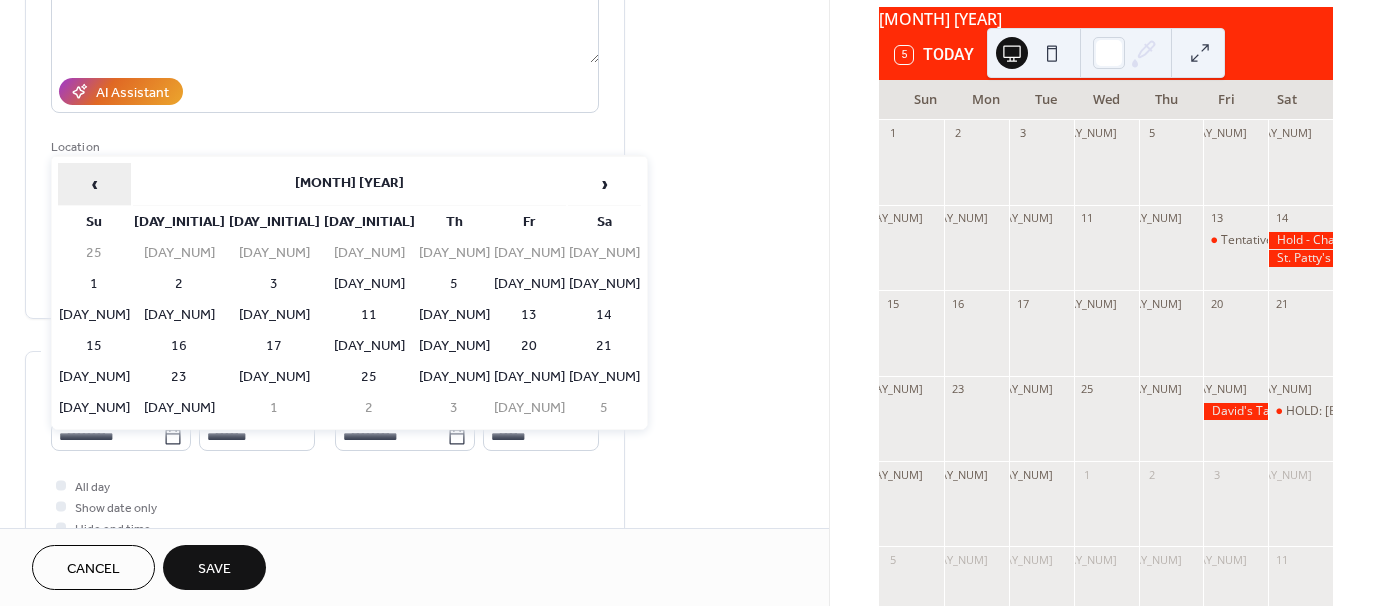 click on "‹" at bounding box center (94, 184) 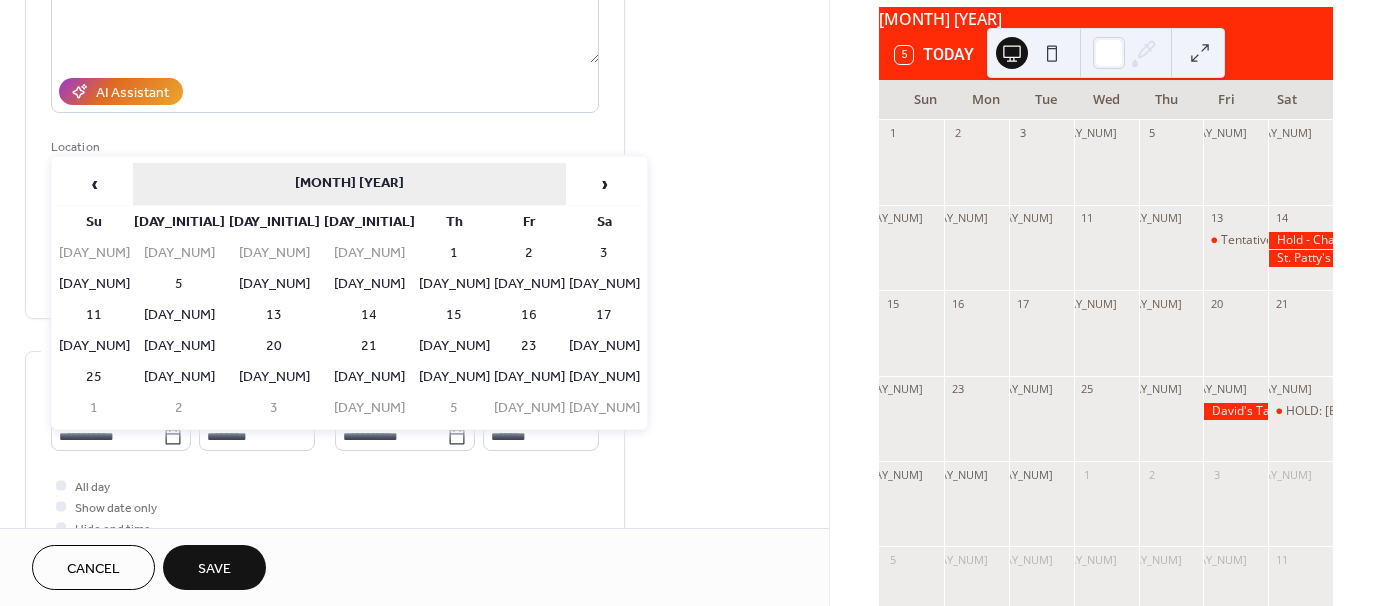 click on "May 2025" at bounding box center (349, 184) 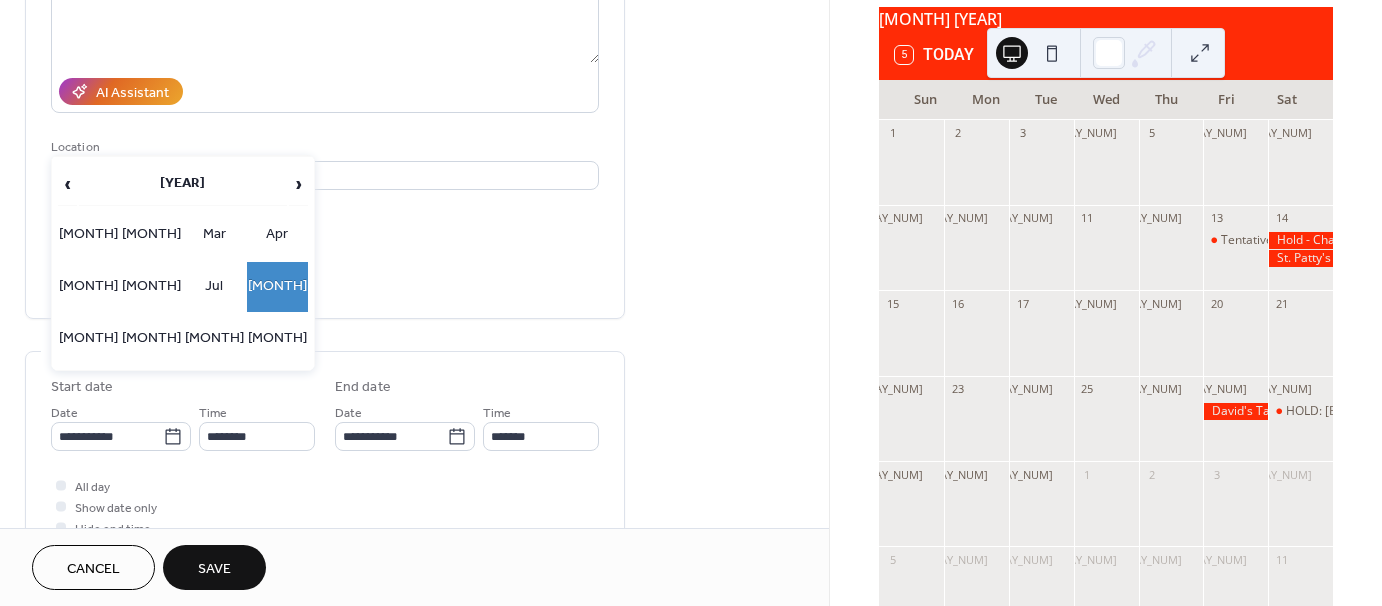 click on "‹" at bounding box center [67, 184] 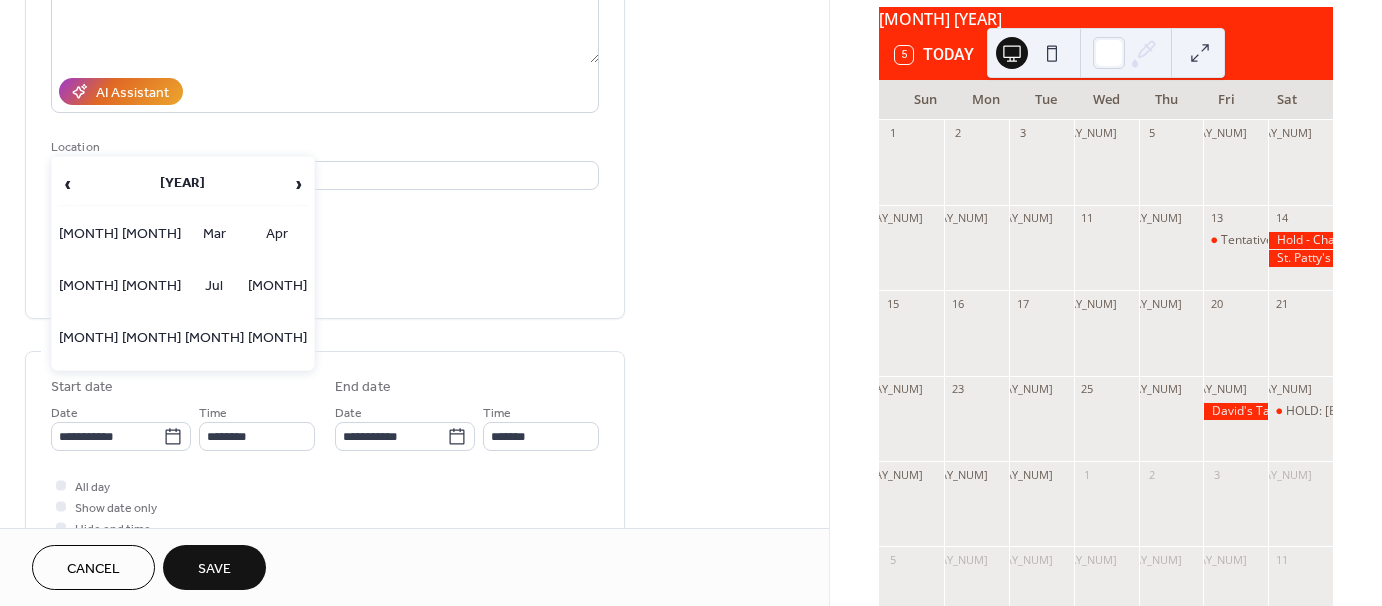 click on "‹" at bounding box center [67, 184] 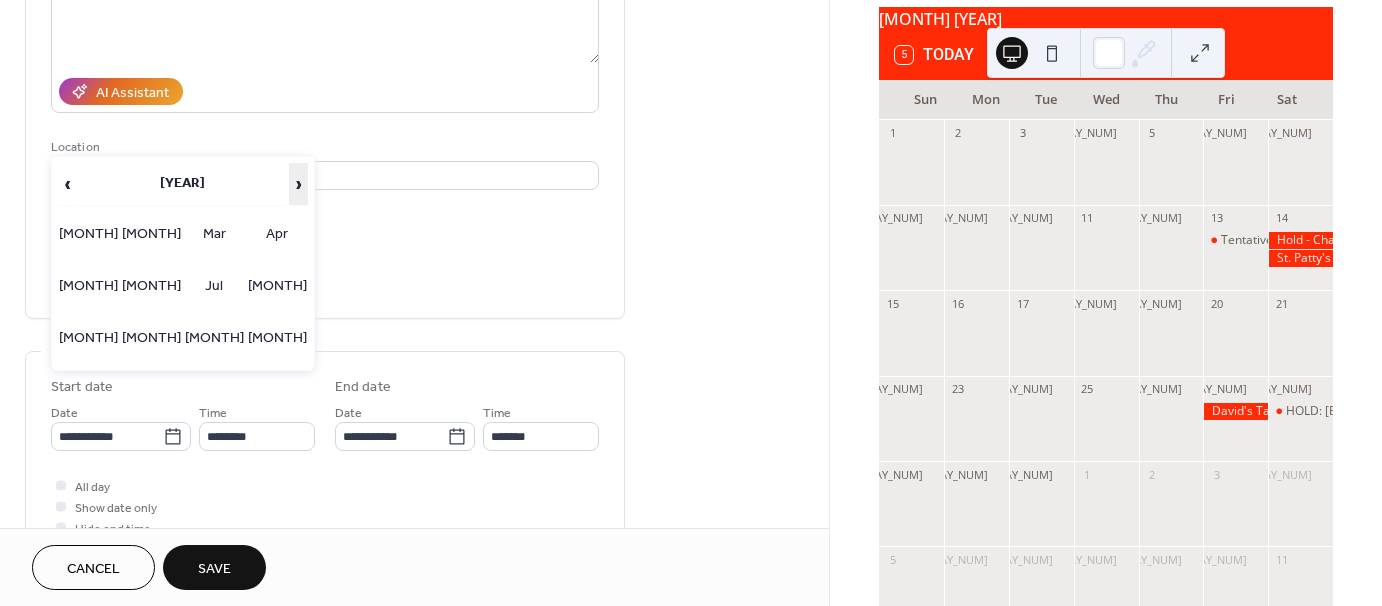 click on "›" at bounding box center [298, 184] 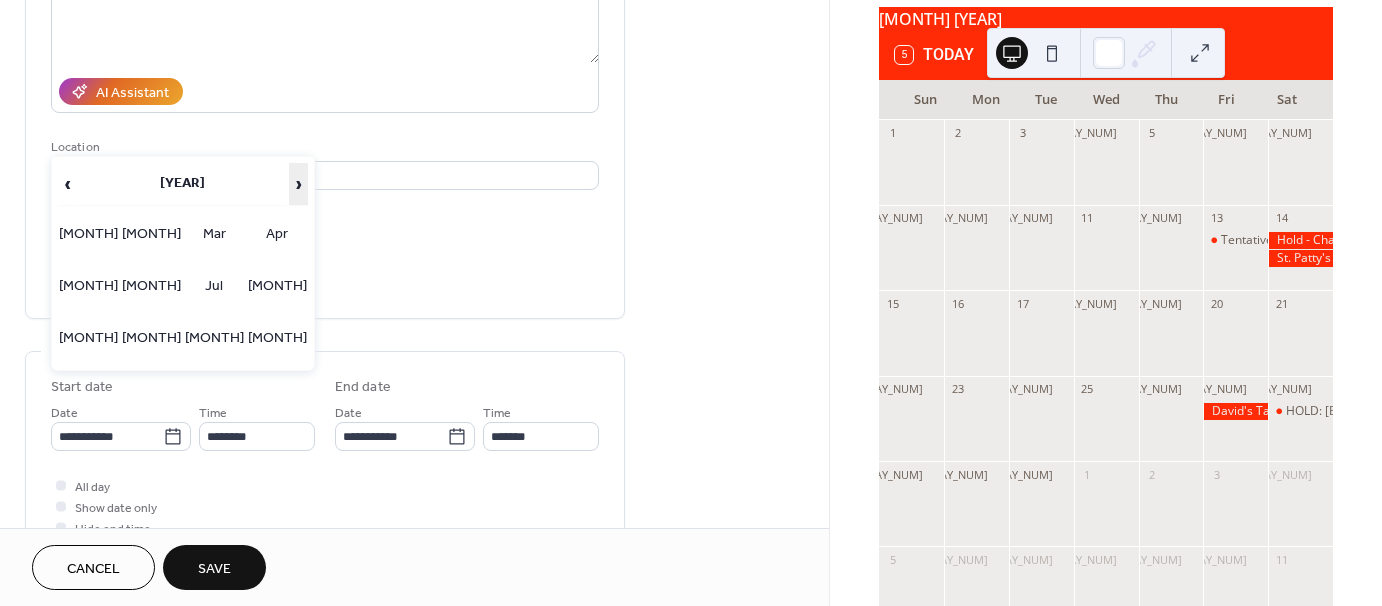 click on "›" at bounding box center (298, 184) 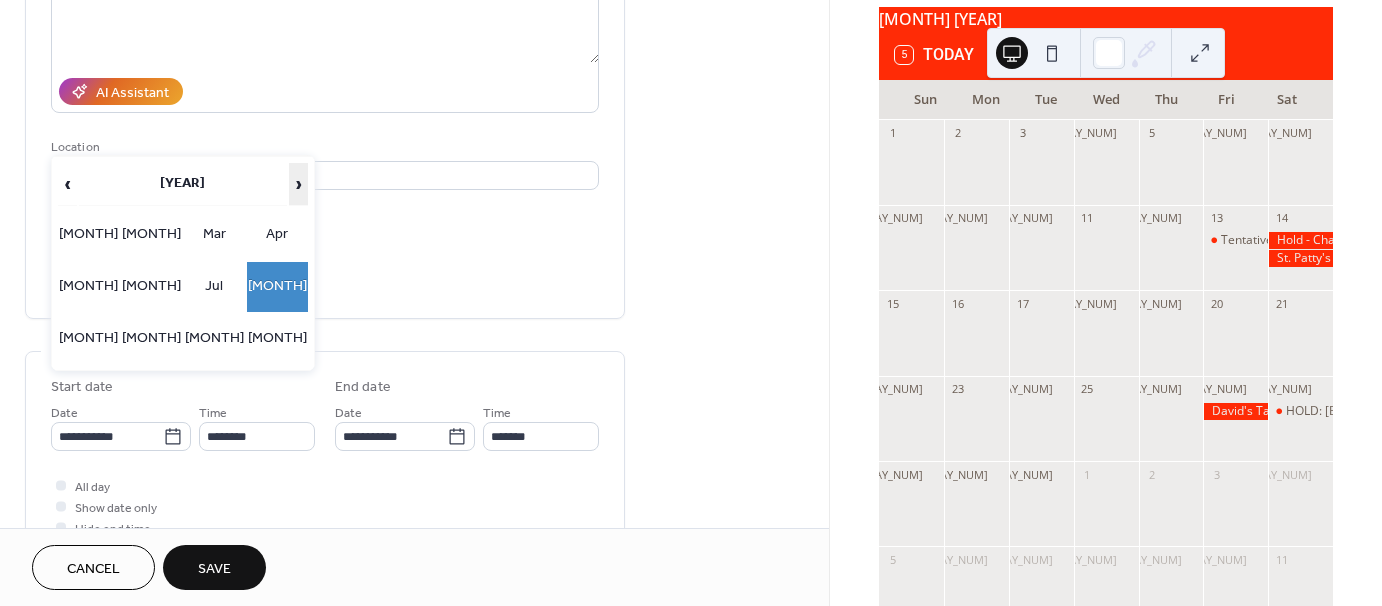 click on "›" at bounding box center [298, 184] 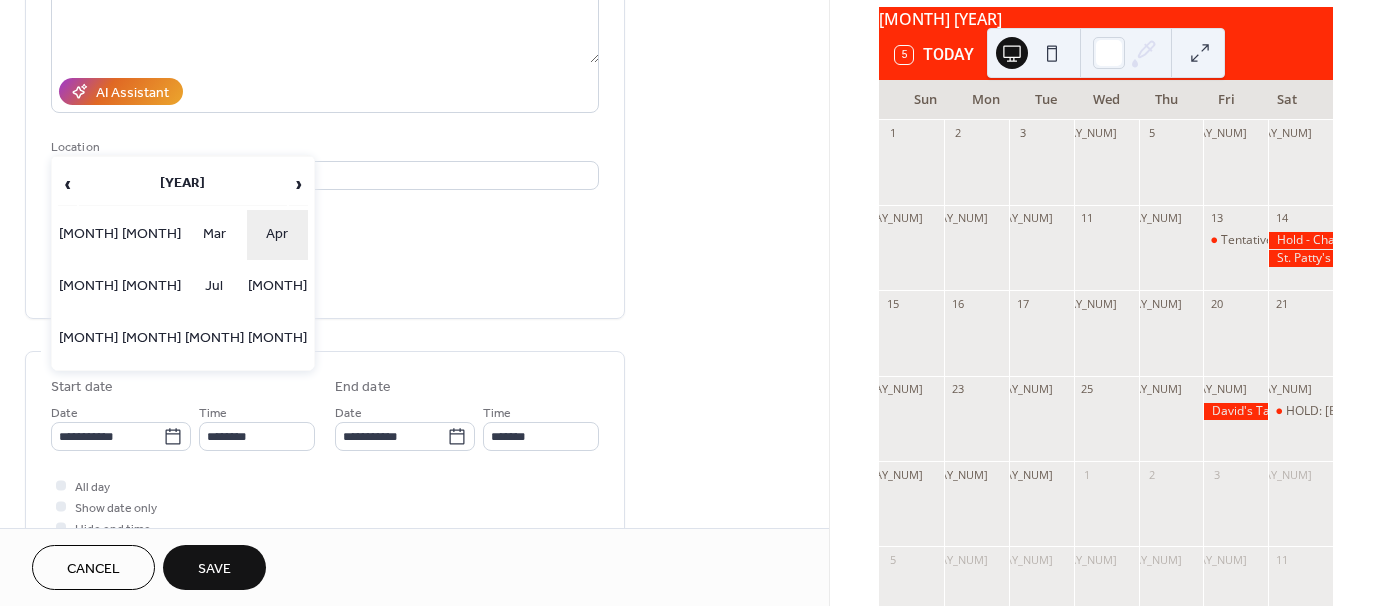 click on "Apr" at bounding box center (277, 235) 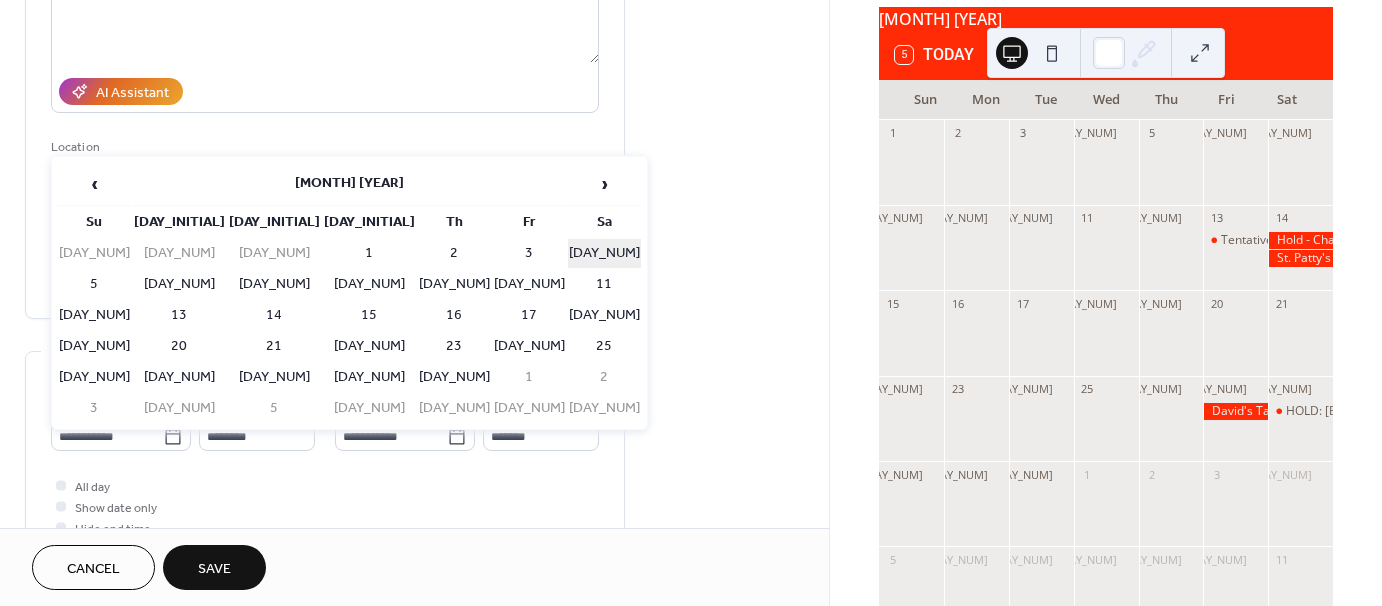 click on "4" at bounding box center (604, 253) 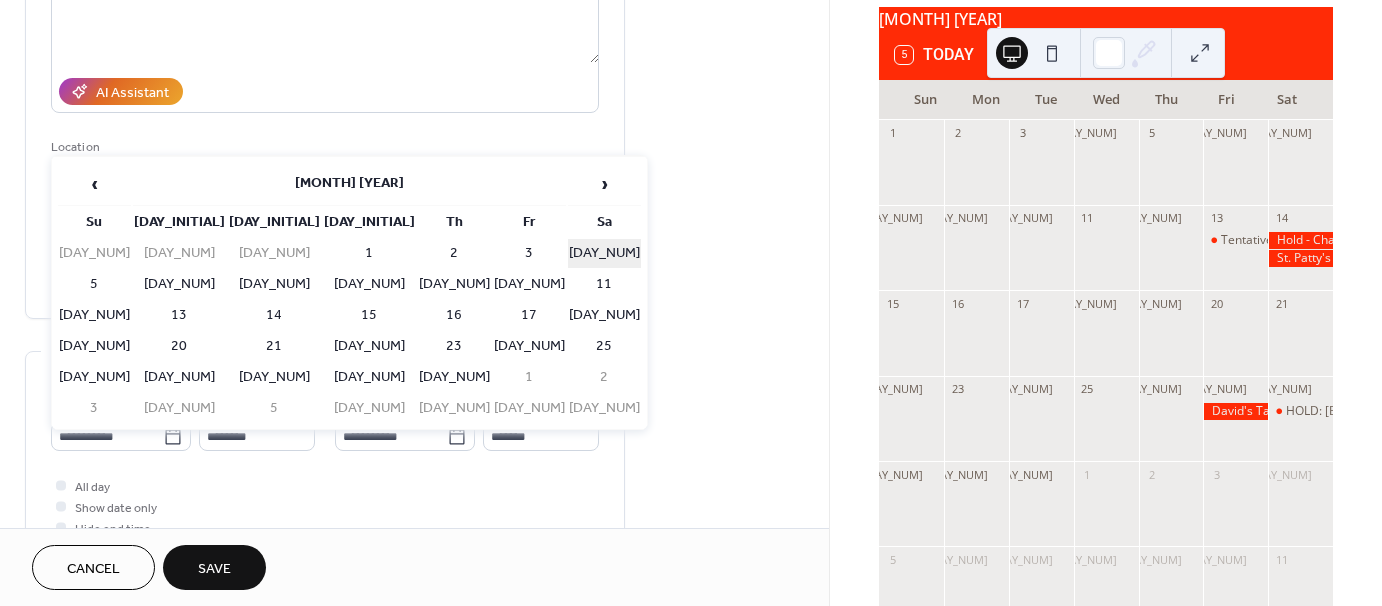 type on "**********" 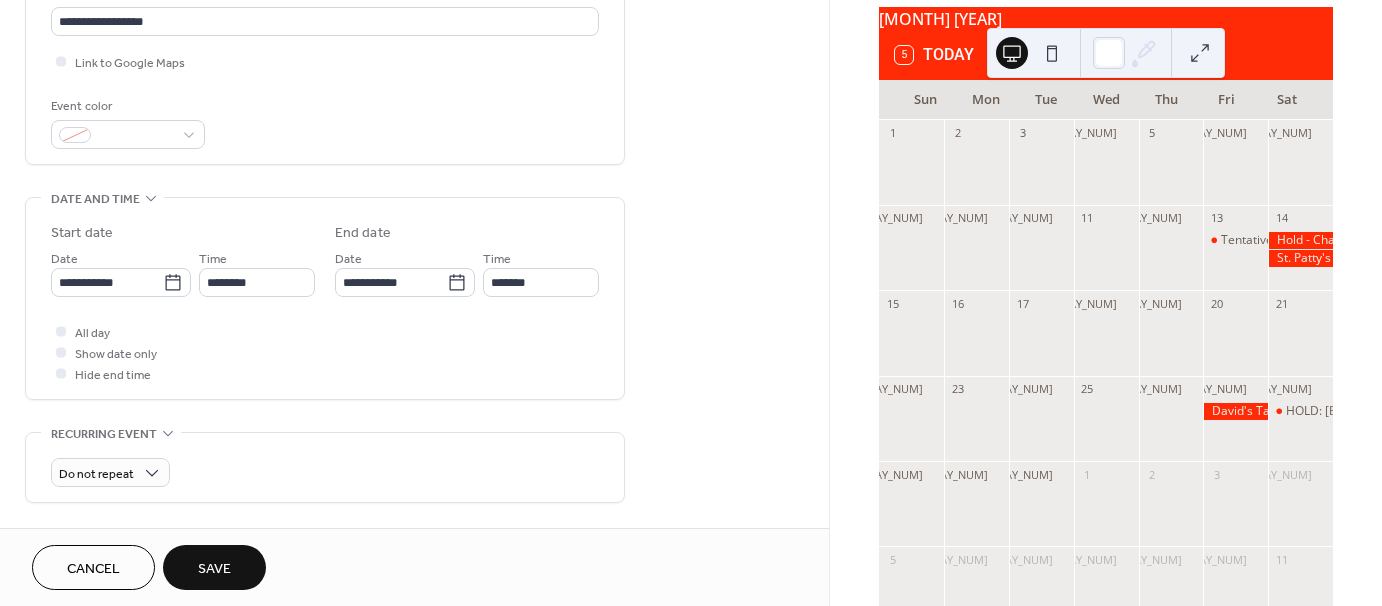 scroll, scrollTop: 500, scrollLeft: 0, axis: vertical 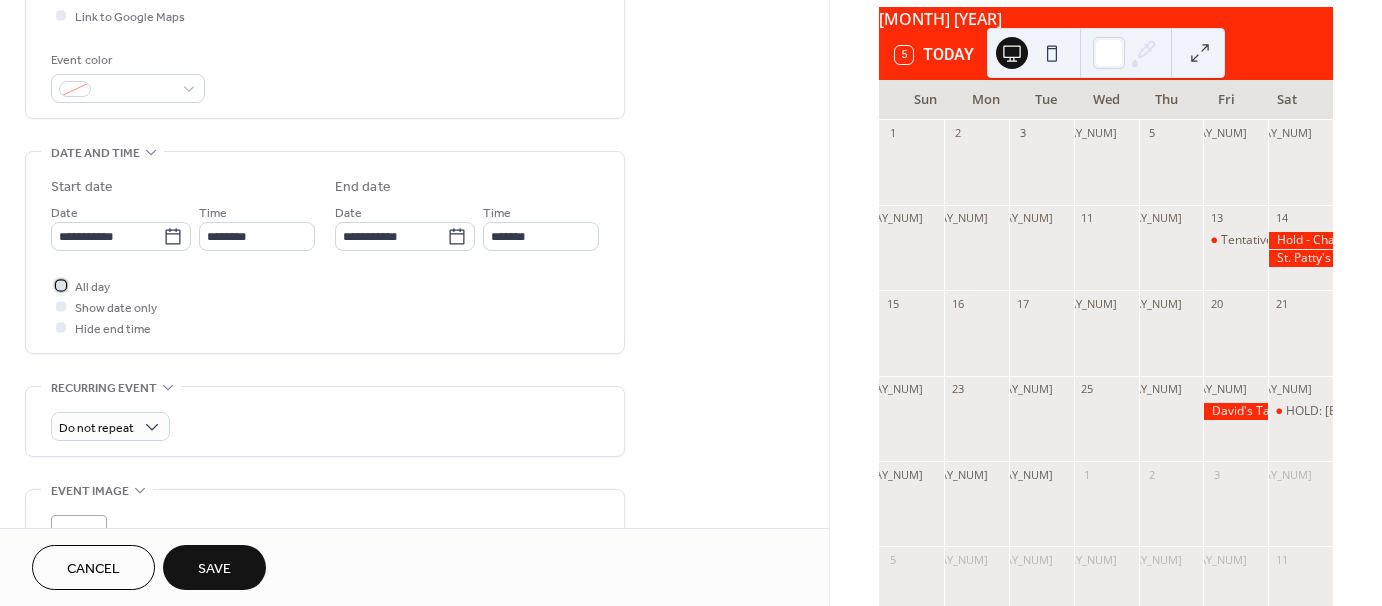 click on "All day" at bounding box center [92, 287] 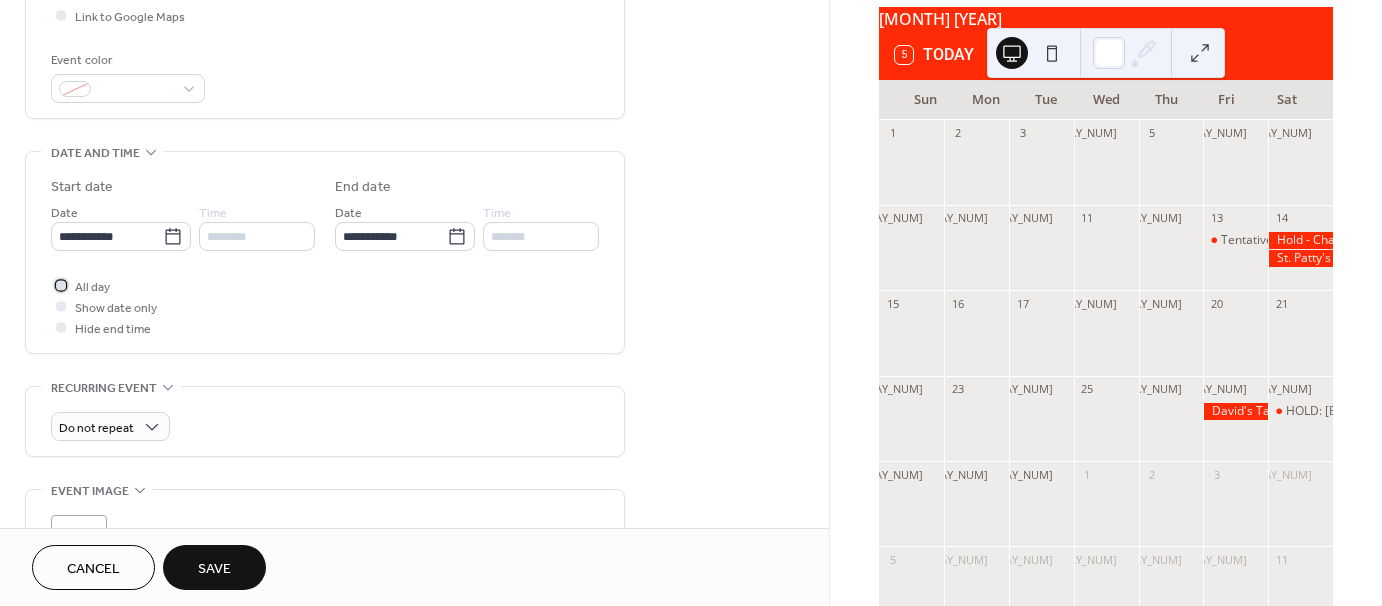 click on "All day" at bounding box center [92, 287] 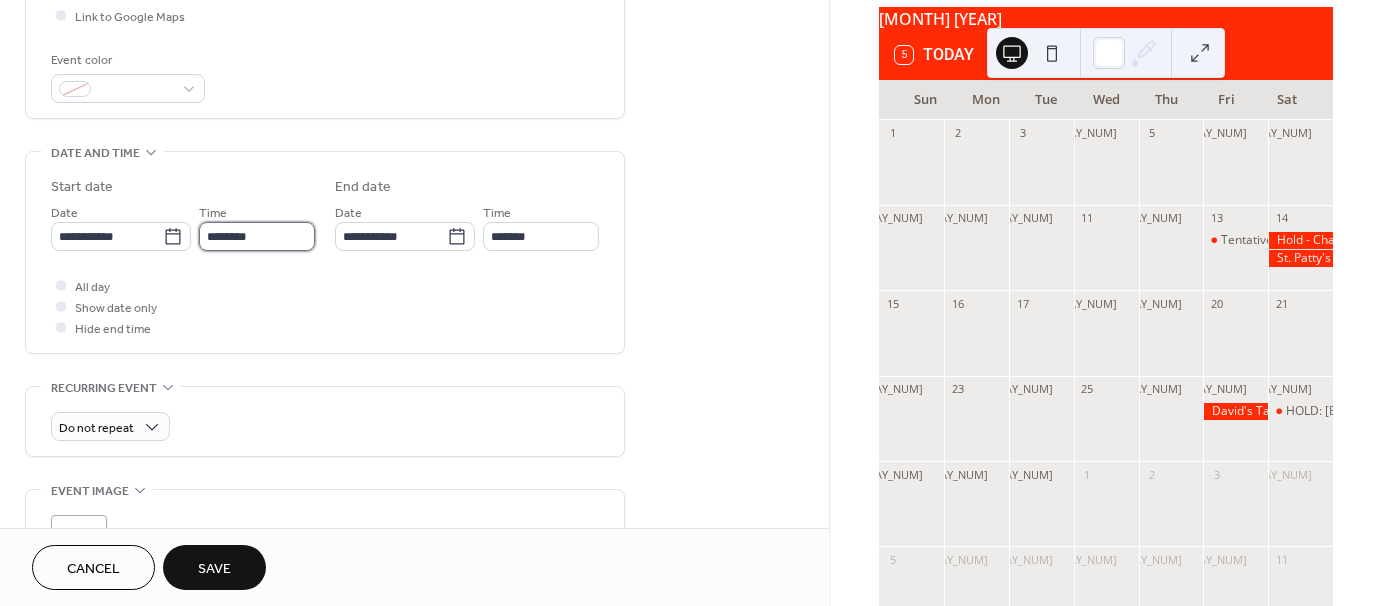 click on "********" at bounding box center [257, 236] 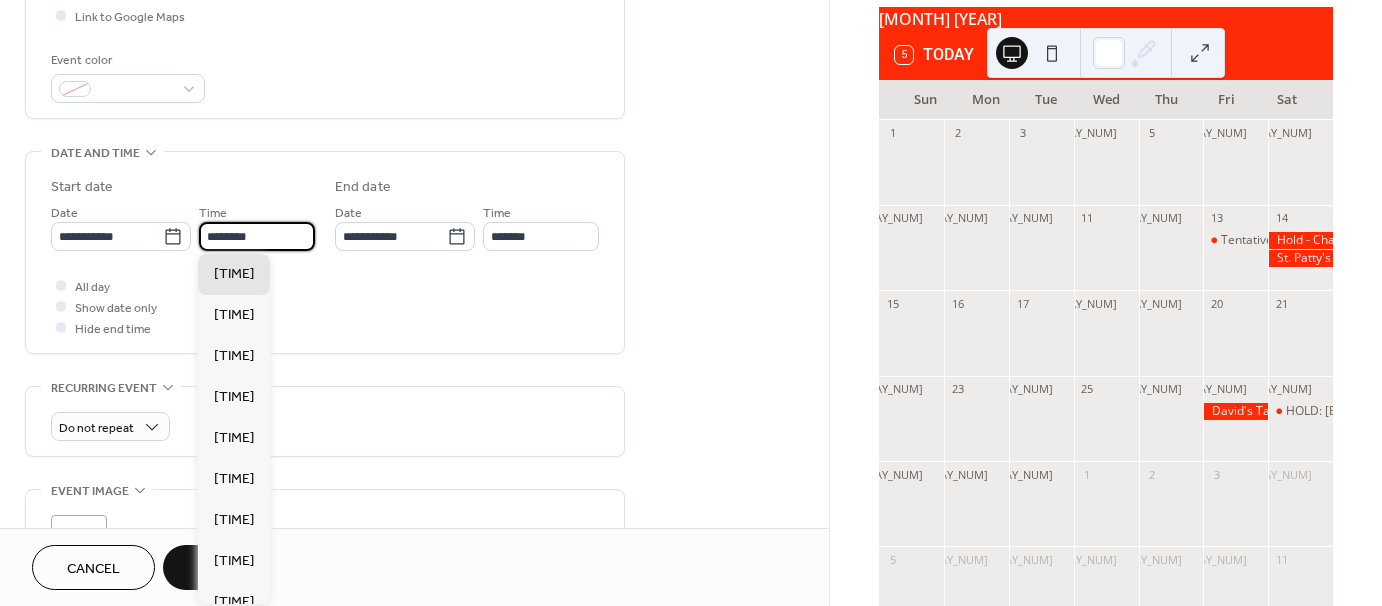 click on "********" at bounding box center (257, 236) 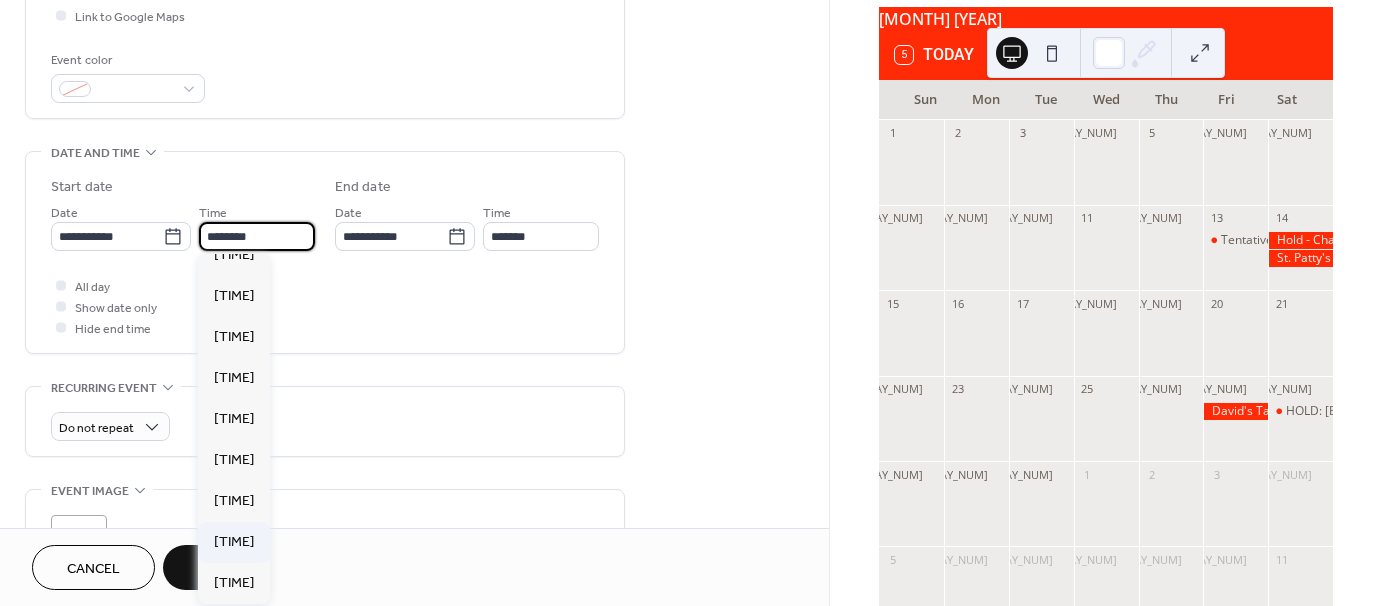 scroll, scrollTop: 1268, scrollLeft: 0, axis: vertical 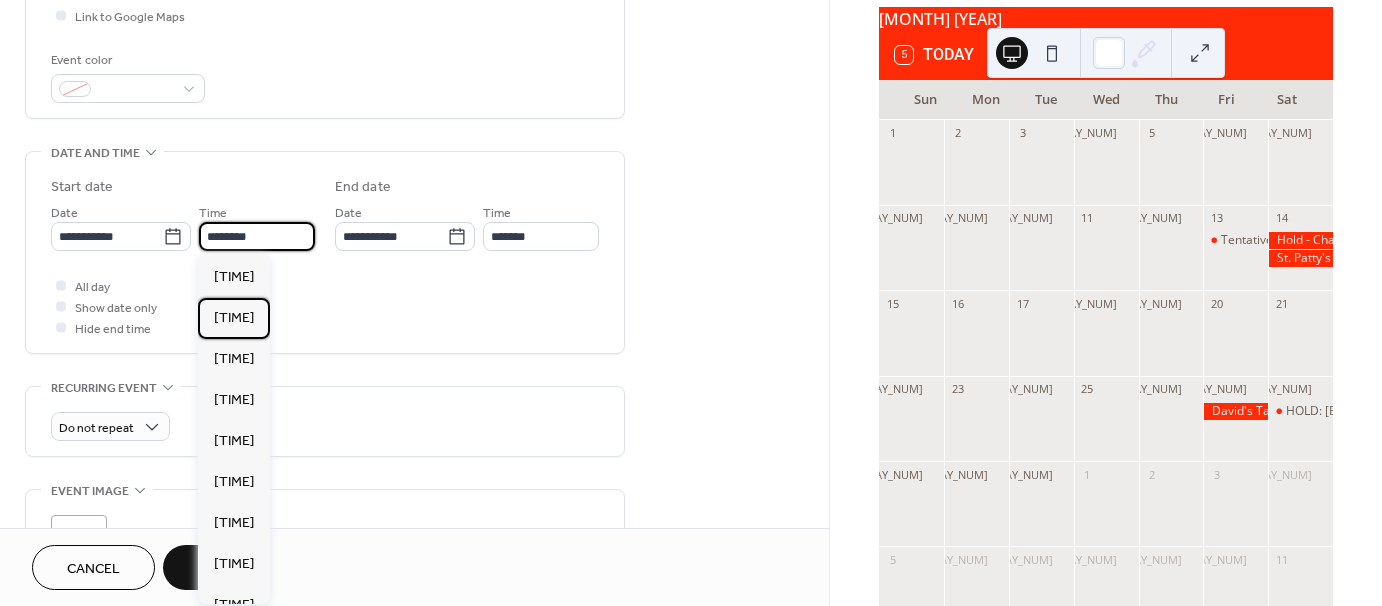 click on "8:00 am" at bounding box center (234, 318) 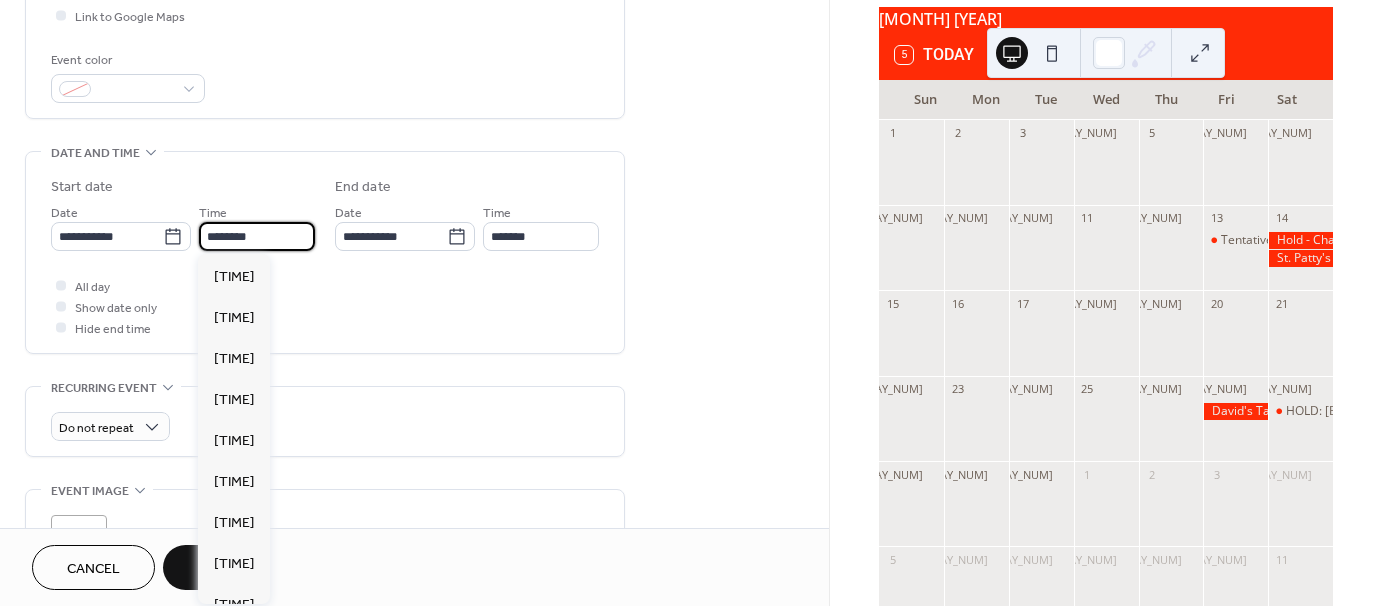 type on "*******" 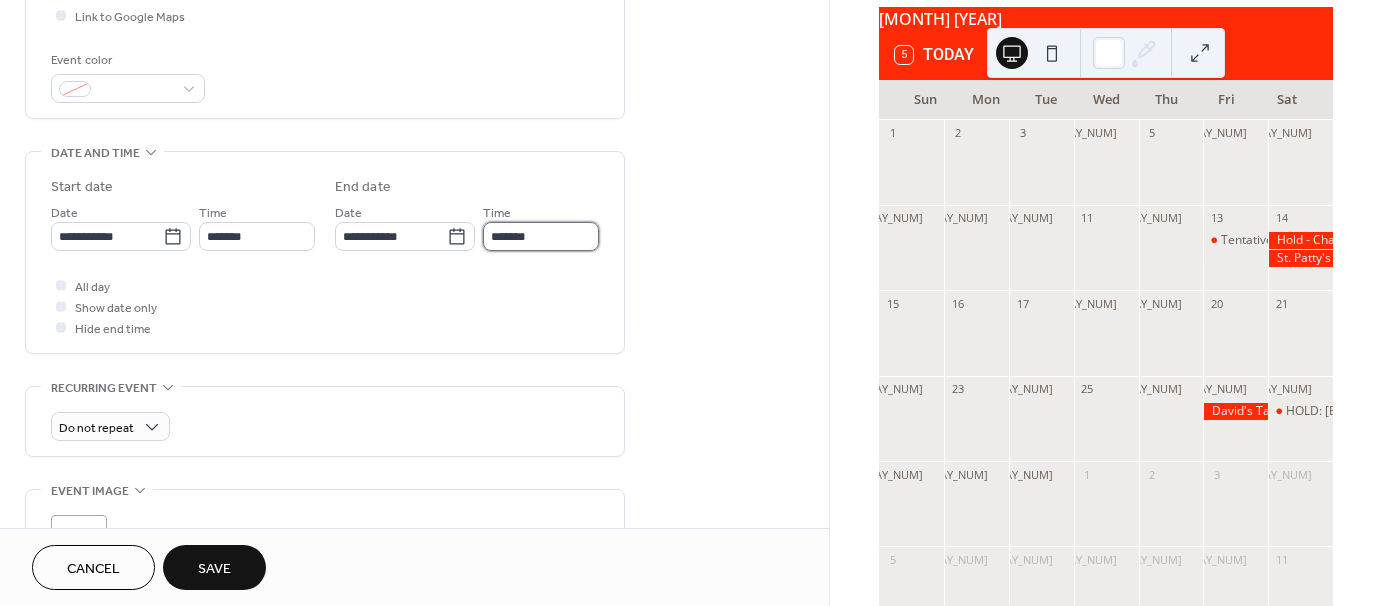 click on "*******" at bounding box center [541, 236] 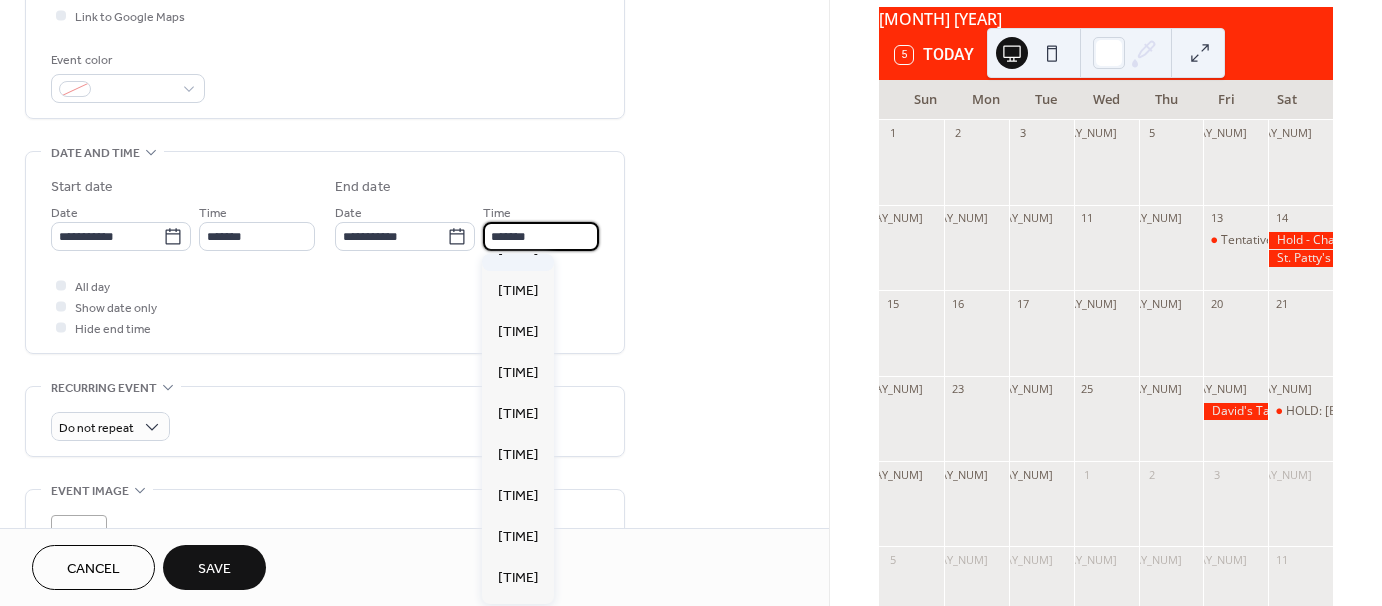 scroll, scrollTop: 1200, scrollLeft: 0, axis: vertical 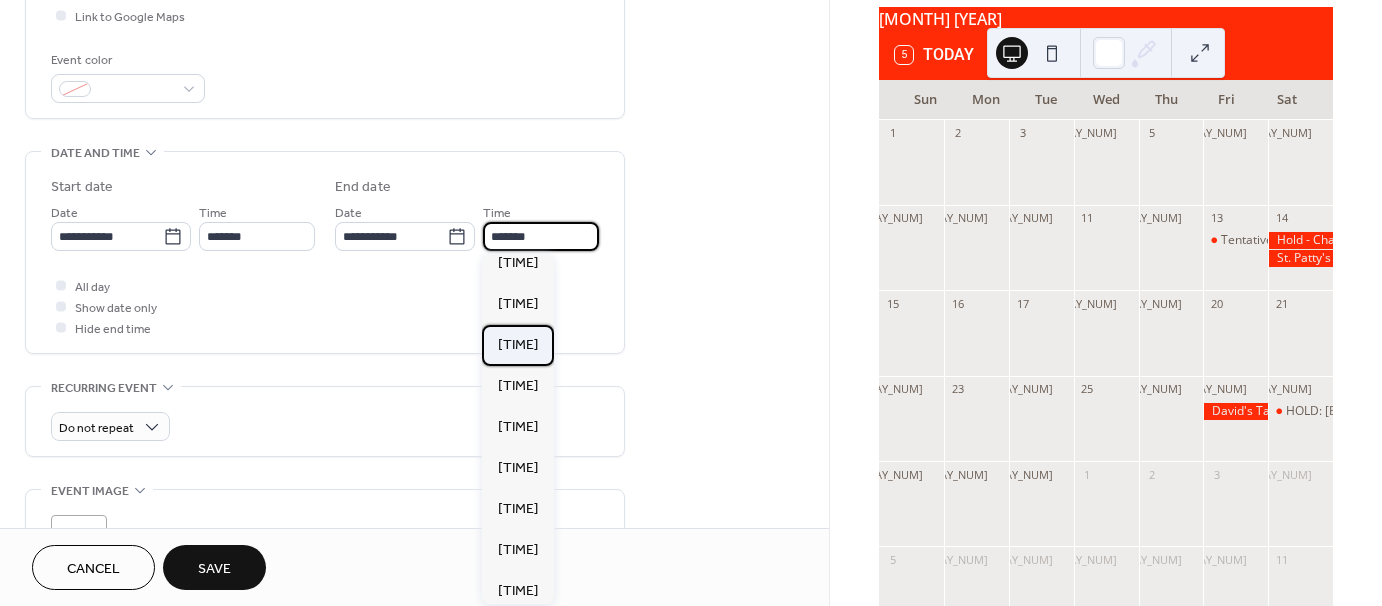 click on "4:00 pm" at bounding box center [518, 345] 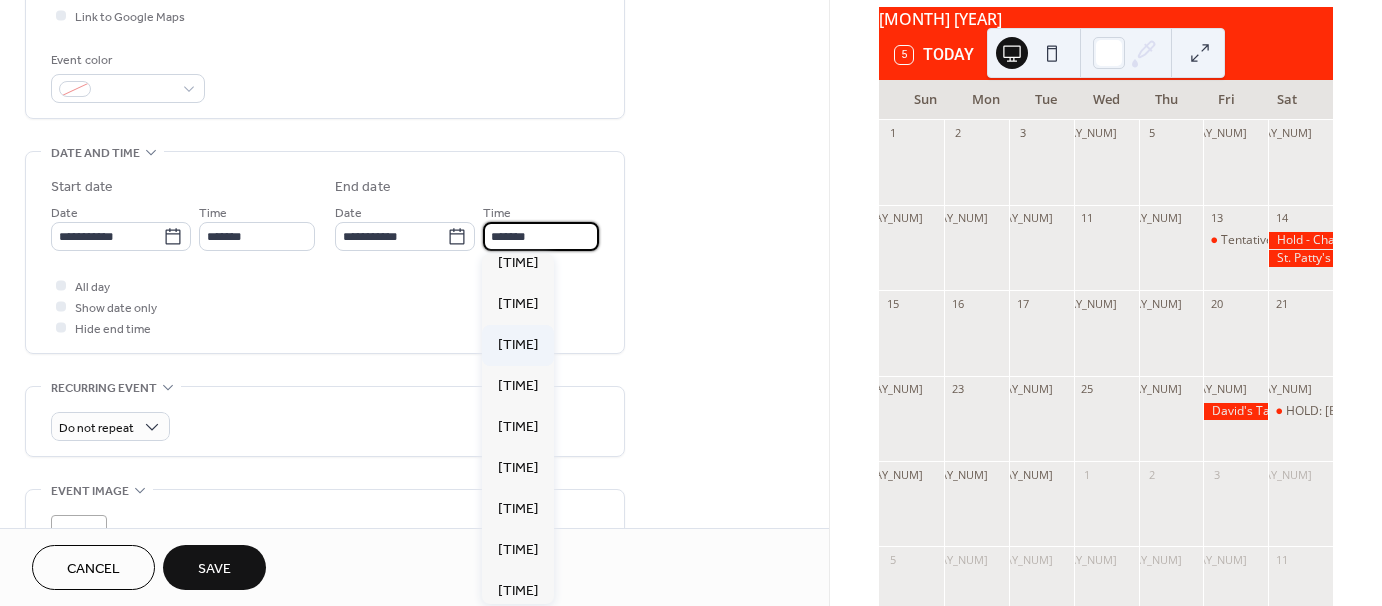 type on "*******" 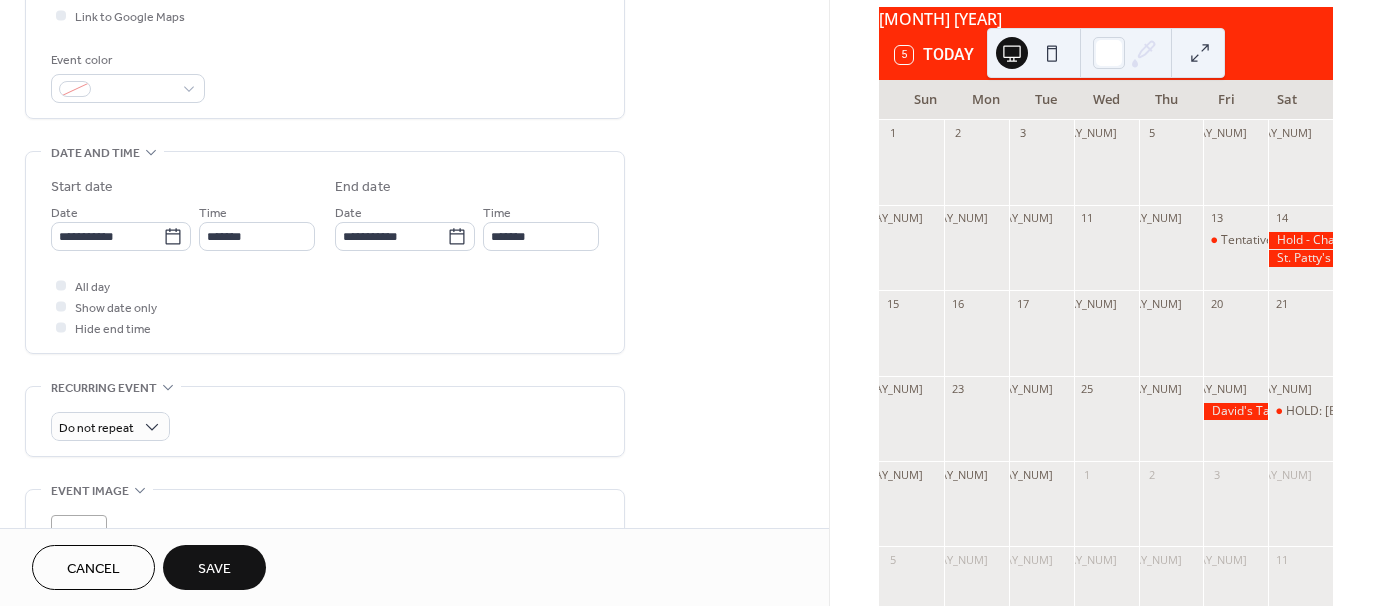 click on "Save" at bounding box center (214, 567) 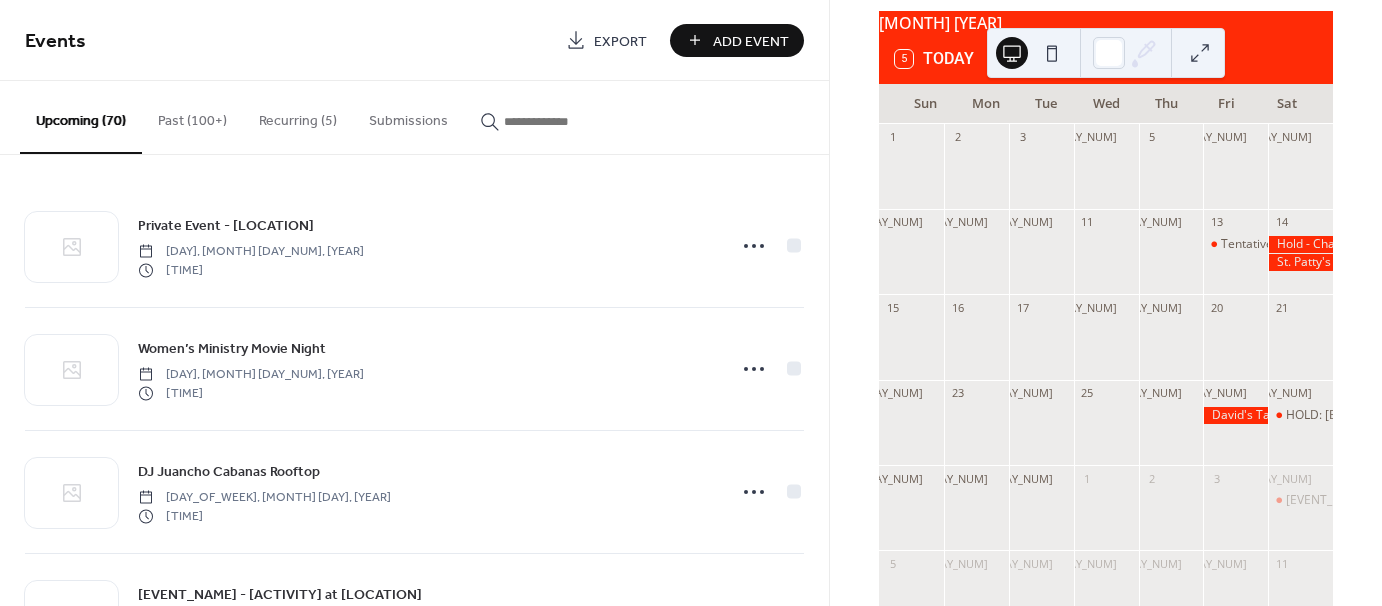 scroll, scrollTop: 84, scrollLeft: 0, axis: vertical 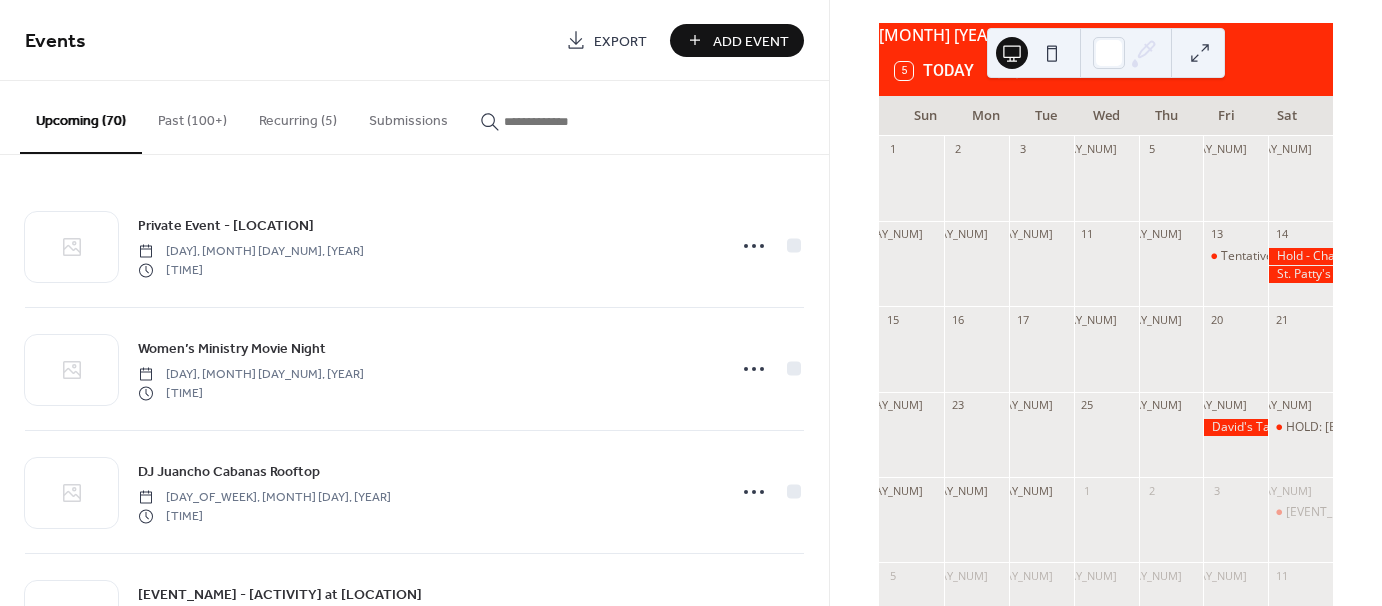 click 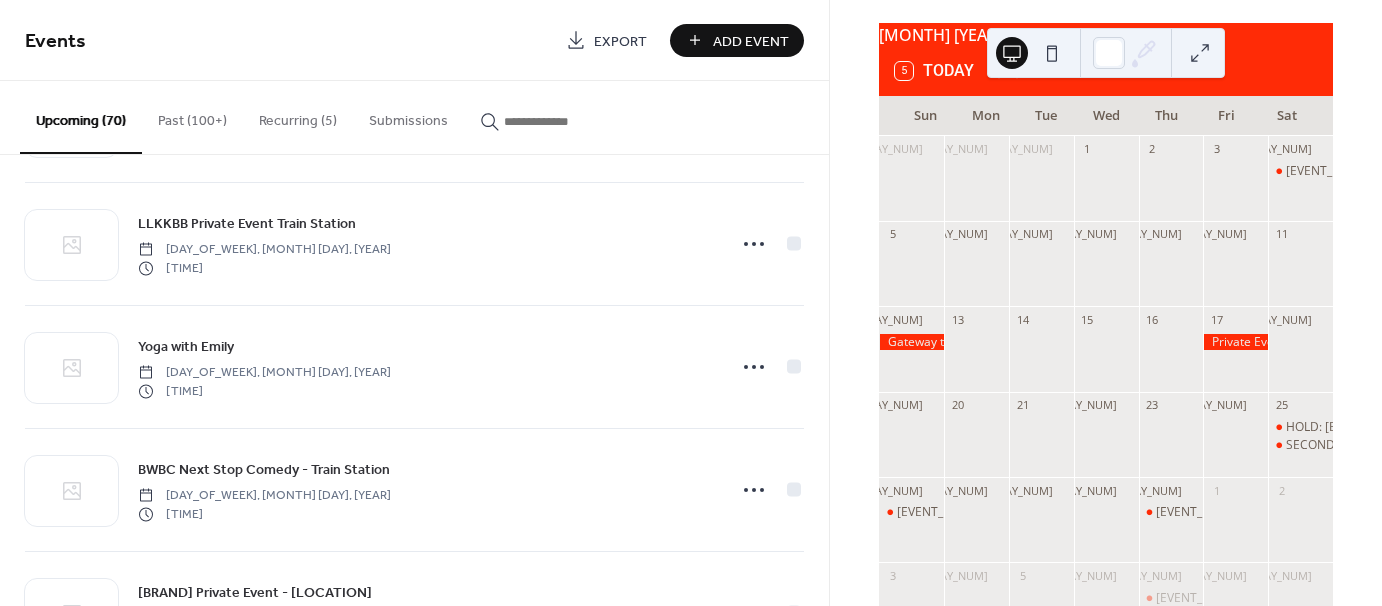 scroll, scrollTop: 2291, scrollLeft: 0, axis: vertical 